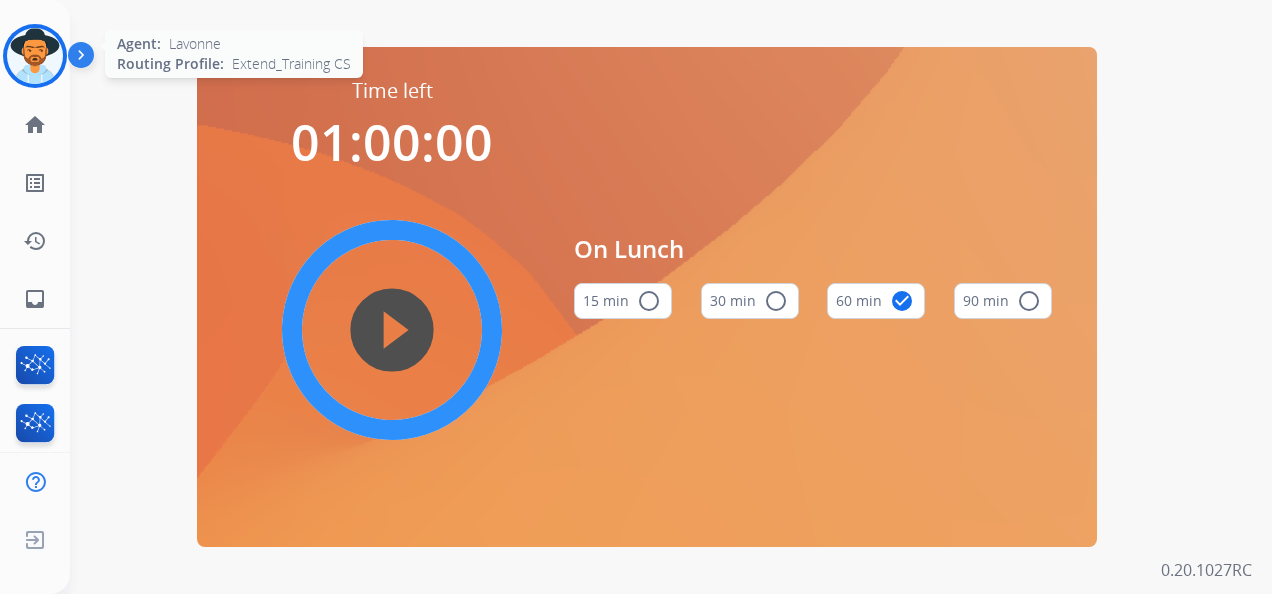 scroll, scrollTop: 0, scrollLeft: 0, axis: both 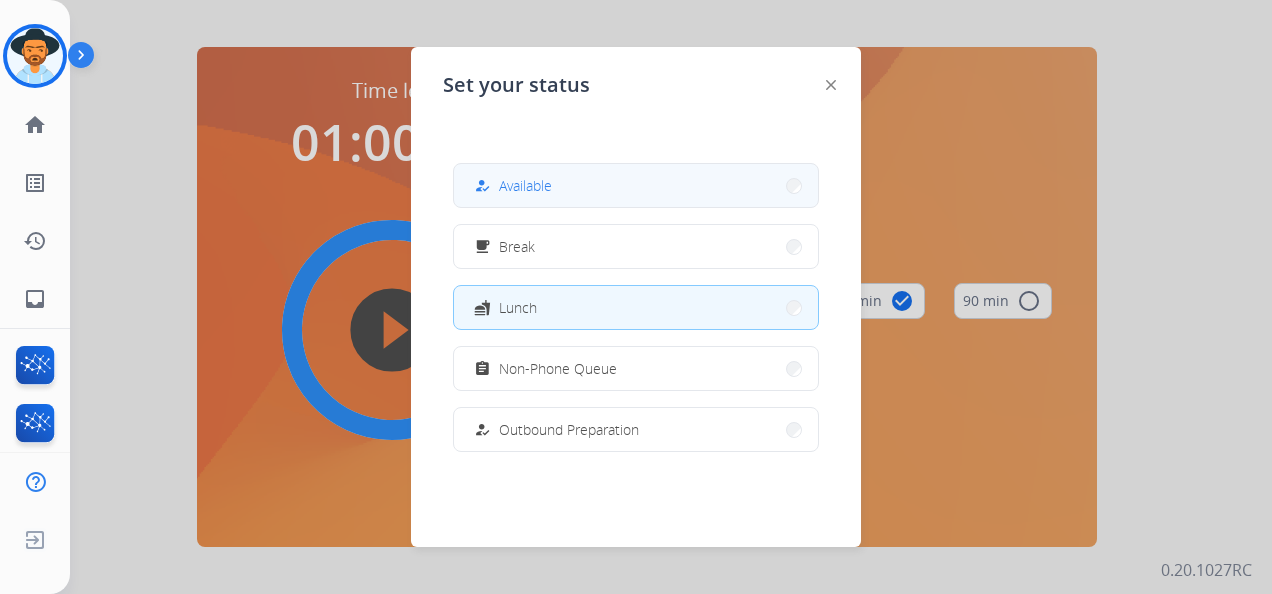 click on "Available" at bounding box center (525, 185) 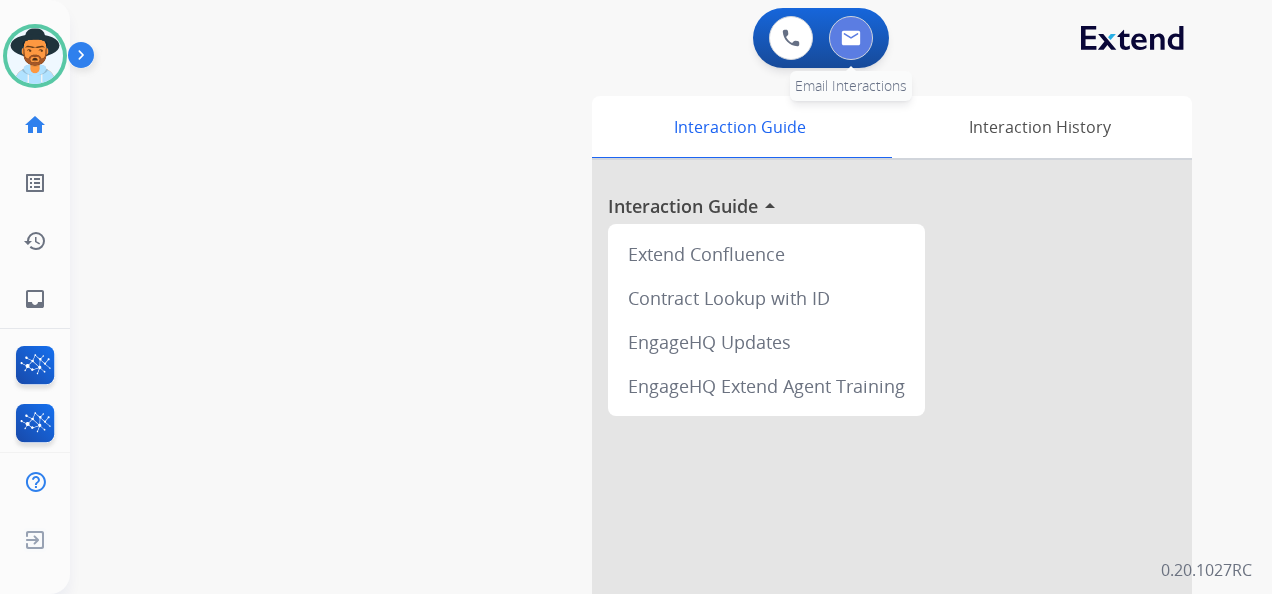 click at bounding box center [851, 38] 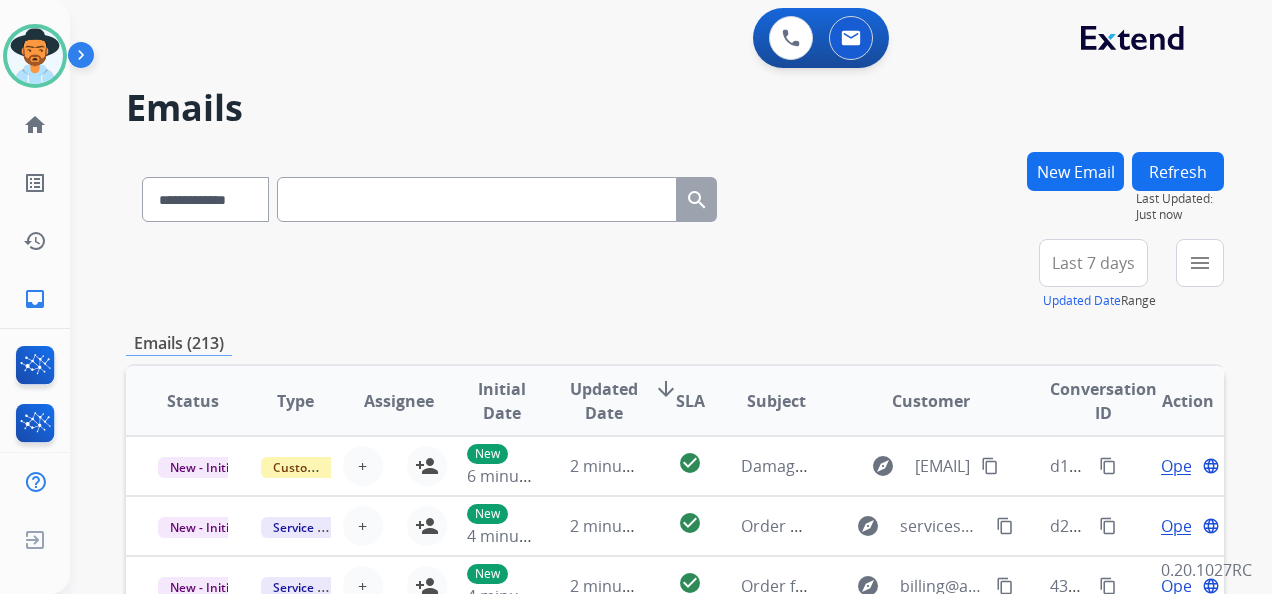 click on "Last 7 days" at bounding box center [1093, 263] 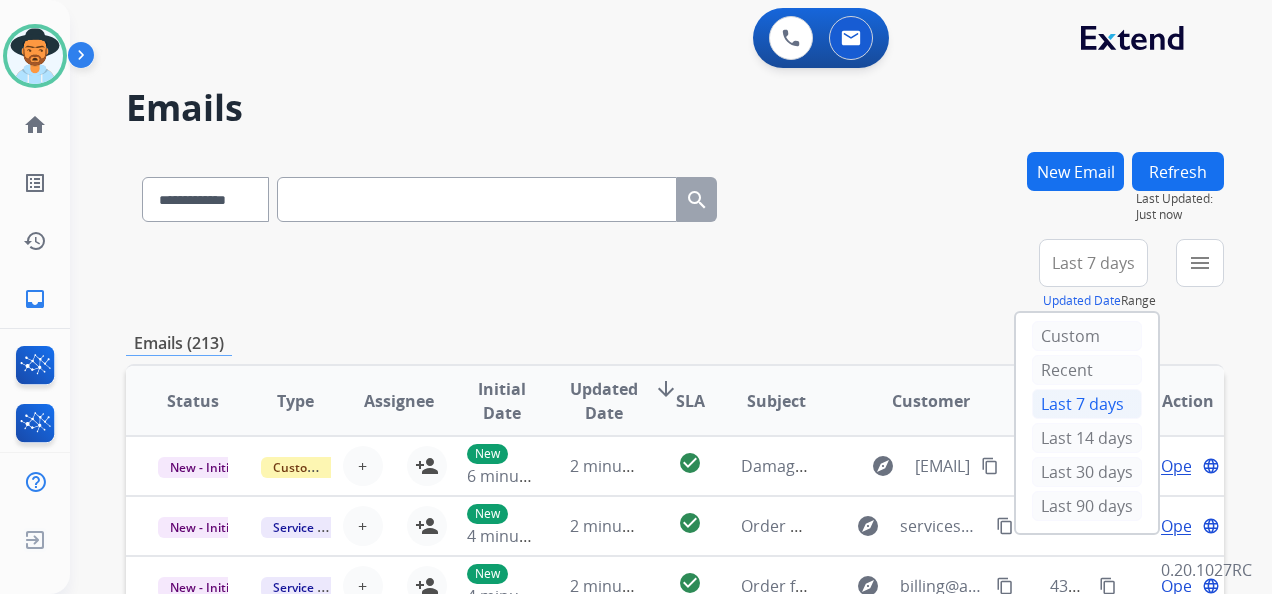 drag, startPoint x: 1102, startPoint y: 504, endPoint x: 1115, endPoint y: 459, distance: 46.840153 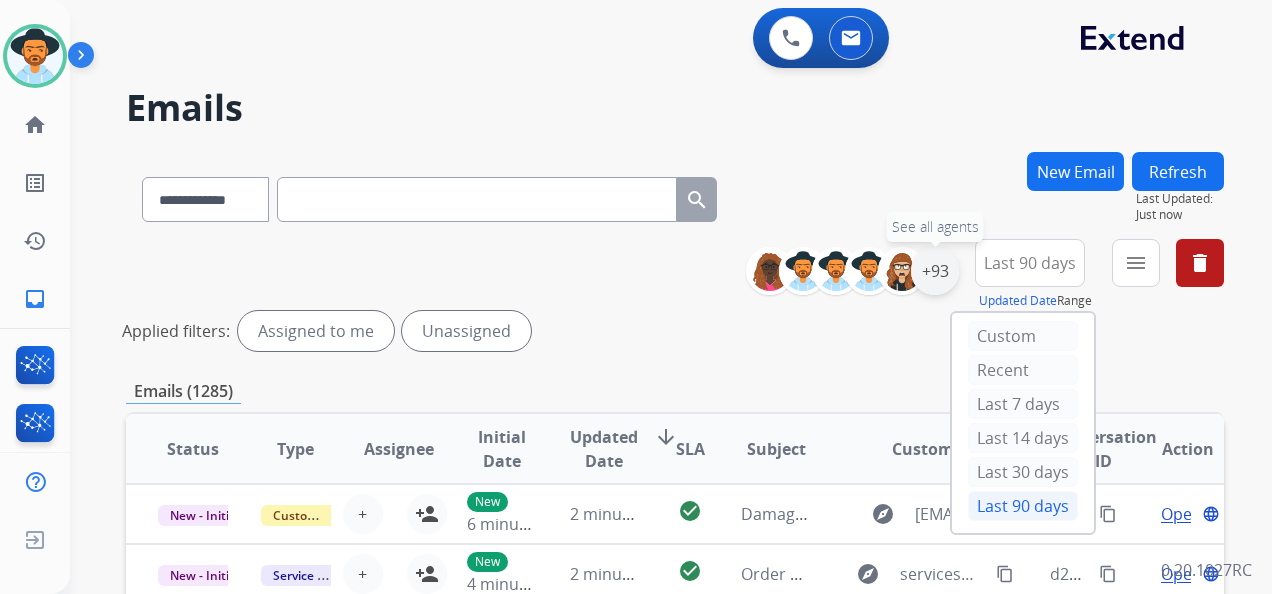 click on "+93" at bounding box center [935, 271] 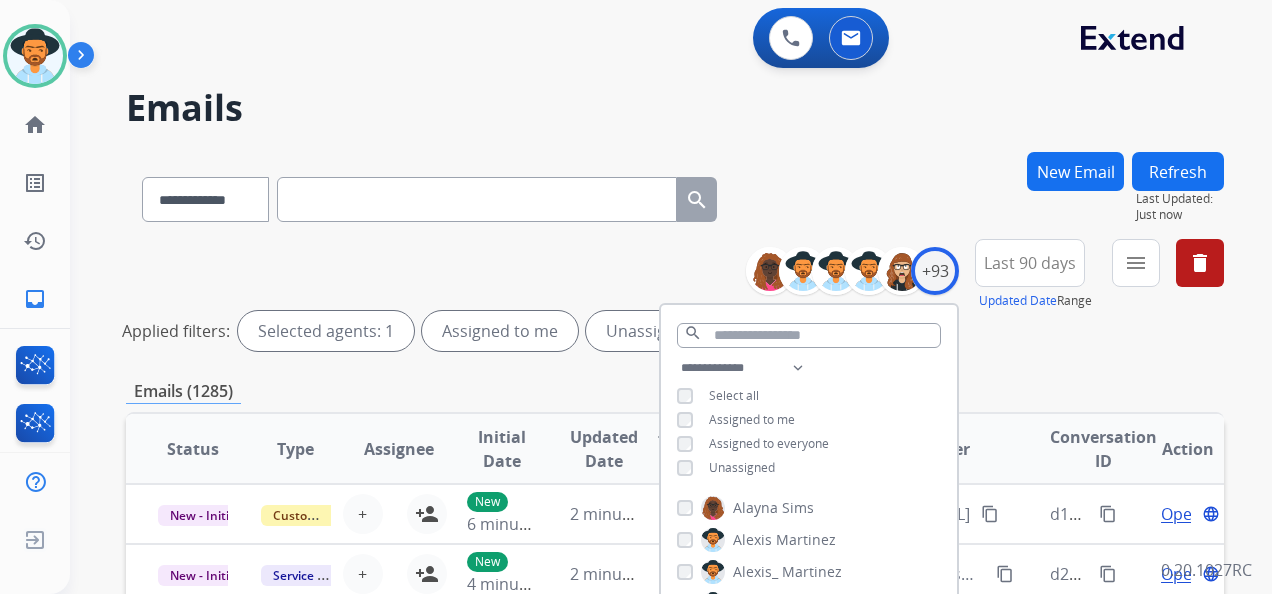 drag, startPoint x: 694, startPoint y: 470, endPoint x: 706, endPoint y: 467, distance: 12.369317 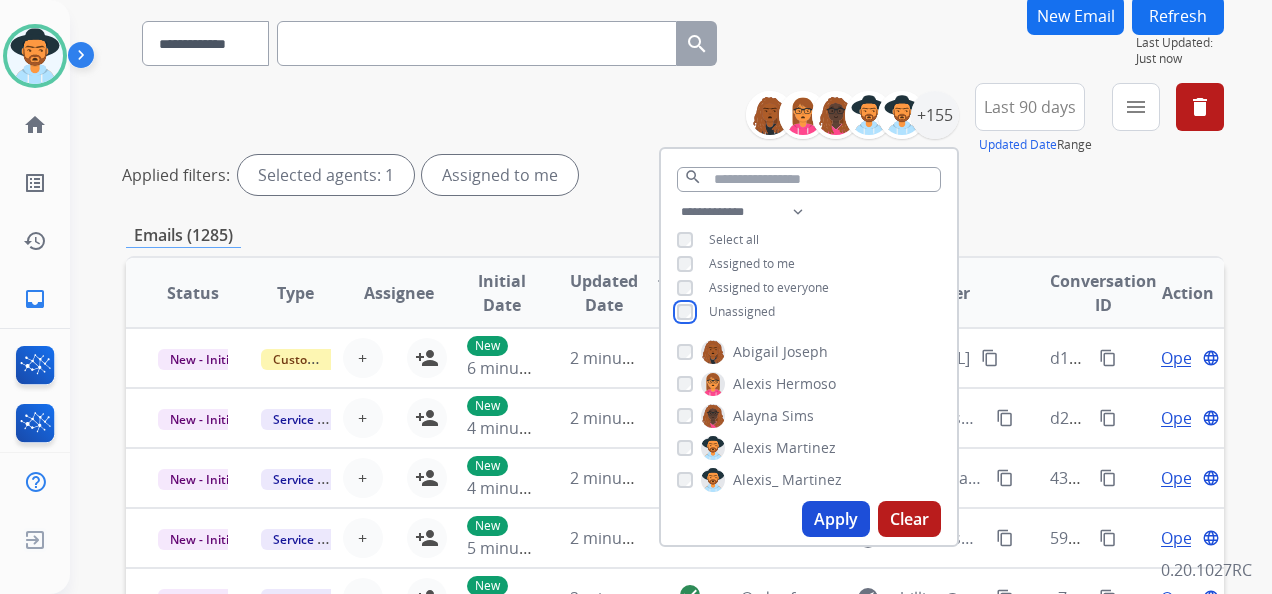scroll, scrollTop: 200, scrollLeft: 0, axis: vertical 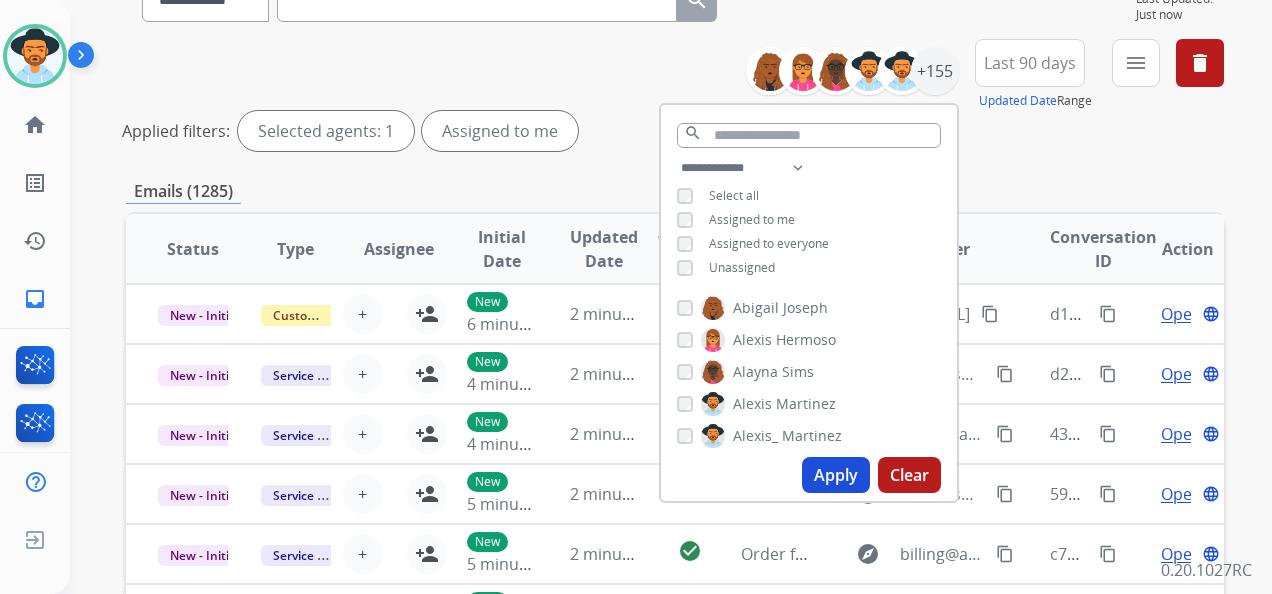 click on "Apply" at bounding box center [836, 475] 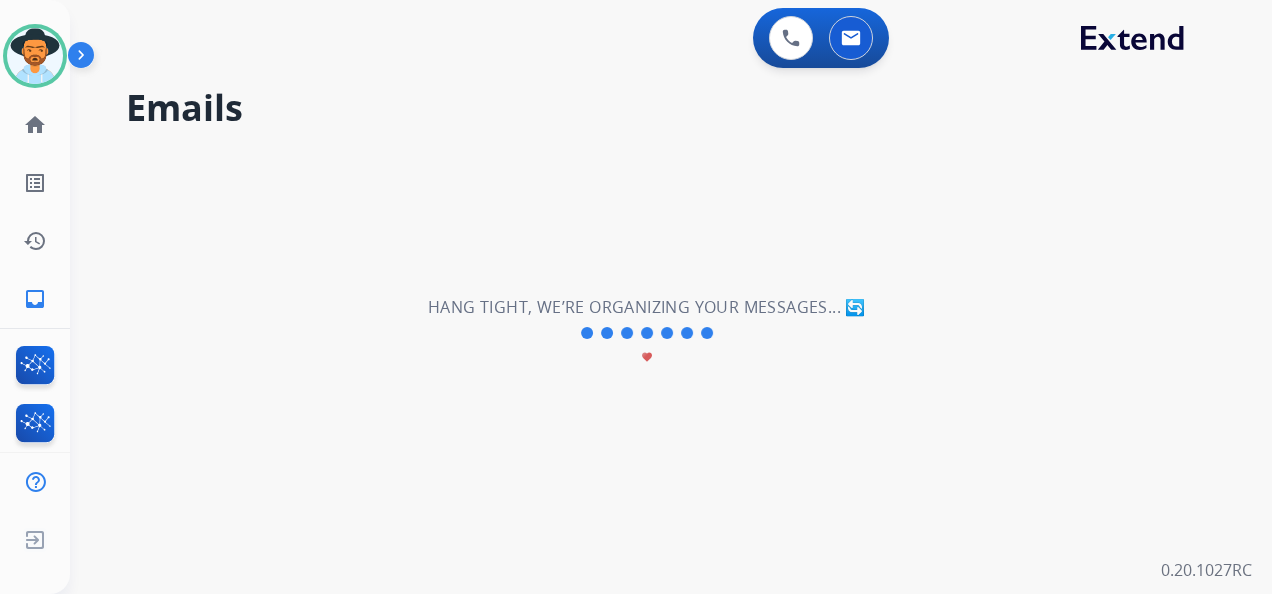 scroll, scrollTop: 0, scrollLeft: 0, axis: both 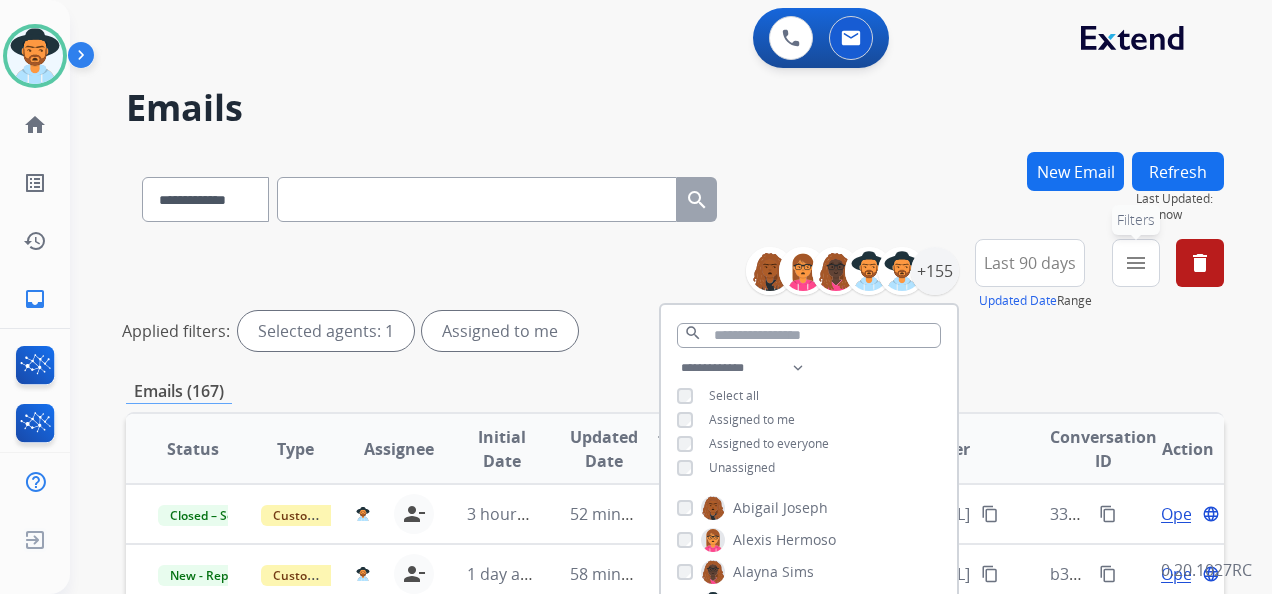 click on "menu" at bounding box center (1136, 263) 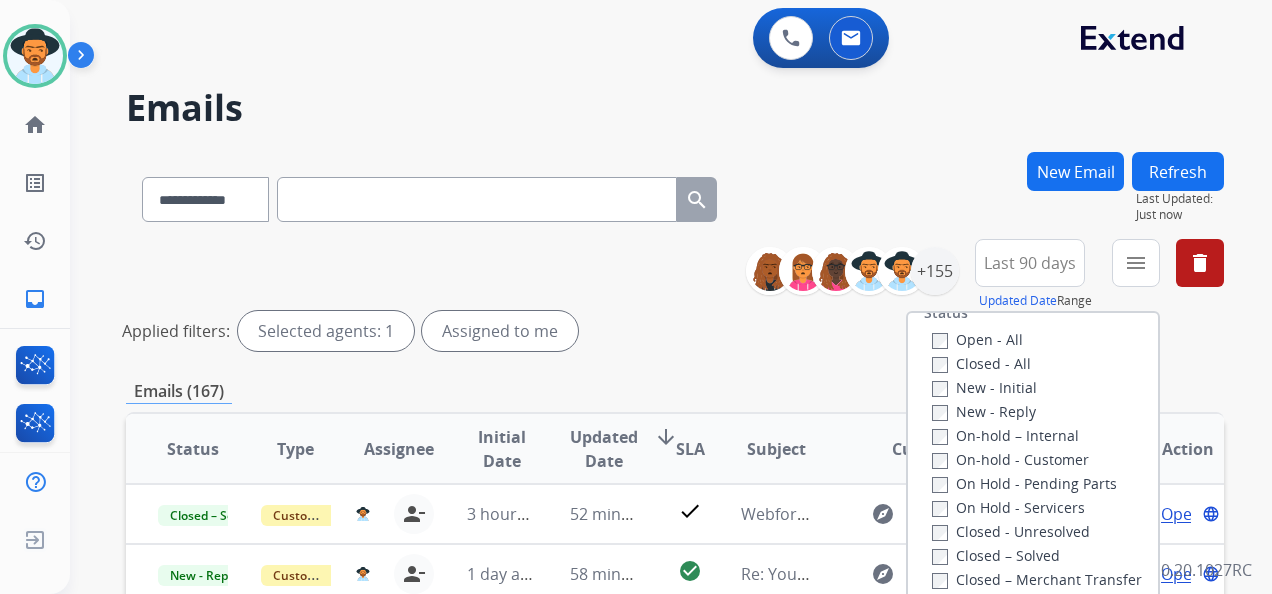 scroll, scrollTop: 300, scrollLeft: 0, axis: vertical 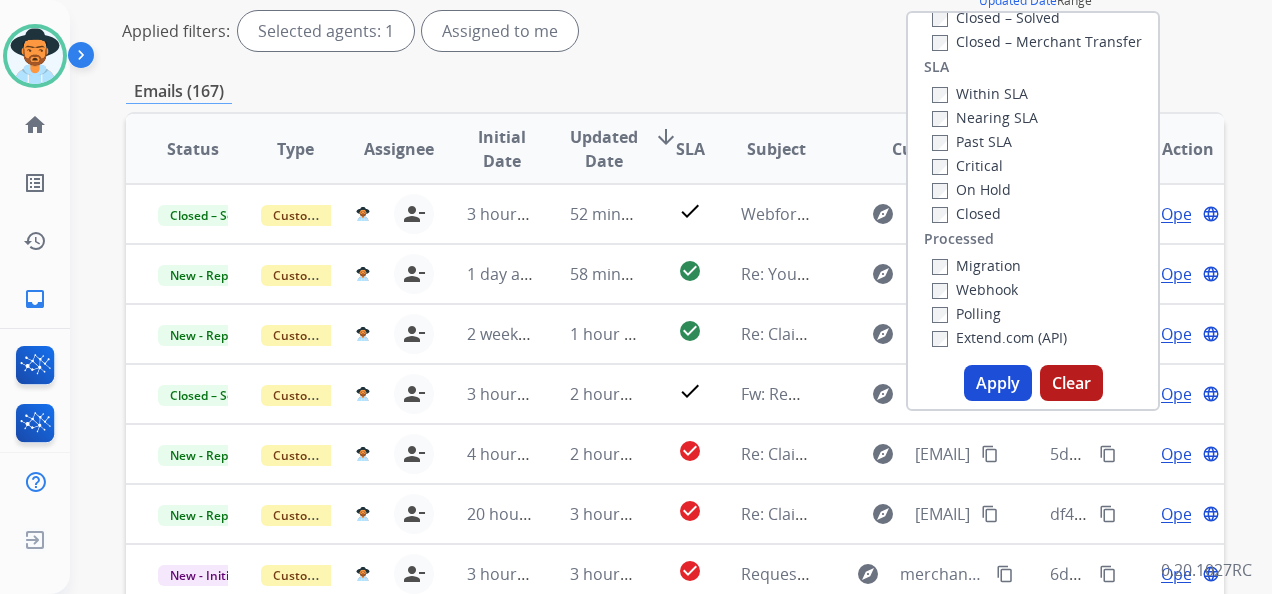 click on "Apply" at bounding box center [998, 383] 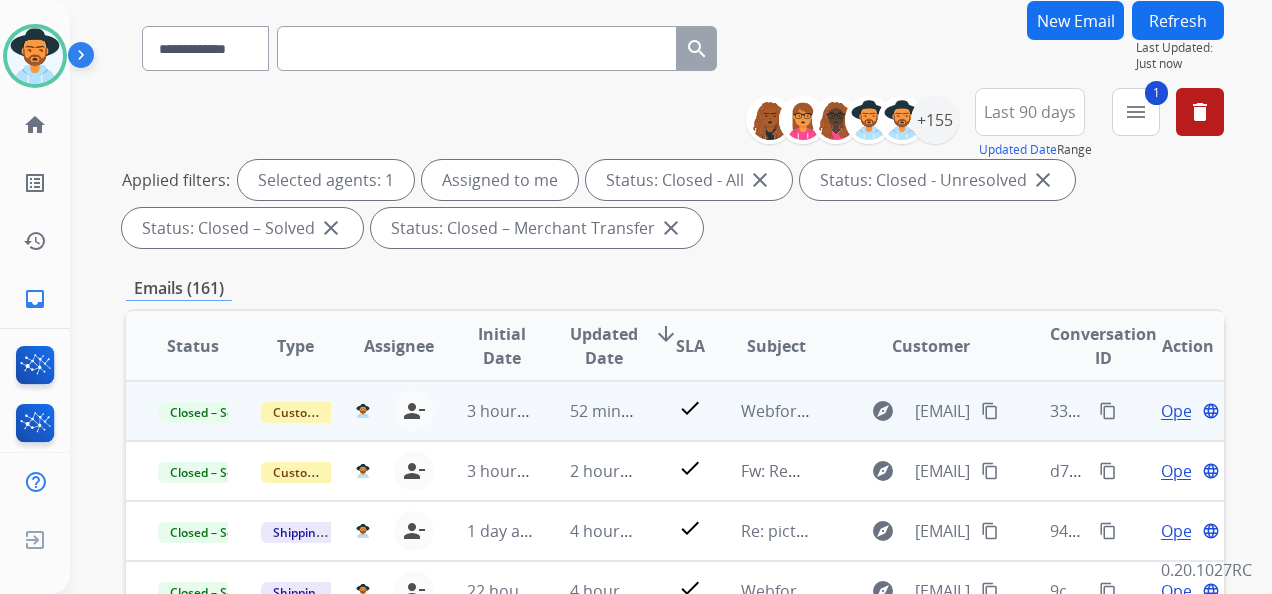 scroll, scrollTop: 200, scrollLeft: 0, axis: vertical 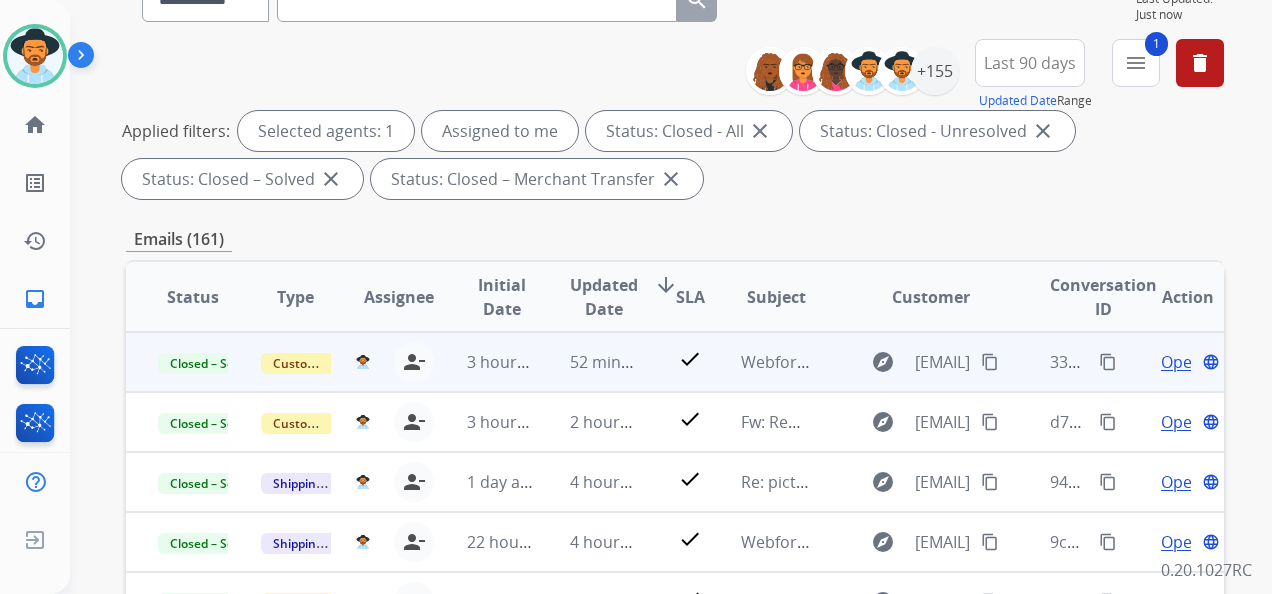 click on "content_copy" at bounding box center (1108, 362) 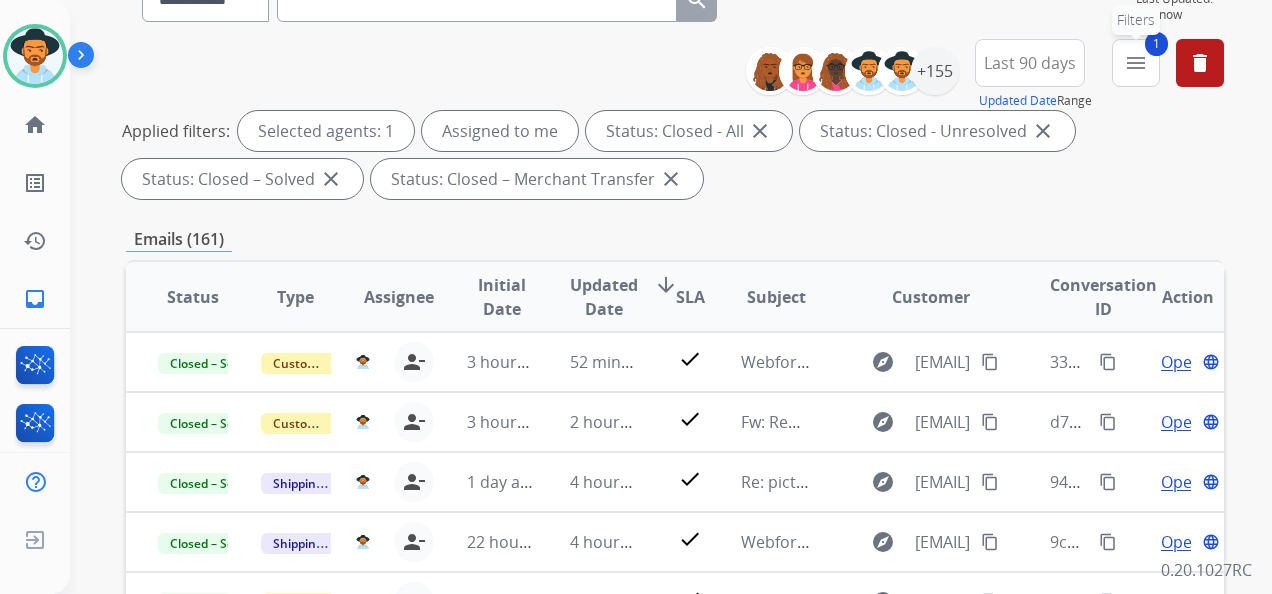 click on "menu" at bounding box center (1136, 63) 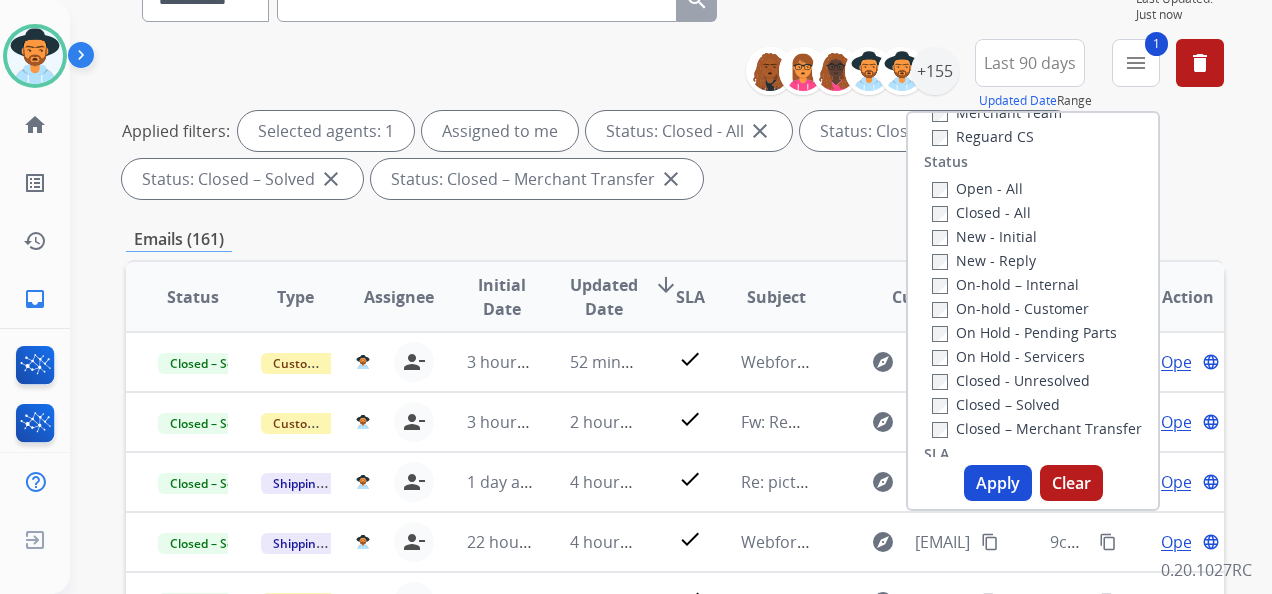 scroll, scrollTop: 128, scrollLeft: 0, axis: vertical 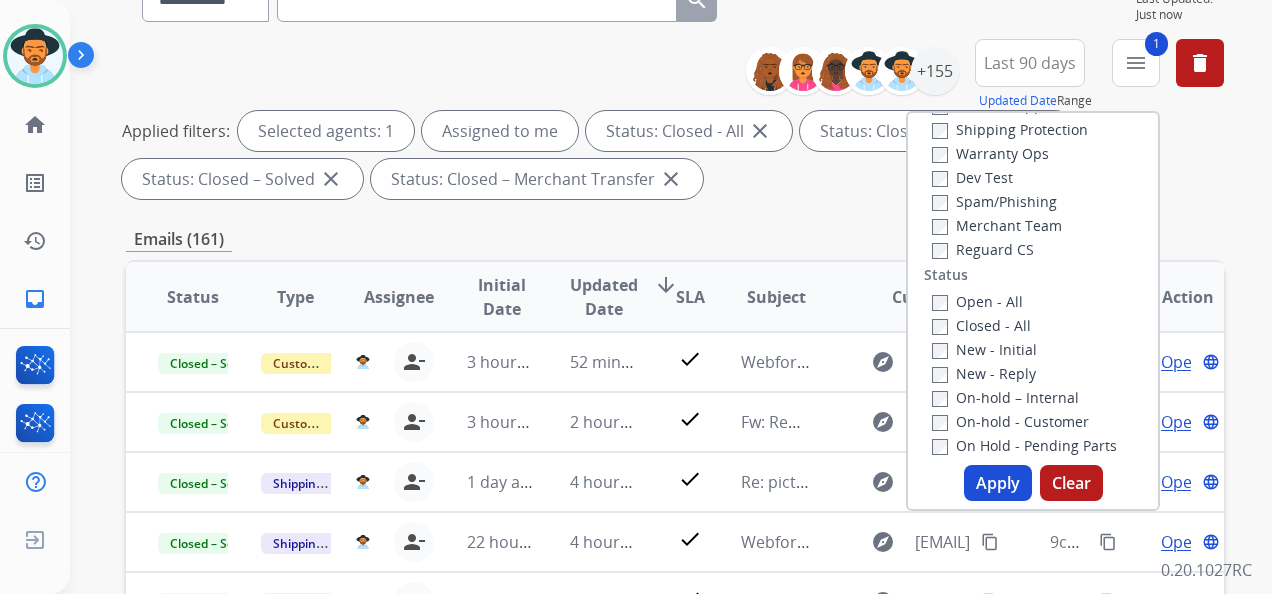 click on "Closed - All" at bounding box center (1037, 325) 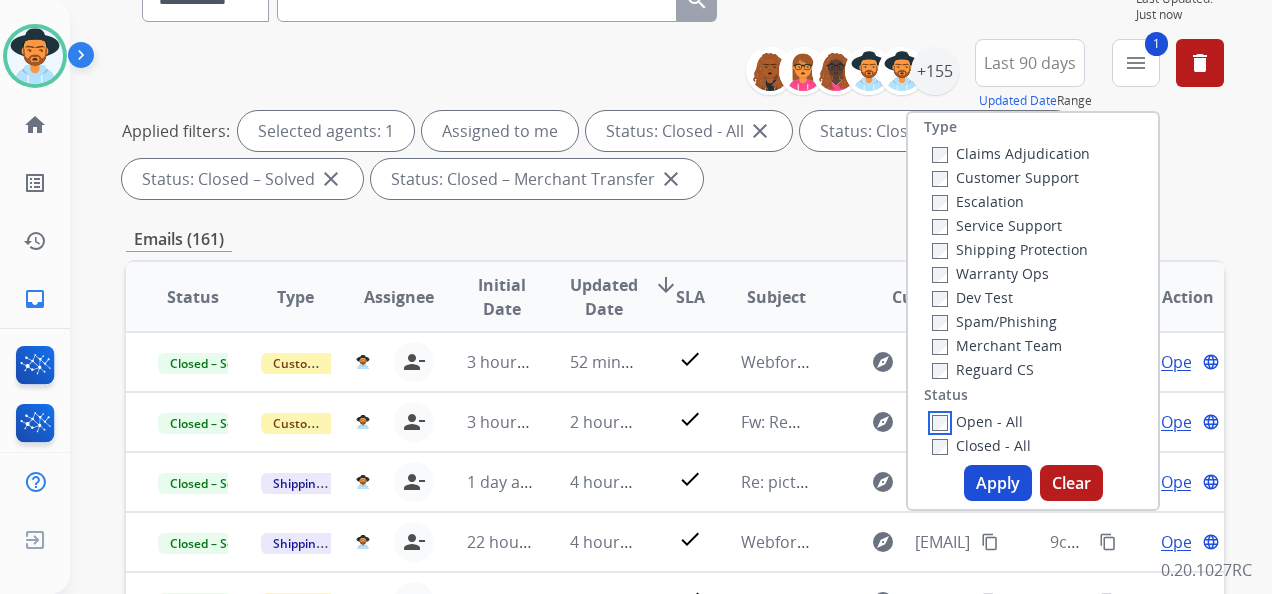 scroll, scrollTop: 0, scrollLeft: 0, axis: both 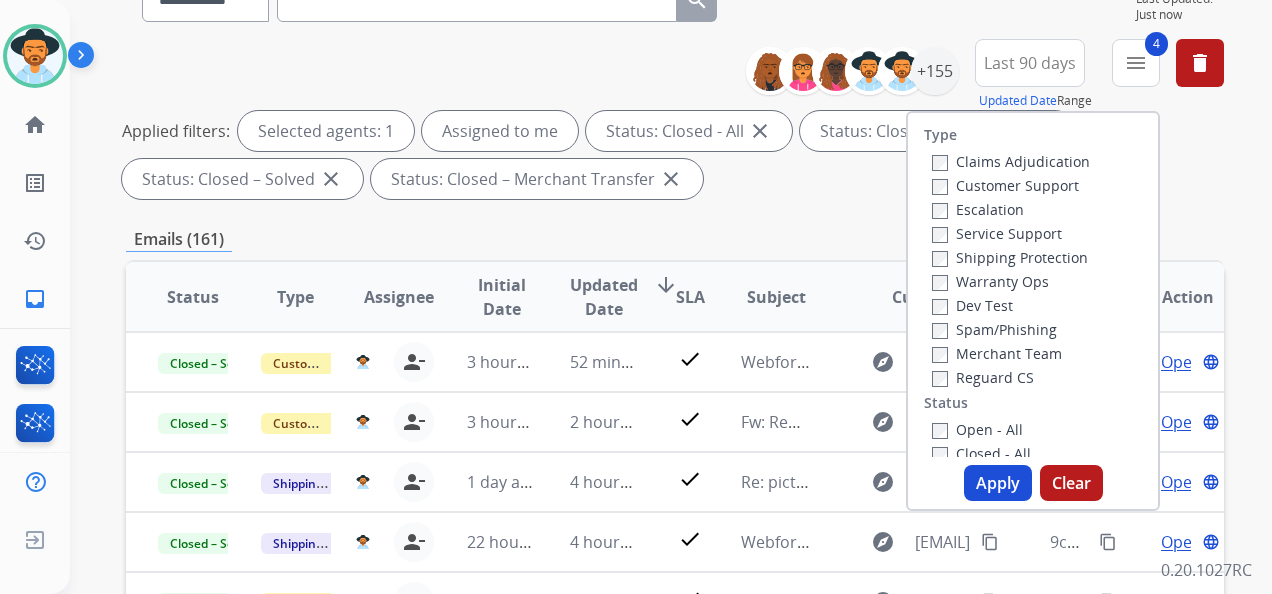 click on "Apply" at bounding box center [998, 483] 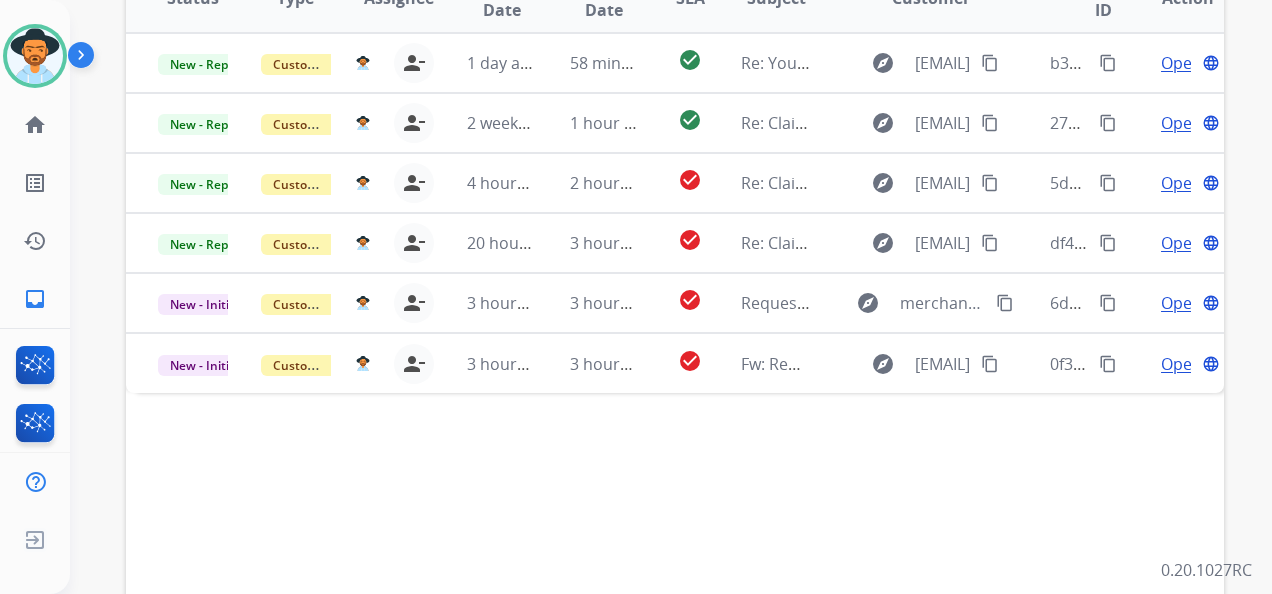 scroll, scrollTop: 600, scrollLeft: 0, axis: vertical 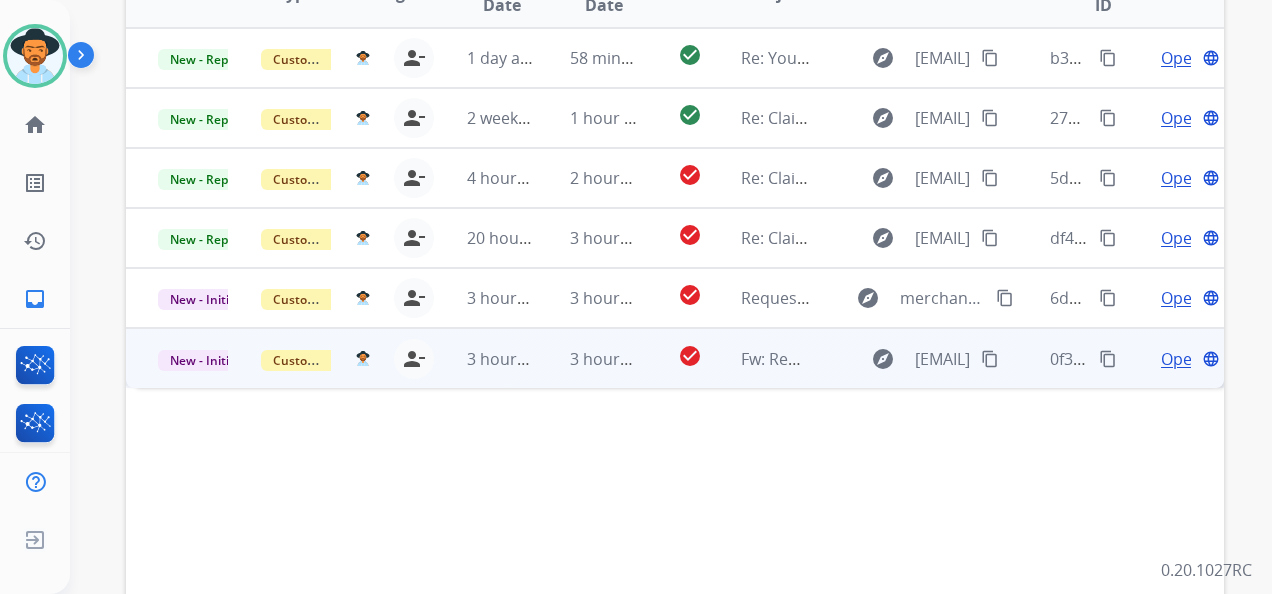 click on "Open" at bounding box center [1181, 359] 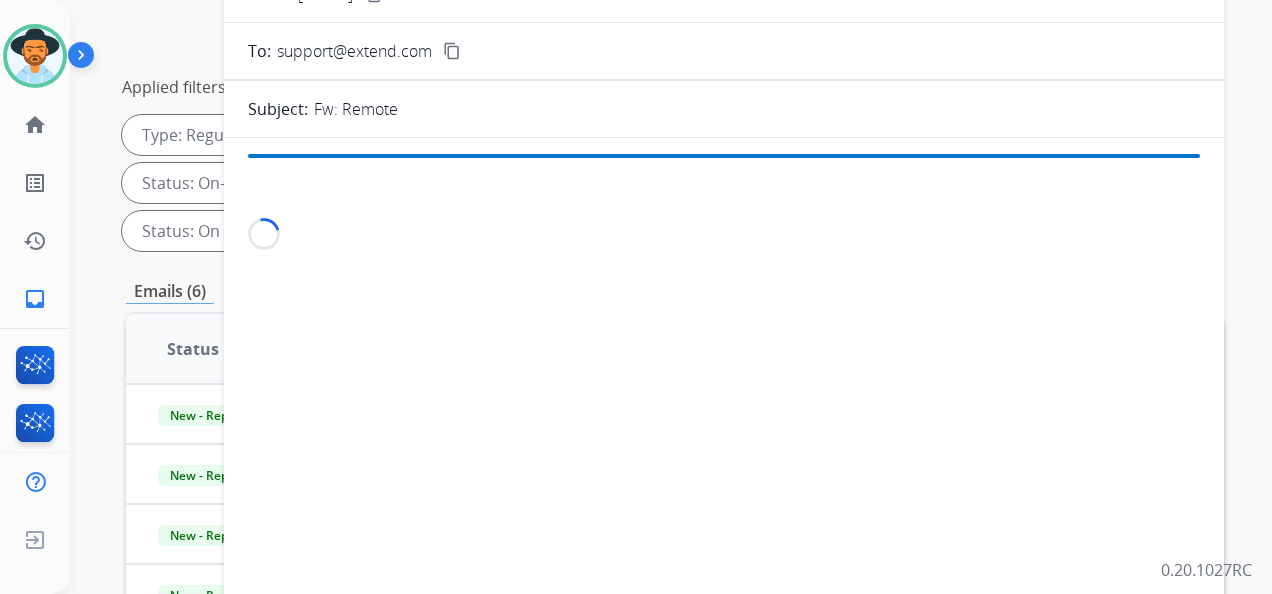 scroll, scrollTop: 200, scrollLeft: 0, axis: vertical 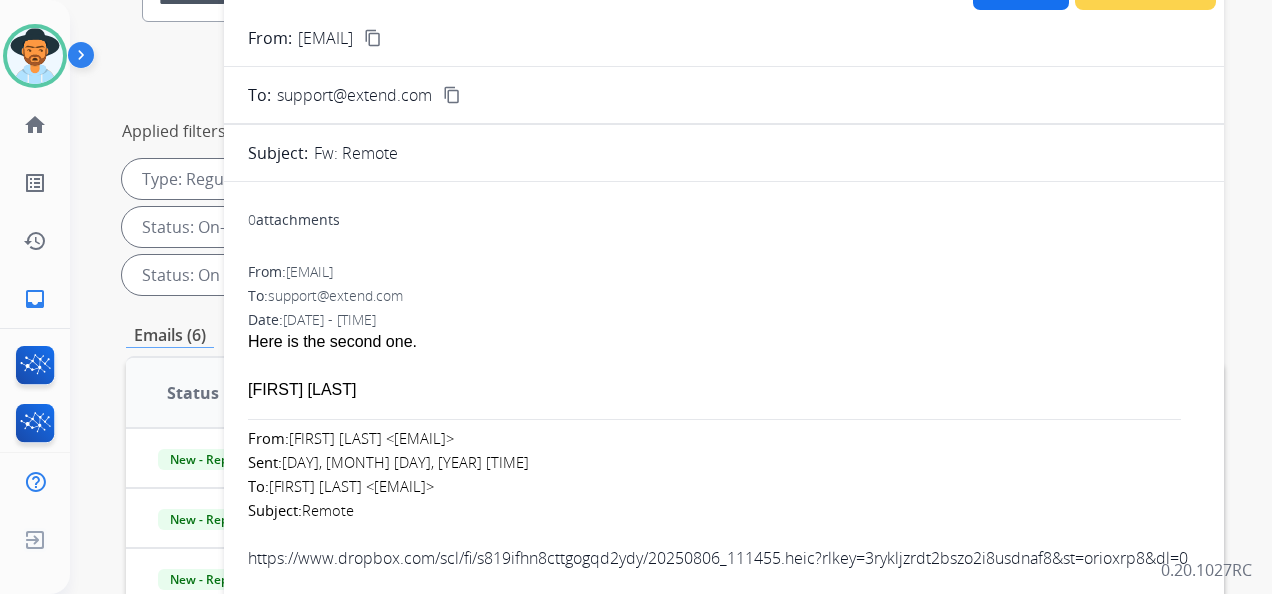 click on "content_copy" at bounding box center (373, 38) 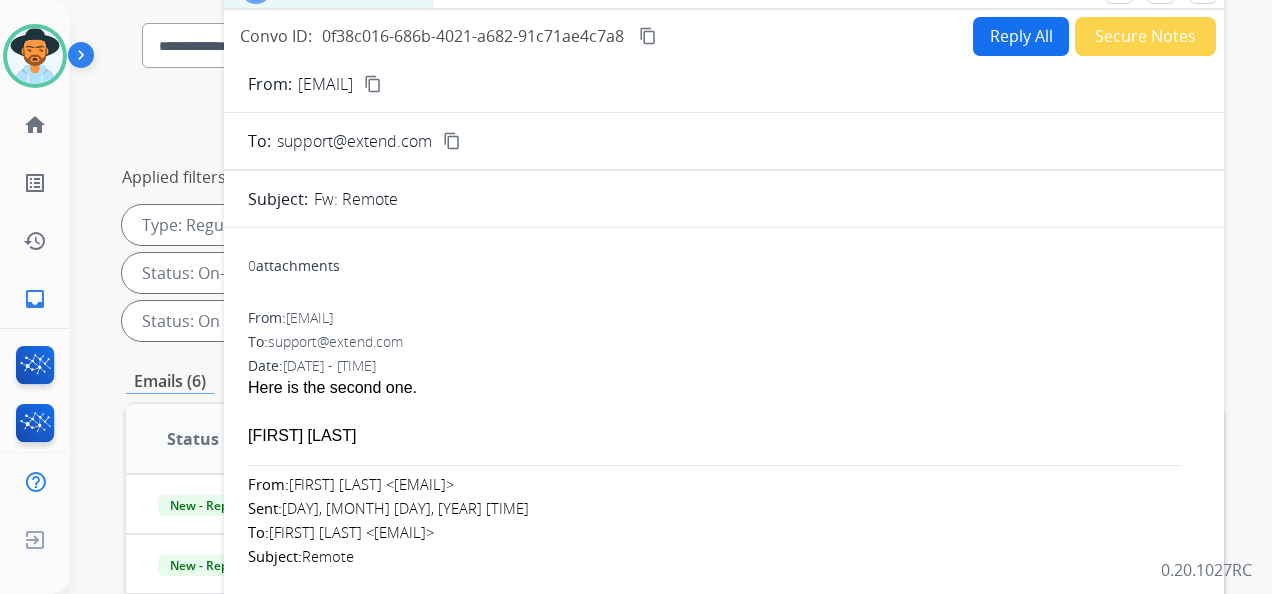 scroll, scrollTop: 100, scrollLeft: 0, axis: vertical 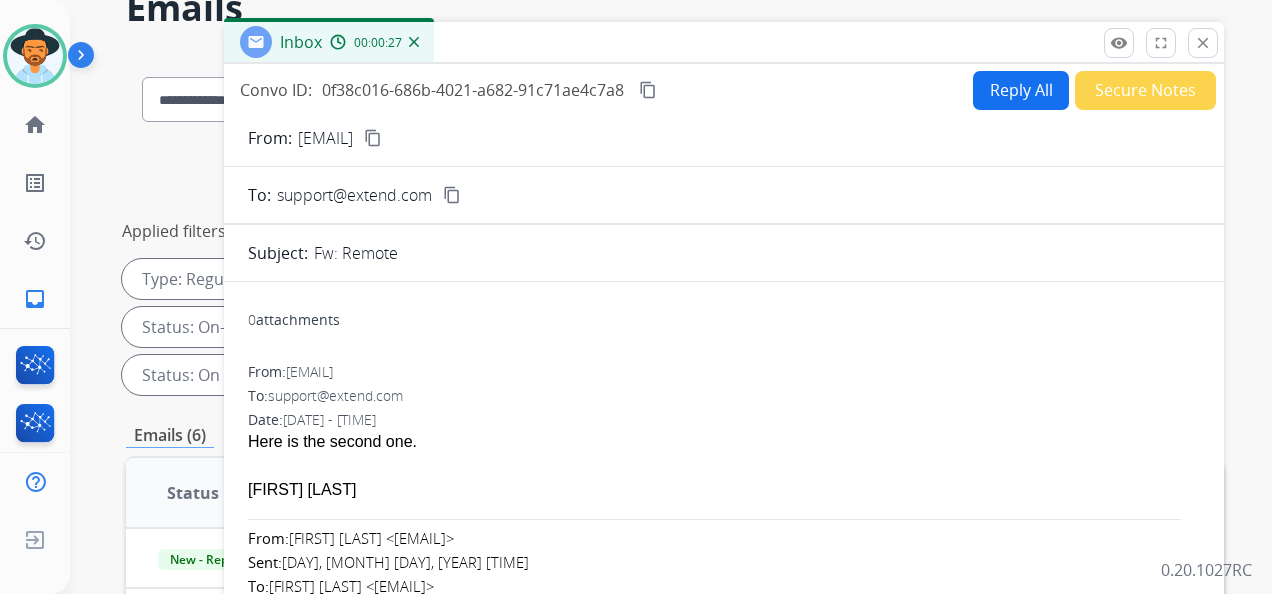 click on "Reply All" at bounding box center [1021, 90] 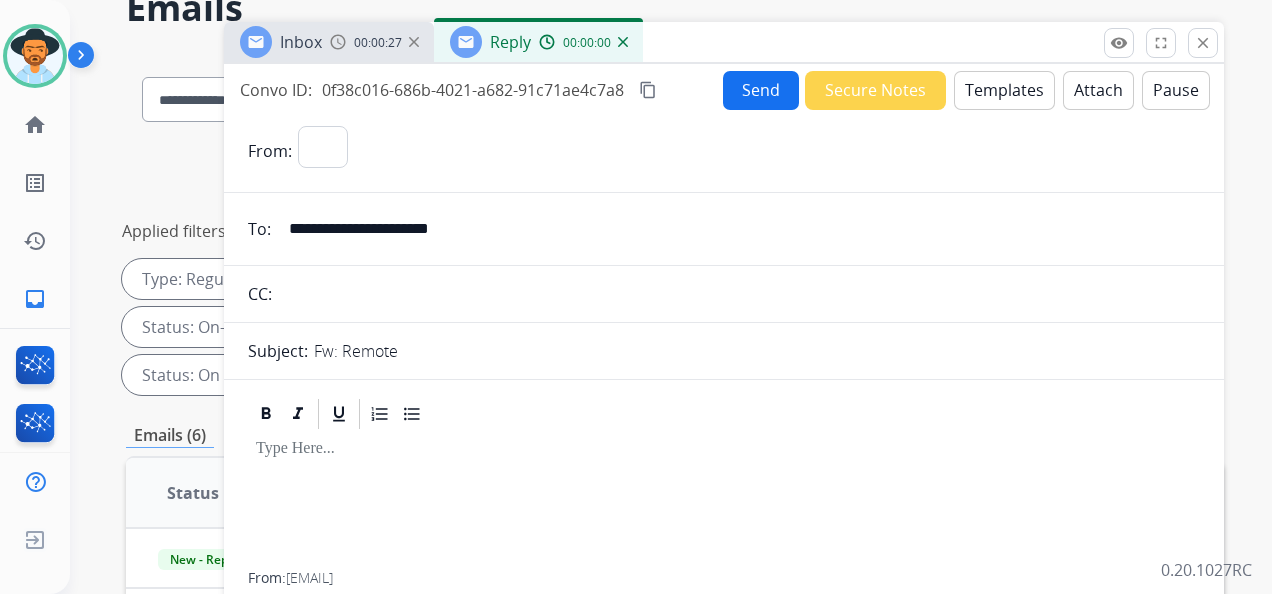 select on "**********" 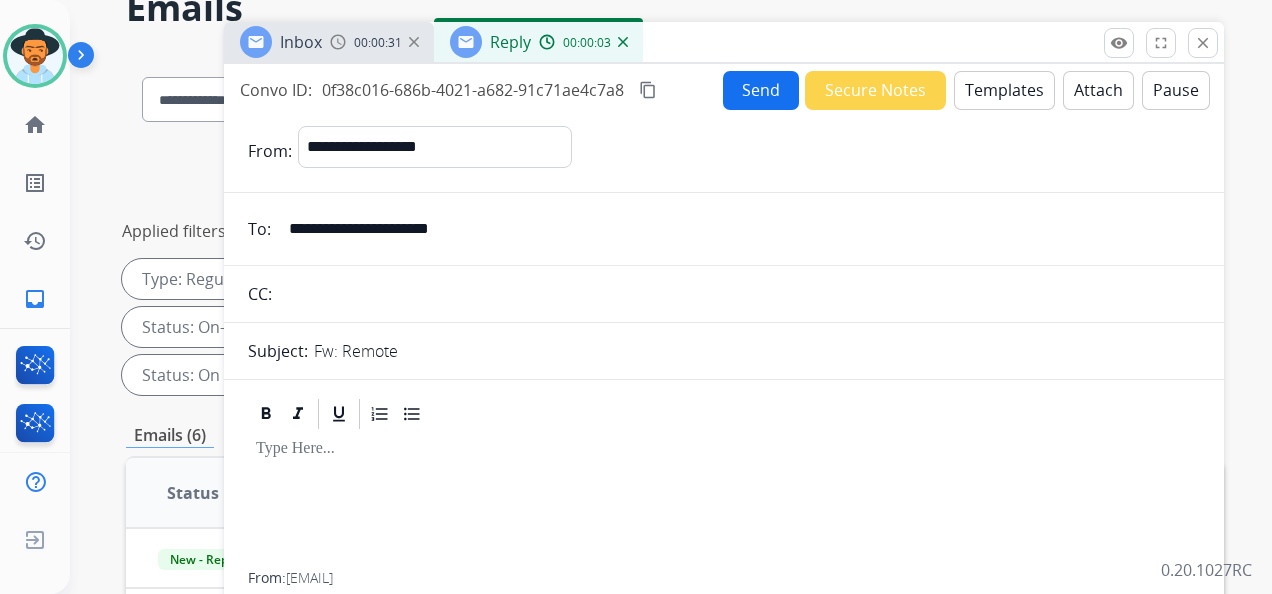 click on "Templates" at bounding box center [1004, 90] 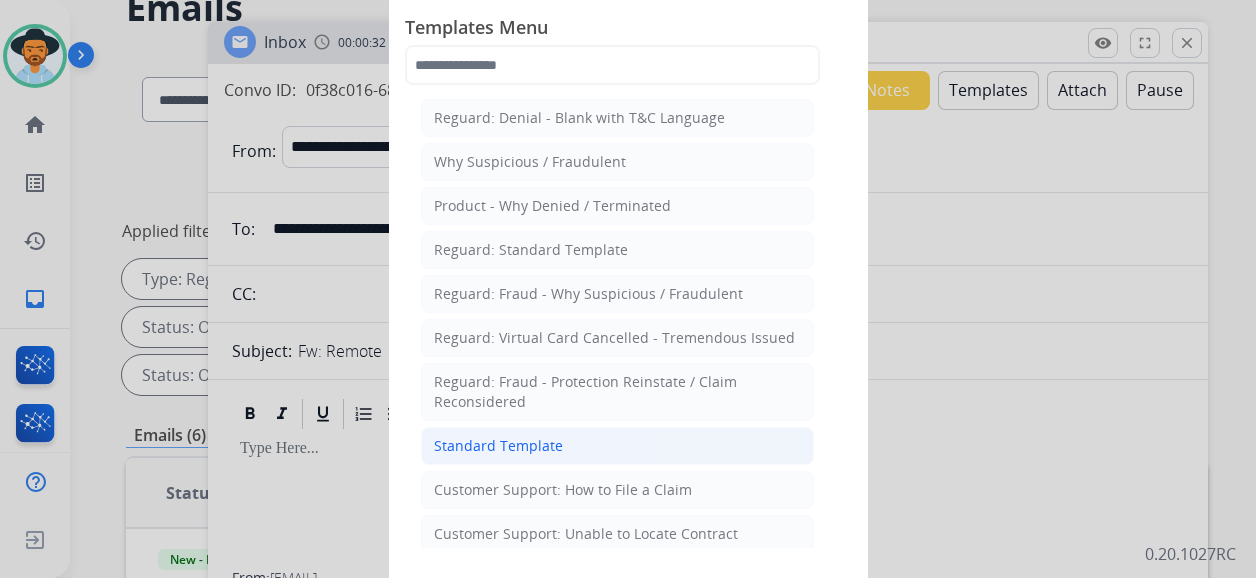 click on "Standard Template" 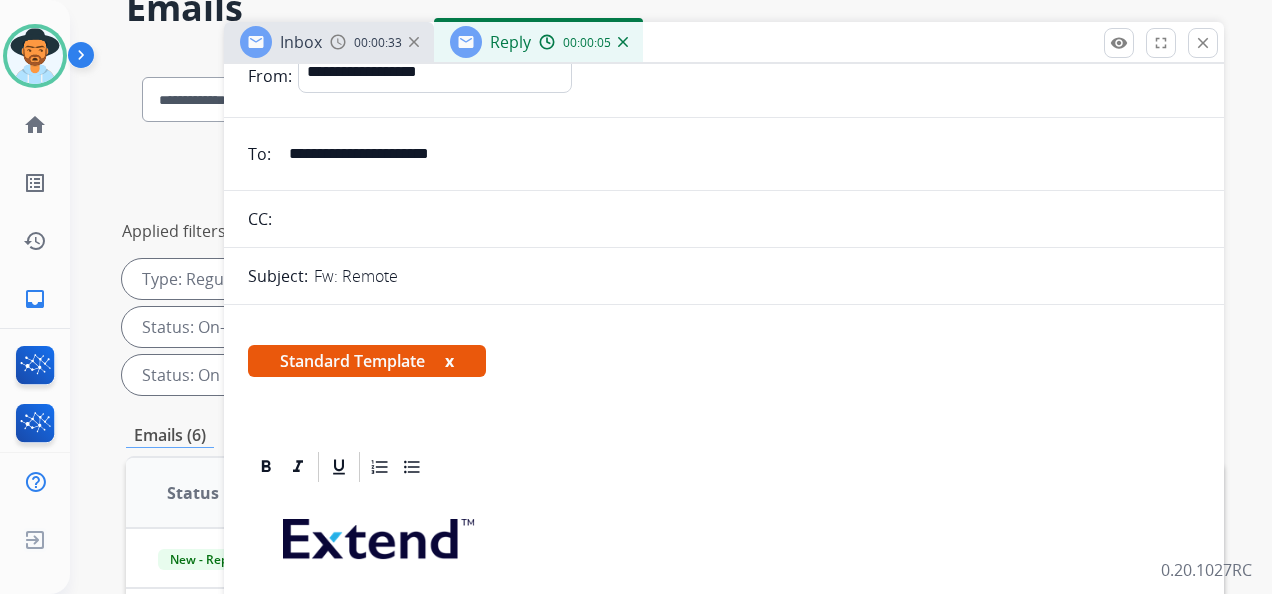 scroll, scrollTop: 200, scrollLeft: 0, axis: vertical 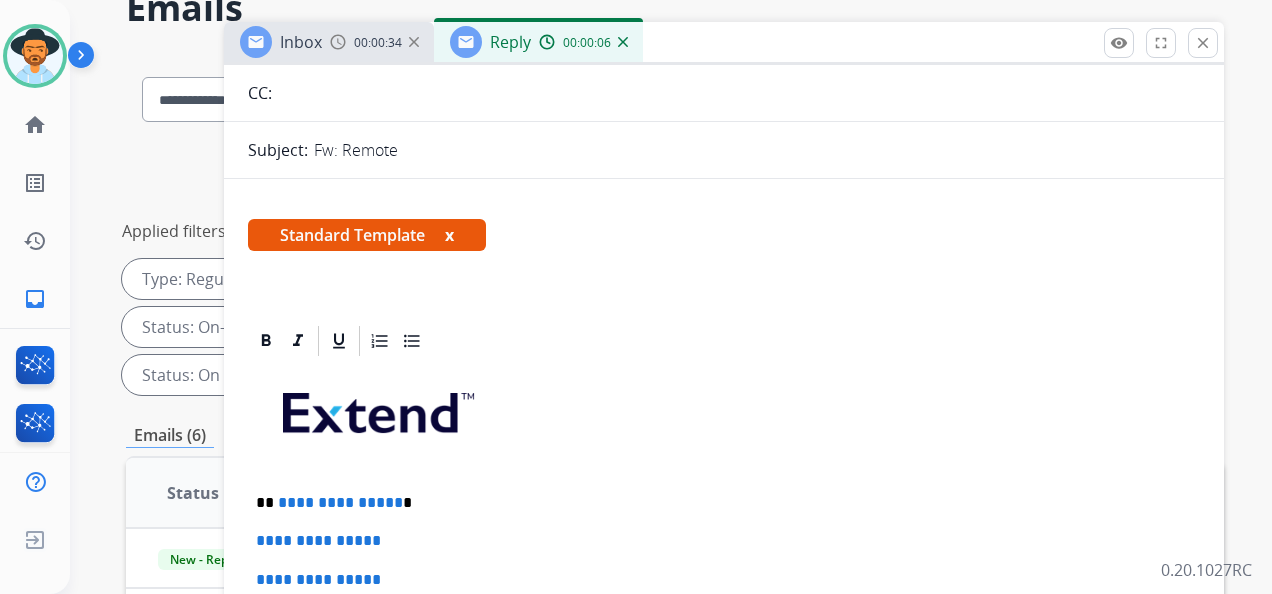 click on "**********" at bounding box center [716, 503] 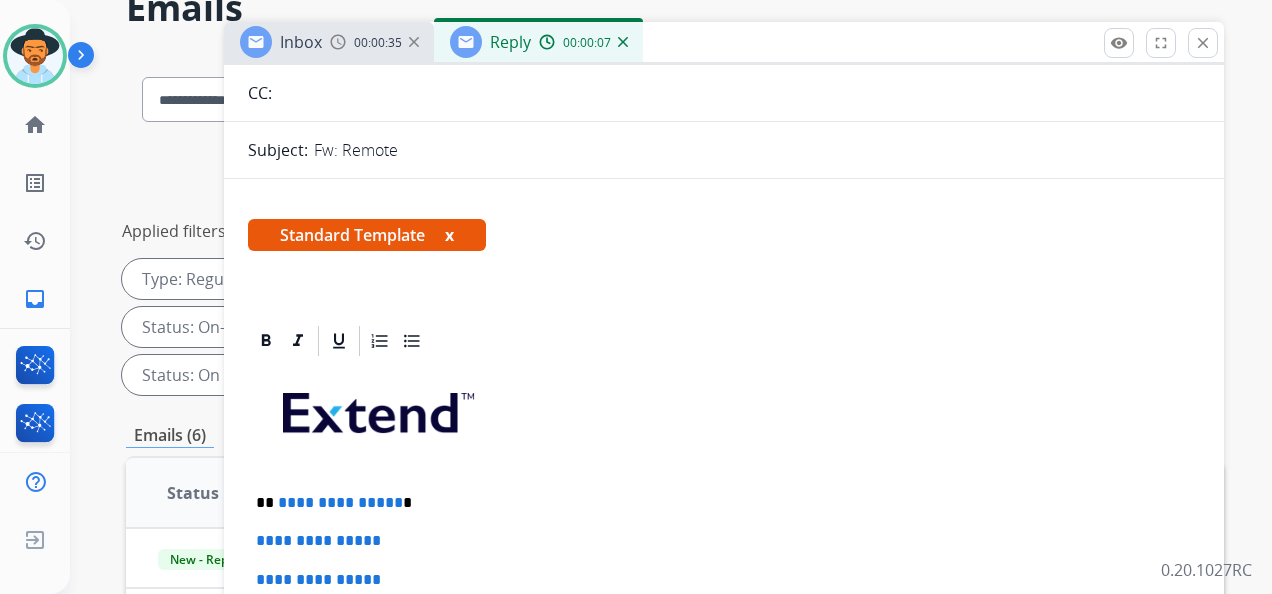 type 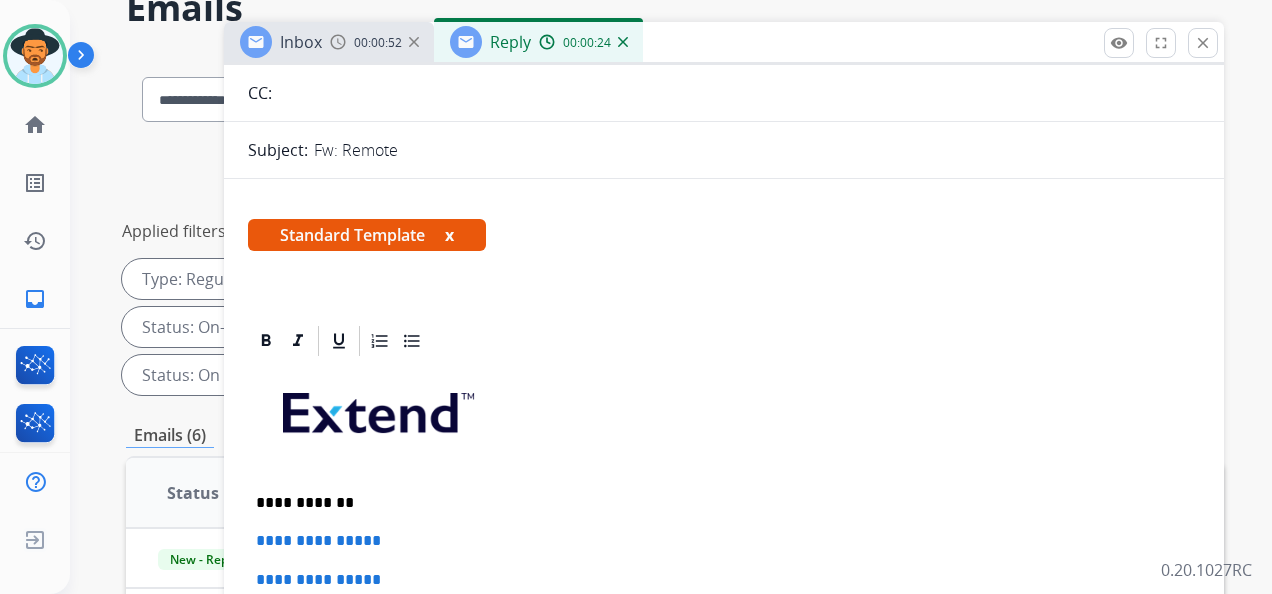 click on "**********" at bounding box center (716, 503) 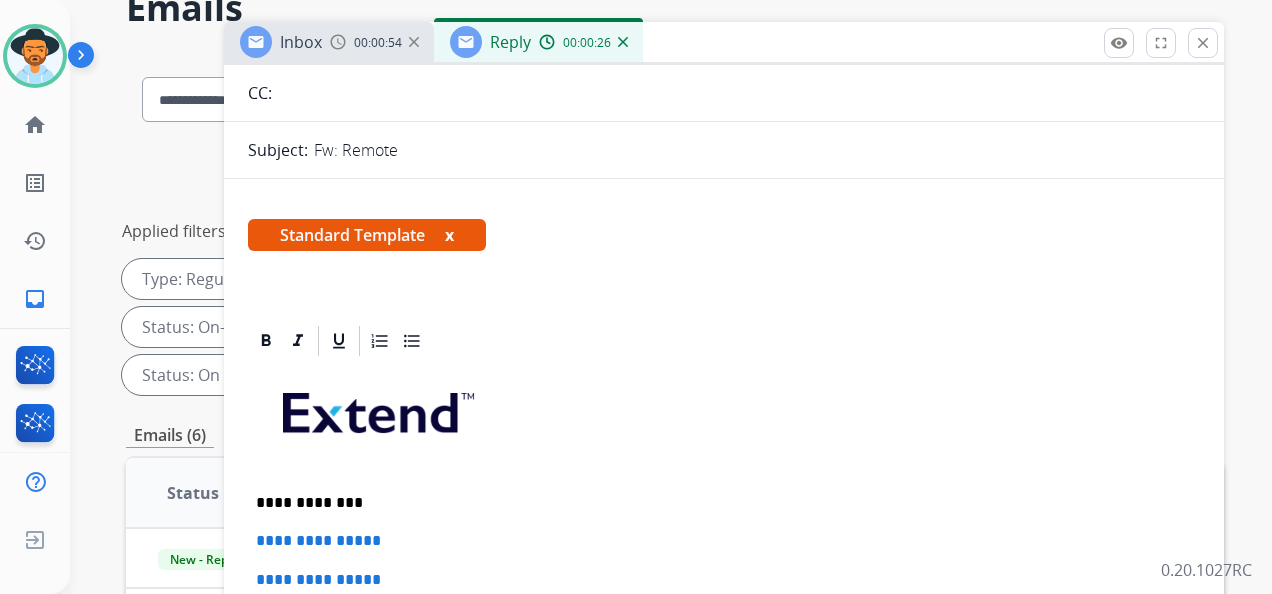 click on "**********" at bounding box center (724, 541) 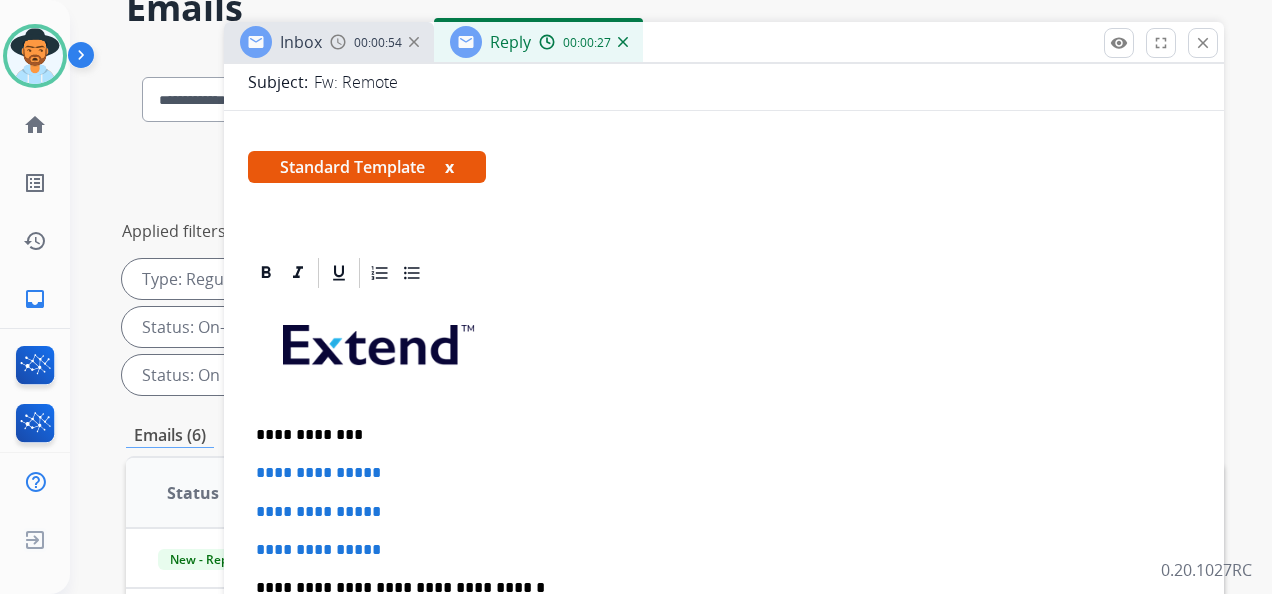 scroll, scrollTop: 300, scrollLeft: 0, axis: vertical 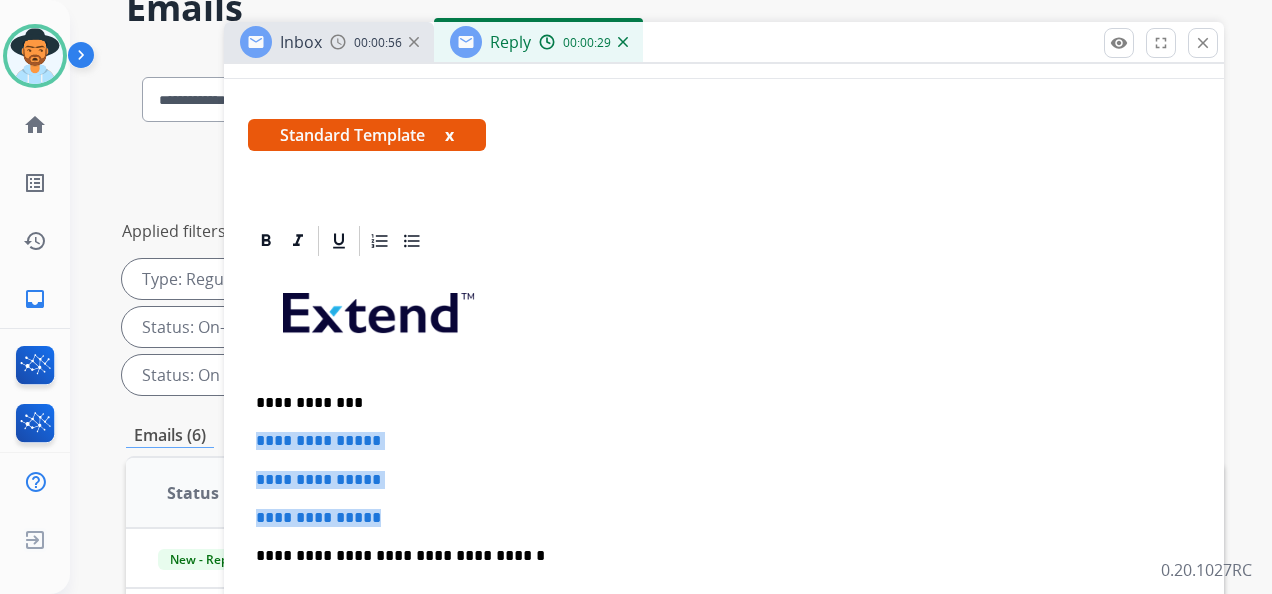 drag, startPoint x: 254, startPoint y: 435, endPoint x: 402, endPoint y: 516, distance: 168.71574 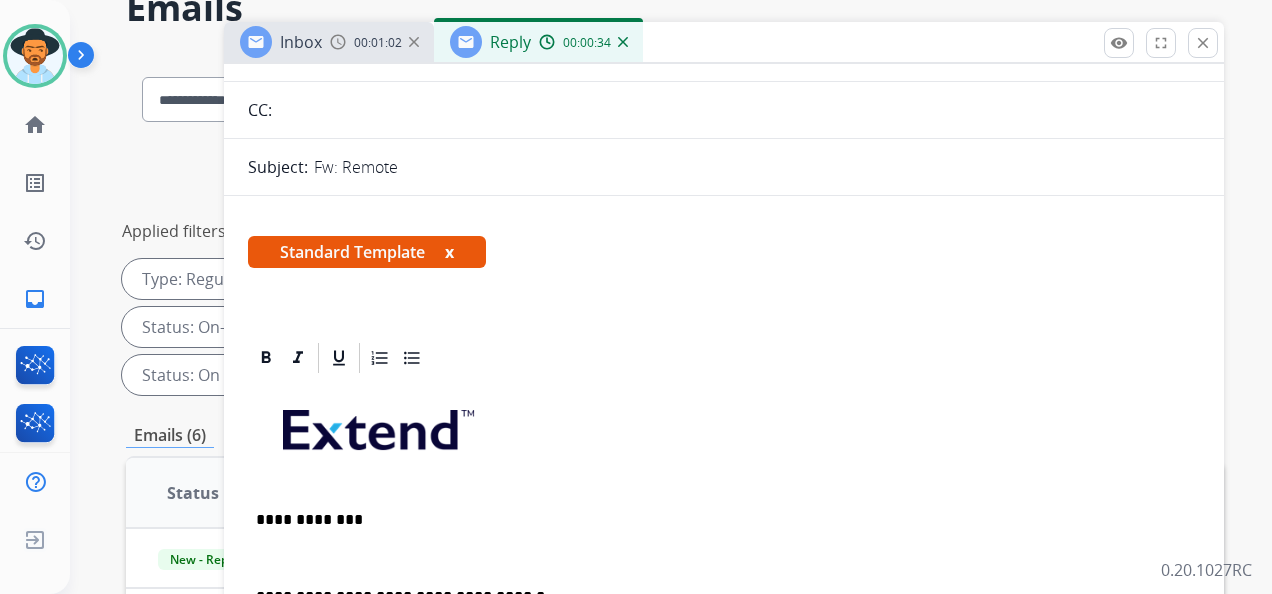 scroll, scrollTop: 0, scrollLeft: 0, axis: both 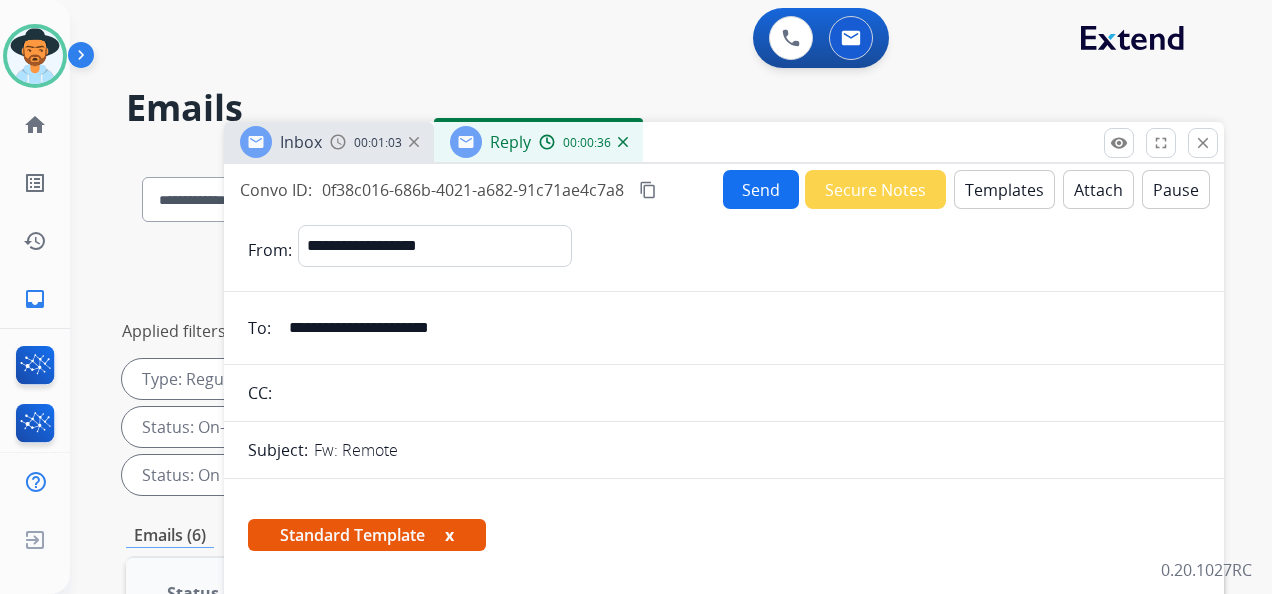 click on "Templates" at bounding box center (1004, 189) 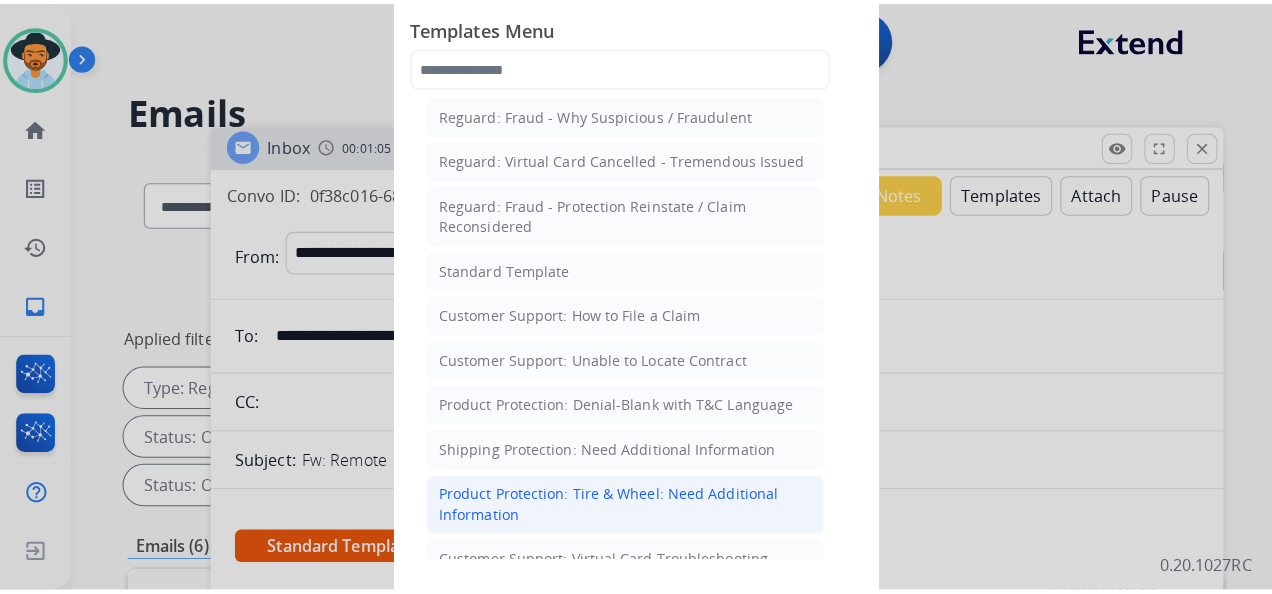 scroll, scrollTop: 200, scrollLeft: 0, axis: vertical 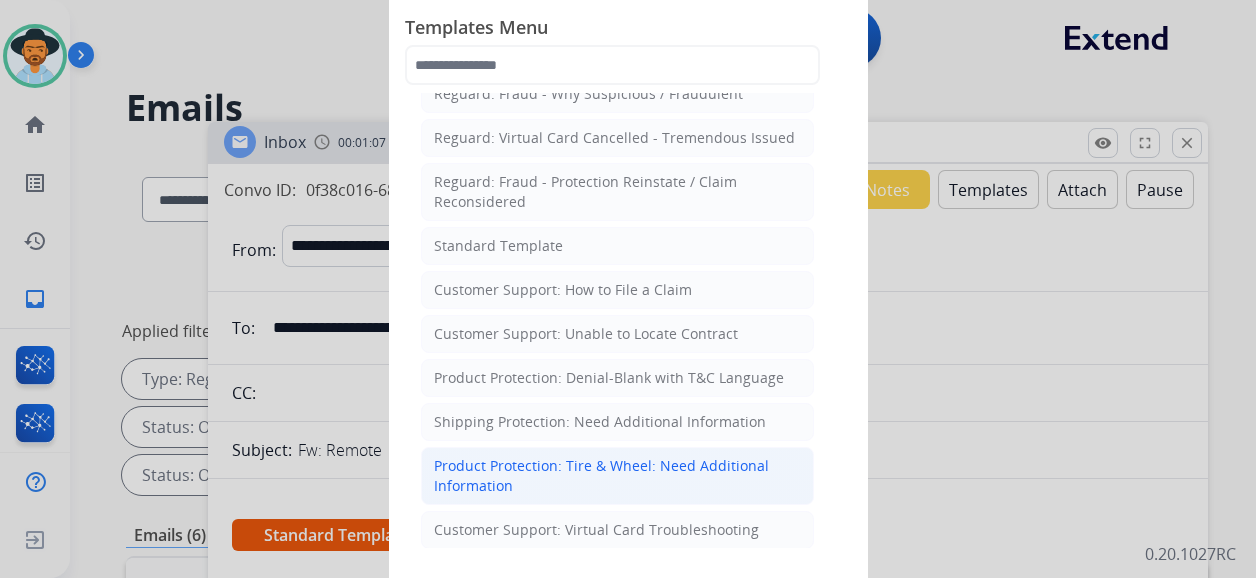 click on "Product Protection: Tire & Wheel: Need Additional Information" 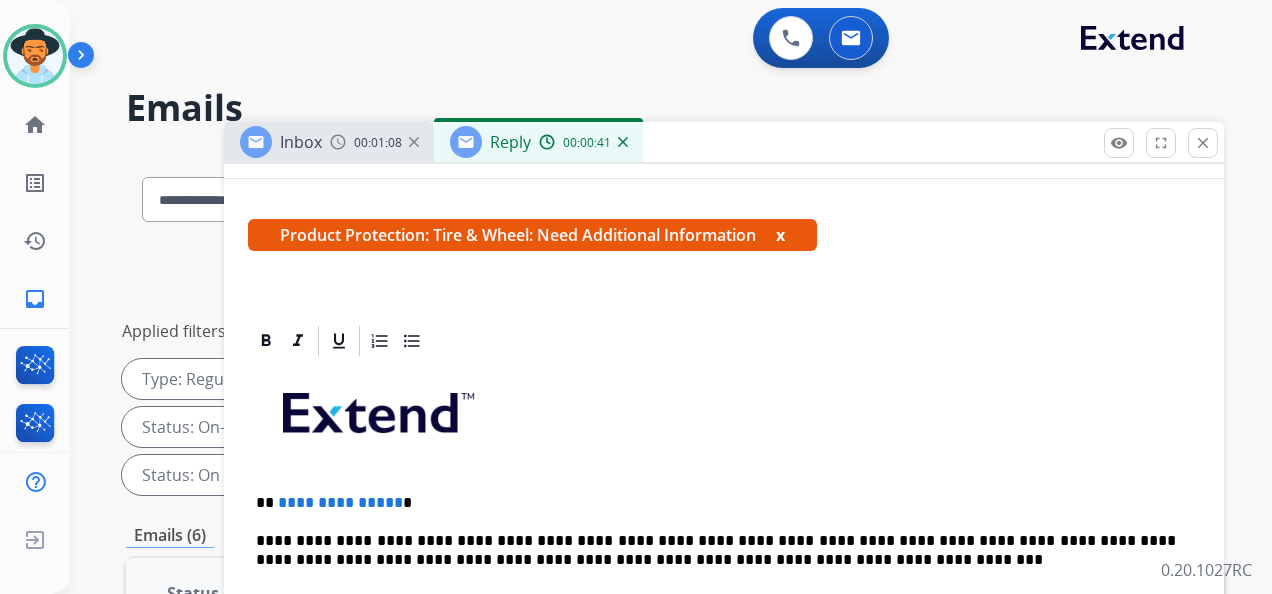 scroll, scrollTop: 400, scrollLeft: 0, axis: vertical 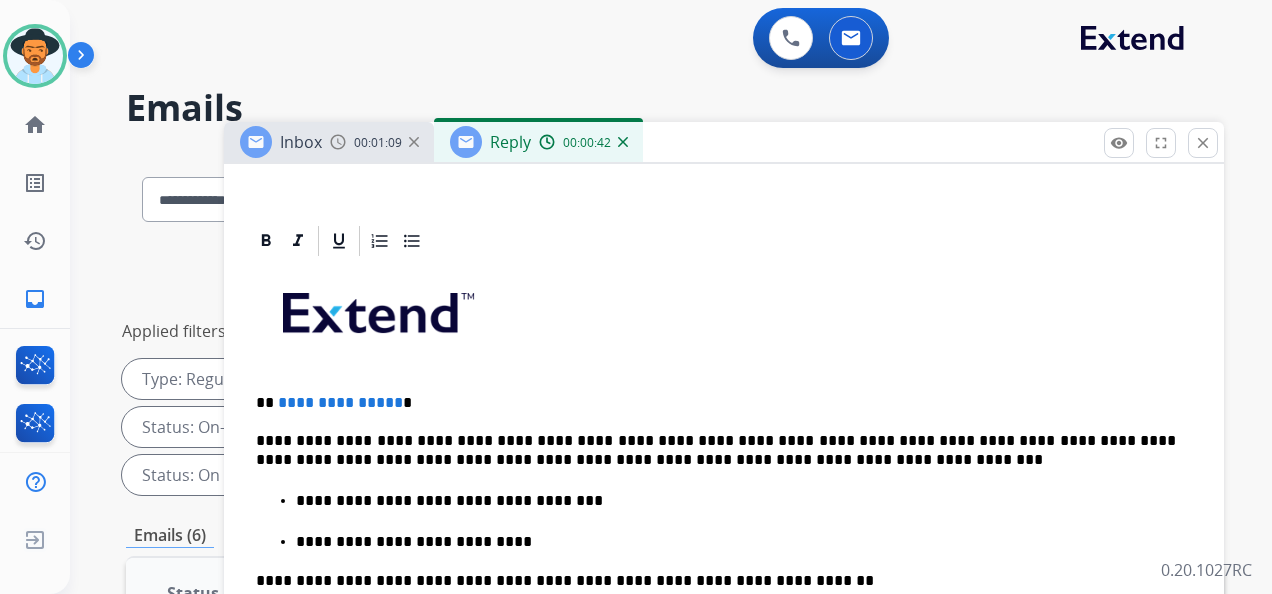 click on "**********" at bounding box center [716, 403] 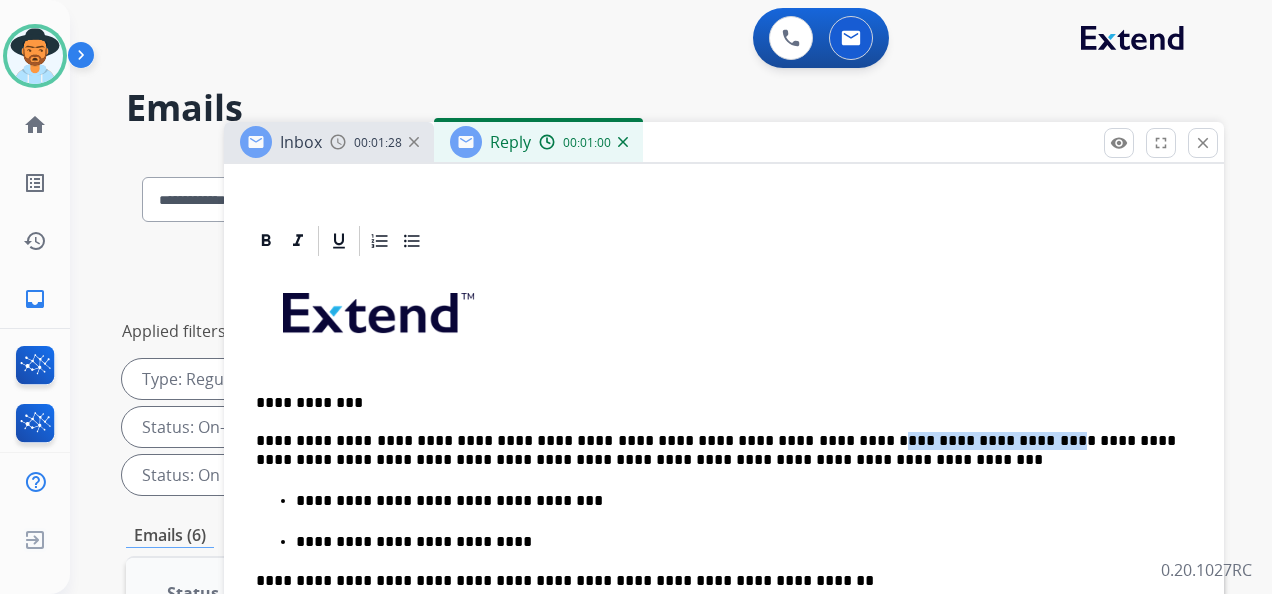 drag, startPoint x: 808, startPoint y: 437, endPoint x: 948, endPoint y: 452, distance: 140.80128 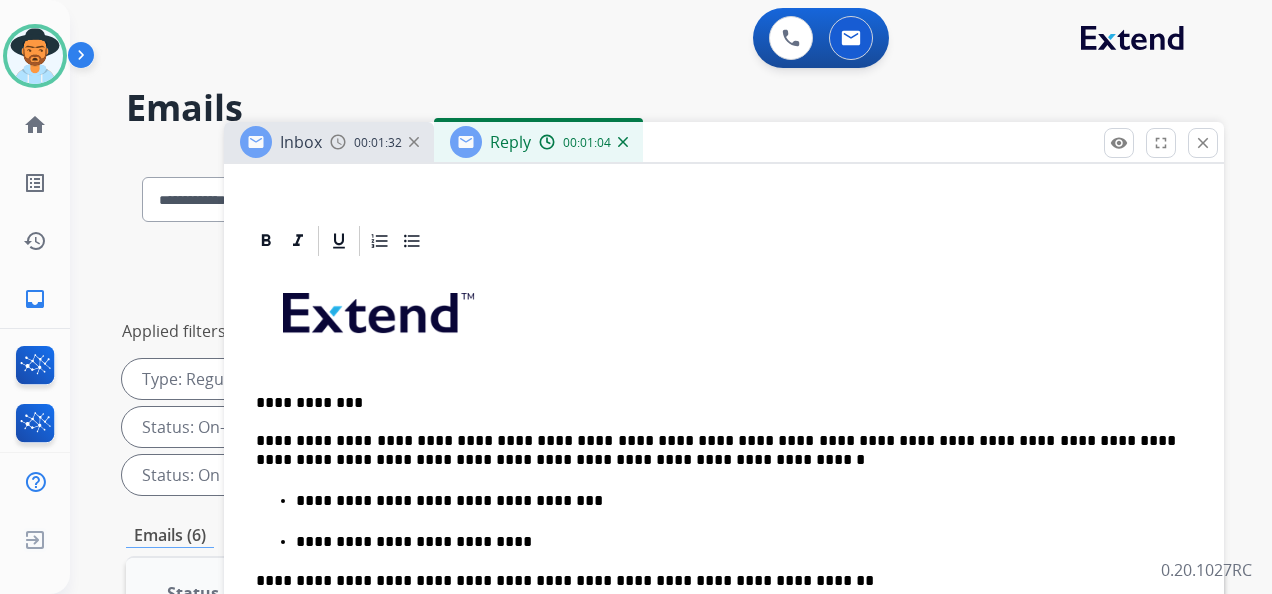 drag, startPoint x: 838, startPoint y: 442, endPoint x: 832, endPoint y: 466, distance: 24.738634 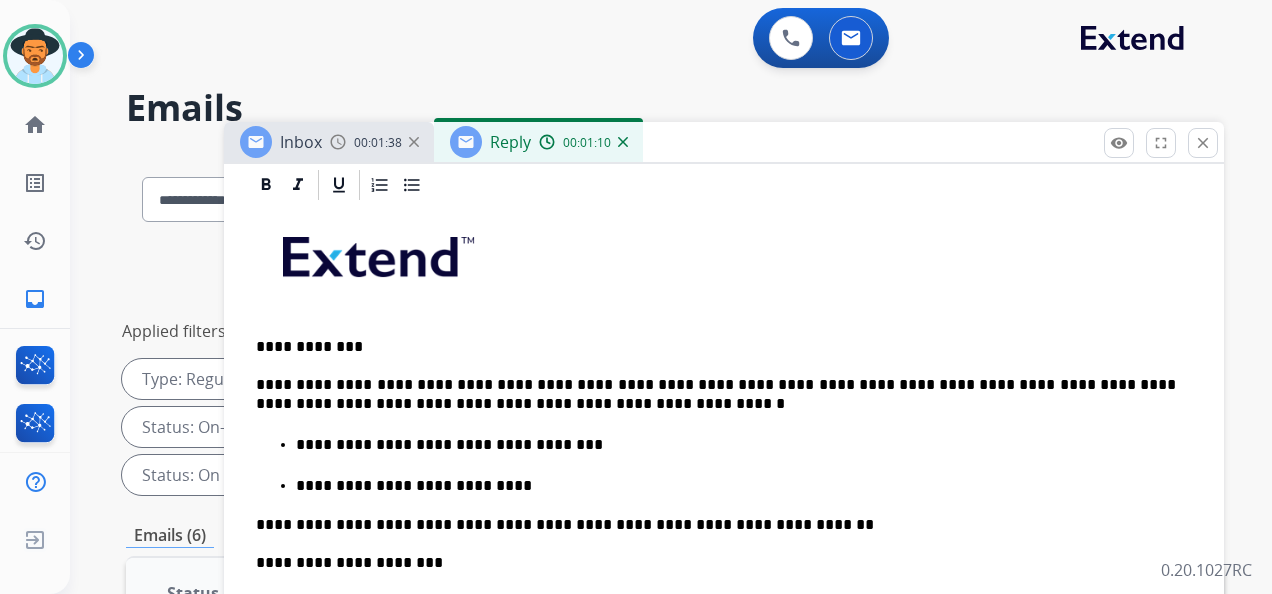 scroll, scrollTop: 500, scrollLeft: 0, axis: vertical 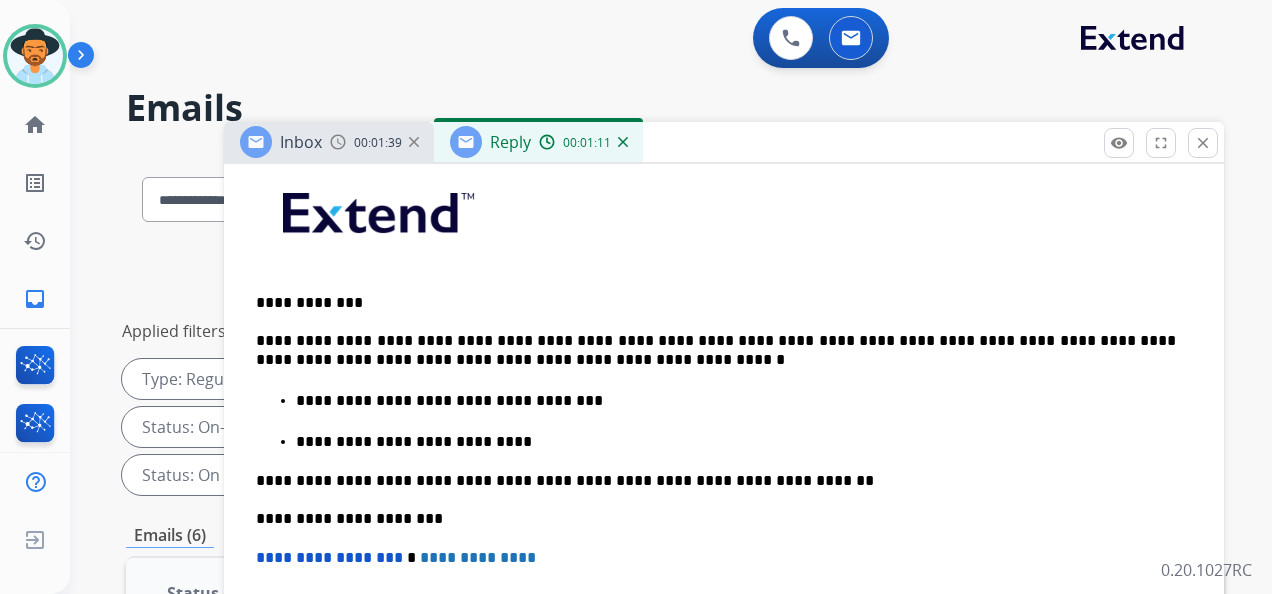 click on "**********" at bounding box center (736, 401) 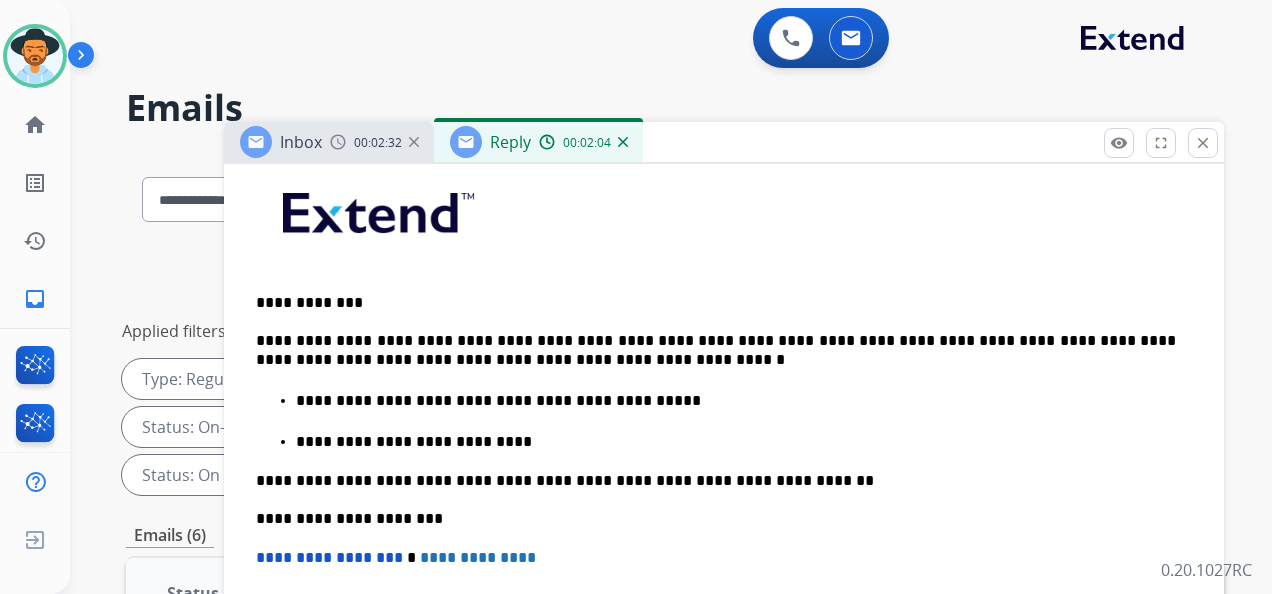 click on "**********" at bounding box center [736, 442] 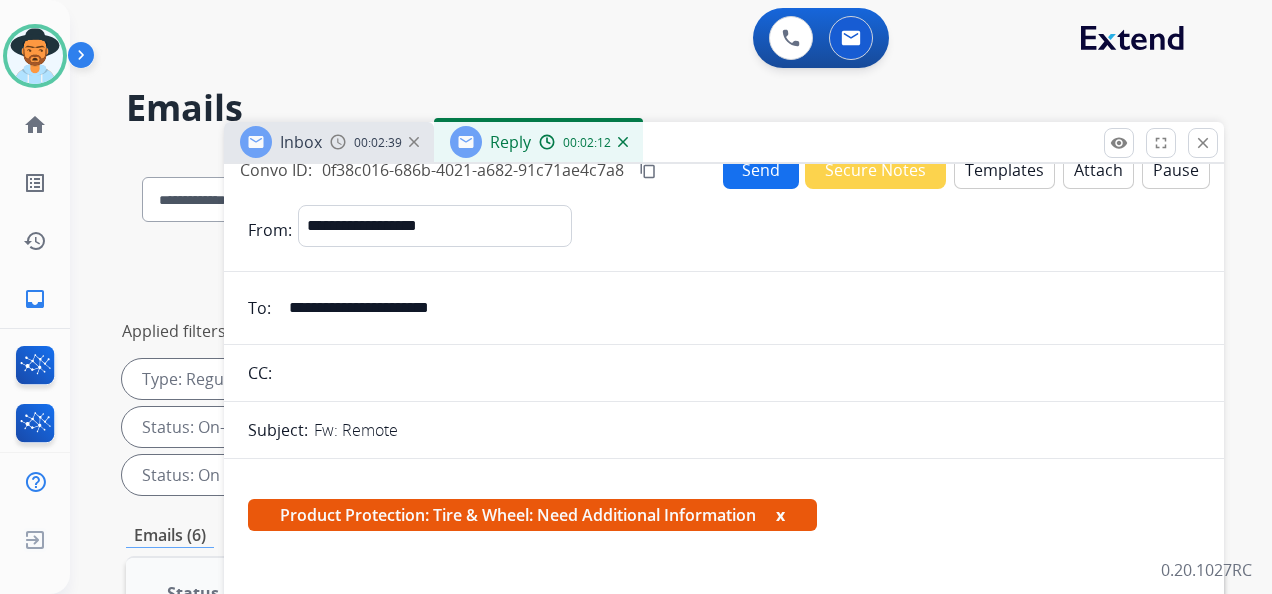 scroll, scrollTop: 0, scrollLeft: 0, axis: both 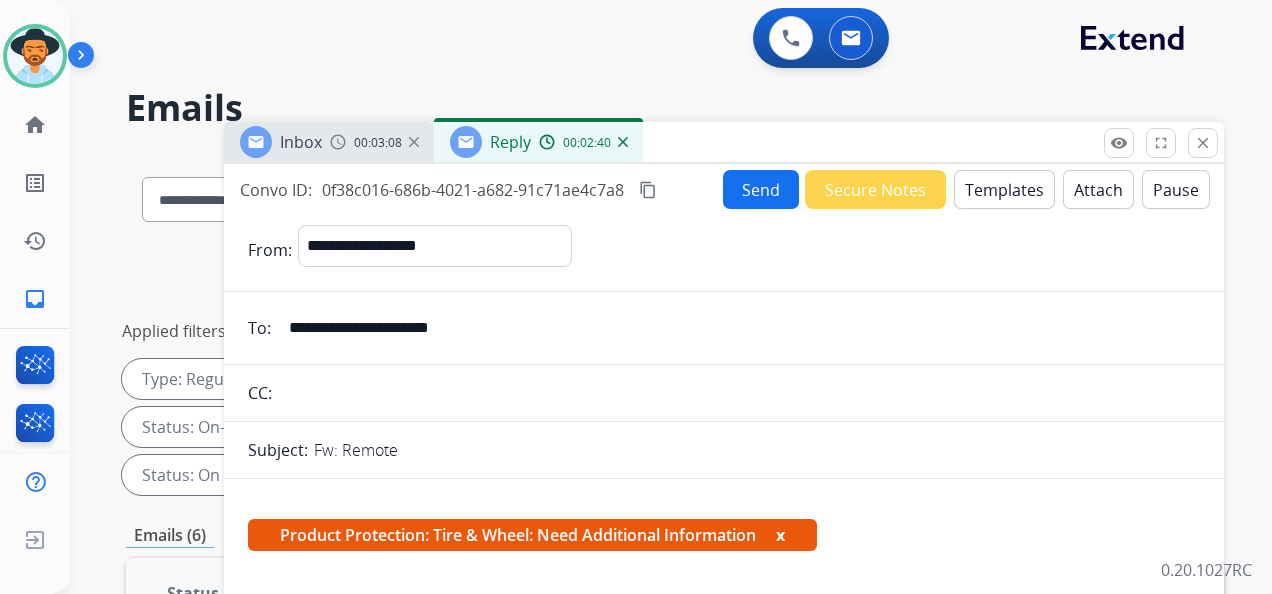 click on "content_copy" at bounding box center [648, 190] 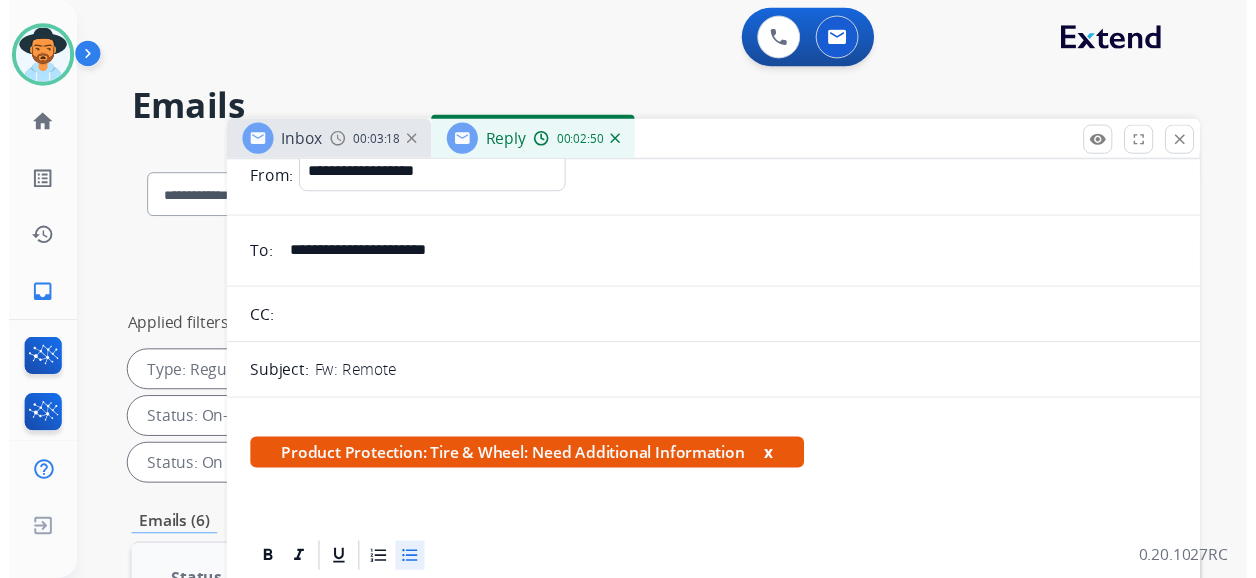 scroll, scrollTop: 0, scrollLeft: 0, axis: both 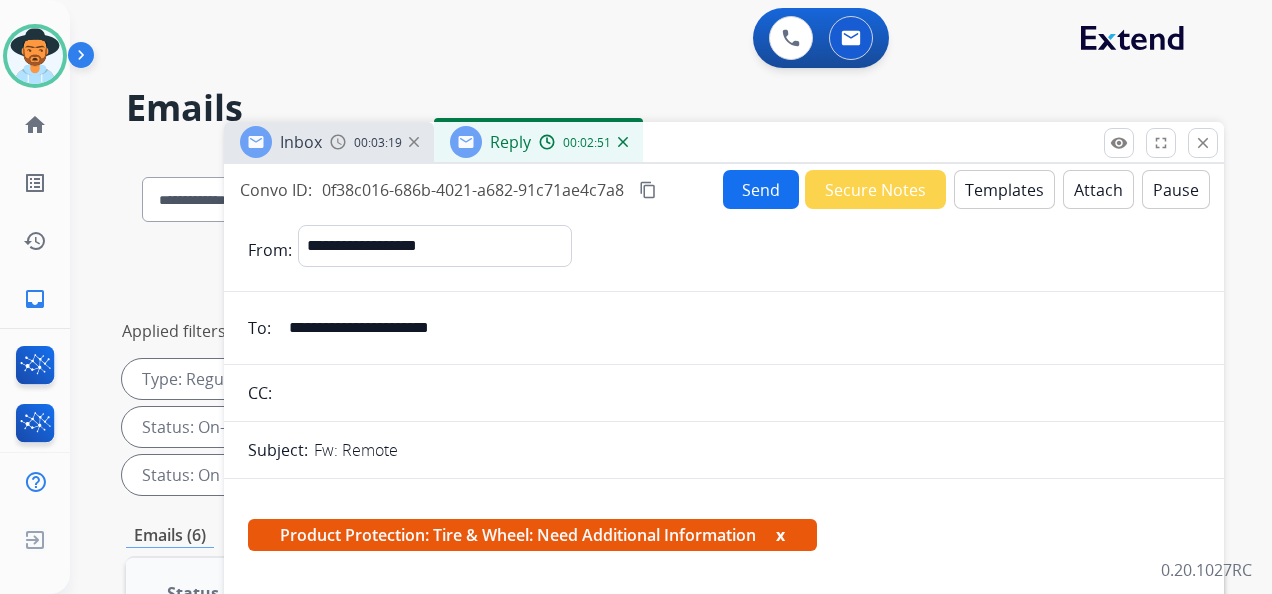 click on "Send" at bounding box center (761, 189) 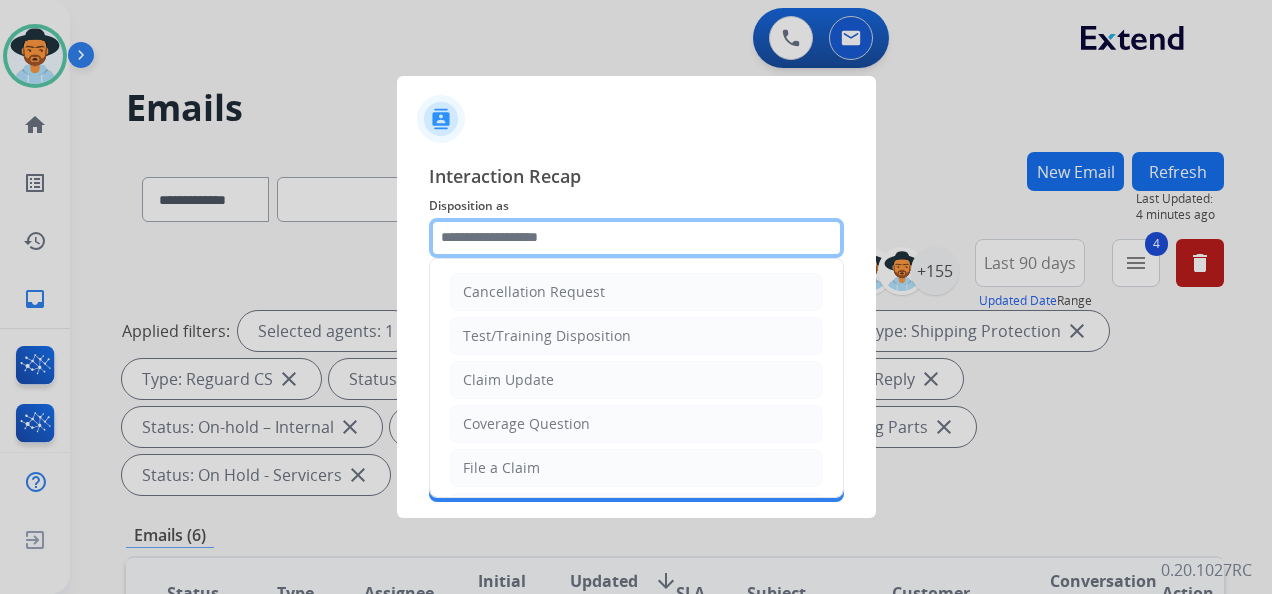 click 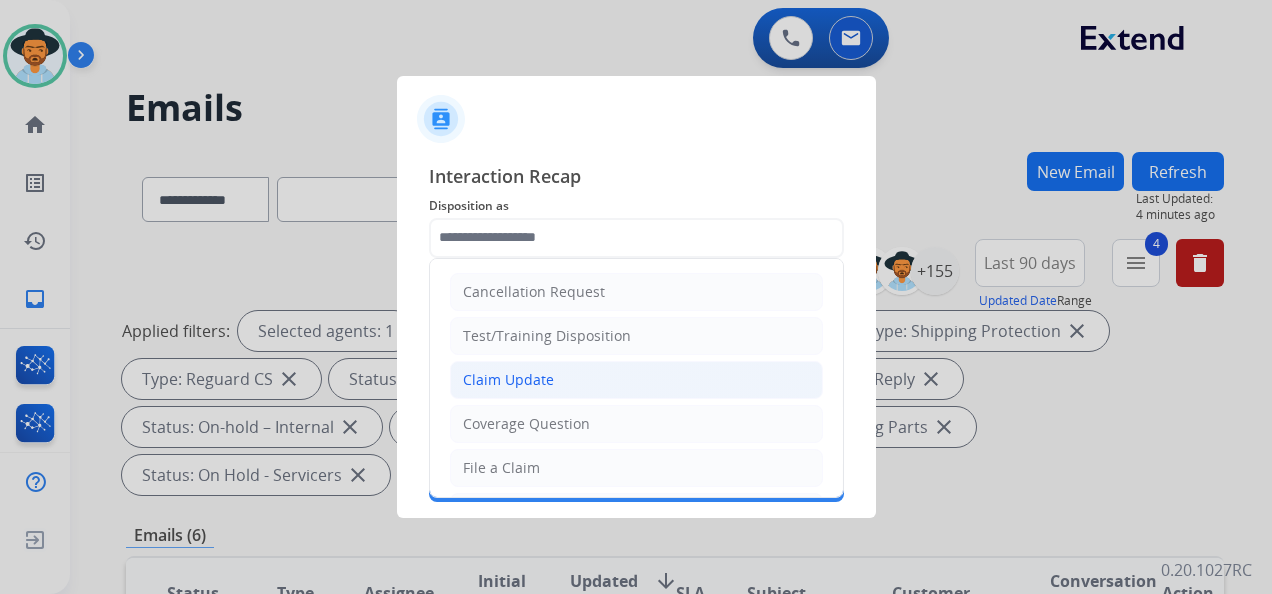 click on "Claim Update" 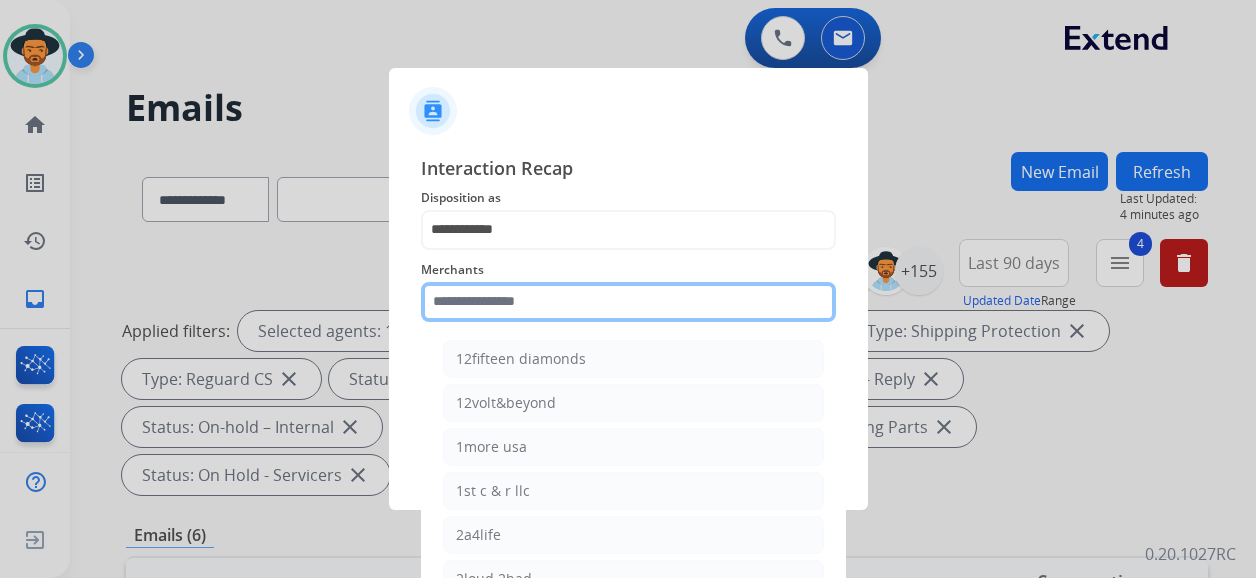 click 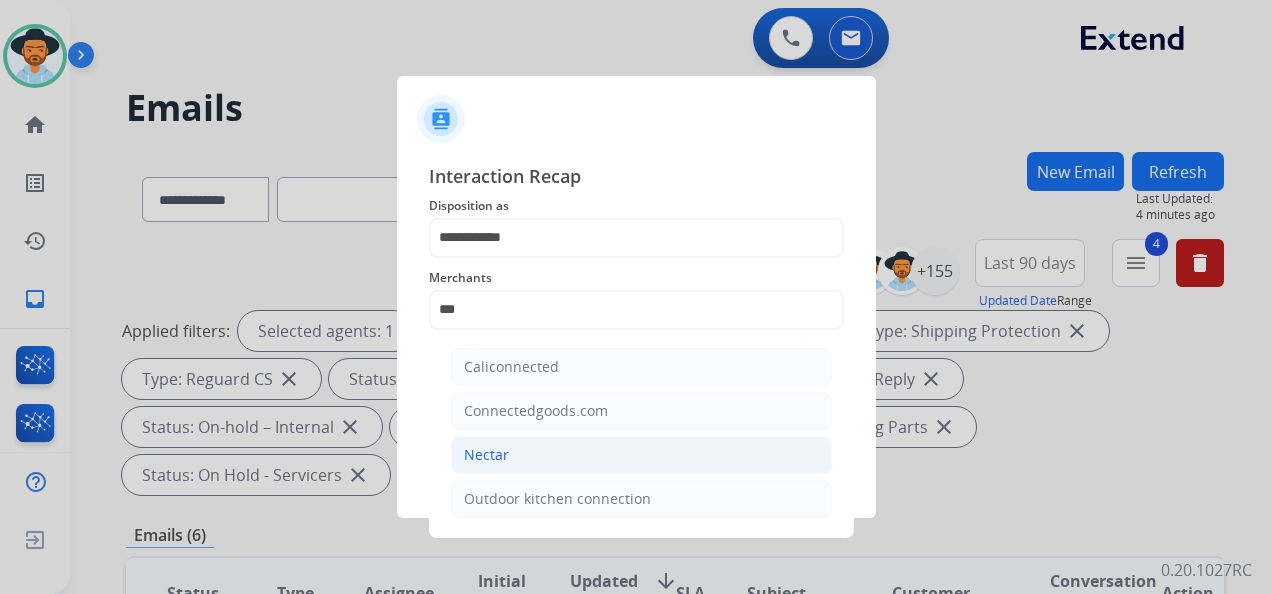 click on "Nectar" 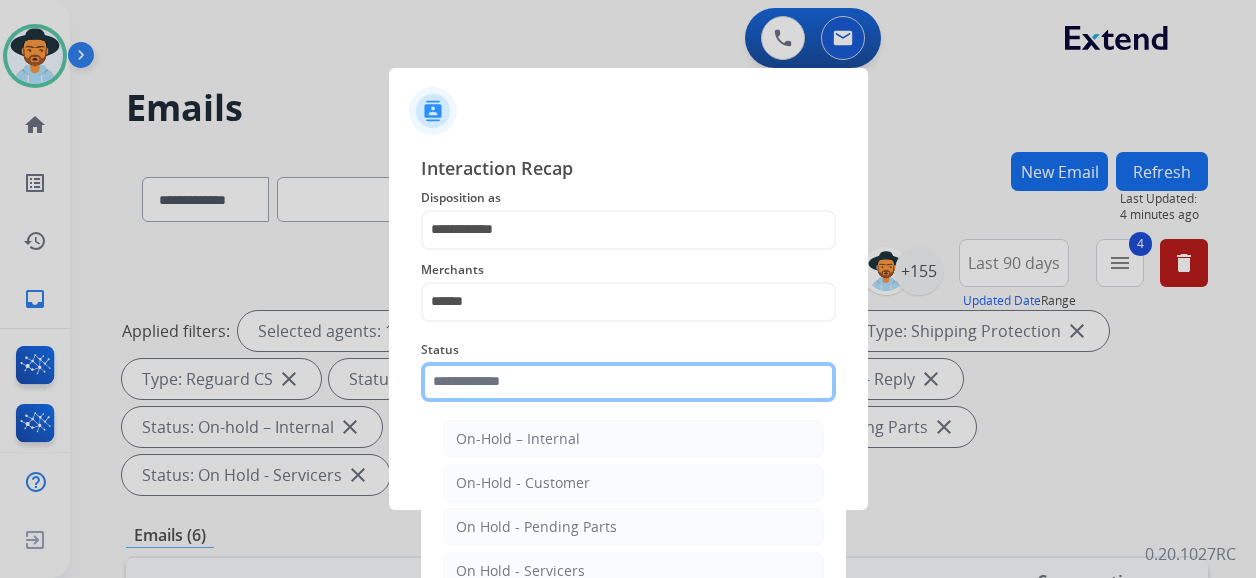 click 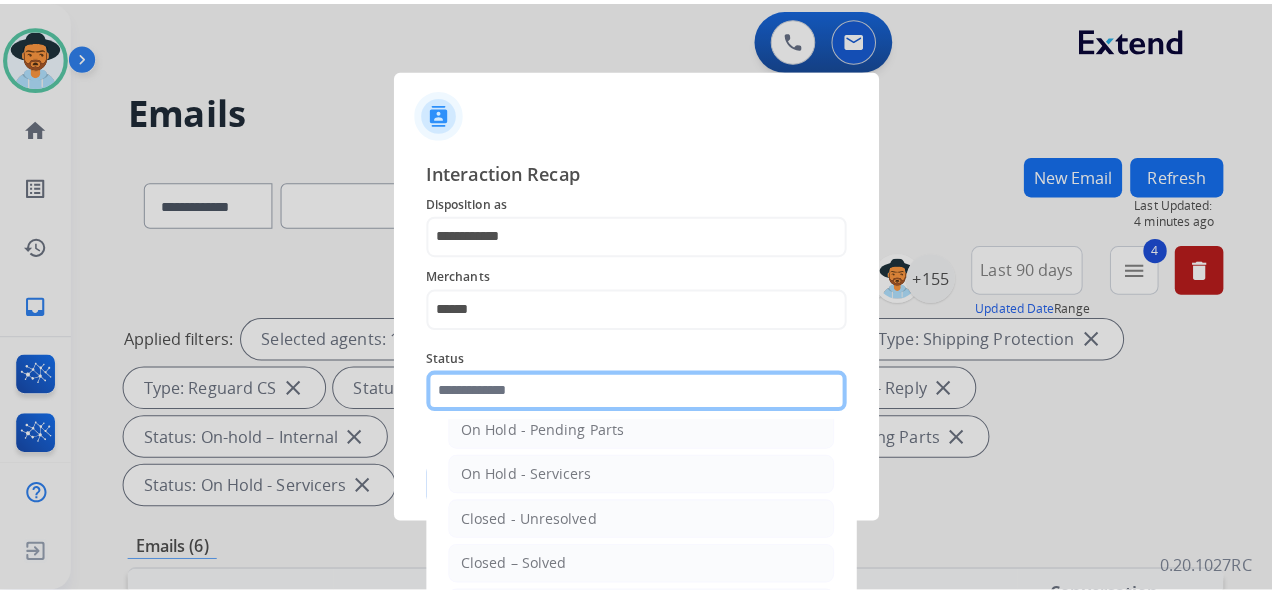 scroll, scrollTop: 114, scrollLeft: 0, axis: vertical 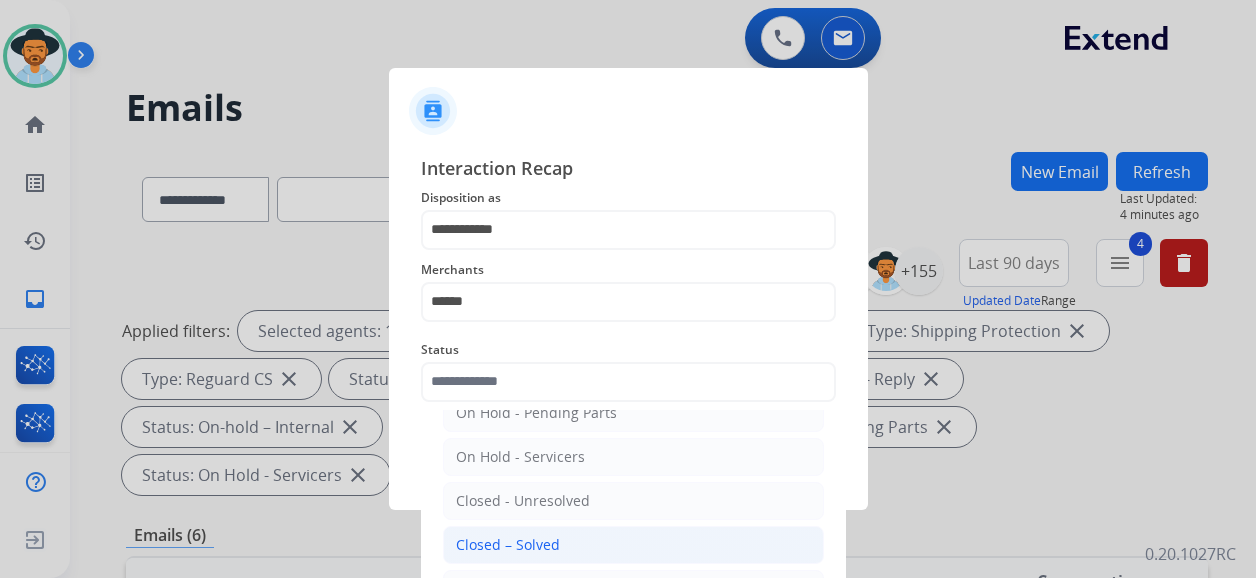 click on "Closed – Solved" 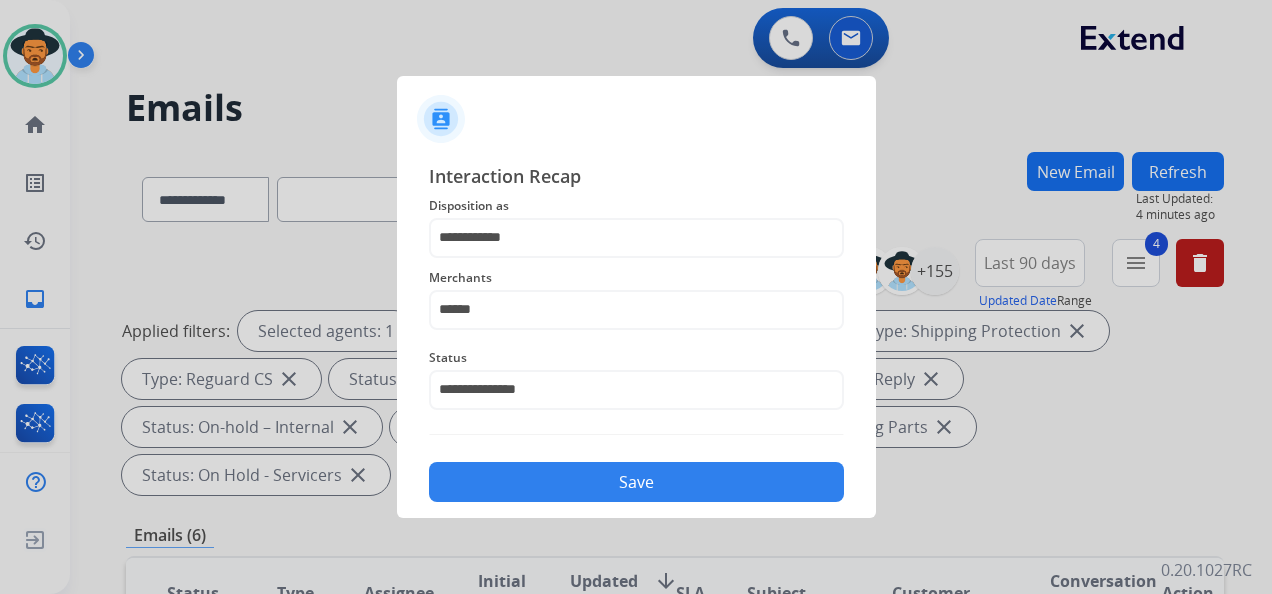 click on "Save" 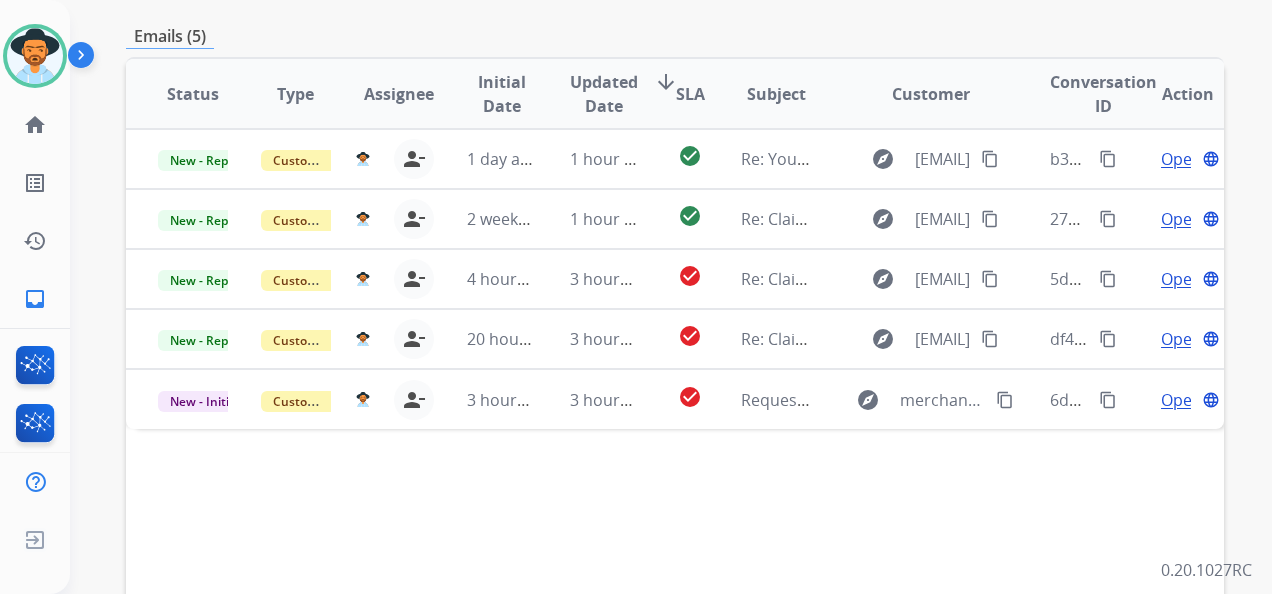 scroll, scrollTop: 500, scrollLeft: 0, axis: vertical 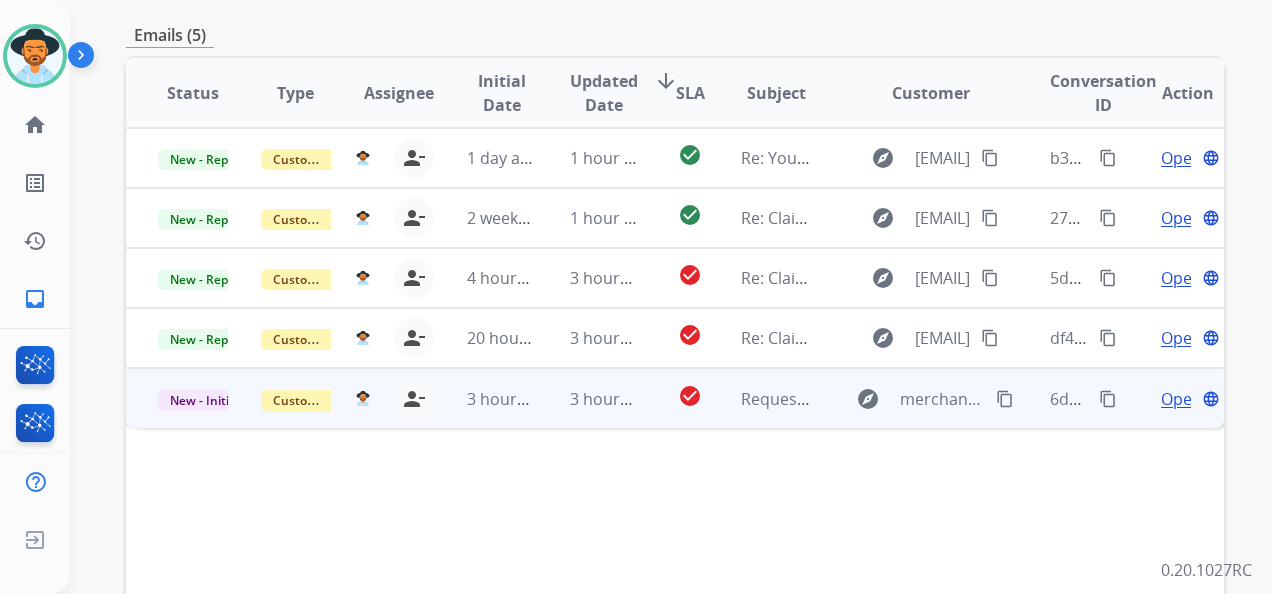 click on "Open" at bounding box center (1181, 399) 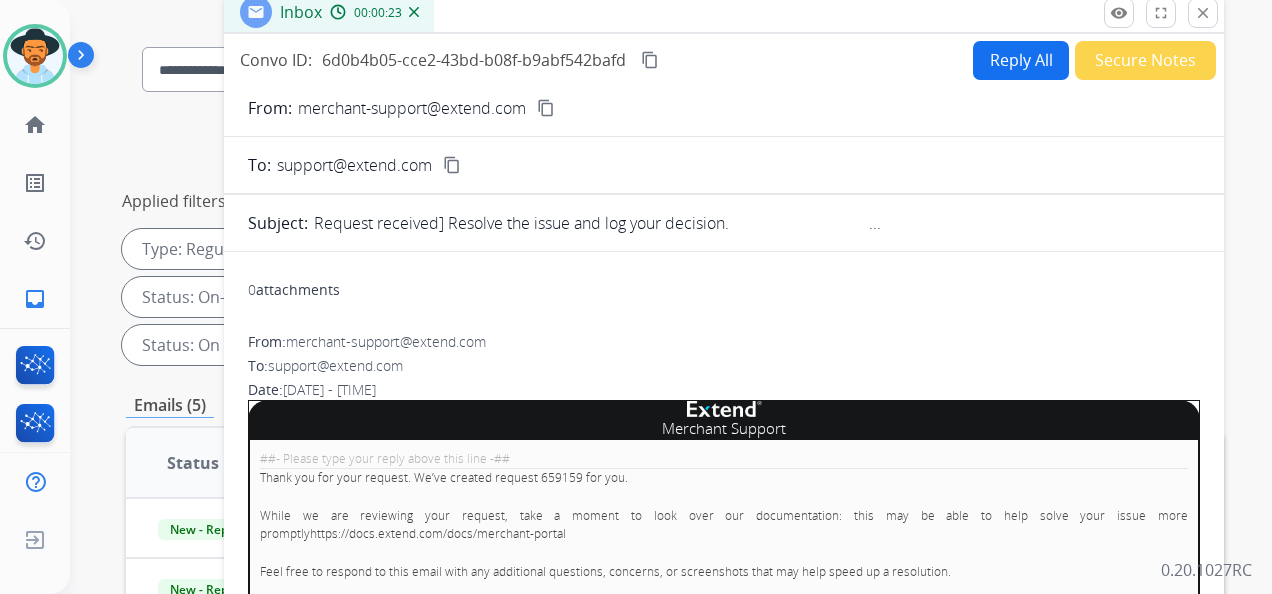 scroll, scrollTop: 100, scrollLeft: 0, axis: vertical 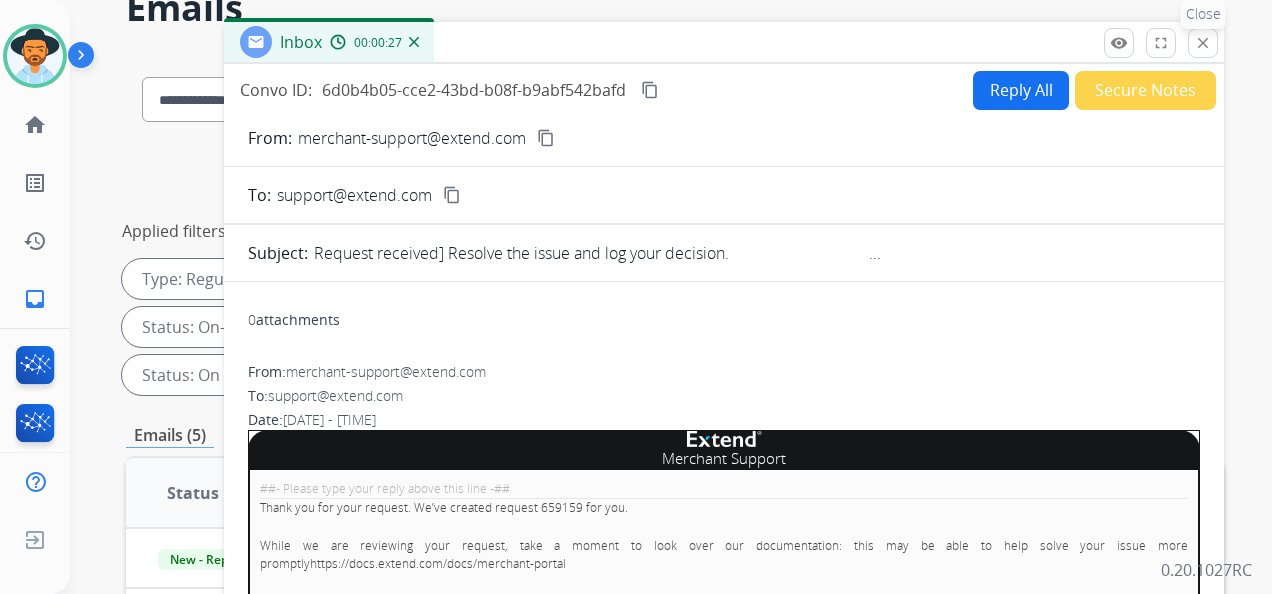 click on "close" at bounding box center (1203, 43) 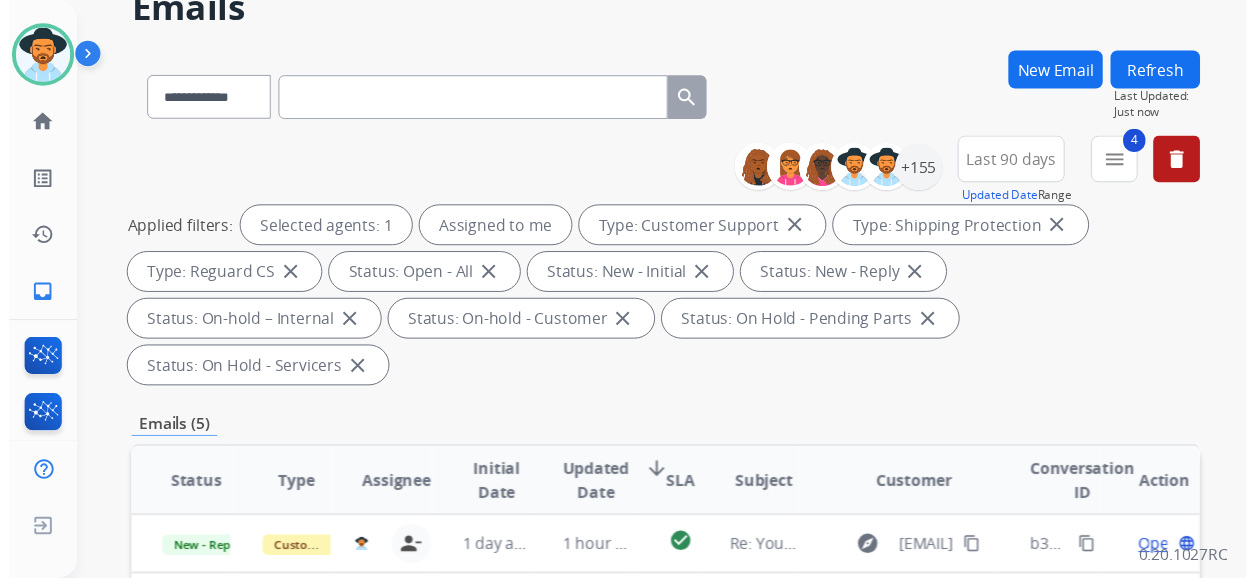 scroll, scrollTop: 500, scrollLeft: 0, axis: vertical 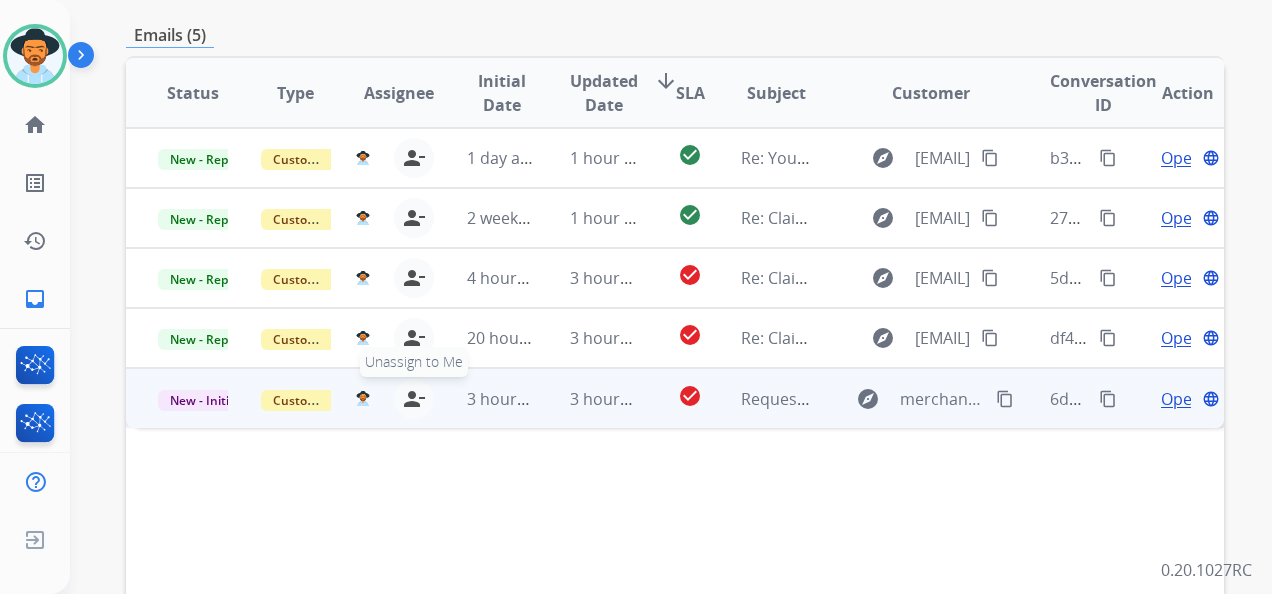 click on "person_remove" at bounding box center [414, 399] 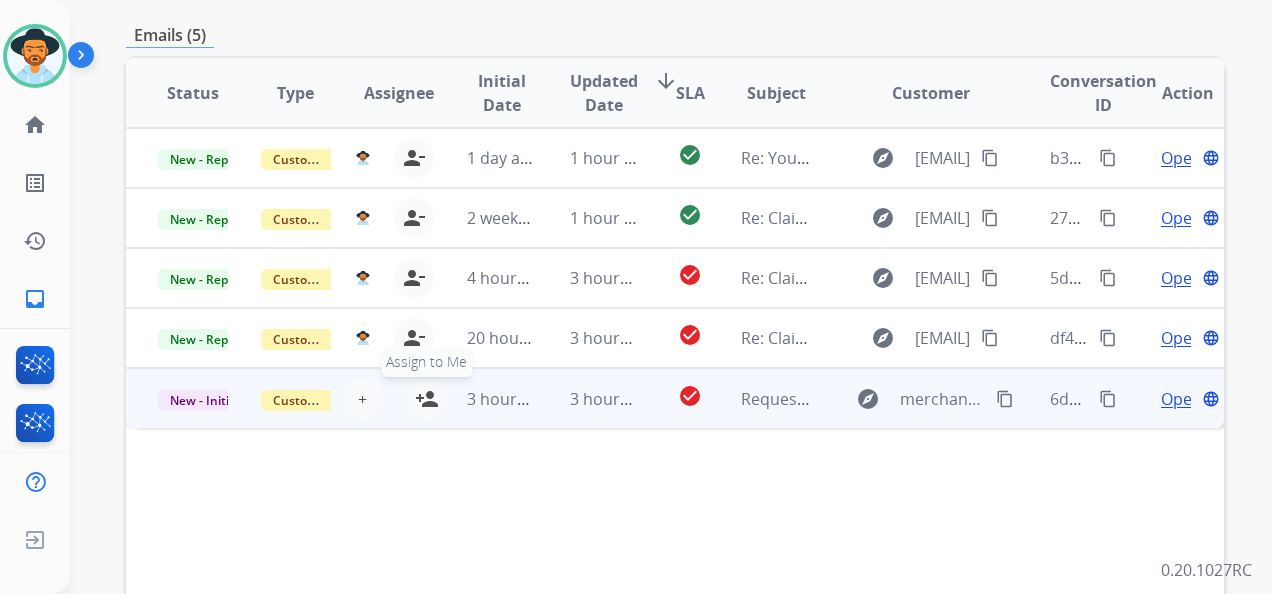 click on "person_add" at bounding box center [427, 399] 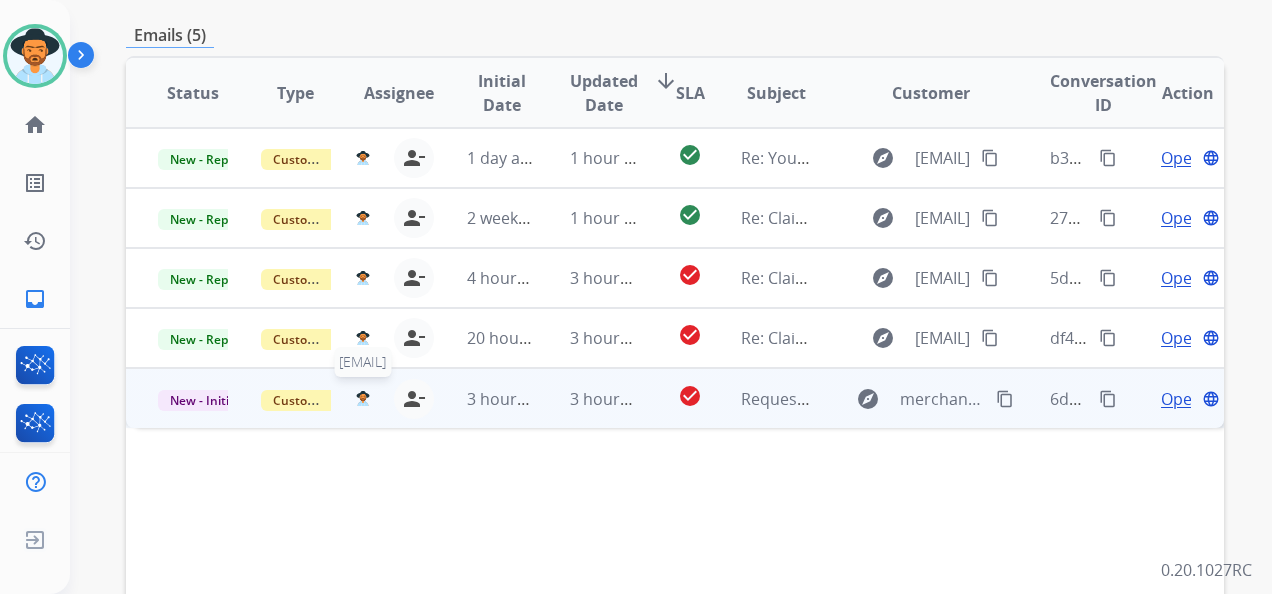 click at bounding box center [363, 398] 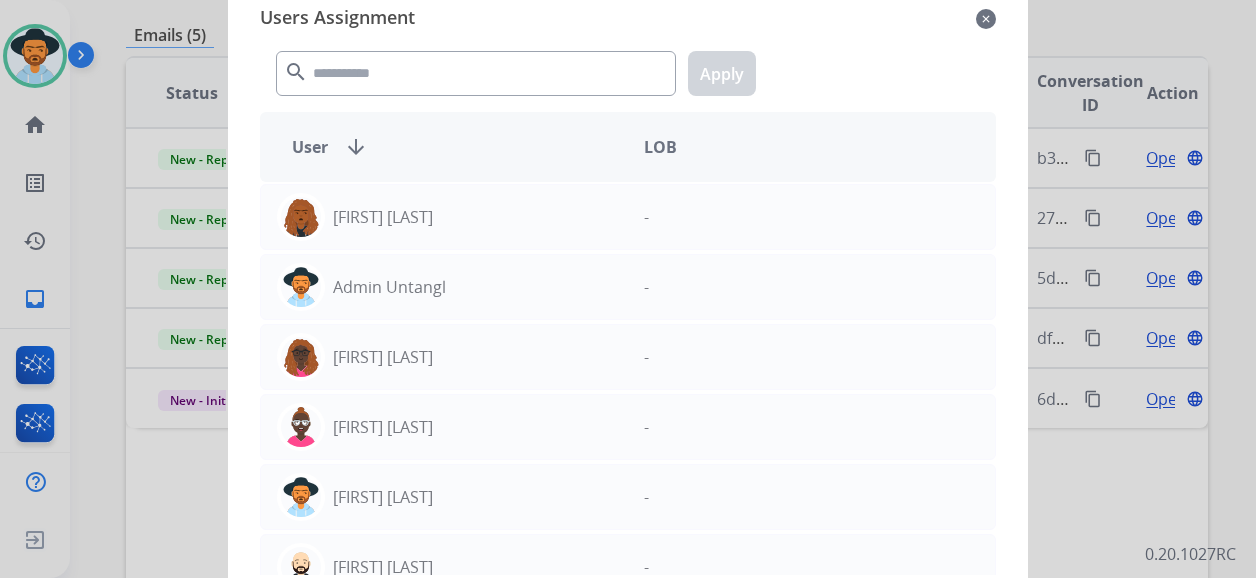 click on "close" 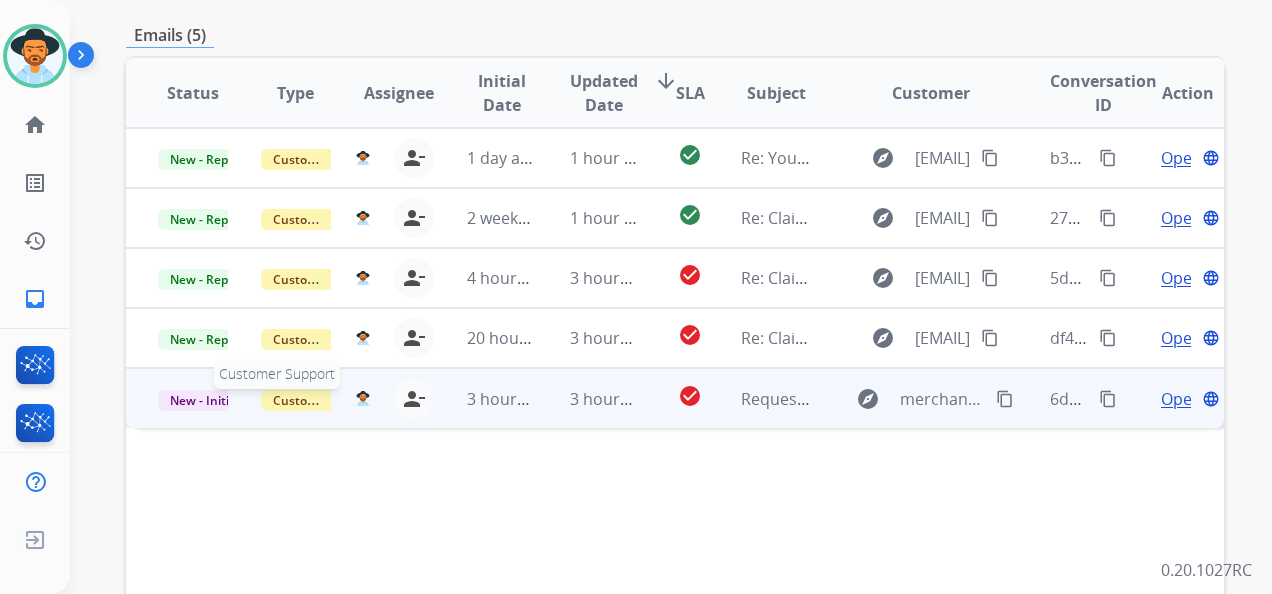 click on "Customer Support" at bounding box center [326, 400] 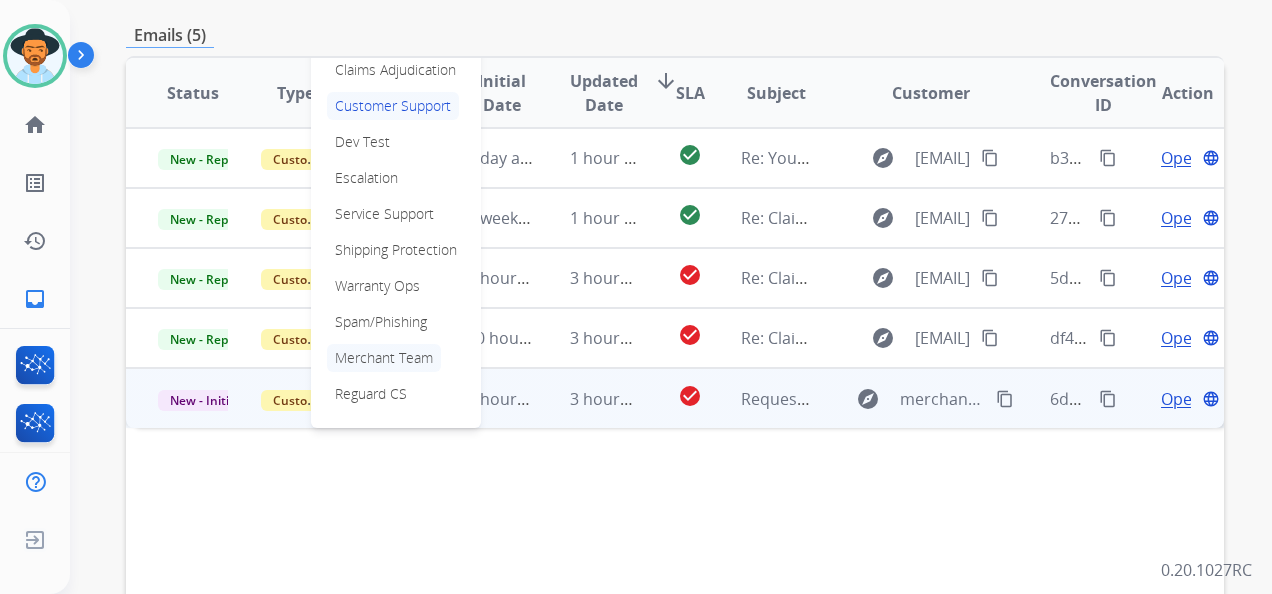 click on "Merchant Team" at bounding box center (384, 358) 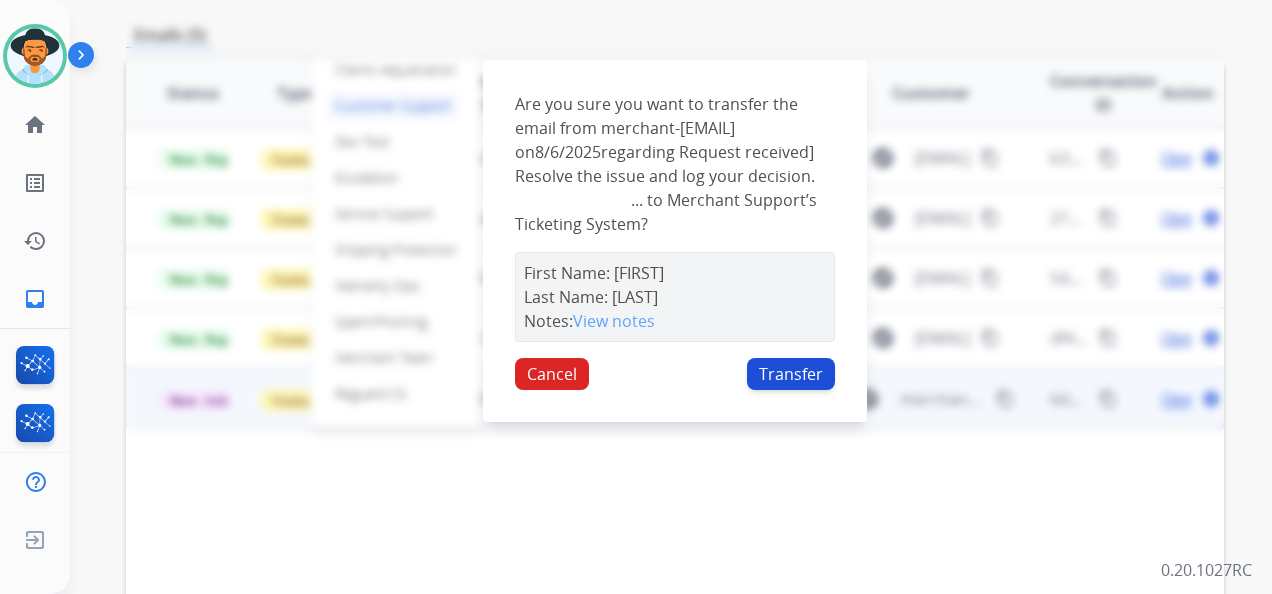 click on "Transfer" at bounding box center (791, 374) 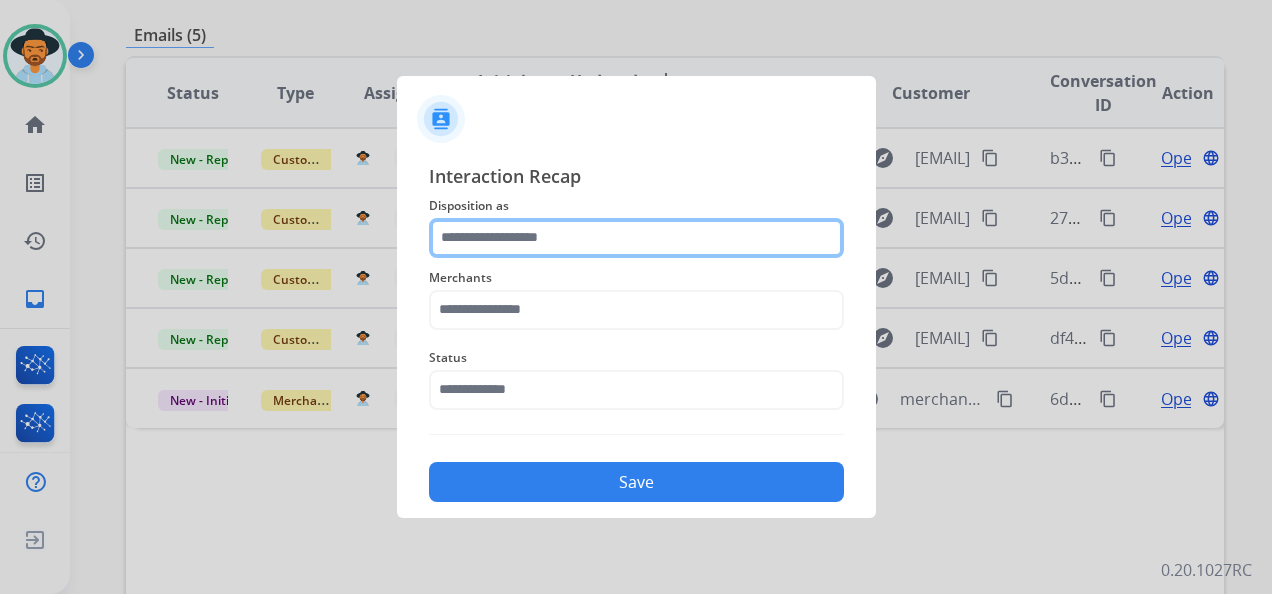 click 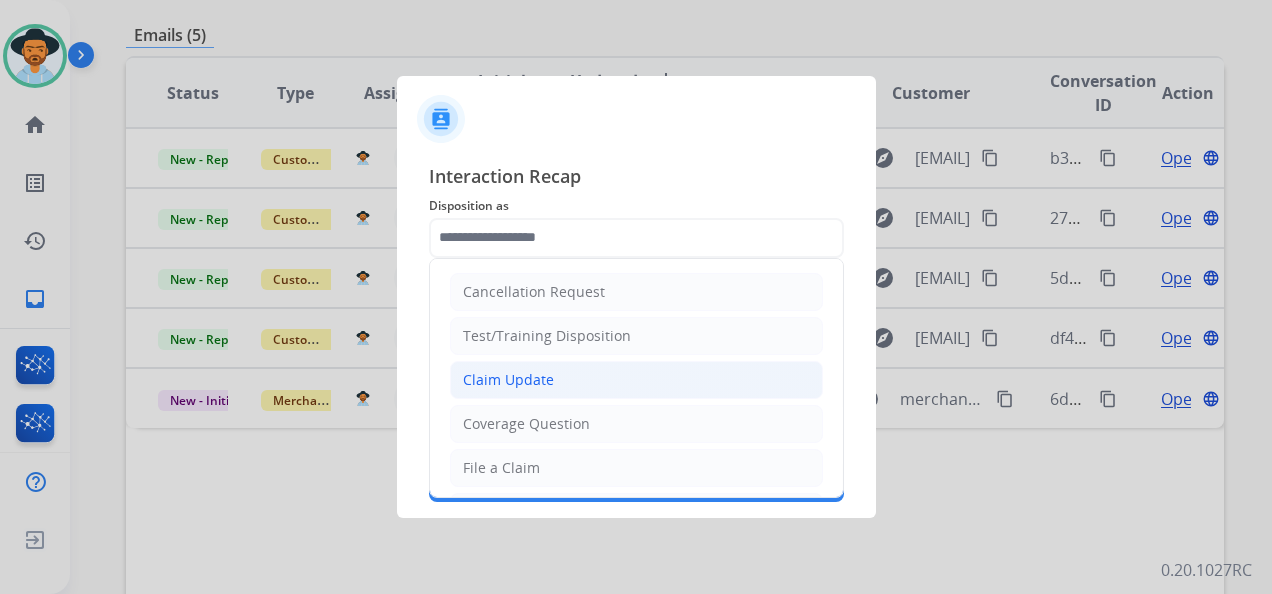 click on "Claim Update" 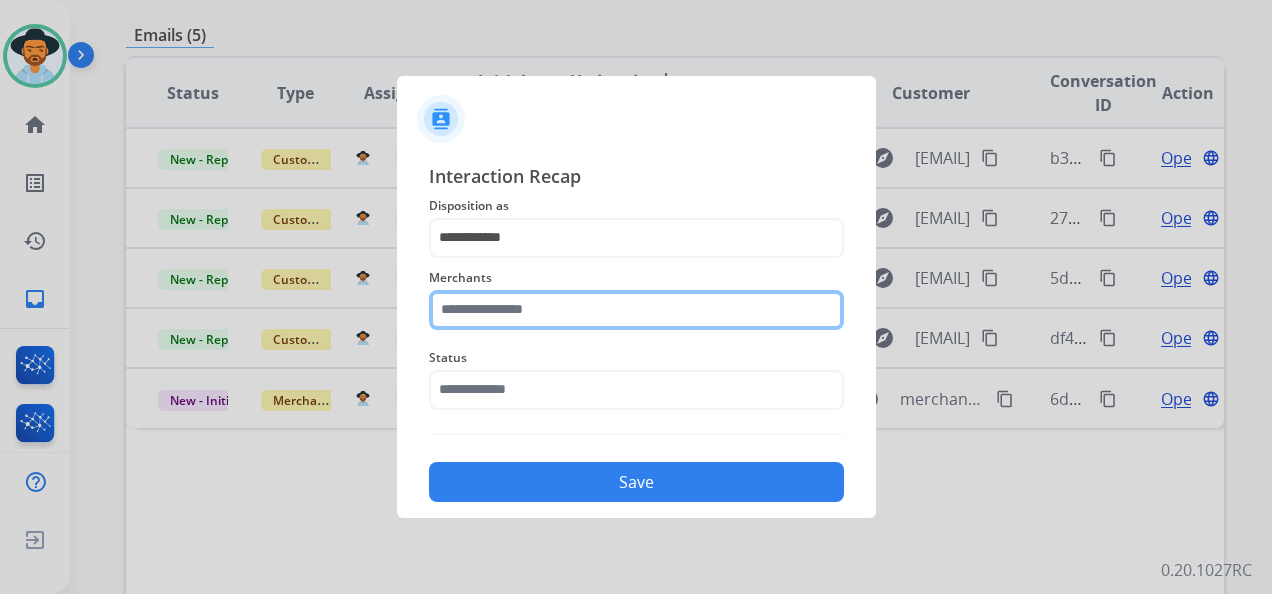 click 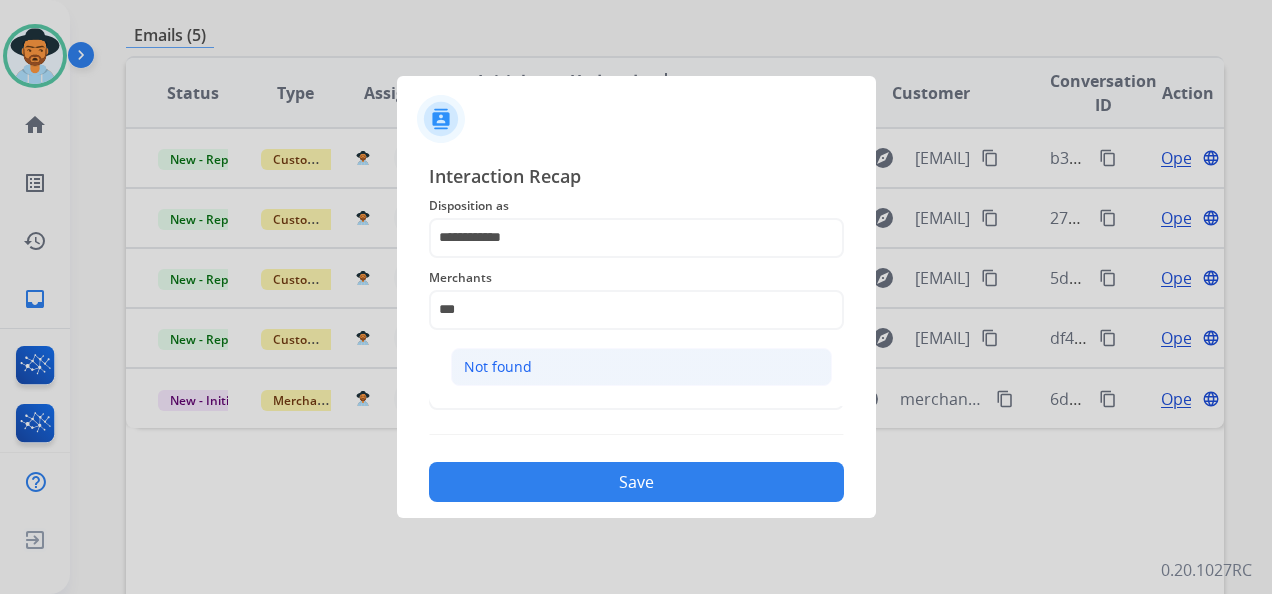 click on "Not found" 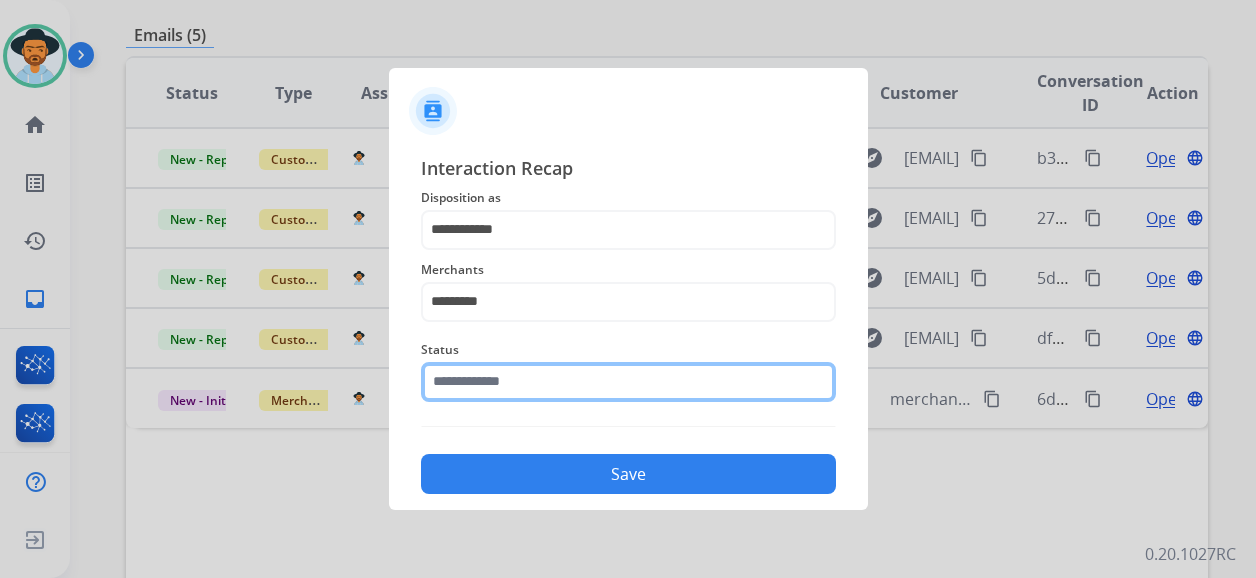 click 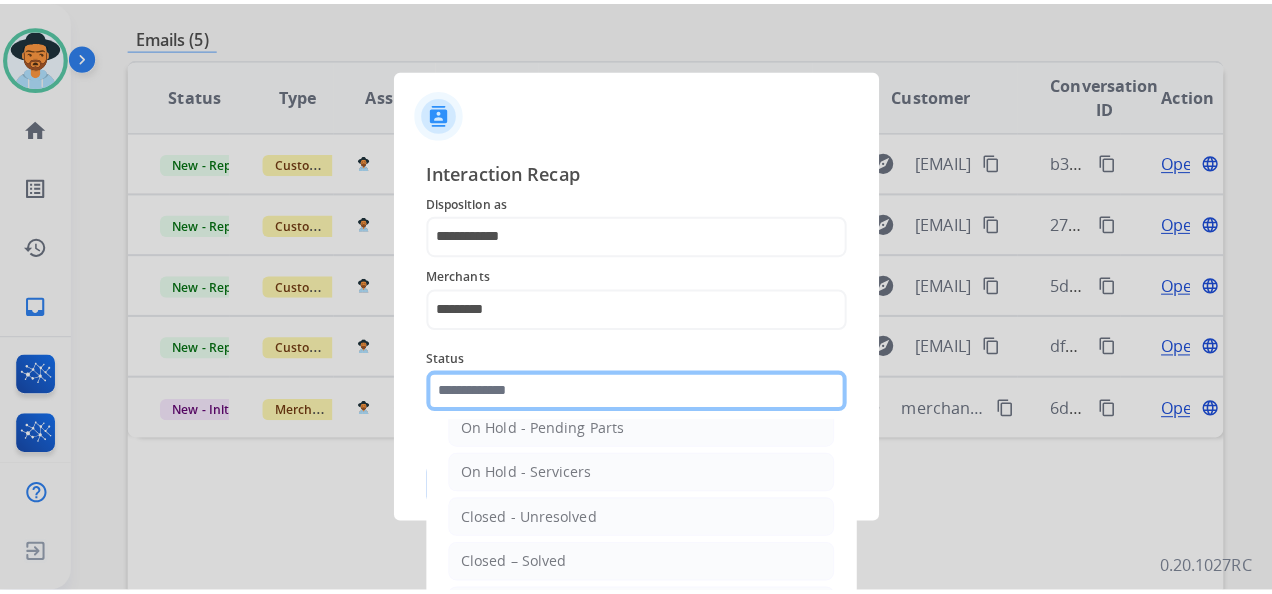 scroll, scrollTop: 114, scrollLeft: 0, axis: vertical 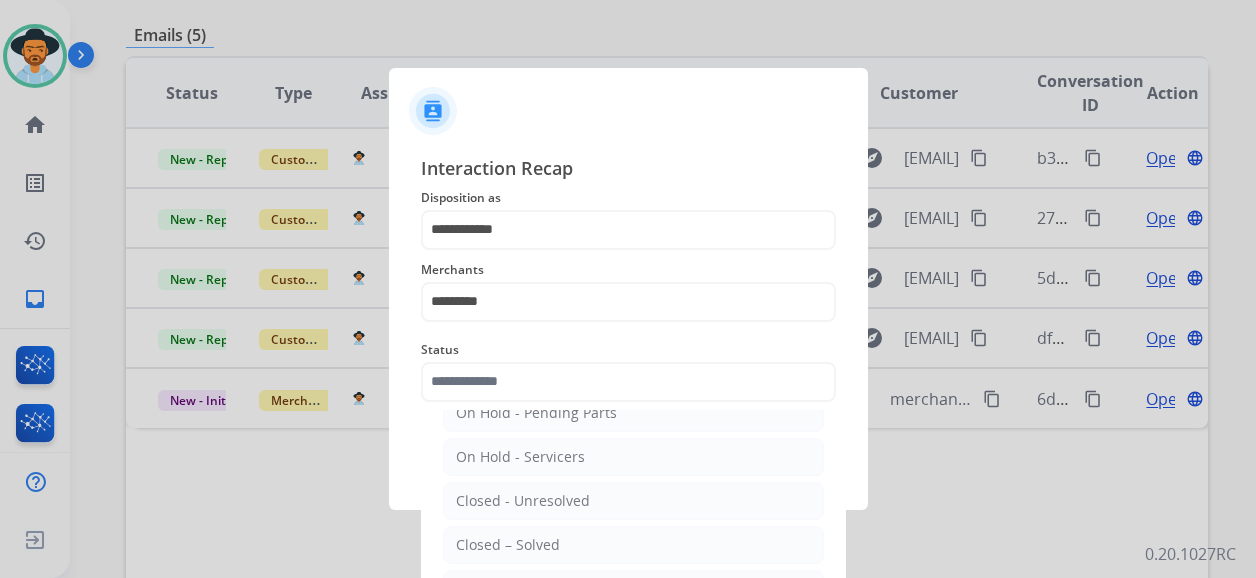 click on "Closed – Solved" 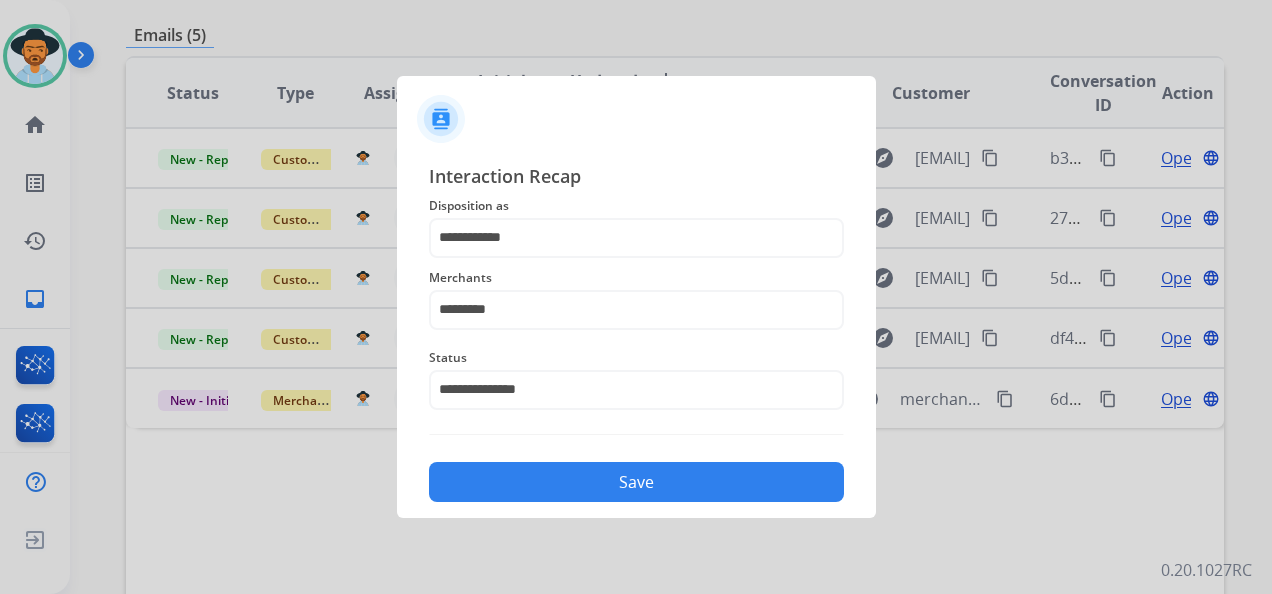 click on "Save" 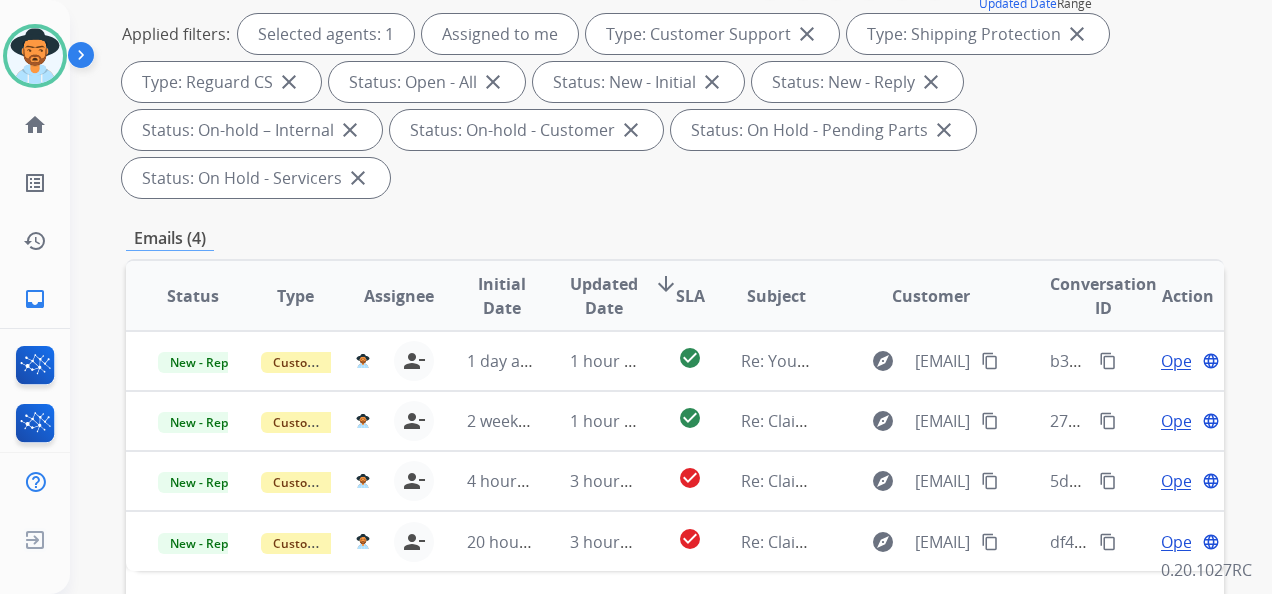 scroll, scrollTop: 400, scrollLeft: 0, axis: vertical 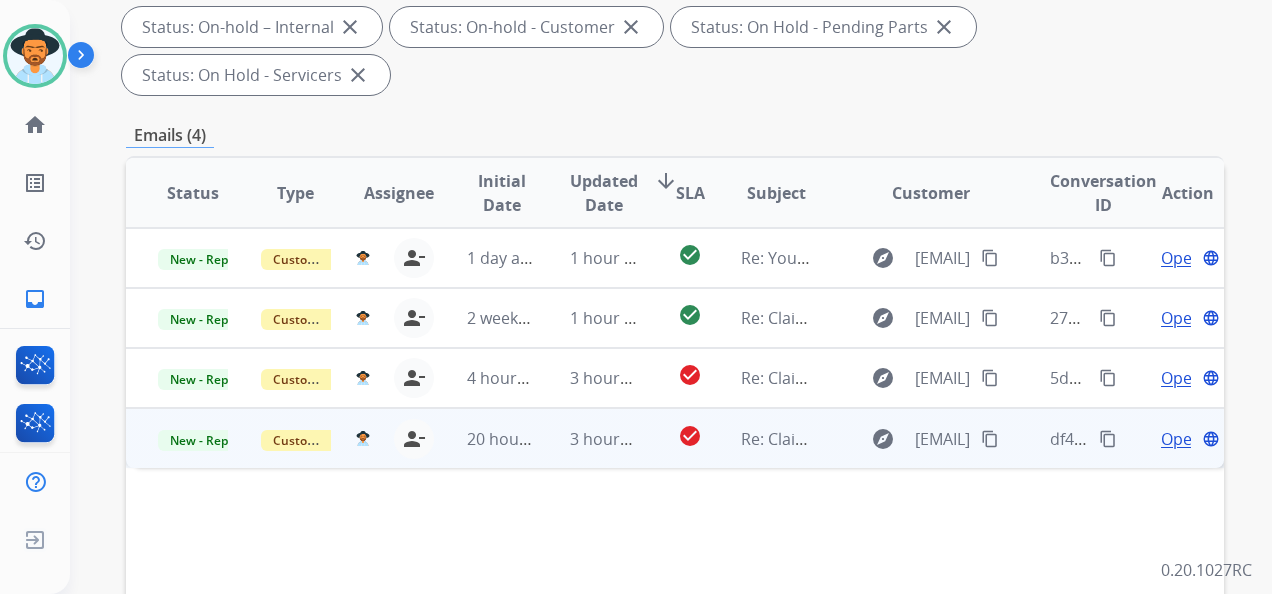 click on "Open" at bounding box center (1181, 439) 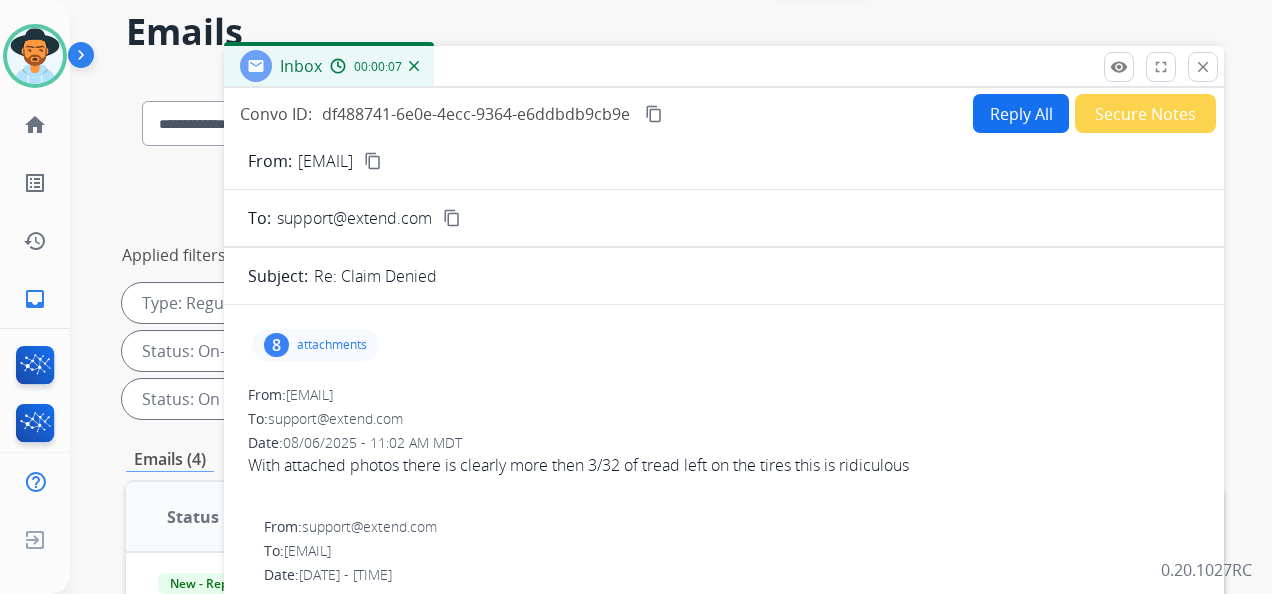 scroll, scrollTop: 0, scrollLeft: 0, axis: both 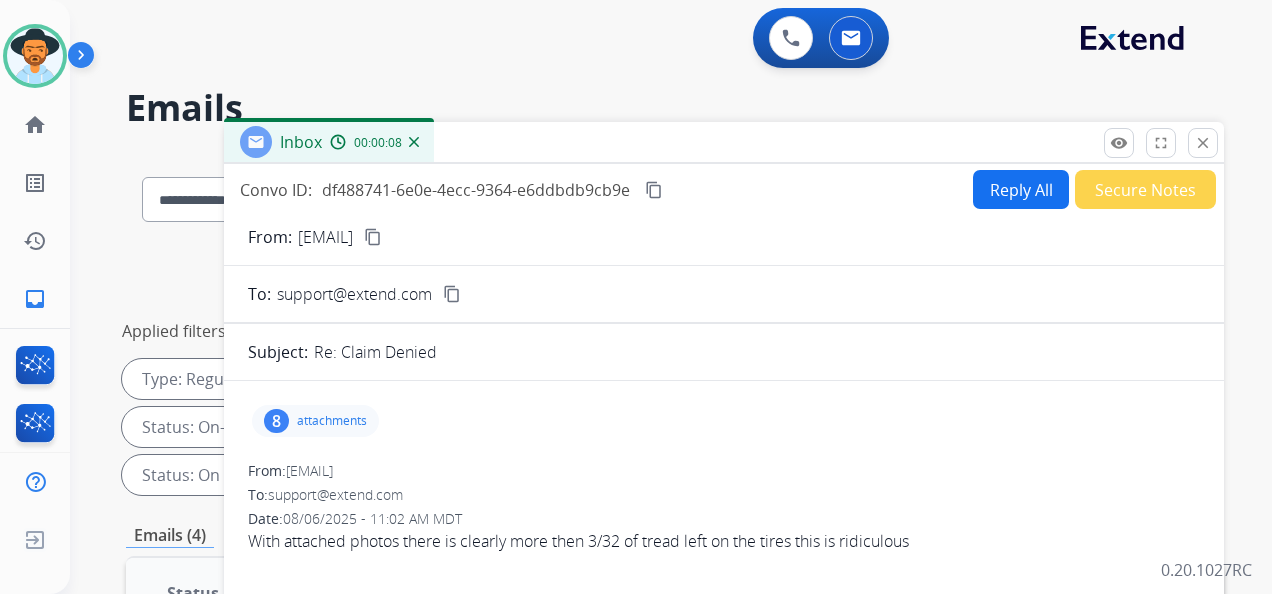 click on "8" at bounding box center (276, 421) 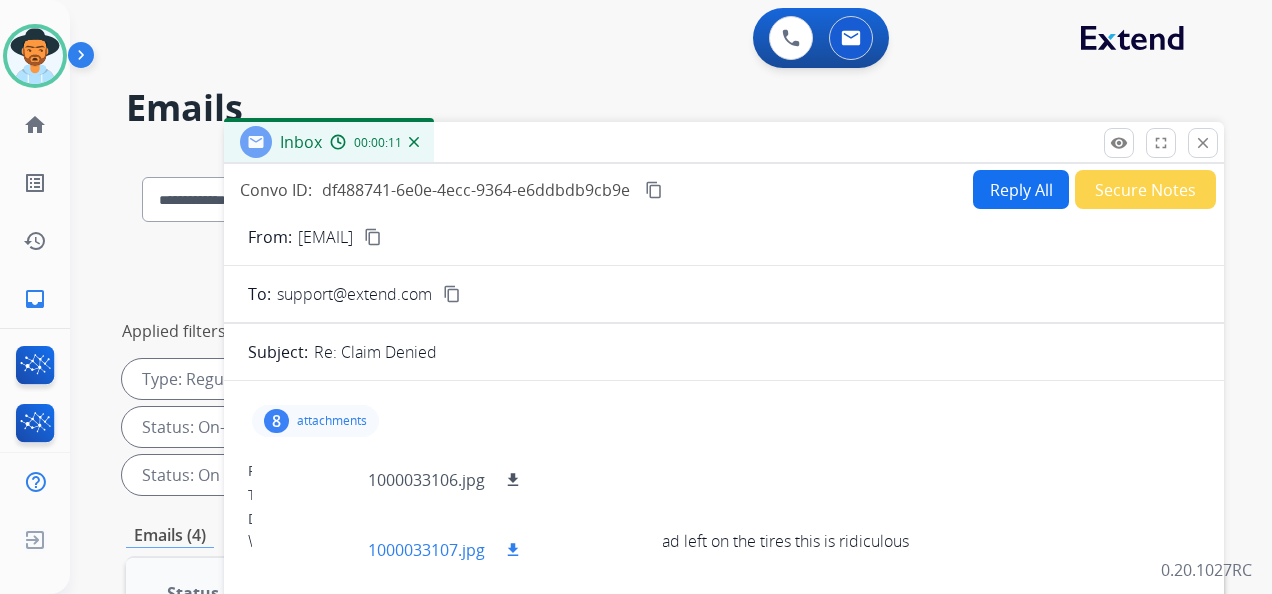 scroll, scrollTop: 268, scrollLeft: 0, axis: vertical 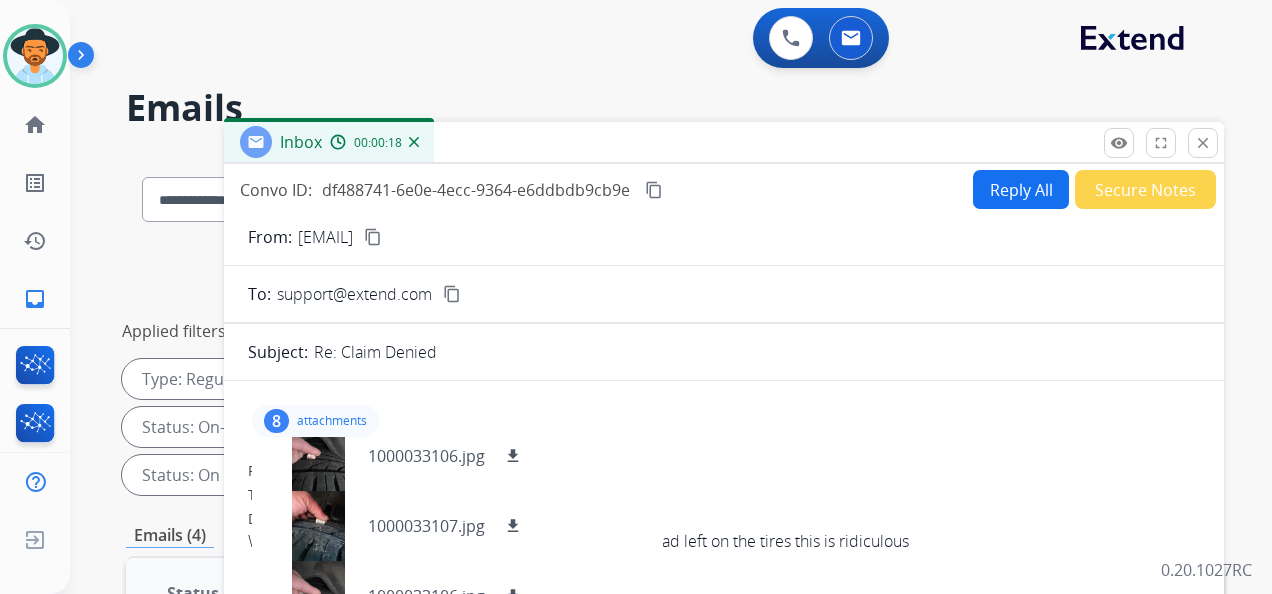 click on "content_copy" at bounding box center [373, 237] 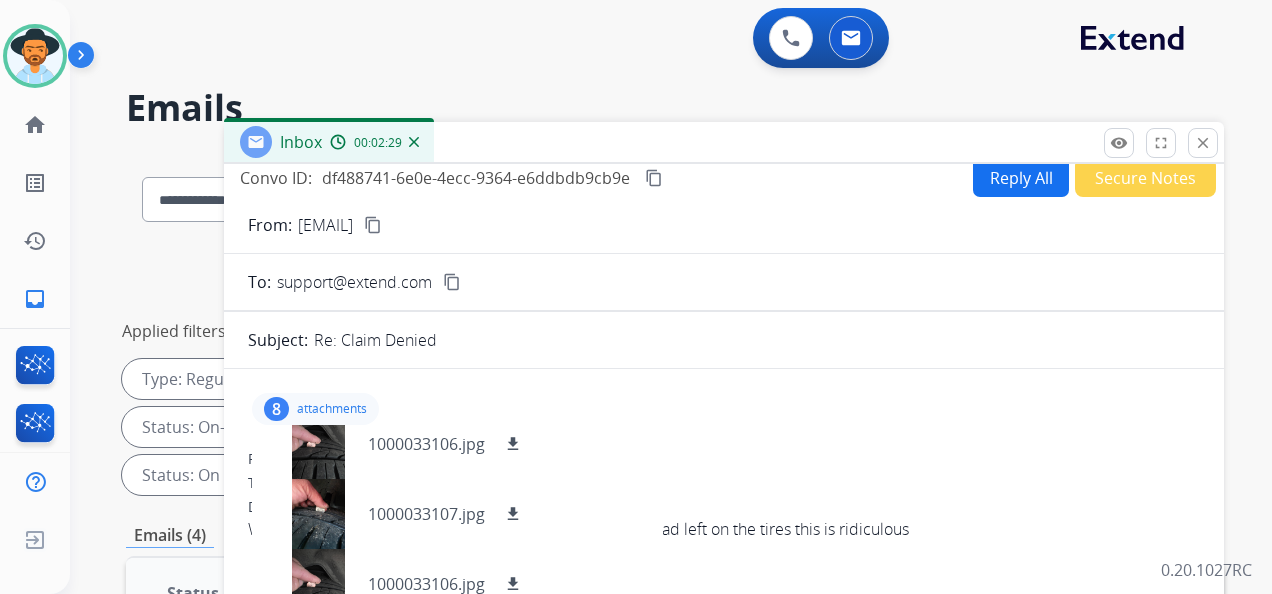 scroll, scrollTop: 0, scrollLeft: 0, axis: both 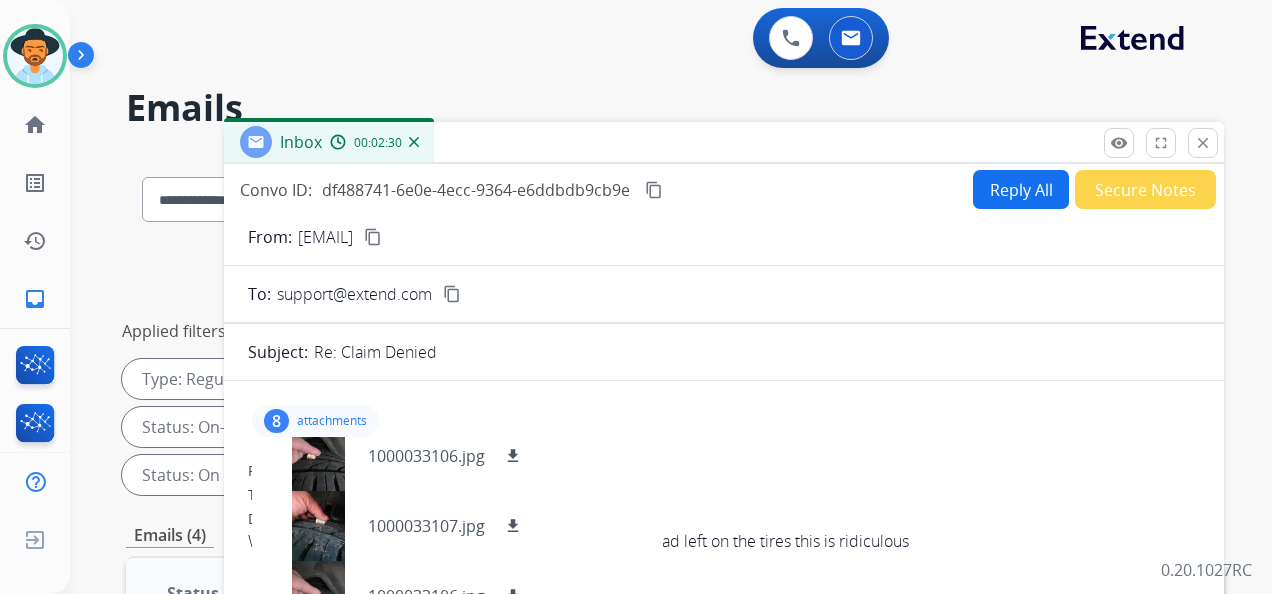 click on "Reply All" at bounding box center (1021, 189) 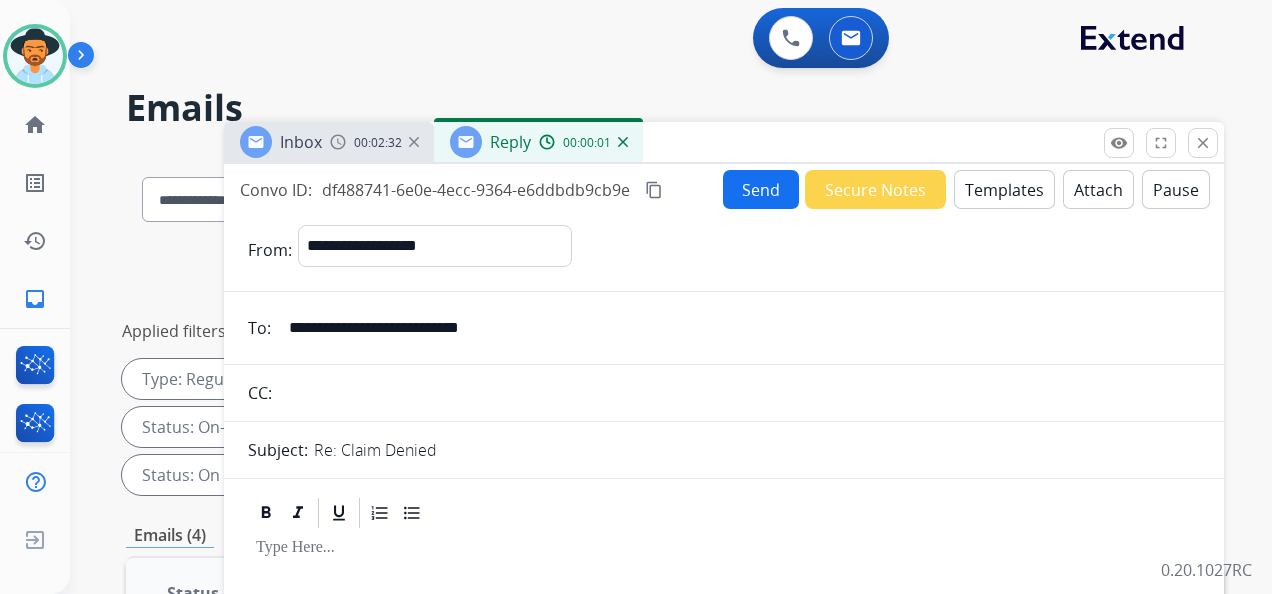 click on "Templates" at bounding box center [1004, 189] 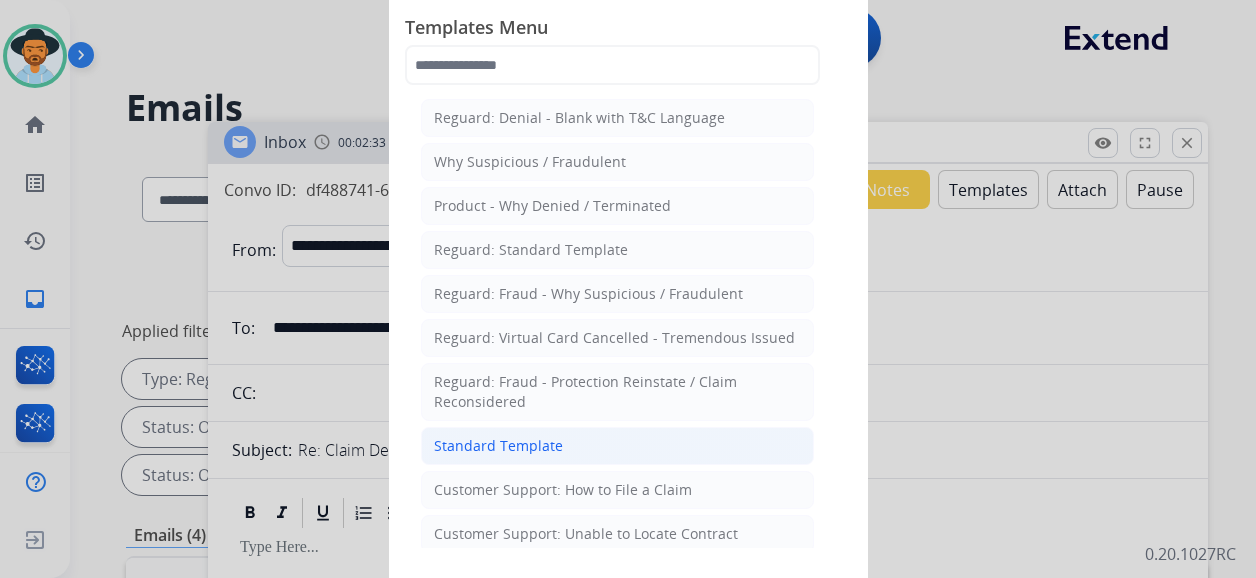 click on "Standard Template" 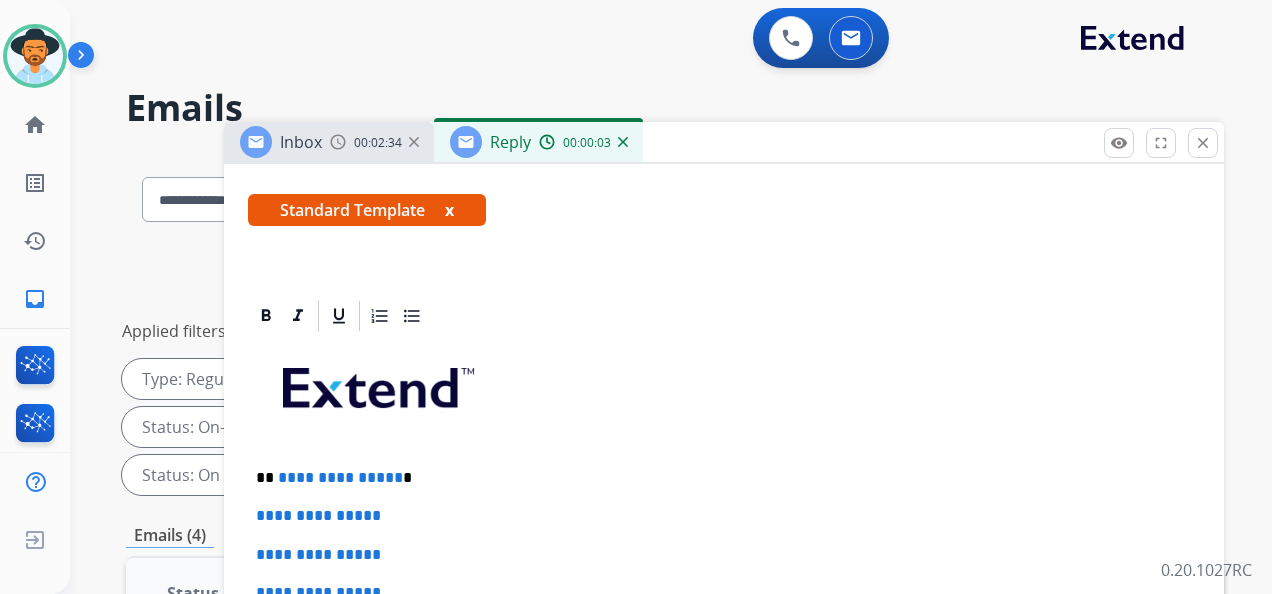 scroll, scrollTop: 400, scrollLeft: 0, axis: vertical 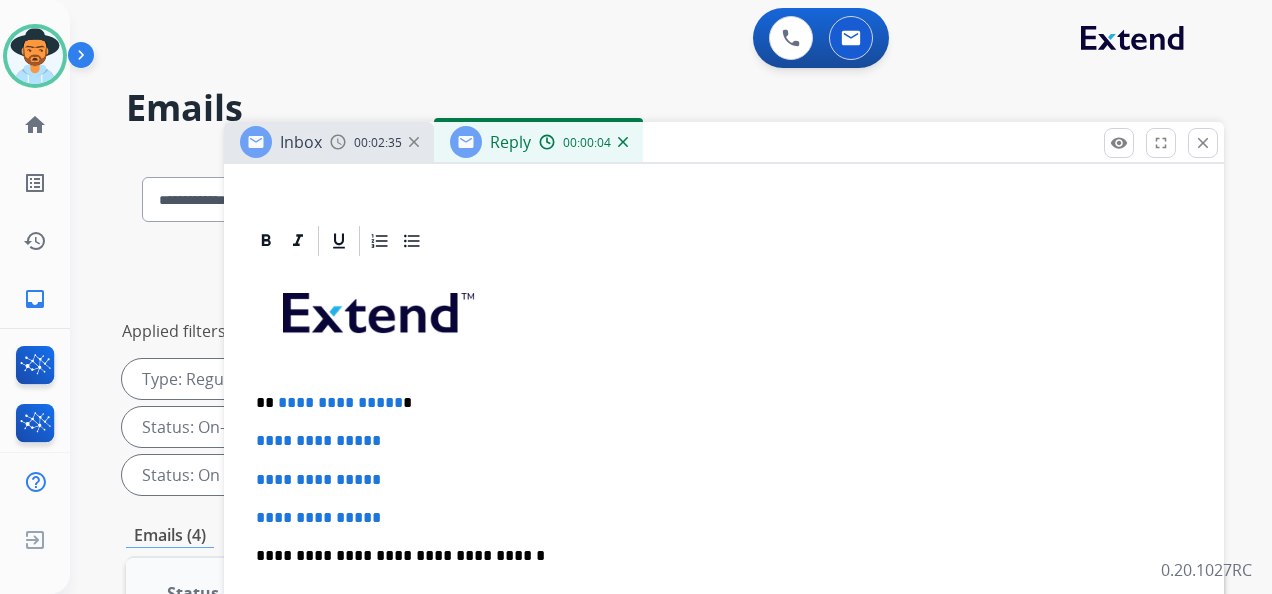 click on "**********" at bounding box center (716, 403) 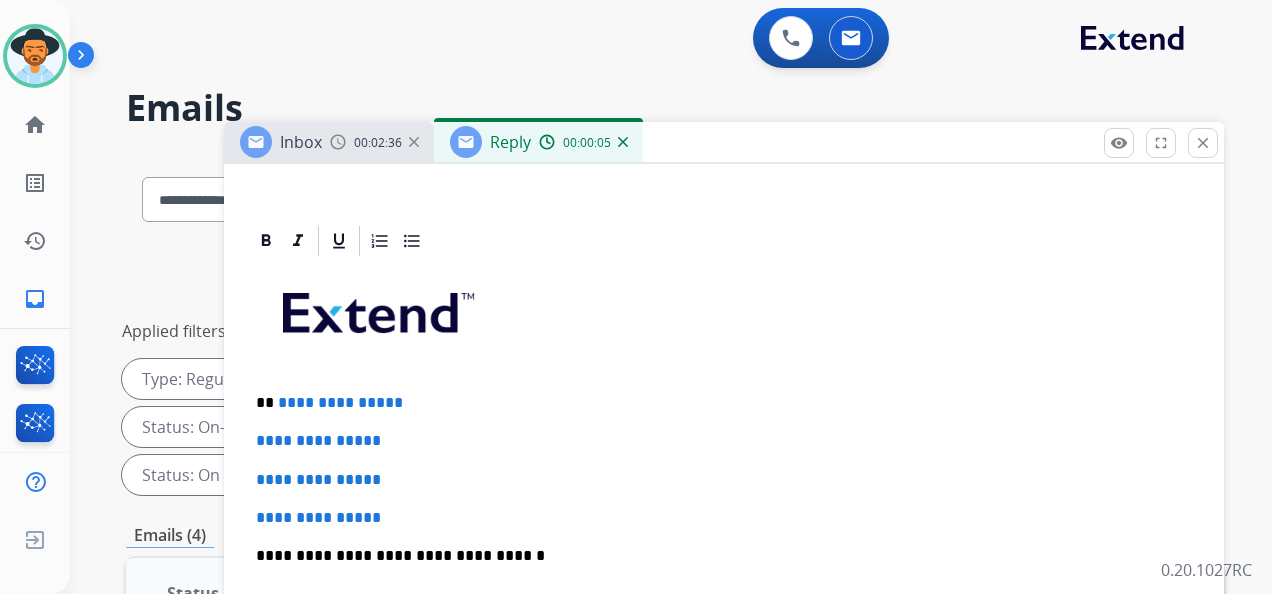 type 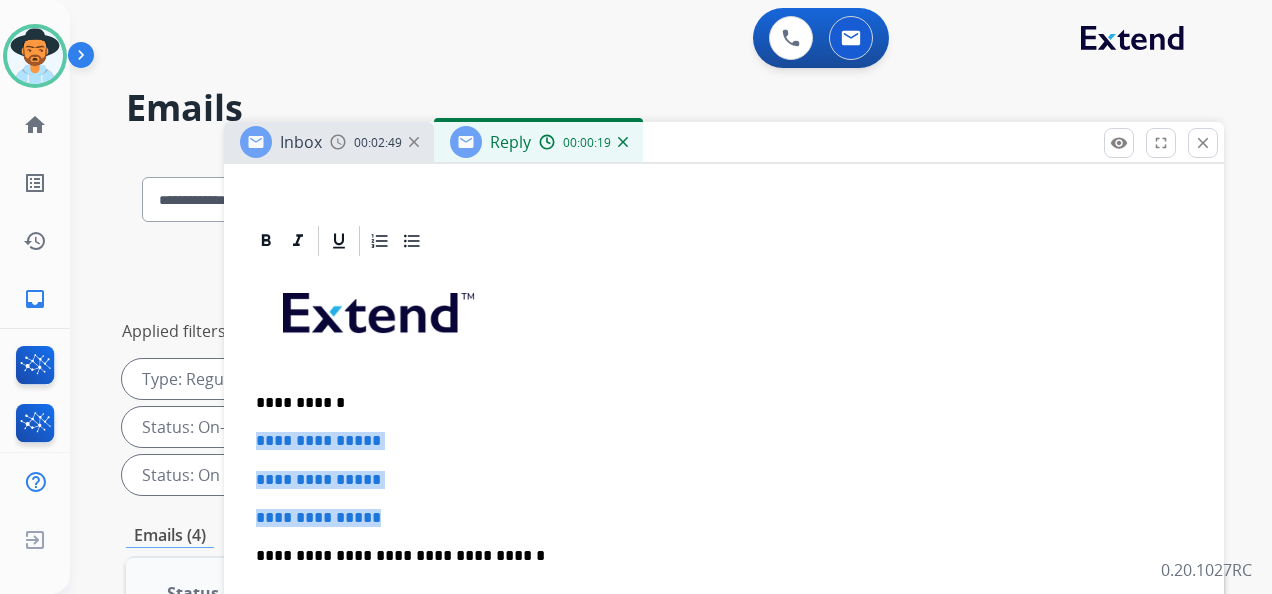 drag, startPoint x: 252, startPoint y: 432, endPoint x: 394, endPoint y: 510, distance: 162.01234 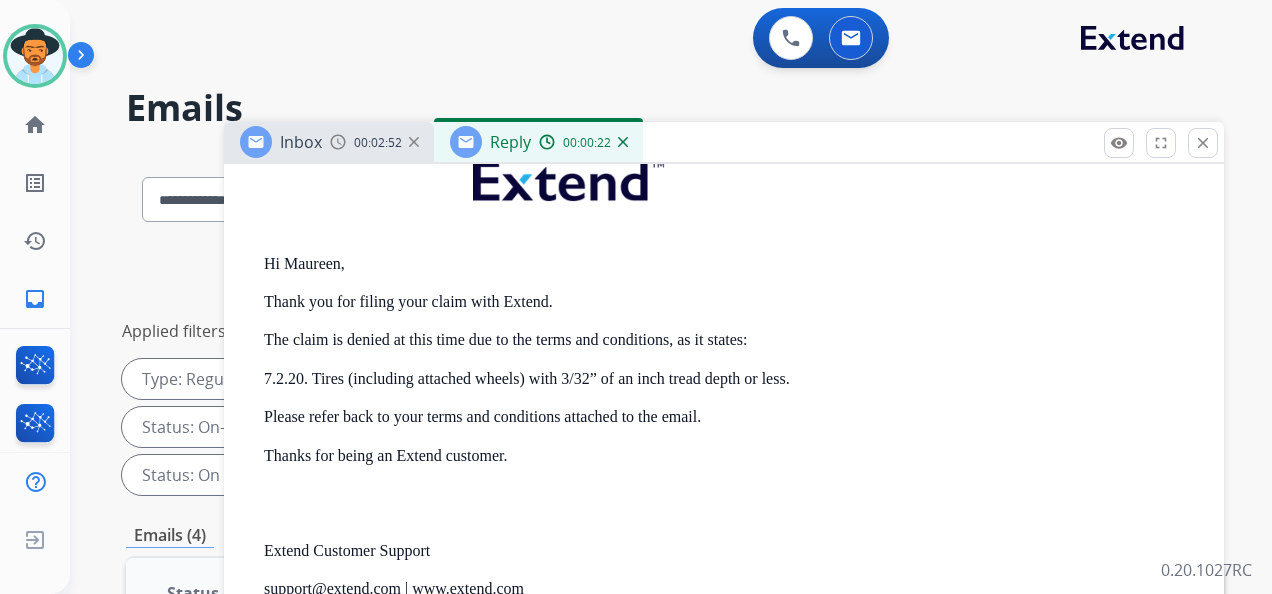 scroll, scrollTop: 1400, scrollLeft: 0, axis: vertical 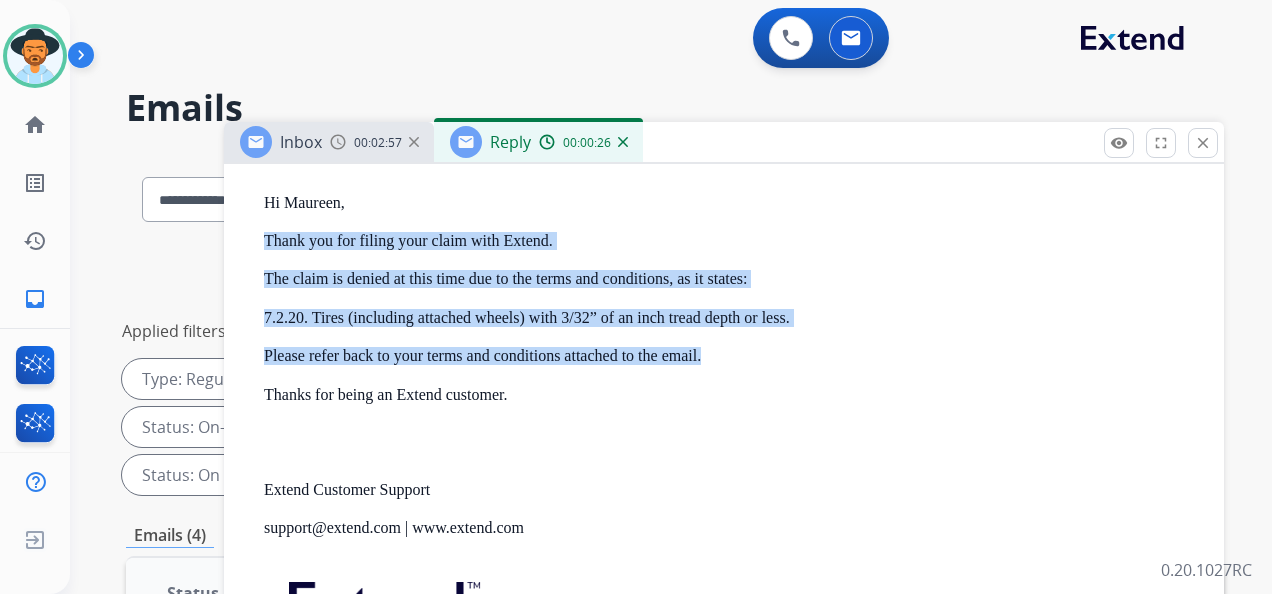 drag, startPoint x: 265, startPoint y: 234, endPoint x: 718, endPoint y: 359, distance: 469.92978 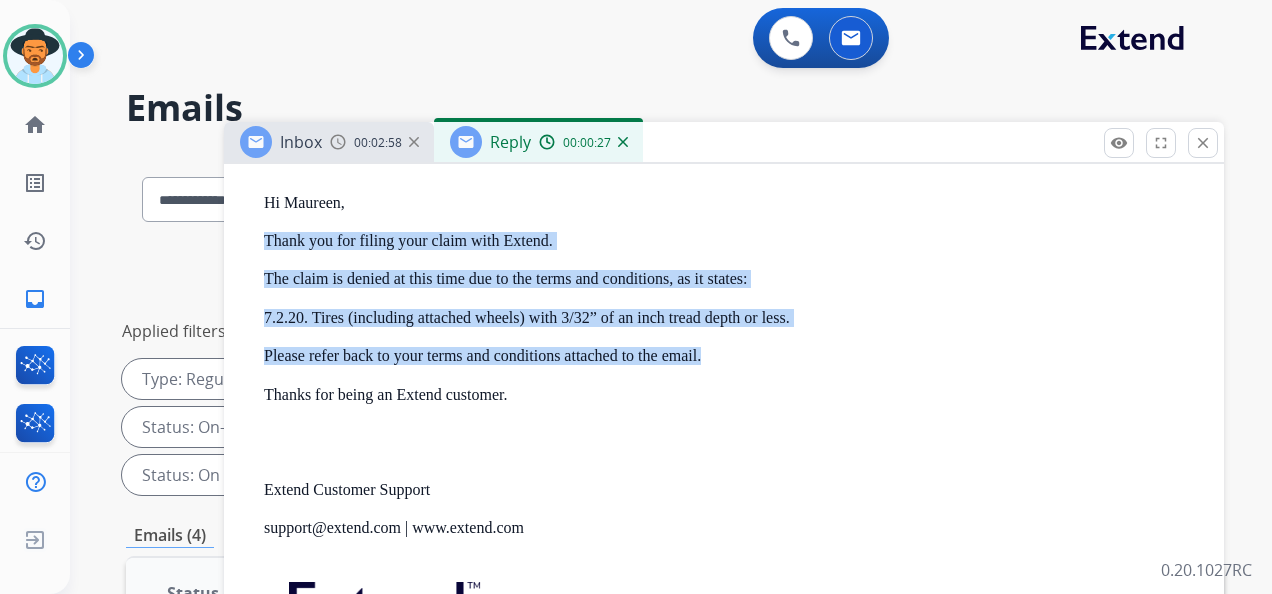 copy on "Thank you for filing your claim with Extend. The claim is denied at this time due to the terms and conditions, as it states: 7.2.20. Tires (including attached wheels) with 3/32” of an inch tread depth or less. Please refer back to your terms and conditions attached to the email." 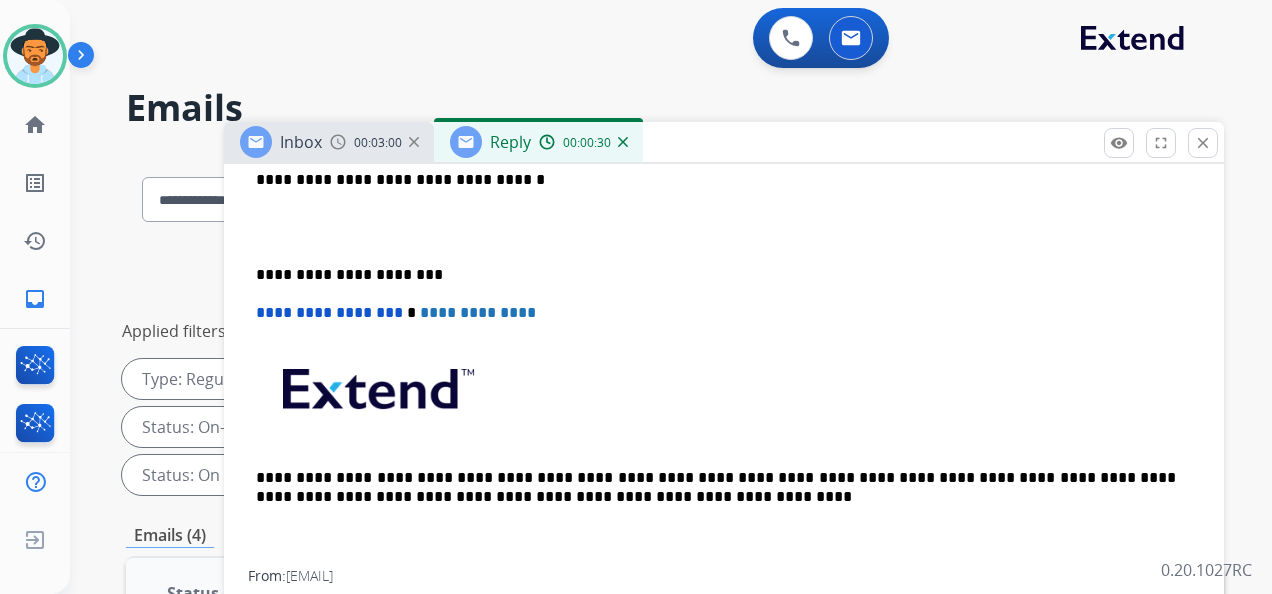 scroll, scrollTop: 500, scrollLeft: 0, axis: vertical 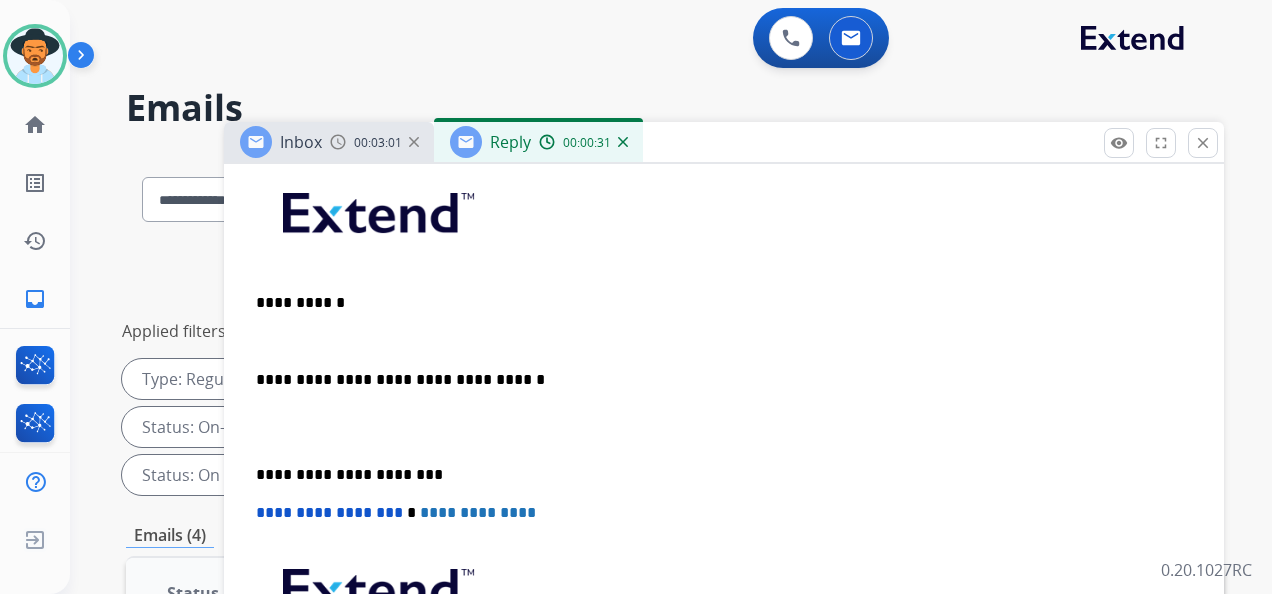 click on "**********" at bounding box center [724, 464] 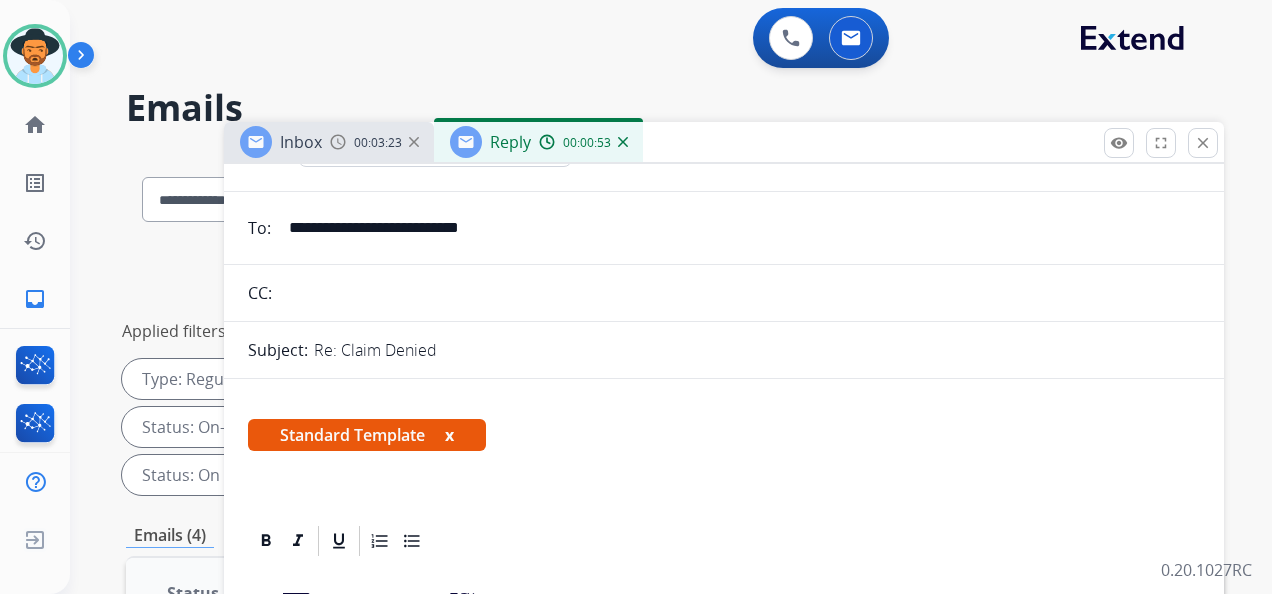 scroll, scrollTop: 0, scrollLeft: 0, axis: both 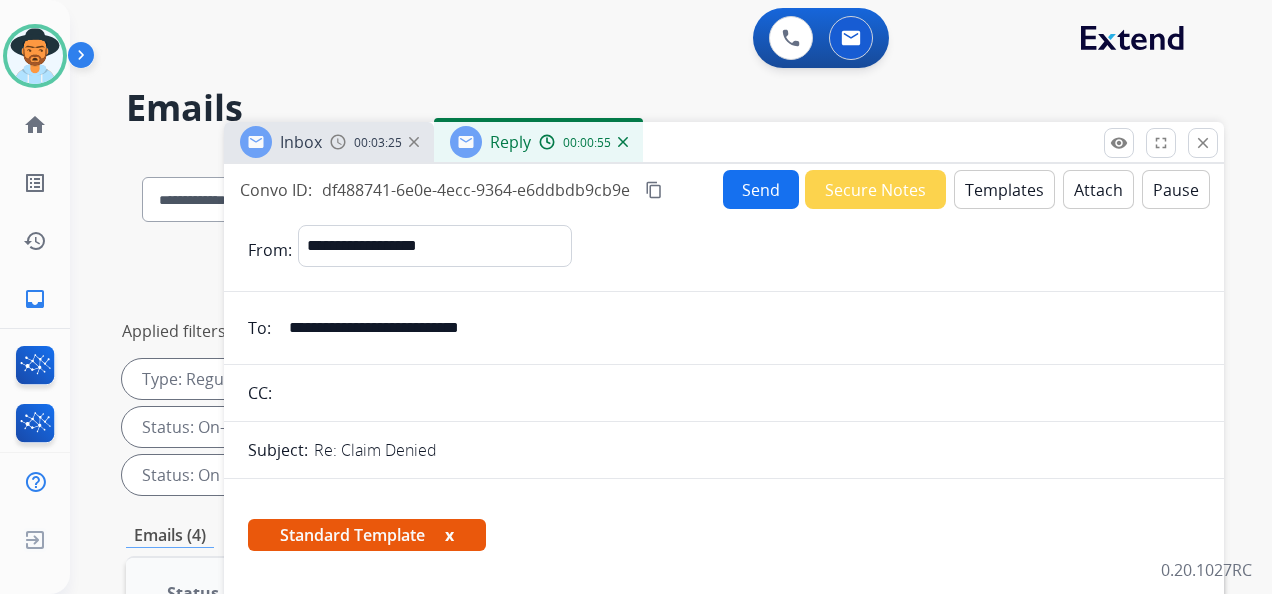 click on "Attach" at bounding box center [1098, 189] 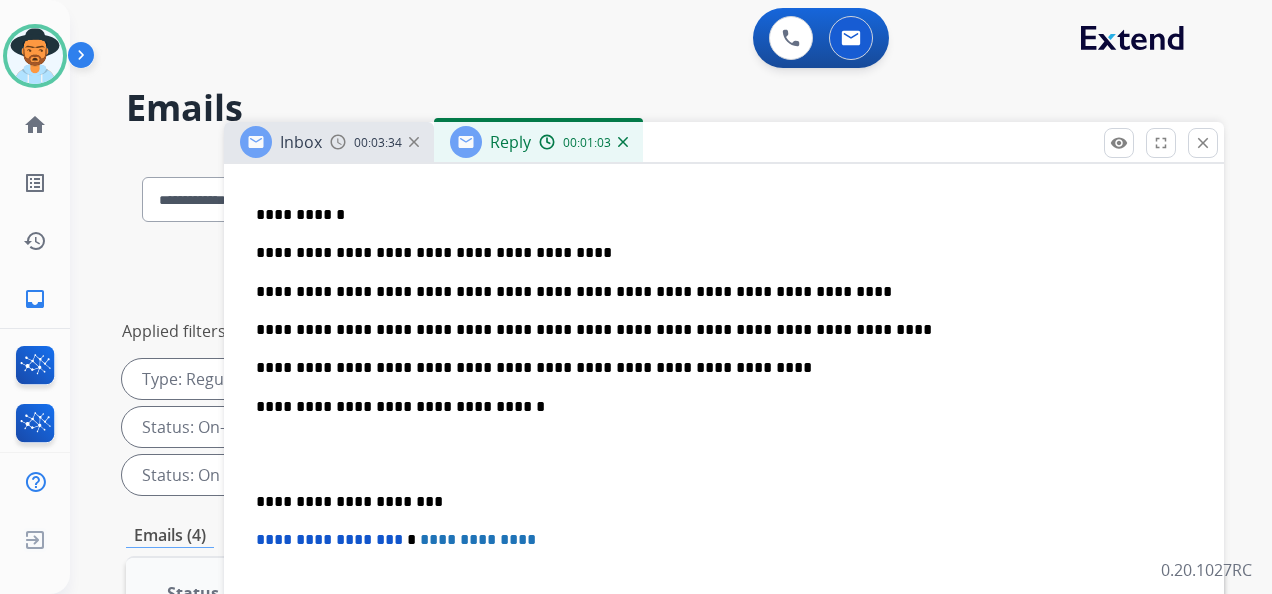 scroll, scrollTop: 700, scrollLeft: 0, axis: vertical 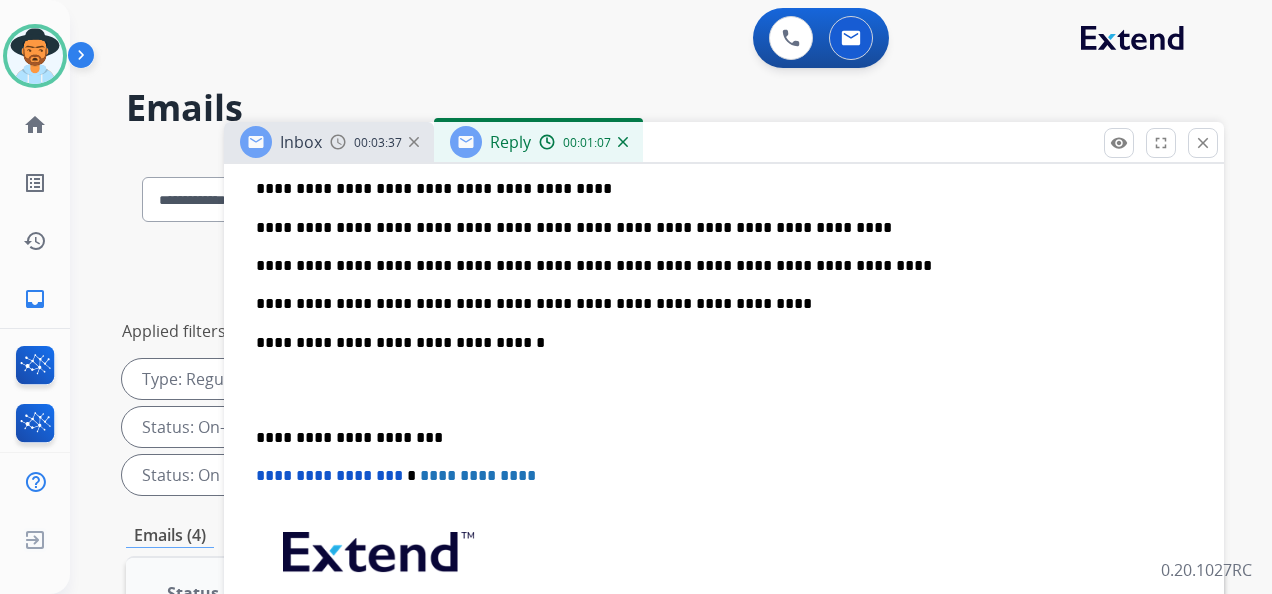drag, startPoint x: 252, startPoint y: 432, endPoint x: 281, endPoint y: 449, distance: 33.61547 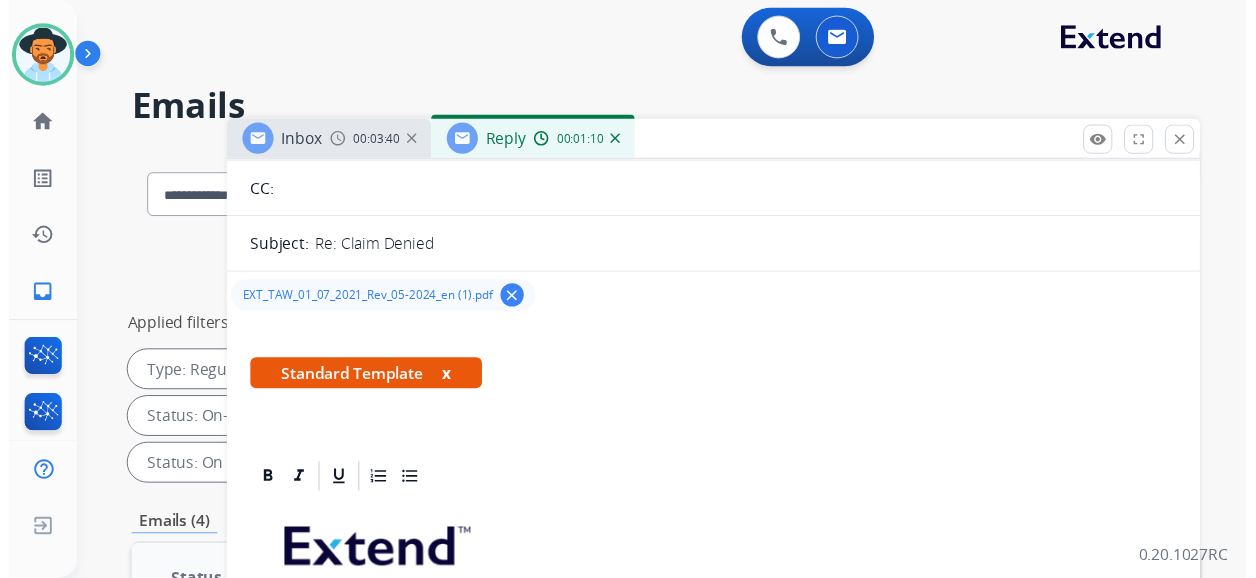 scroll, scrollTop: 0, scrollLeft: 0, axis: both 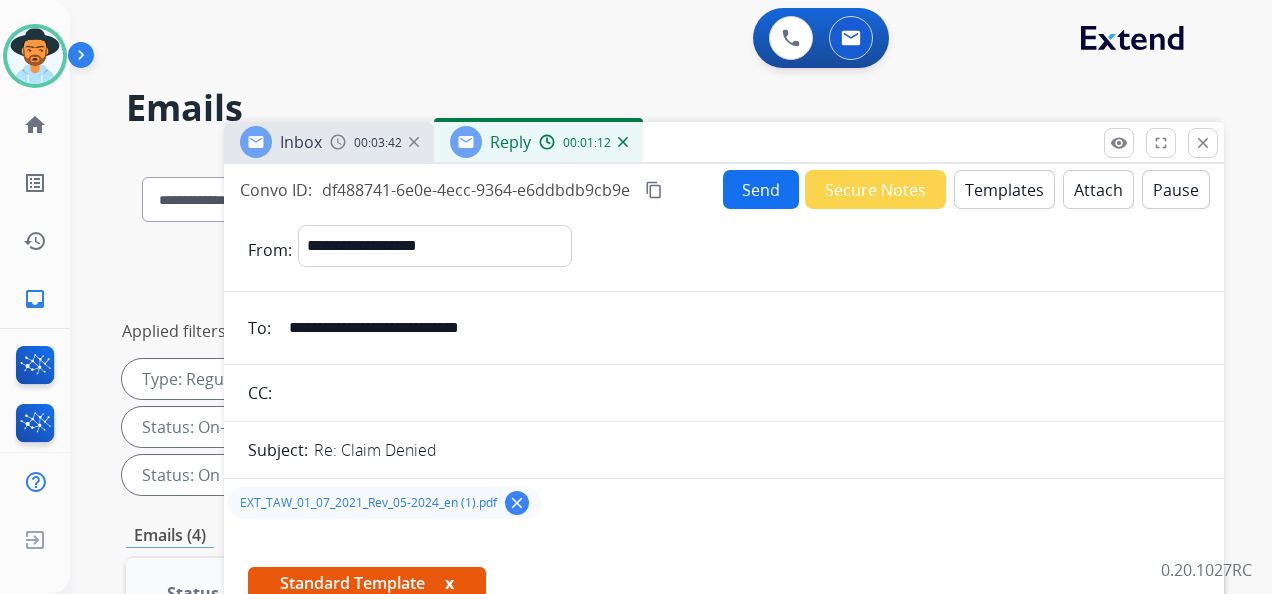 click on "Send" at bounding box center (761, 189) 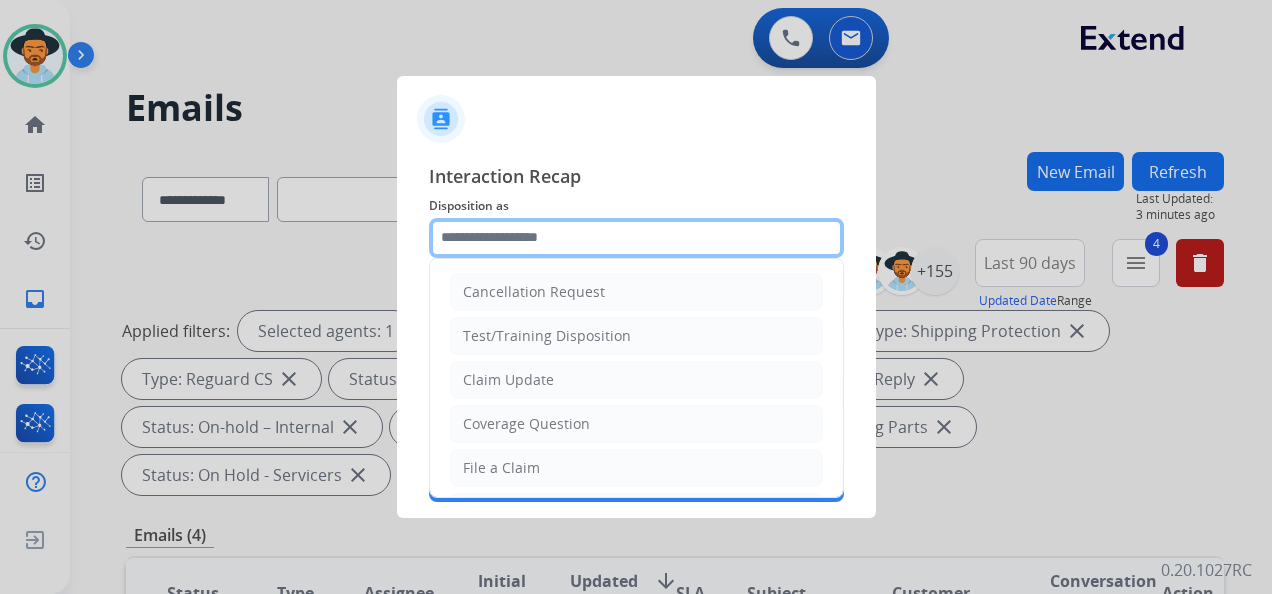 click 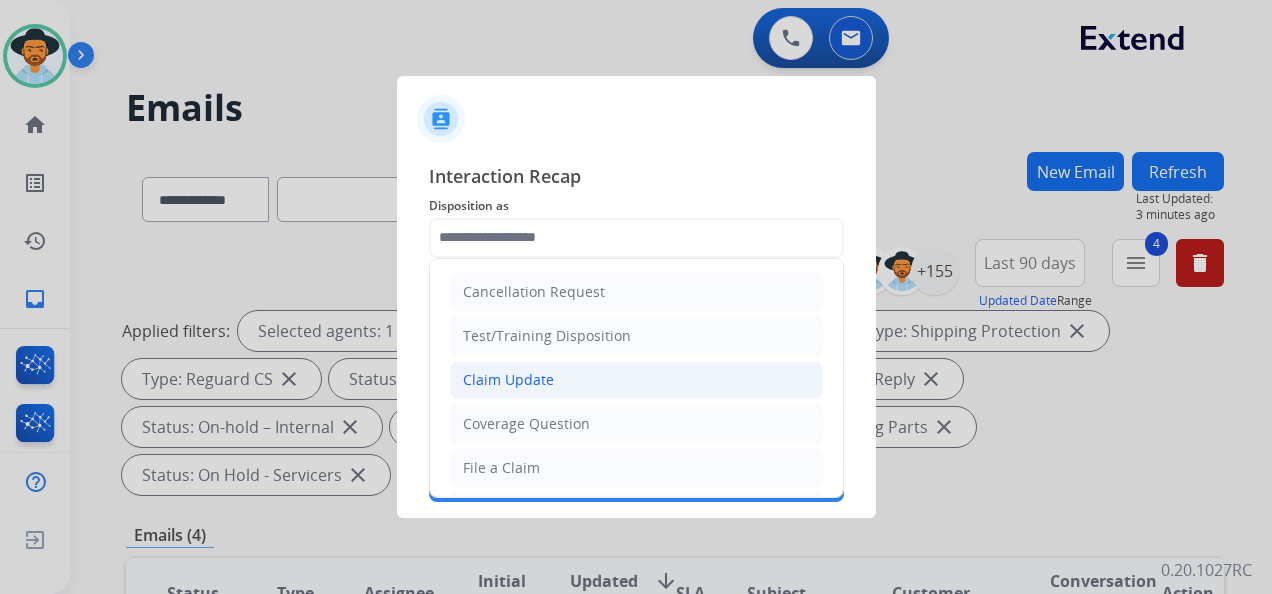 click on "Claim Update" 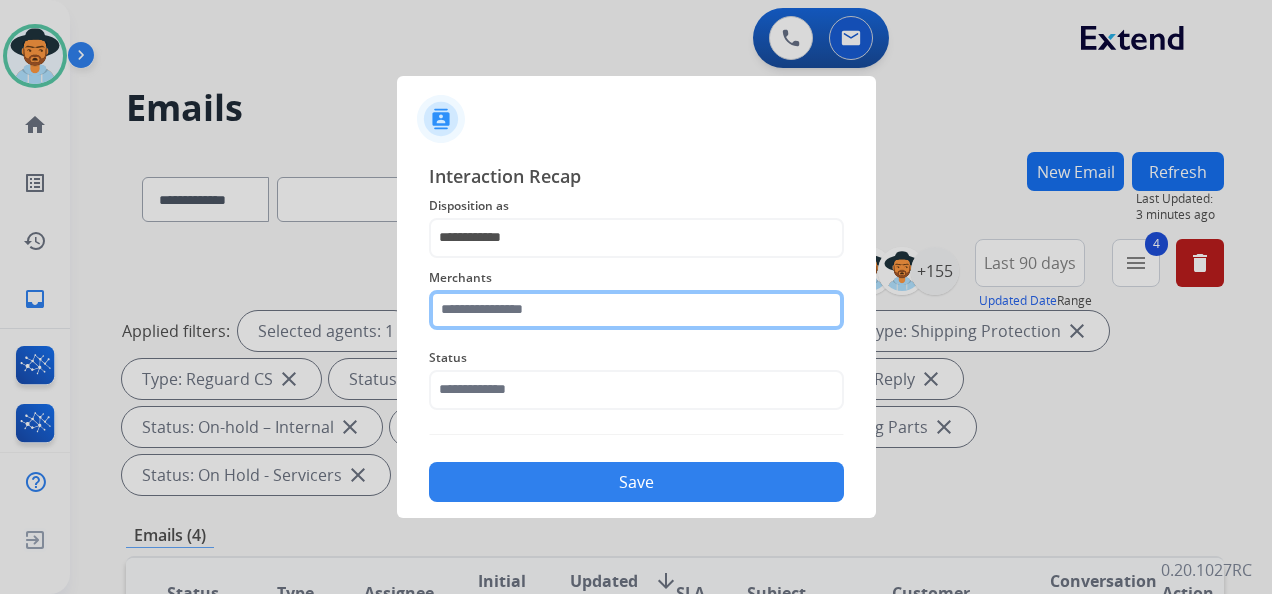 click 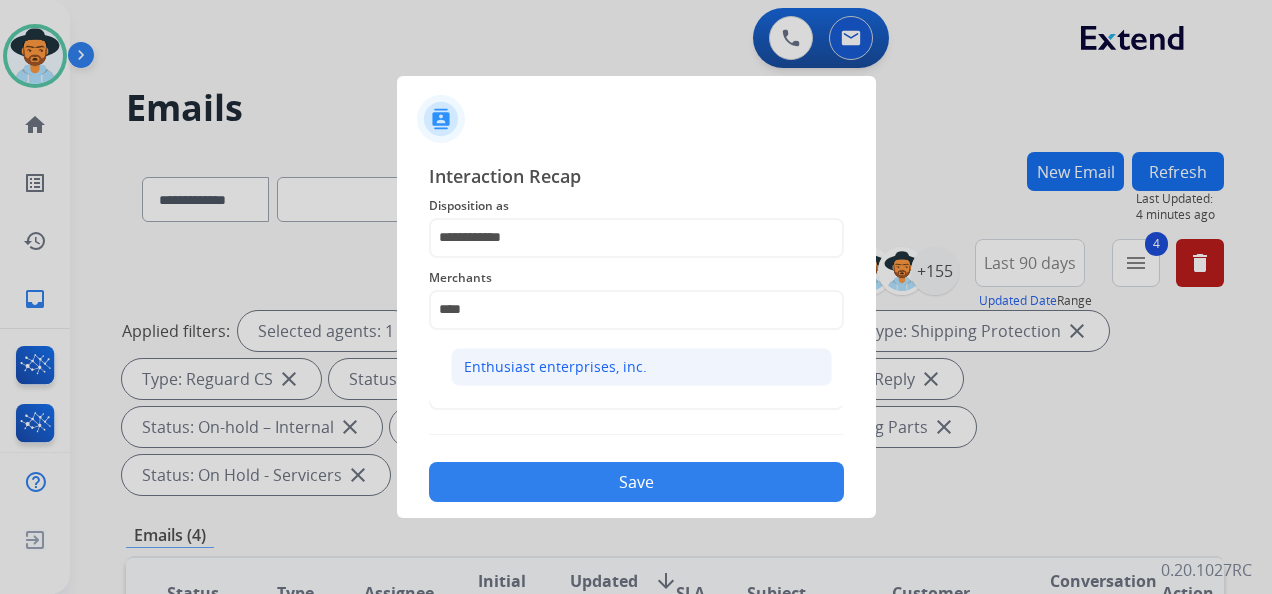 drag, startPoint x: 700, startPoint y: 368, endPoint x: 690, endPoint y: 371, distance: 10.440307 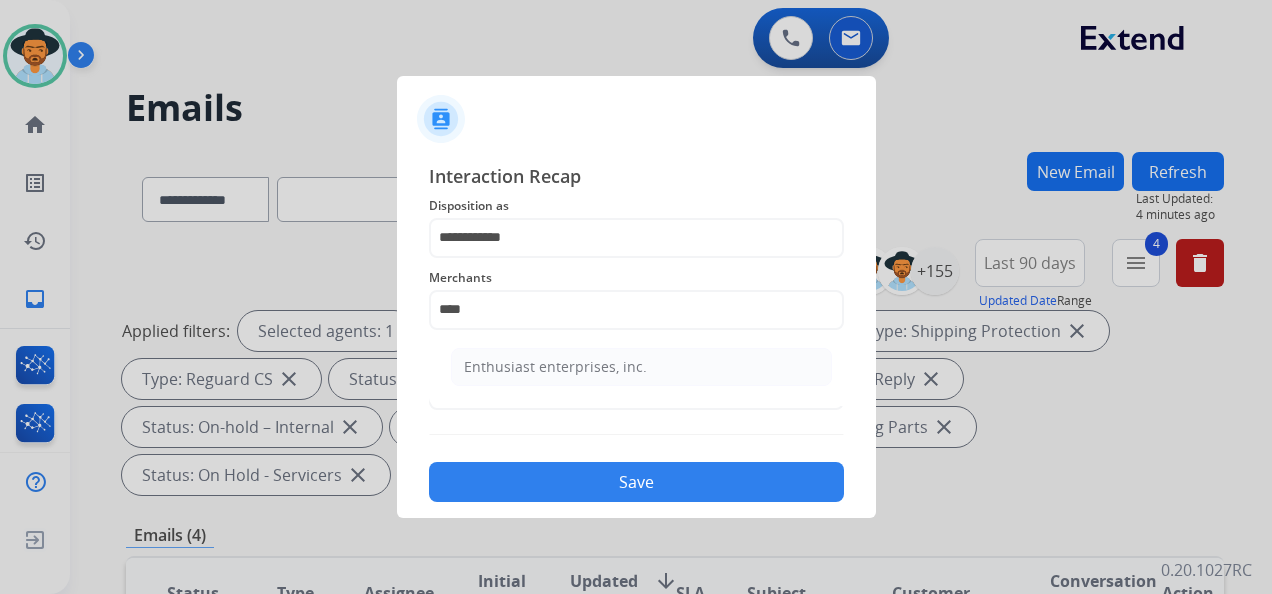 click on "Enthusiast enterprises, inc." 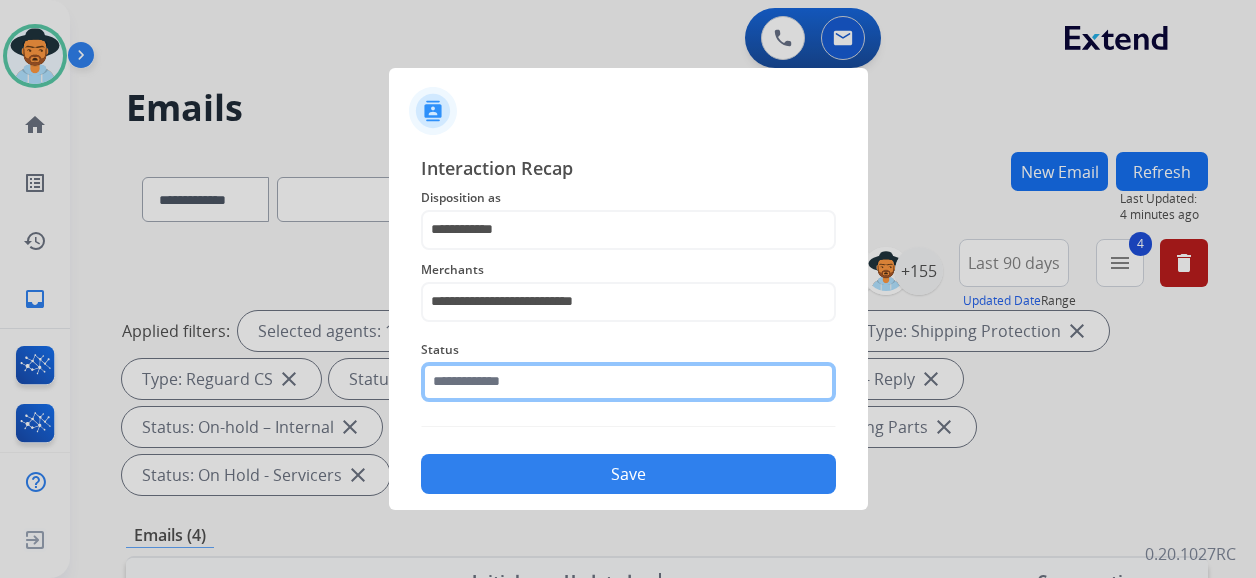 click 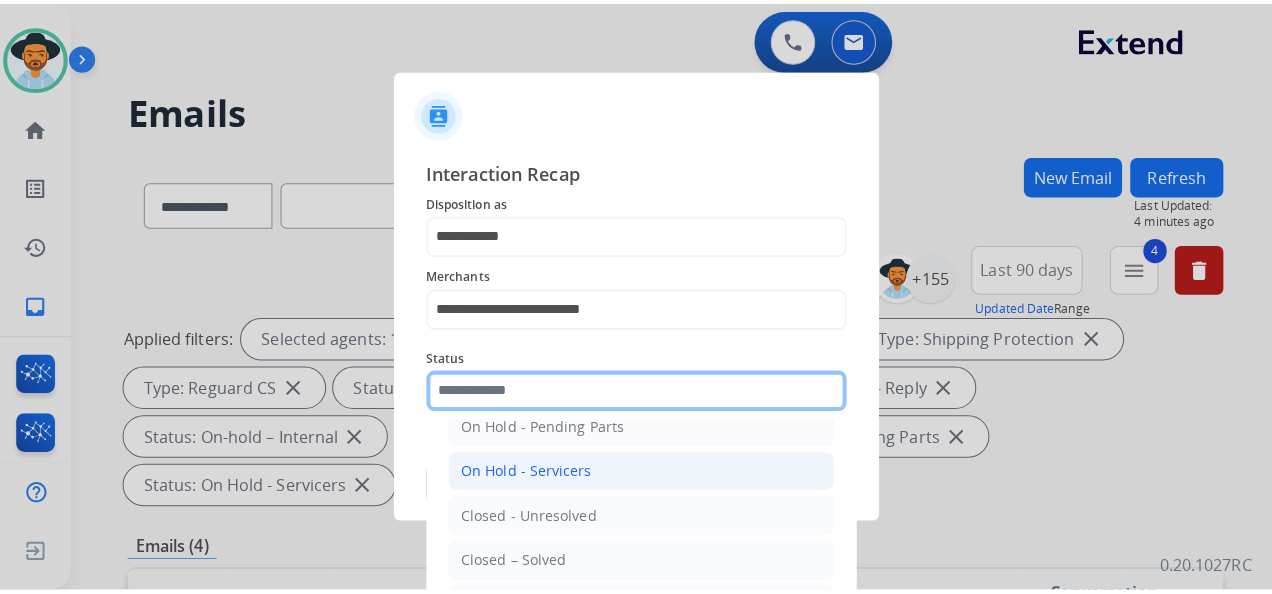 scroll, scrollTop: 114, scrollLeft: 0, axis: vertical 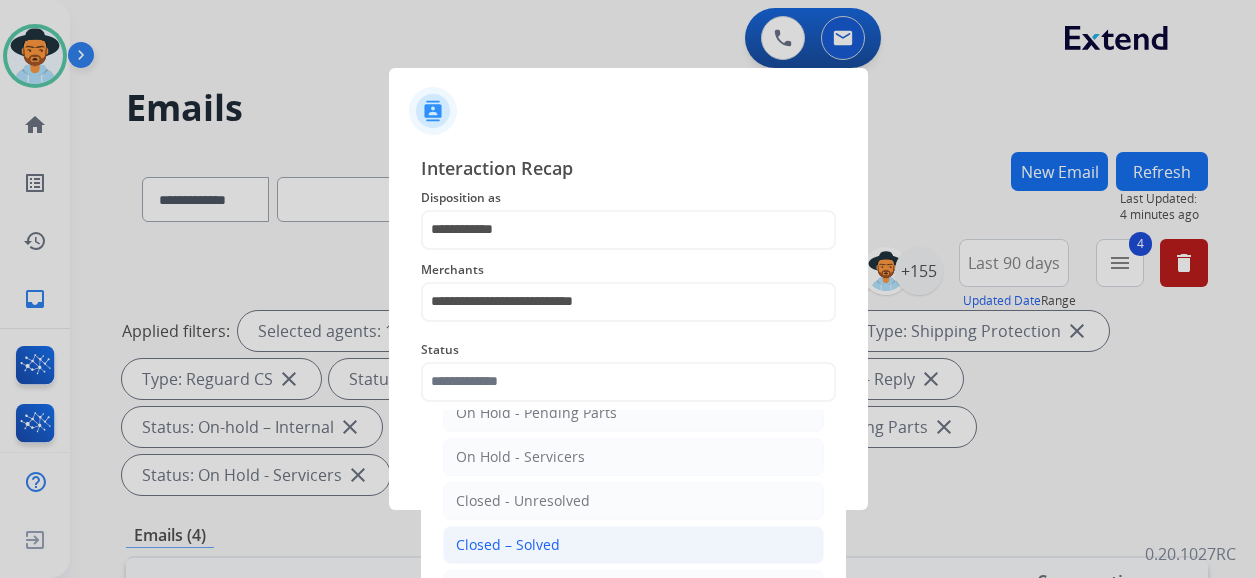 click on "Closed – Solved" 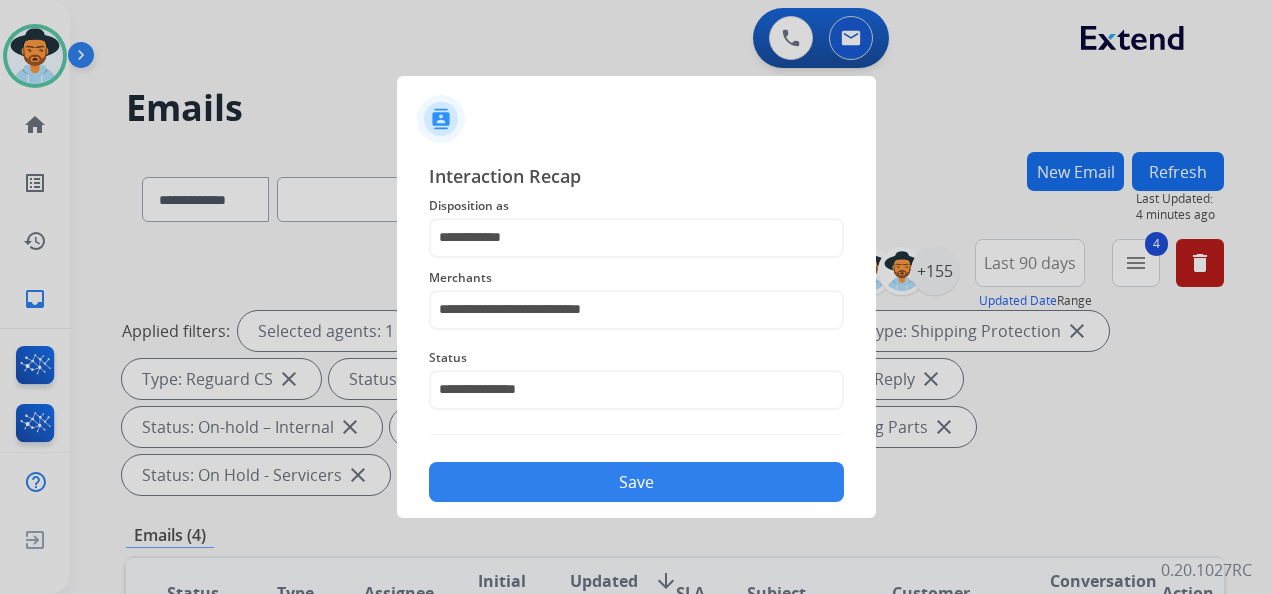 click on "Save" 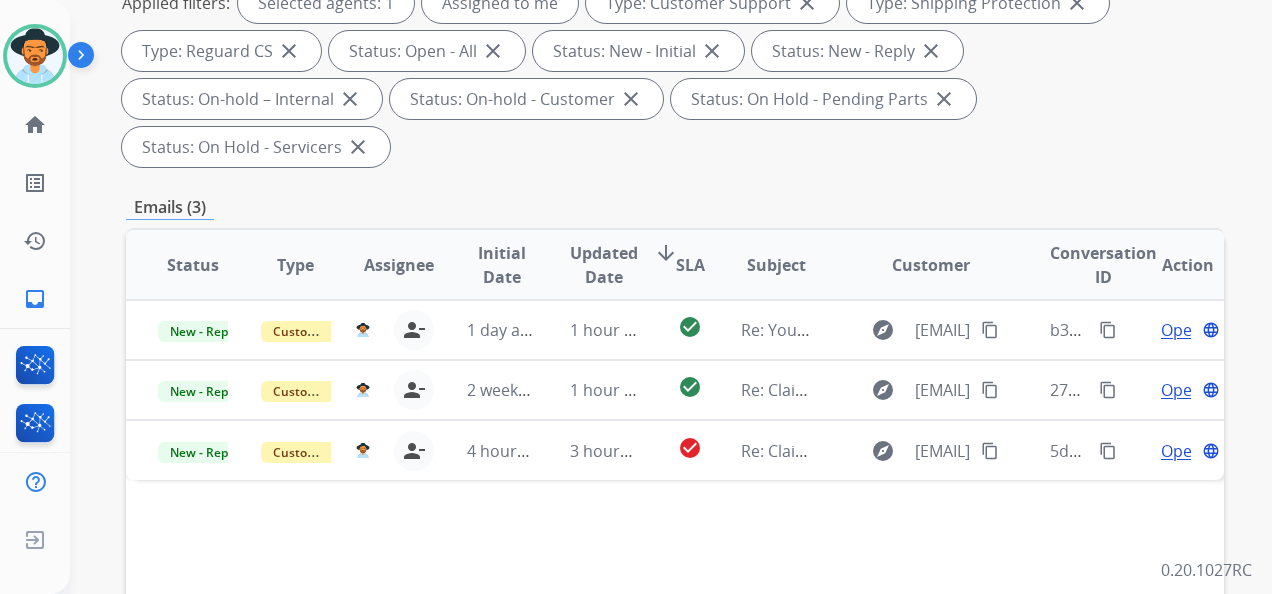 scroll, scrollTop: 400, scrollLeft: 0, axis: vertical 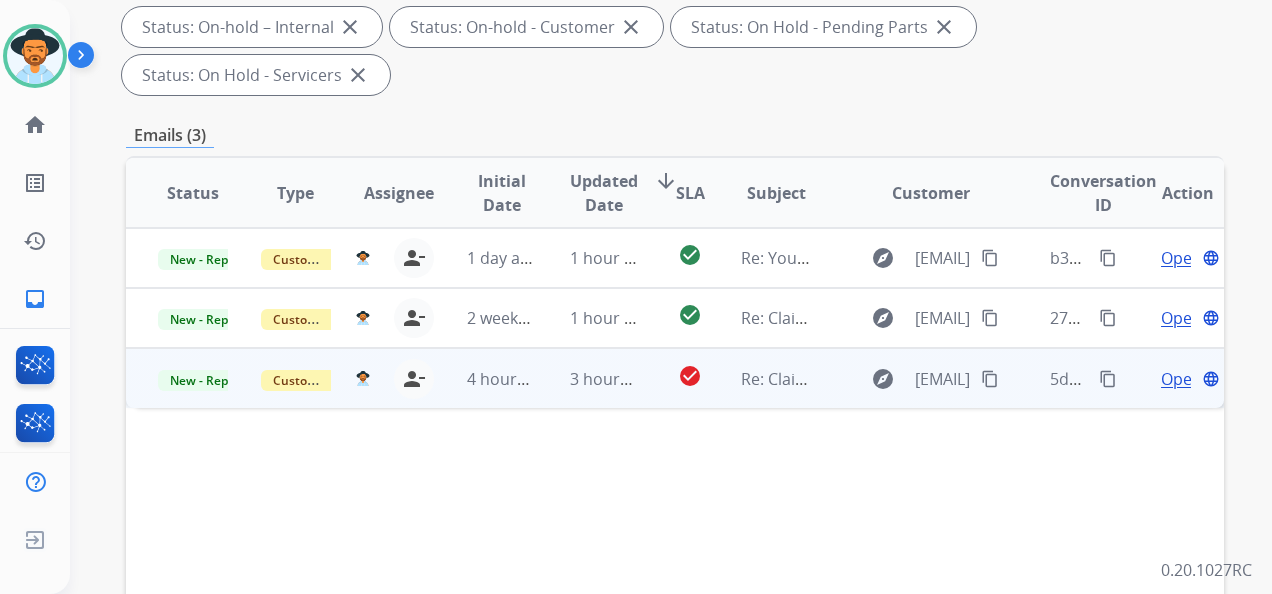 click on "Open" at bounding box center [1181, 379] 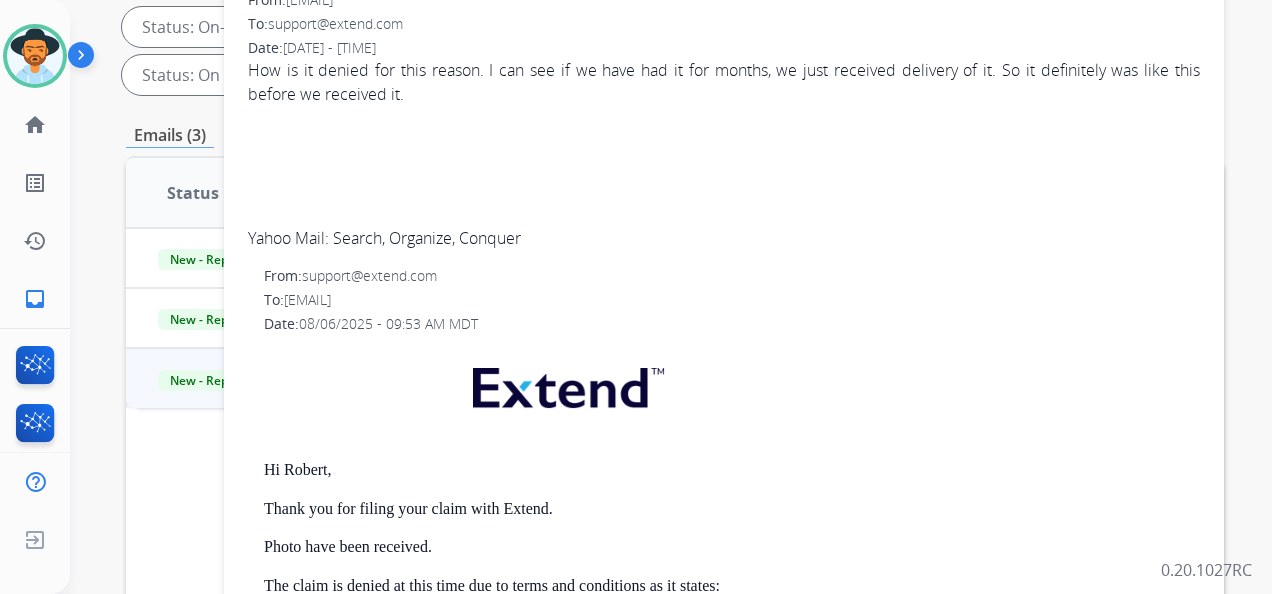 scroll, scrollTop: 0, scrollLeft: 0, axis: both 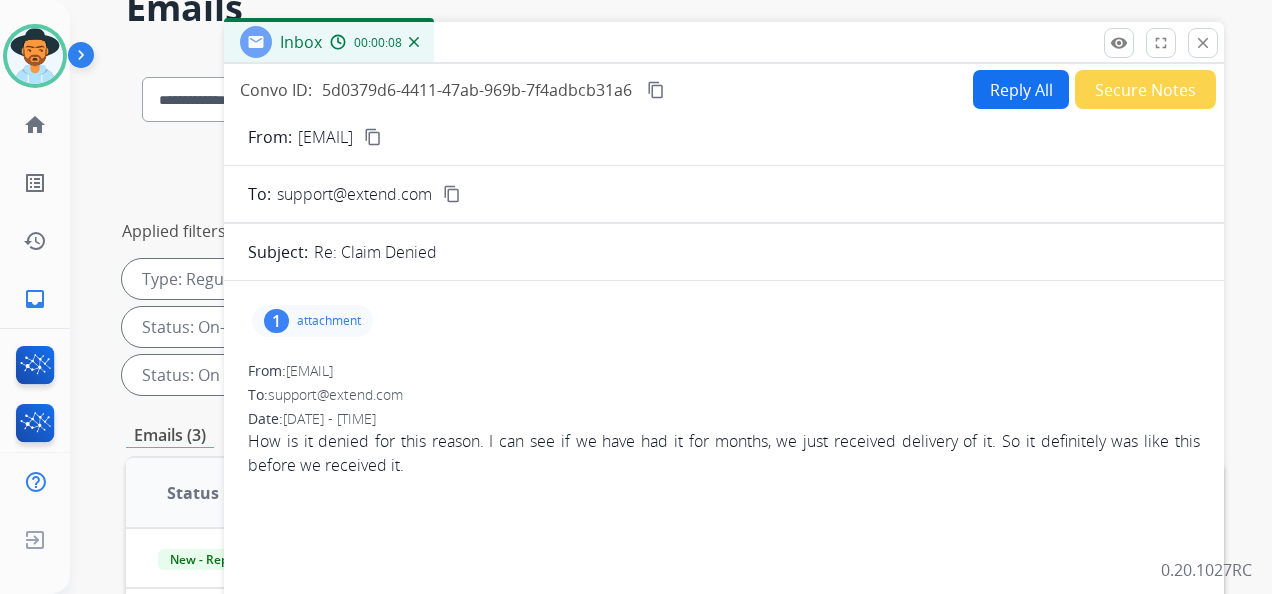 click on "attachment" at bounding box center (329, 321) 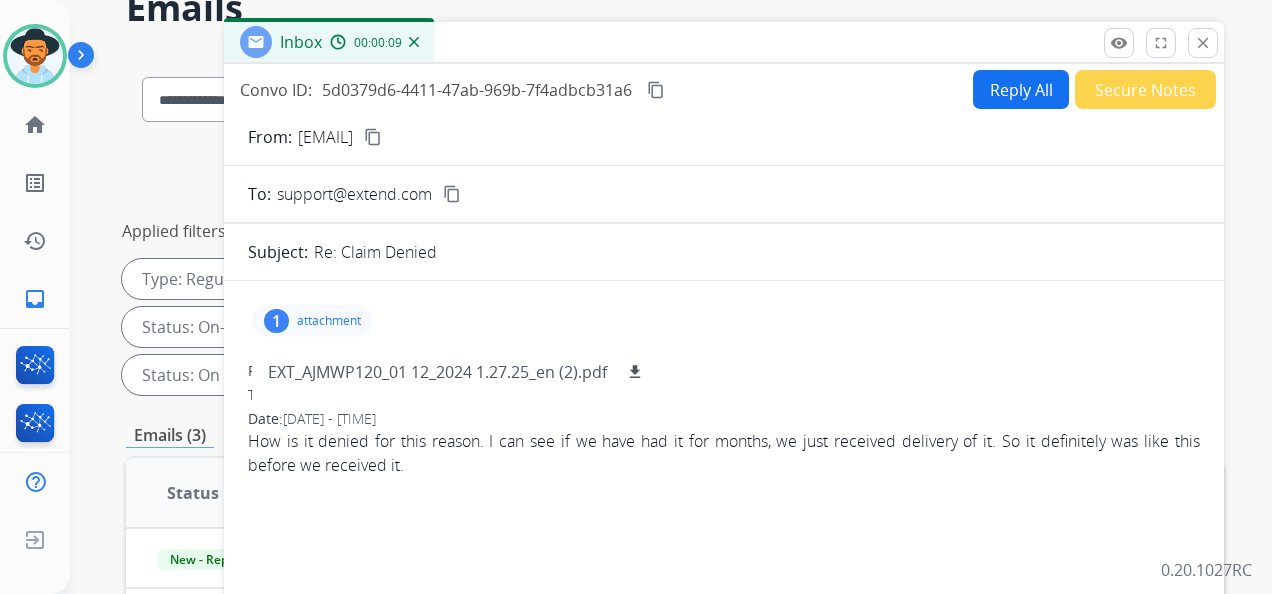 click on "1 attachment EXT_AJMWP120_01 12_2024 1.27.25_en (2).pdf download" at bounding box center [724, 321] 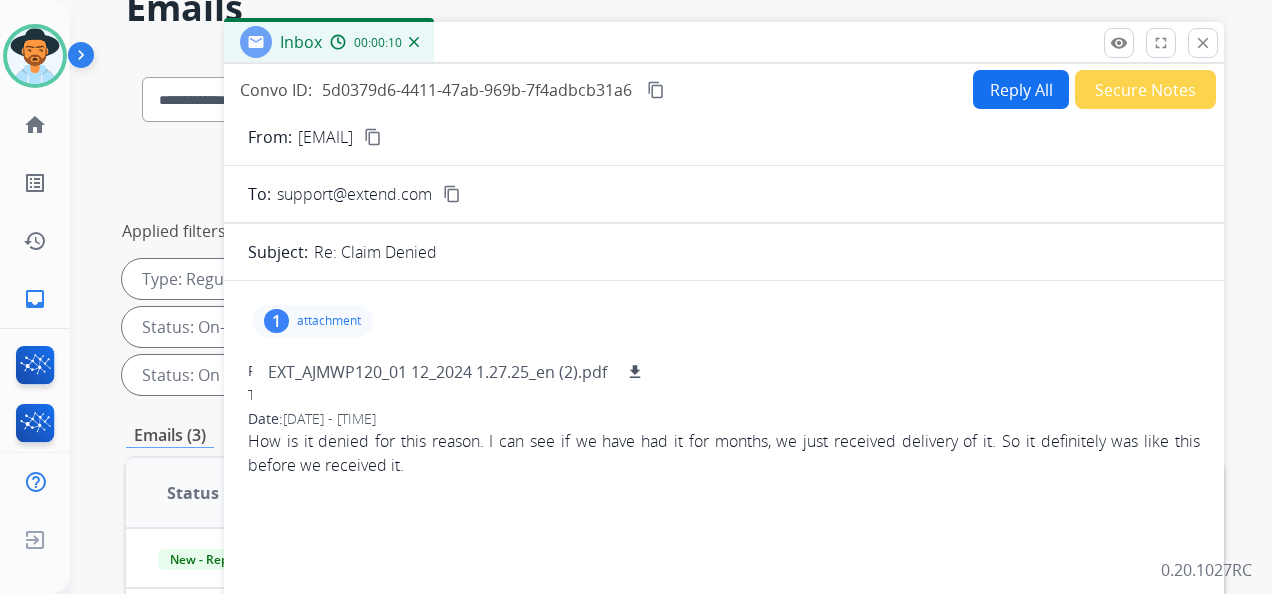 click on "1 attachment EXT_AJMWP120_01 12_2024 1.27.25_en (2).pdf download" at bounding box center [724, 321] 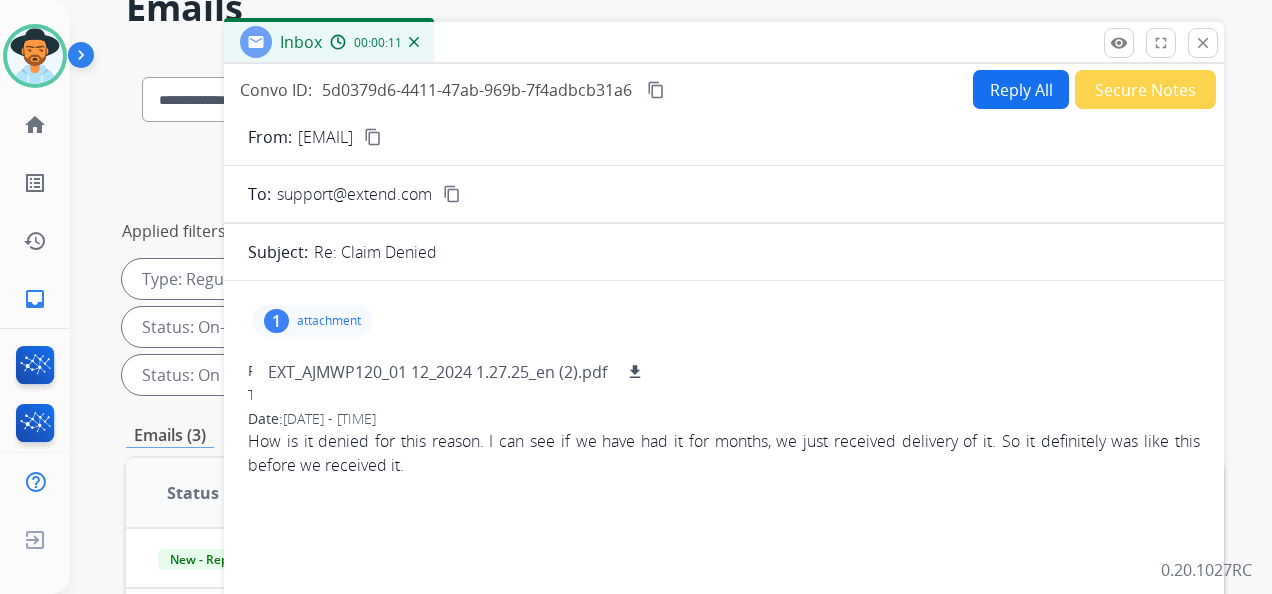 click on "1 attachment  EXT_AJMWP120_01 12_2024 1.27.25_en (2).pdf  download  From:  [EMAIL]   To:  support@extend.com  Date:  08/06/2025 - 11:05 AM MDT How is it denied for this reason. I can see if we have had it for months, we just received delivery of it. So it definitely was like this before we received it. Yahoo Mail: Search, Organize, Conquer    From:  support@extend.com   To:  [EMAIL]  Date:  08/06/2025 - 09:53 AM MDT Hi Robert, Thank you for filing your claim with Extend.  Photo have been received. The claim is denied at this time due to terms and conditions as it states: 6.2.2.3. loss of foam and/or innerspring resiliency (including body impressions Please refer back to your terms and condition that is attached to the email. Thanks for being an Extend customer. Extend Customer Support support@extend.com | www.extend.com" at bounding box center [724, 848] 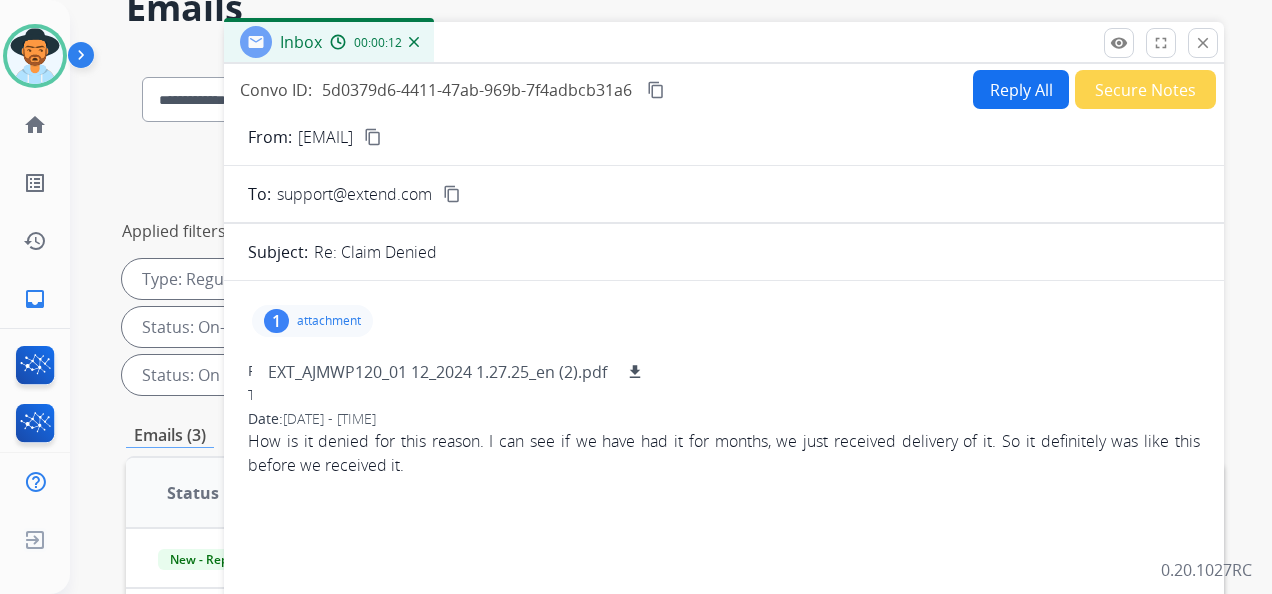 scroll, scrollTop: 0, scrollLeft: 0, axis: both 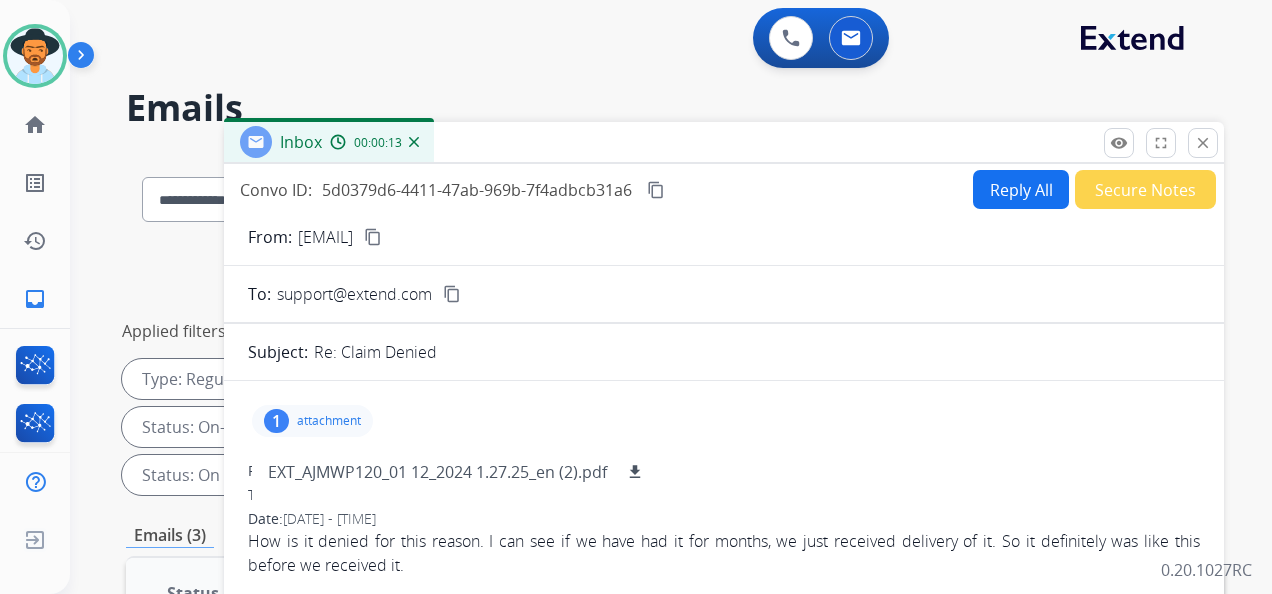 click on "1 attachment  EXT_AJMWP120_01 12_2024 1.27.25_en (2).pdf  download  From:  [EMAIL]   To:  support@extend.com  Date:  08/06/2025 - 11:05 AM MDT How is it denied for this reason. I can see if we have had it for months, we just received delivery of it. So it definitely was like this before we received it. Yahoo Mail: Search, Organize, Conquer    From:  support@extend.com   To:  [EMAIL]  Date:  08/06/2025 - 09:53 AM MDT Hi Robert, Thank you for filing your claim with Extend.  Photo have been received. The claim is denied at this time due to terms and conditions as it states: 6.2.2.3. loss of foam and/or innerspring resiliency (including body impressions Please refer back to your terms and condition that is attached to the email. Thanks for being an Extend customer. Extend Customer Support support@extend.com | www.extend.com" at bounding box center [724, 948] 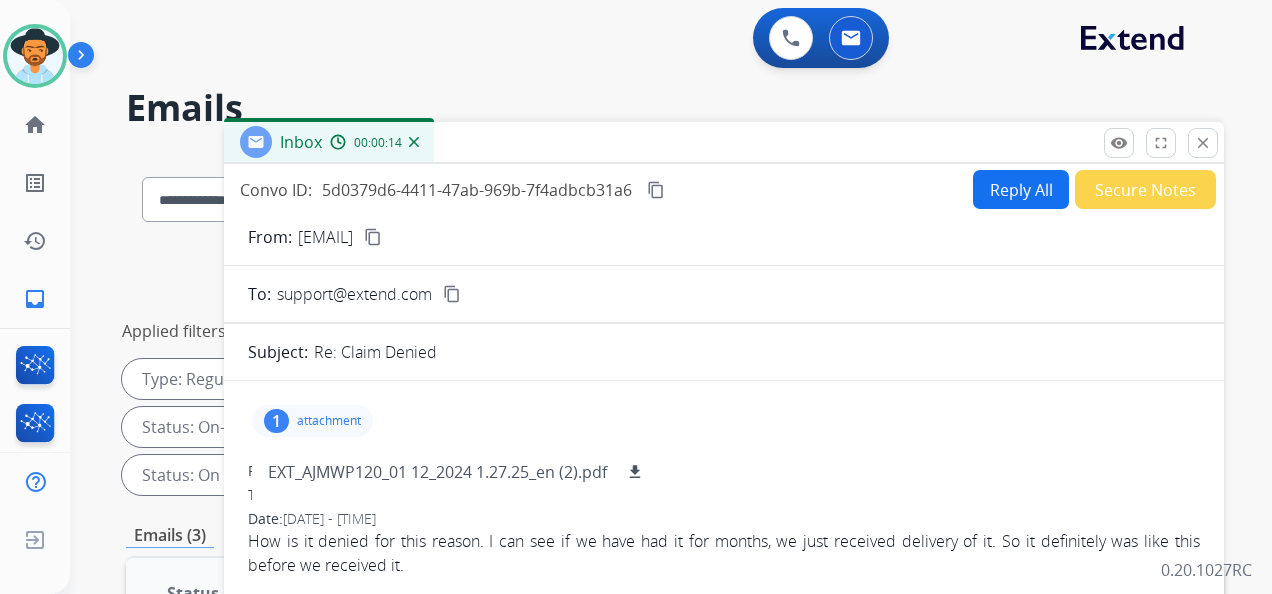 click on "Re: Claim Denied" at bounding box center (757, 352) 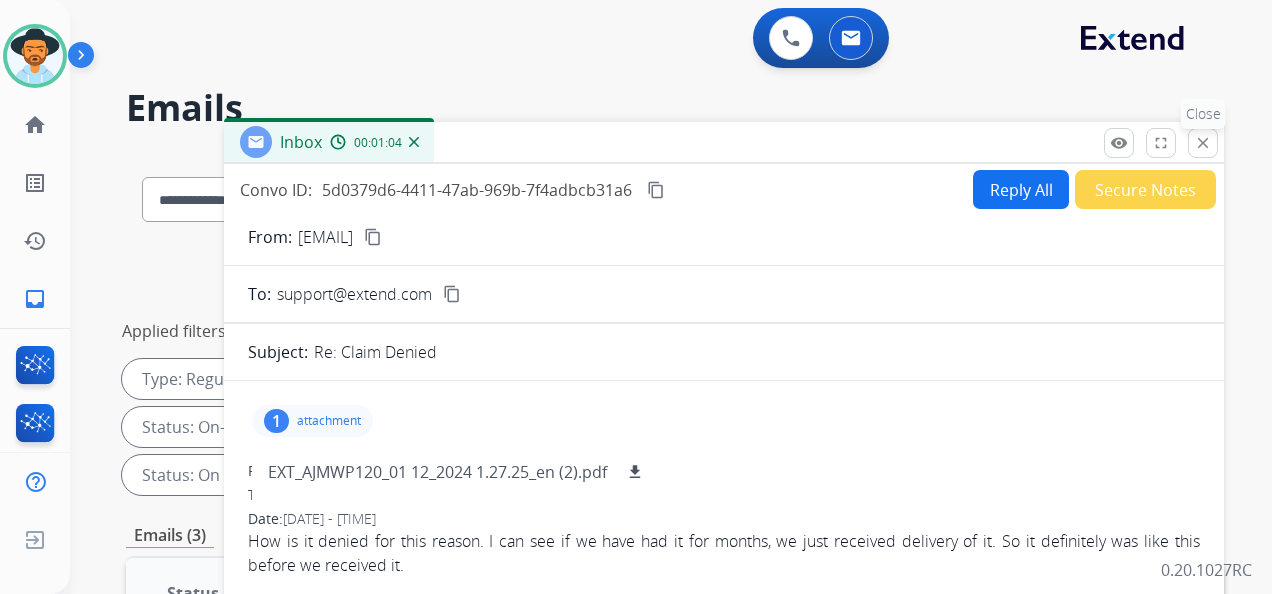 click on "close Close" at bounding box center (1203, 143) 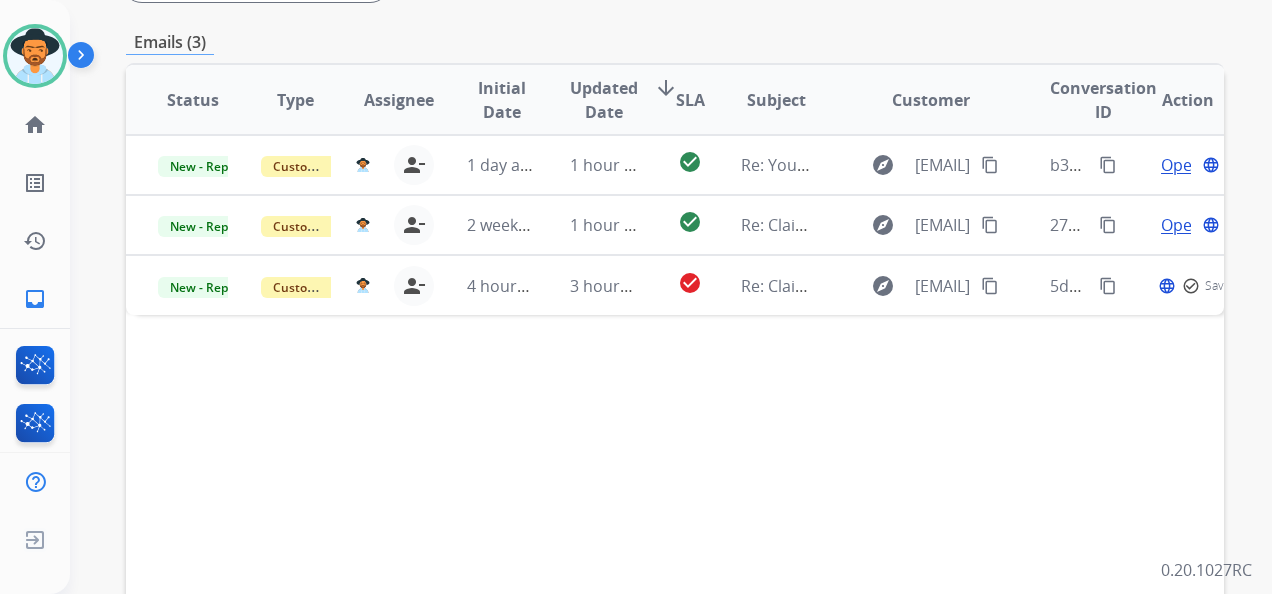 scroll, scrollTop: 500, scrollLeft: 0, axis: vertical 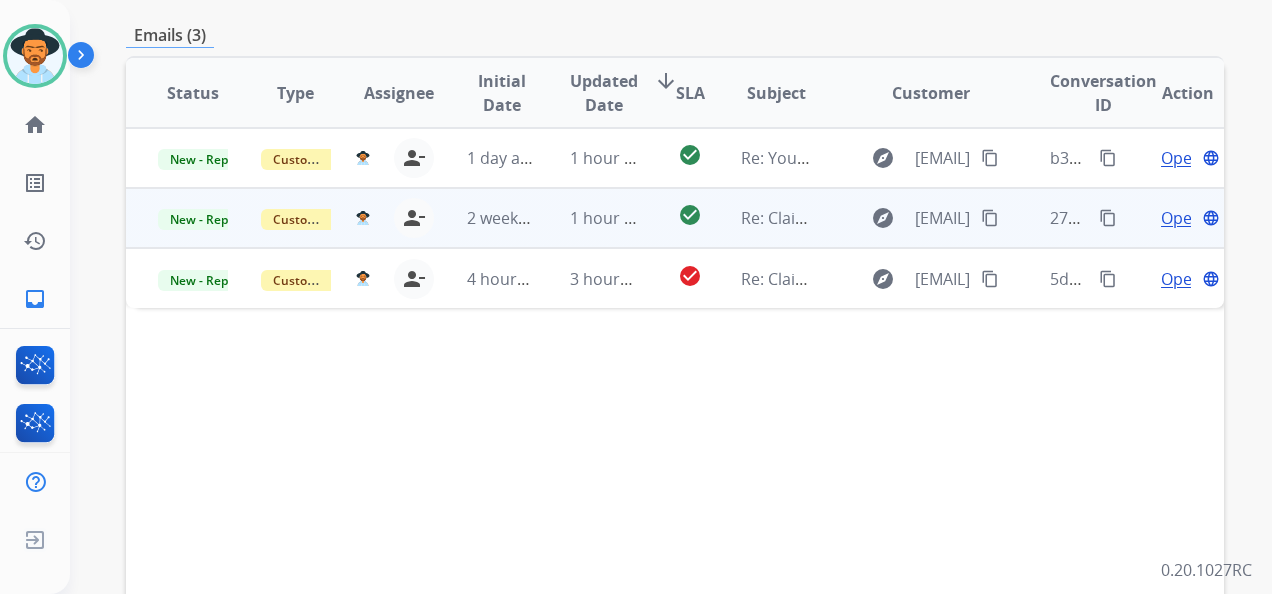 click on "Open" at bounding box center [1181, 218] 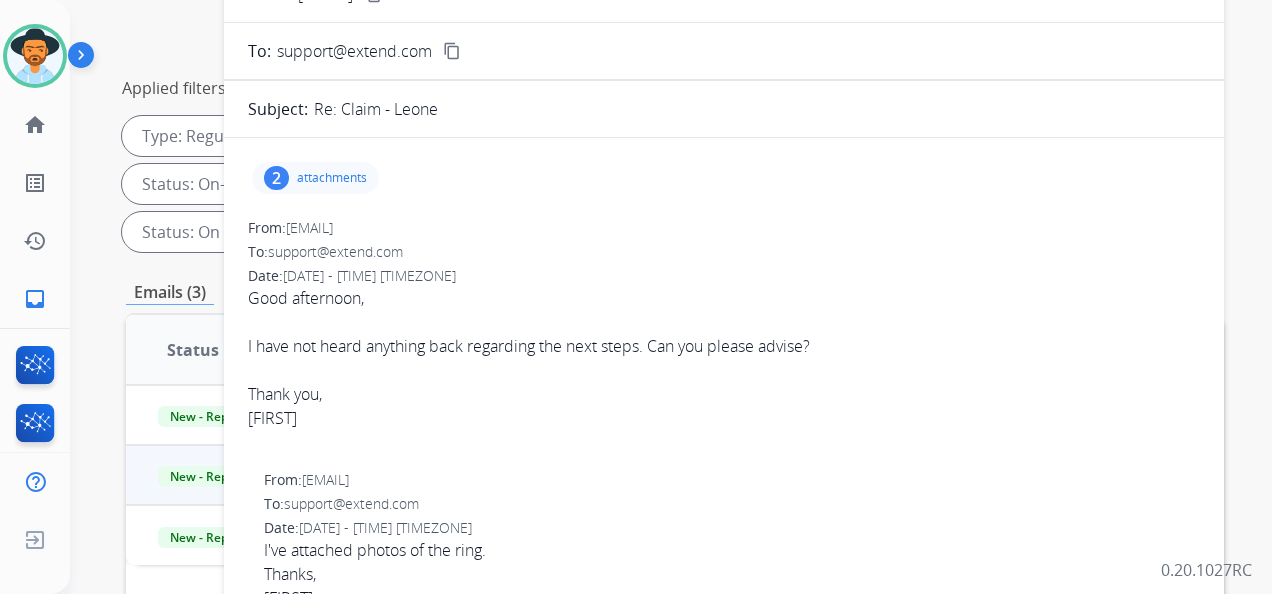 scroll, scrollTop: 200, scrollLeft: 0, axis: vertical 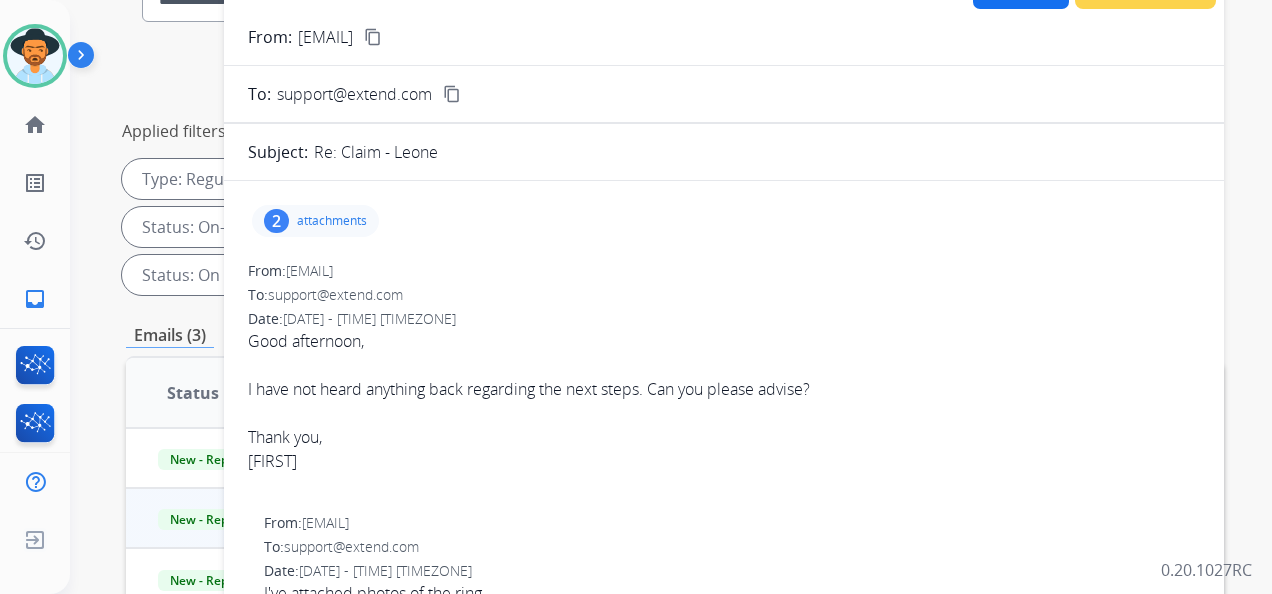 click on "content_copy" at bounding box center [373, 37] 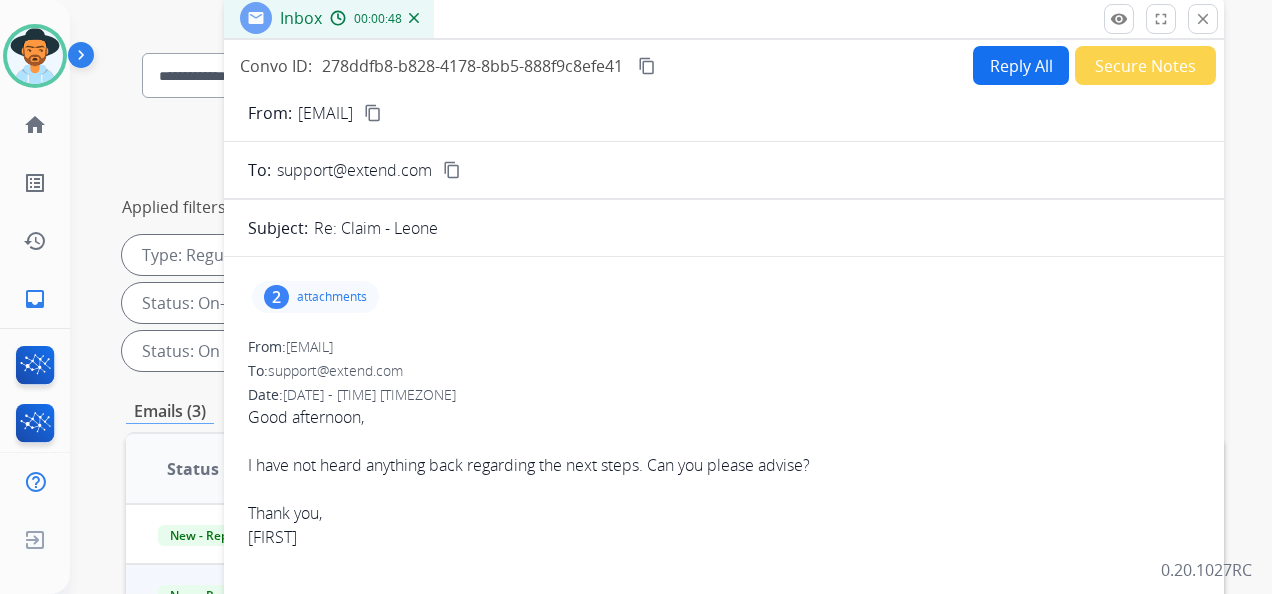 scroll, scrollTop: 0, scrollLeft: 0, axis: both 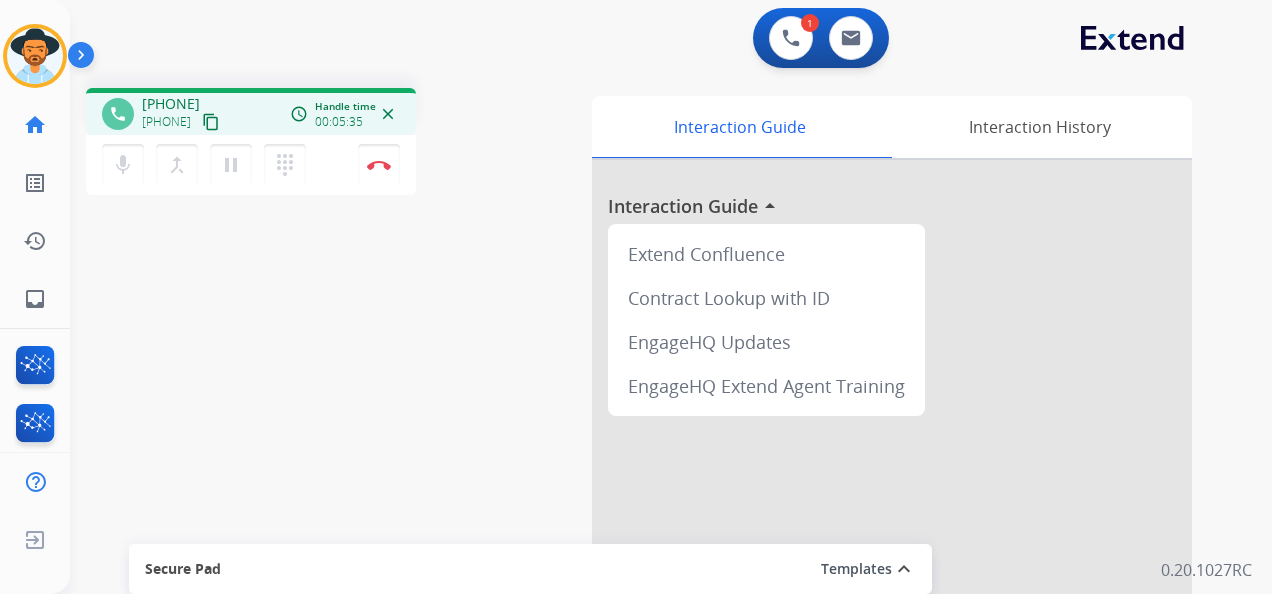 click on "1 Voice Interactions  0  Email Interactions" at bounding box center [659, 40] 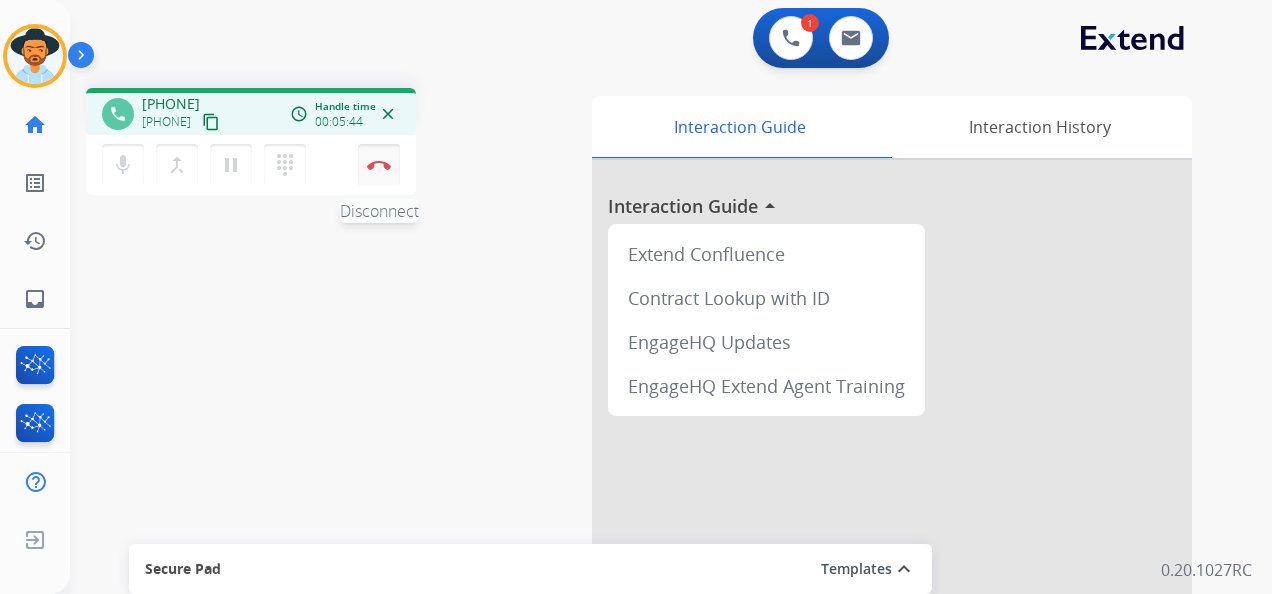 click at bounding box center [379, 165] 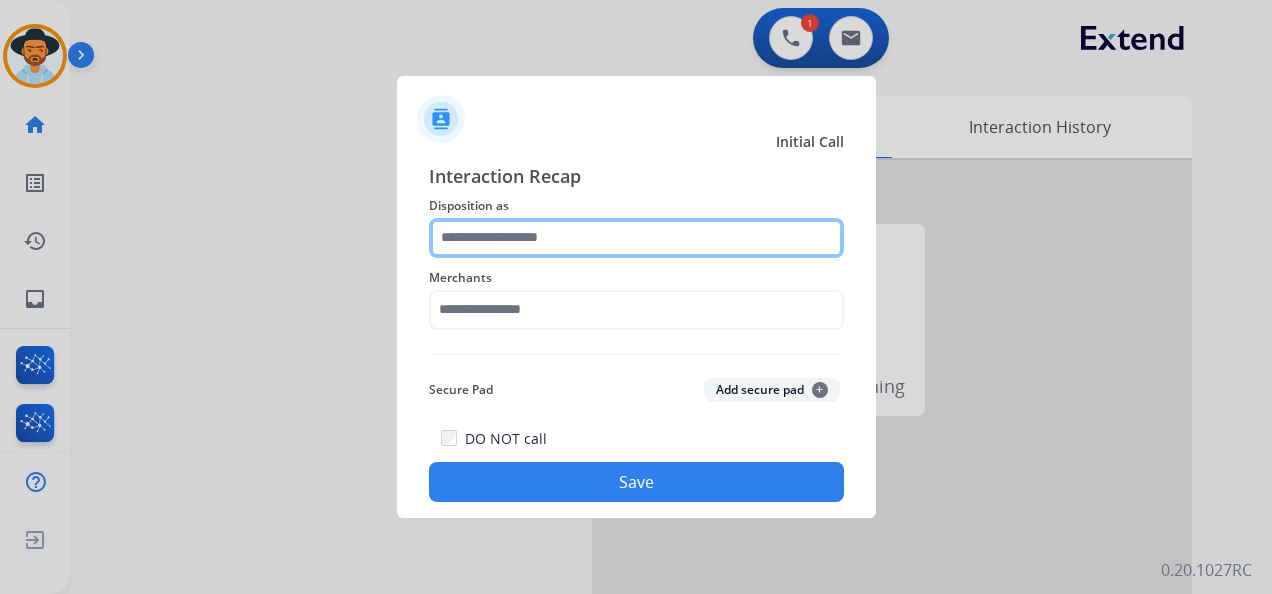 click 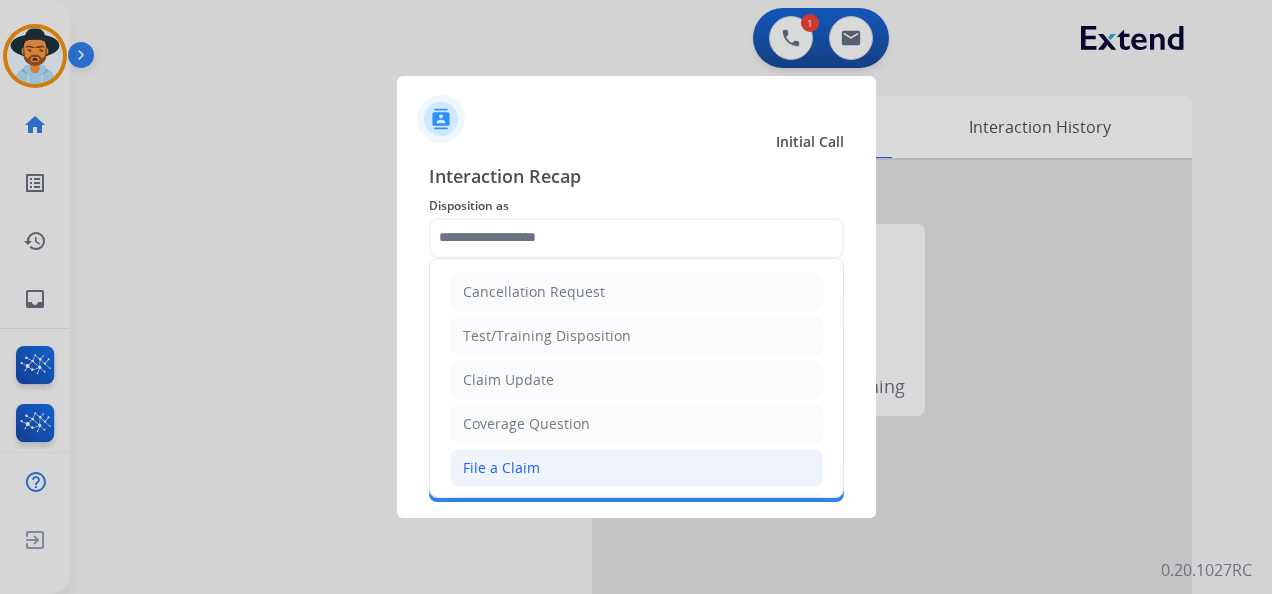 click on "File a Claim" 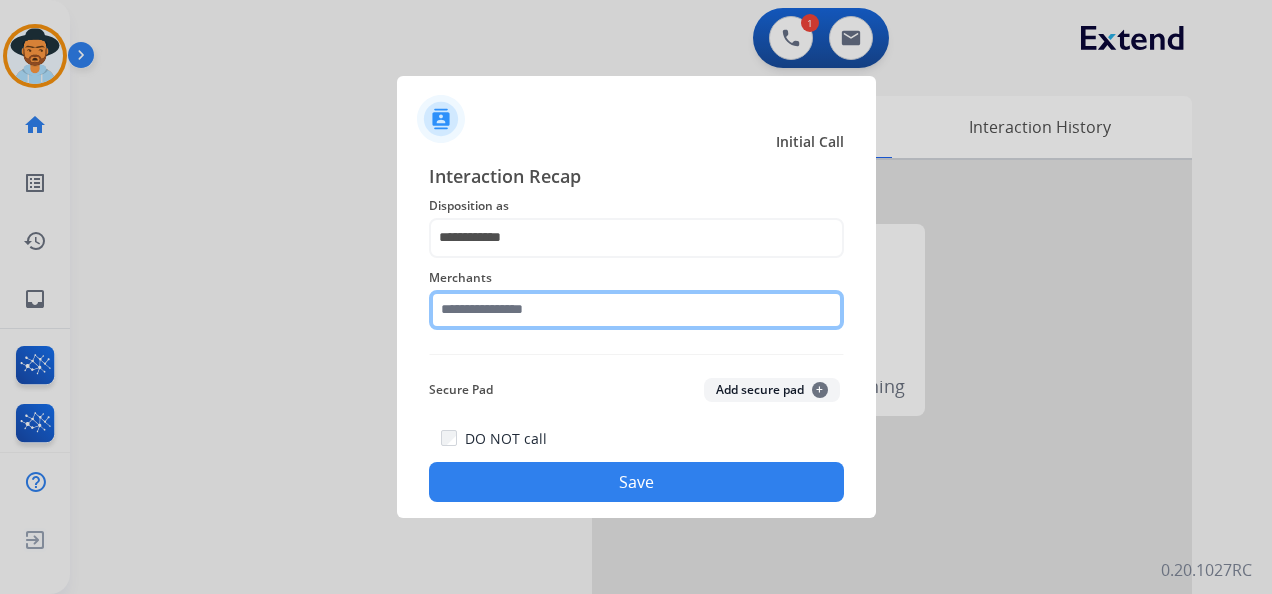 click 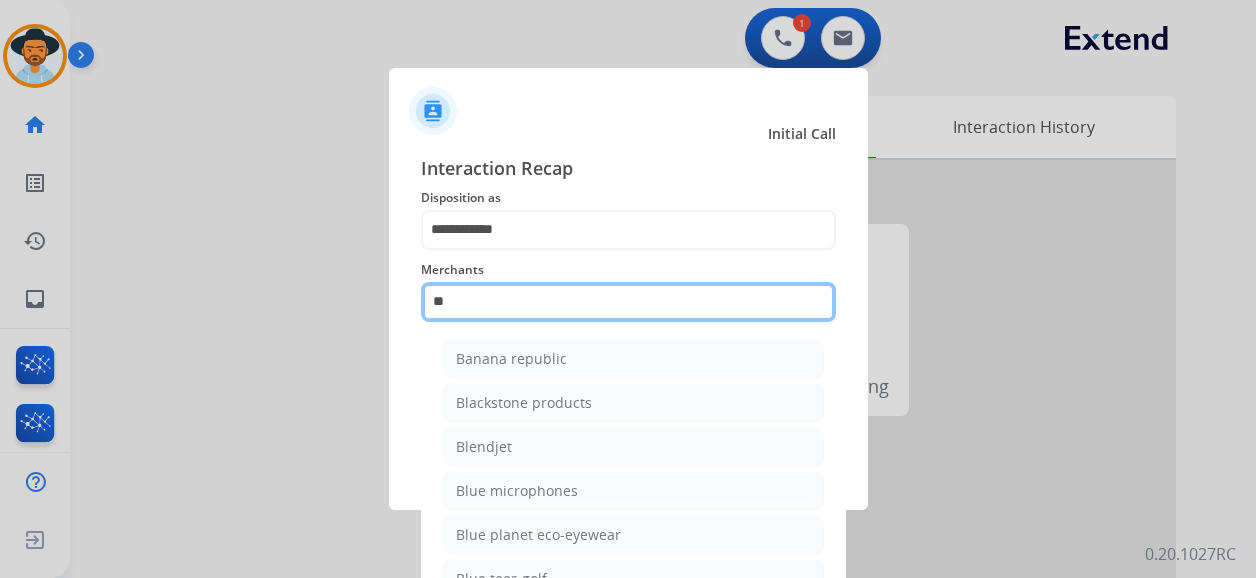type on "*" 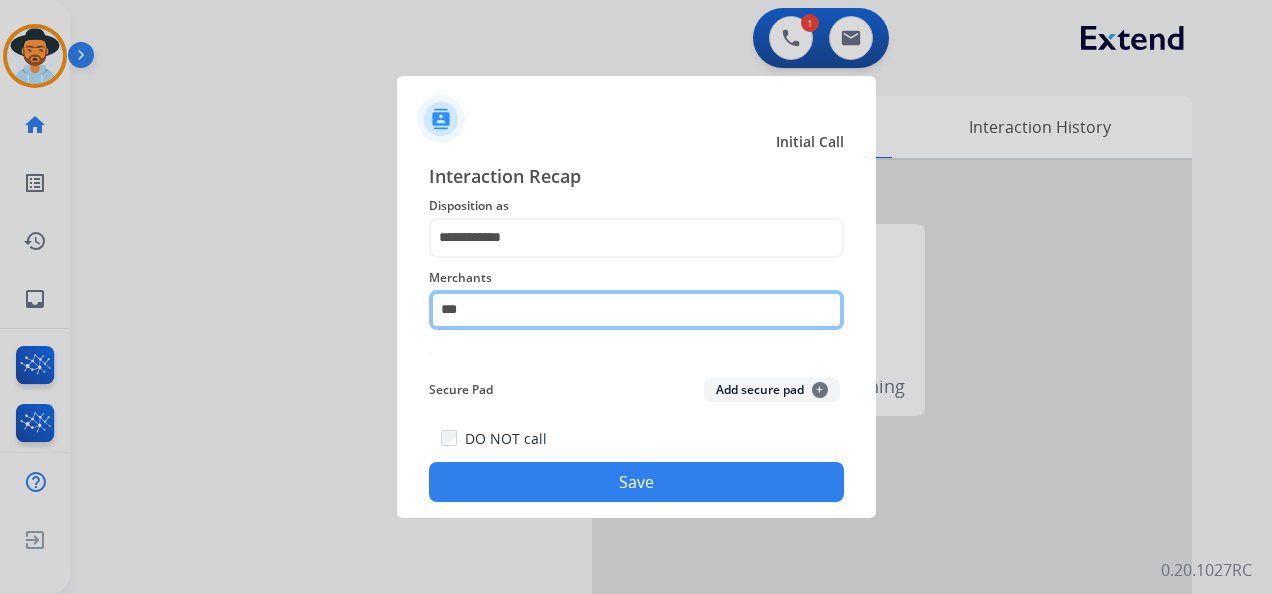 type on "***" 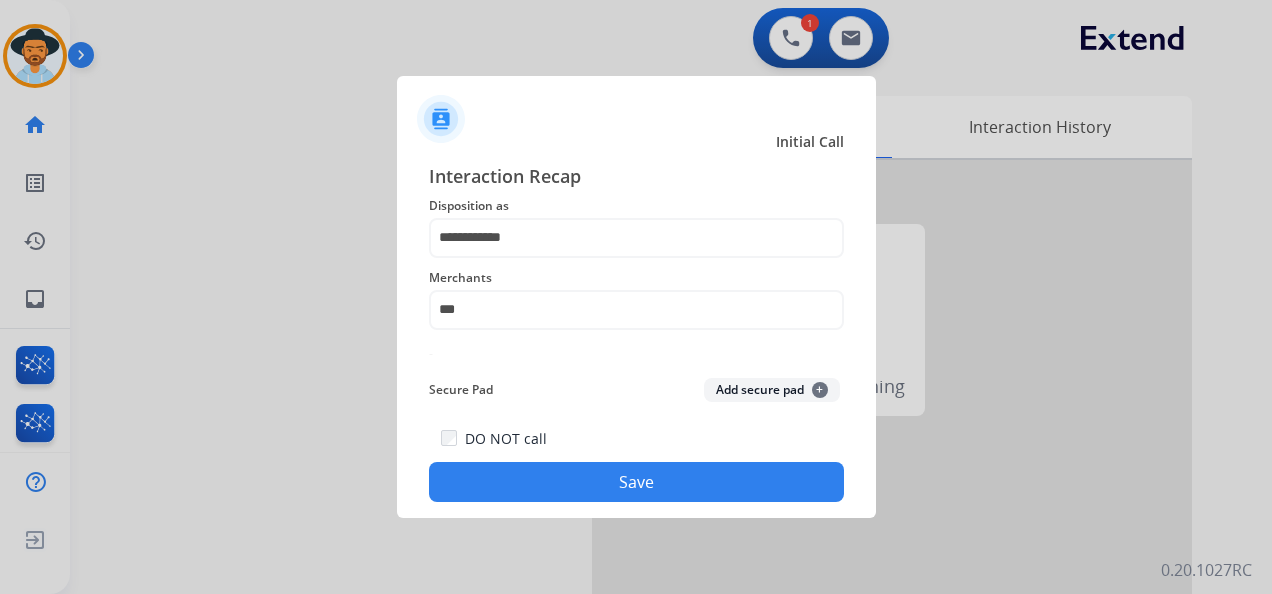 click on "Save" 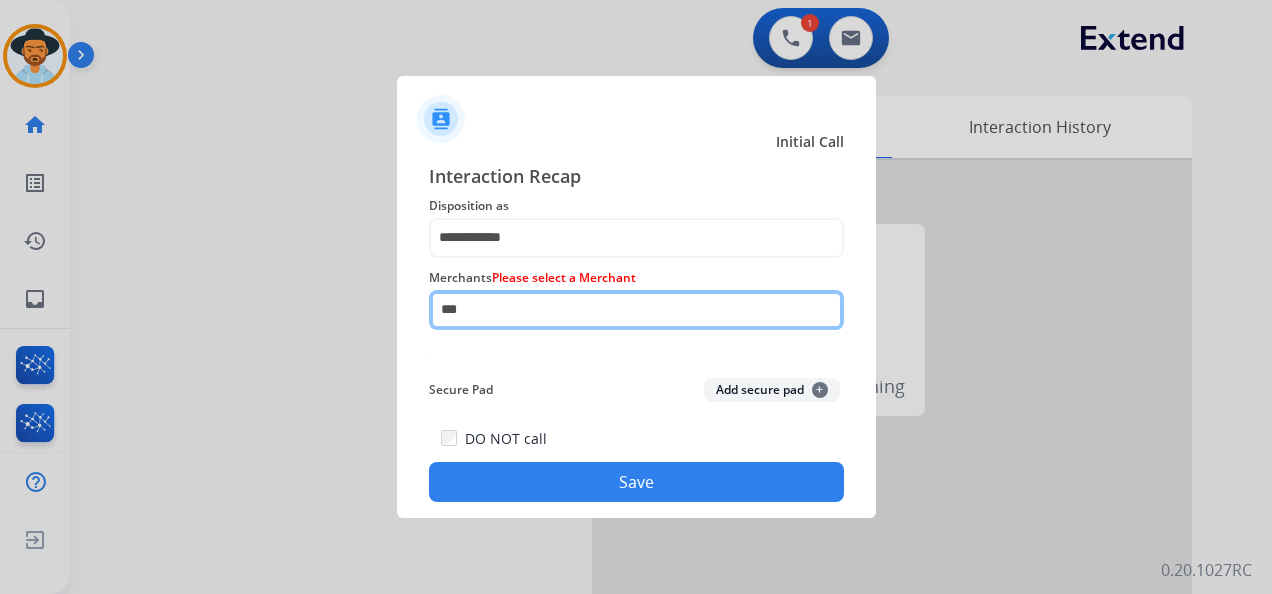 drag, startPoint x: 516, startPoint y: 304, endPoint x: 420, endPoint y: 311, distance: 96.25487 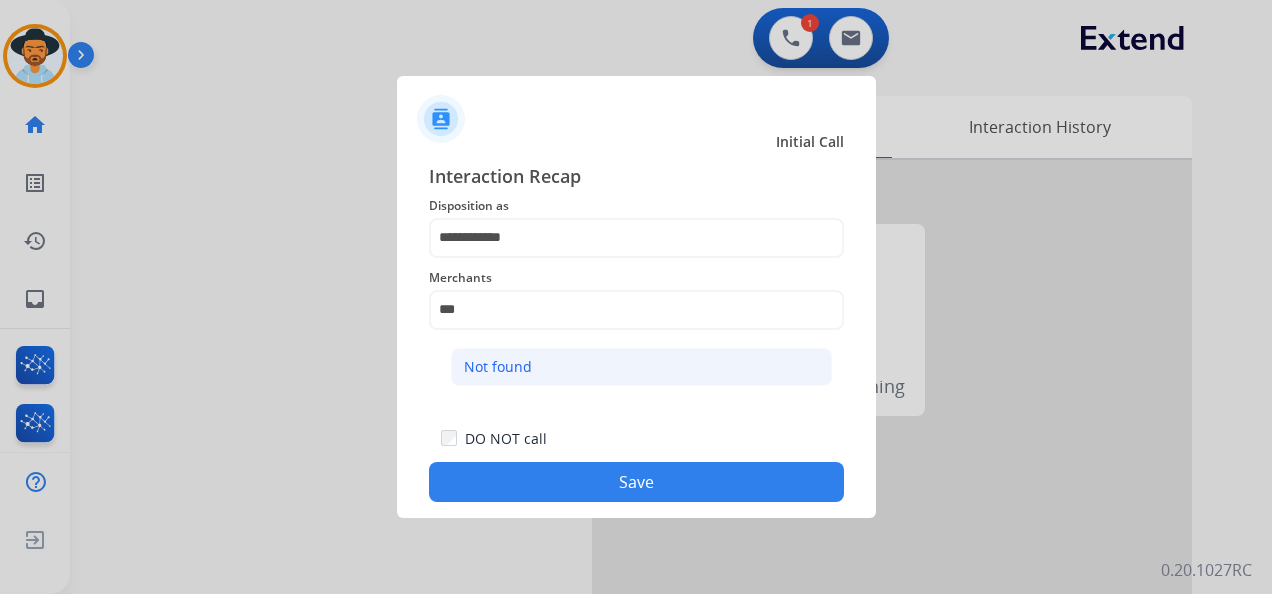 click on "Not found" 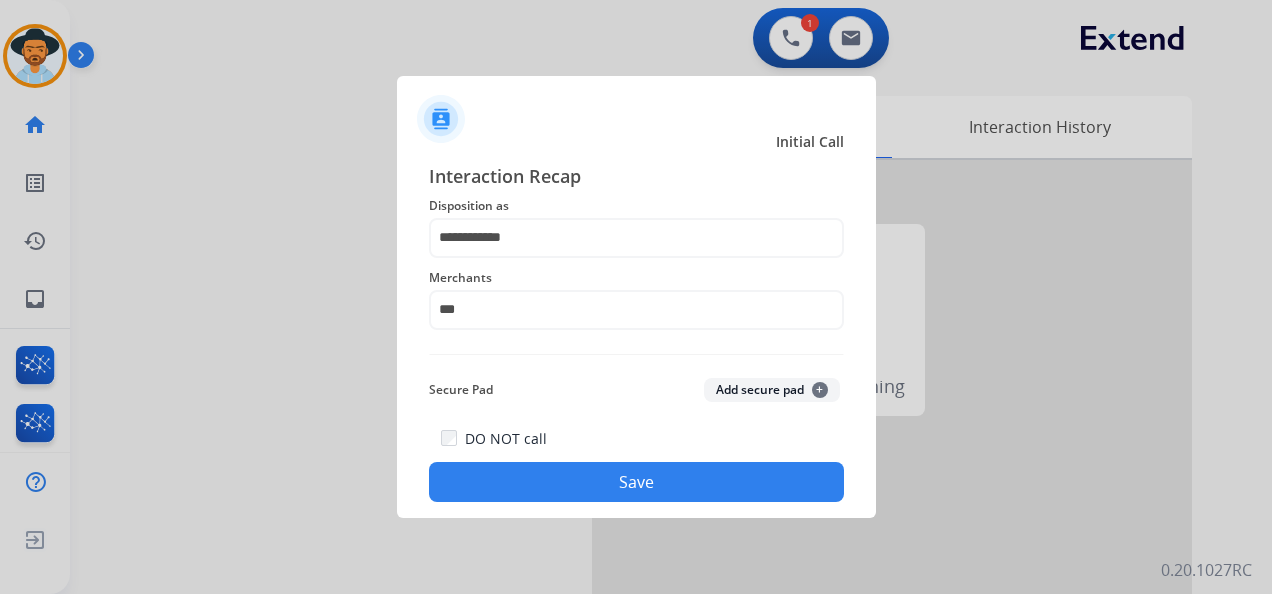 type on "*********" 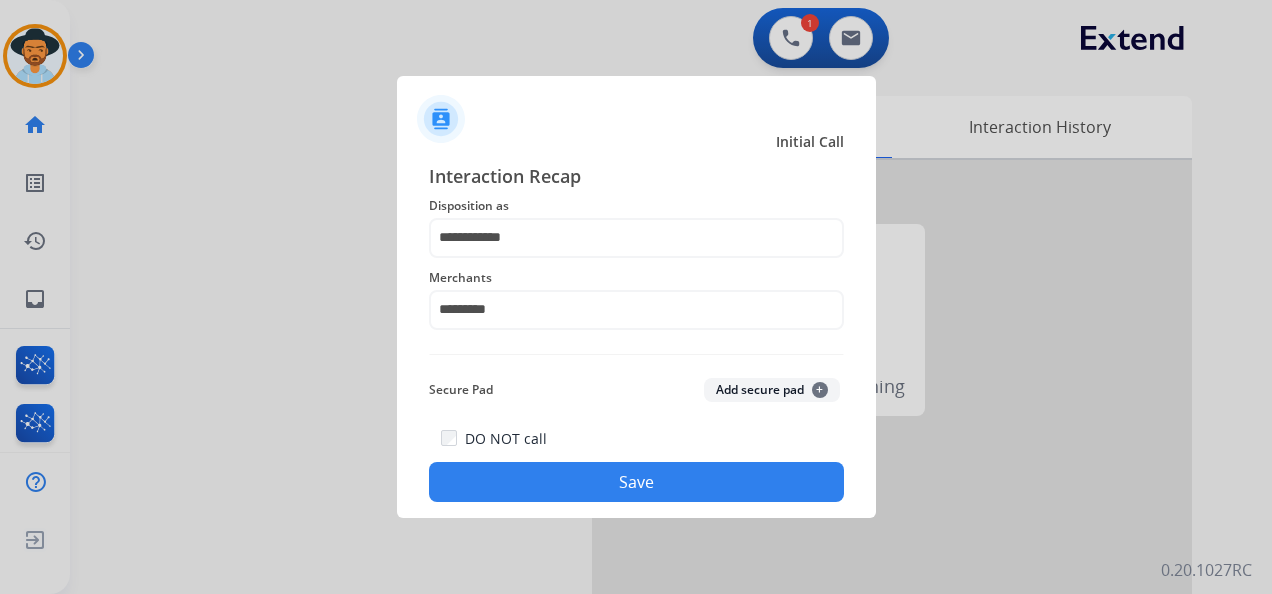 click on "Save" 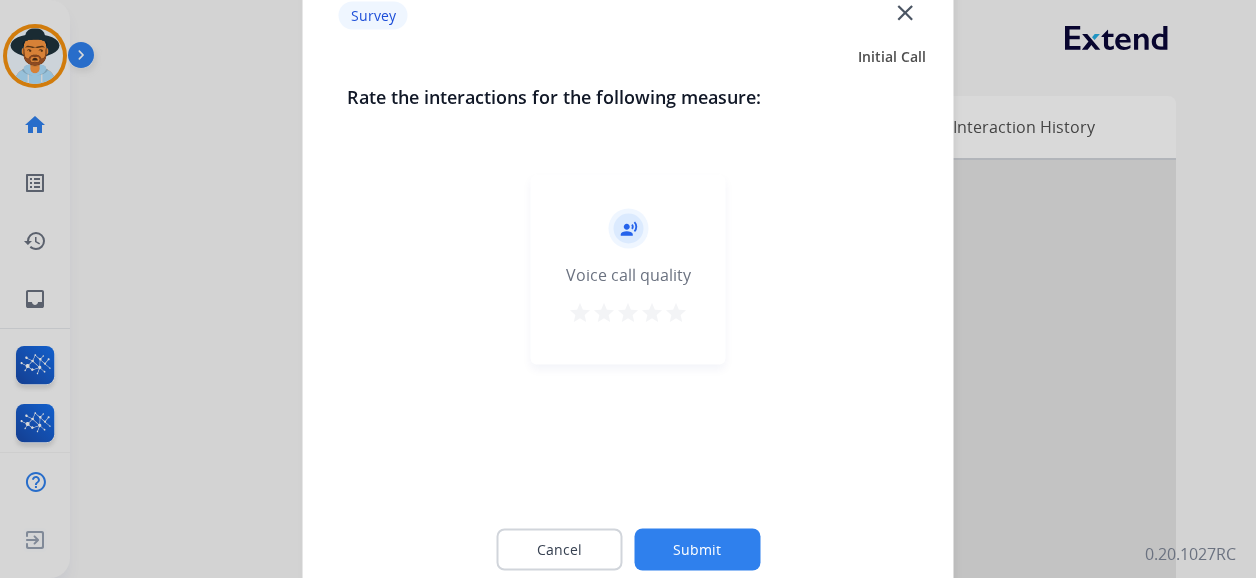 click on "star" at bounding box center [676, 313] 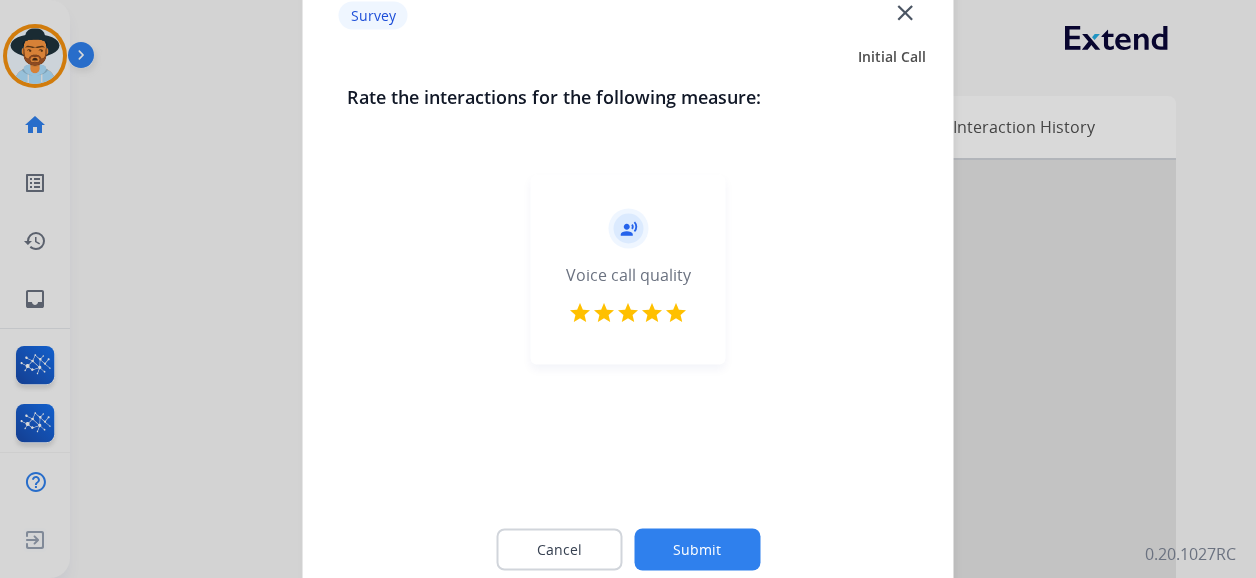 click on "Submit" 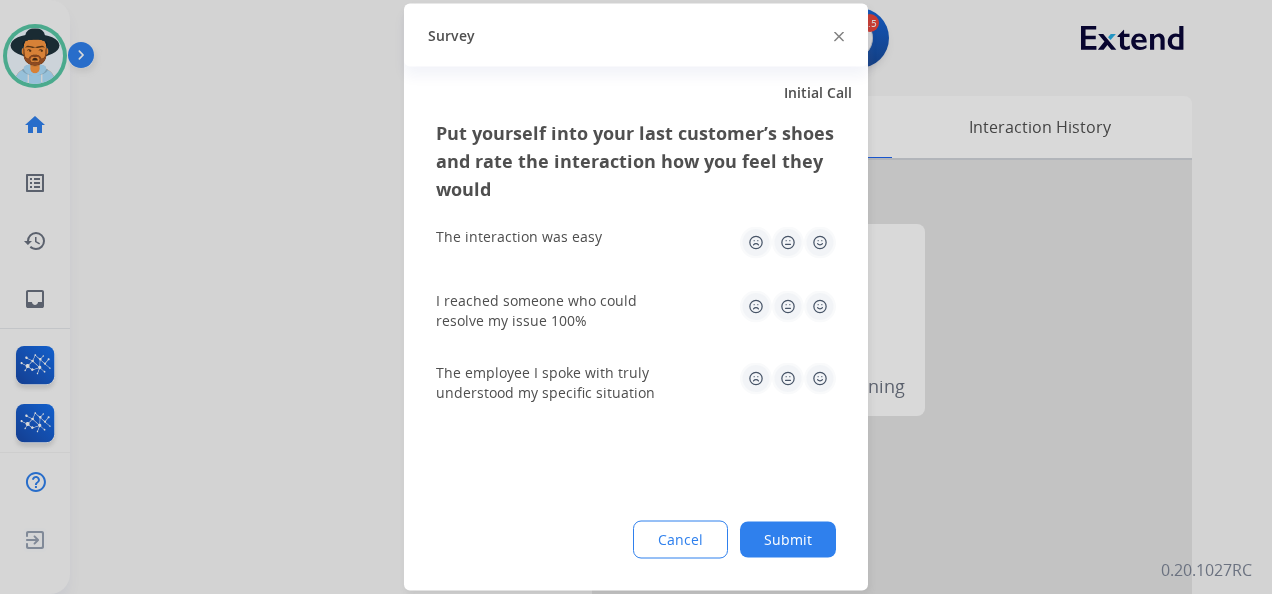click 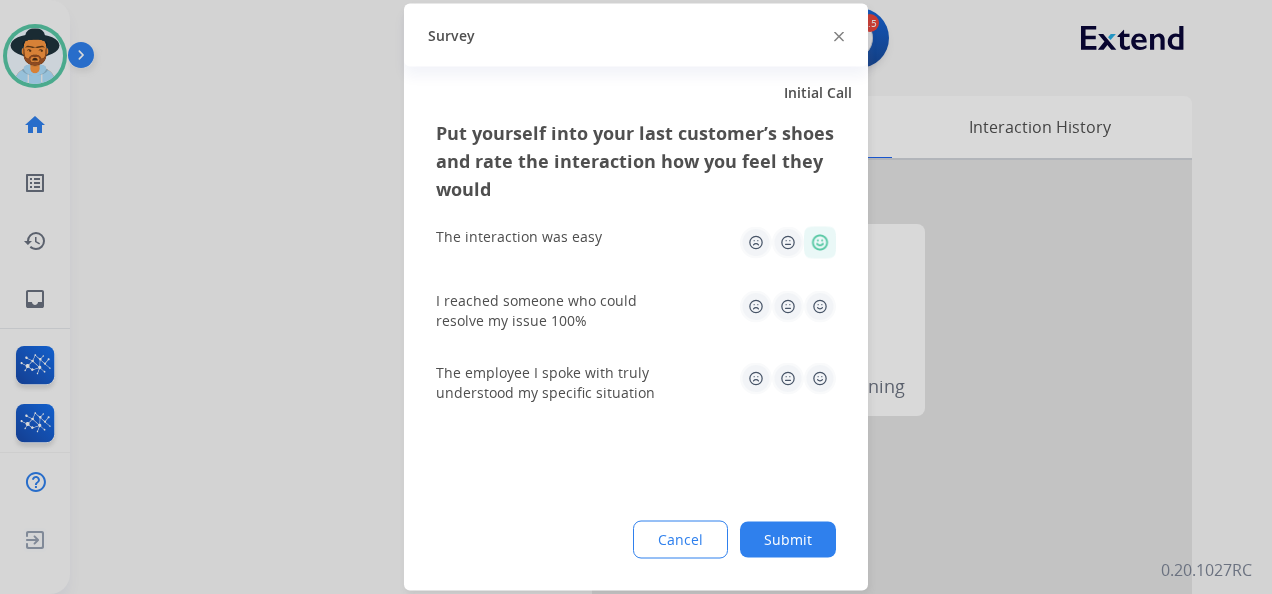 click 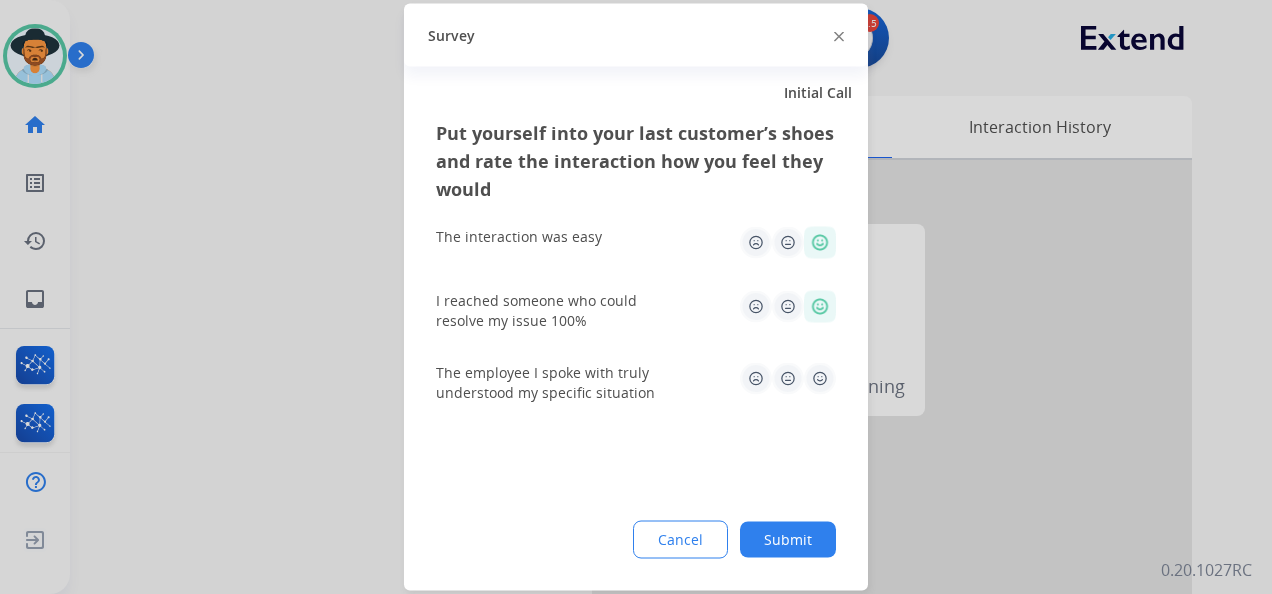 click 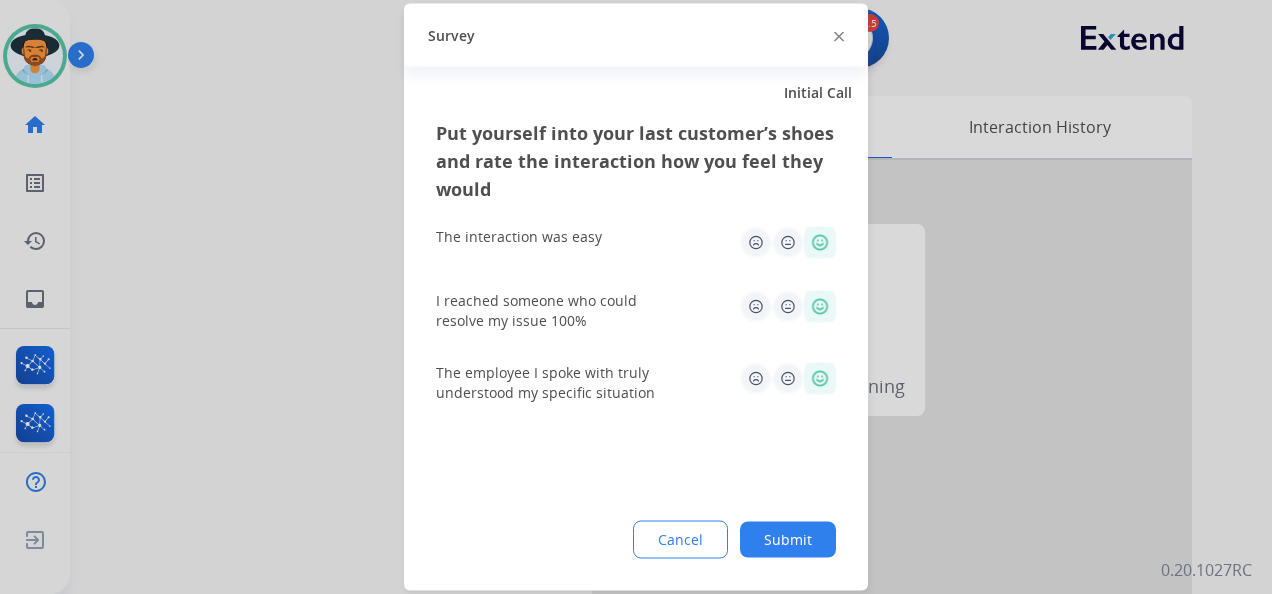 click on "Submit" 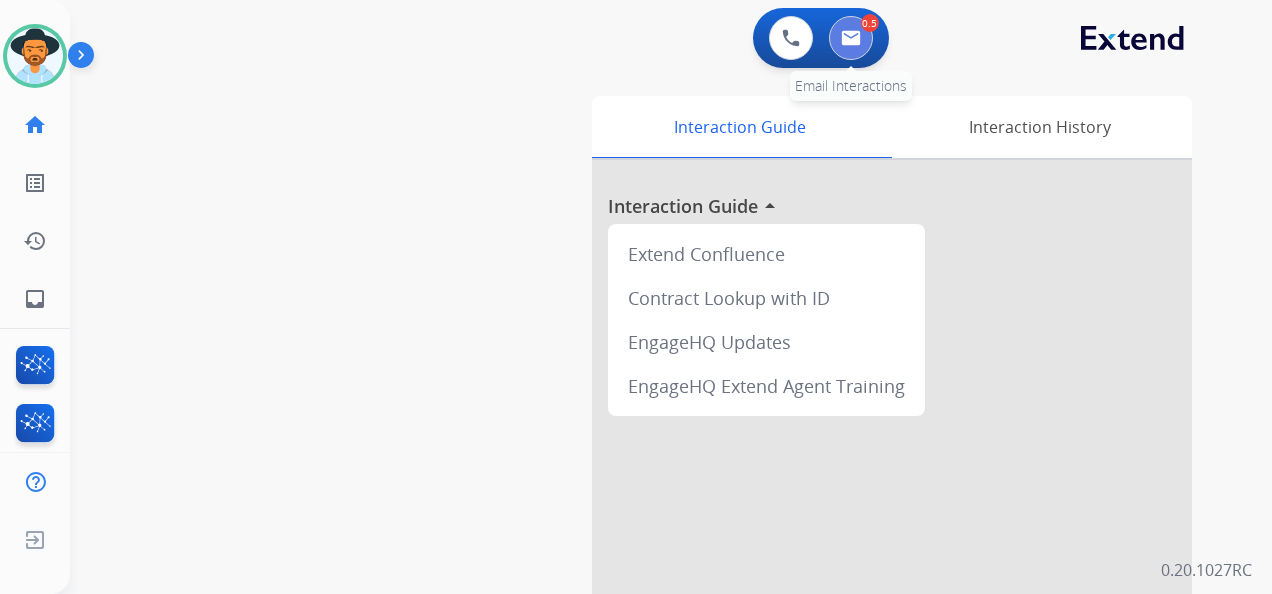 click at bounding box center (851, 38) 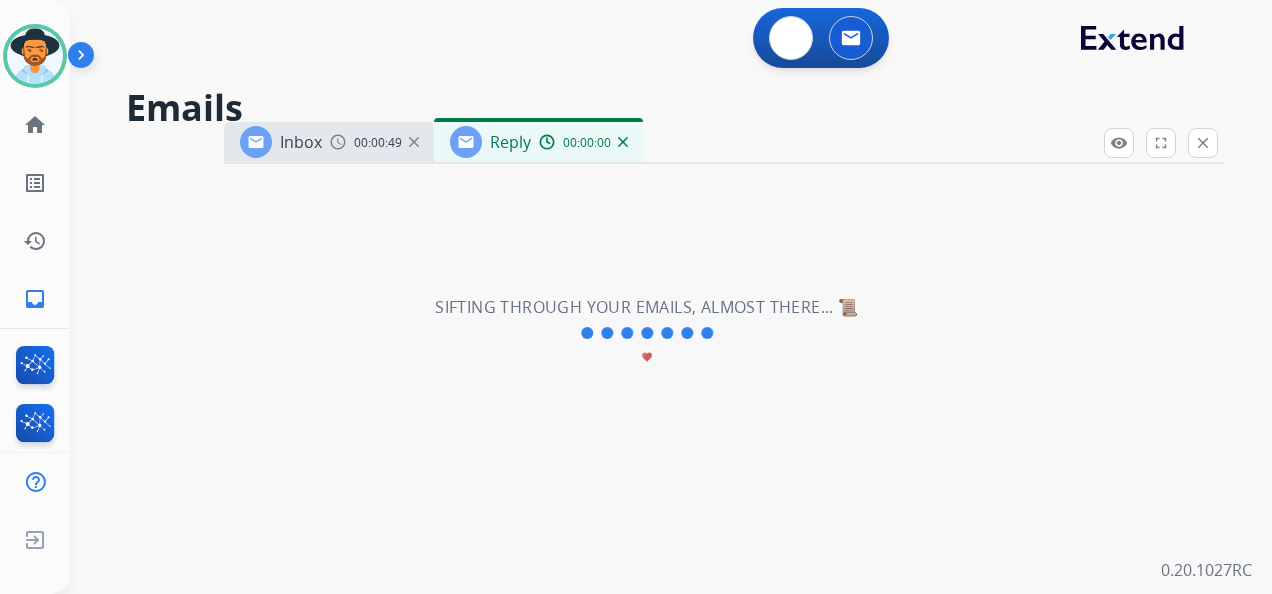 select on "**********" 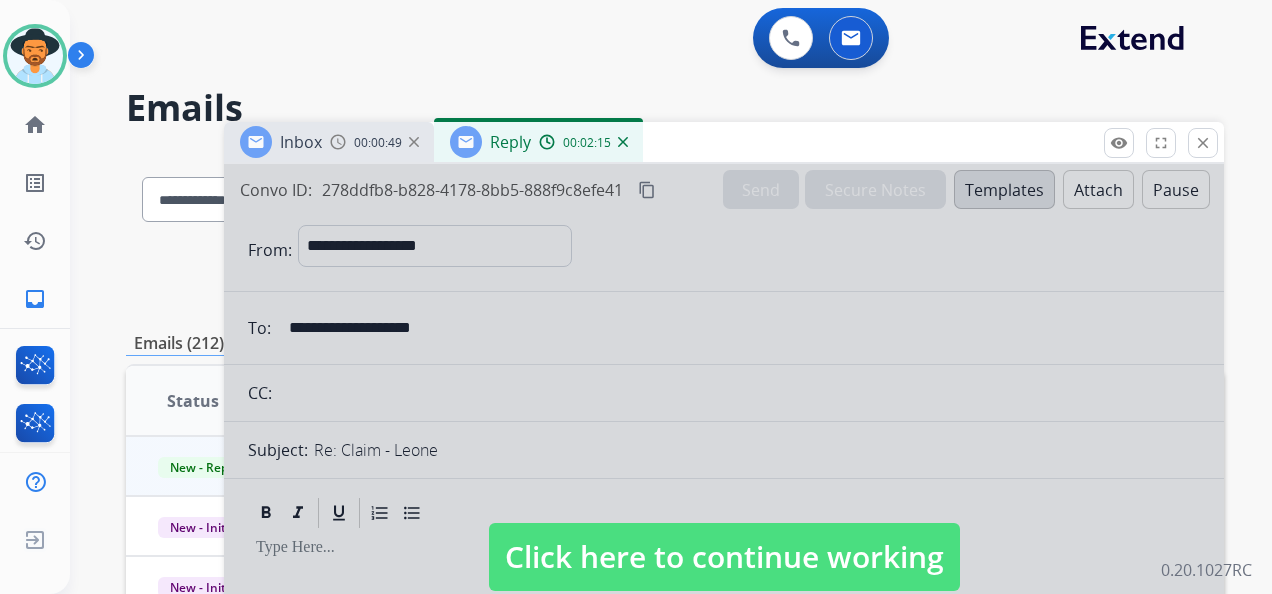 click on "Click here to continue working" at bounding box center (724, 557) 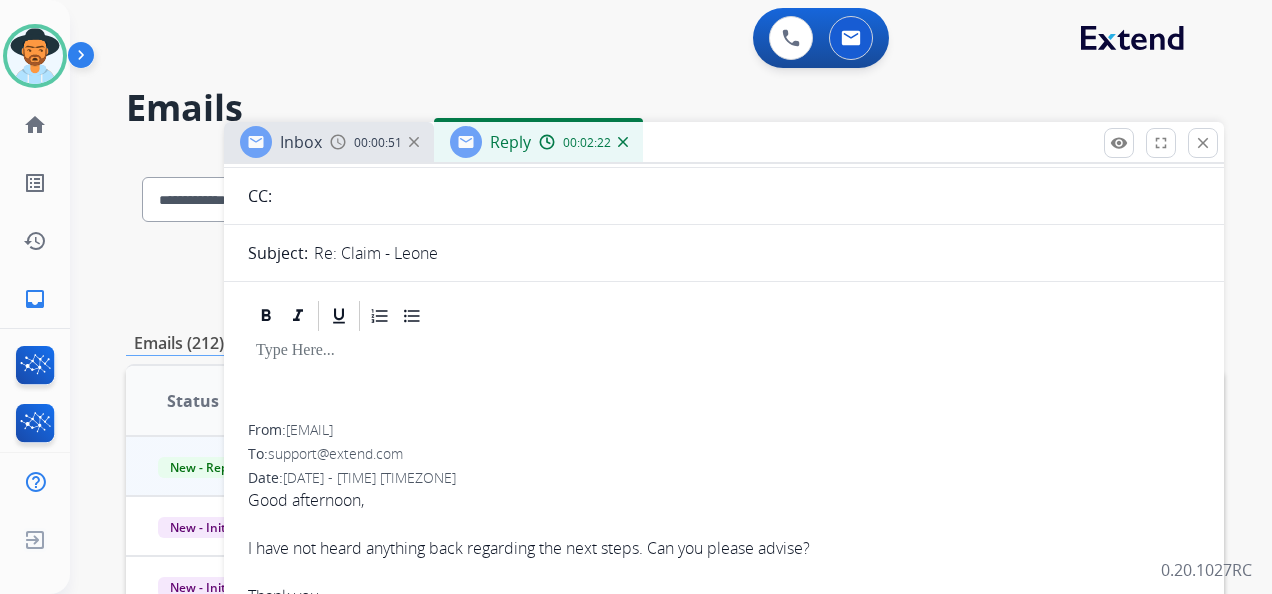 scroll, scrollTop: 0, scrollLeft: 0, axis: both 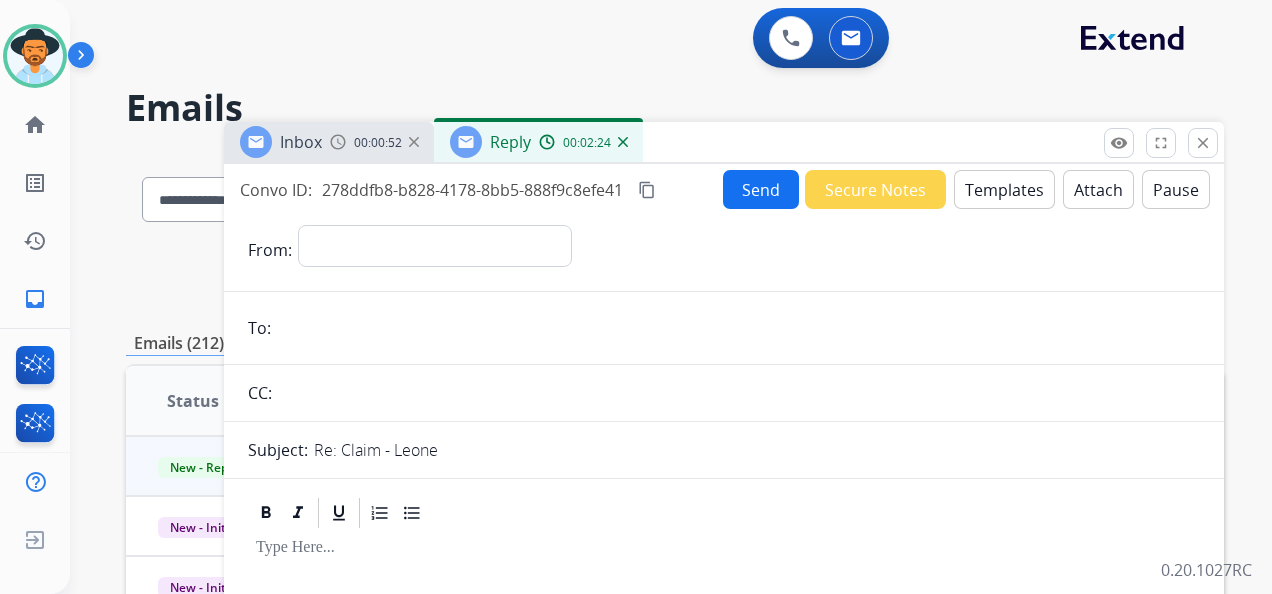 click on "Templates" at bounding box center [1004, 189] 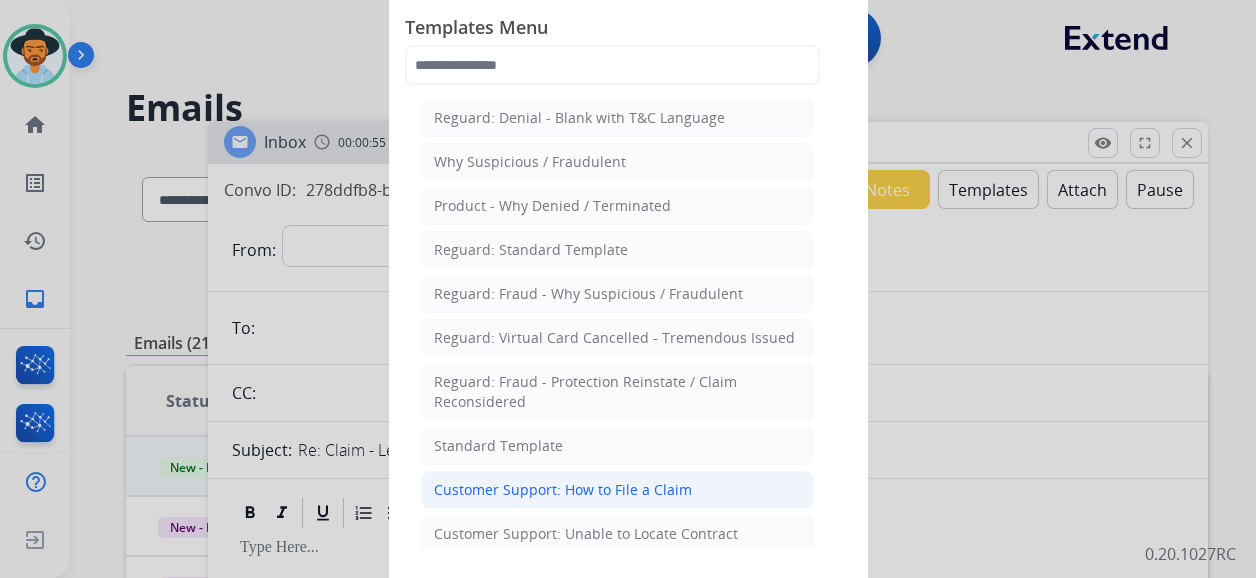 click on "Customer Support: How to File a Claim" 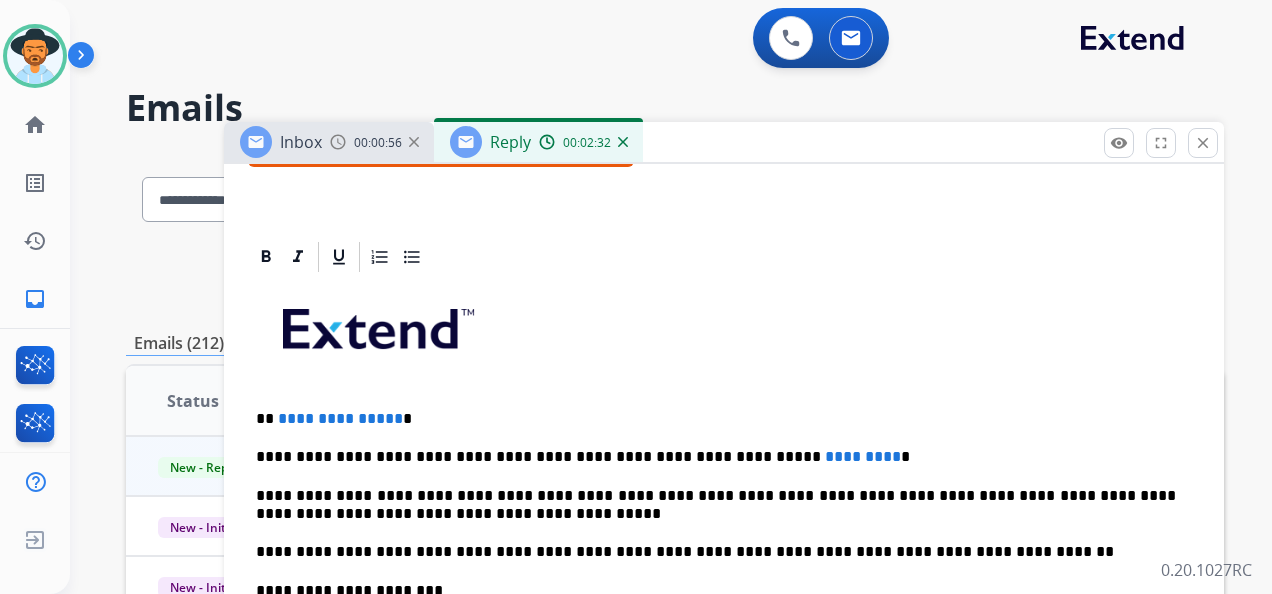 scroll, scrollTop: 400, scrollLeft: 0, axis: vertical 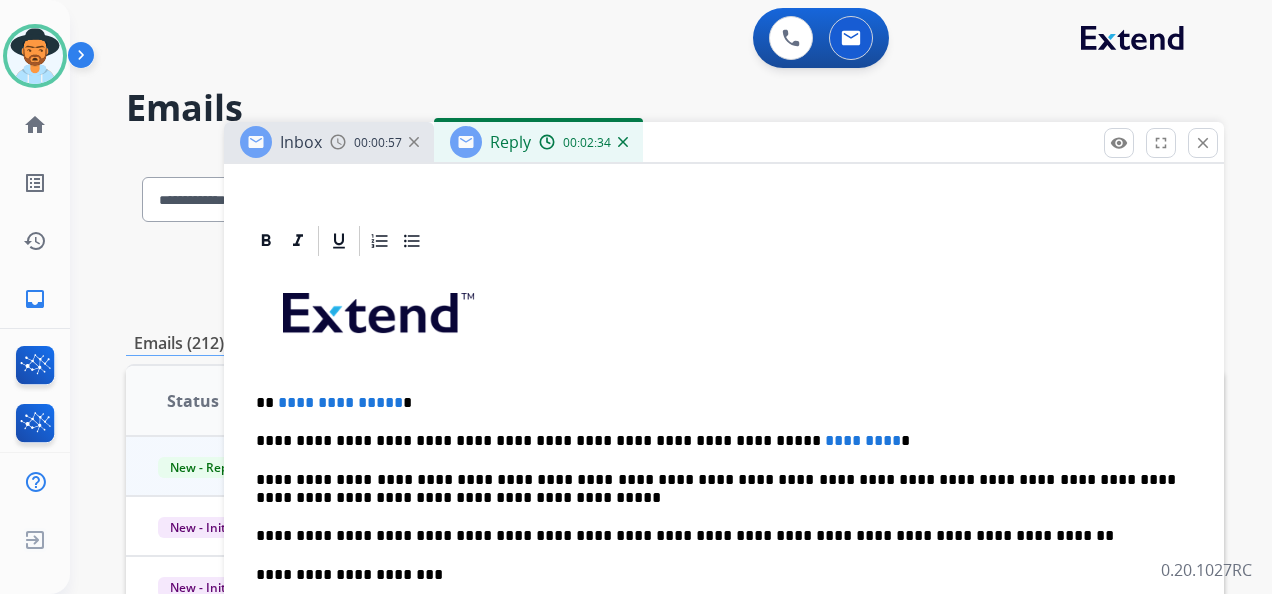 click on "**********" at bounding box center (716, 403) 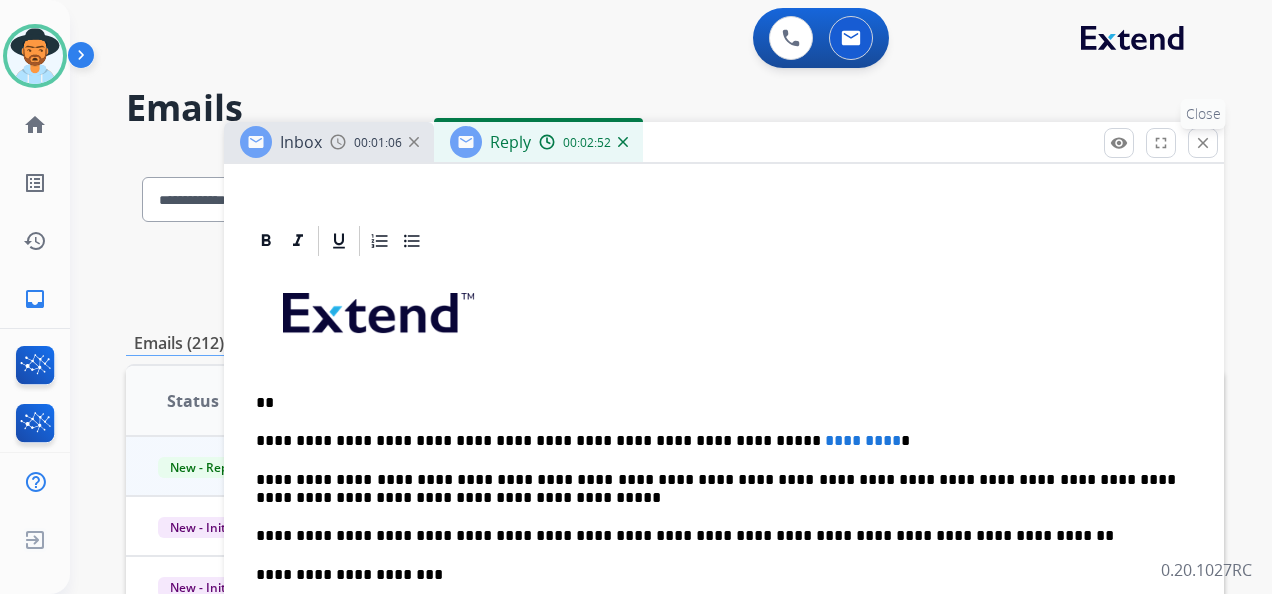 click on "close" at bounding box center [1203, 143] 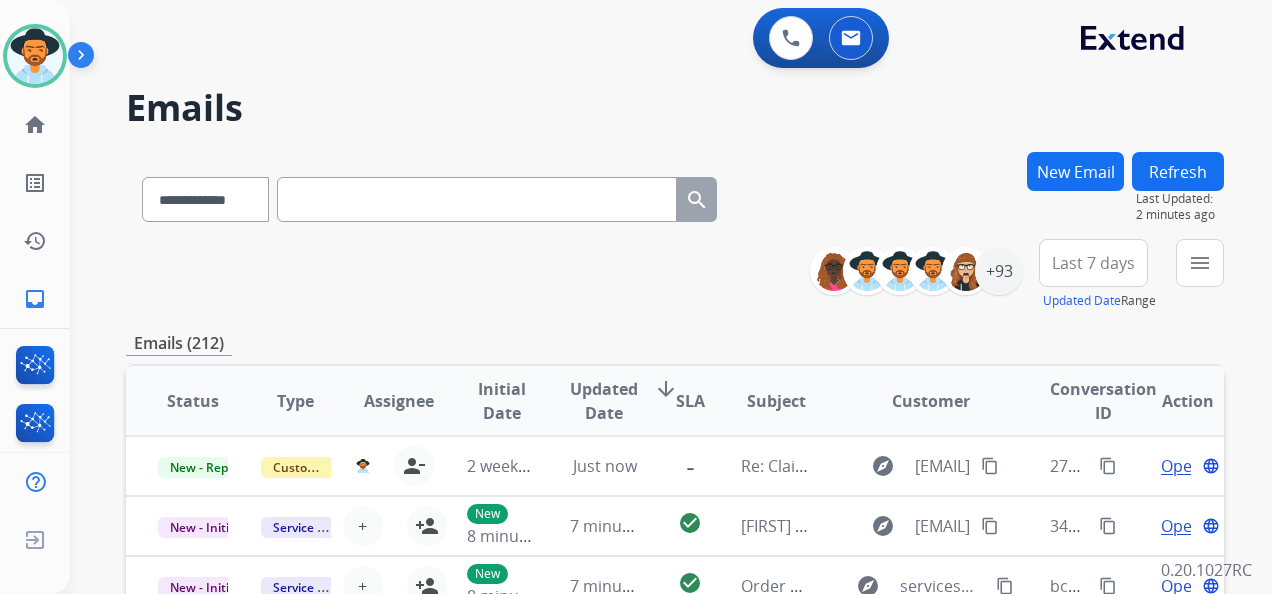 scroll, scrollTop: 2, scrollLeft: 0, axis: vertical 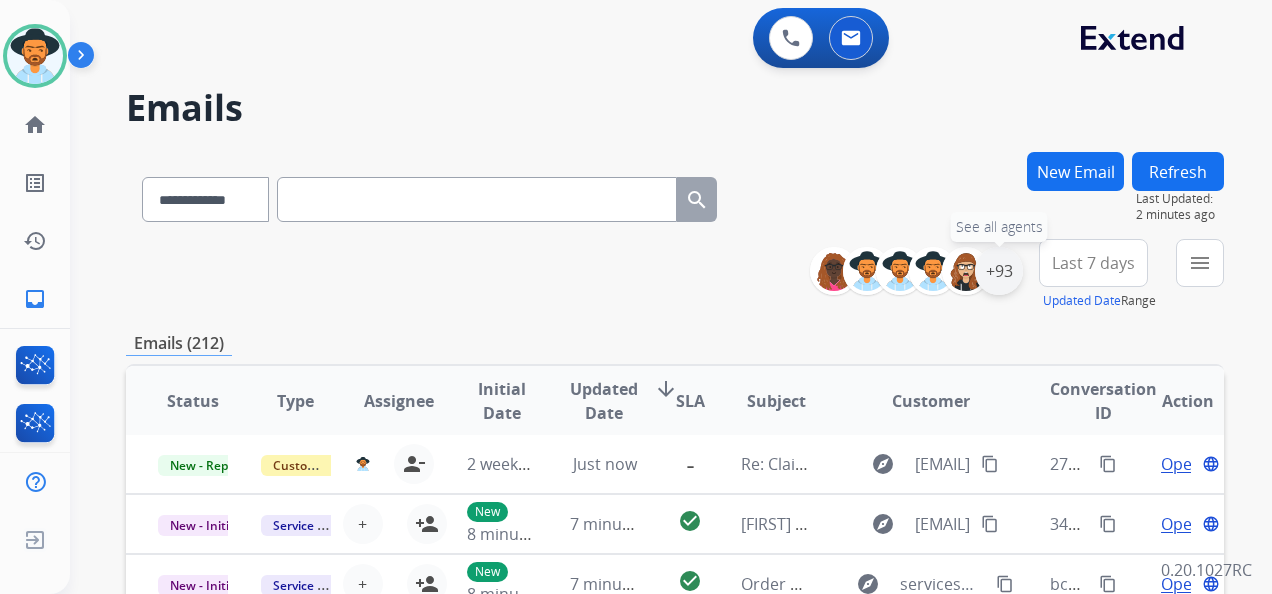 click on "+93" at bounding box center (999, 271) 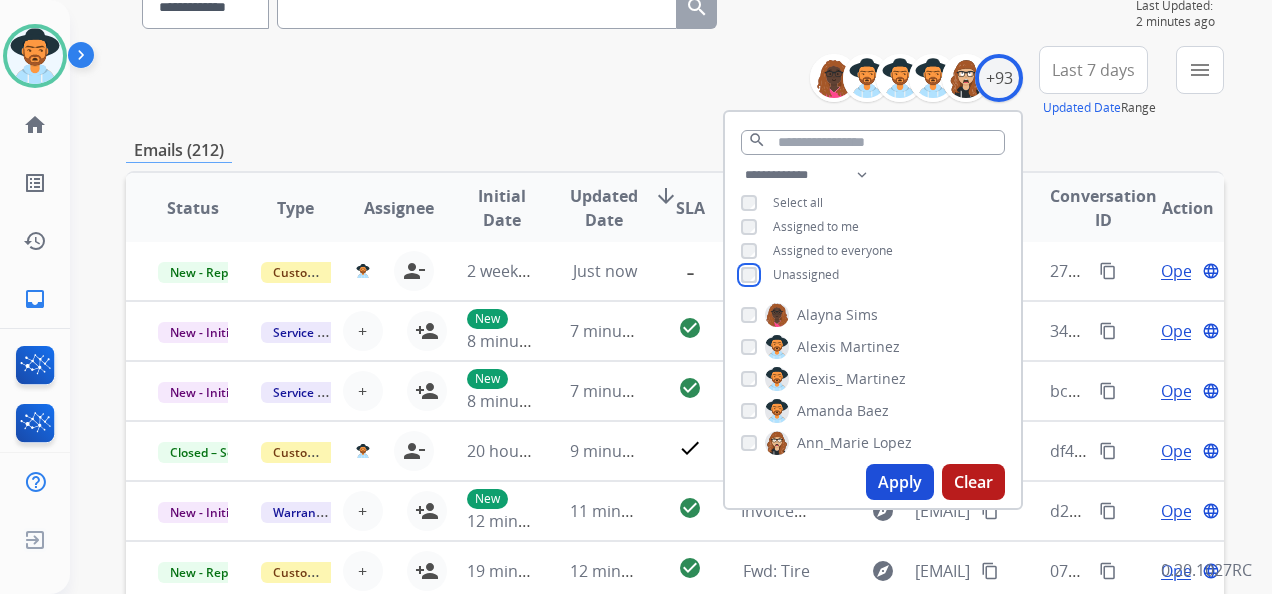 scroll, scrollTop: 200, scrollLeft: 0, axis: vertical 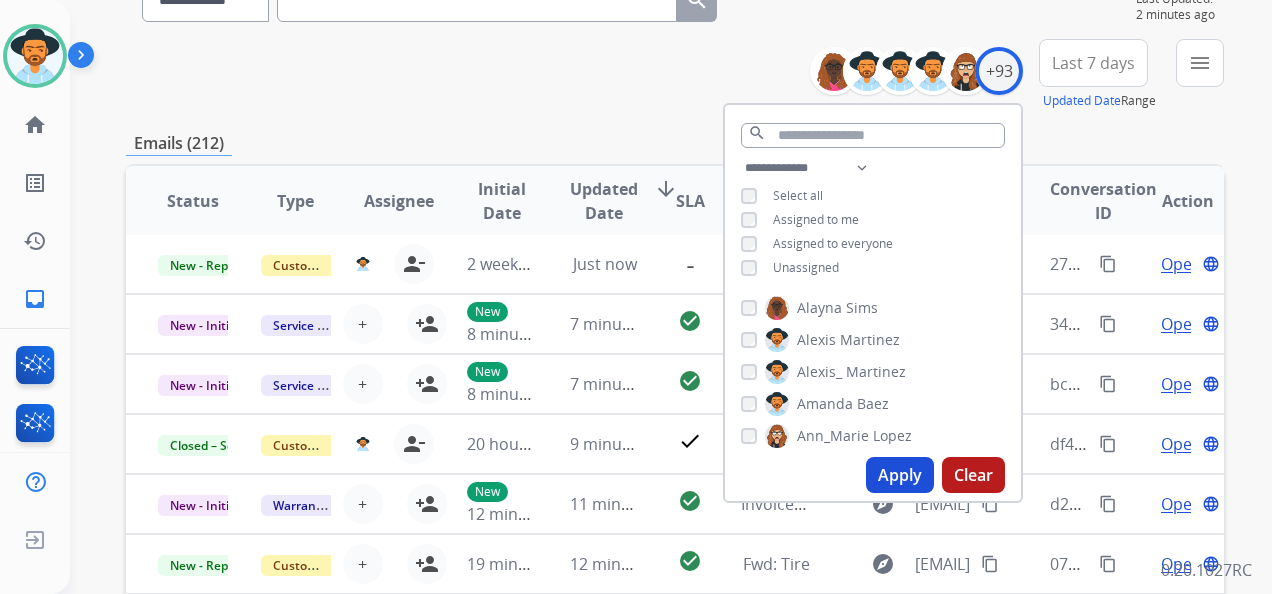click on "Apply" at bounding box center (900, 475) 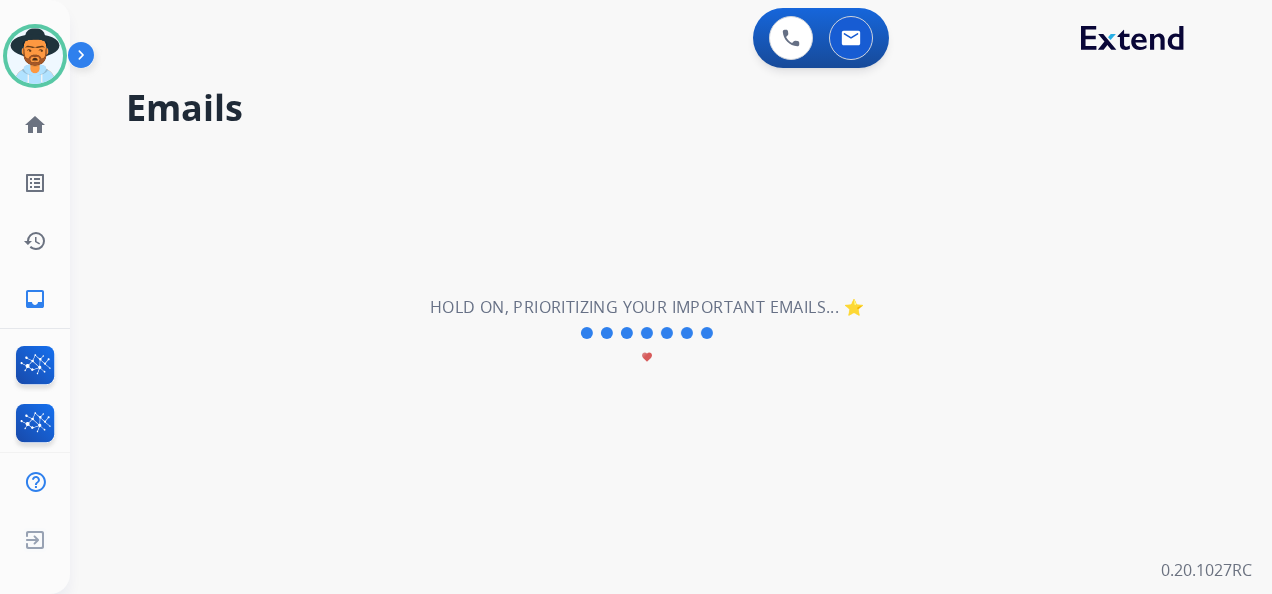 scroll, scrollTop: 0, scrollLeft: 0, axis: both 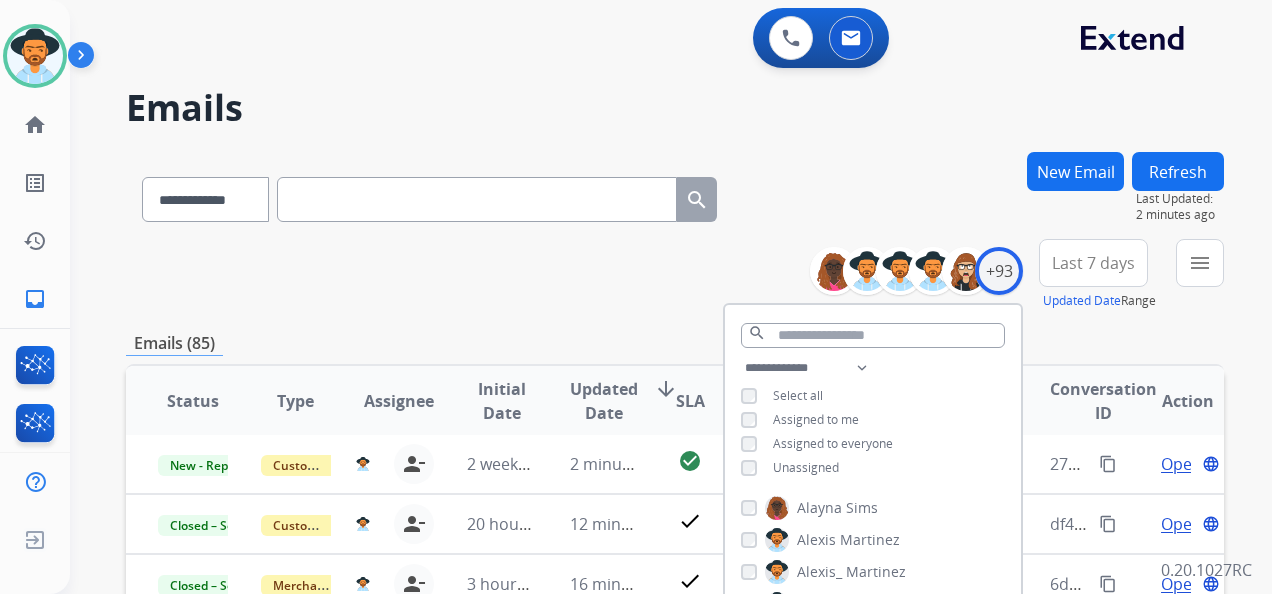 click on "Emails (85)" at bounding box center (675, 343) 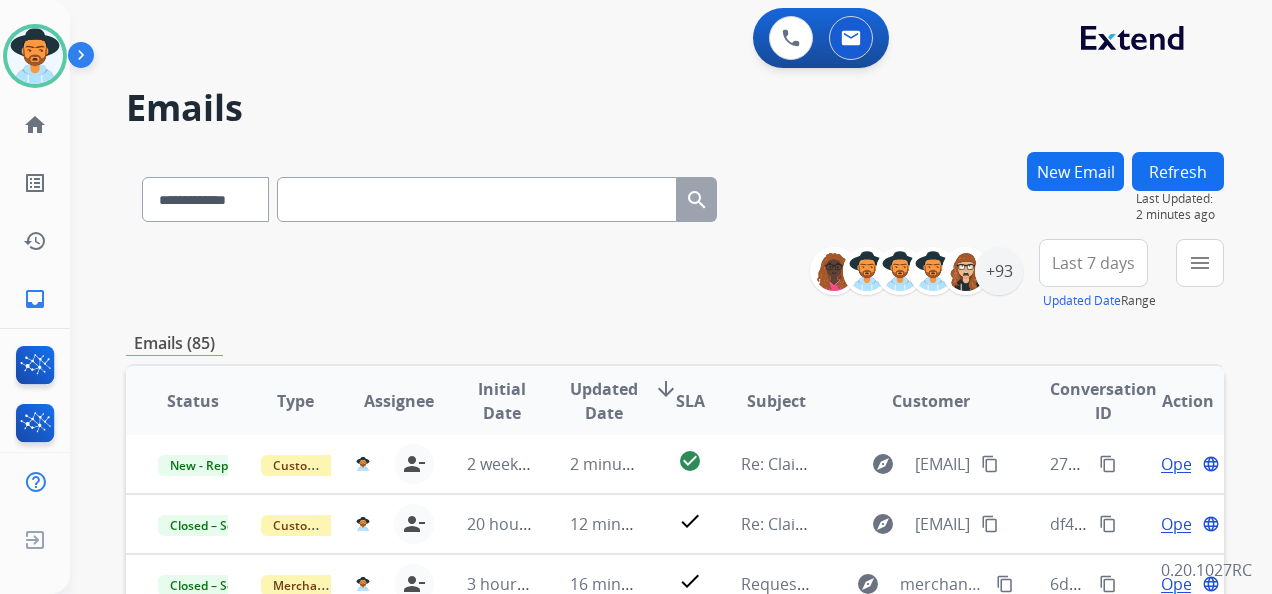click on "Last 7 days" at bounding box center [1093, 263] 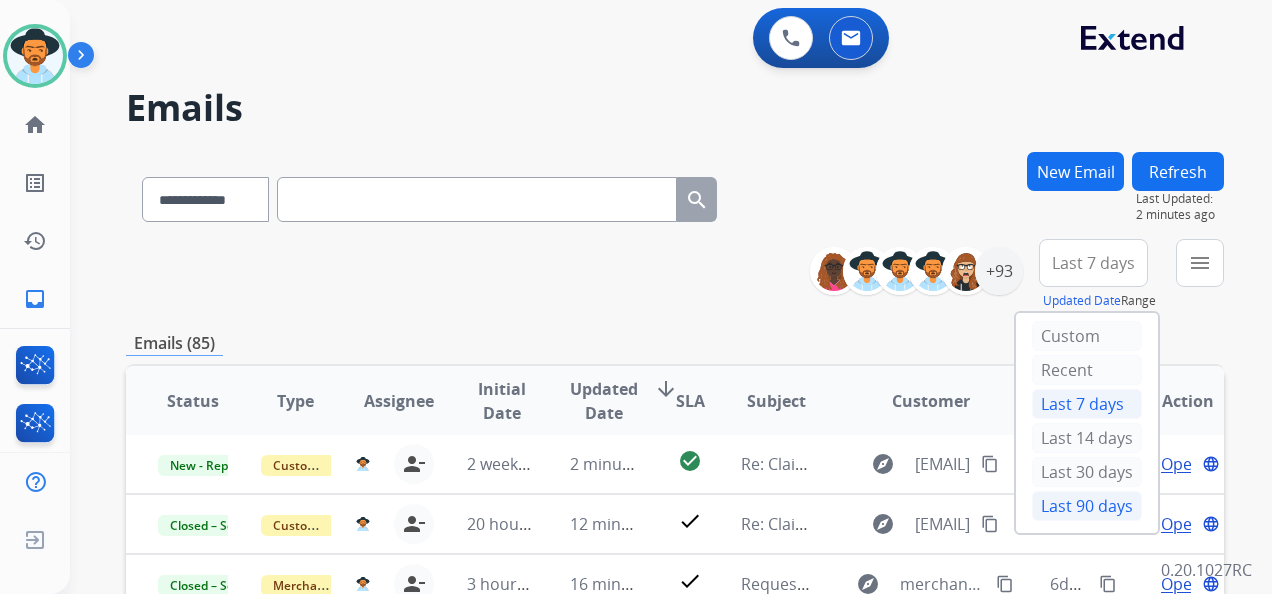 click on "Last 90 days" at bounding box center [1087, 506] 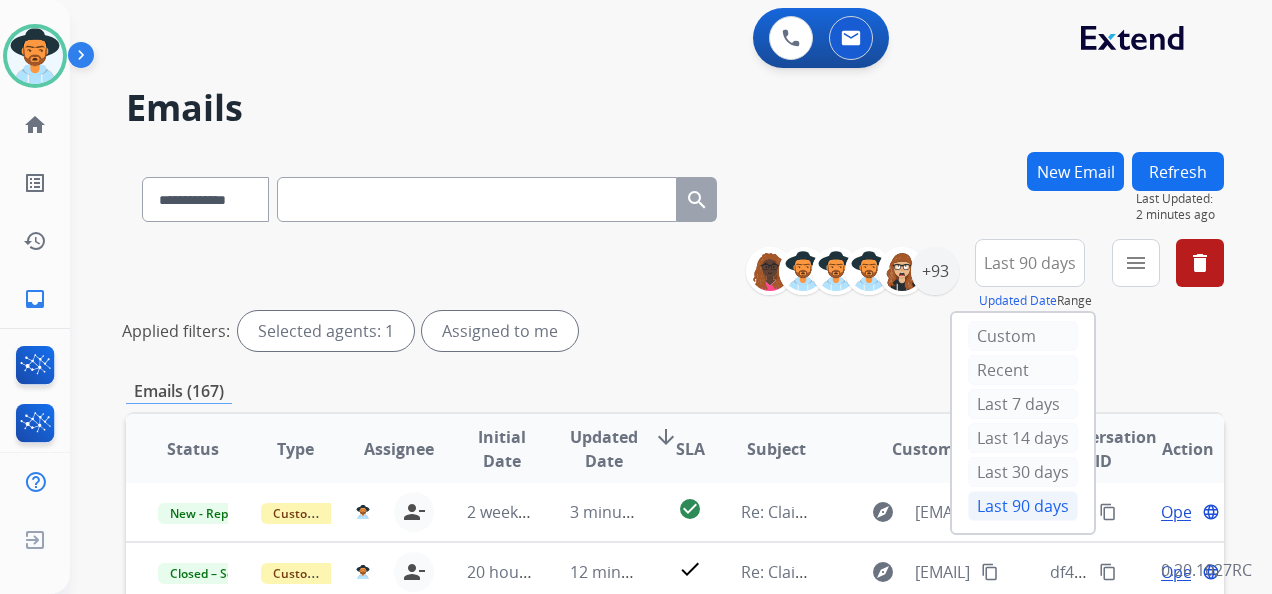 click on "Applied filters:  Selected agents: 1  Assigned to me" at bounding box center (671, 331) 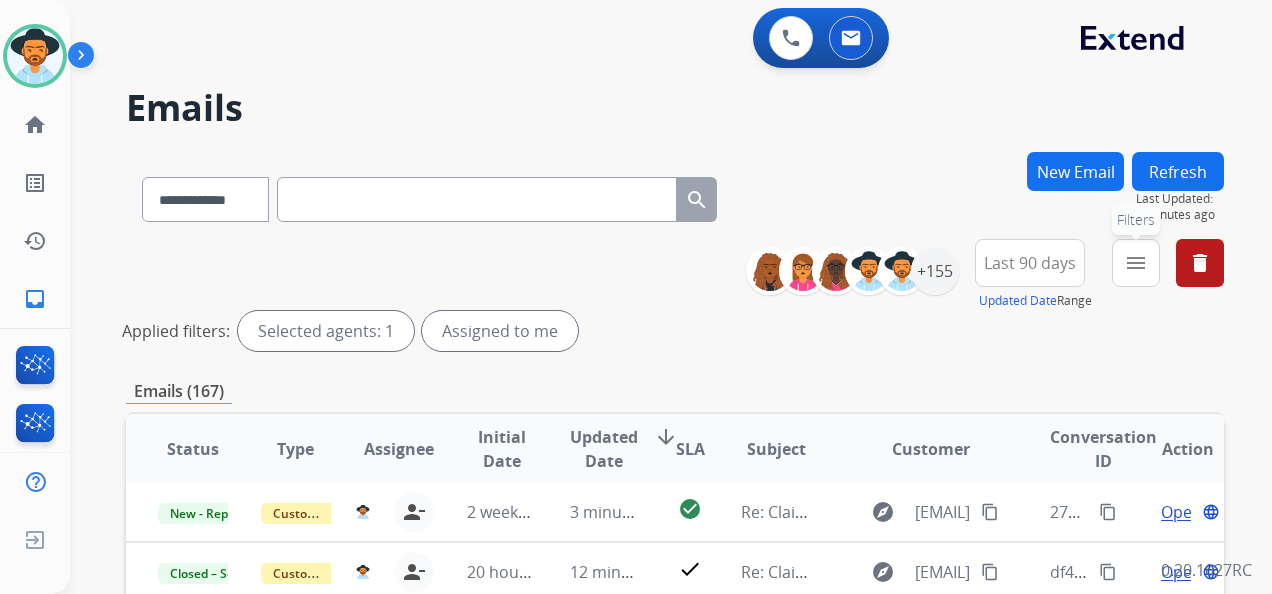 click on "menu" at bounding box center [1136, 263] 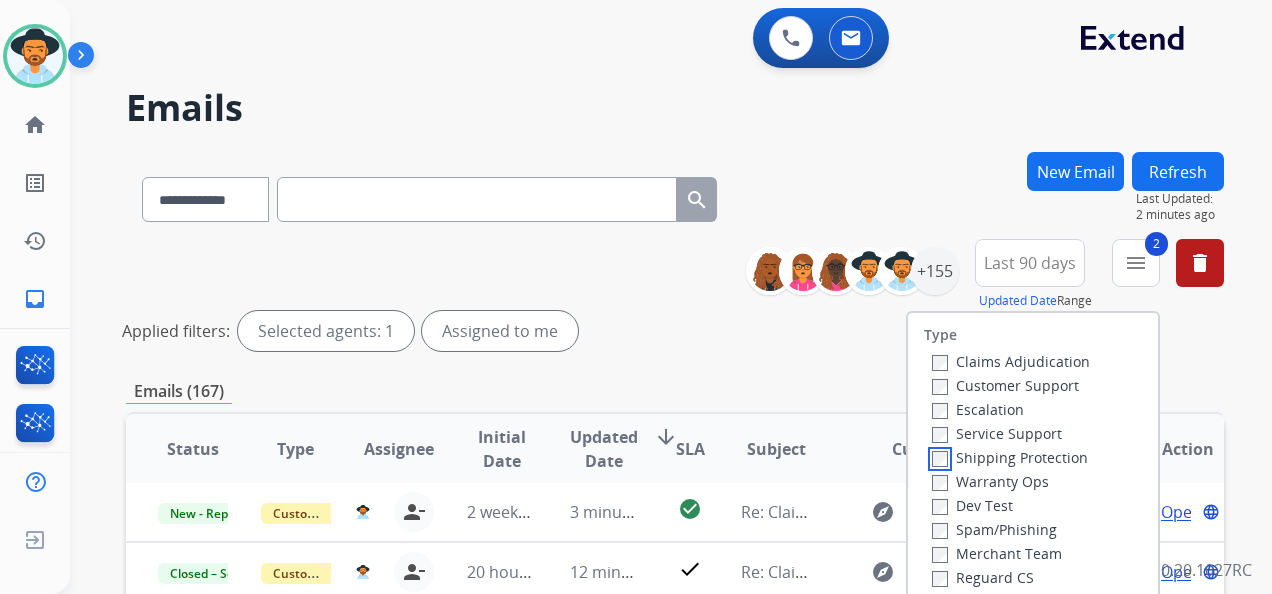 scroll, scrollTop: 100, scrollLeft: 0, axis: vertical 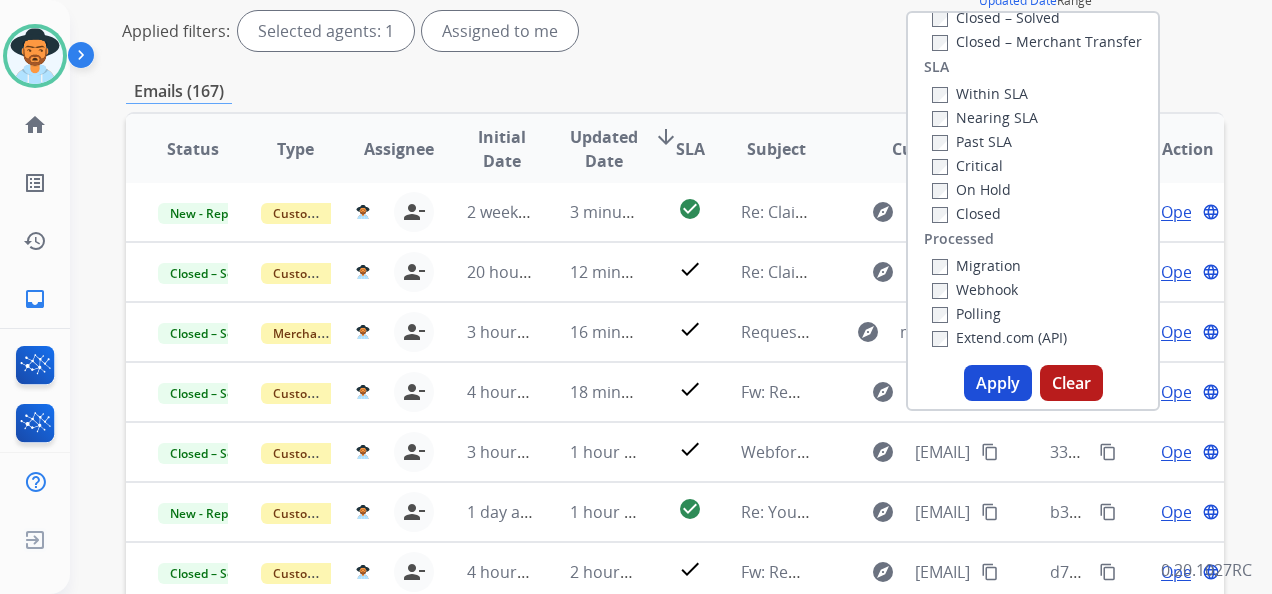 click on "Apply" at bounding box center (998, 383) 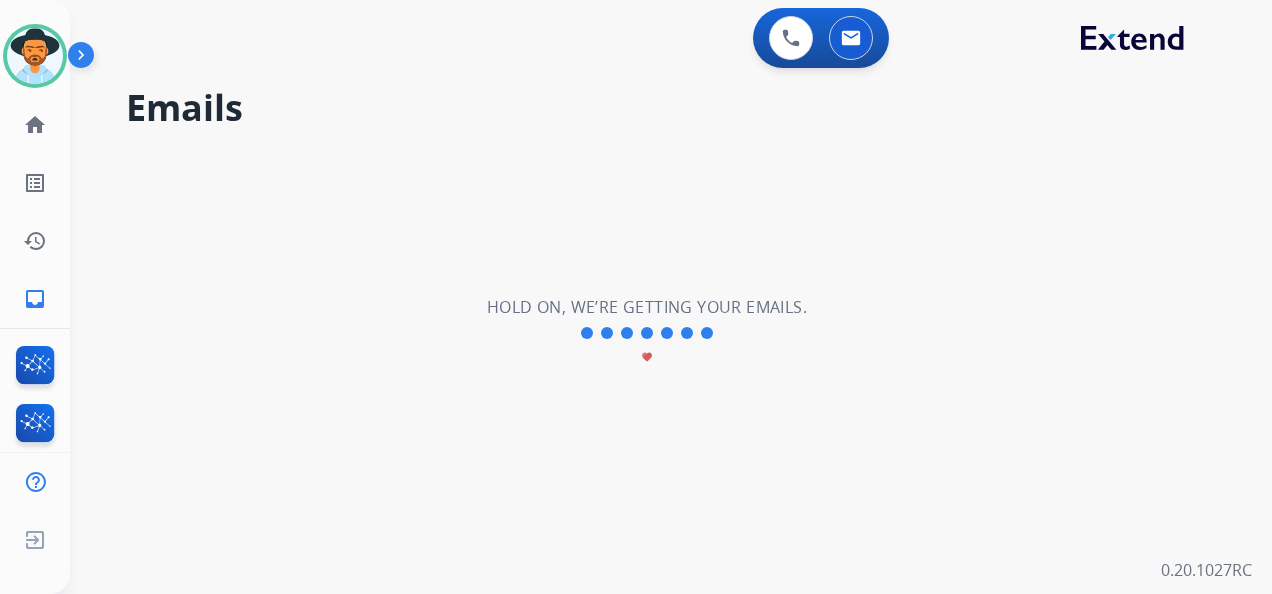 scroll, scrollTop: 0, scrollLeft: 0, axis: both 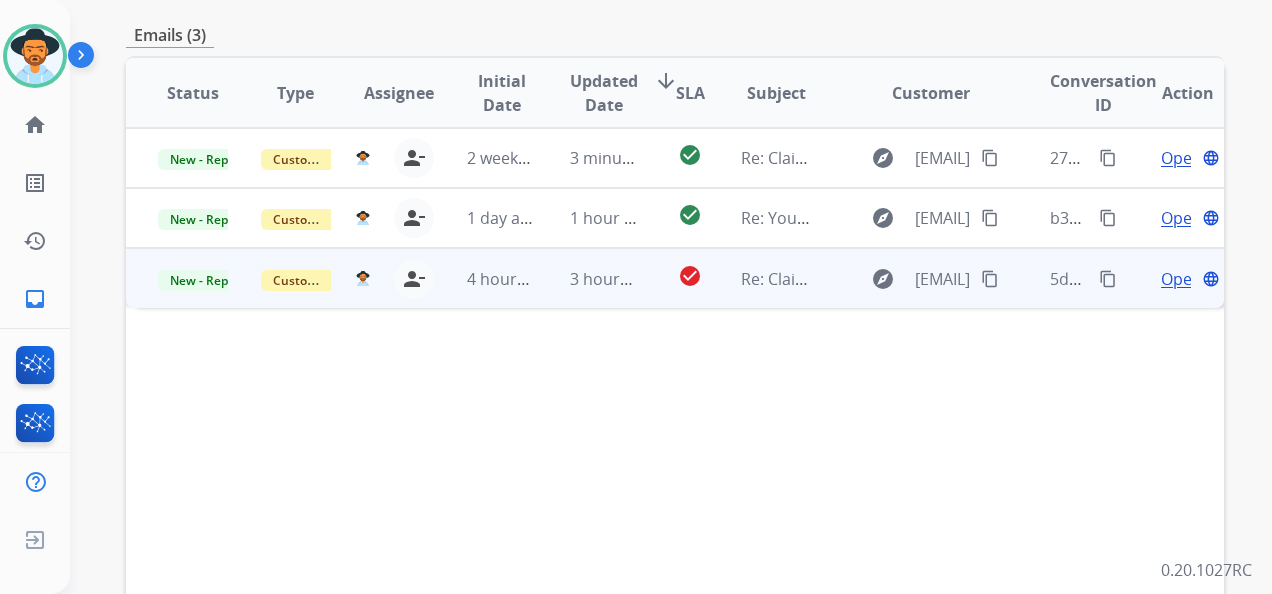 click on "Open" at bounding box center [1181, 279] 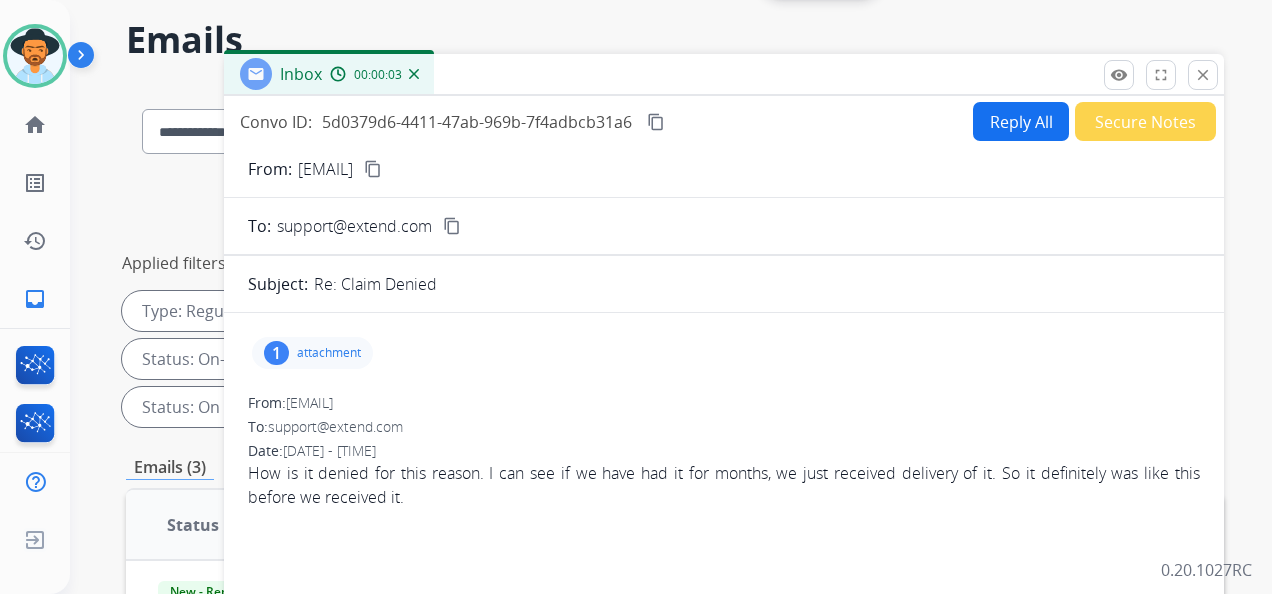 scroll, scrollTop: 0, scrollLeft: 0, axis: both 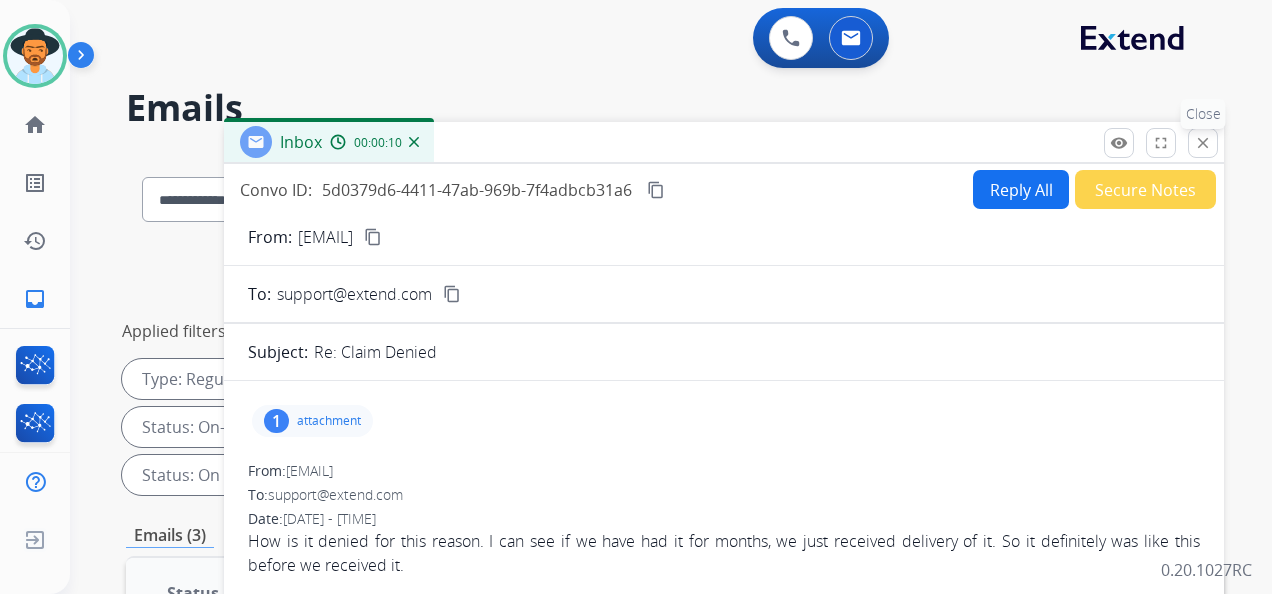 drag, startPoint x: 1205, startPoint y: 137, endPoint x: 1176, endPoint y: 159, distance: 36.40055 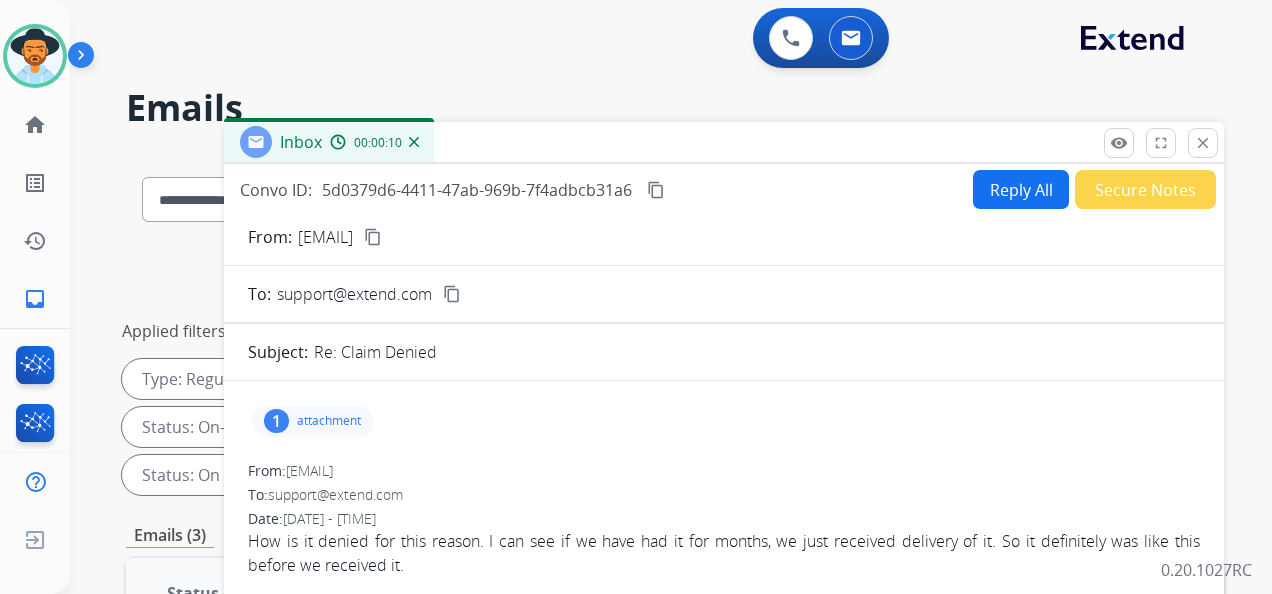 click on "close" at bounding box center [1203, 143] 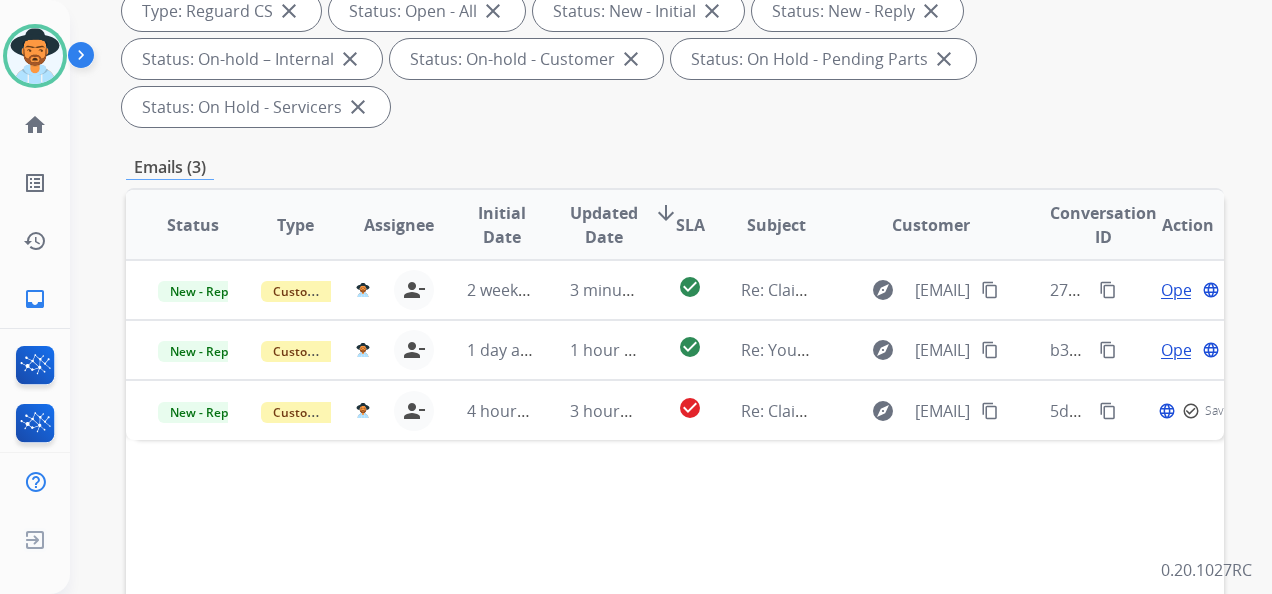 scroll, scrollTop: 400, scrollLeft: 0, axis: vertical 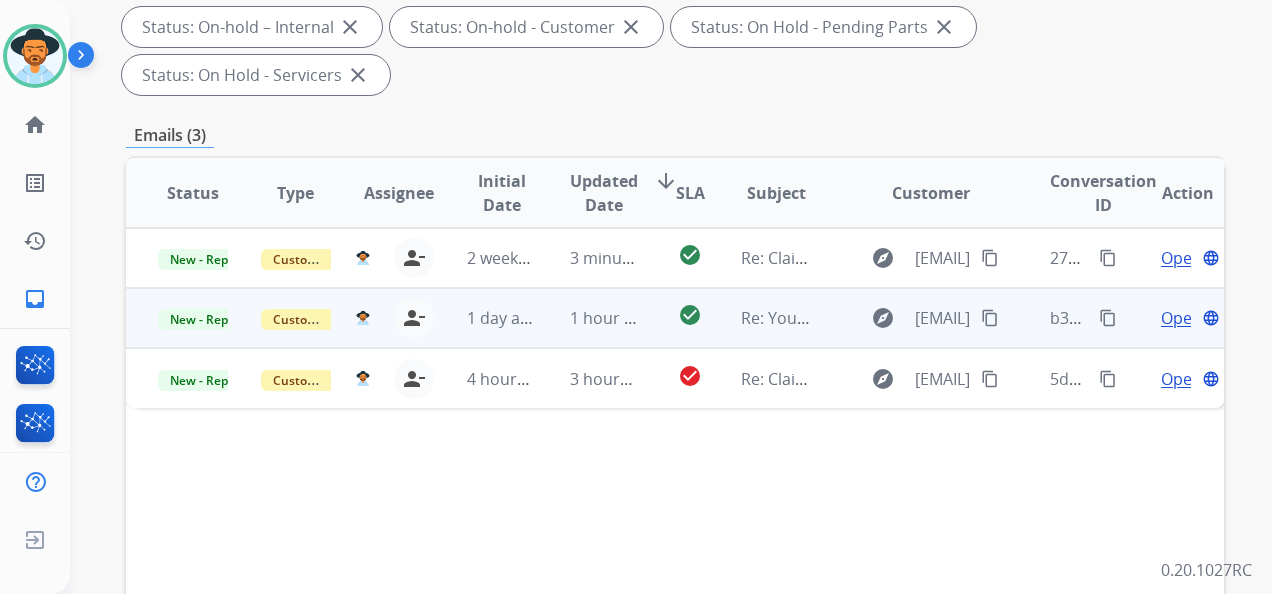 click on "Open" at bounding box center [1181, 318] 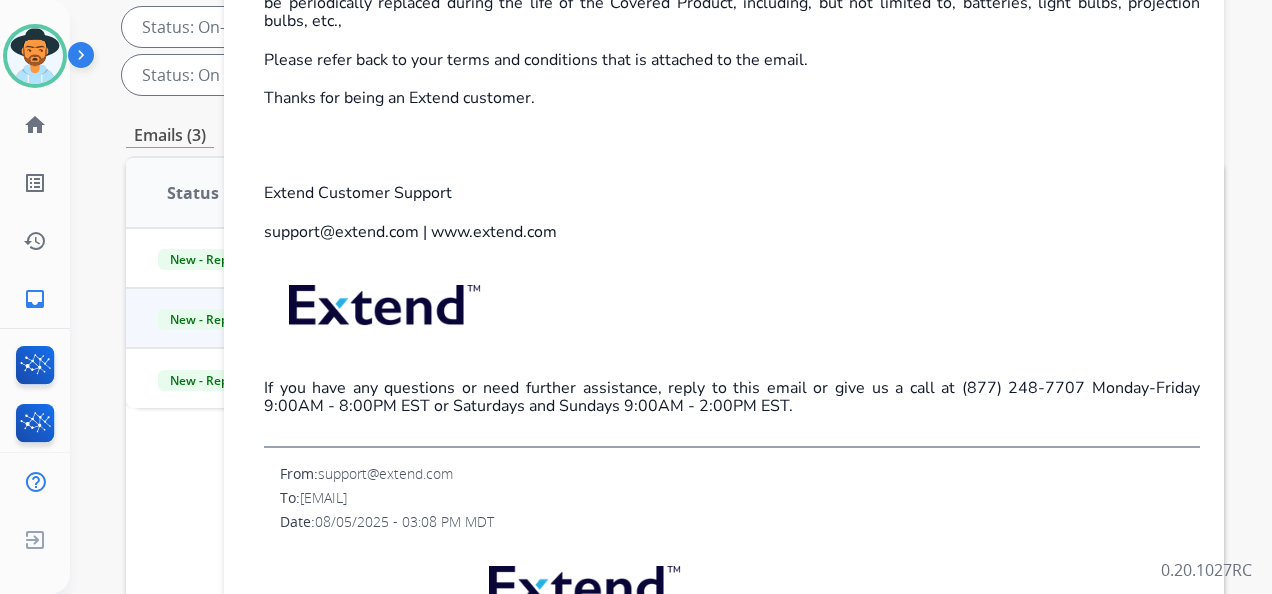 scroll, scrollTop: 0, scrollLeft: 0, axis: both 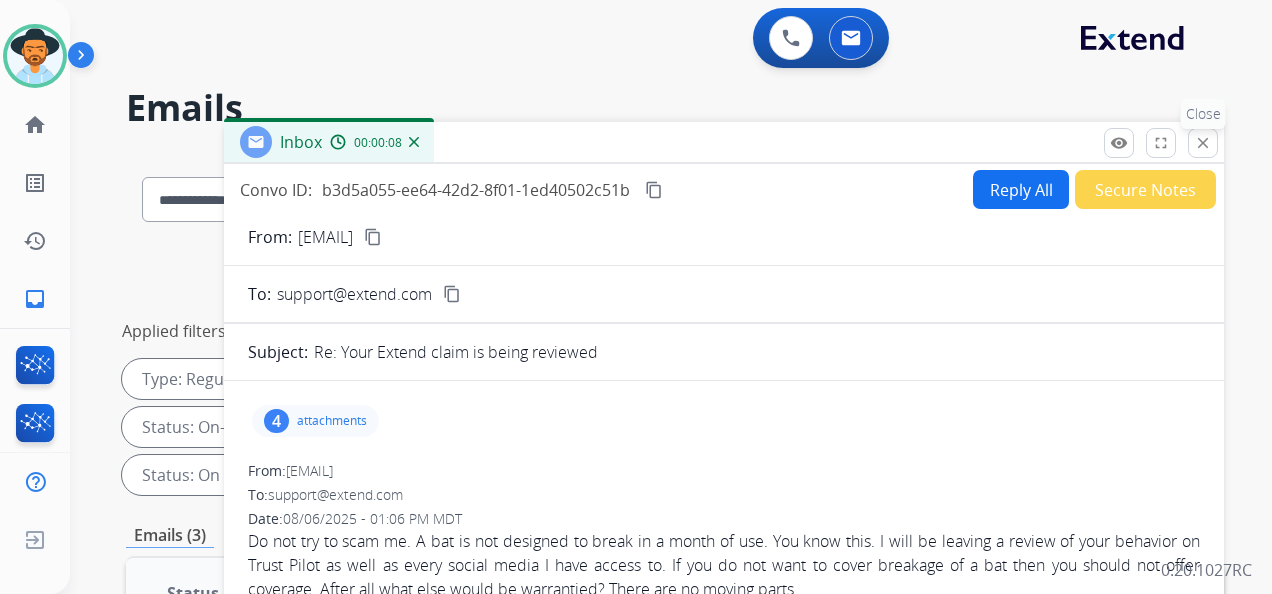 click on "close" at bounding box center [1203, 143] 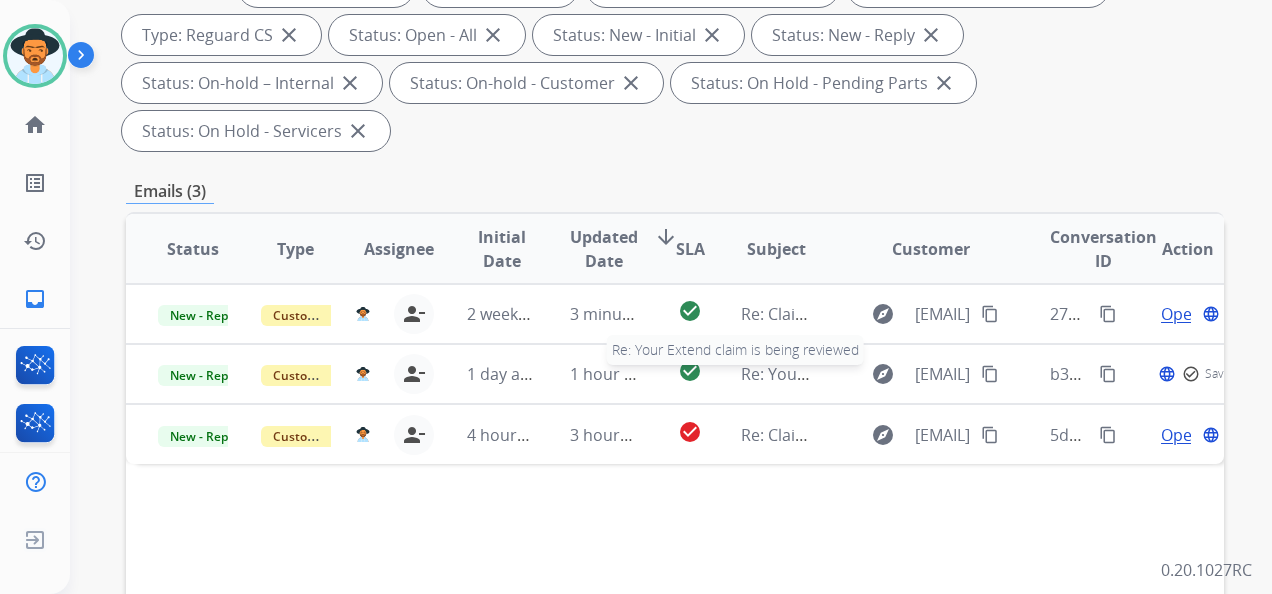 scroll, scrollTop: 400, scrollLeft: 0, axis: vertical 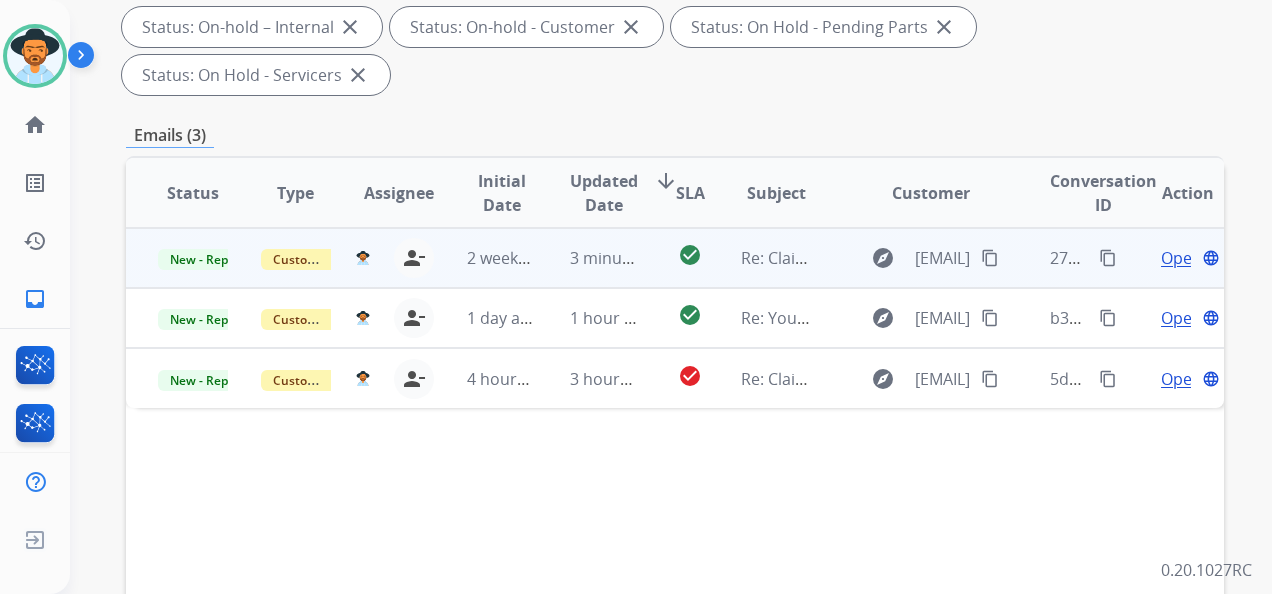 click on "Open" at bounding box center [1181, 258] 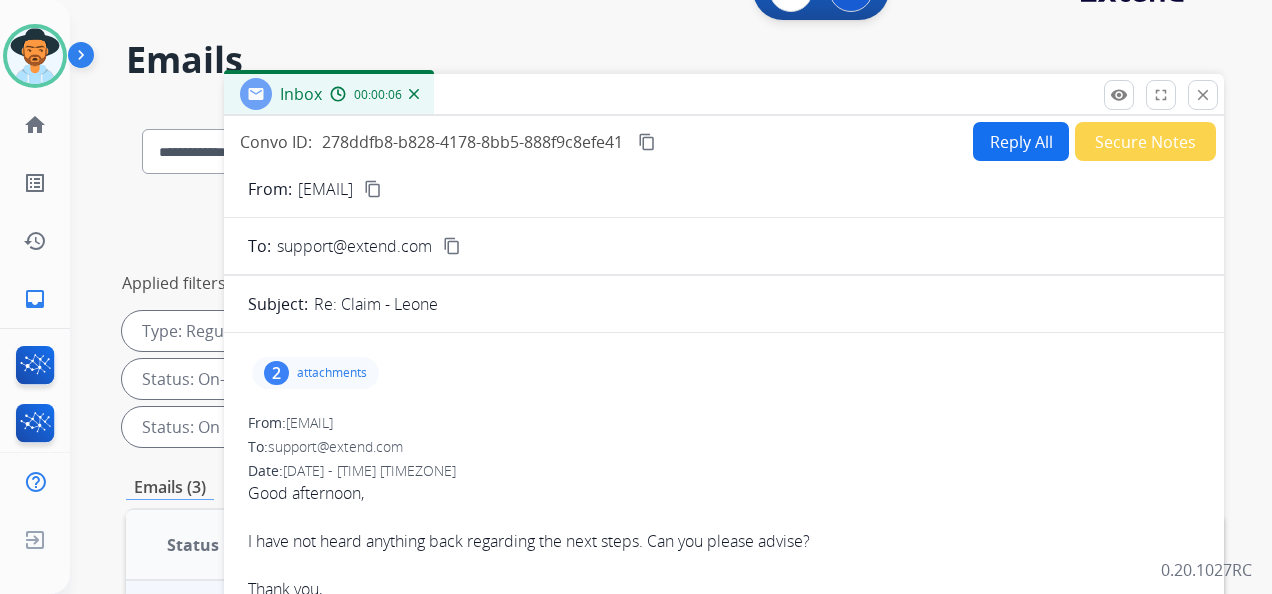 scroll, scrollTop: 0, scrollLeft: 0, axis: both 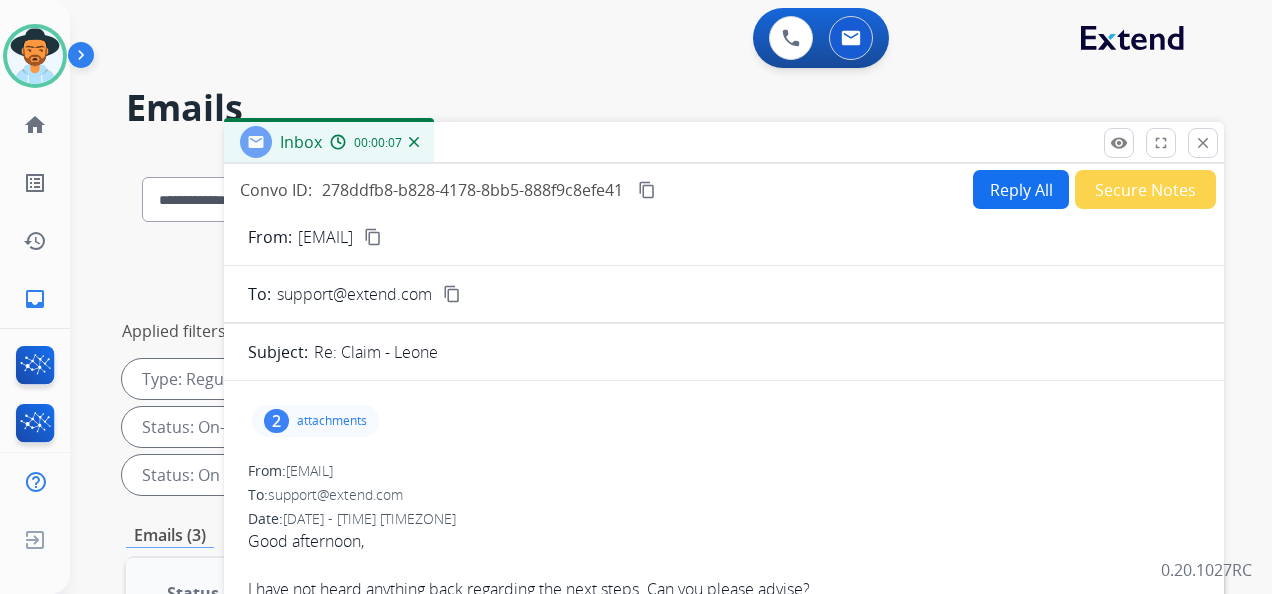 click on "close" at bounding box center [1203, 143] 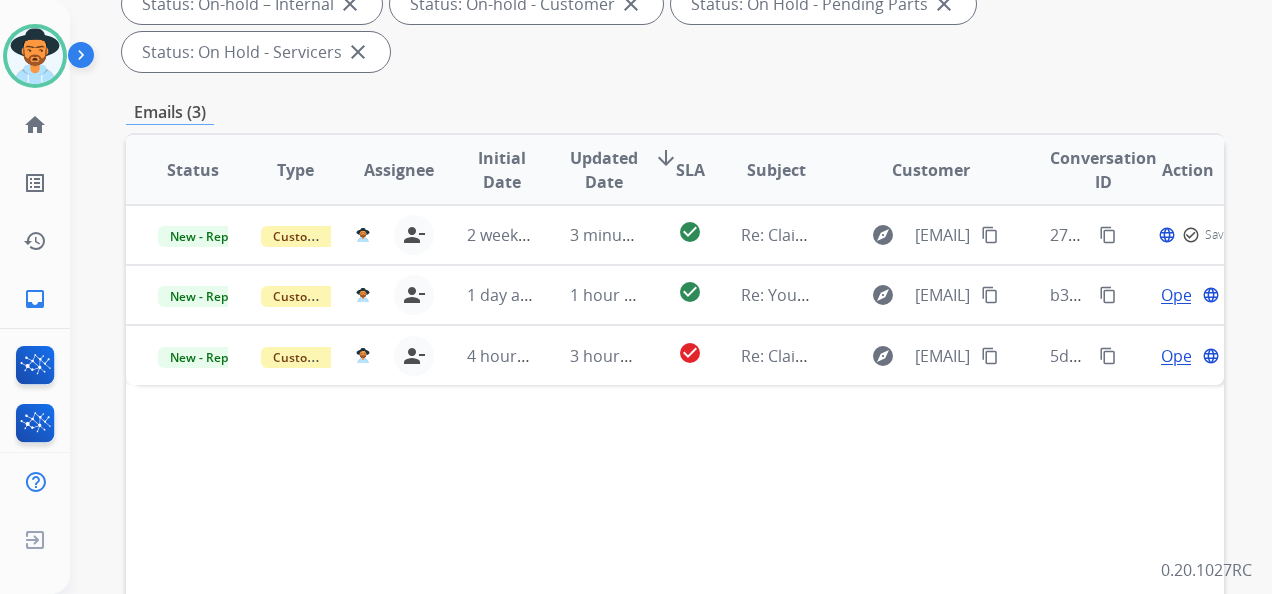 scroll, scrollTop: 500, scrollLeft: 0, axis: vertical 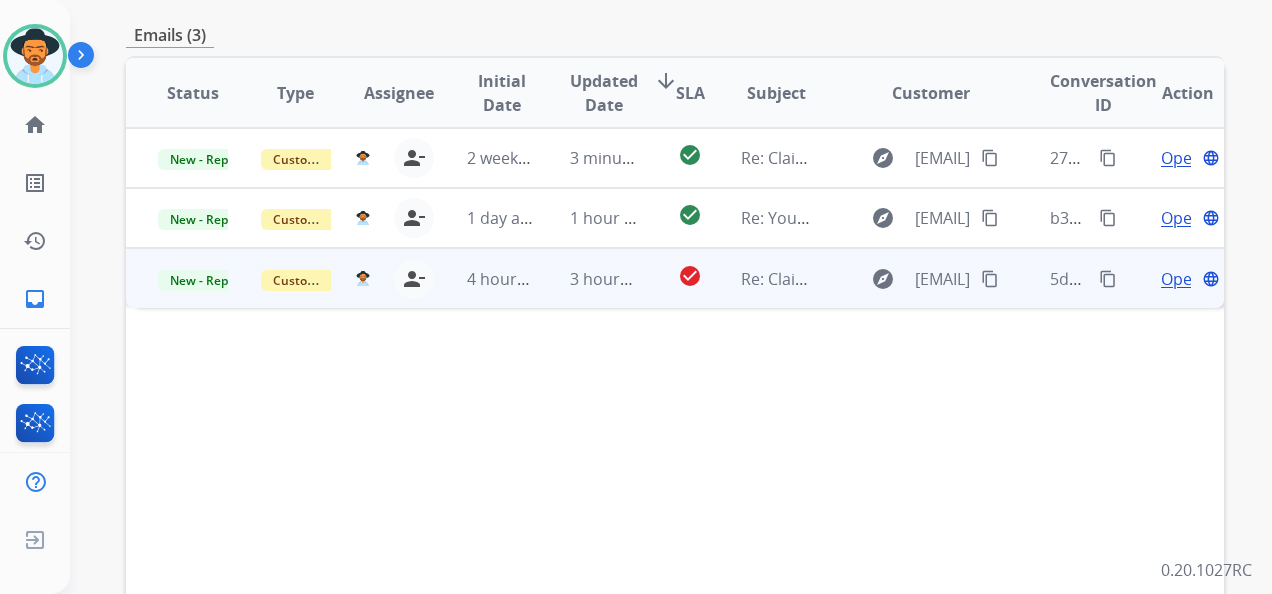 click on "Open" at bounding box center (1181, 279) 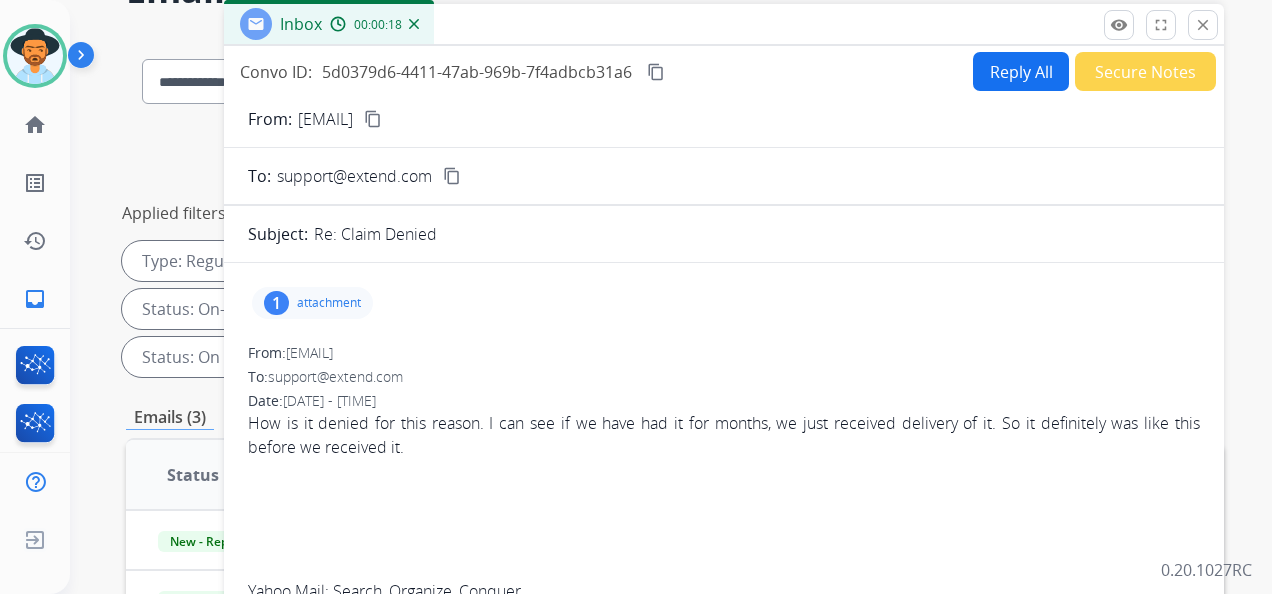 scroll, scrollTop: 100, scrollLeft: 0, axis: vertical 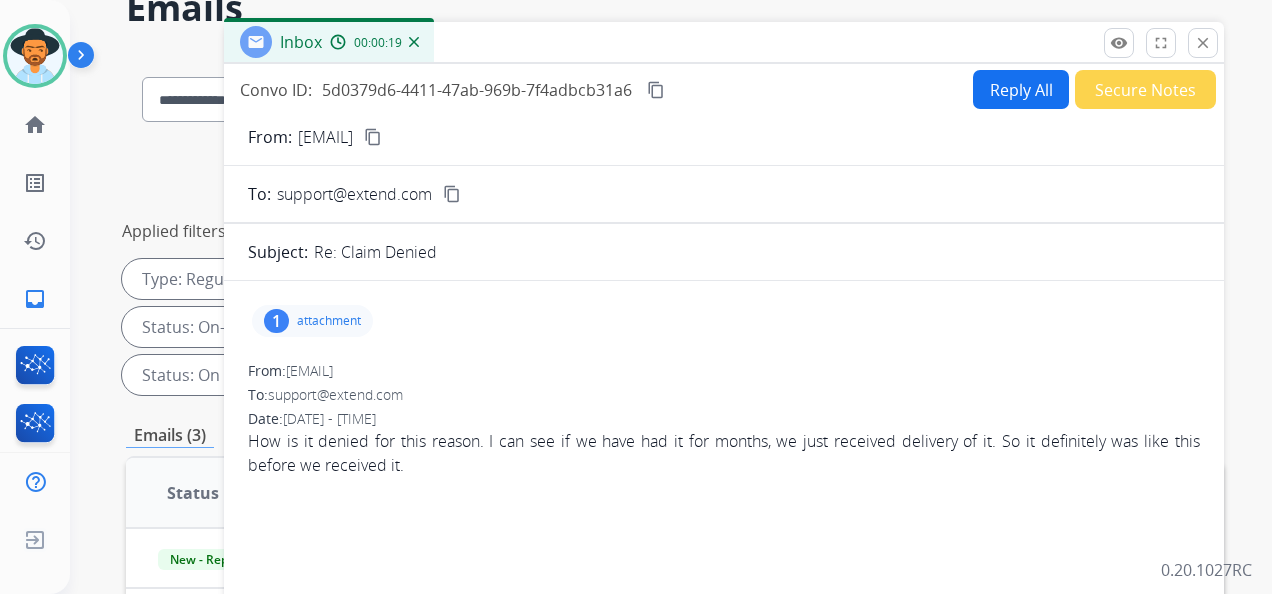 click on "attachment" at bounding box center [329, 321] 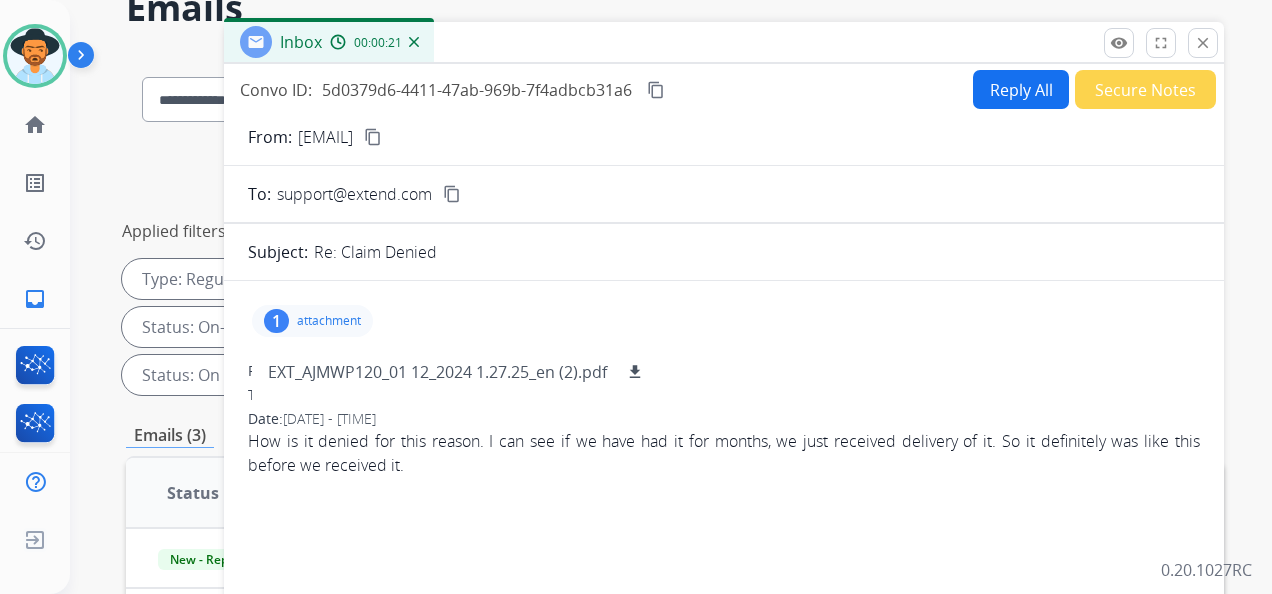 click on "1 attachment EXT_AJMWP120_01 12_2024 1.27.25_en (2).pdf download" at bounding box center (724, 321) 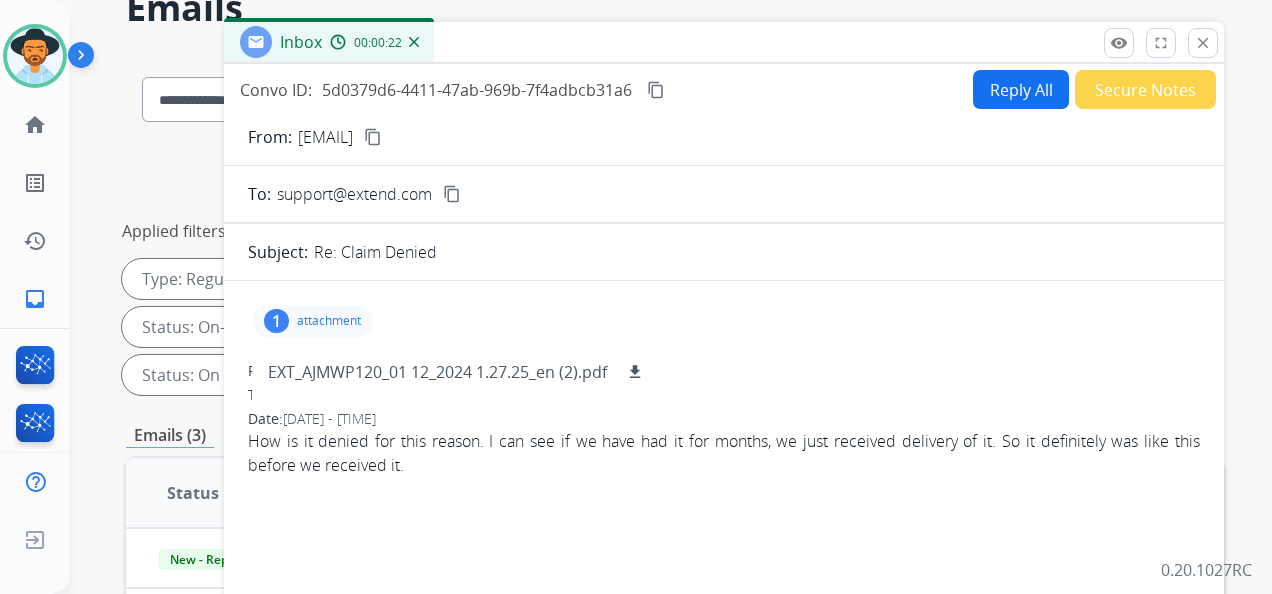 click on "1 attachment  EXT_AJMWP120_01 12_2024 1.27.25_en (2).pdf  download  From:  [EMAIL]   To:  support@extend.com  Date:  08/06/2025 - 11:05 AM MDT How is it denied for this reason. I can see if we have had it for months, we just received delivery of it. So it definitely was like this before we received it. Yahoo Mail: Search, Organize, Conquer    From:  support@extend.com   To:  [EMAIL]  Date:  08/06/2025 - 09:53 AM MDT Hi Robert, Thank you for filing your claim with Extend.  Photo have been received. The claim is denied at this time due to terms and conditions as it states: 6.2.2.3. loss of foam and/or innerspring resiliency (including body impressions Please refer back to your terms and condition that is attached to the email. Thanks for being an Extend customer. Extend Customer Support support@extend.com | www.extend.com" at bounding box center (724, 848) 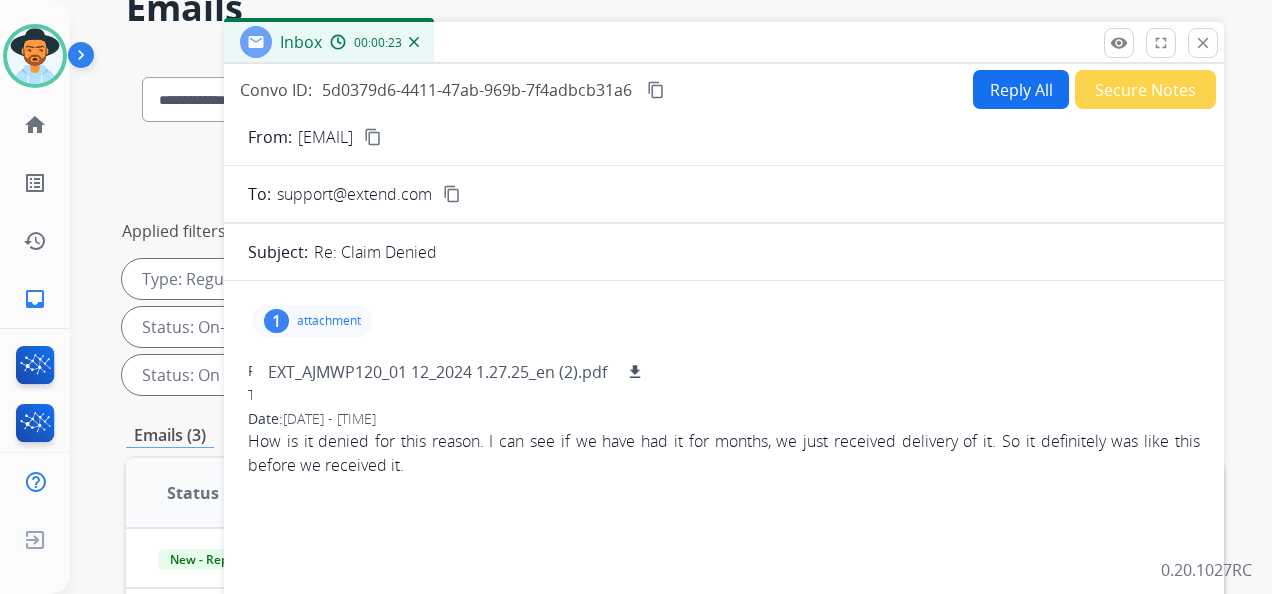 click at bounding box center [724, 489] 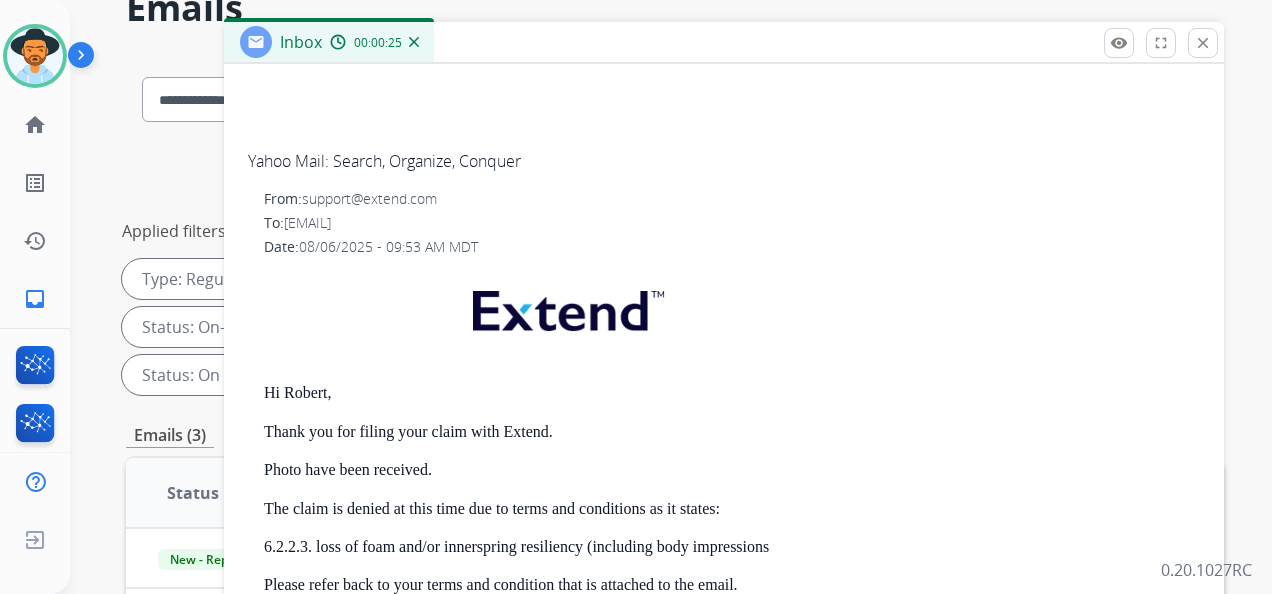scroll, scrollTop: 449, scrollLeft: 0, axis: vertical 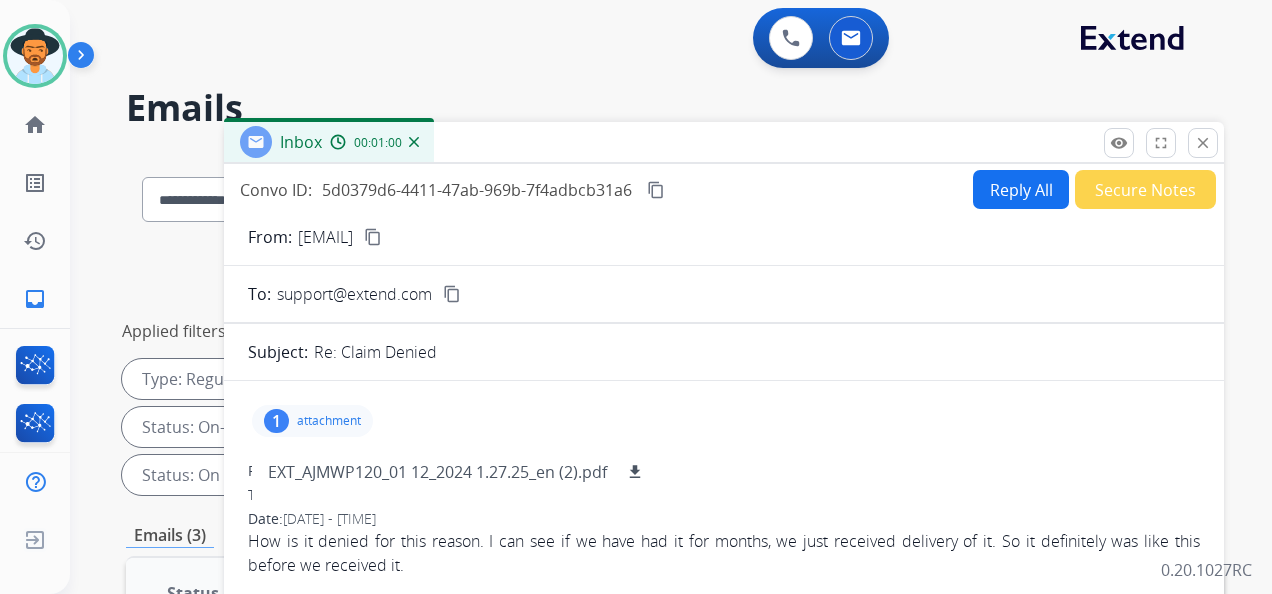 click on "content_copy" at bounding box center [373, 237] 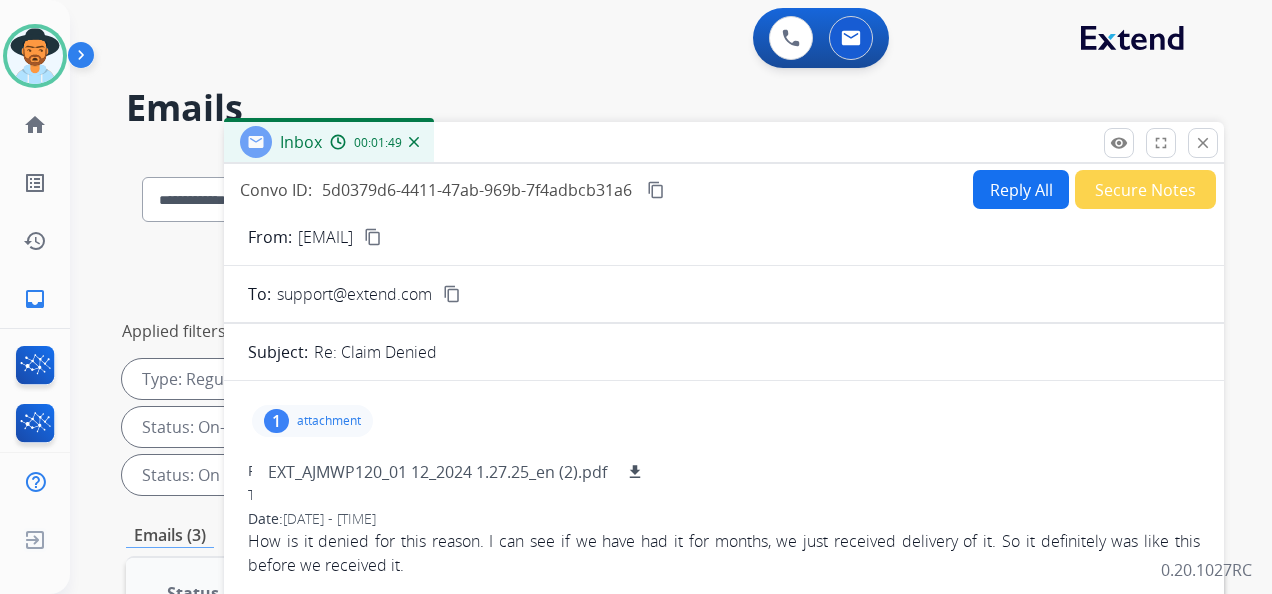 click on "Reply All" at bounding box center [1021, 189] 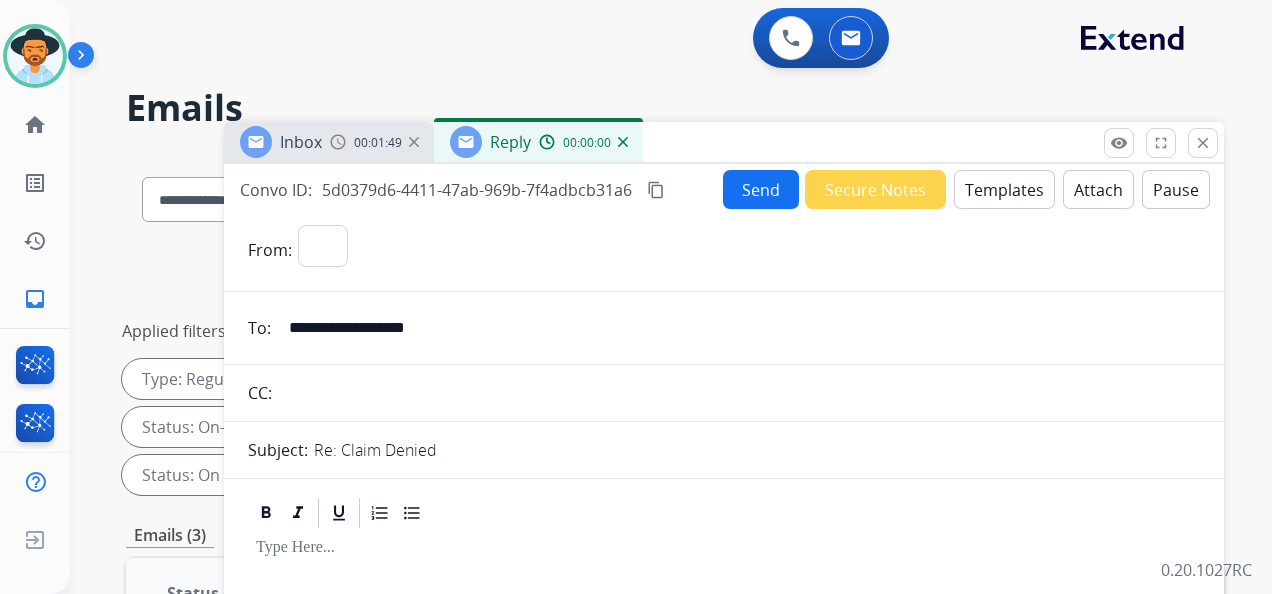 select on "**********" 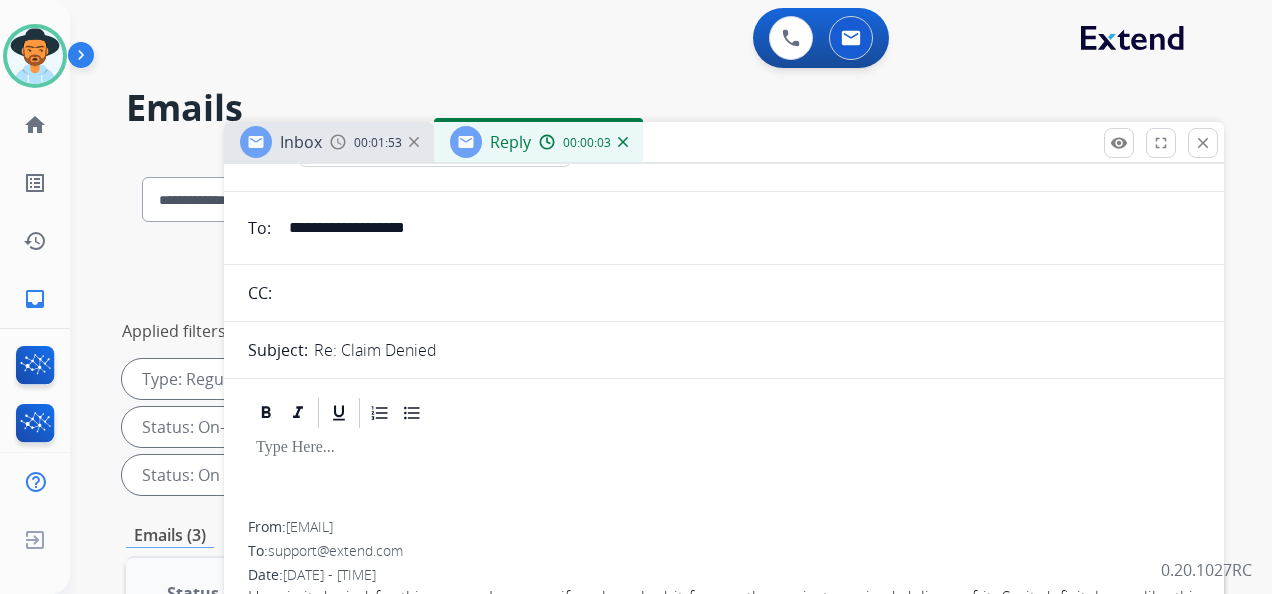 scroll, scrollTop: 0, scrollLeft: 0, axis: both 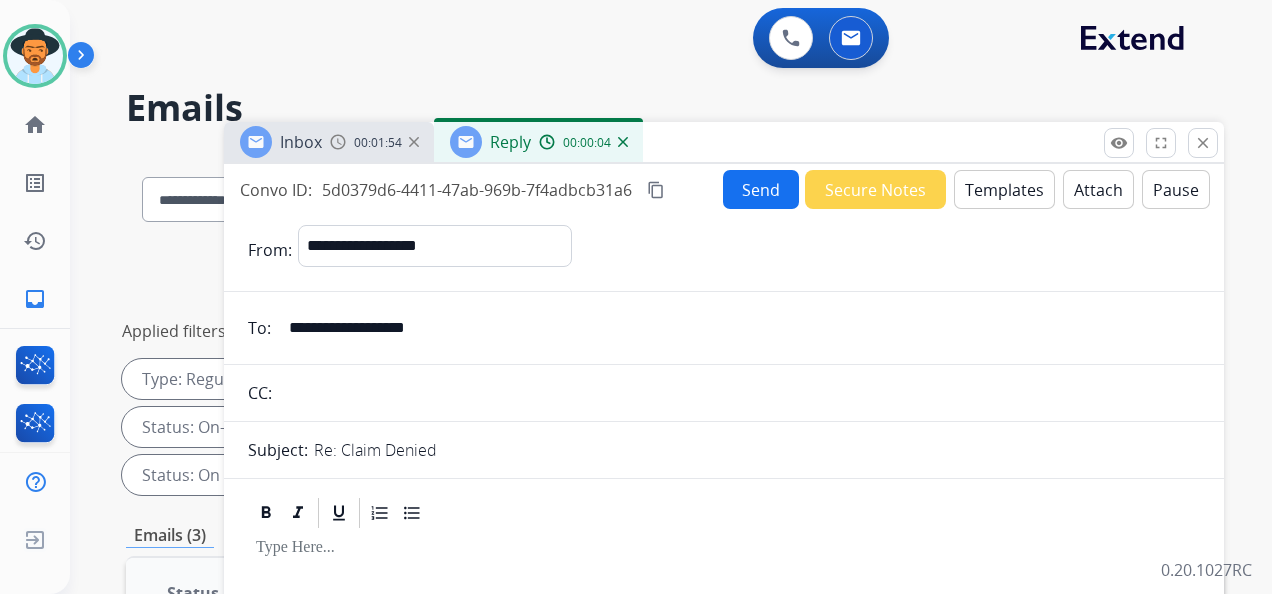 click on "Templates" at bounding box center [1004, 189] 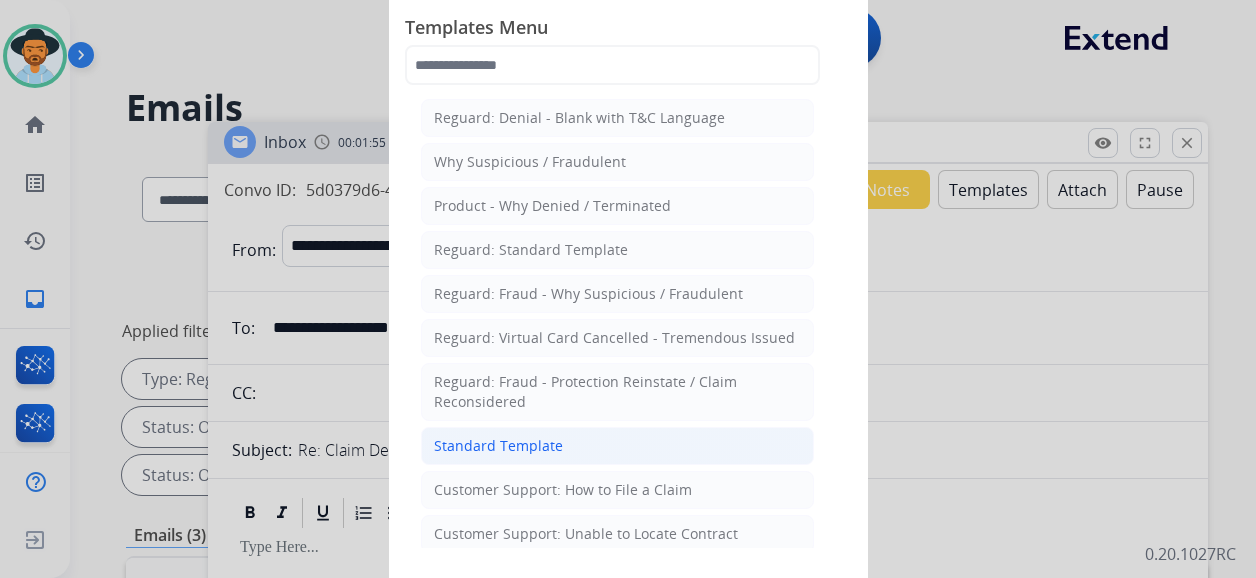 click on "Standard Template" 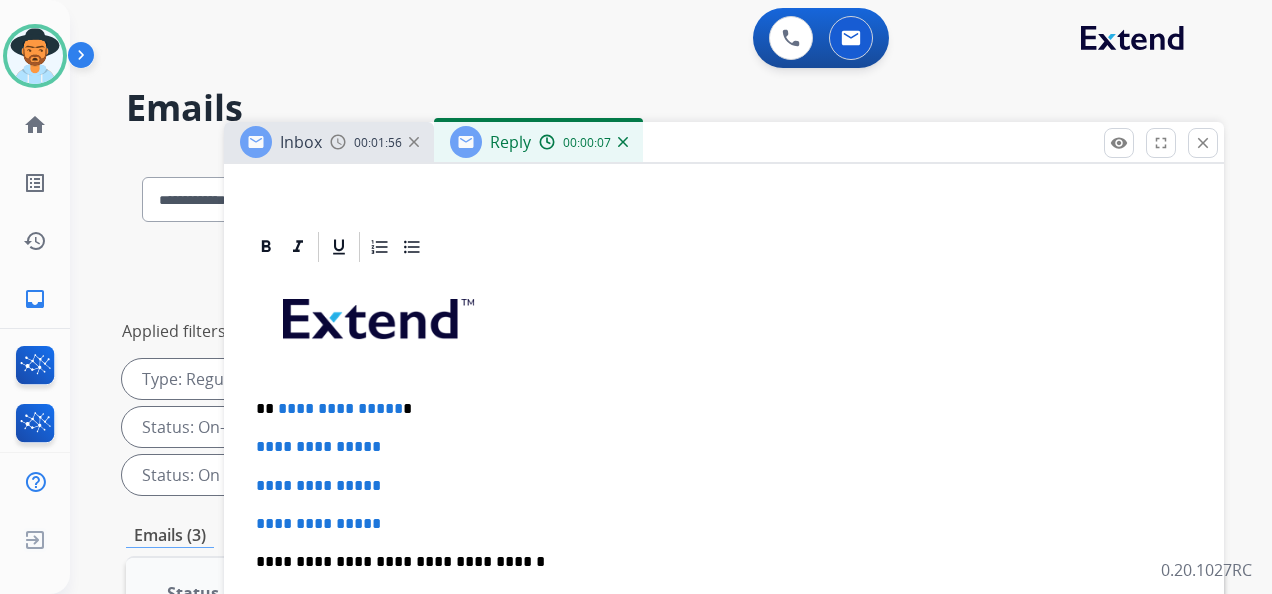 scroll, scrollTop: 400, scrollLeft: 0, axis: vertical 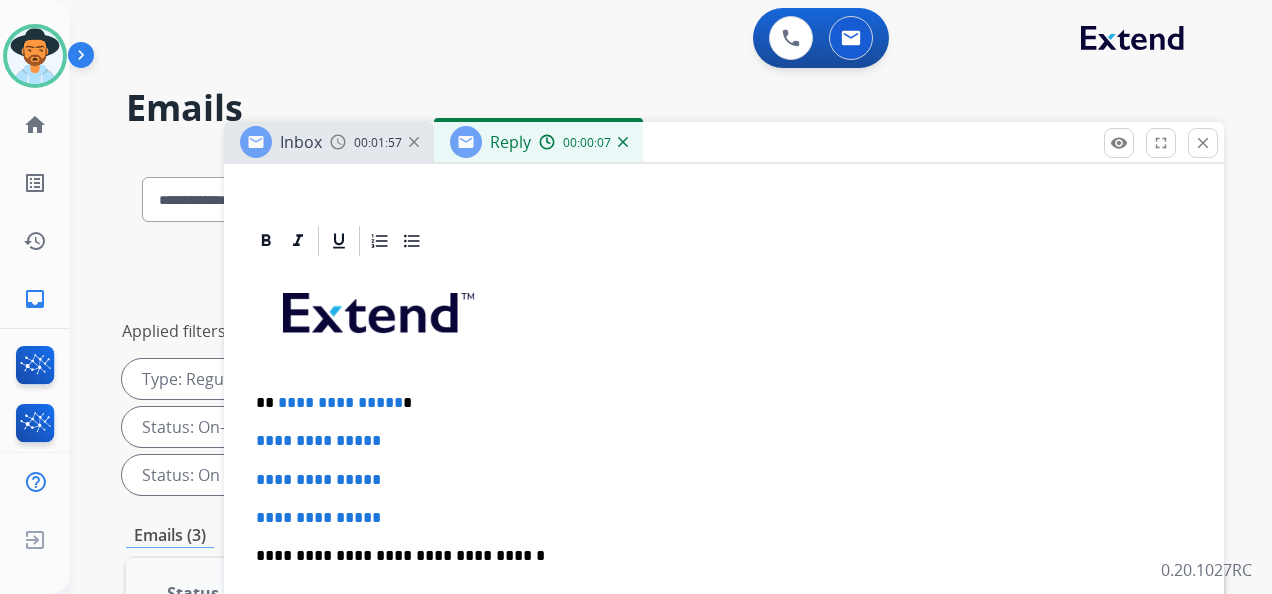 click on "**********" at bounding box center (716, 403) 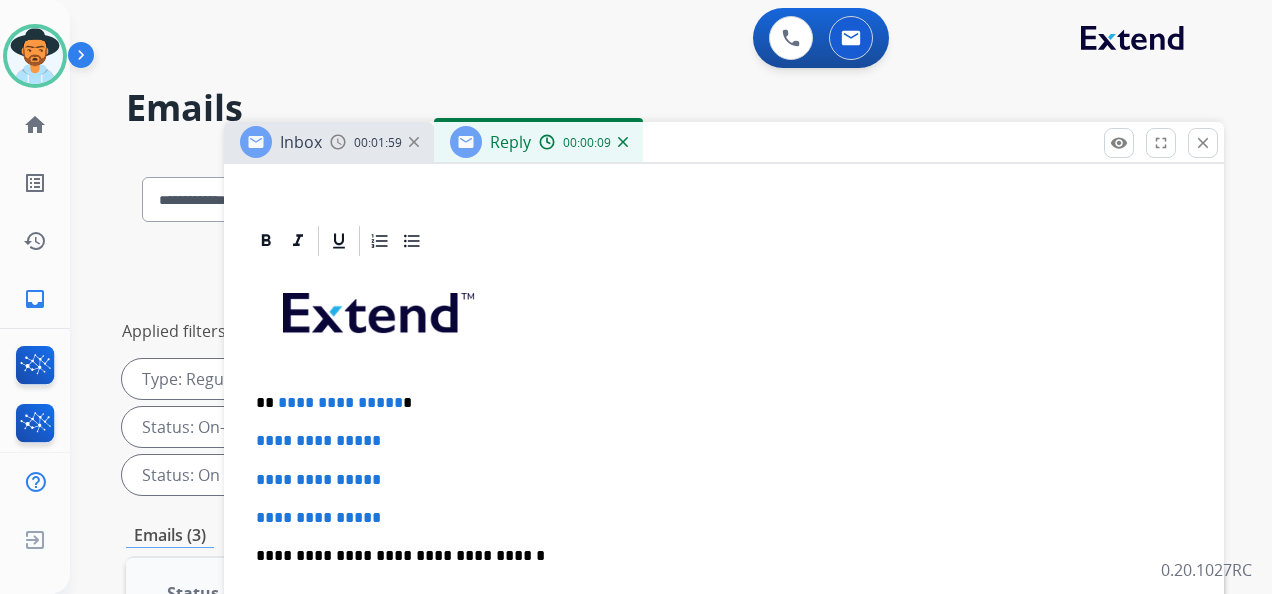 type 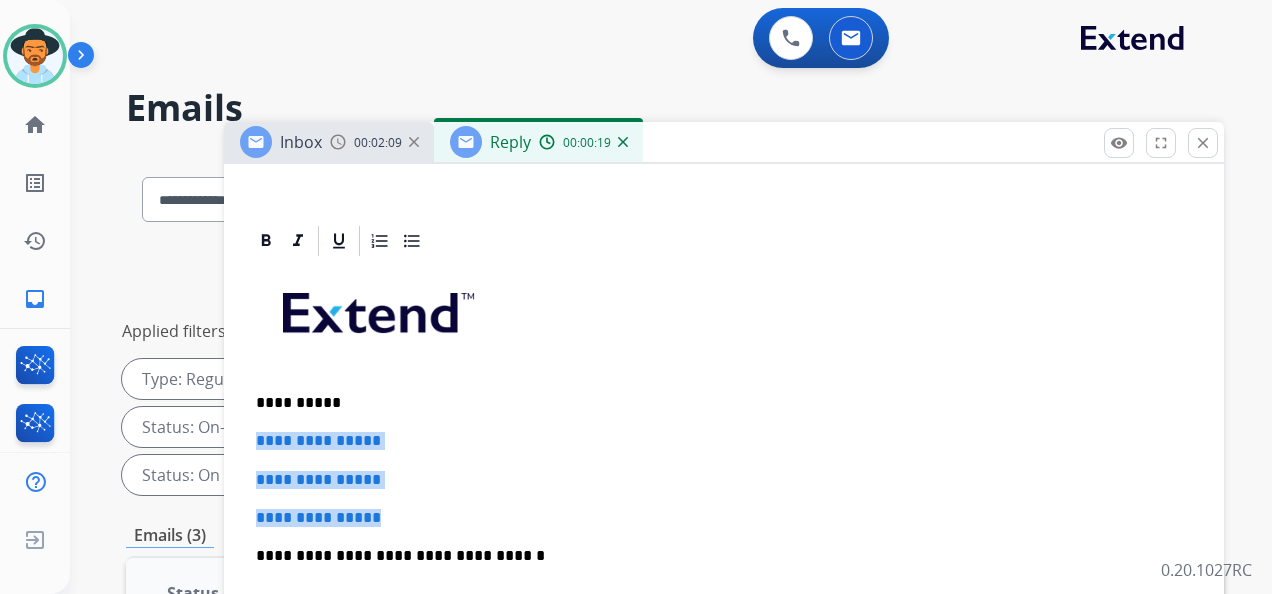drag, startPoint x: 254, startPoint y: 437, endPoint x: 416, endPoint y: 529, distance: 186.30083 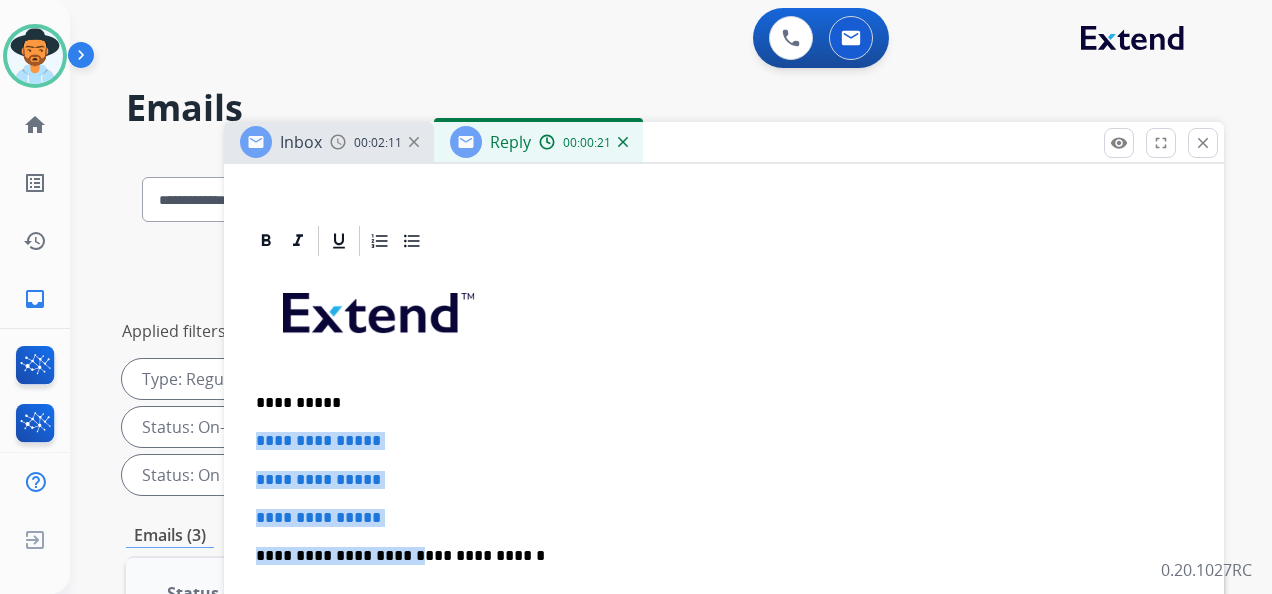 click on "**********" at bounding box center (724, 603) 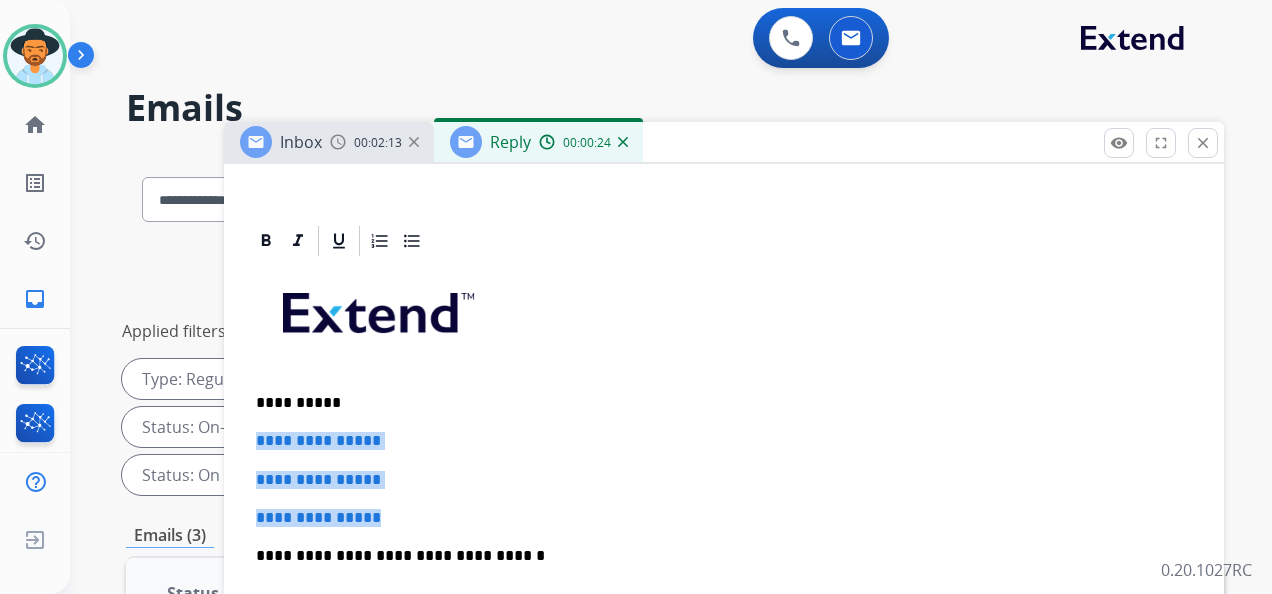 drag, startPoint x: 400, startPoint y: 510, endPoint x: 244, endPoint y: 432, distance: 174.4133 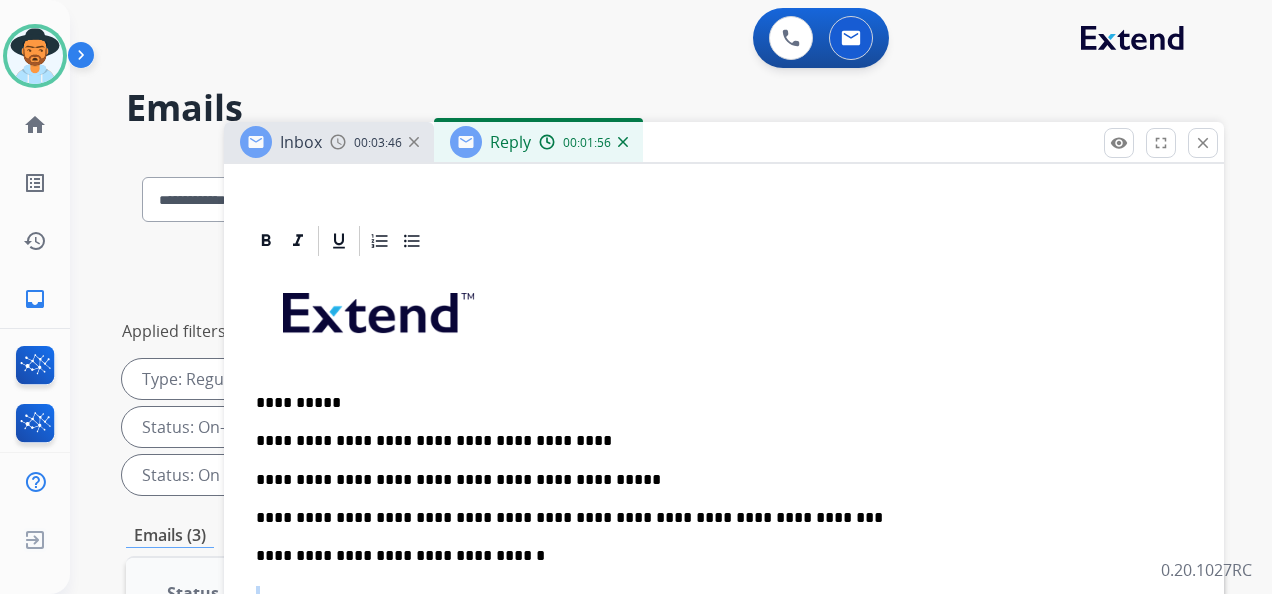 drag, startPoint x: 660, startPoint y: 514, endPoint x: 665, endPoint y: 554, distance: 40.311287 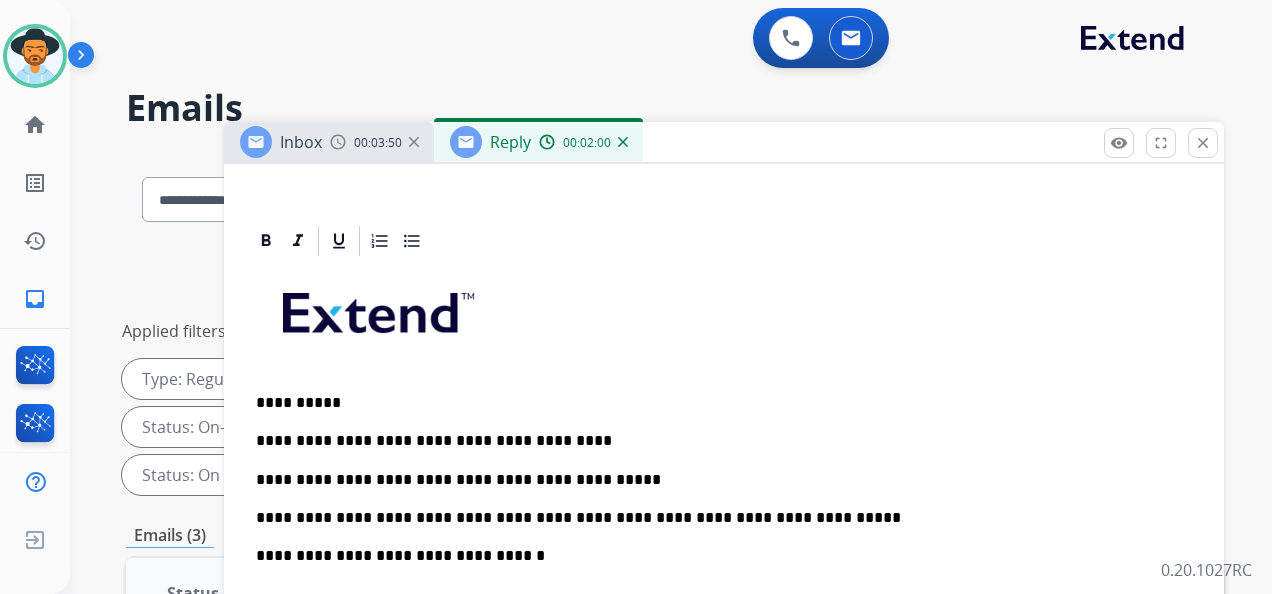 click on "**********" at bounding box center (716, 518) 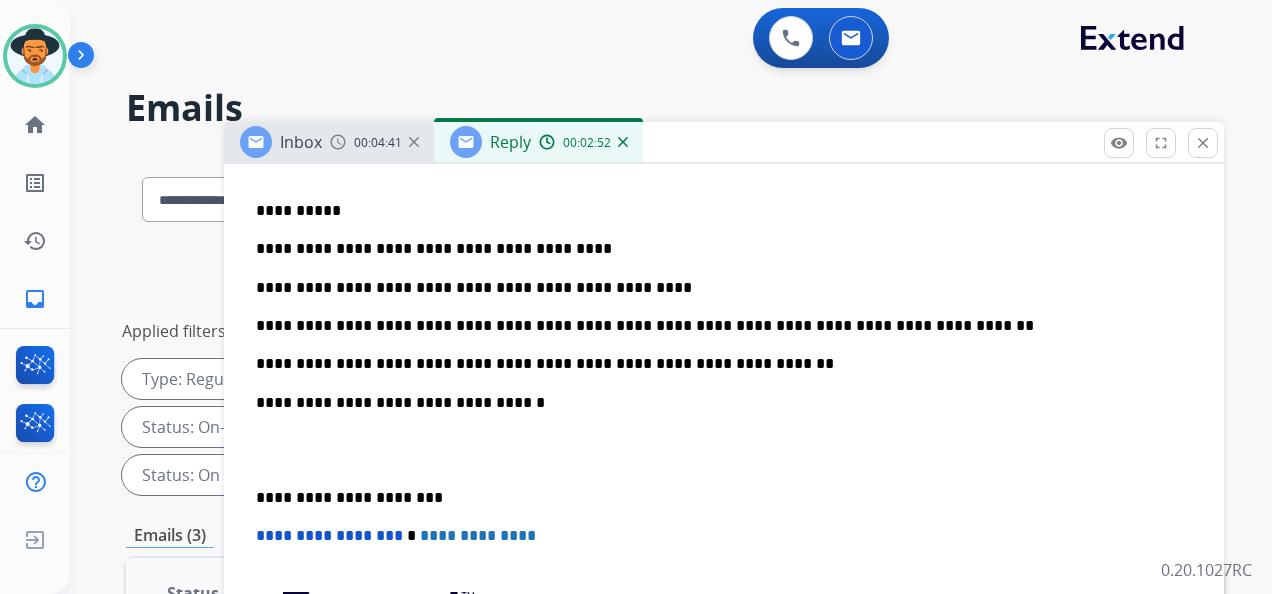 scroll, scrollTop: 600, scrollLeft: 0, axis: vertical 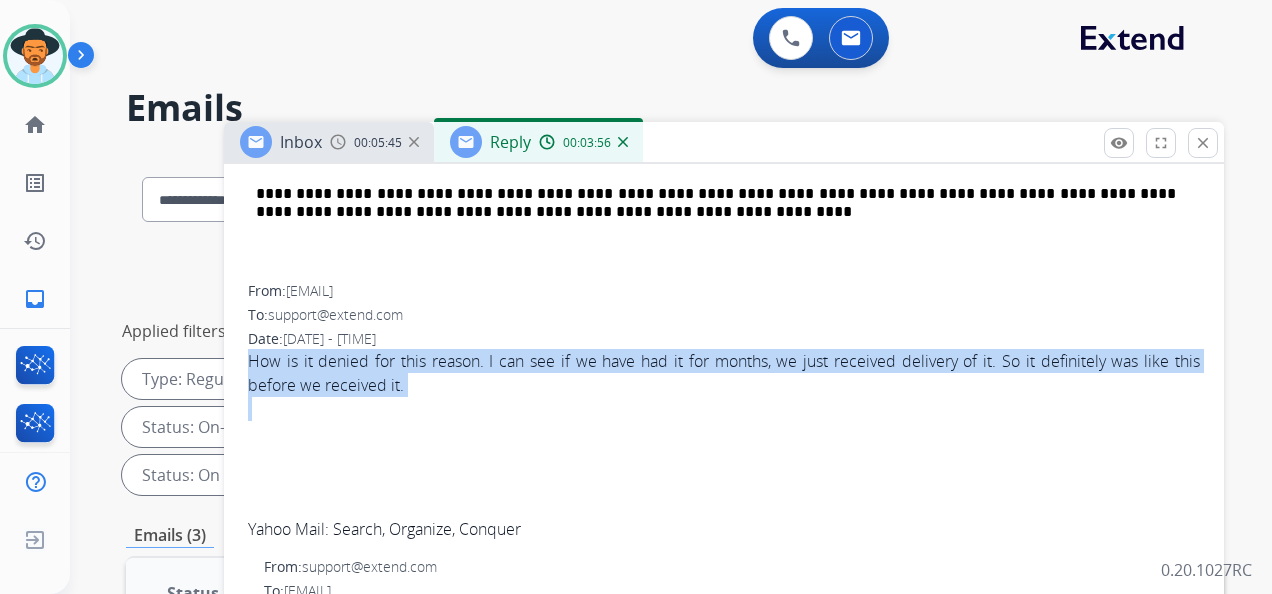 drag, startPoint x: 244, startPoint y: 358, endPoint x: 407, endPoint y: 401, distance: 168.57639 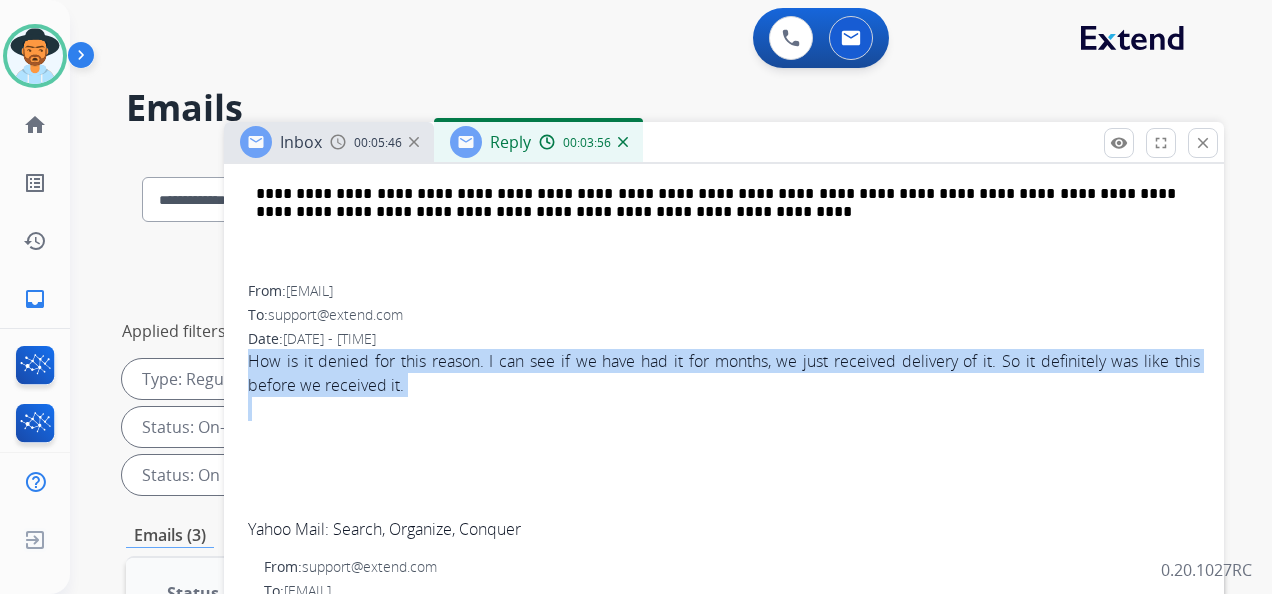 copy on "How is it denied for this reason. I can see if we have had it for months, we just received delivery of it. So it definitely was like this before we received it." 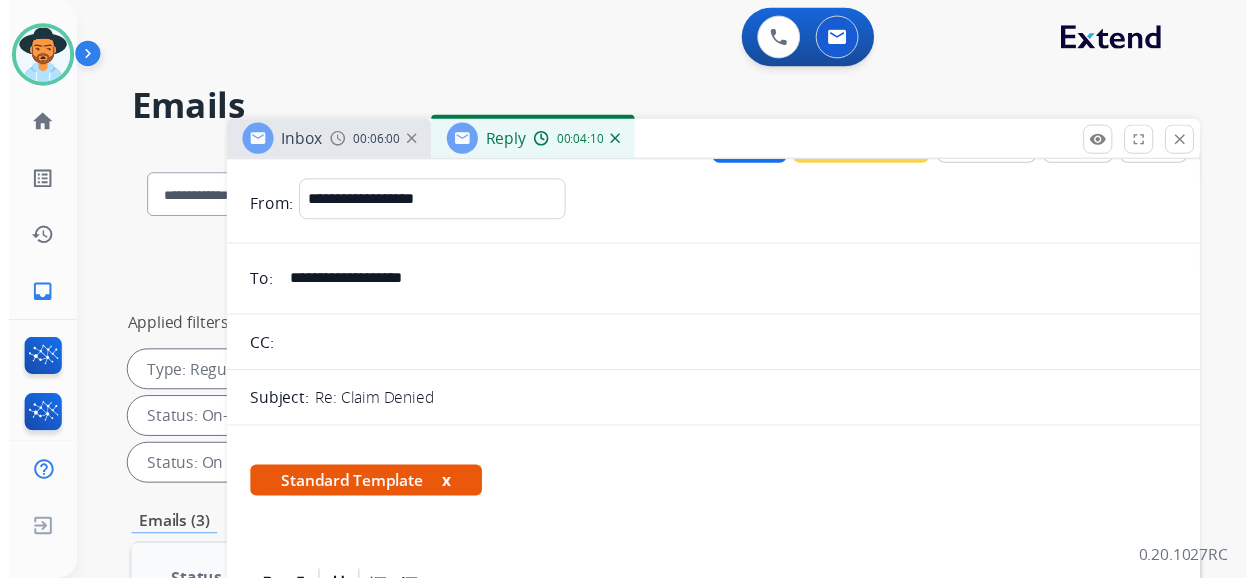 scroll, scrollTop: 0, scrollLeft: 0, axis: both 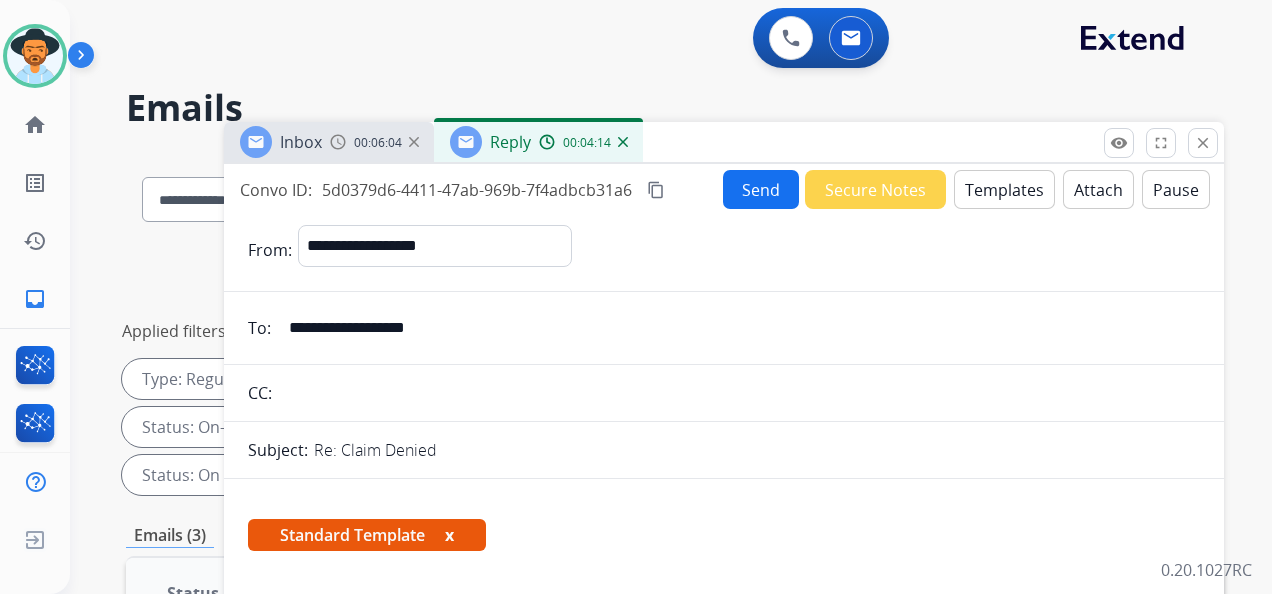 click on "content_copy" at bounding box center (656, 190) 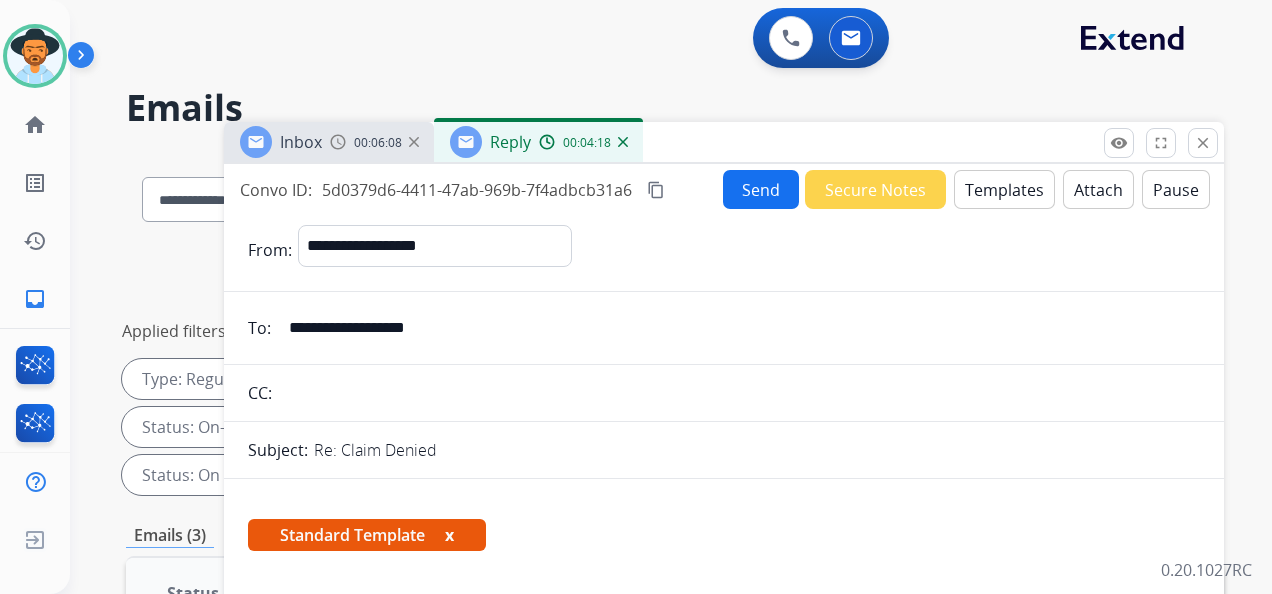 click on "Send" at bounding box center [761, 189] 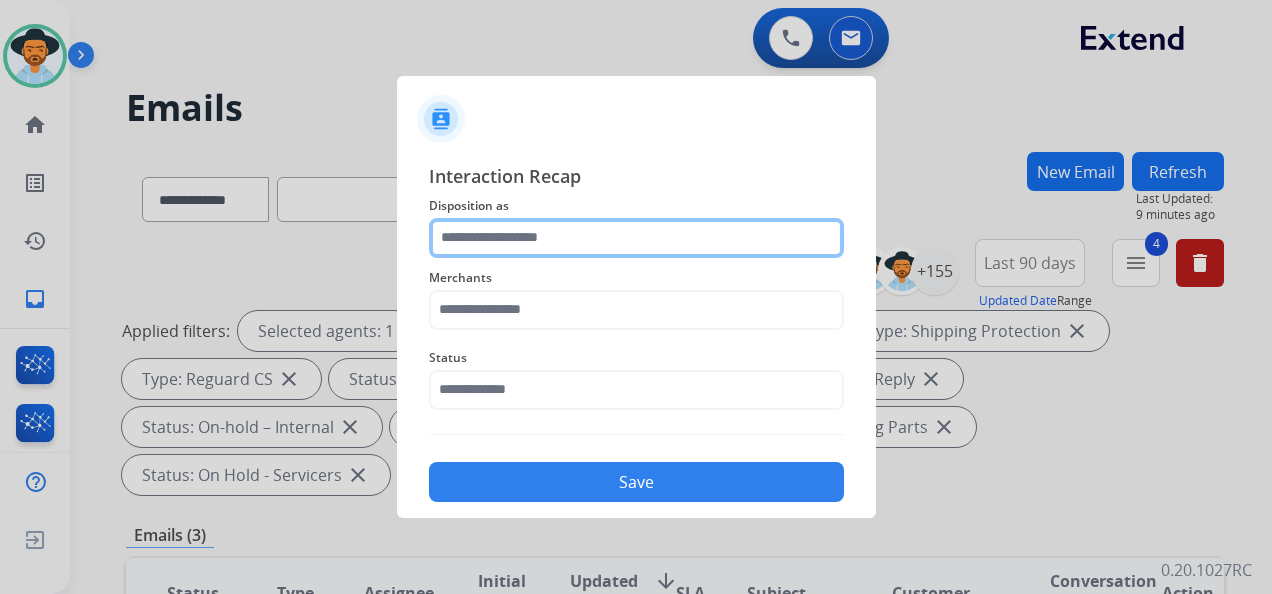 click 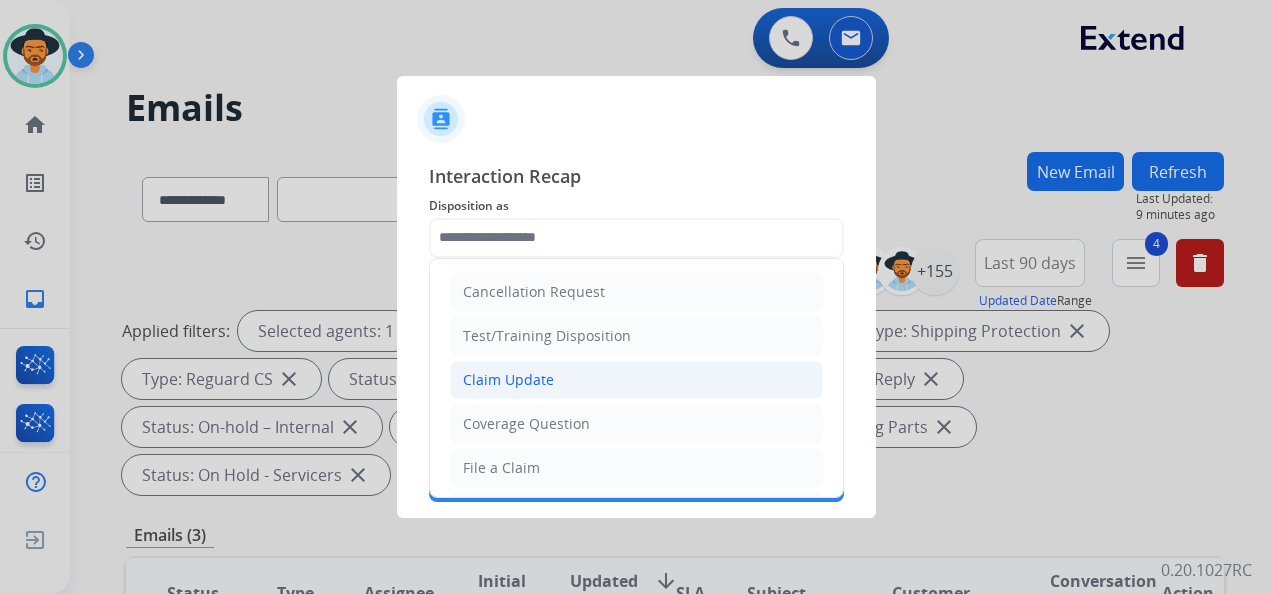 click on "Claim Update" 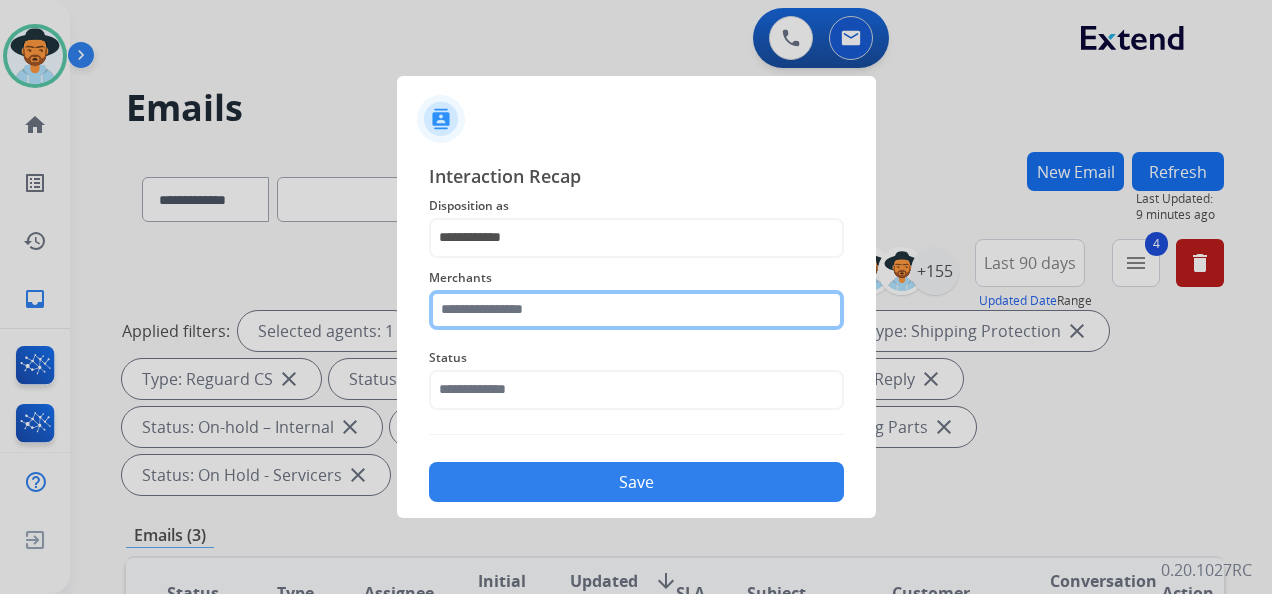 click 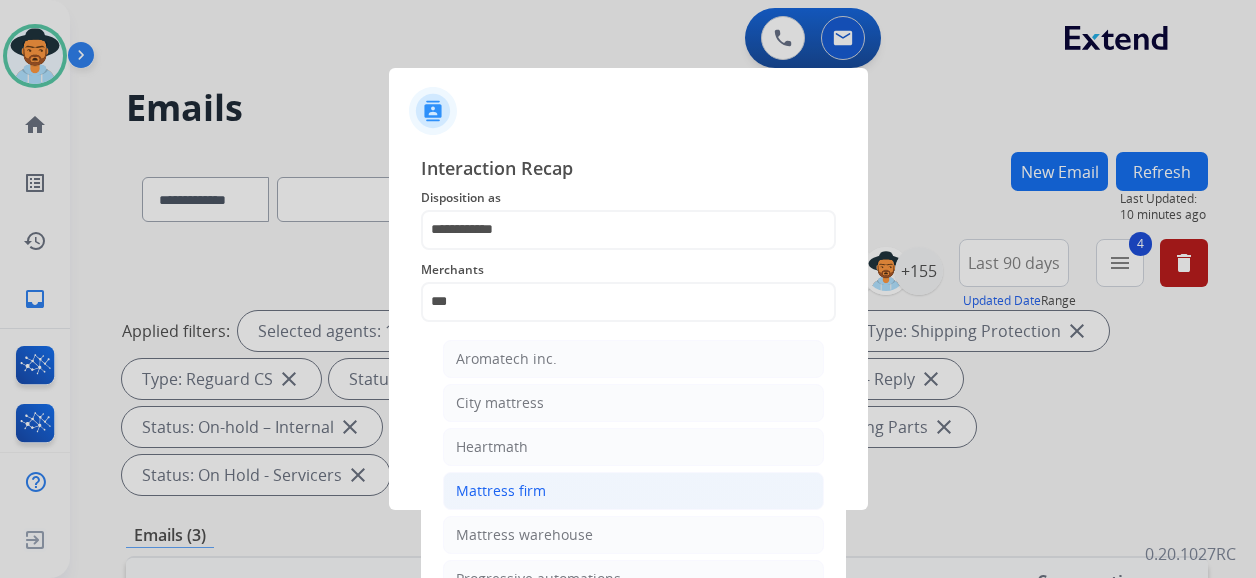 click on "Mattress firm" 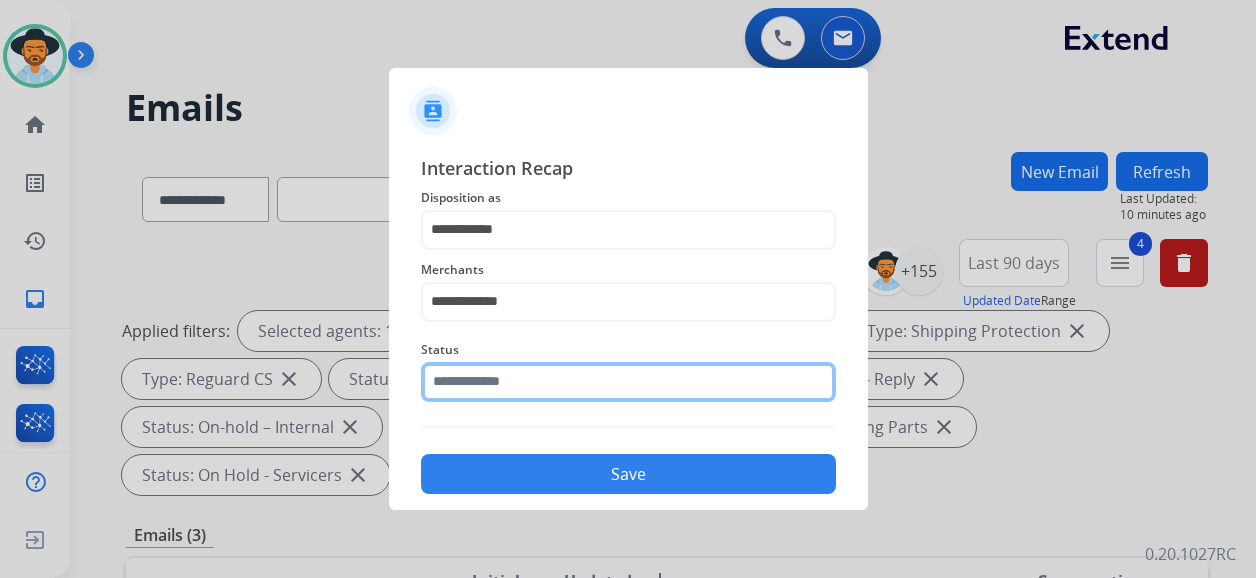 click 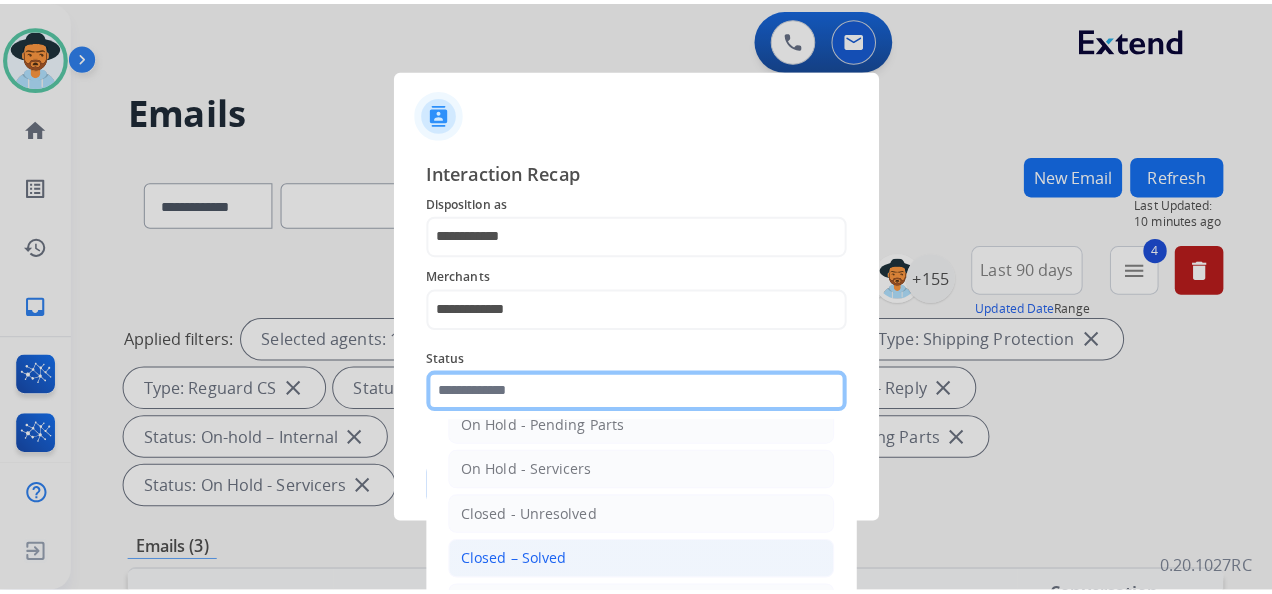 scroll, scrollTop: 114, scrollLeft: 0, axis: vertical 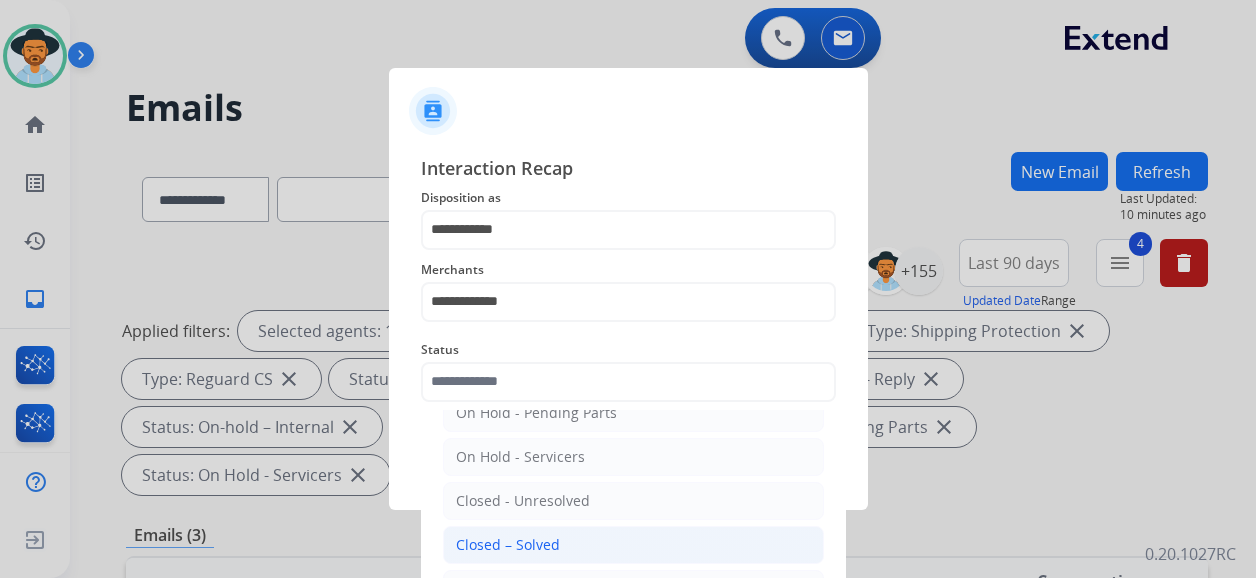 click on "Closed – Solved" 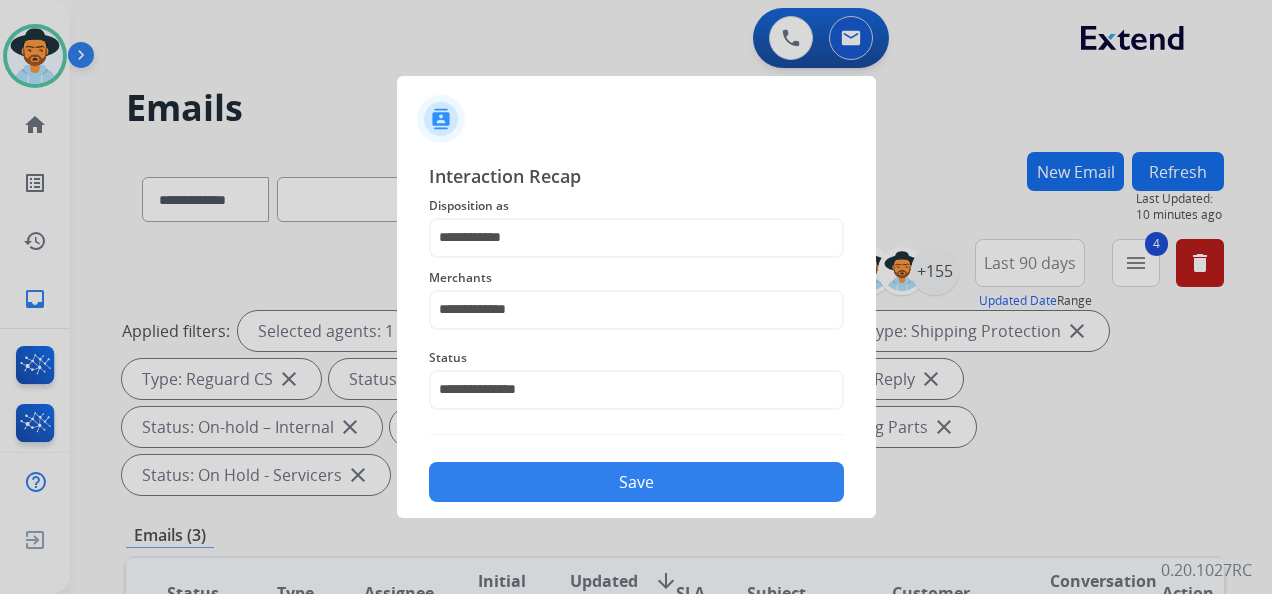 click on "Save" 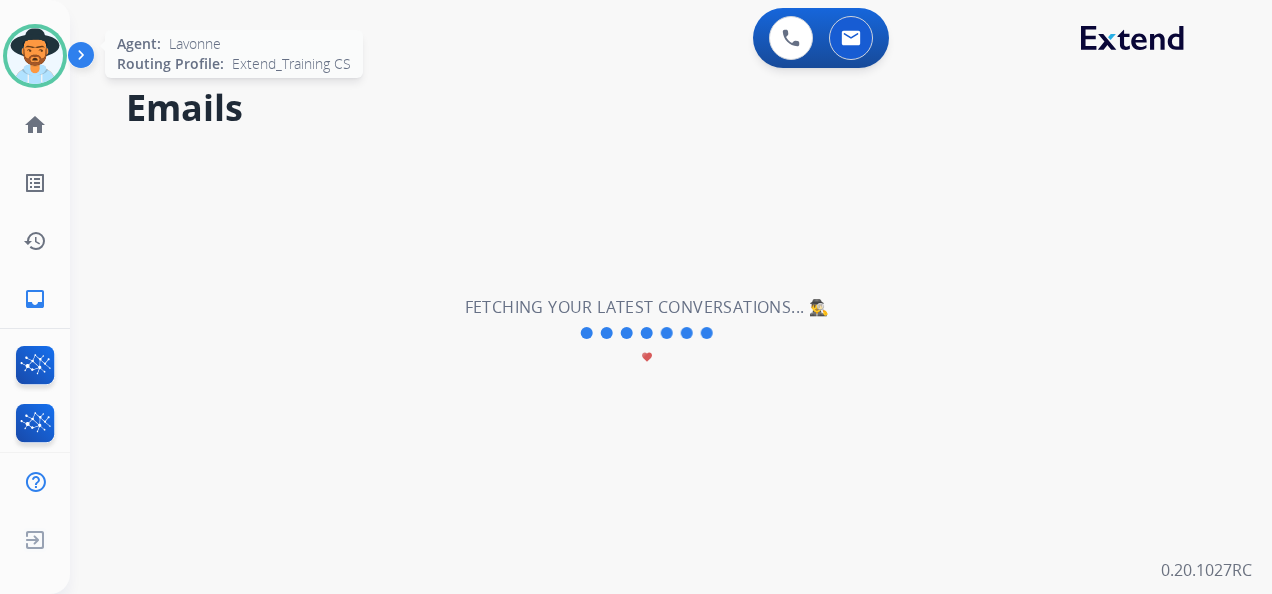 click at bounding box center (35, 56) 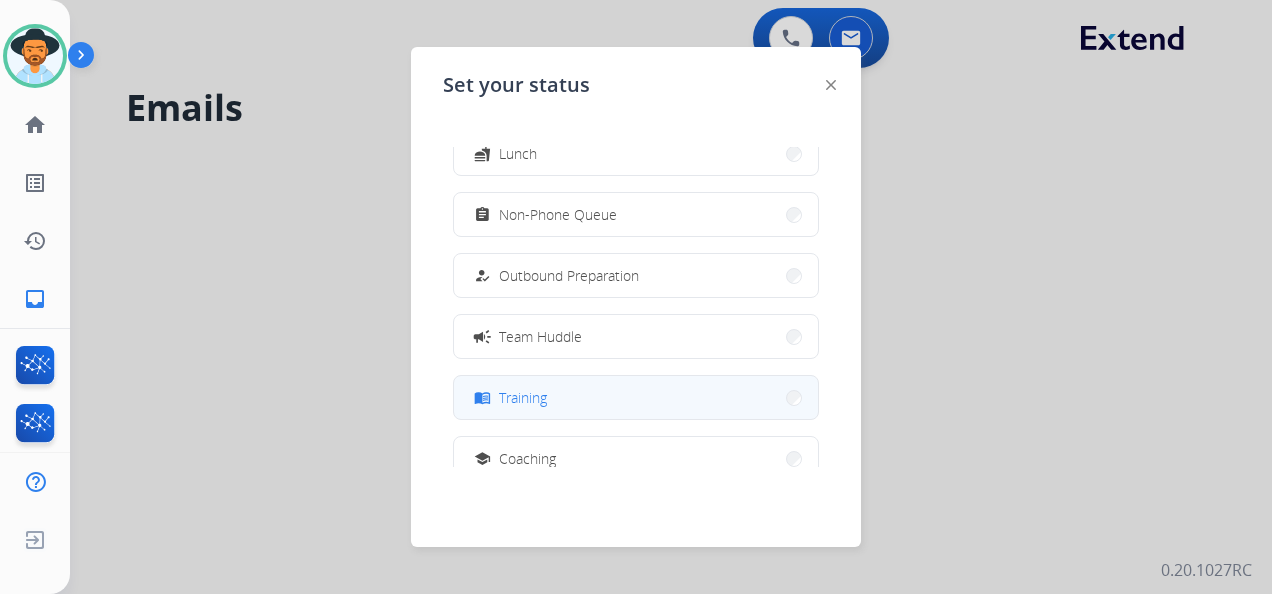 scroll, scrollTop: 200, scrollLeft: 0, axis: vertical 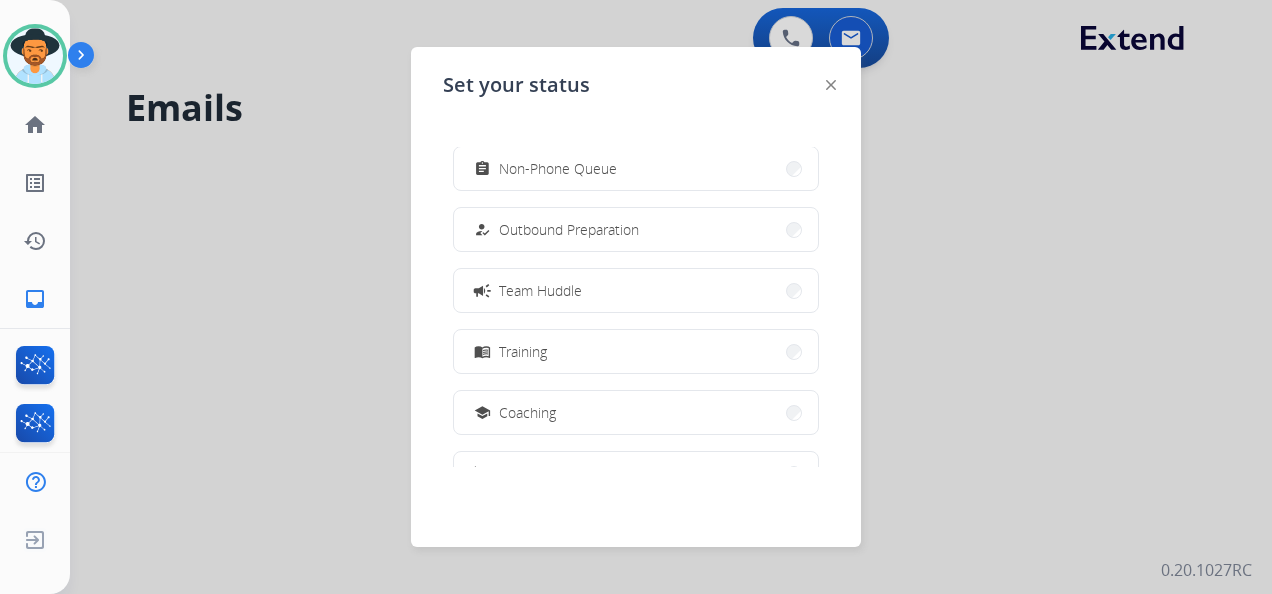 click on "assignment Non-Phone Queue" at bounding box center [636, 168] 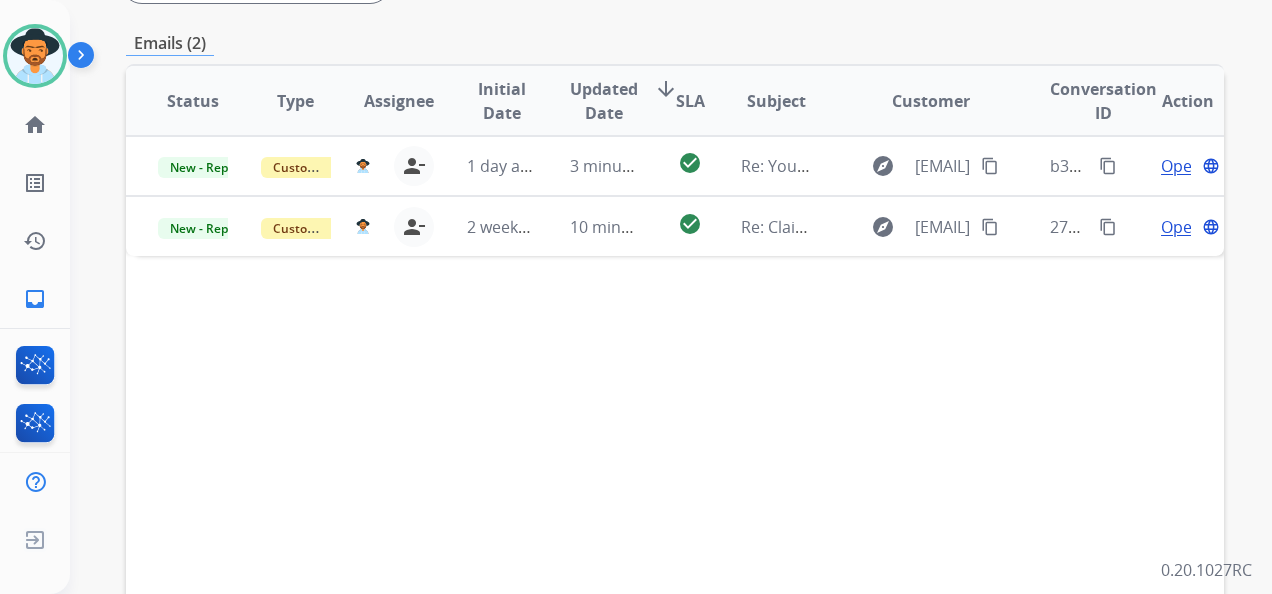 scroll, scrollTop: 500, scrollLeft: 0, axis: vertical 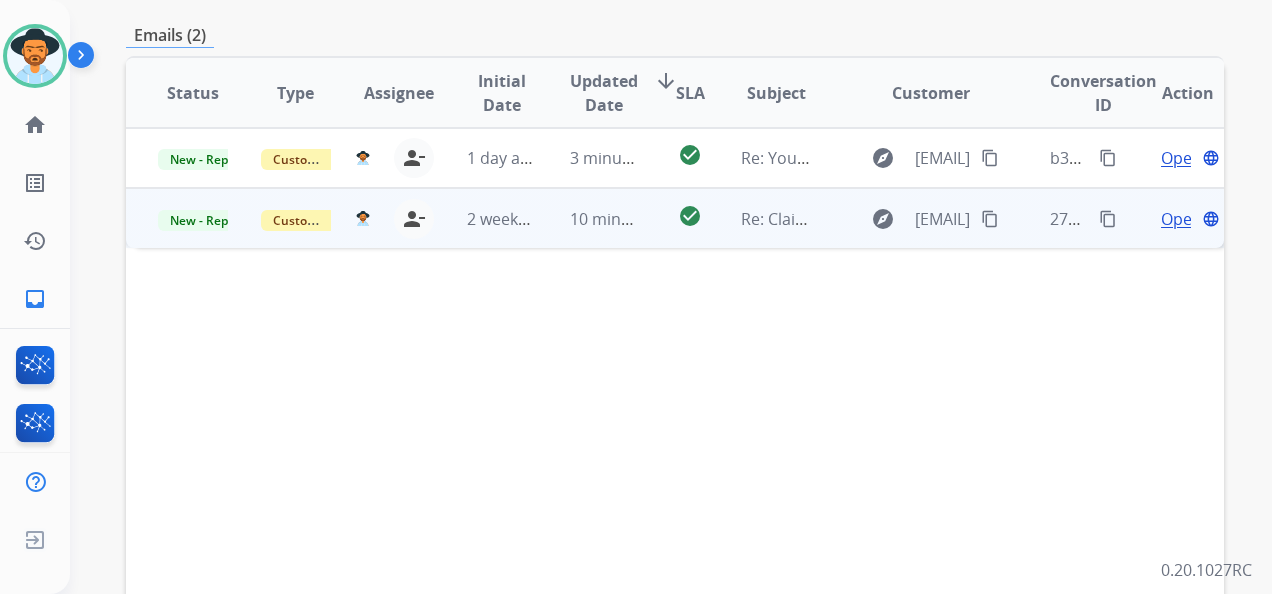 click on "Open" at bounding box center [1181, 219] 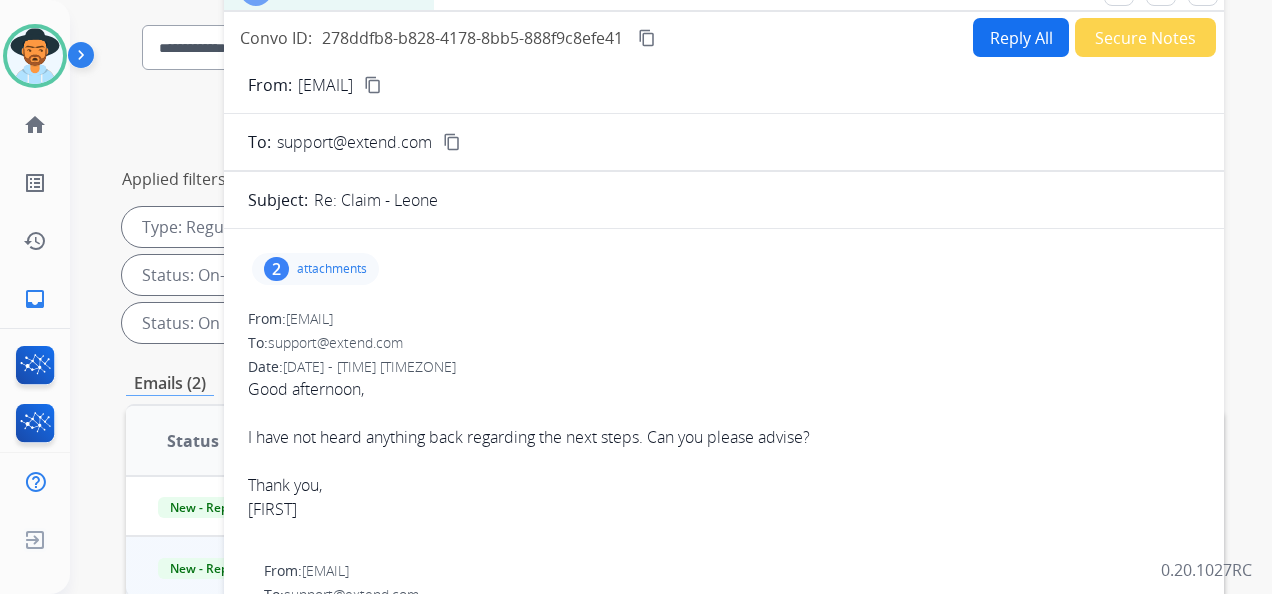 scroll, scrollTop: 100, scrollLeft: 0, axis: vertical 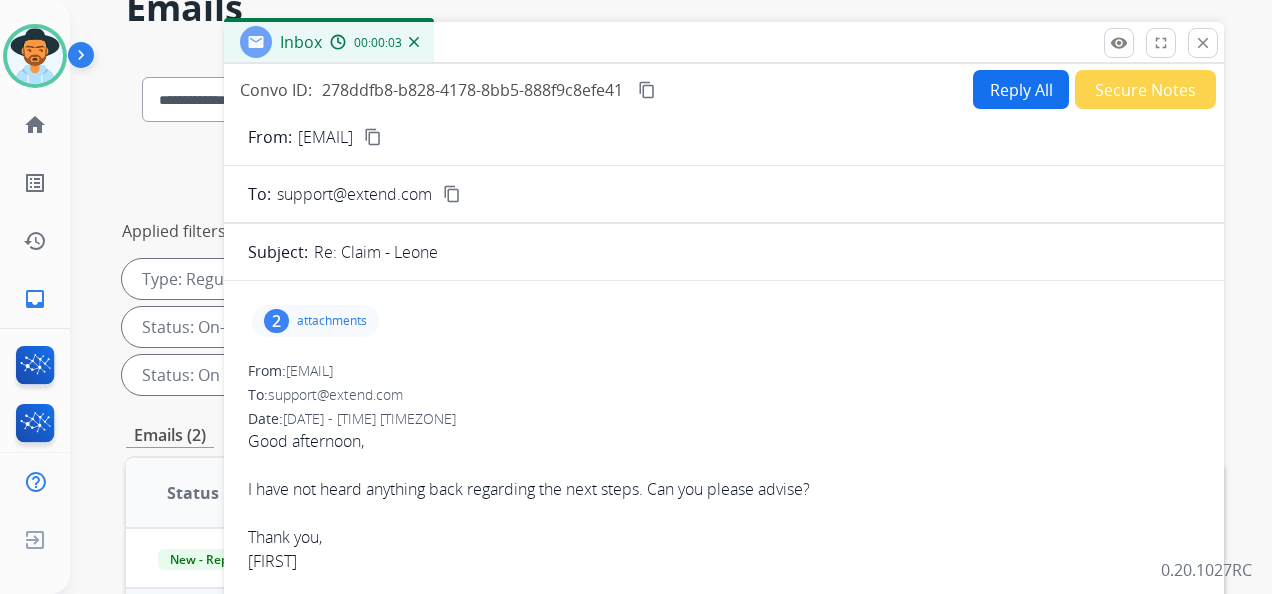 click on "content_copy" at bounding box center (373, 137) 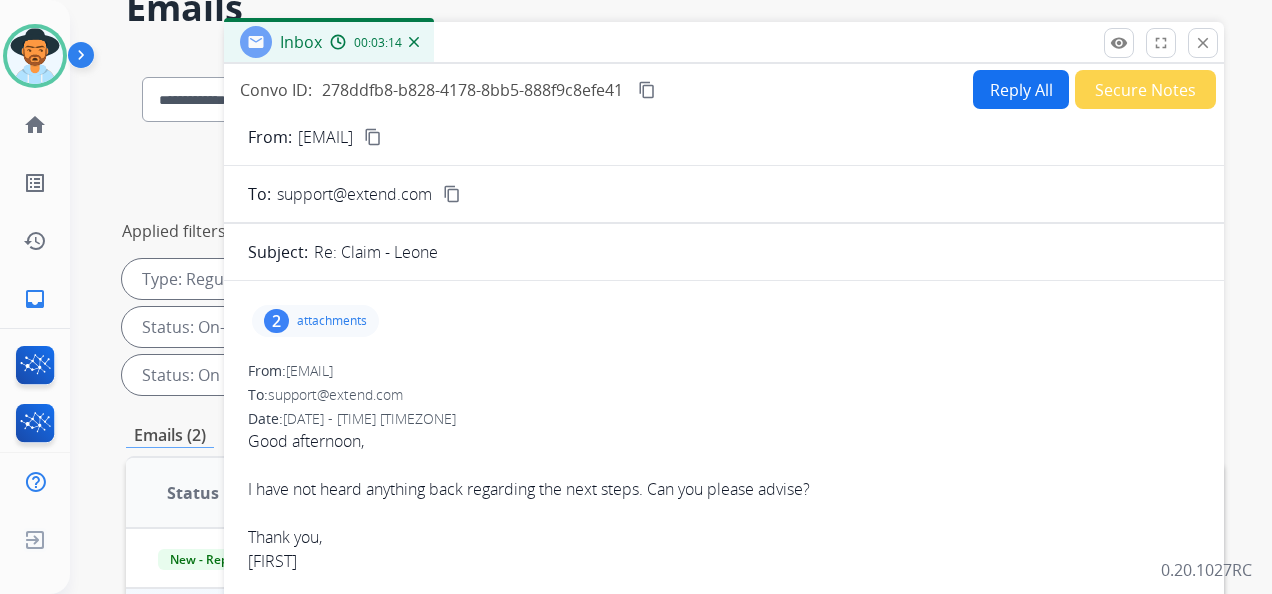 click on "close" at bounding box center (1203, 43) 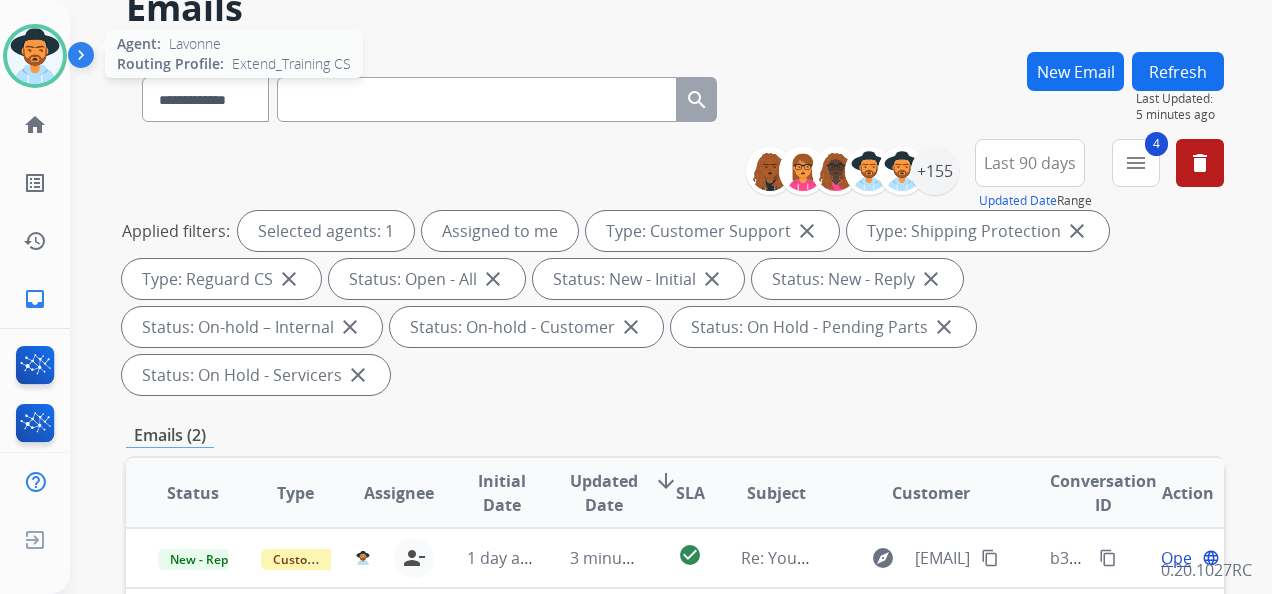 click at bounding box center [35, 56] 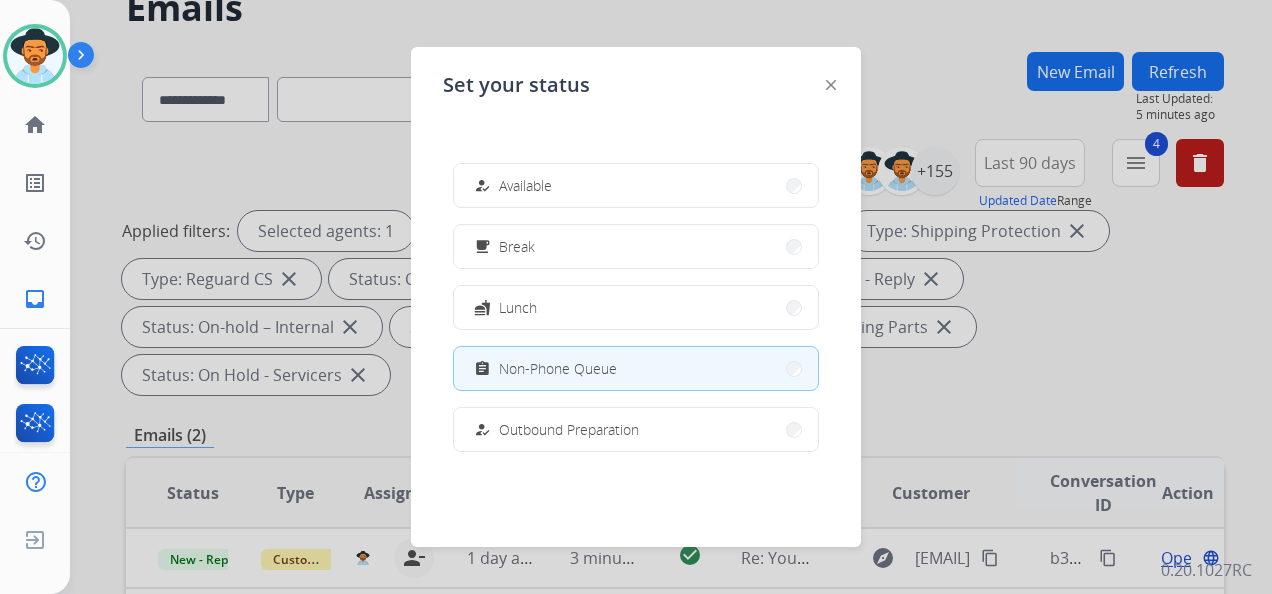 click on "how_to_reg Available" at bounding box center [636, 185] 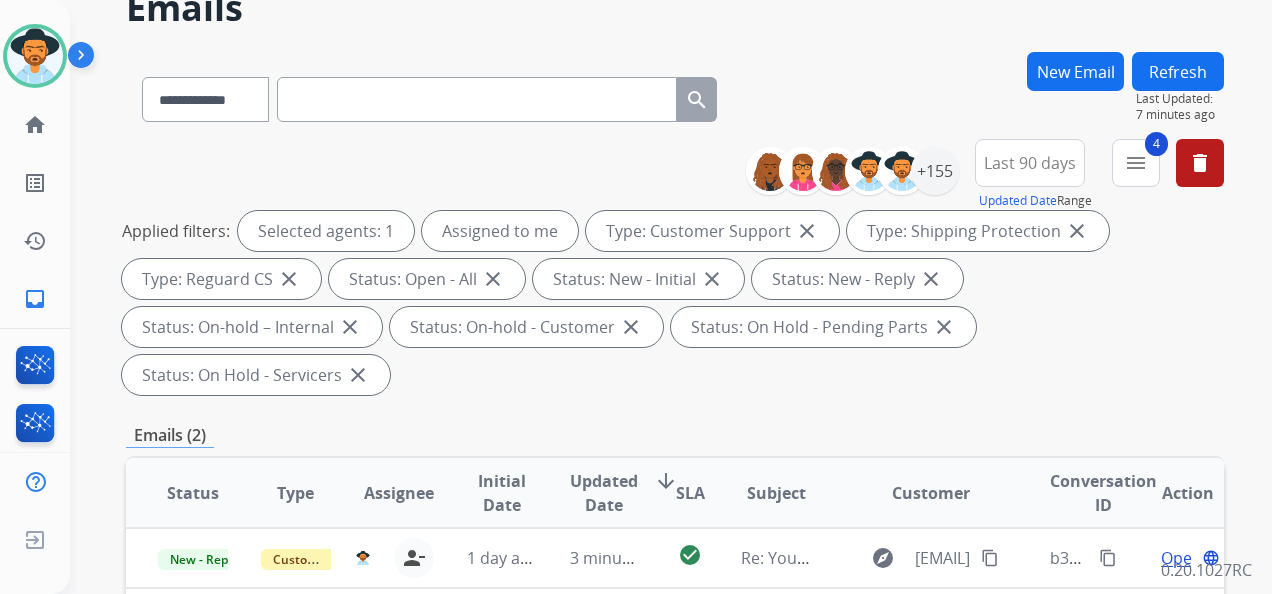 click on "Emails" at bounding box center (675, 8) 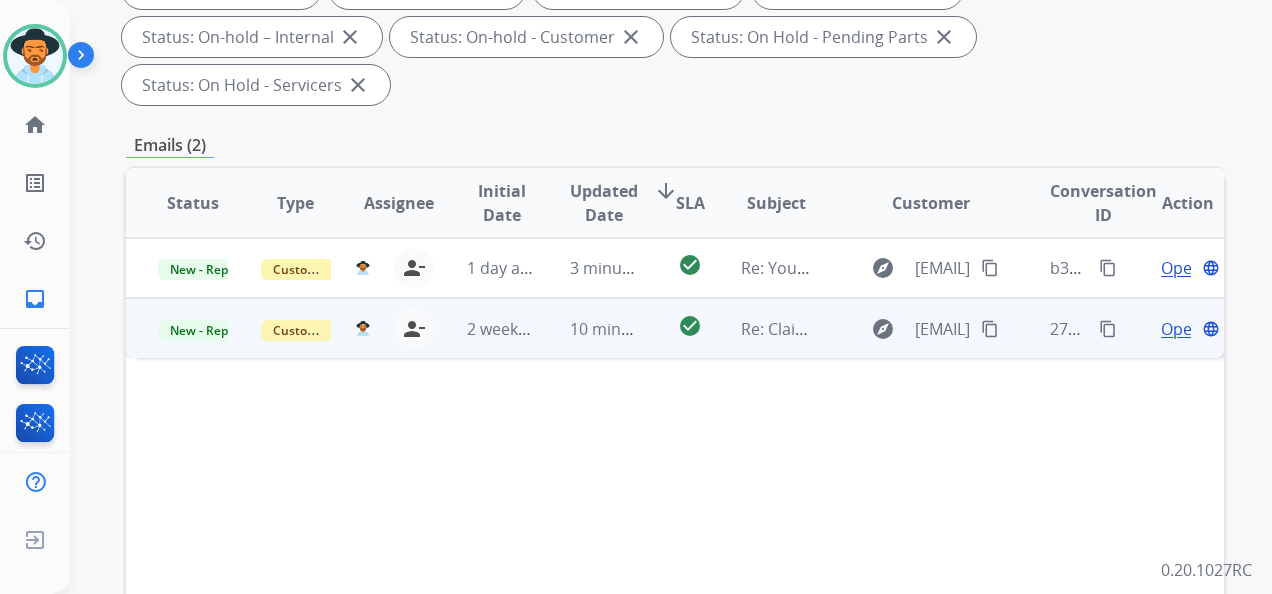 scroll, scrollTop: 400, scrollLeft: 0, axis: vertical 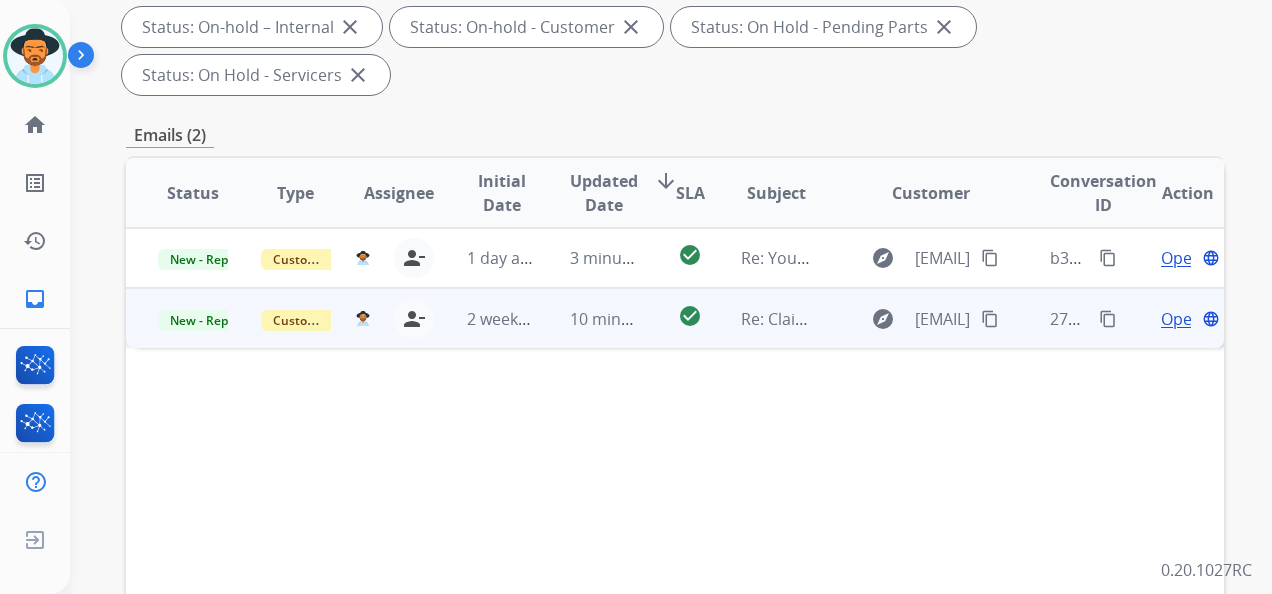 click on "Open" at bounding box center (1181, 319) 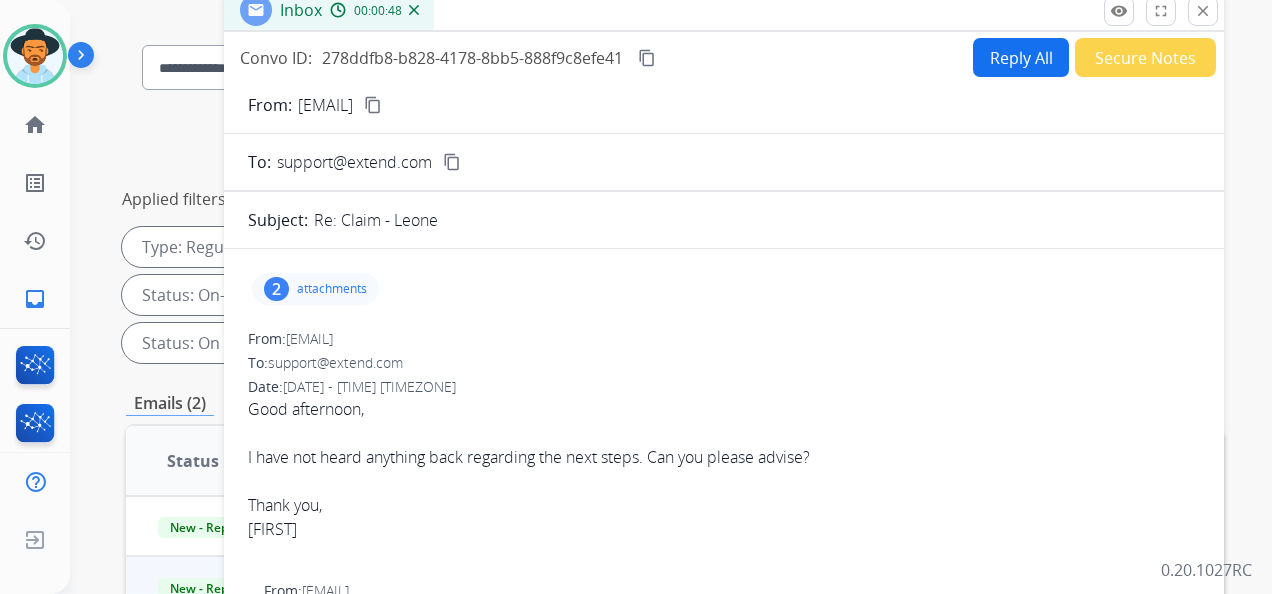 scroll, scrollTop: 0, scrollLeft: 0, axis: both 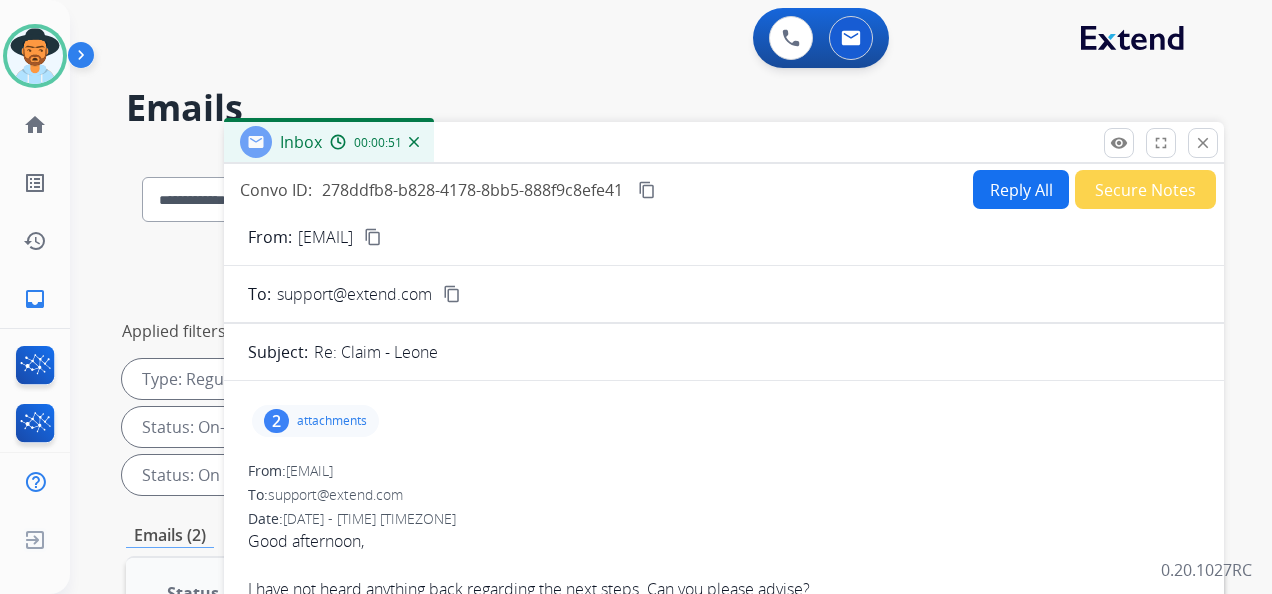 click on "content_copy" at bounding box center (647, 190) 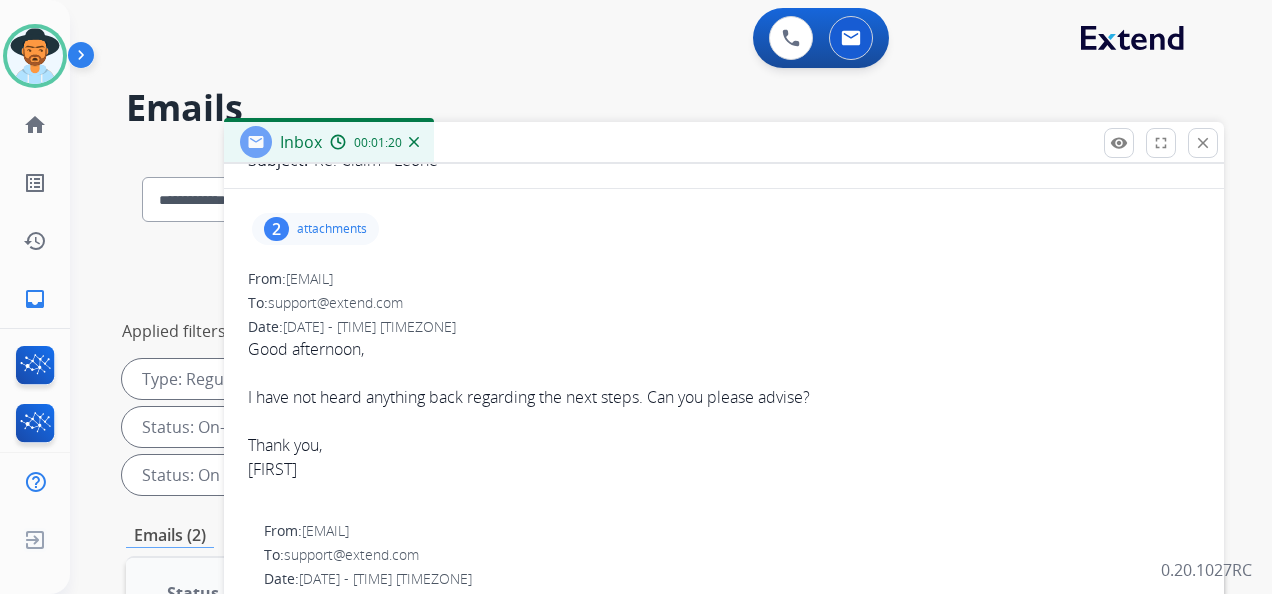 scroll, scrollTop: 200, scrollLeft: 0, axis: vertical 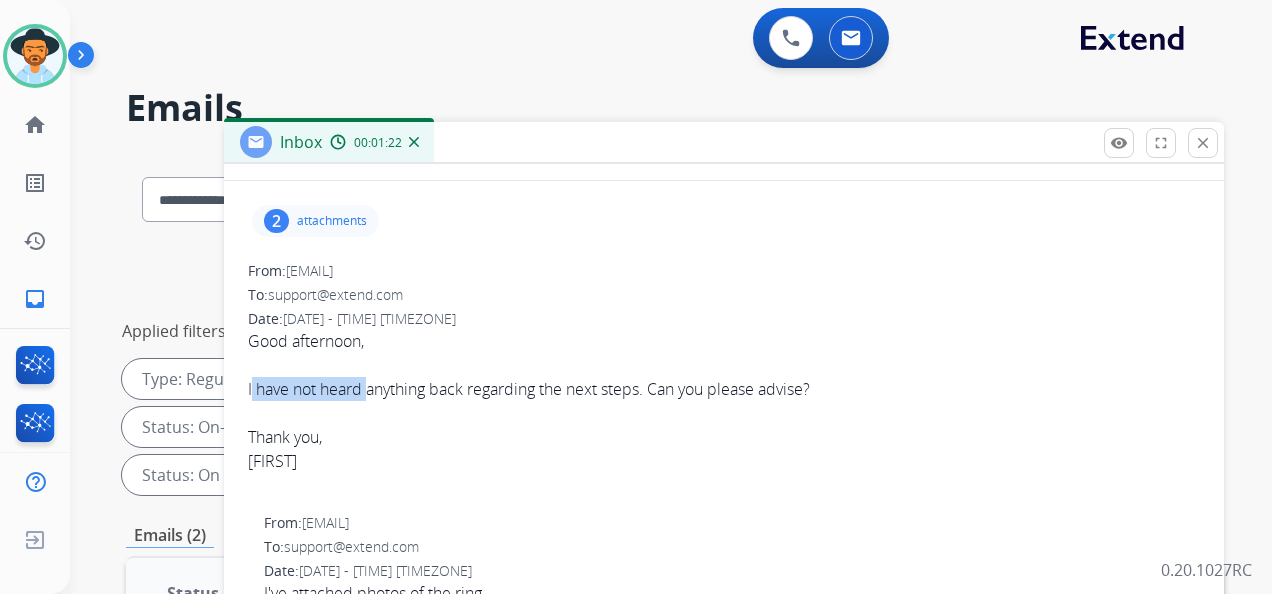 drag, startPoint x: 250, startPoint y: 386, endPoint x: 371, endPoint y: 394, distance: 121.264175 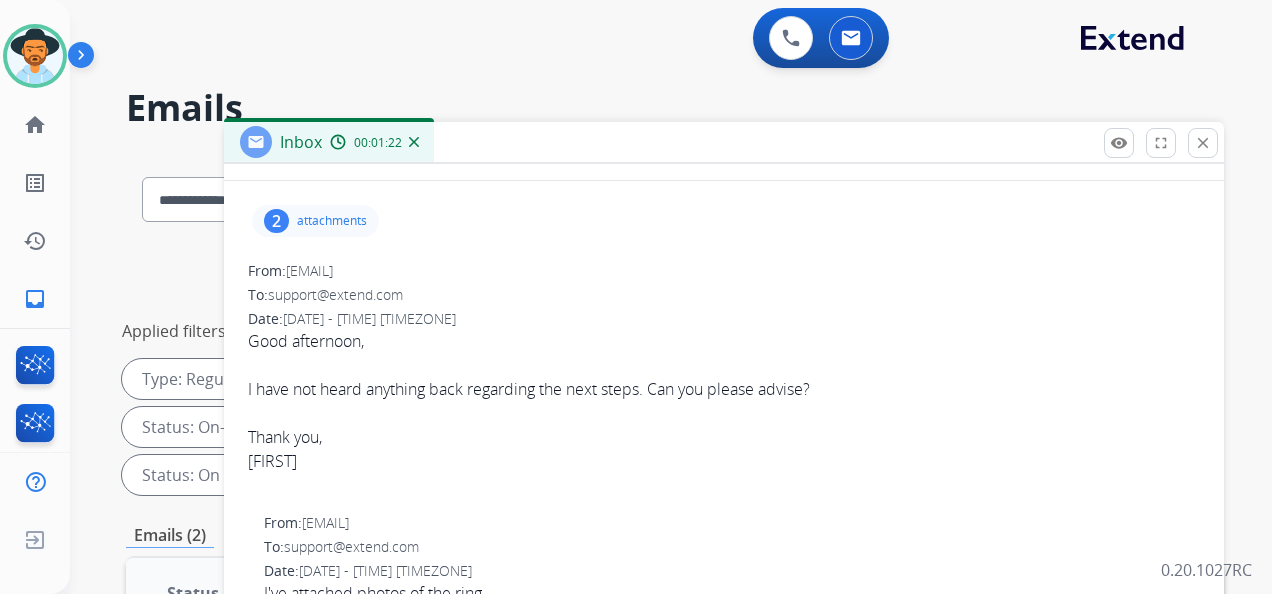 drag, startPoint x: 370, startPoint y: 394, endPoint x: 239, endPoint y: 387, distance: 131.18689 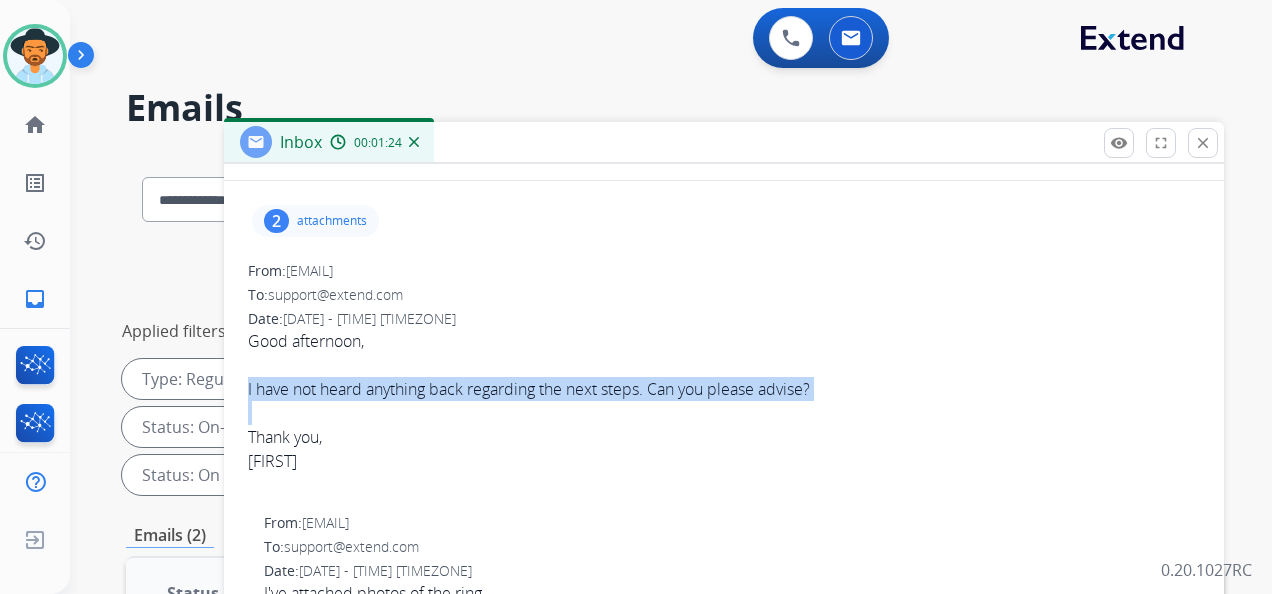 drag, startPoint x: 241, startPoint y: 386, endPoint x: 496, endPoint y: 399, distance: 255.33116 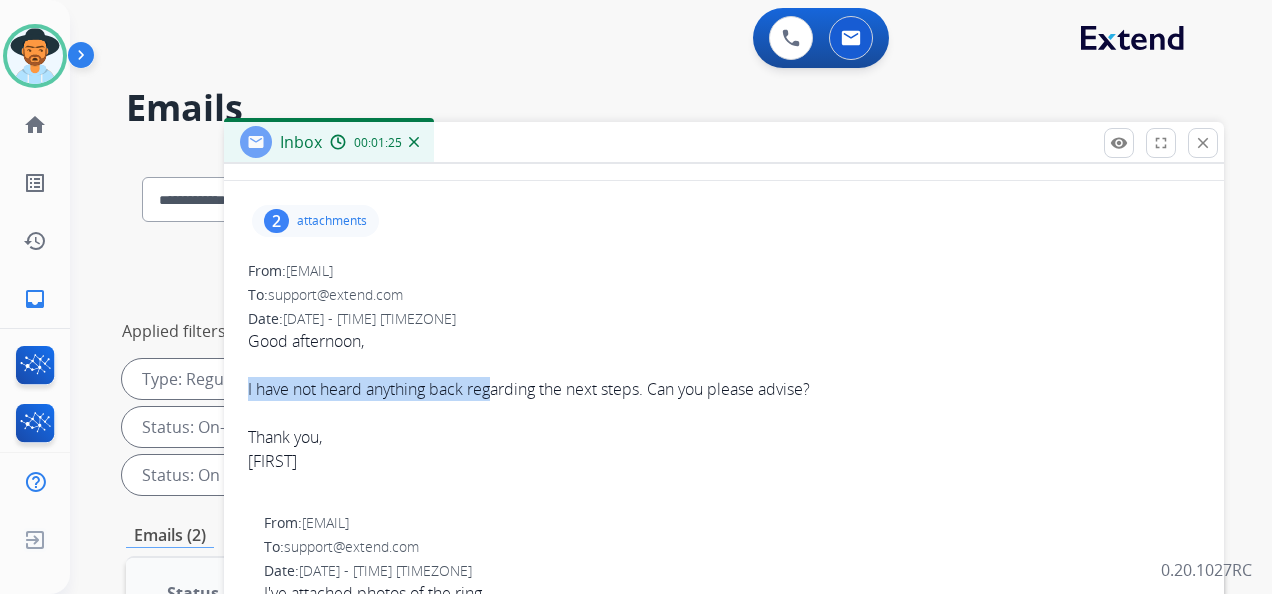 copy on "I have not heard anything back reg" 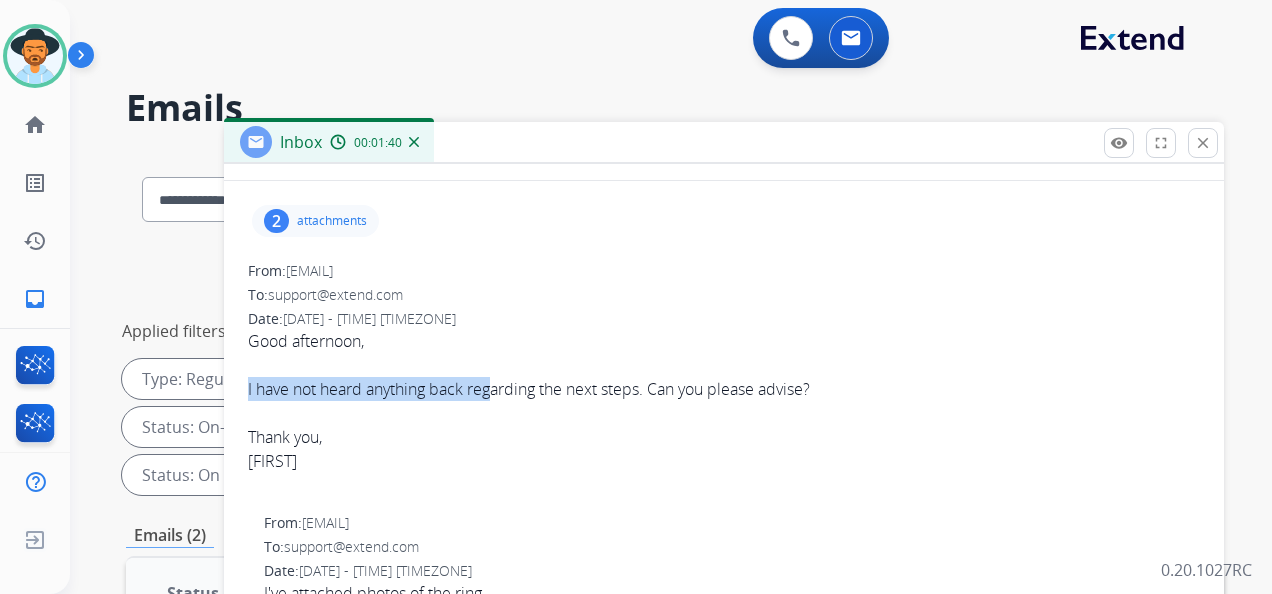 drag, startPoint x: 842, startPoint y: 401, endPoint x: 843, endPoint y: 391, distance: 10.049875 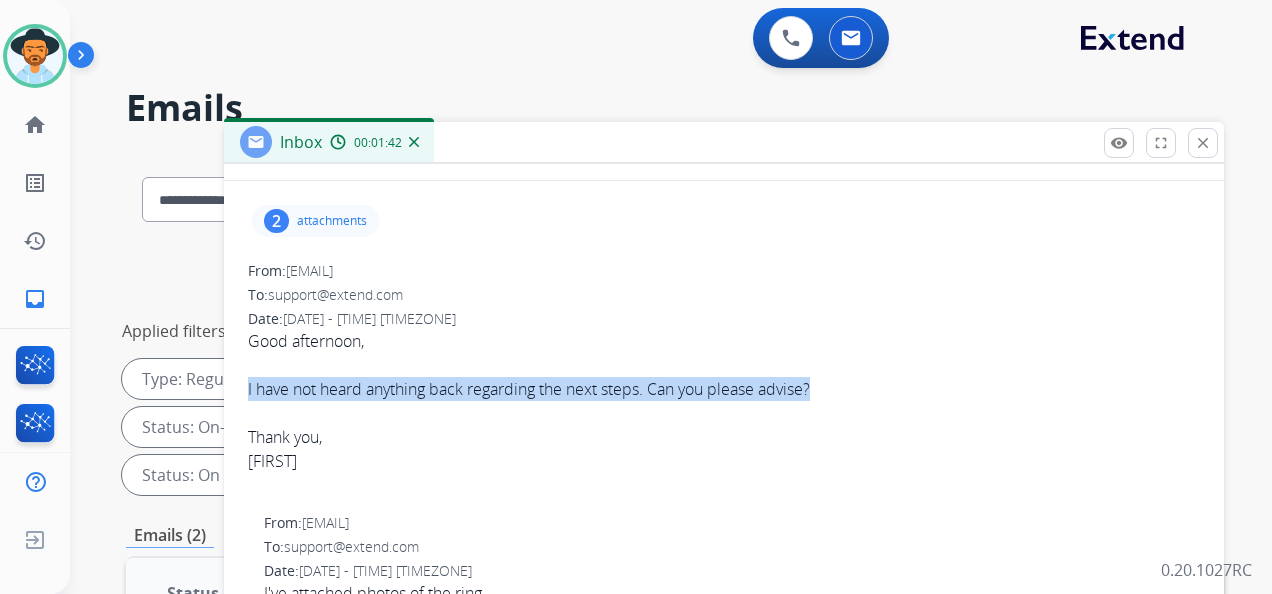 drag, startPoint x: 845, startPoint y: 386, endPoint x: 247, endPoint y: 384, distance: 598.00336 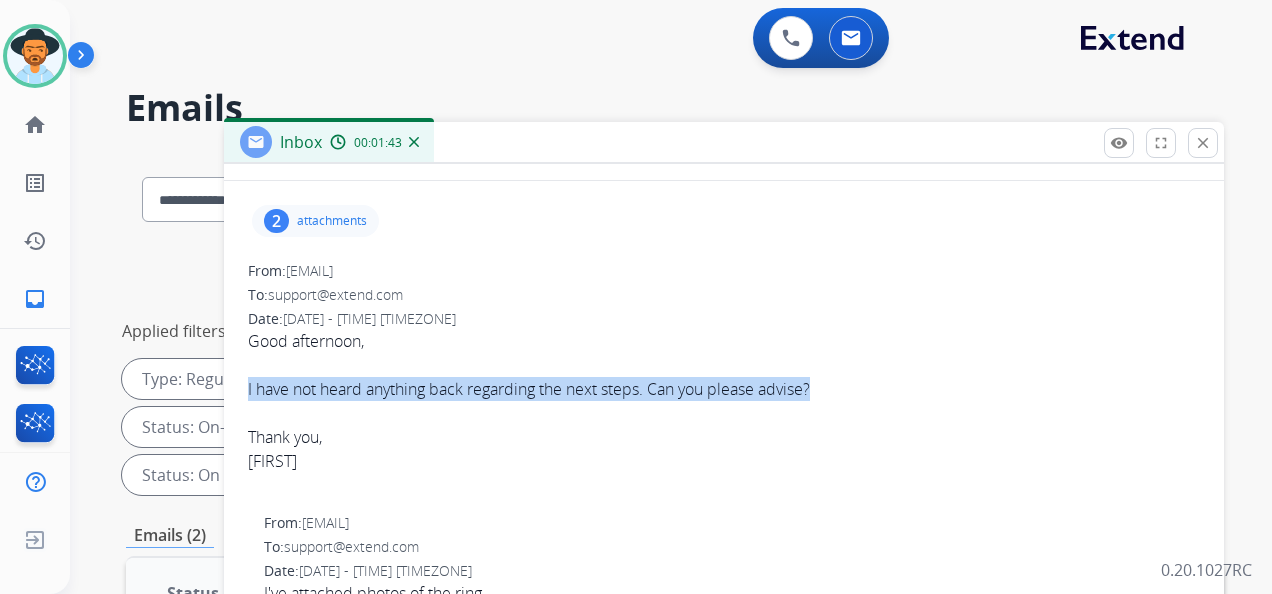 copy on "I have not heard anything back regarding the next steps. Can you please advise?" 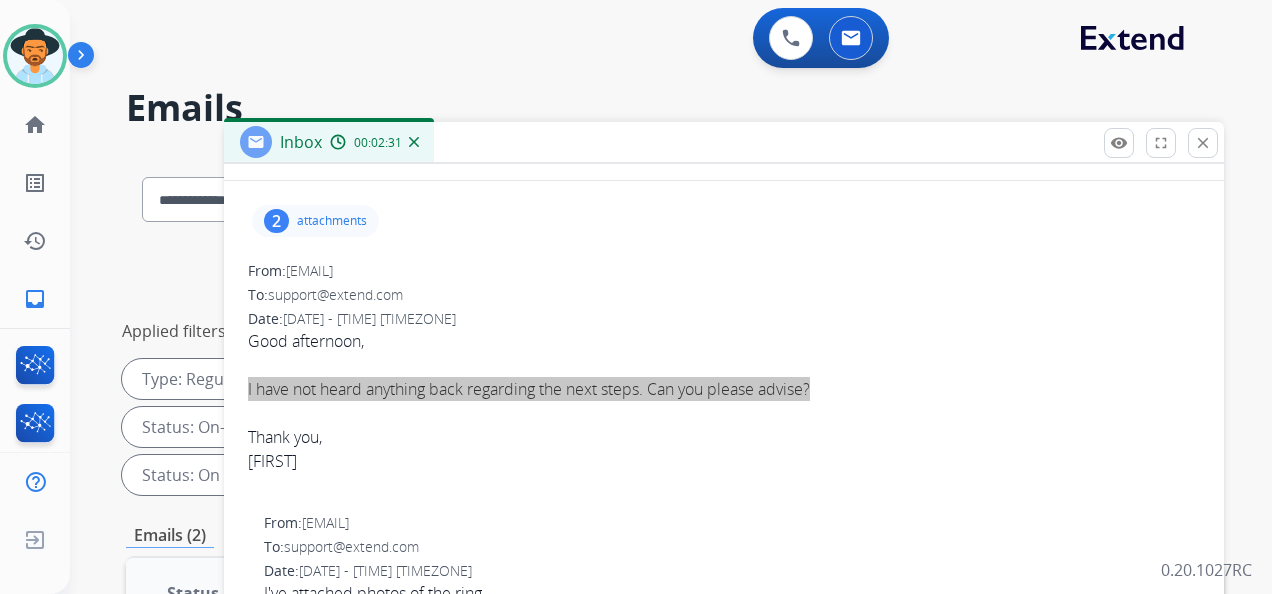 scroll, scrollTop: 0, scrollLeft: 0, axis: both 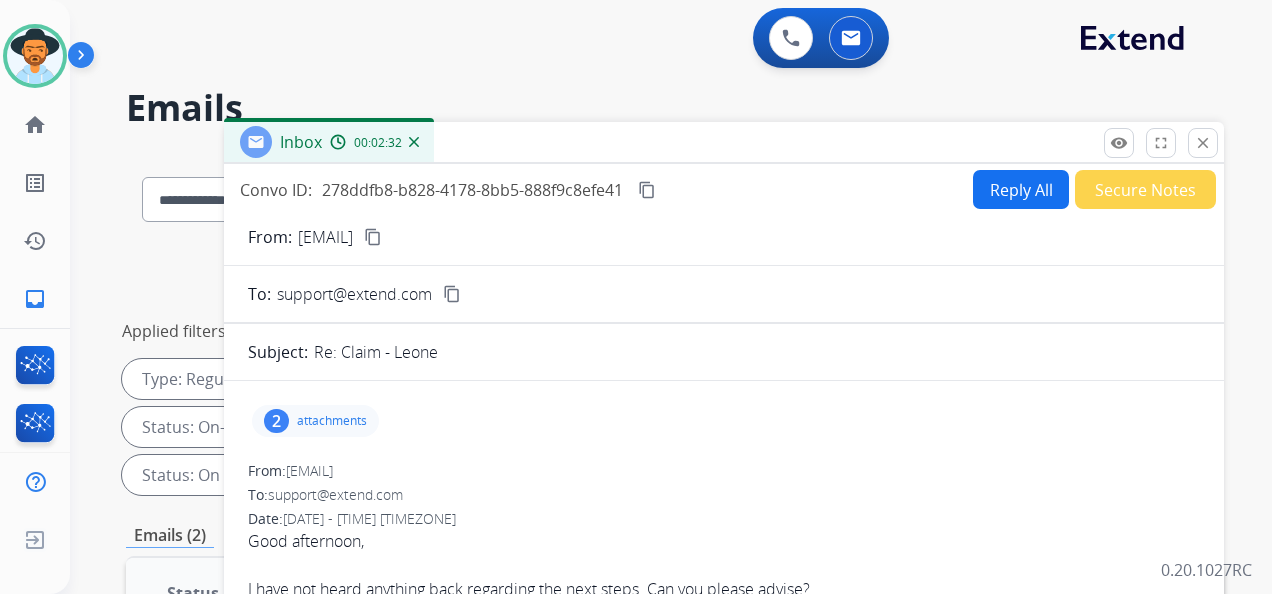 click on "2 attachments" at bounding box center (315, 421) 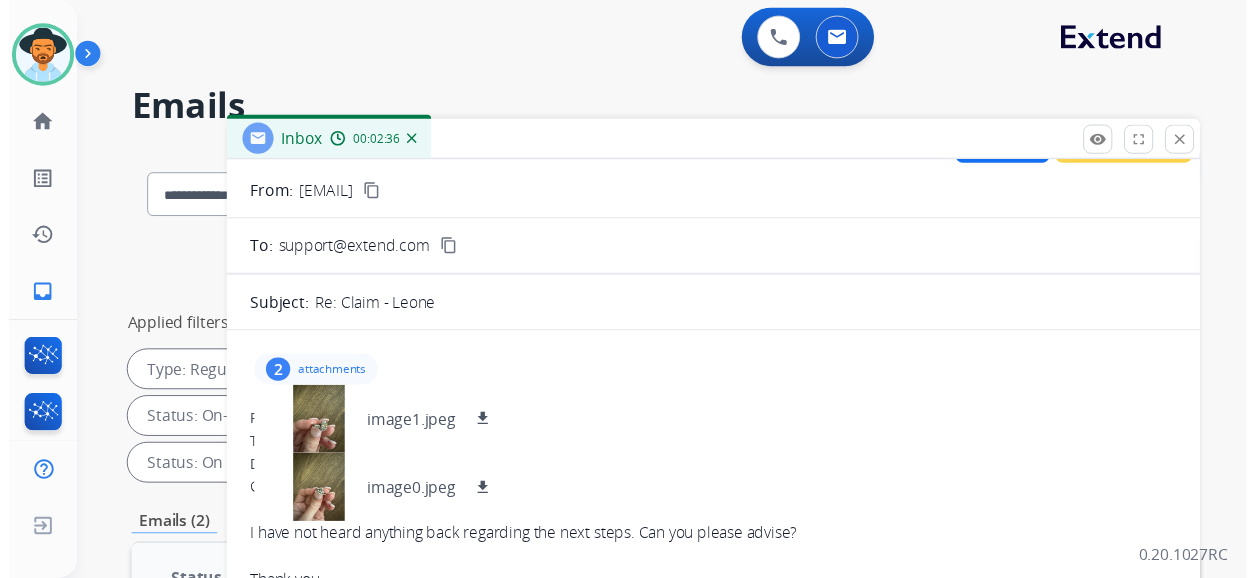 scroll, scrollTop: 0, scrollLeft: 0, axis: both 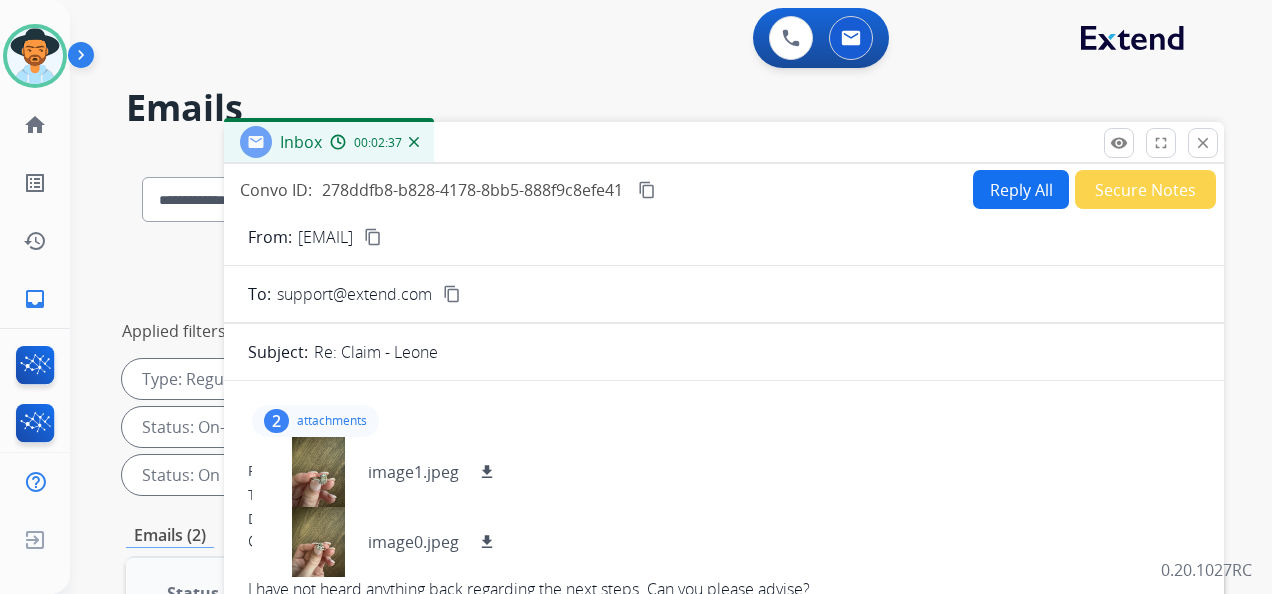 click on "Reply All" at bounding box center [1021, 189] 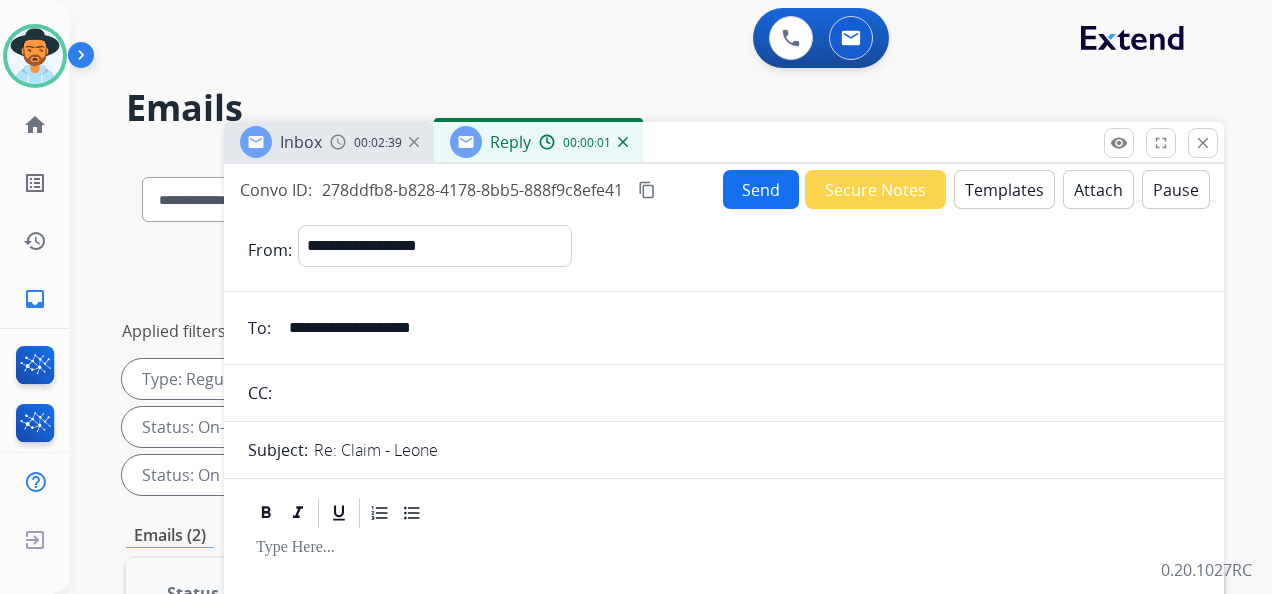 click on "Templates" at bounding box center [1004, 189] 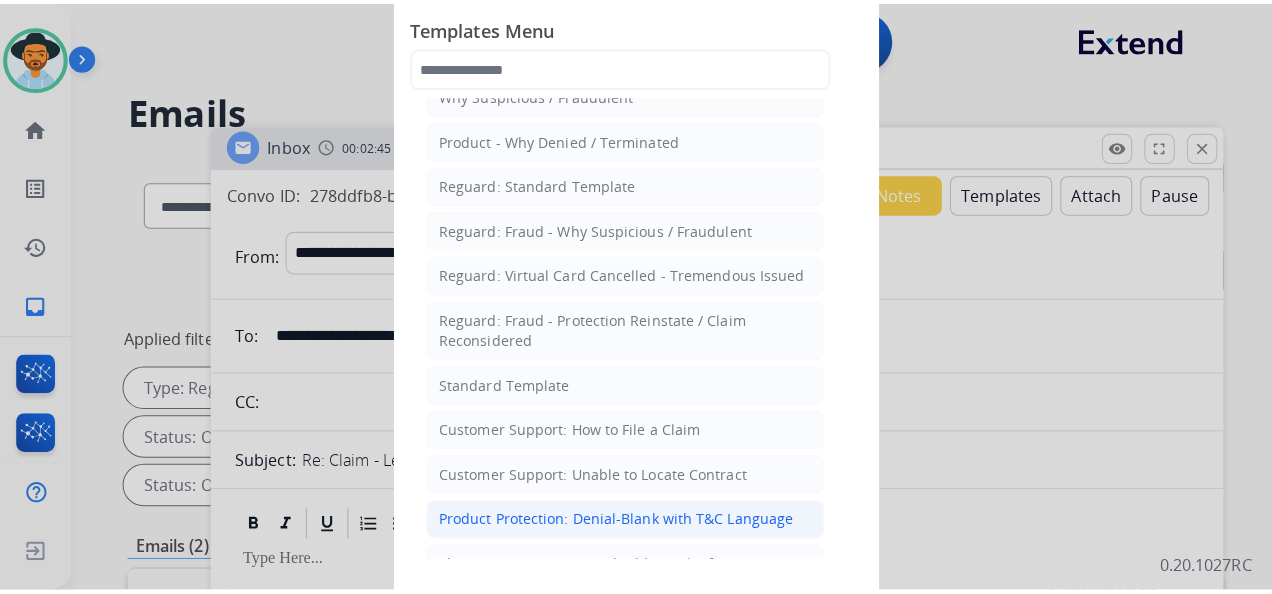 scroll, scrollTop: 100, scrollLeft: 0, axis: vertical 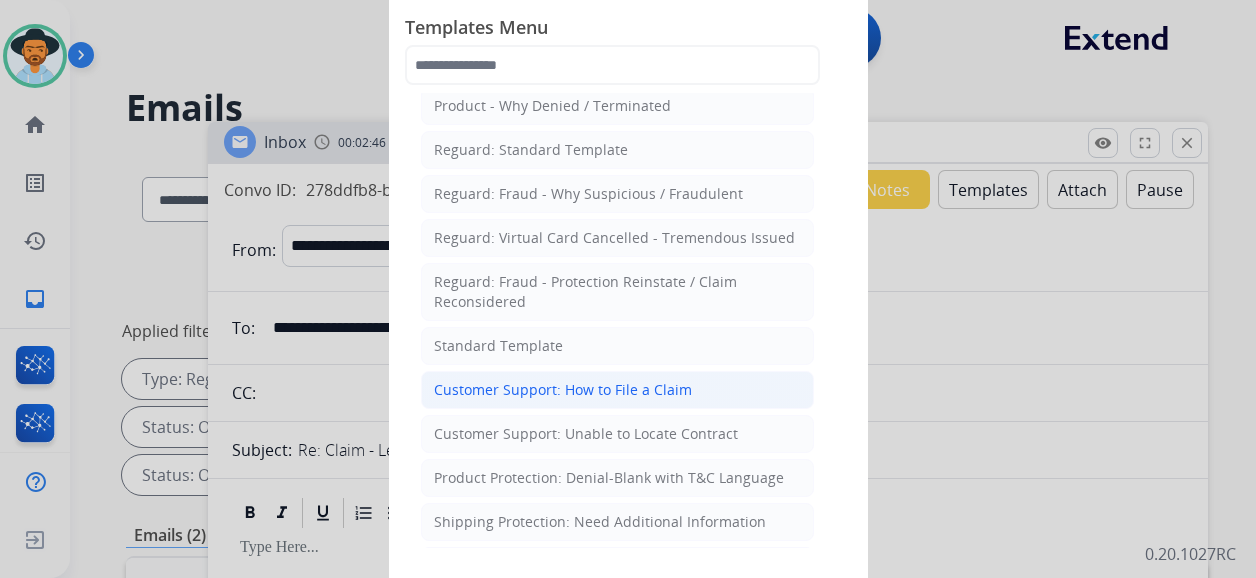 click on "Customer Support: How to File a Claim" 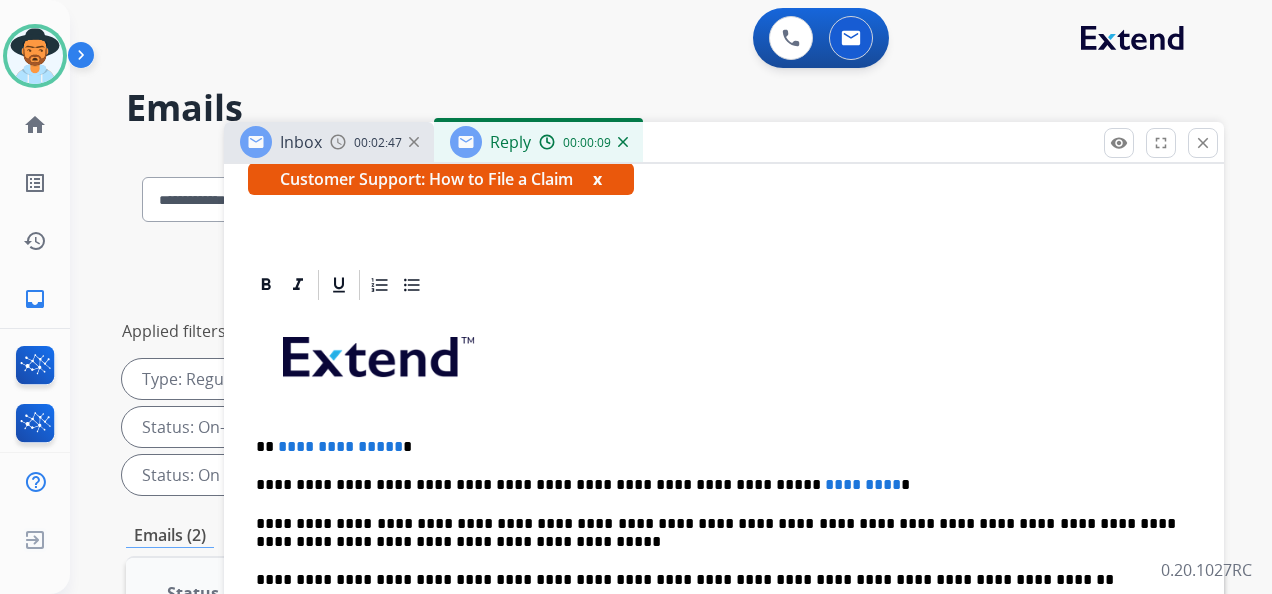 scroll, scrollTop: 400, scrollLeft: 0, axis: vertical 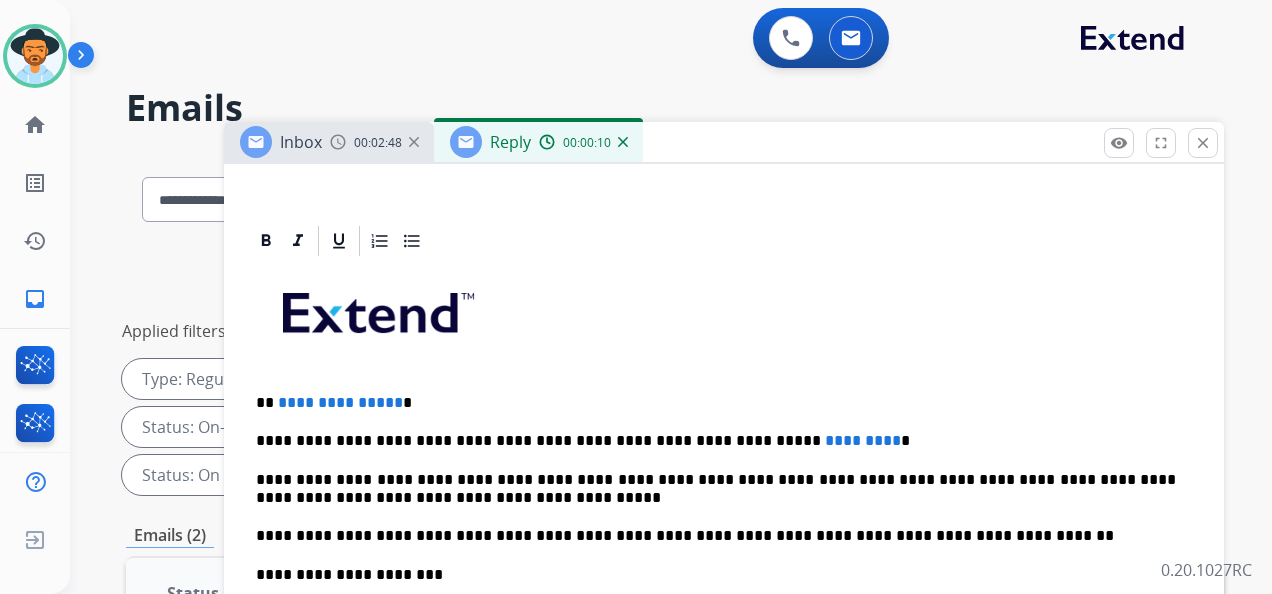 click on "**********" at bounding box center (716, 403) 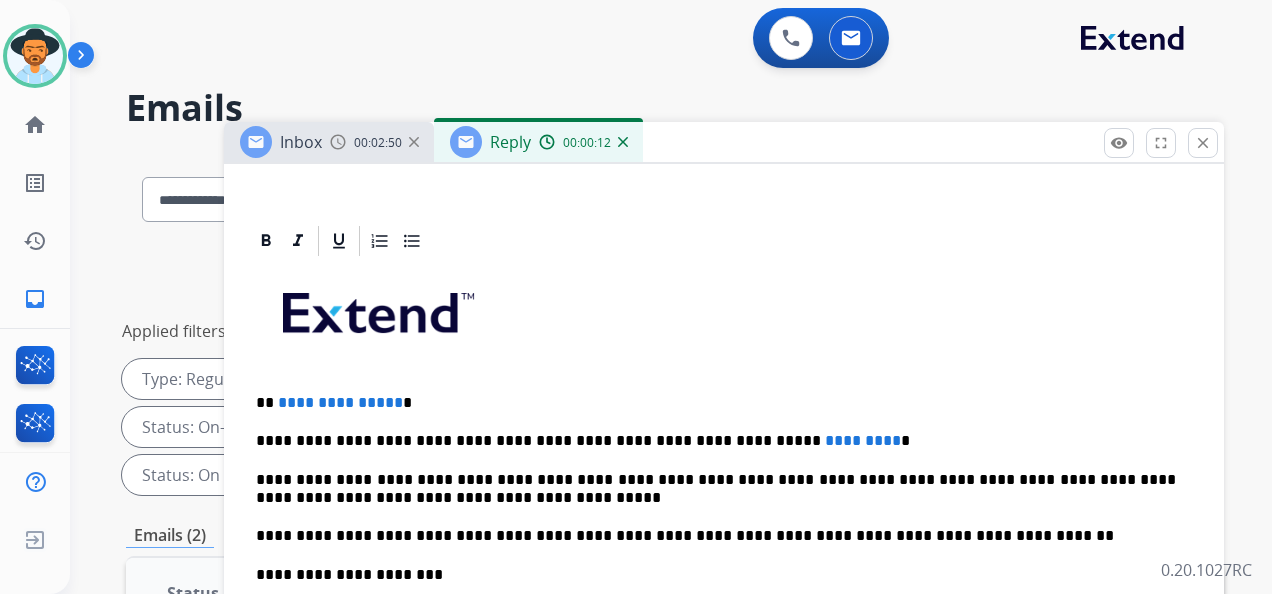 type 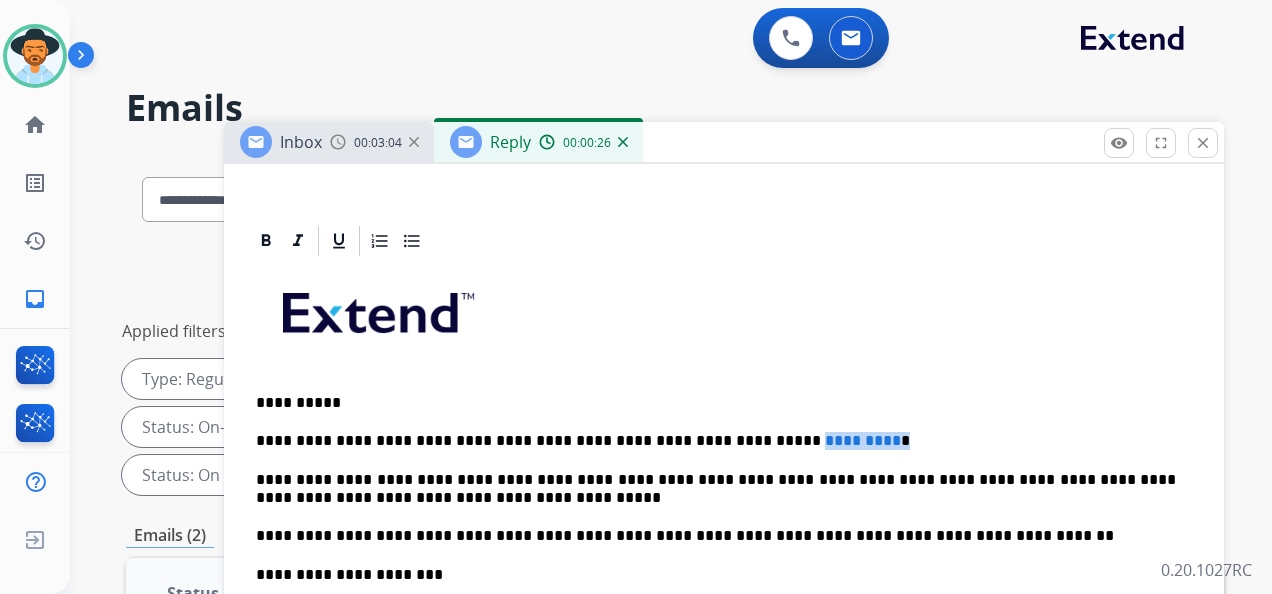 drag, startPoint x: 716, startPoint y: 439, endPoint x: 819, endPoint y: 432, distance: 103.23759 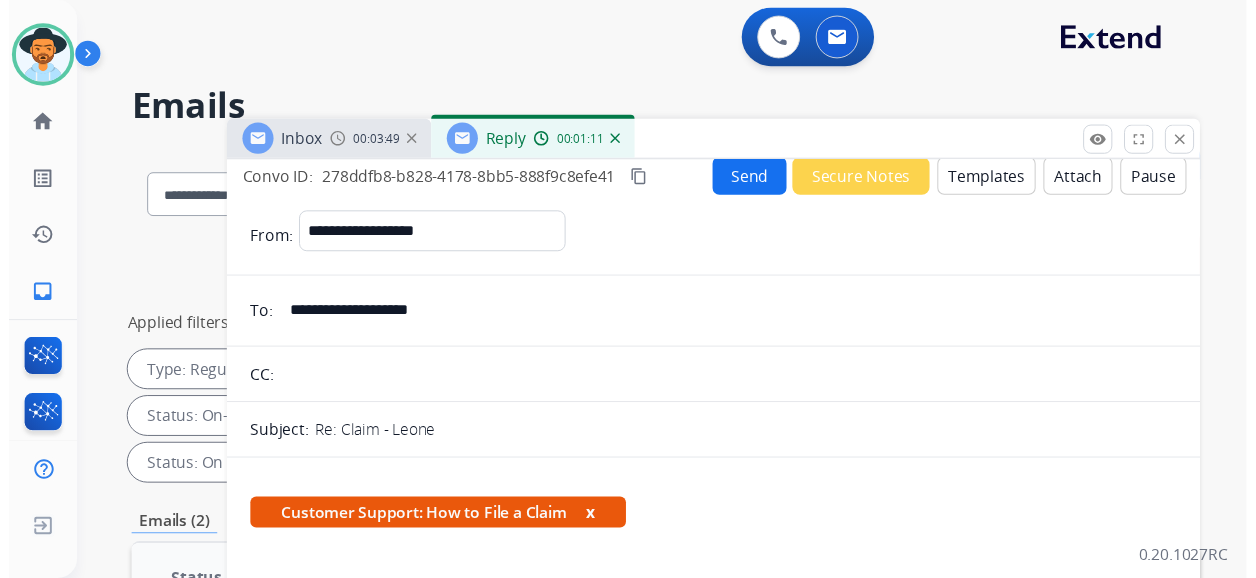 scroll, scrollTop: 0, scrollLeft: 0, axis: both 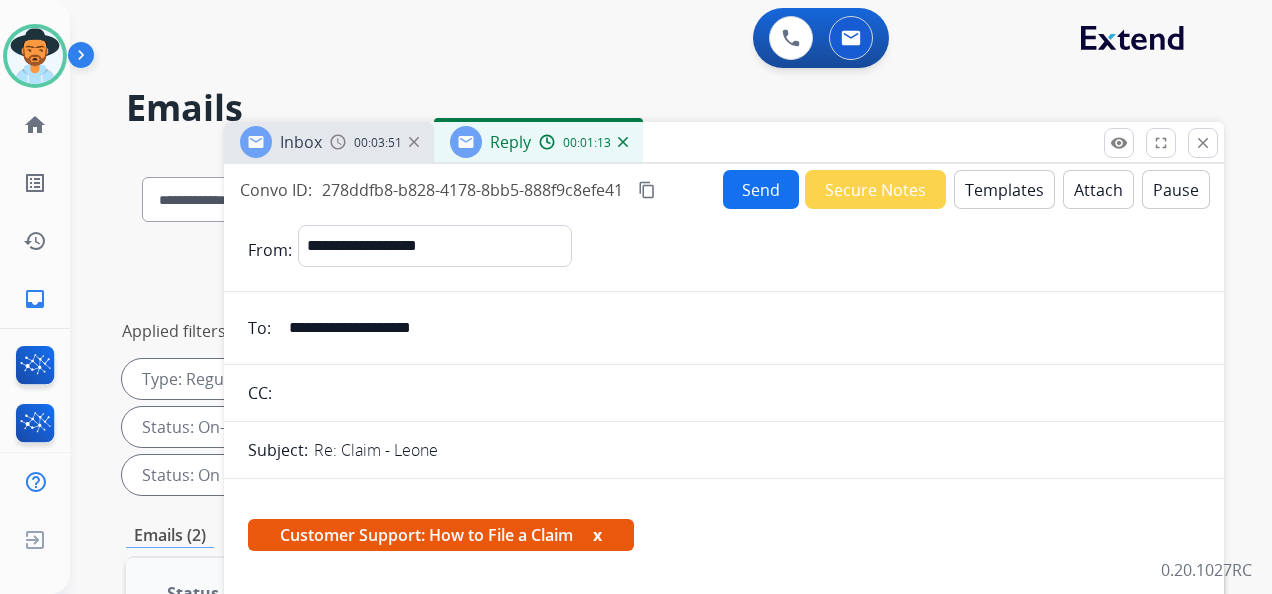 click on "Send" at bounding box center (761, 189) 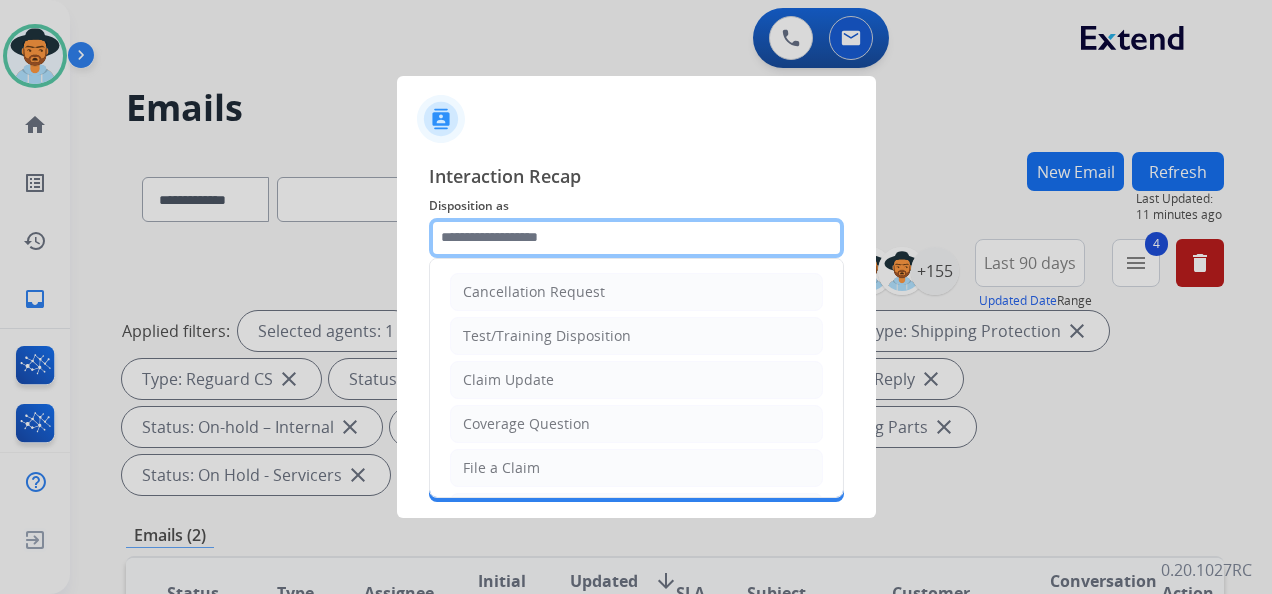 click 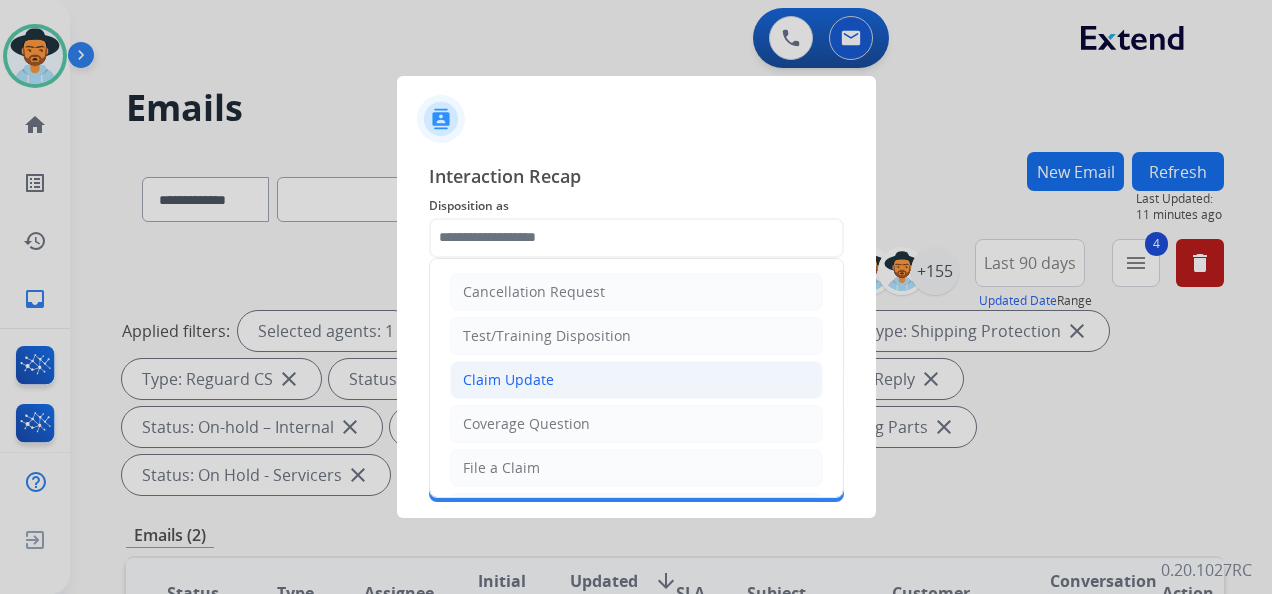 click on "Claim Update" 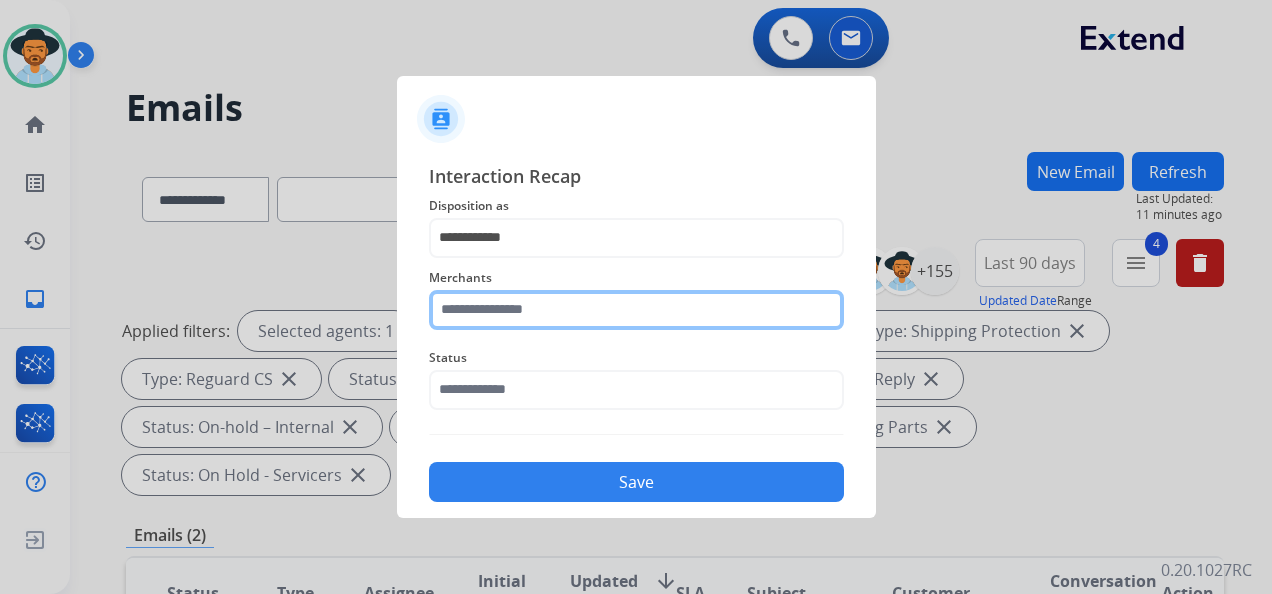click 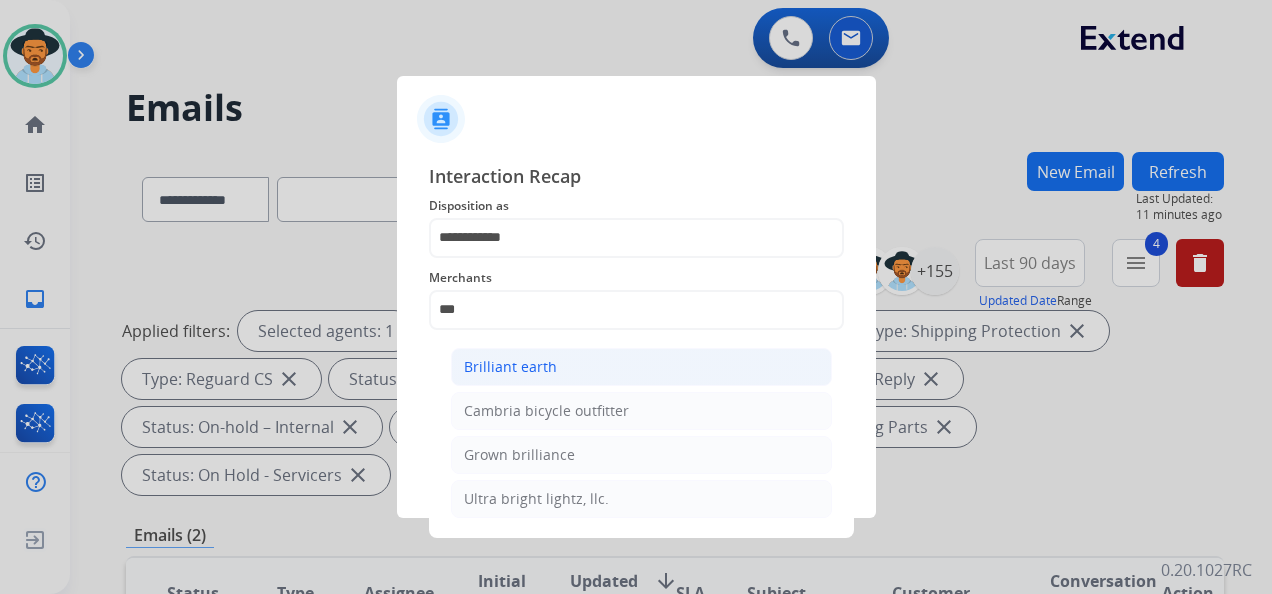 click on "Brilliant earth" 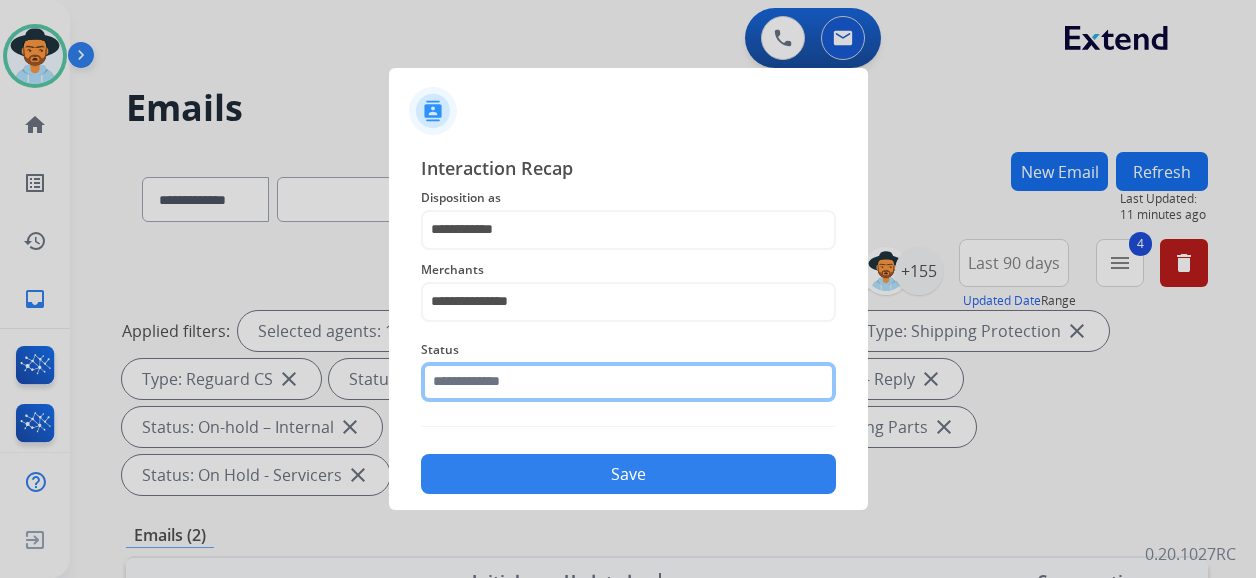 click 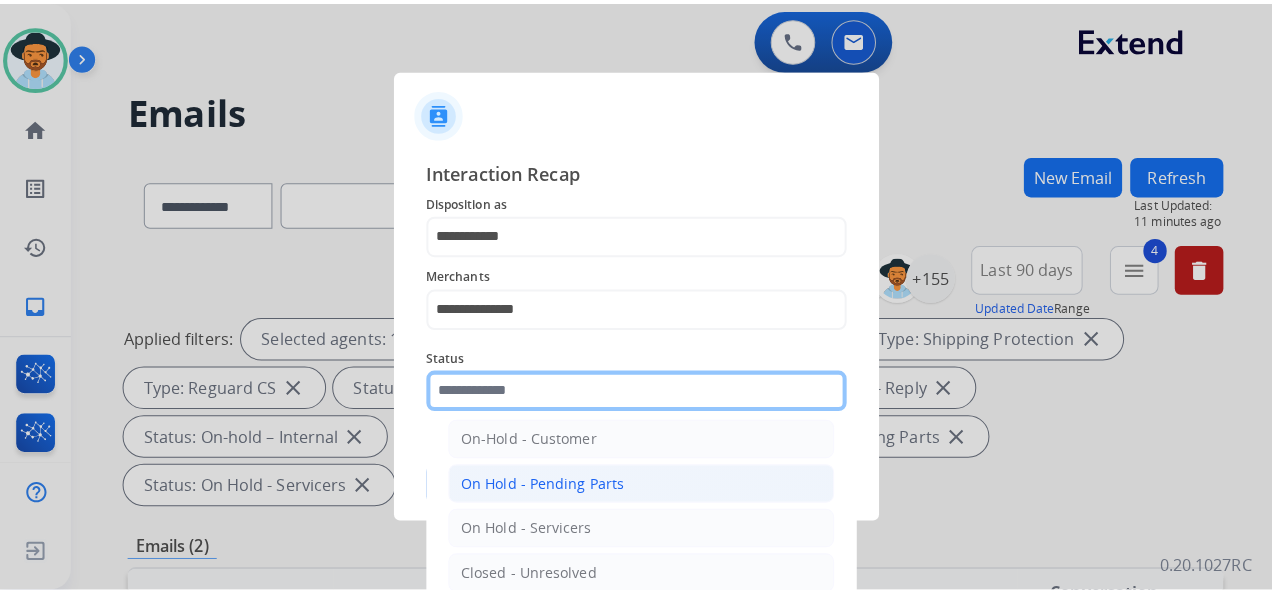 scroll, scrollTop: 114, scrollLeft: 0, axis: vertical 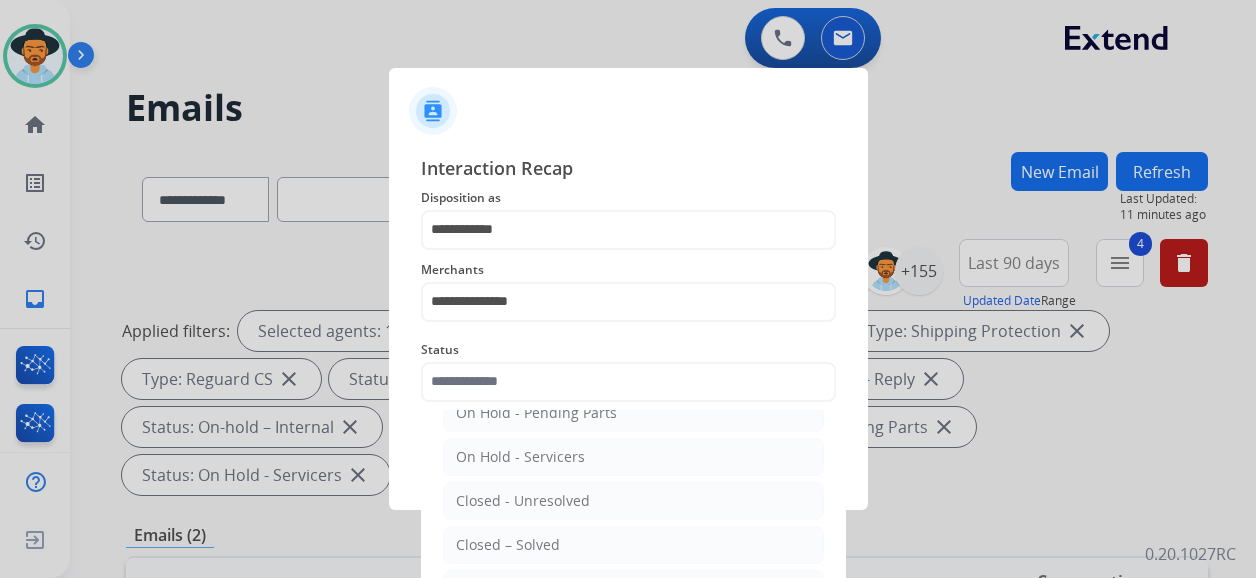click on "Closed – Solved" 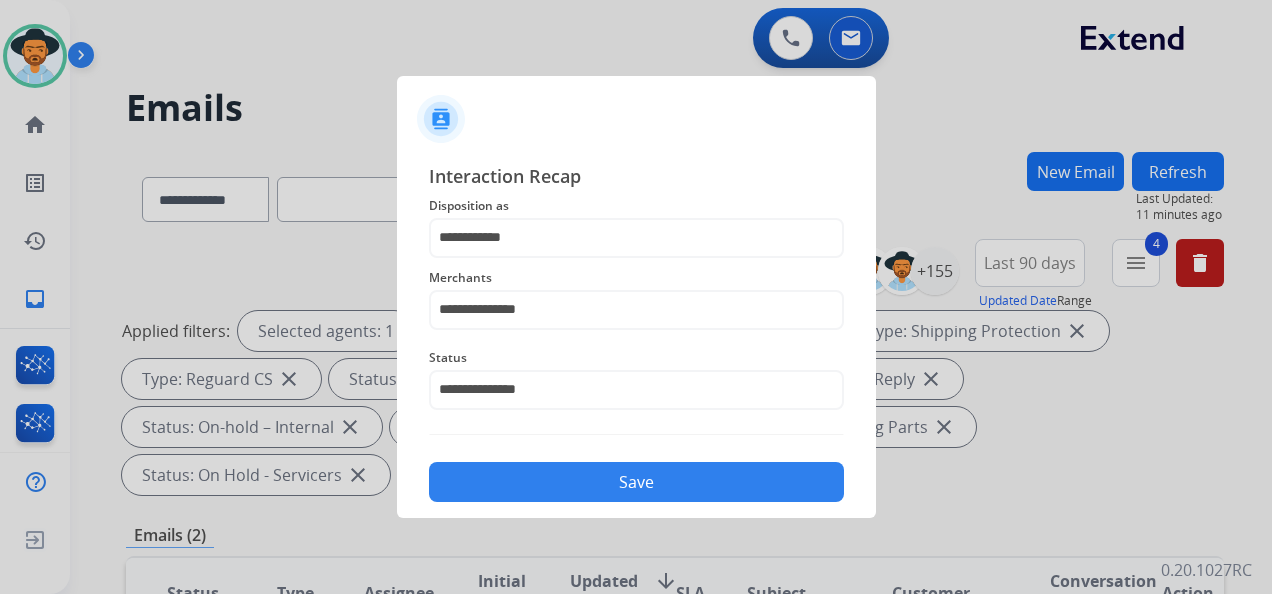 click on "Save" 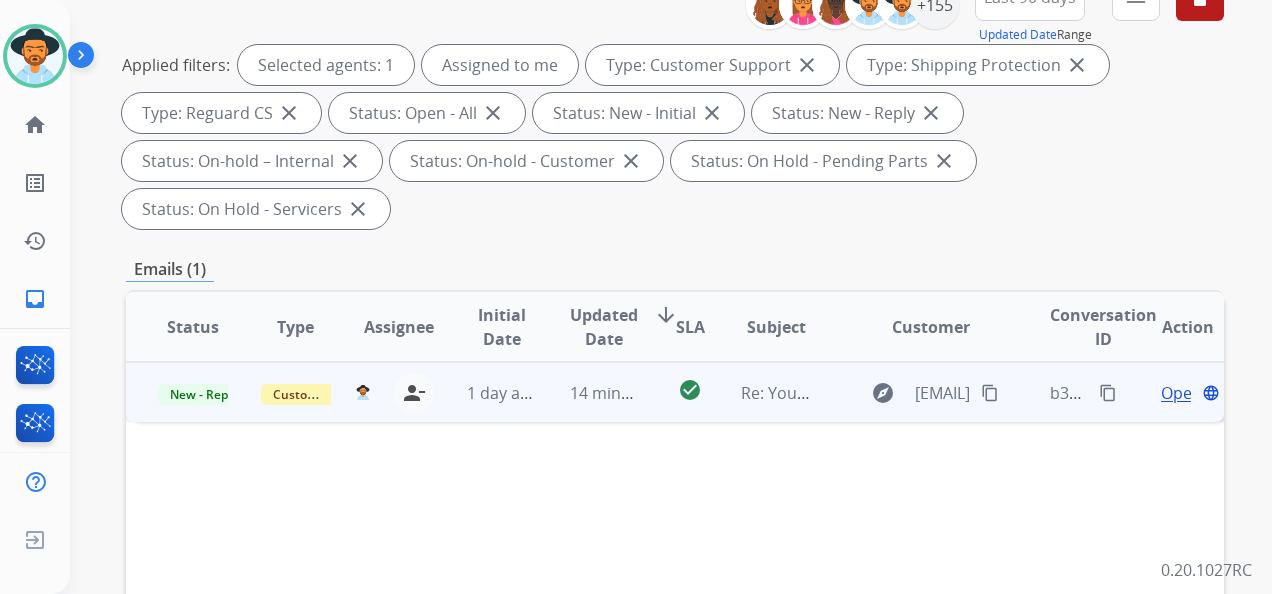 scroll, scrollTop: 300, scrollLeft: 0, axis: vertical 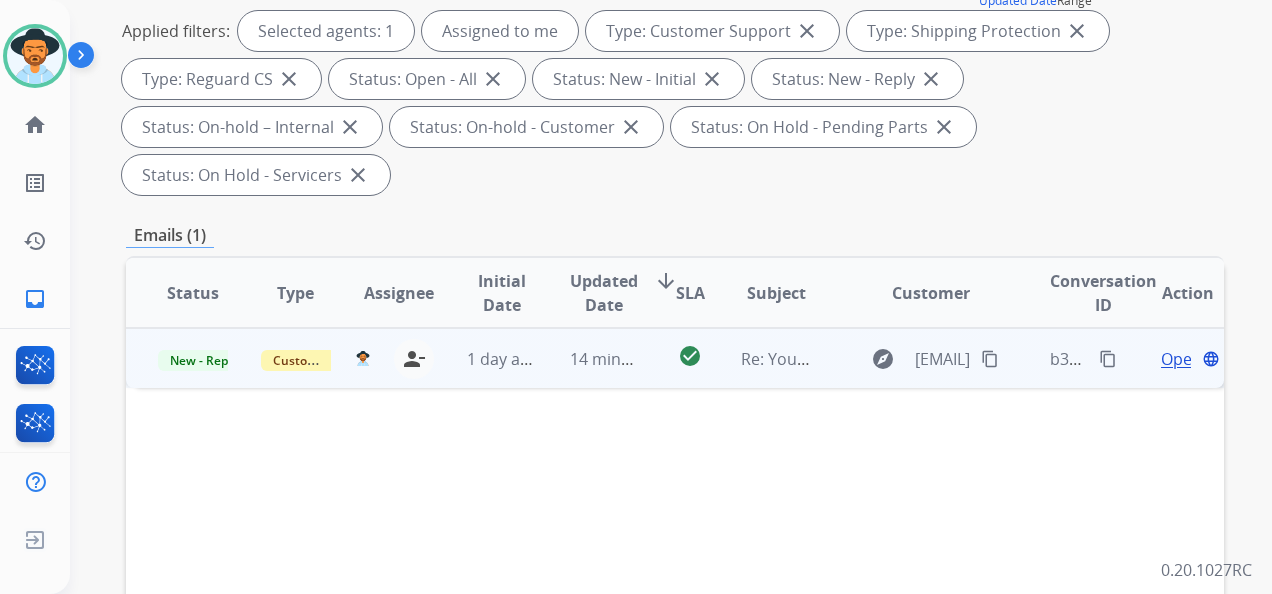 click on "Open" at bounding box center [1181, 359] 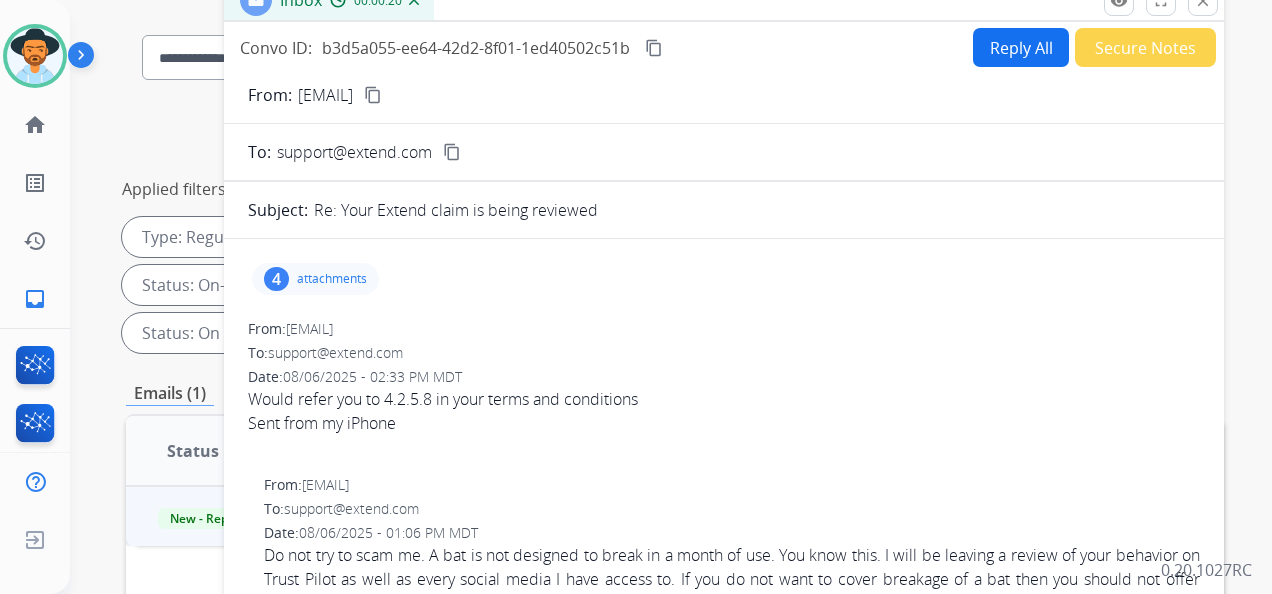 scroll, scrollTop: 0, scrollLeft: 0, axis: both 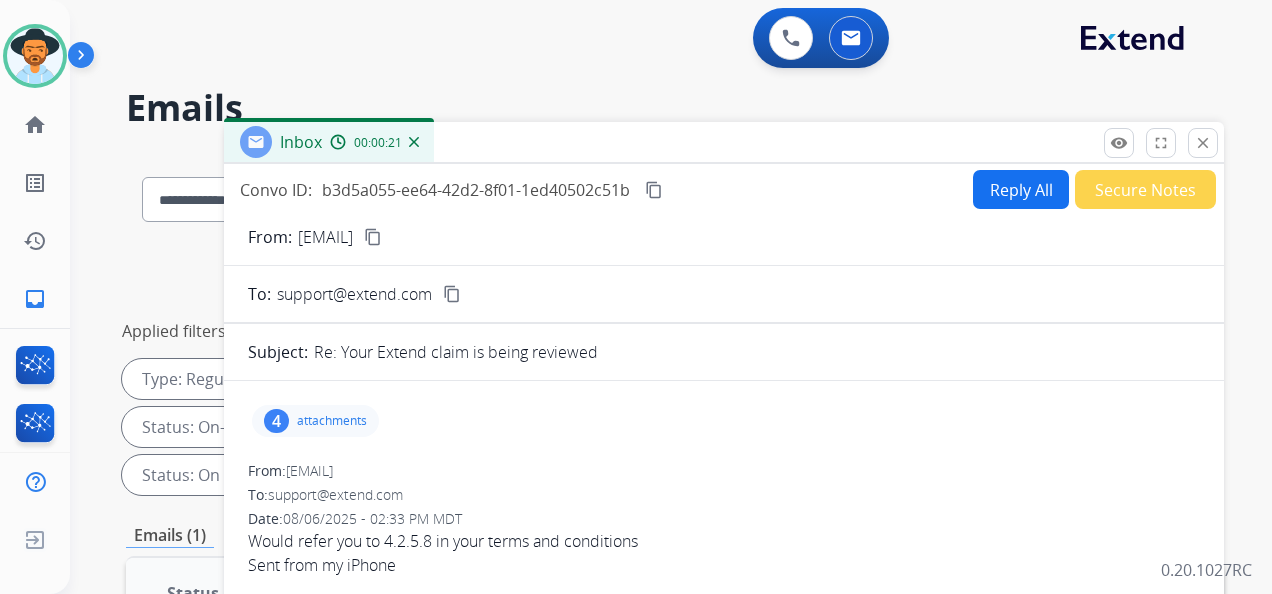 click on "content_copy" at bounding box center [373, 237] 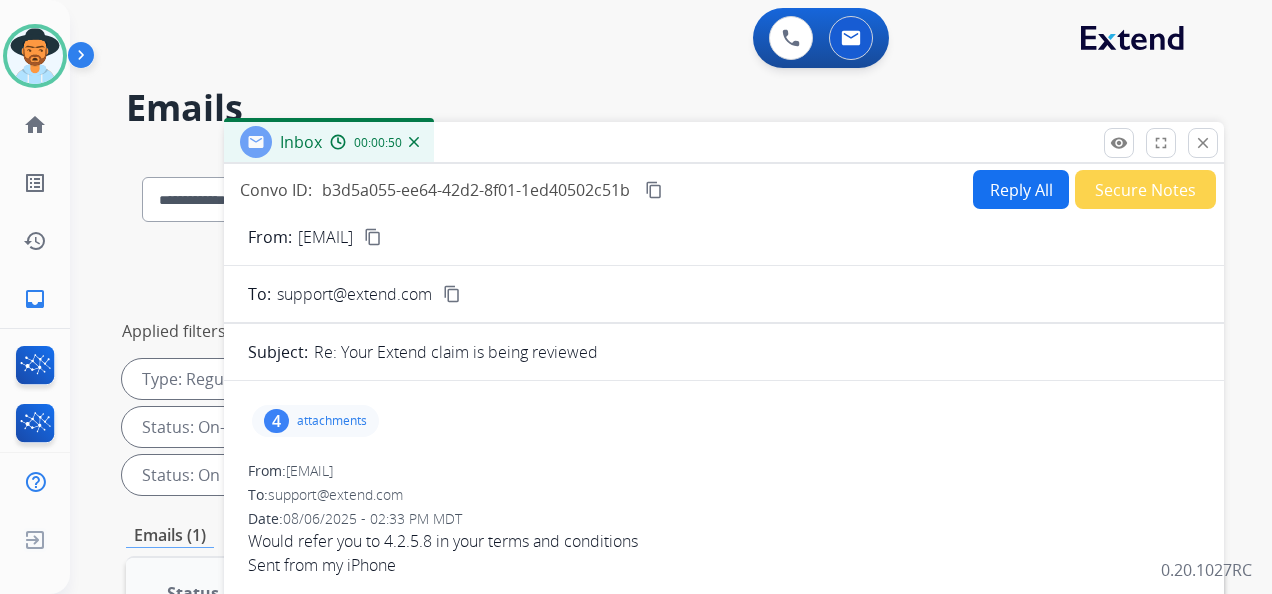 click on "Reply All" at bounding box center (1021, 189) 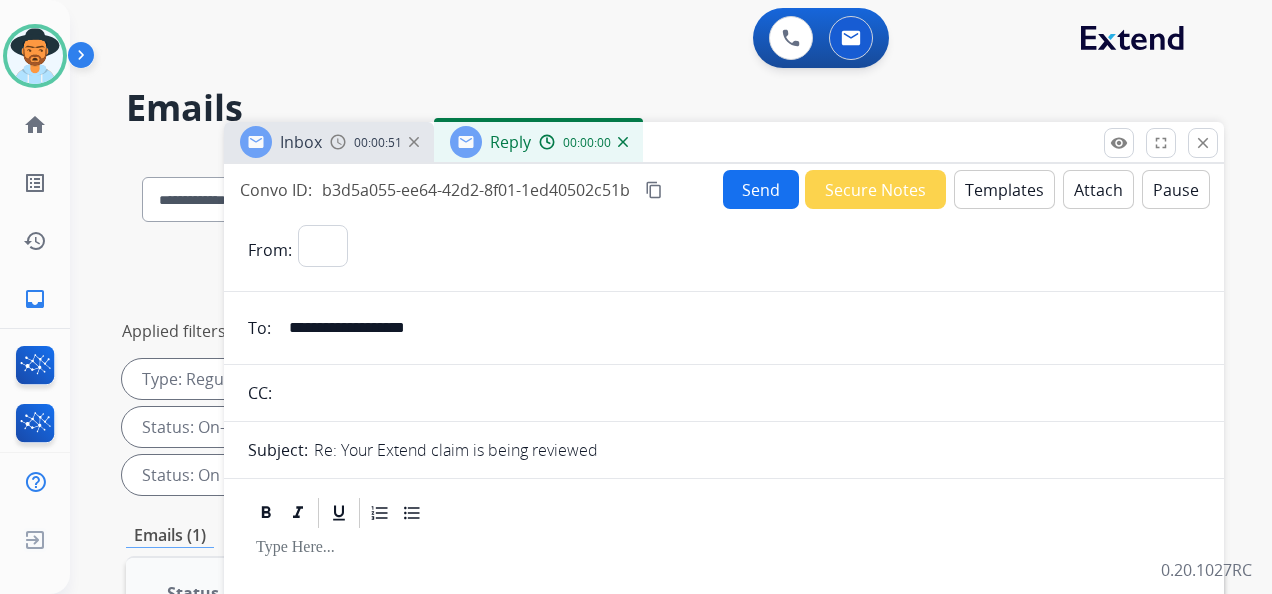 select on "**********" 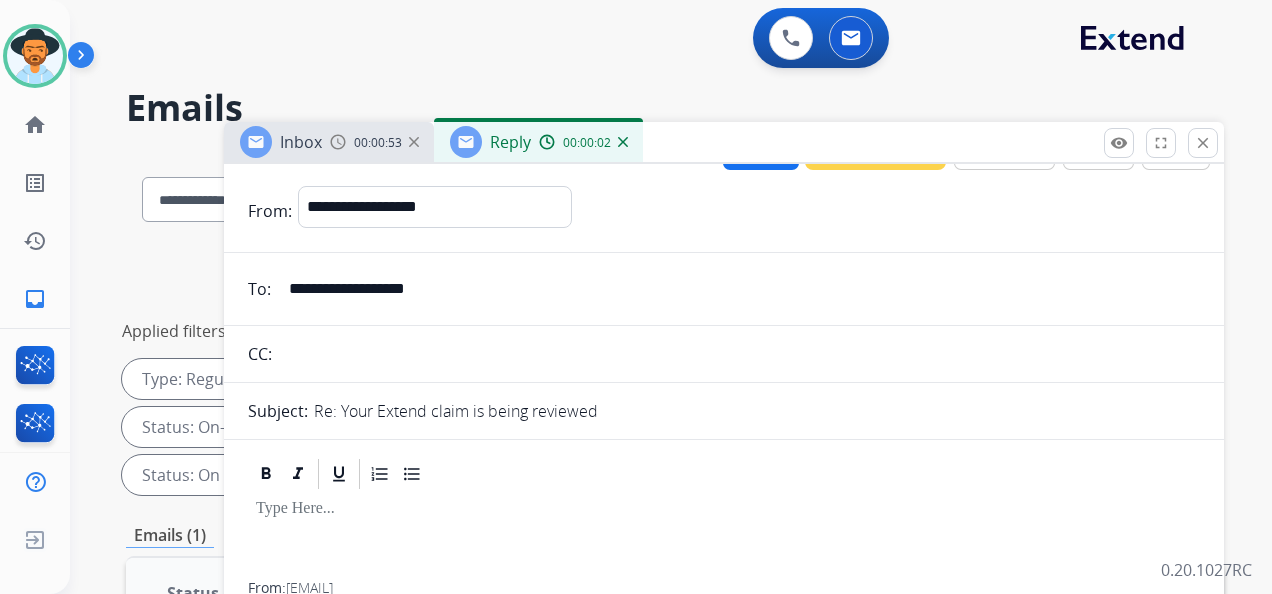 scroll, scrollTop: 0, scrollLeft: 0, axis: both 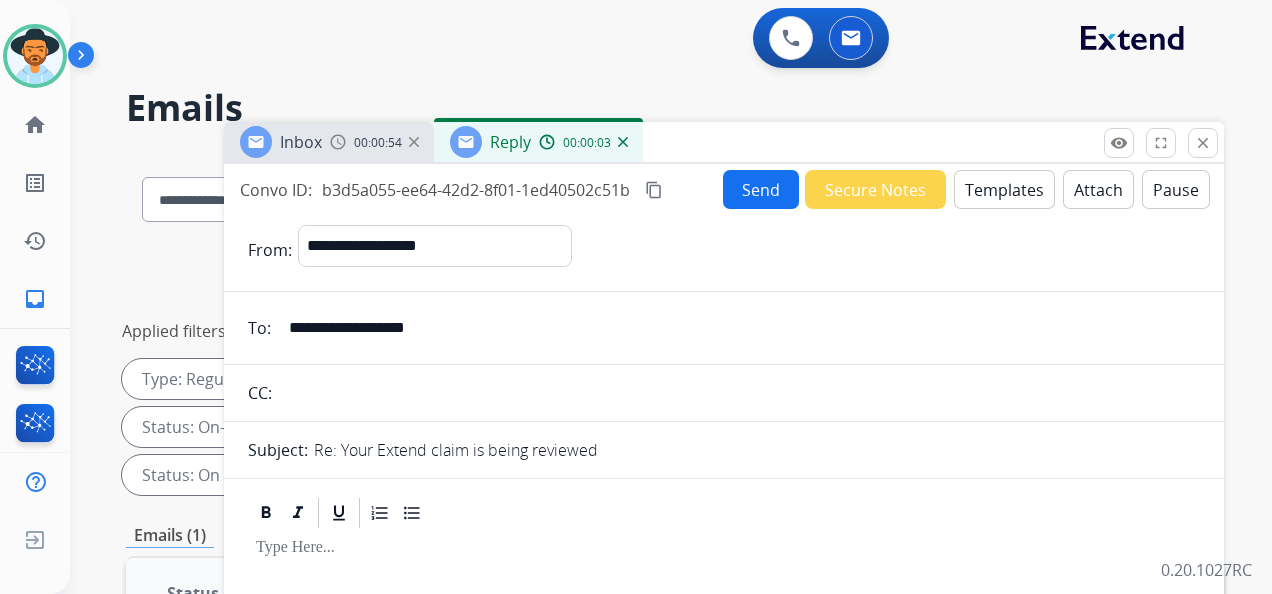 click on "Templates" at bounding box center [1004, 189] 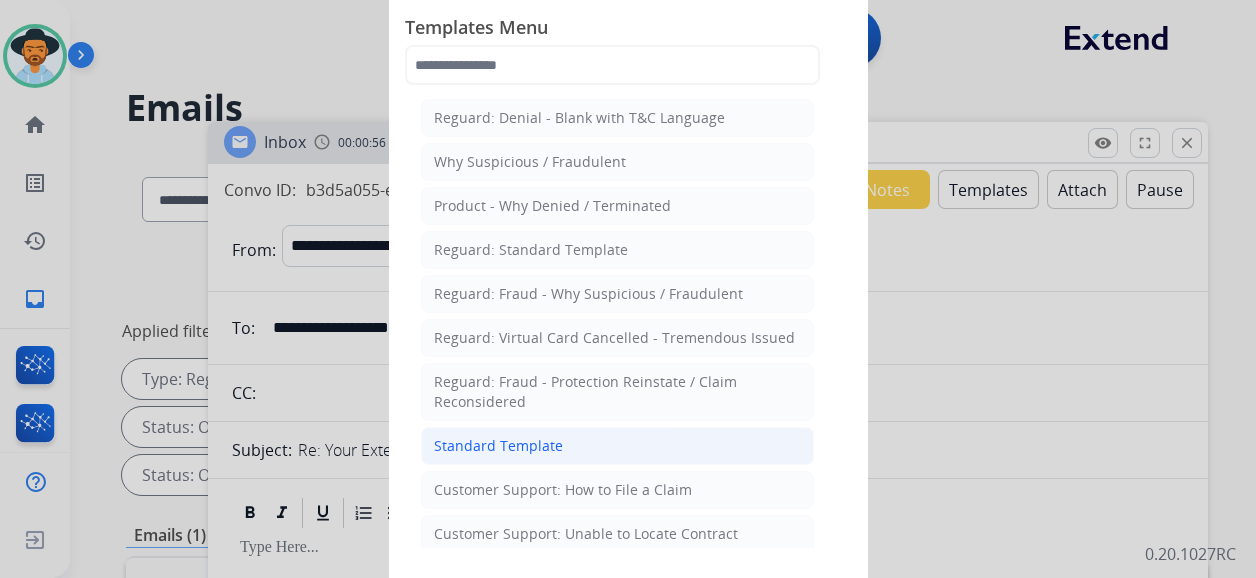 click on "Standard Template" 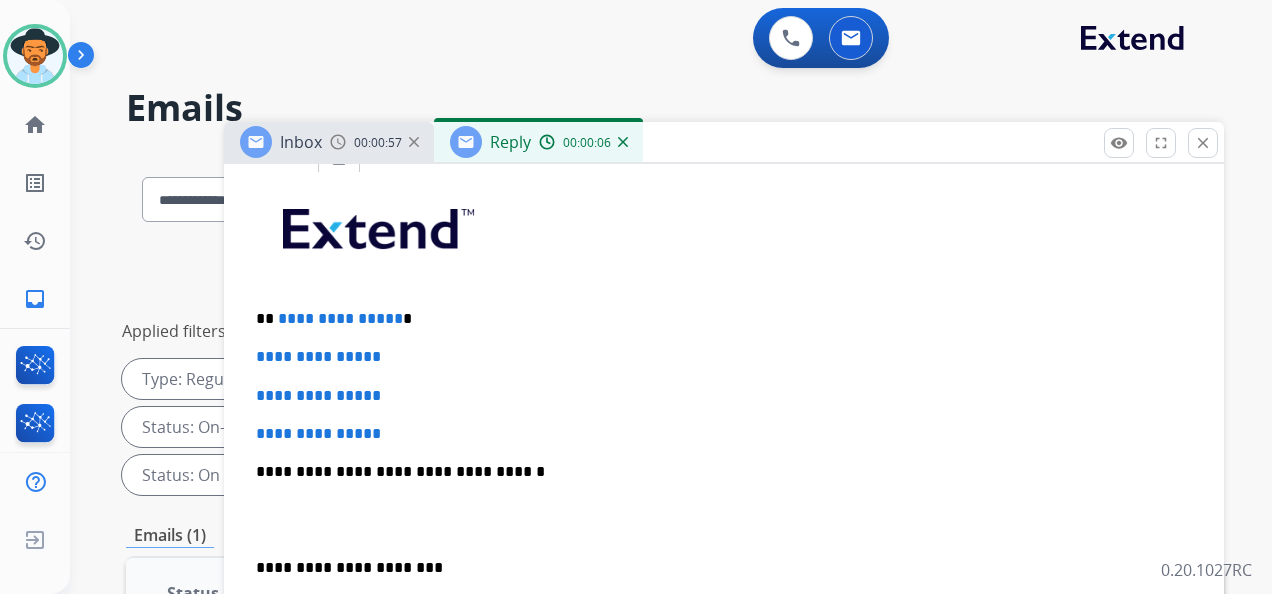 scroll, scrollTop: 500, scrollLeft: 0, axis: vertical 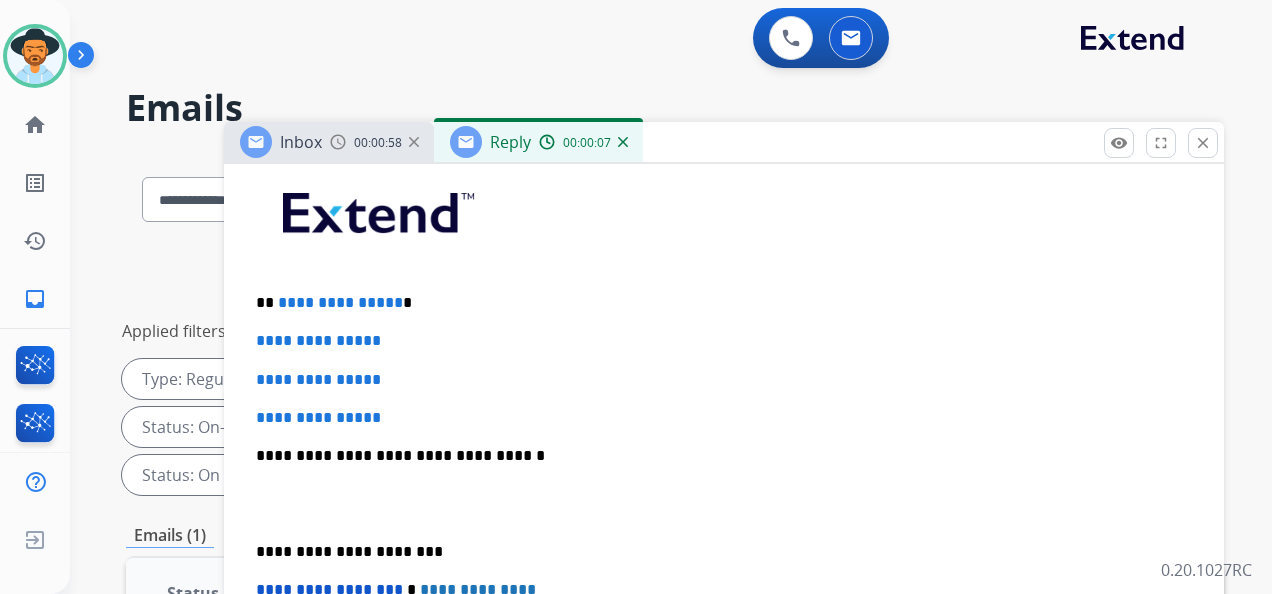 click on "**********" at bounding box center (716, 303) 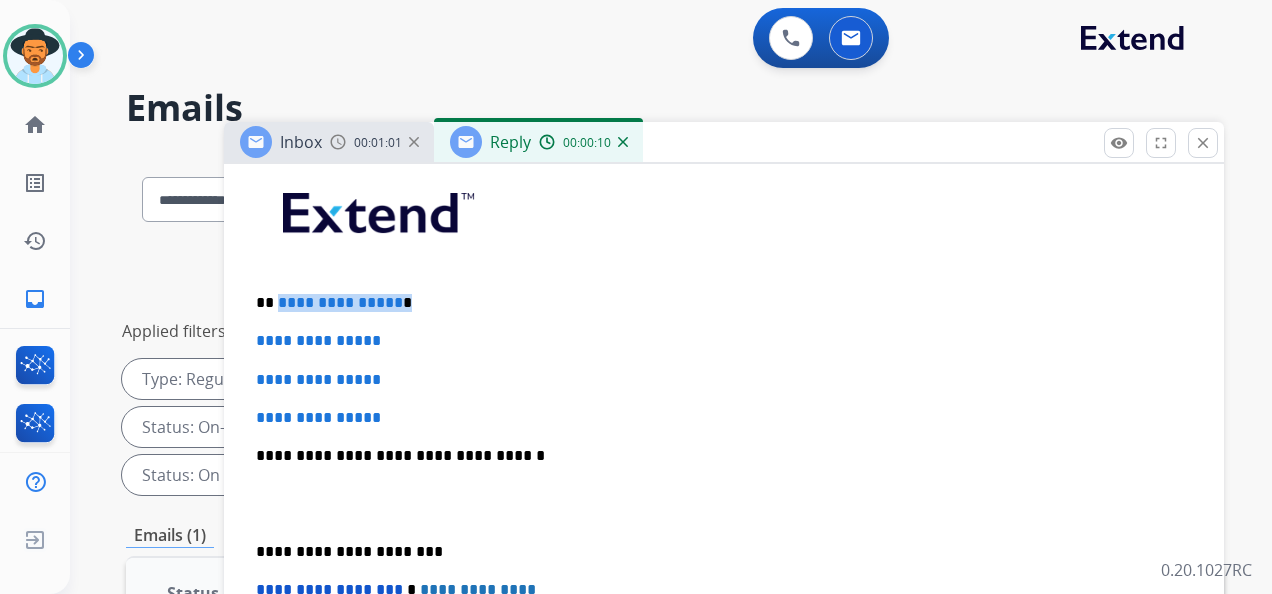 drag, startPoint x: 434, startPoint y: 306, endPoint x: 302, endPoint y: 309, distance: 132.03409 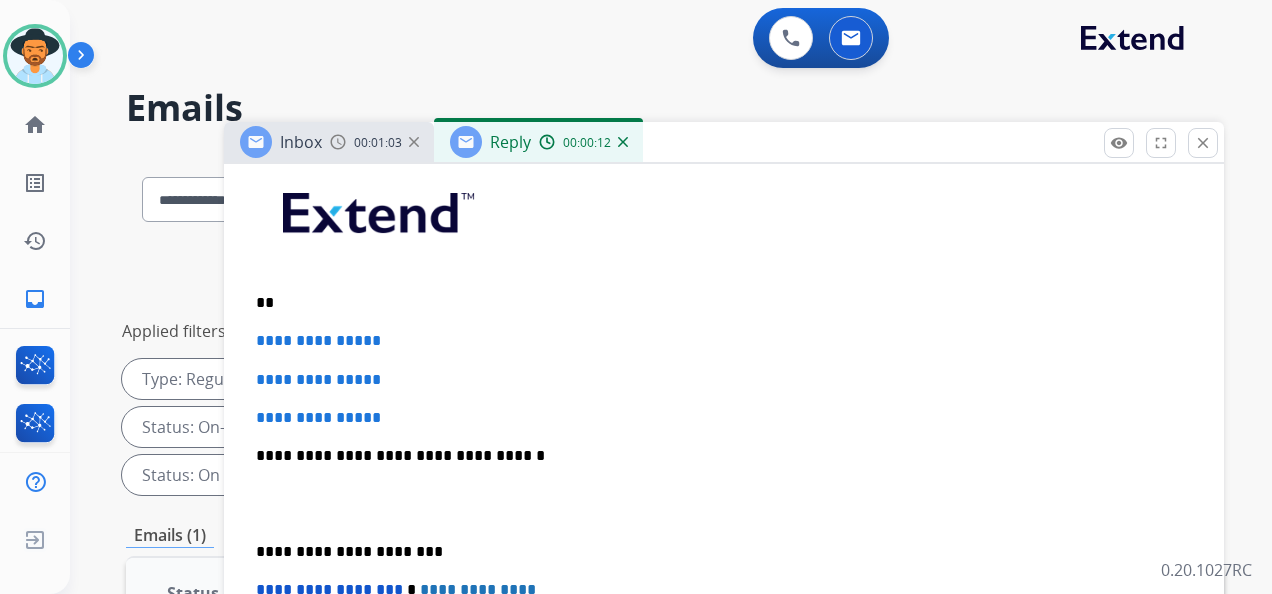 type 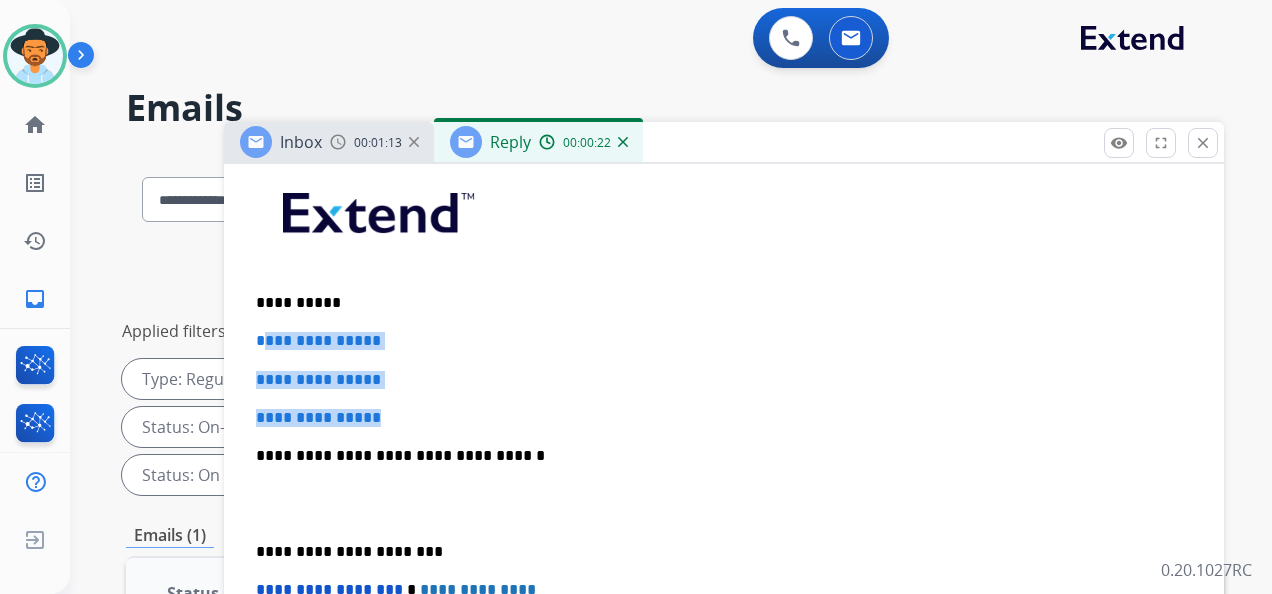drag, startPoint x: 260, startPoint y: 338, endPoint x: 396, endPoint y: 412, distance: 154.82893 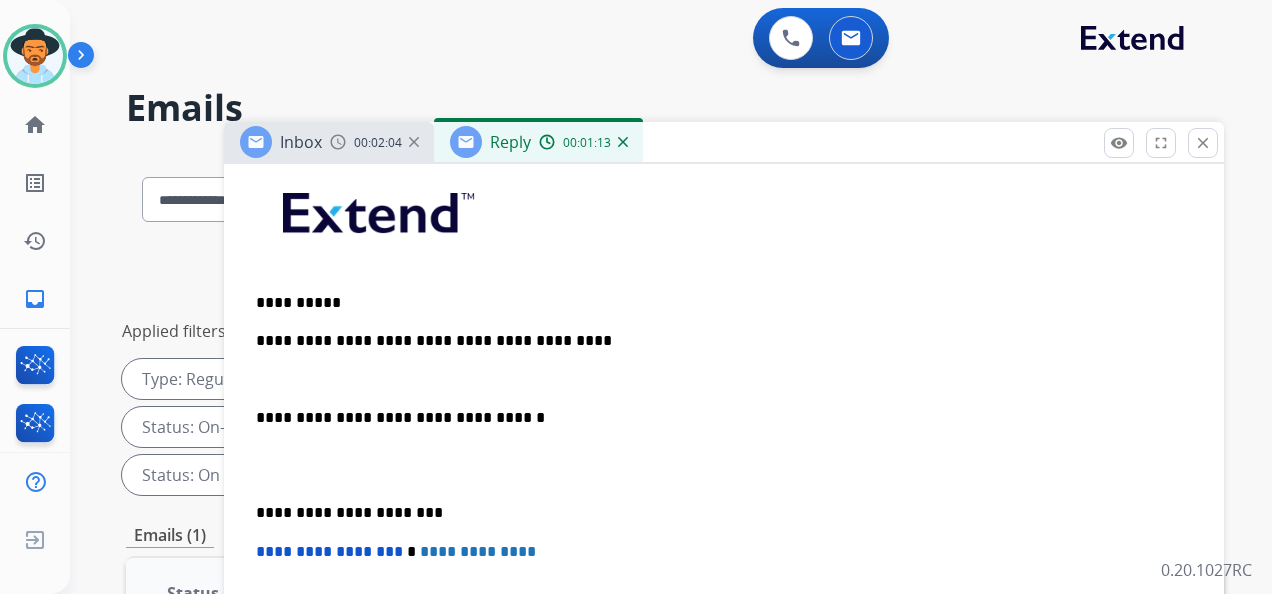 drag, startPoint x: 586, startPoint y: 8, endPoint x: 566, endPoint y: 18, distance: 22.36068 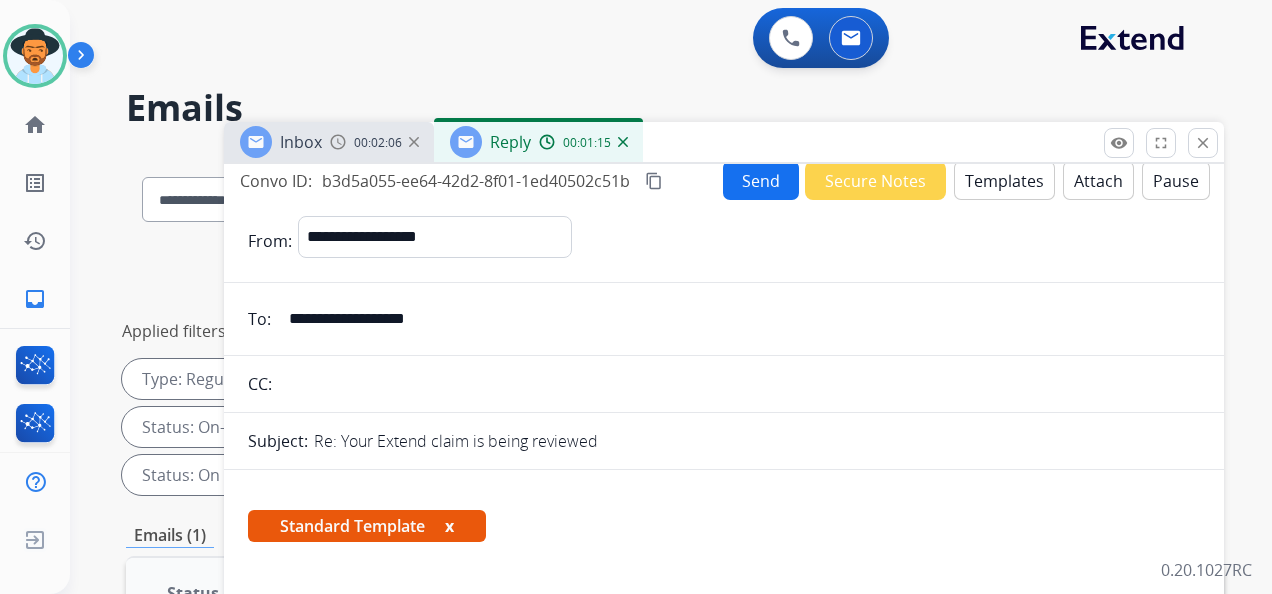 scroll, scrollTop: 0, scrollLeft: 0, axis: both 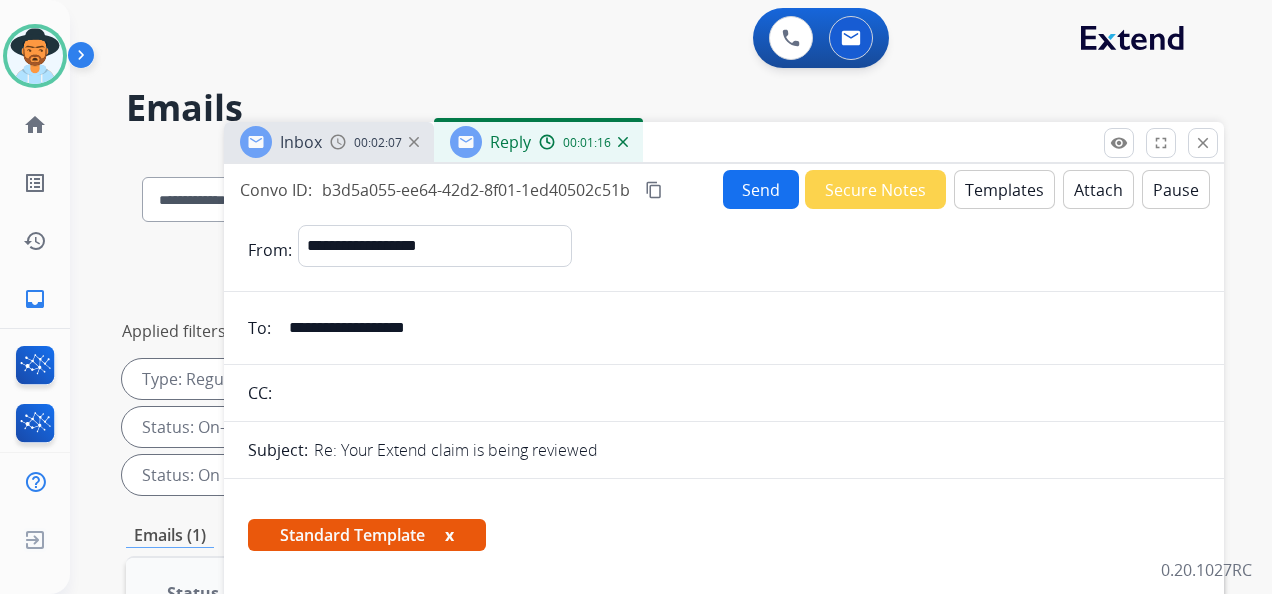 click on "content_copy" at bounding box center (654, 190) 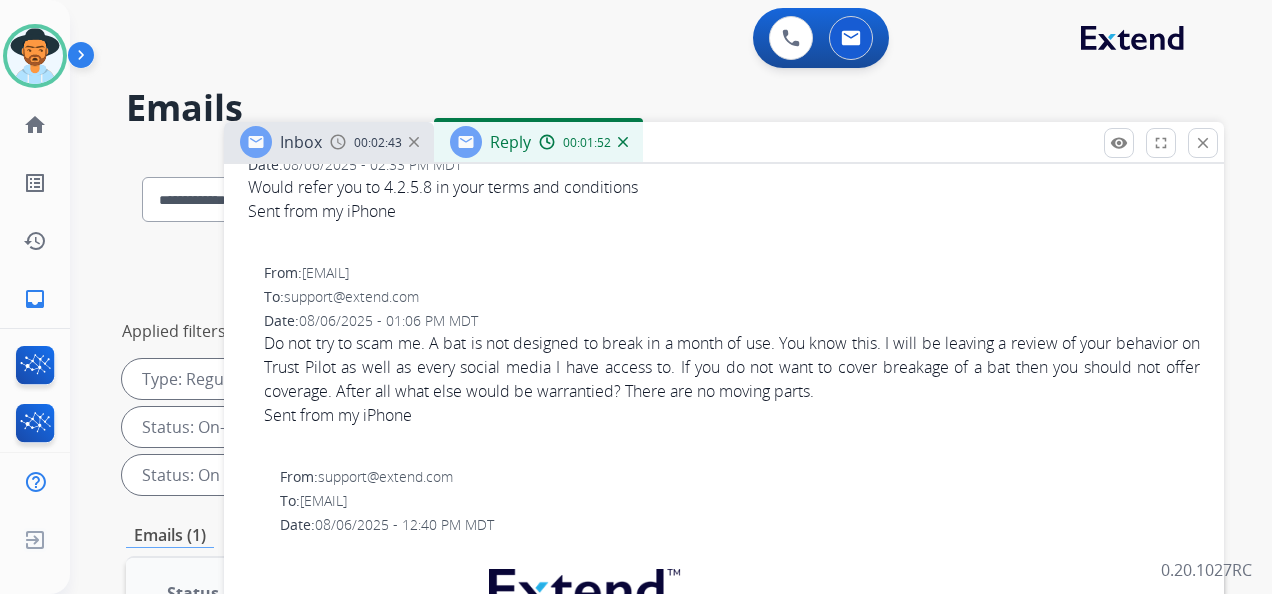 scroll, scrollTop: 1200, scrollLeft: 0, axis: vertical 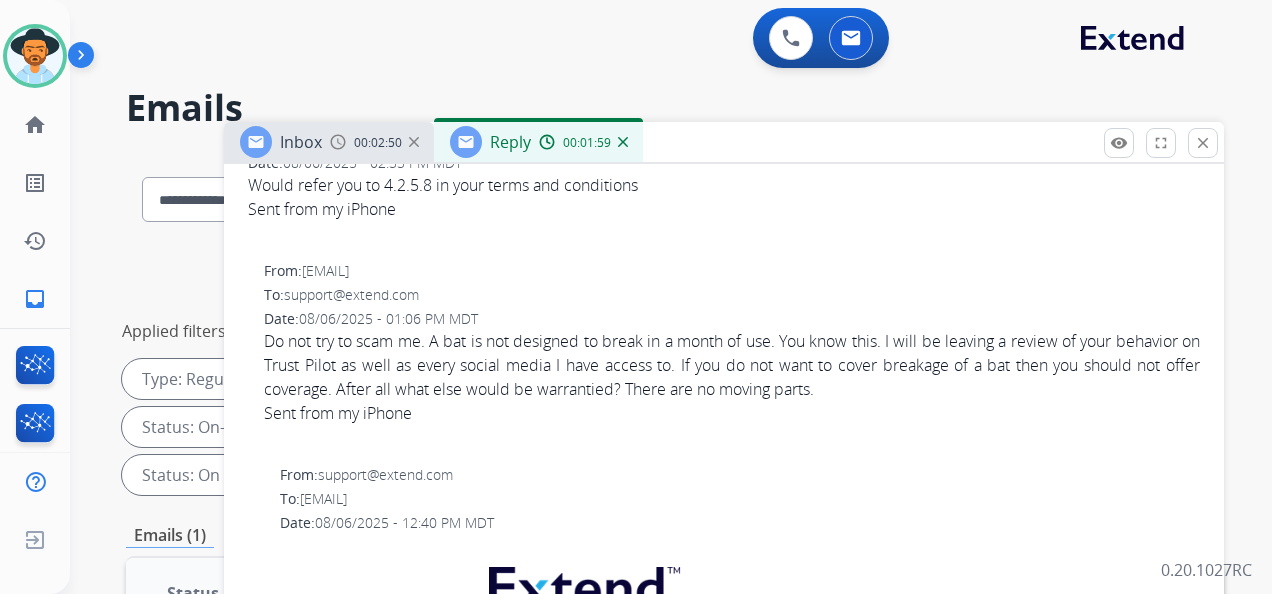 drag, startPoint x: 259, startPoint y: 340, endPoint x: 858, endPoint y: 389, distance: 601.00085 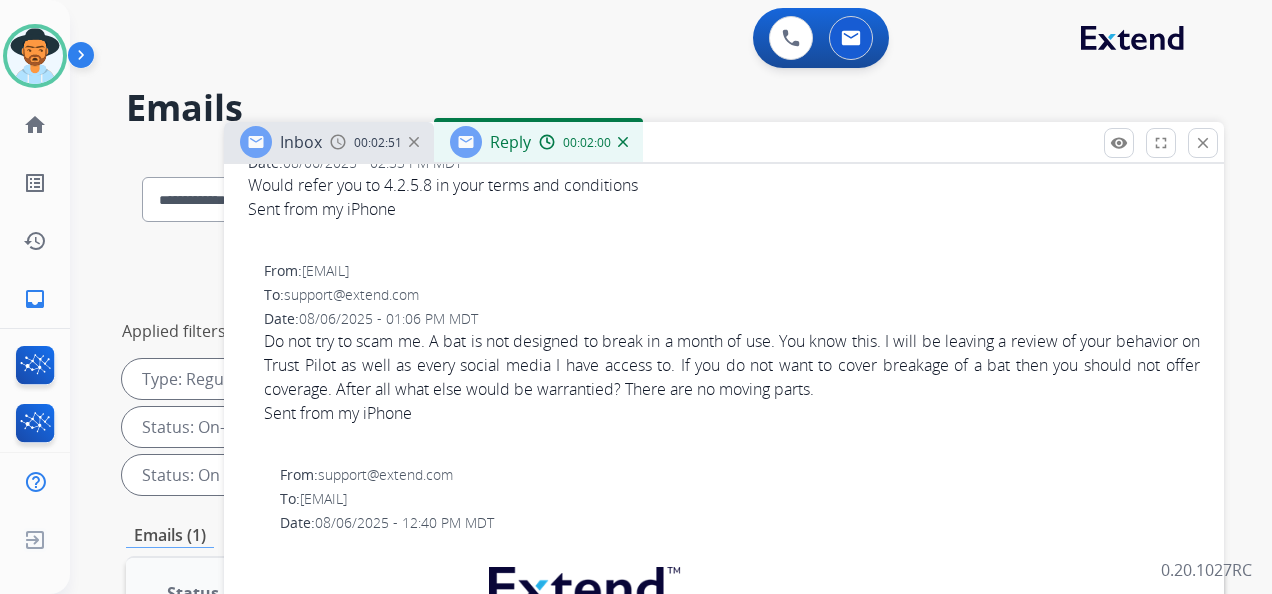 copy on "Do not try to scam me. A bat is not designed to break in a month of use. You know this. I will be leaving a review of your behavior on Trust Pilot as well as every social media I have access to. If you do not want to cover breakage of a bat then you should
not offer coverage. After all what else would be warrantied? There are no moving parts." 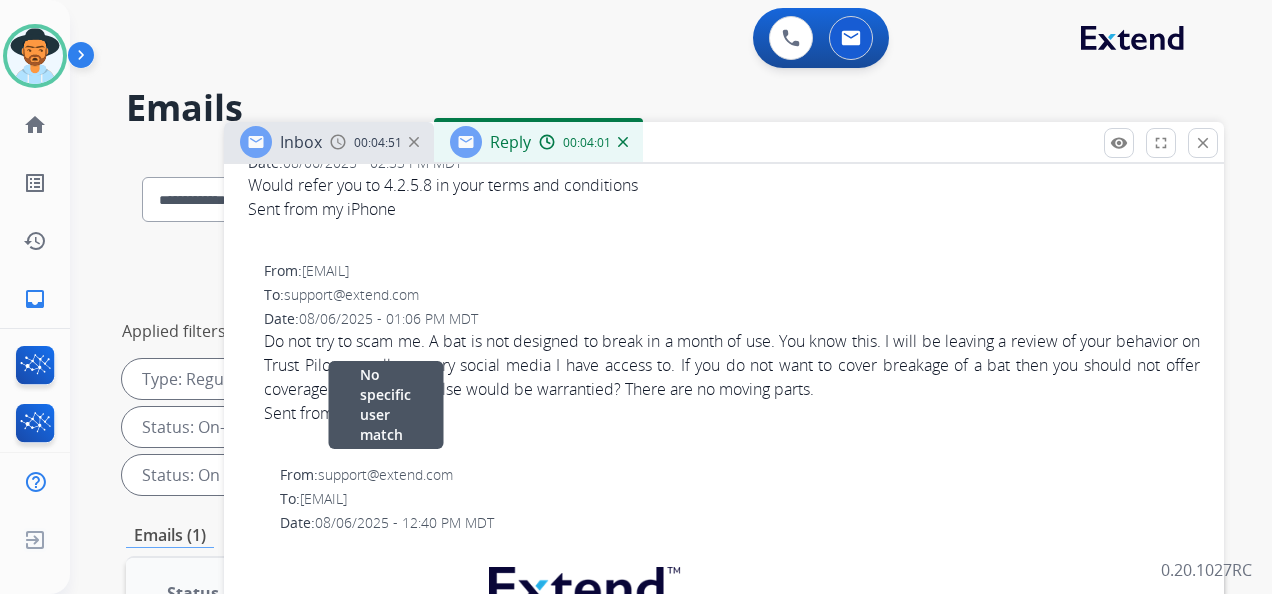 click on "From:  support@extend.com  No specific user match" at bounding box center (740, 475) 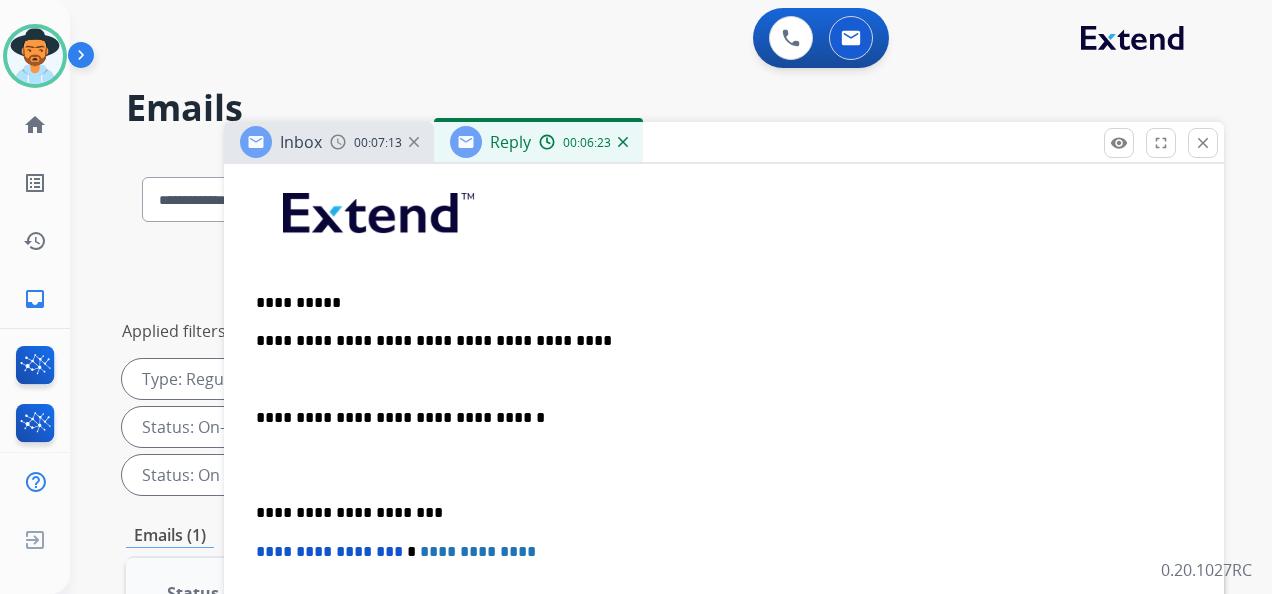 scroll, scrollTop: 400, scrollLeft: 0, axis: vertical 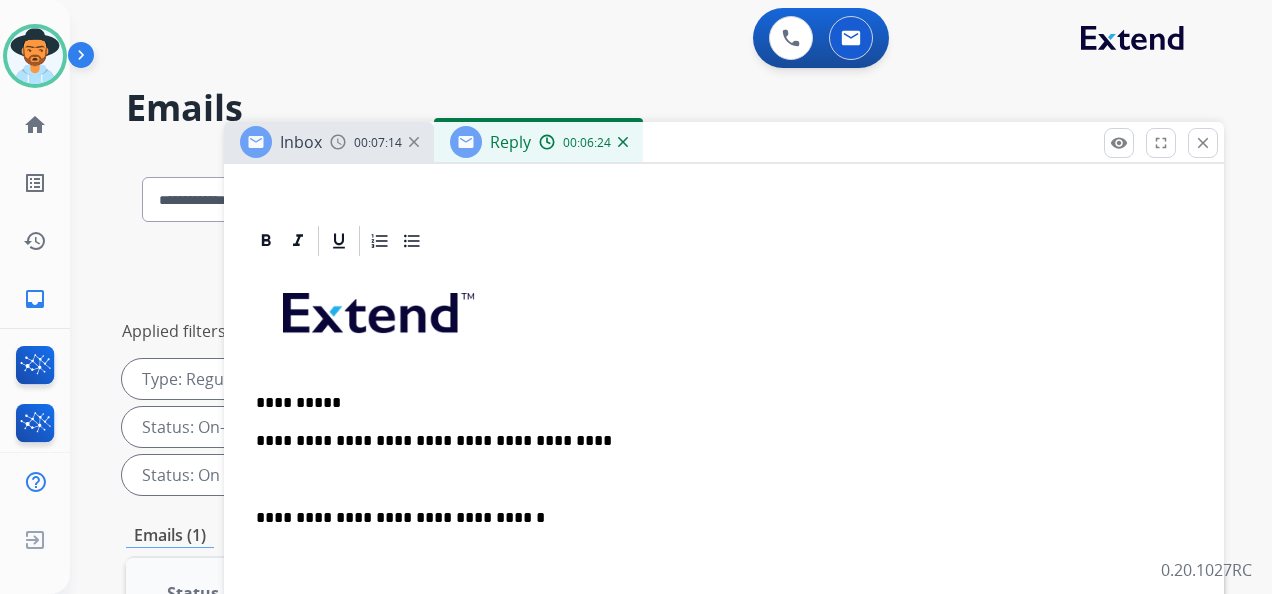 click on "**********" at bounding box center [716, 441] 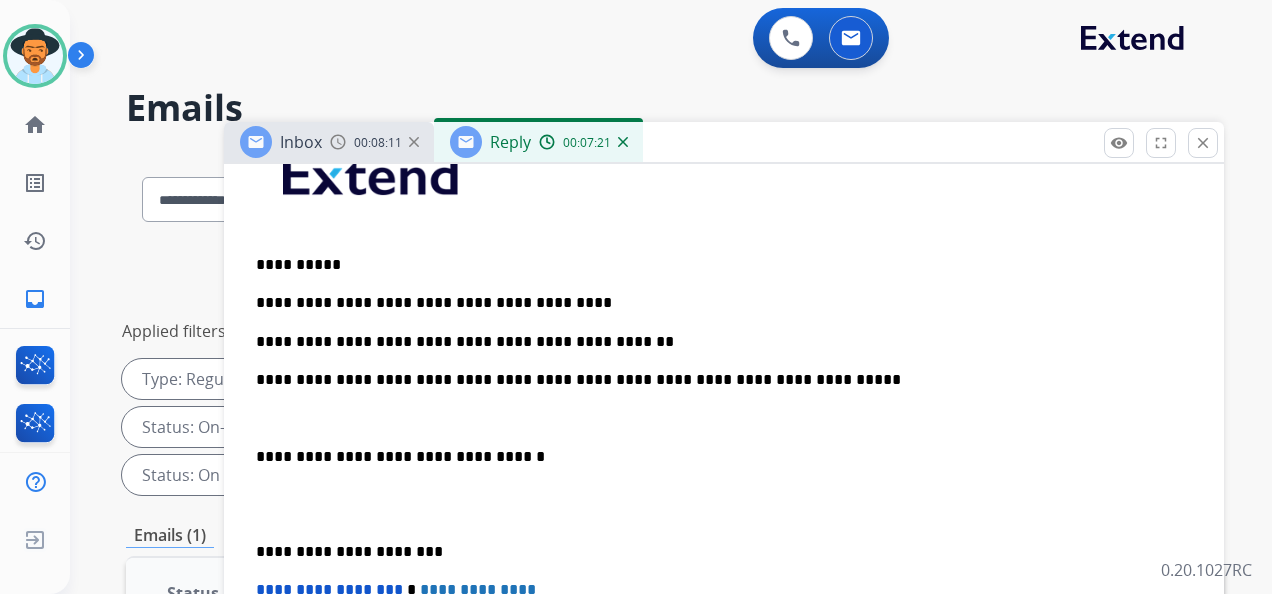 scroll, scrollTop: 600, scrollLeft: 0, axis: vertical 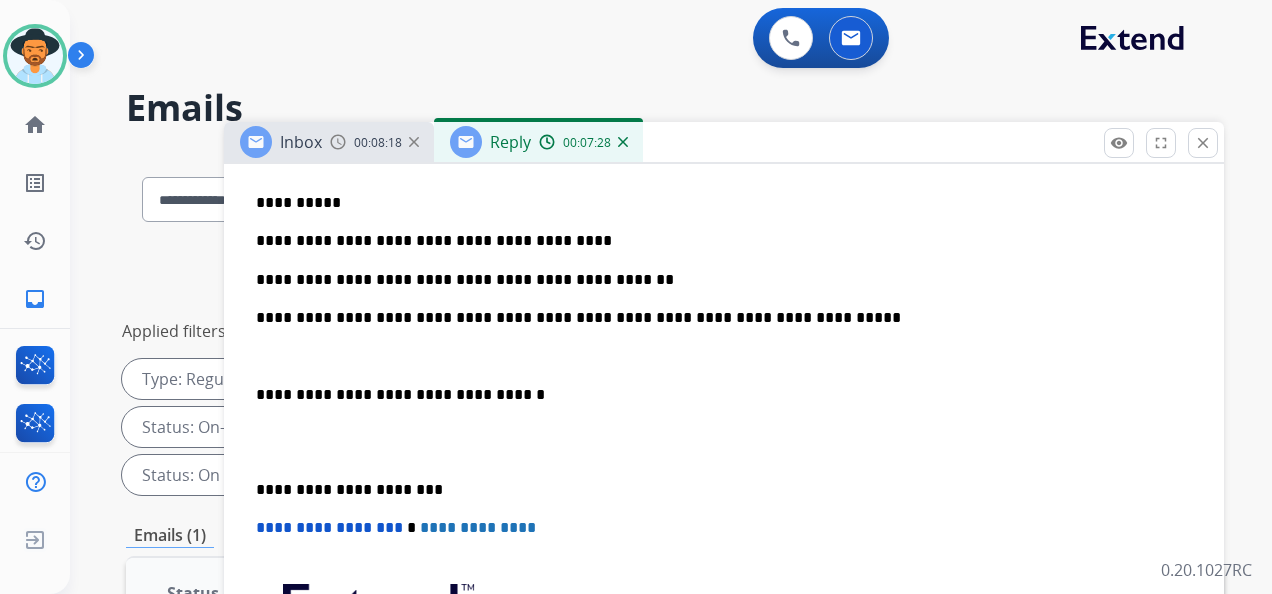 click on "**********" at bounding box center [716, 318] 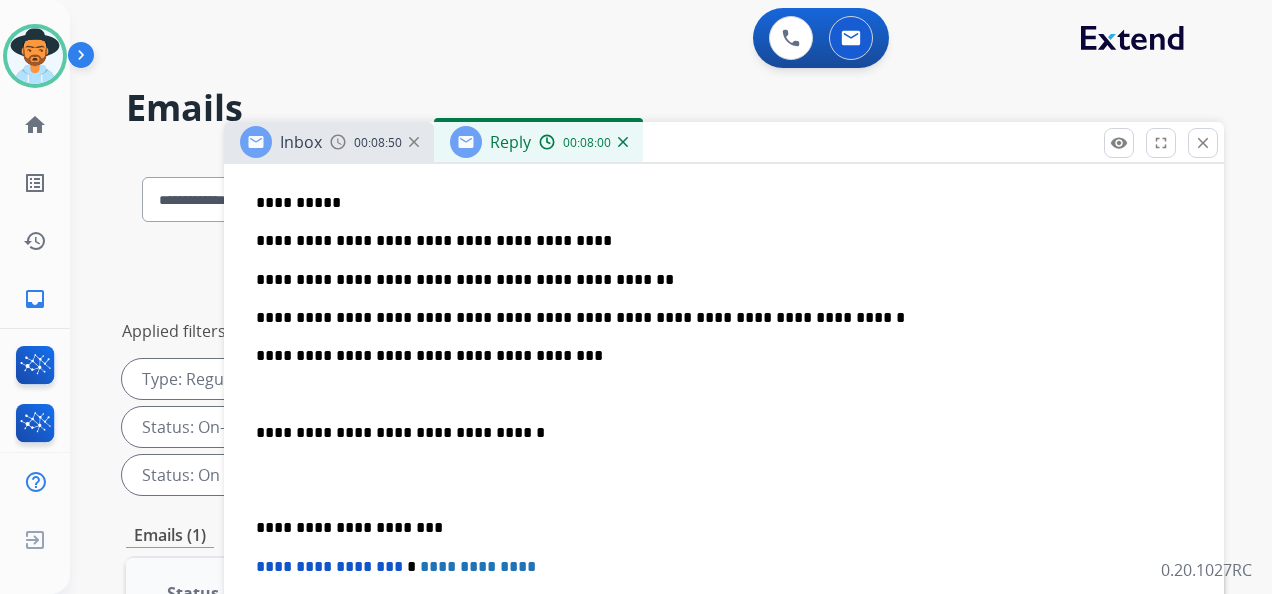 click on "**********" at bounding box center [716, 356] 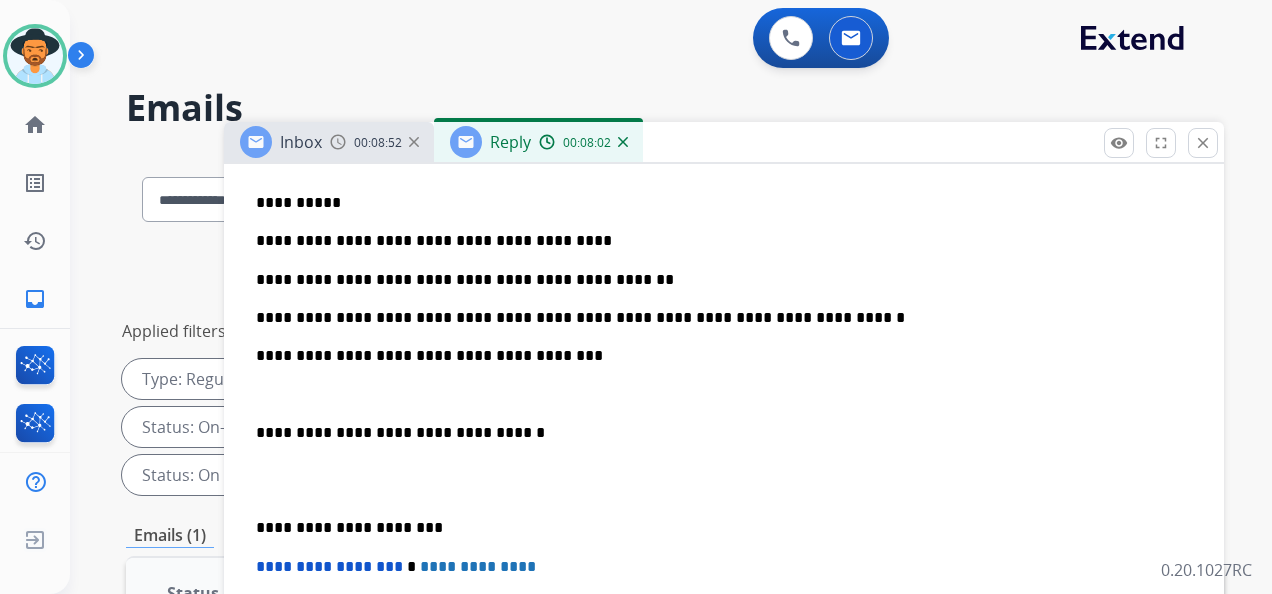 click on "**********" at bounding box center [716, 433] 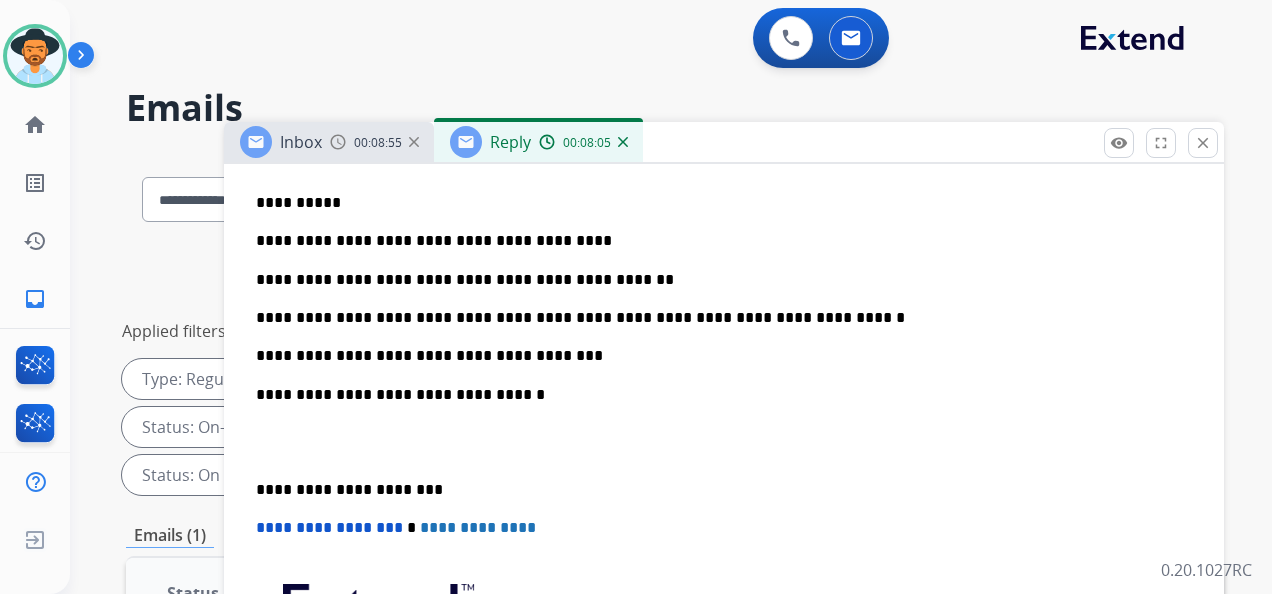 click on "From: [EMAIL] To: support@extend.com Date: [DATE] - [TIME]
Would refer you to 4.2.5.8 in your terms and conditions
Sent from my iPhone
From: [EMAIL] To: support@extend.com Date: [DATE] - [TIME]
Sent from my iPhone
From: support@extend.com   To:   To:" at bounding box center (724, 2112) 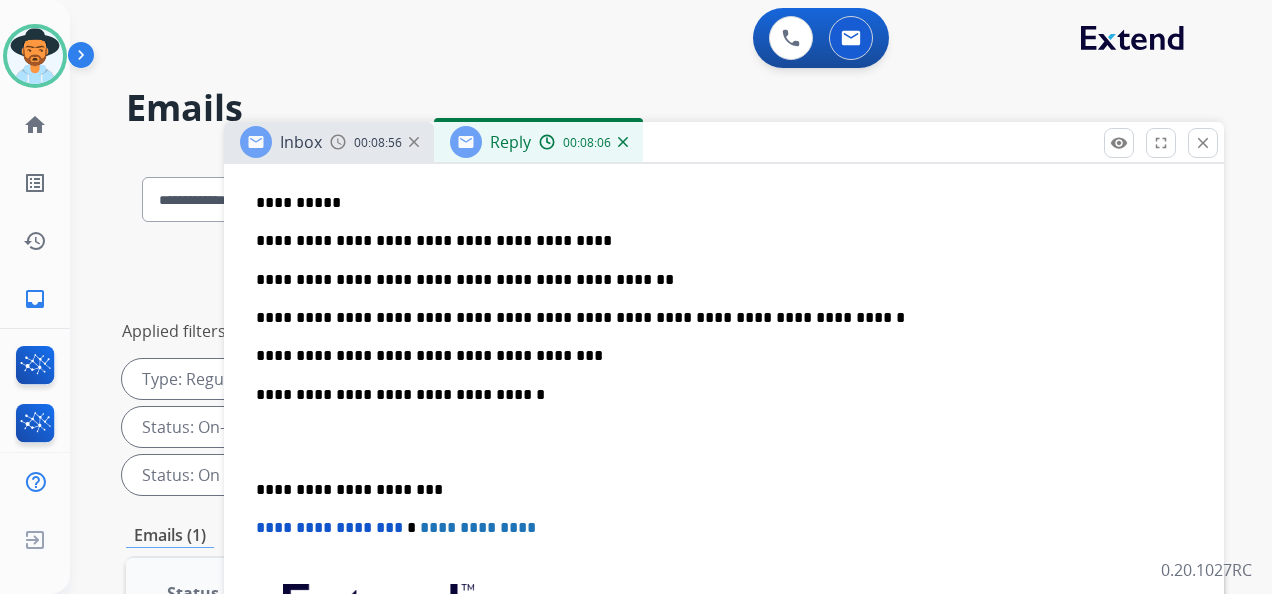 click on "**********" at bounding box center [716, 490] 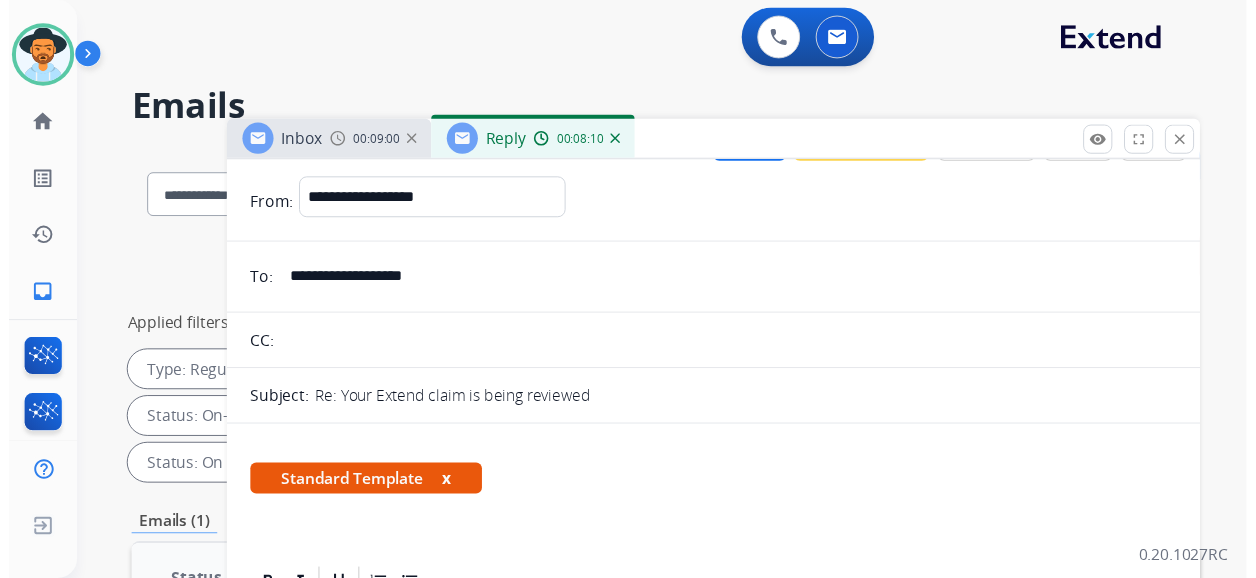 scroll, scrollTop: 0, scrollLeft: 0, axis: both 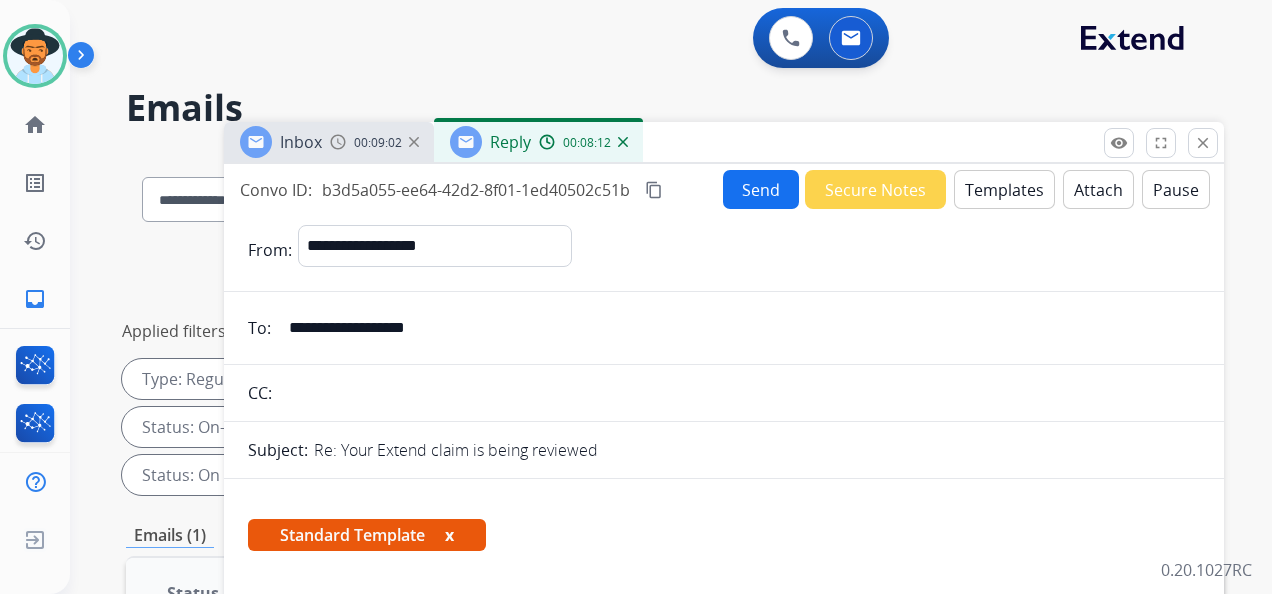 click on "Send" at bounding box center (761, 189) 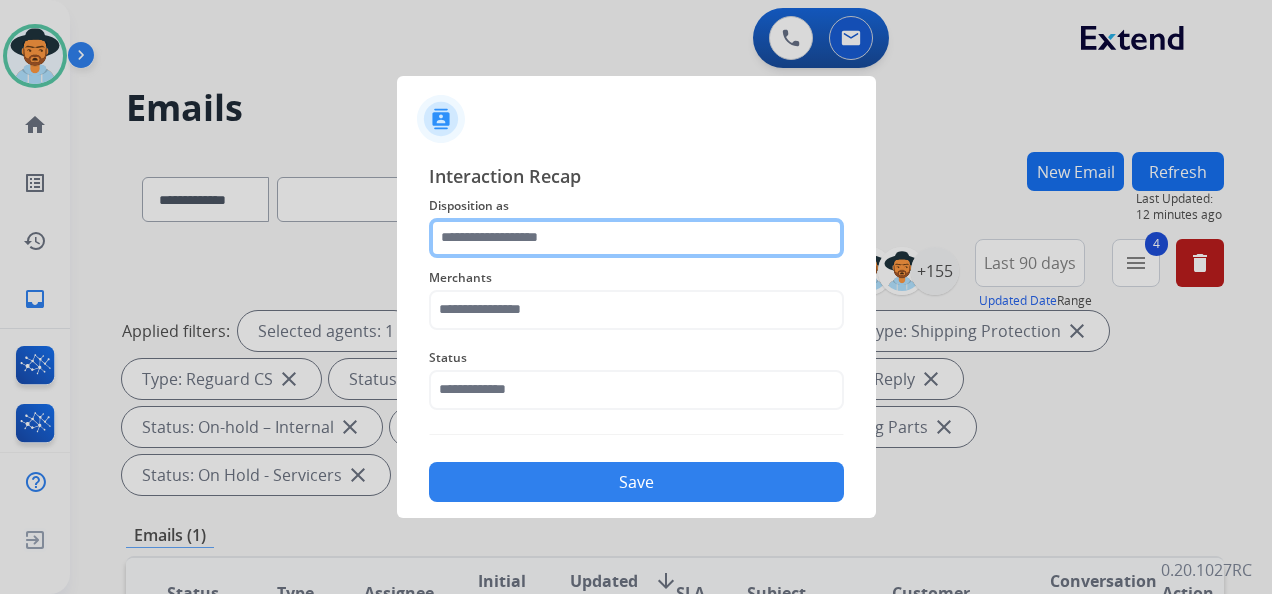 click 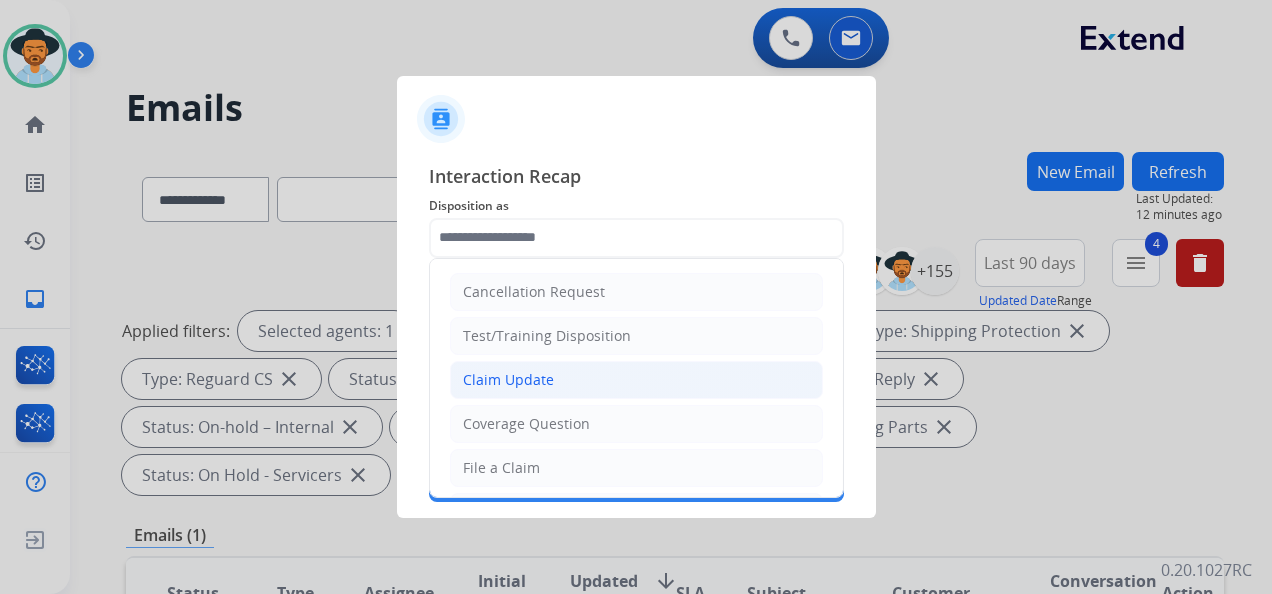 click on "Claim Update" 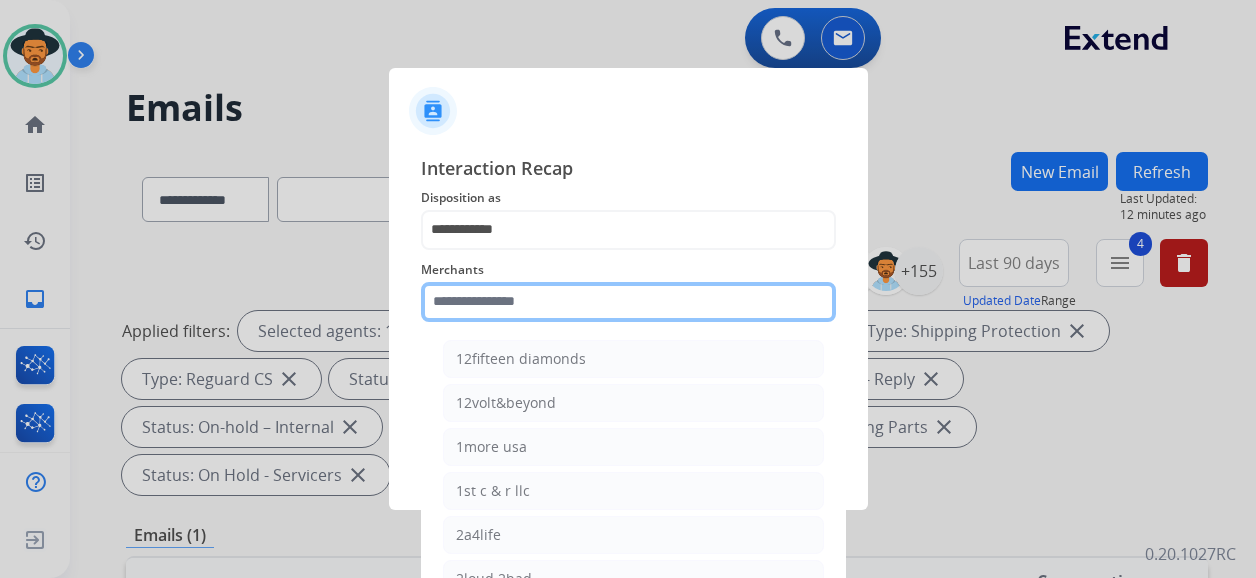 click 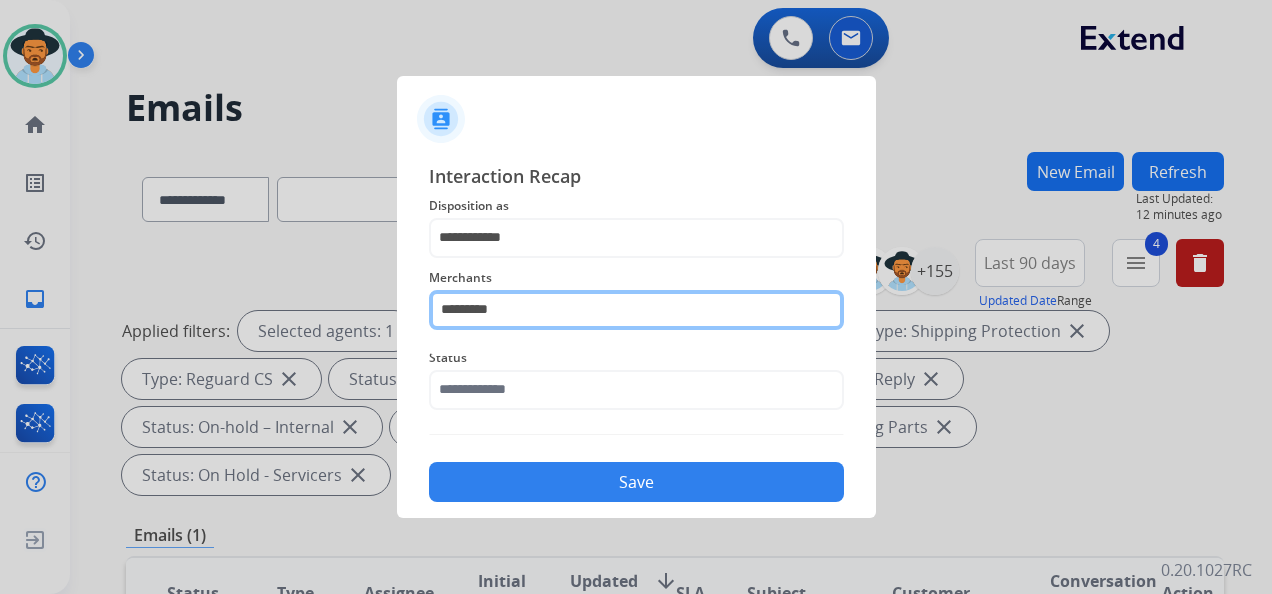 type on "*********" 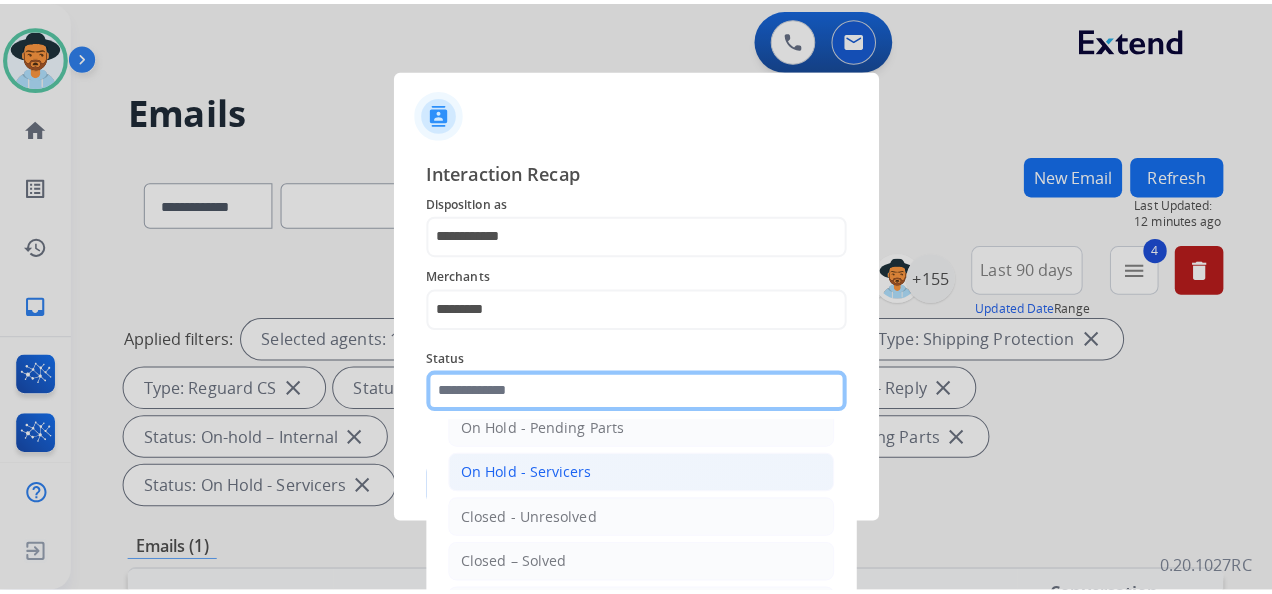 scroll, scrollTop: 114, scrollLeft: 0, axis: vertical 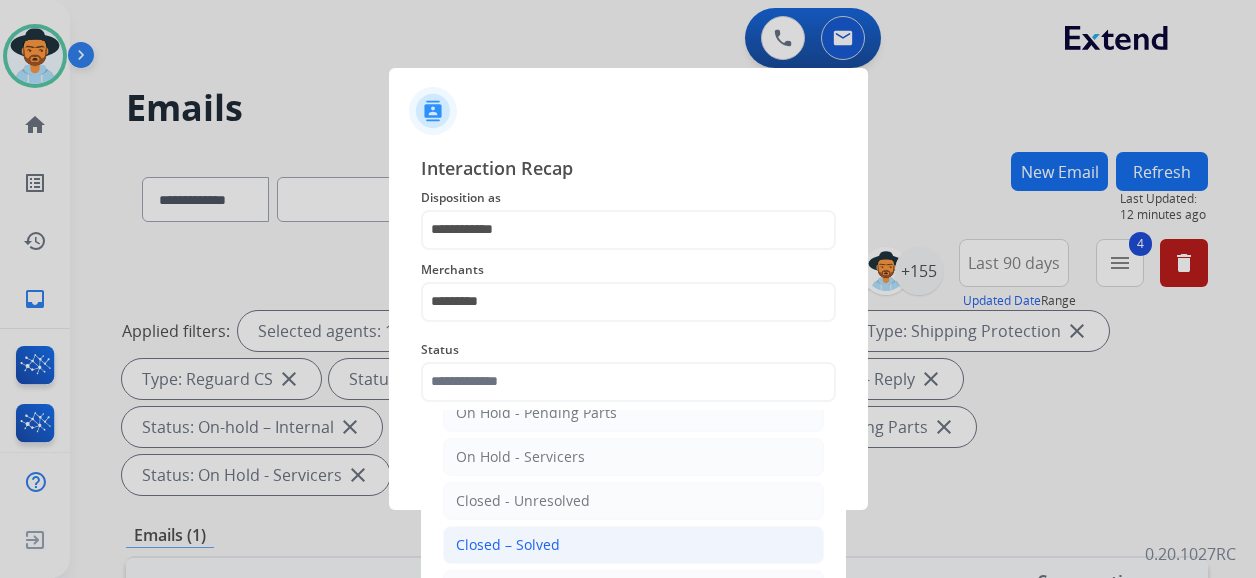 click on "Closed – Solved" 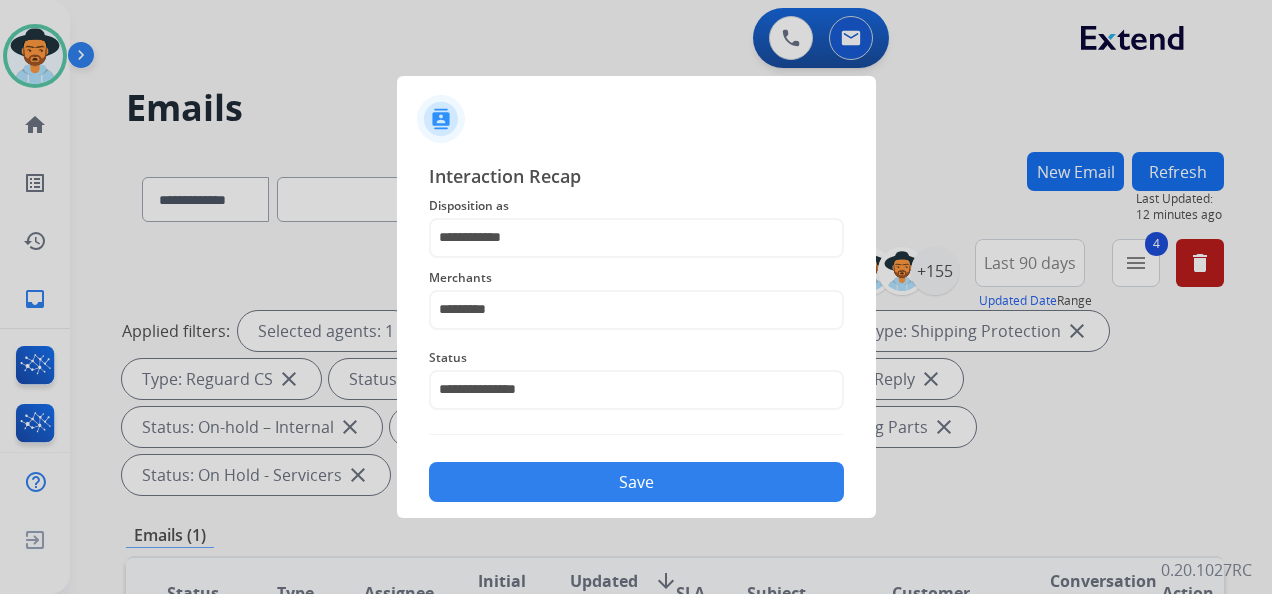 click on "Save" 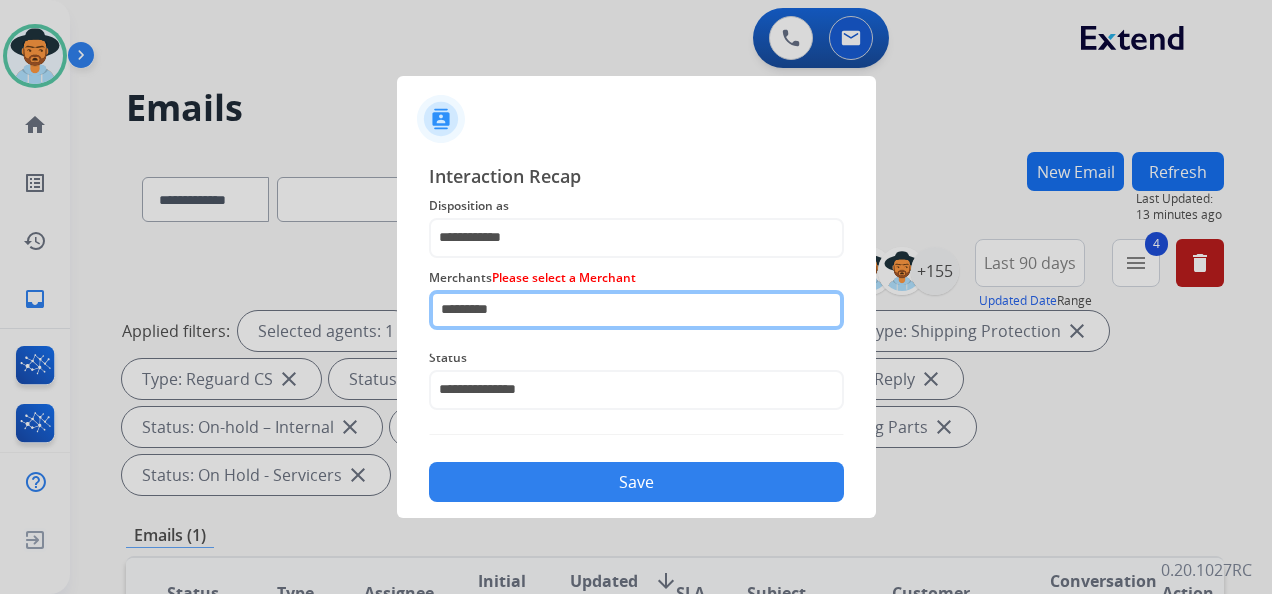 click on "*********" 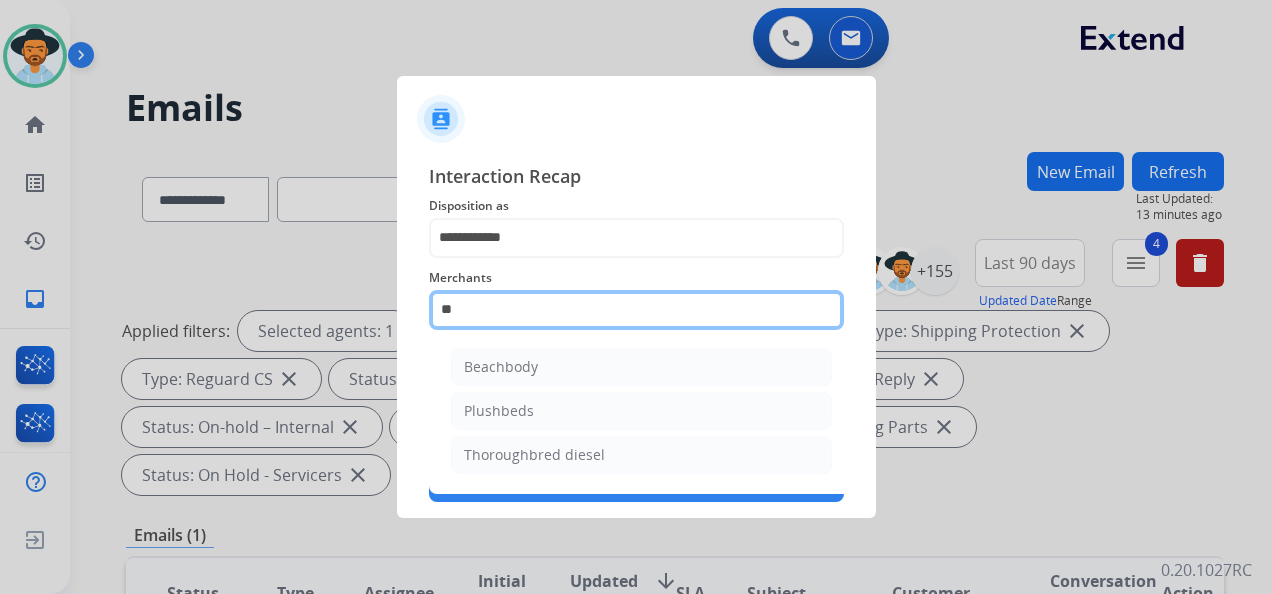 type on "*" 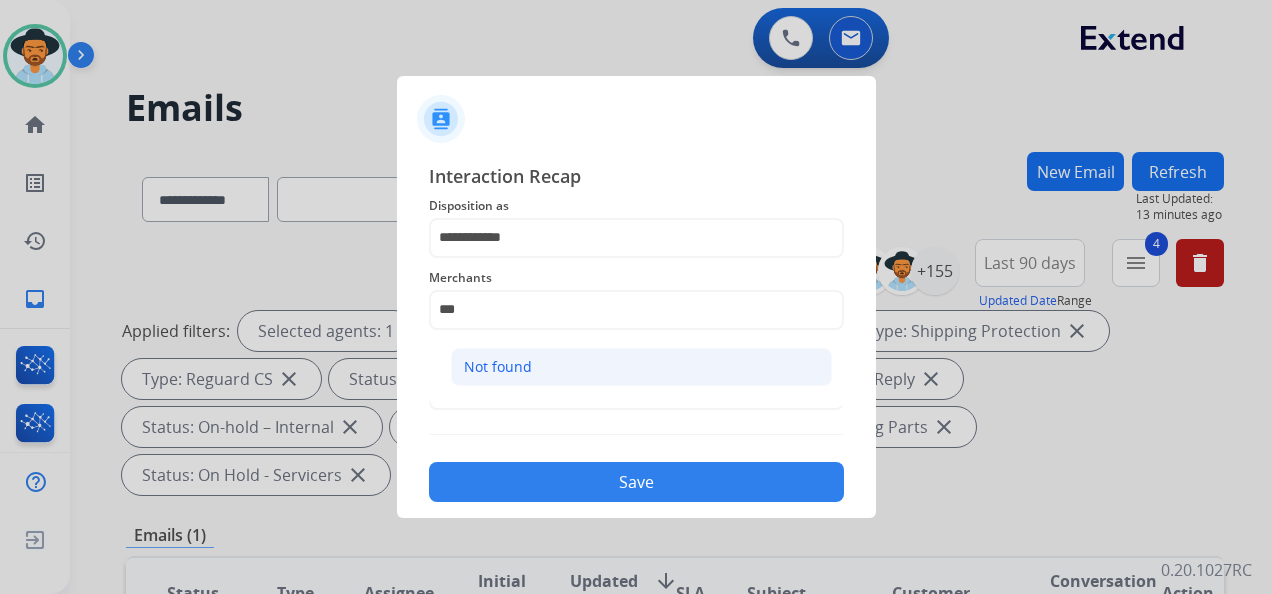 click on "Not found" 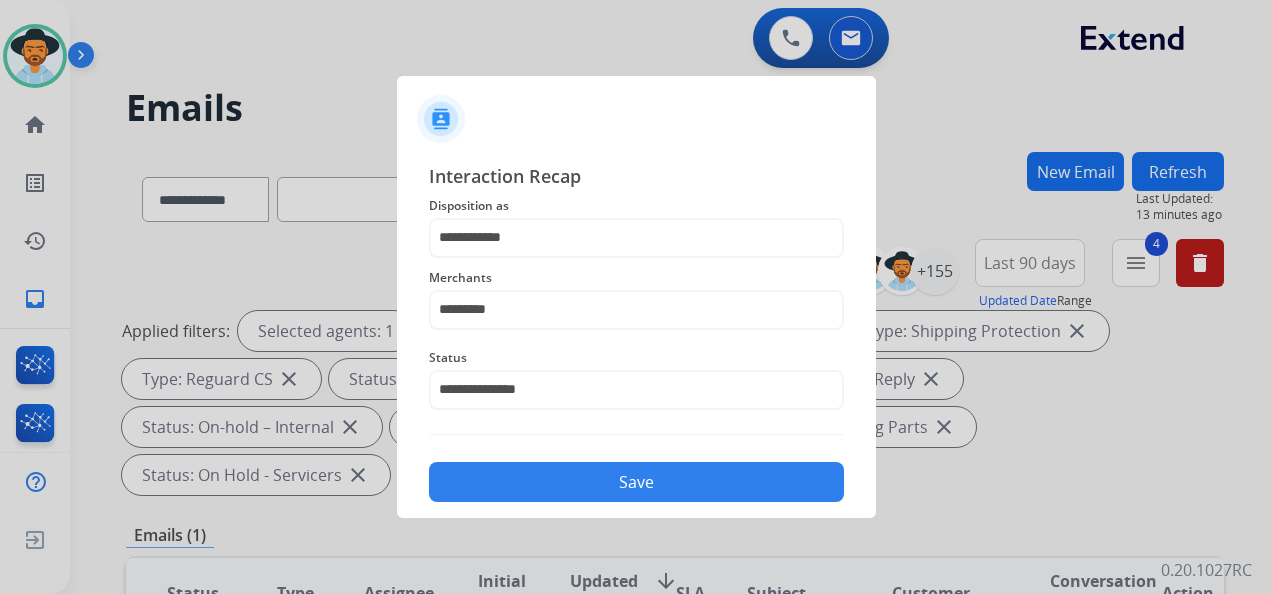 click on "Save" 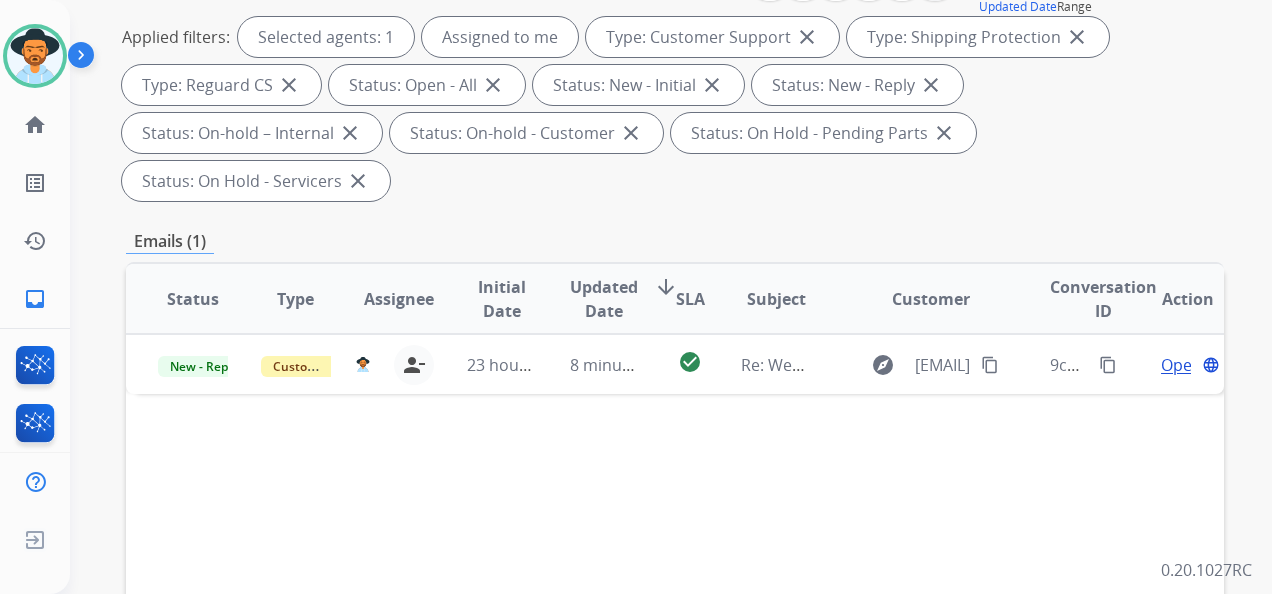 scroll, scrollTop: 400, scrollLeft: 0, axis: vertical 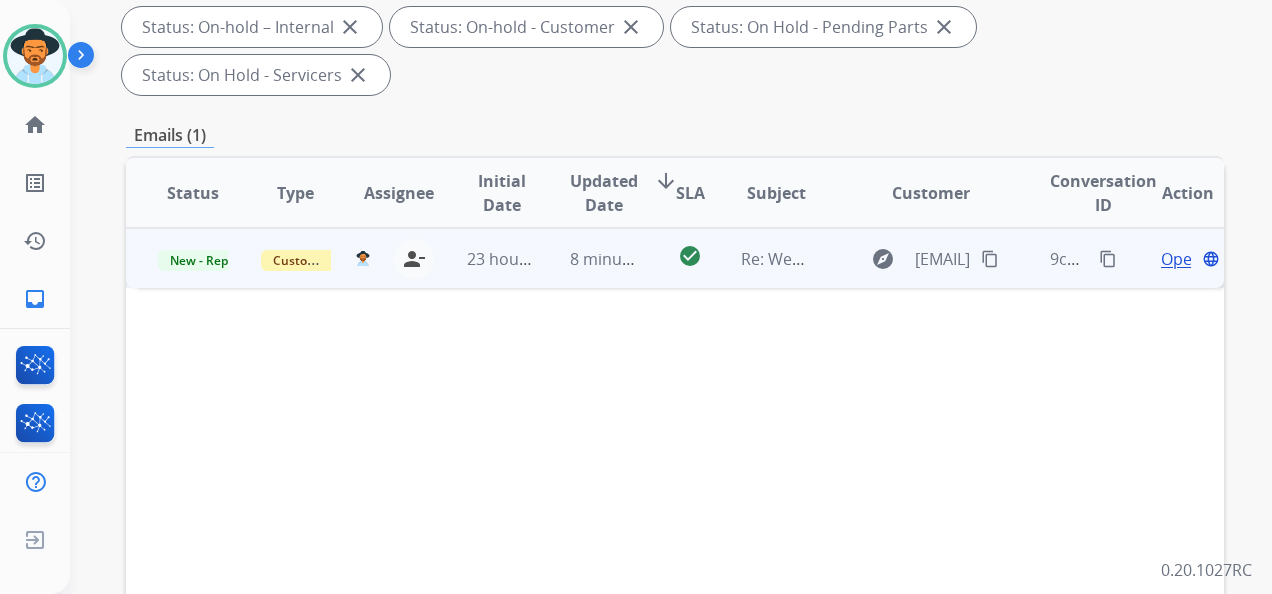 click on "Open" at bounding box center [1181, 259] 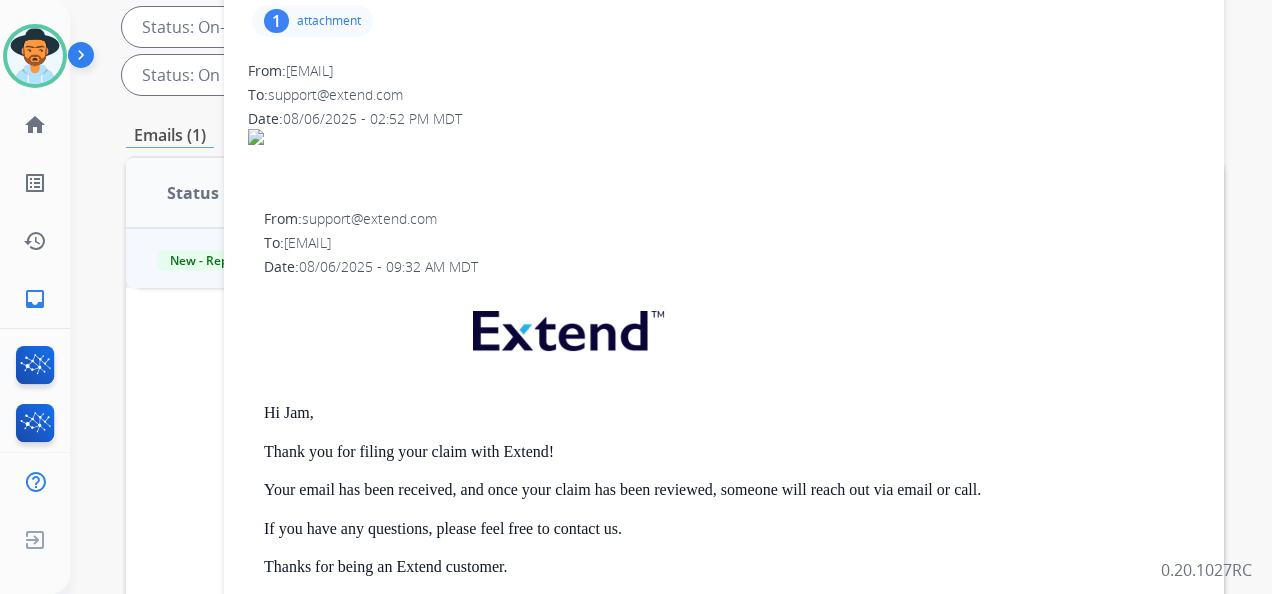 scroll, scrollTop: 300, scrollLeft: 0, axis: vertical 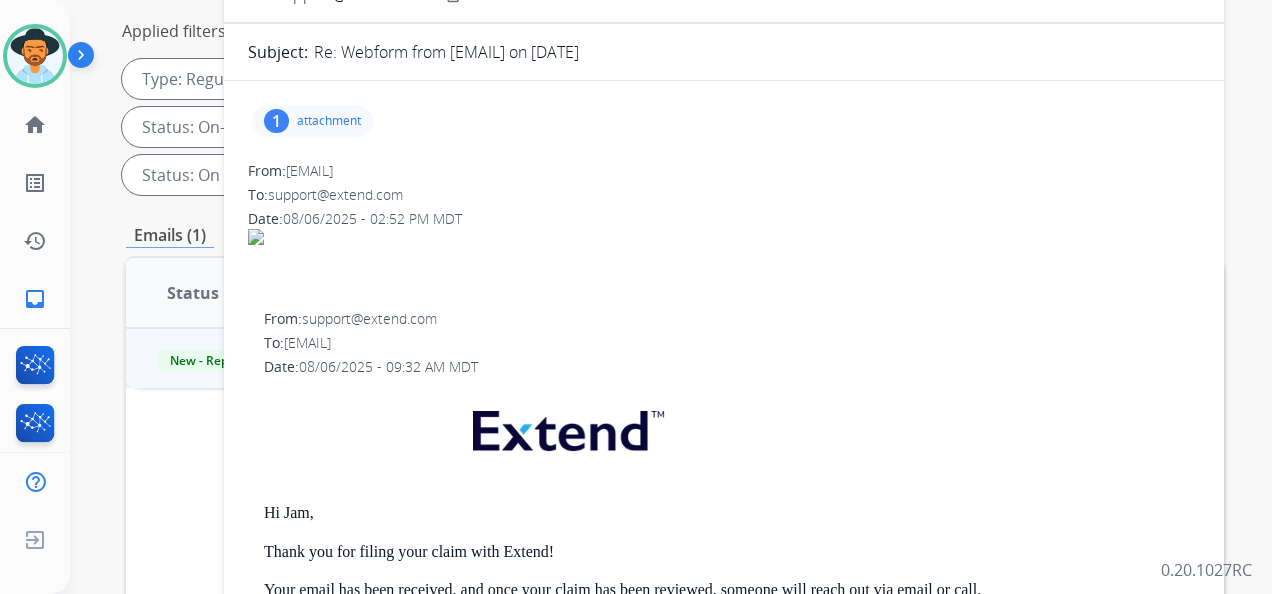 click on "attachment" at bounding box center (329, 121) 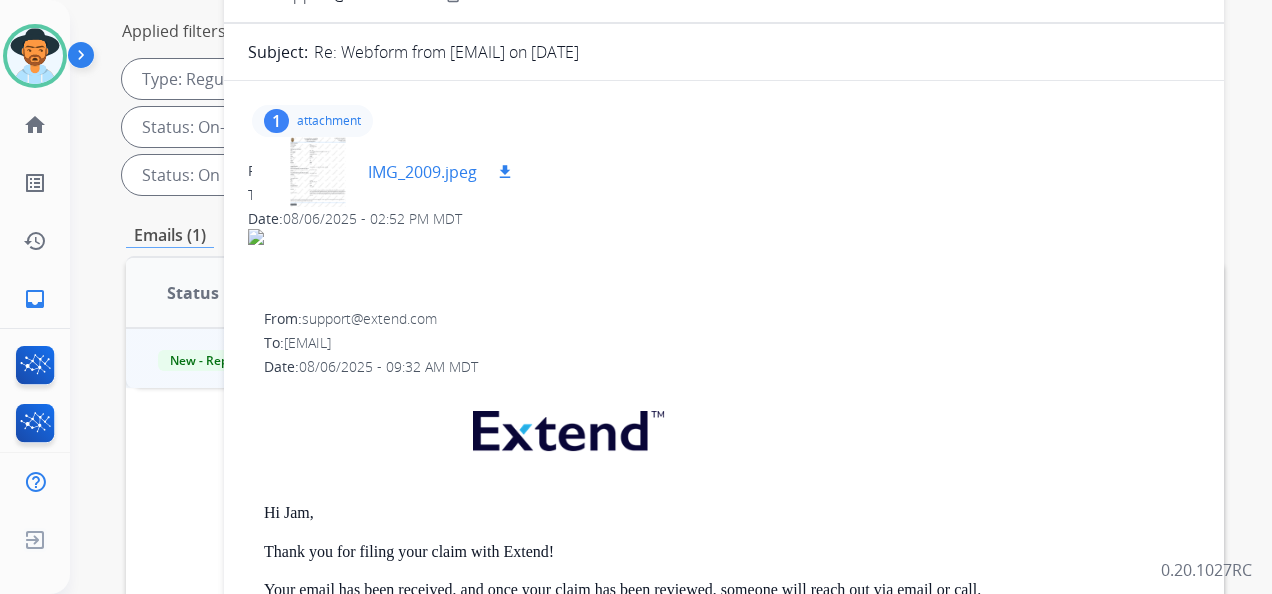 click at bounding box center [318, 172] 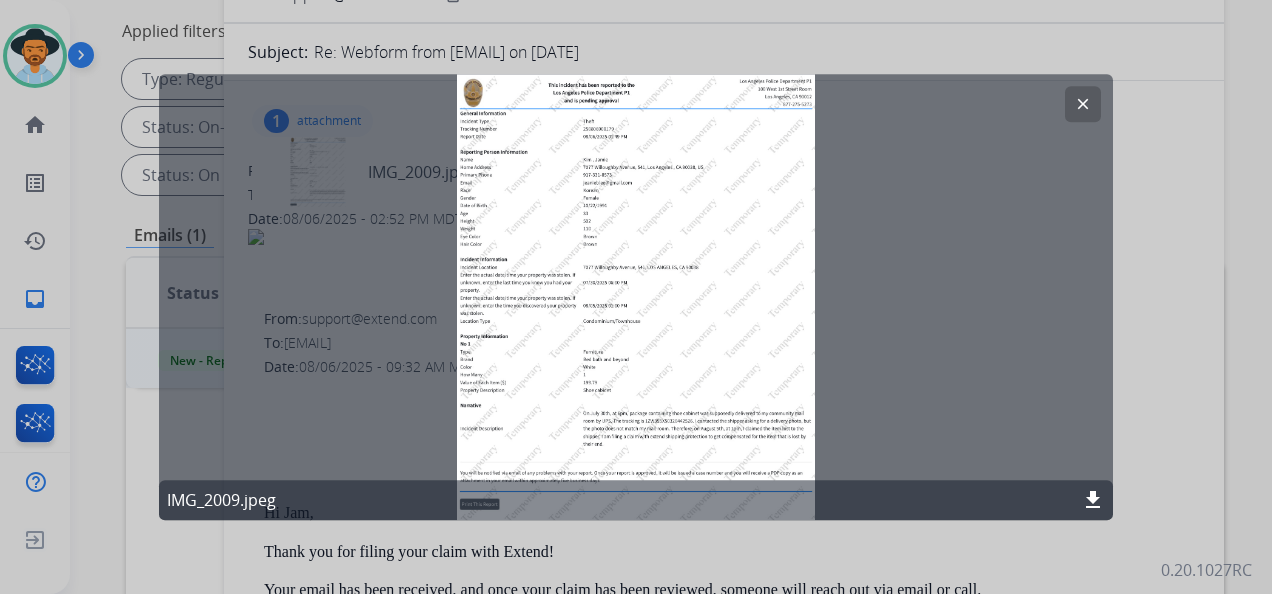 click on "download" 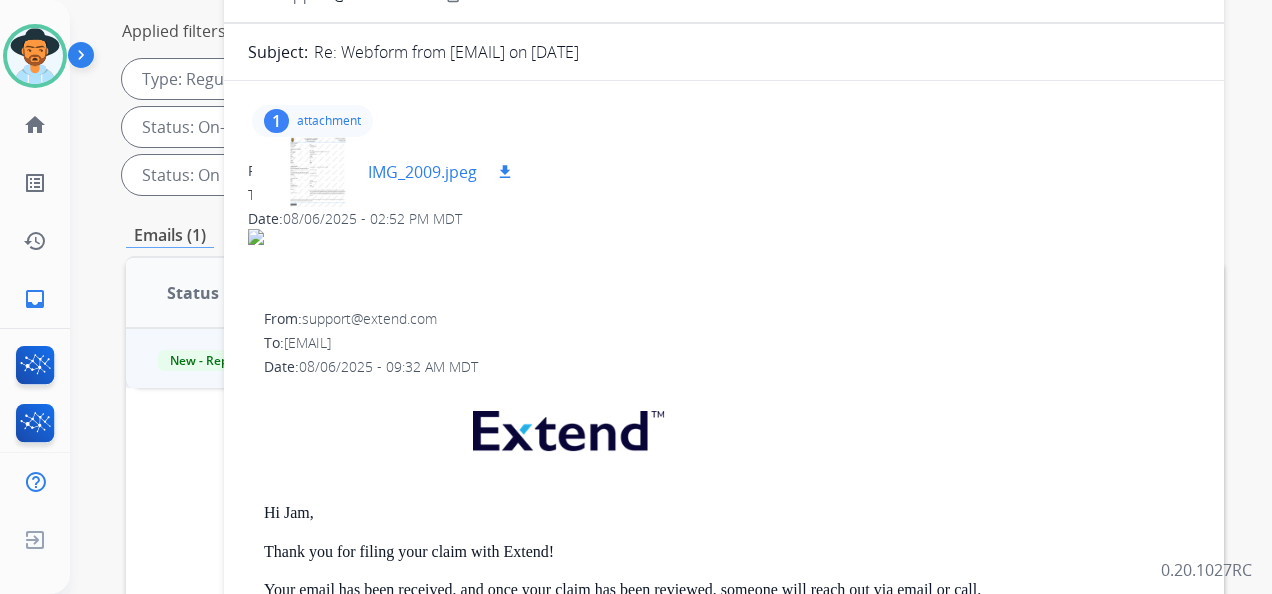 scroll, scrollTop: 0, scrollLeft: 0, axis: both 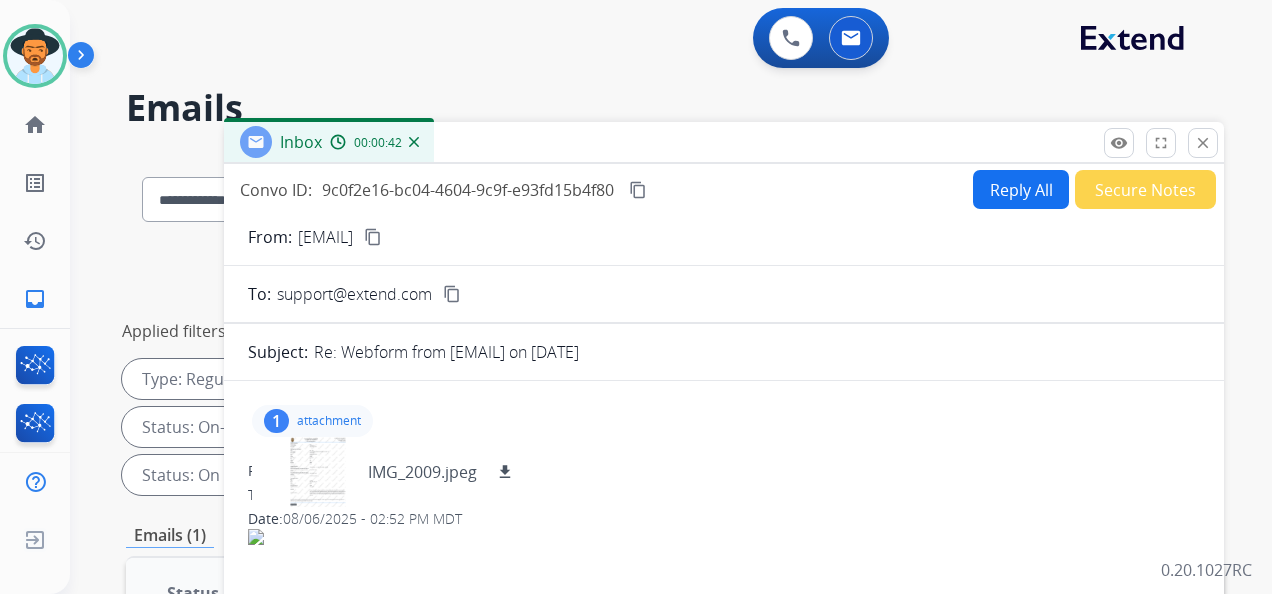 click on "content_copy" at bounding box center [373, 237] 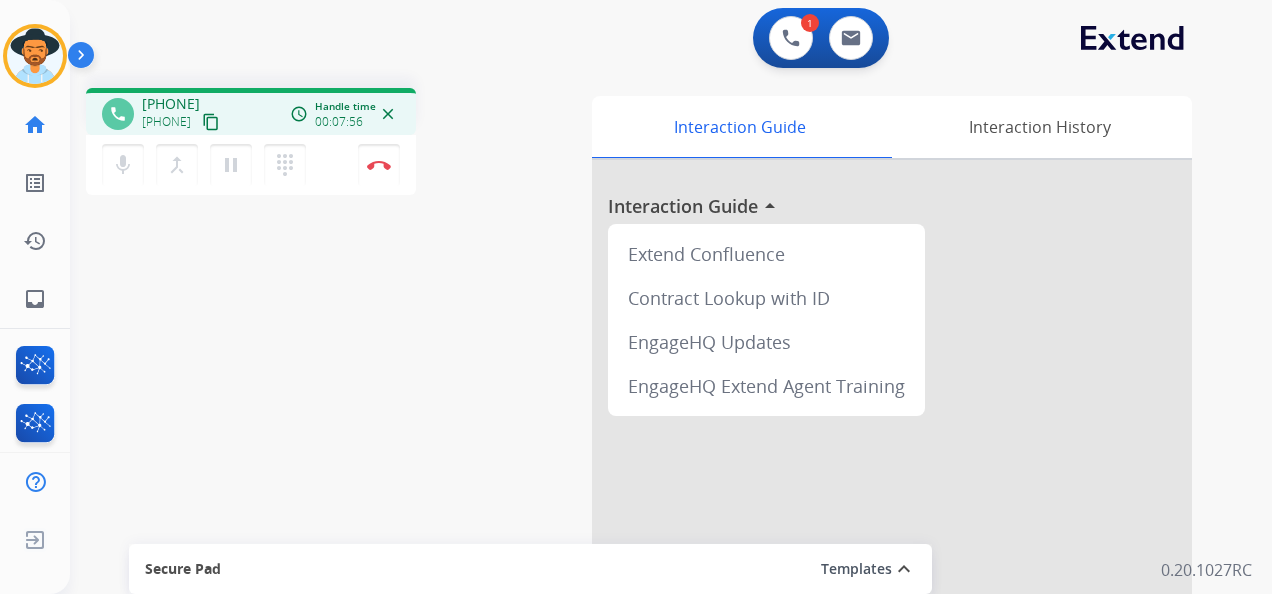 click on "1 Voice Interactions  0  Email Interactions" at bounding box center [659, 40] 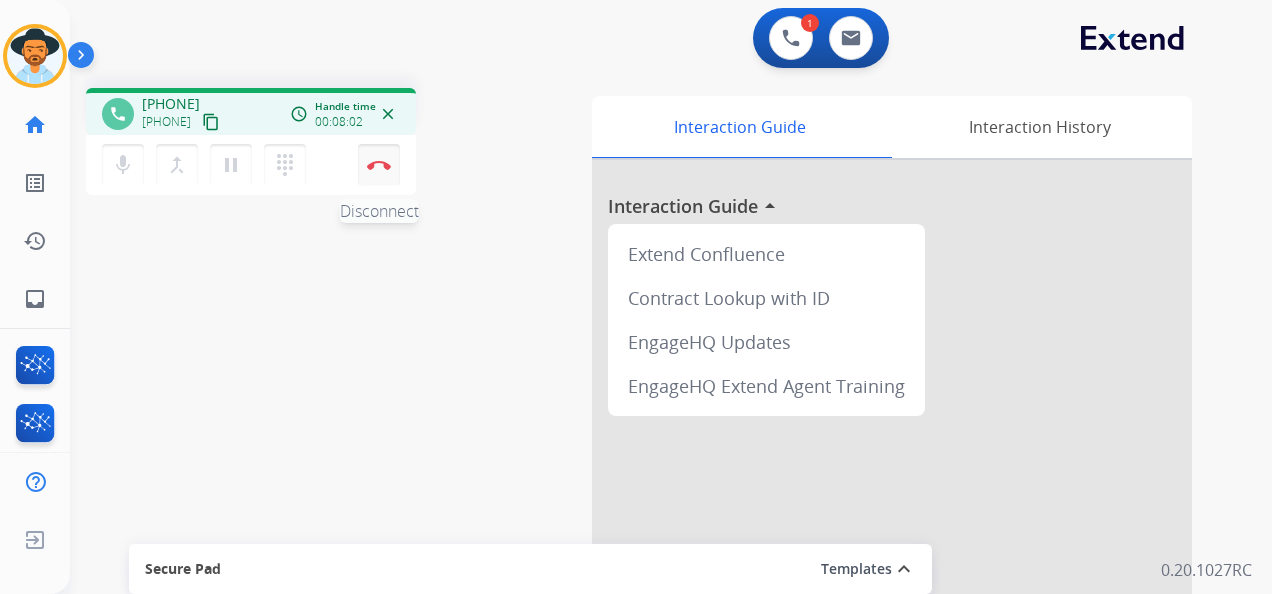 click at bounding box center (379, 165) 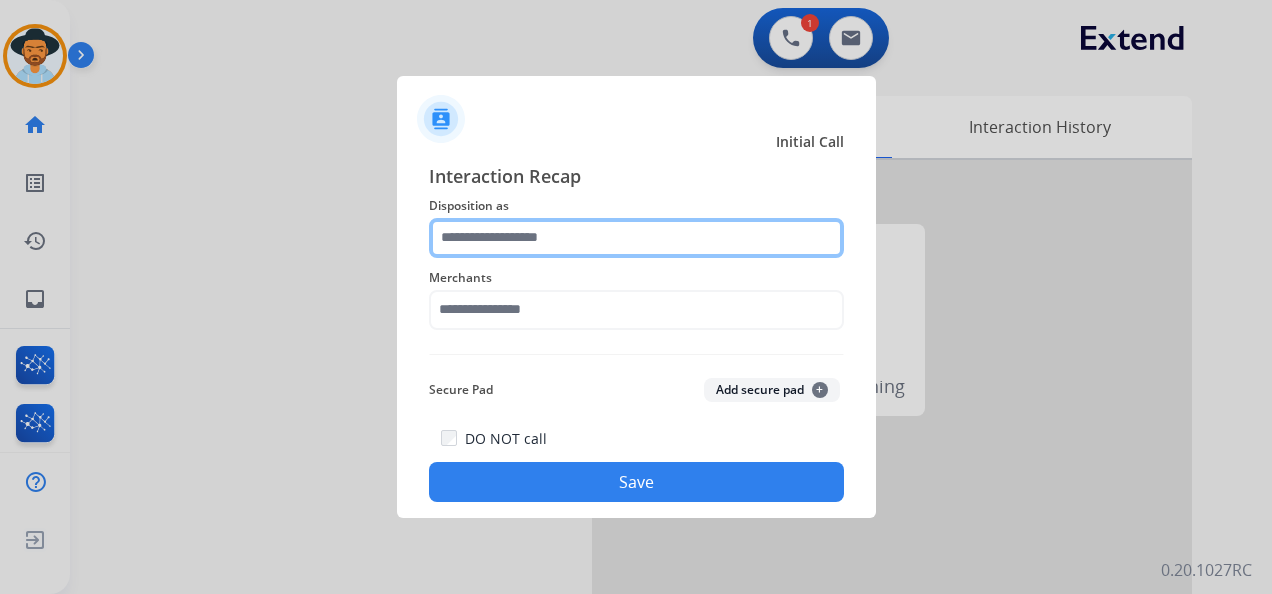 click 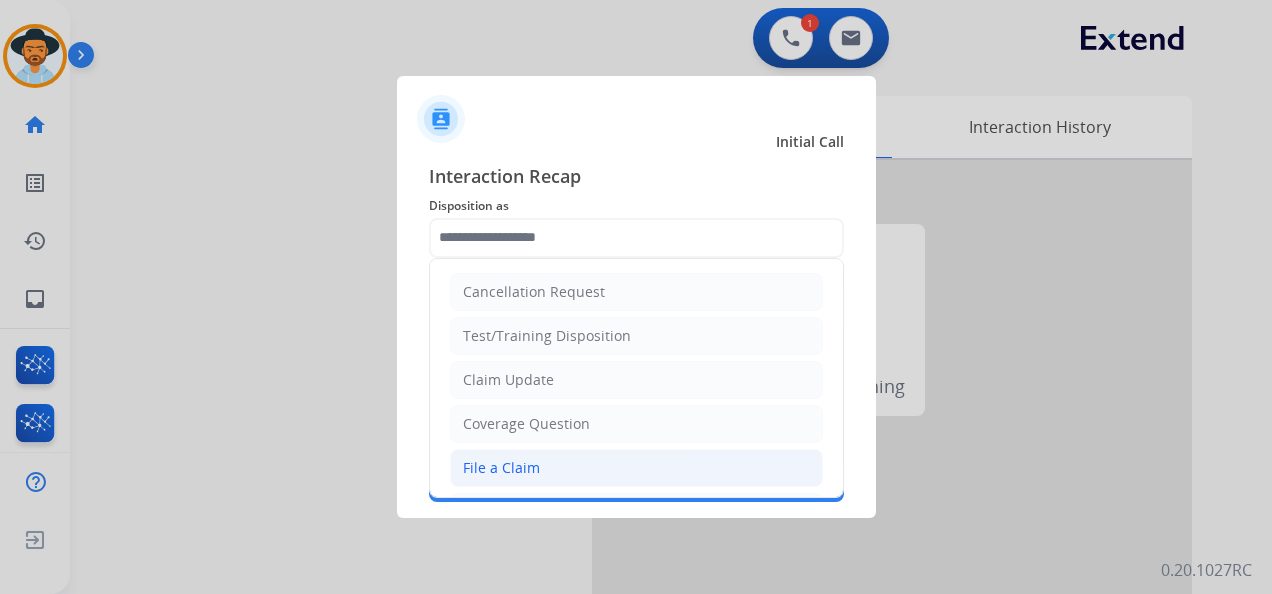 click on "File a Claim" 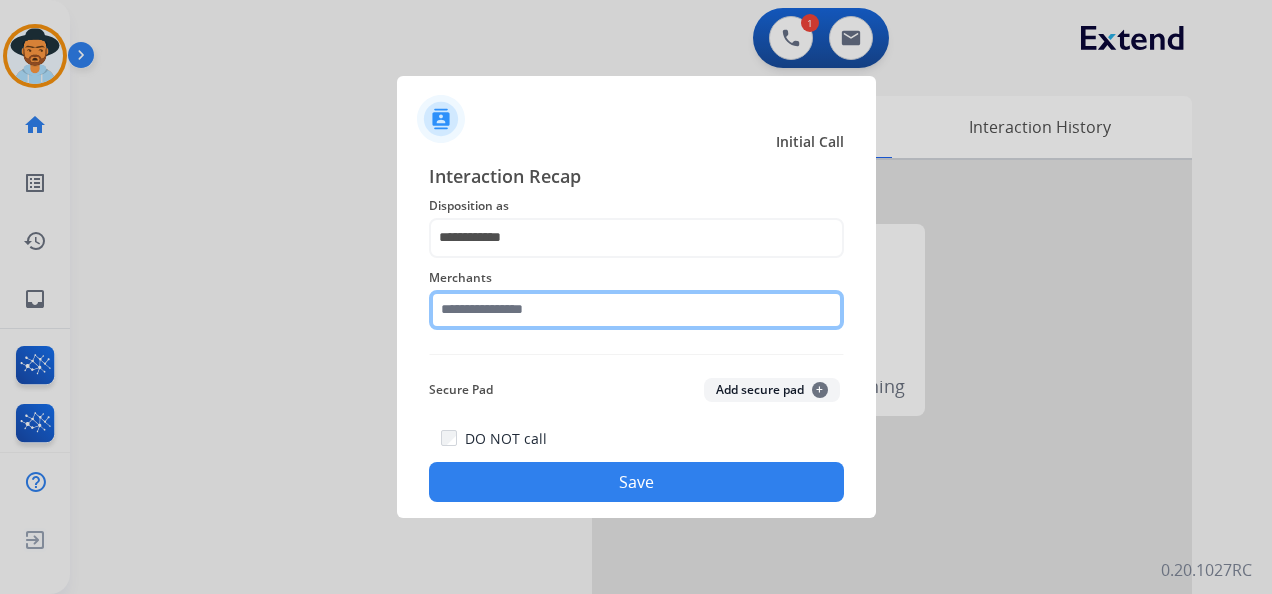 click 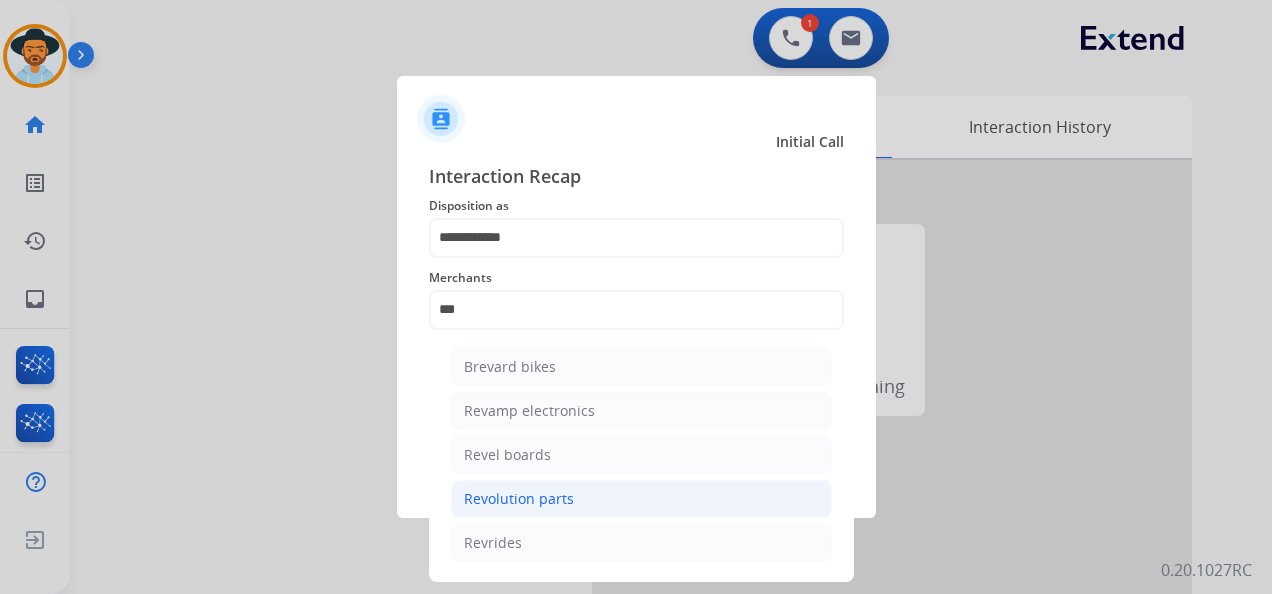 click on "Revolution parts" 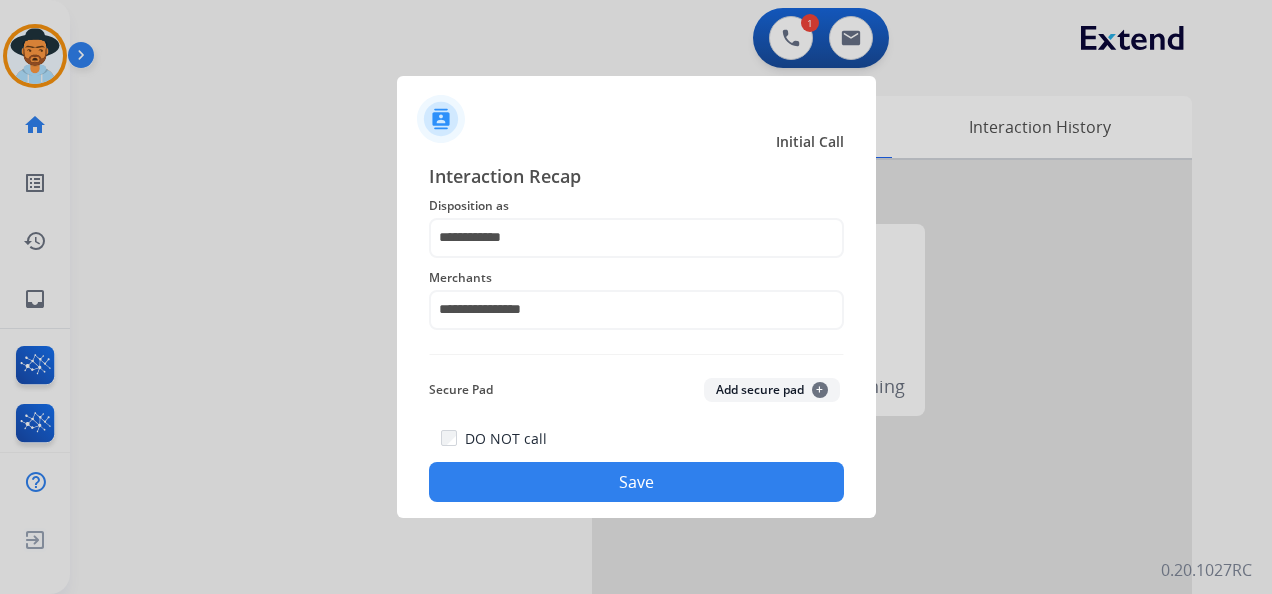 click on "Save" 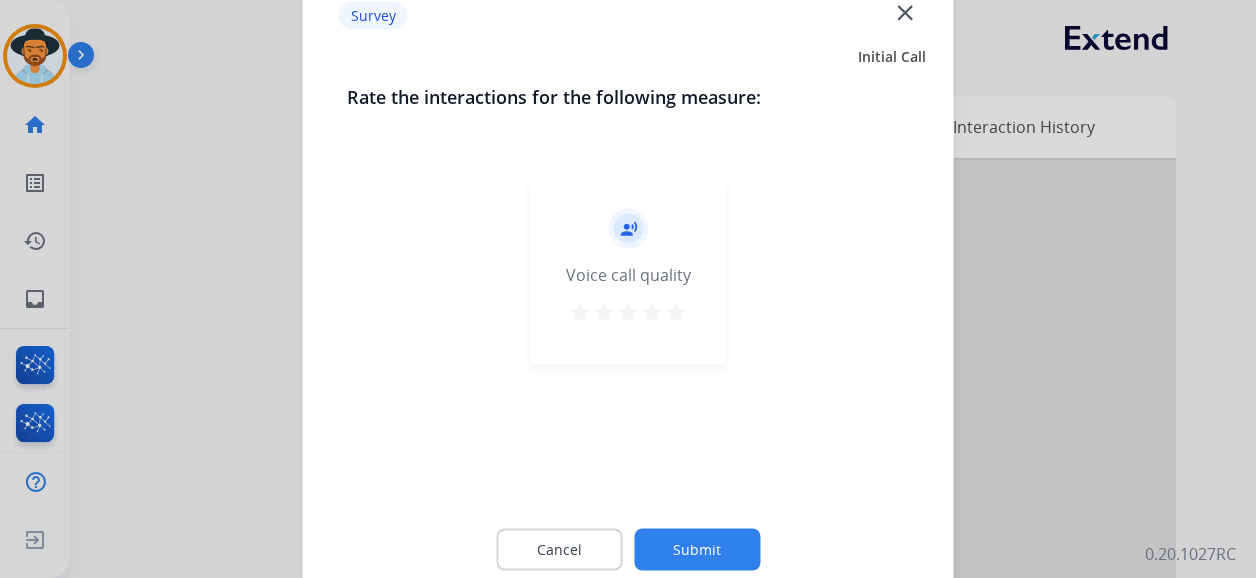 click on "star" at bounding box center [676, 313] 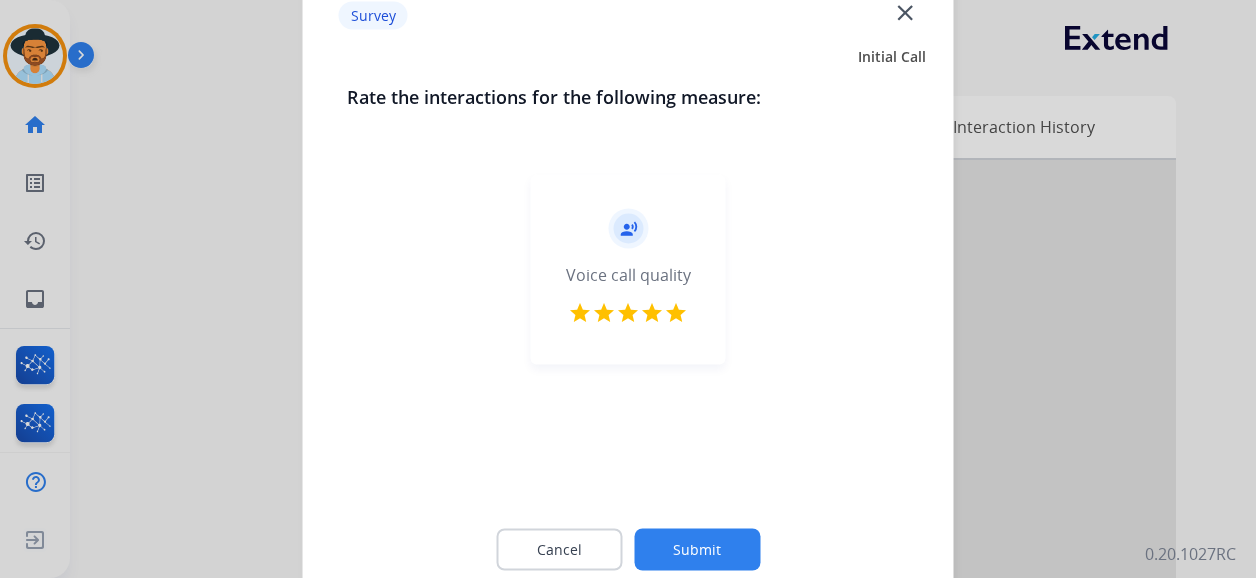 click on "Submit" 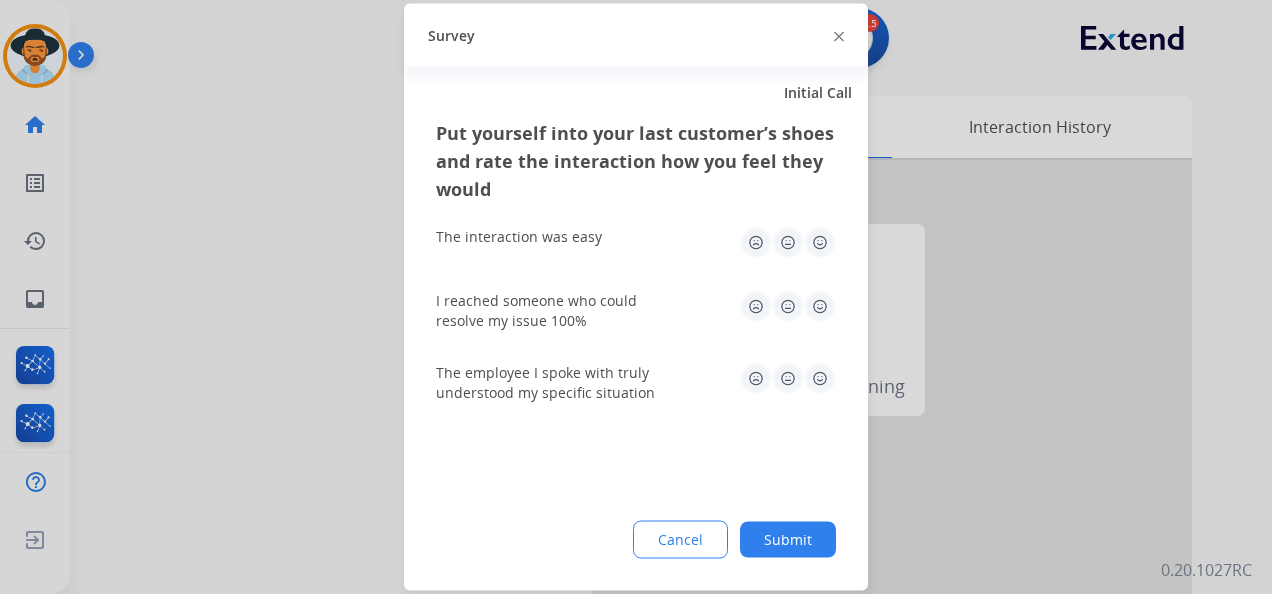 click 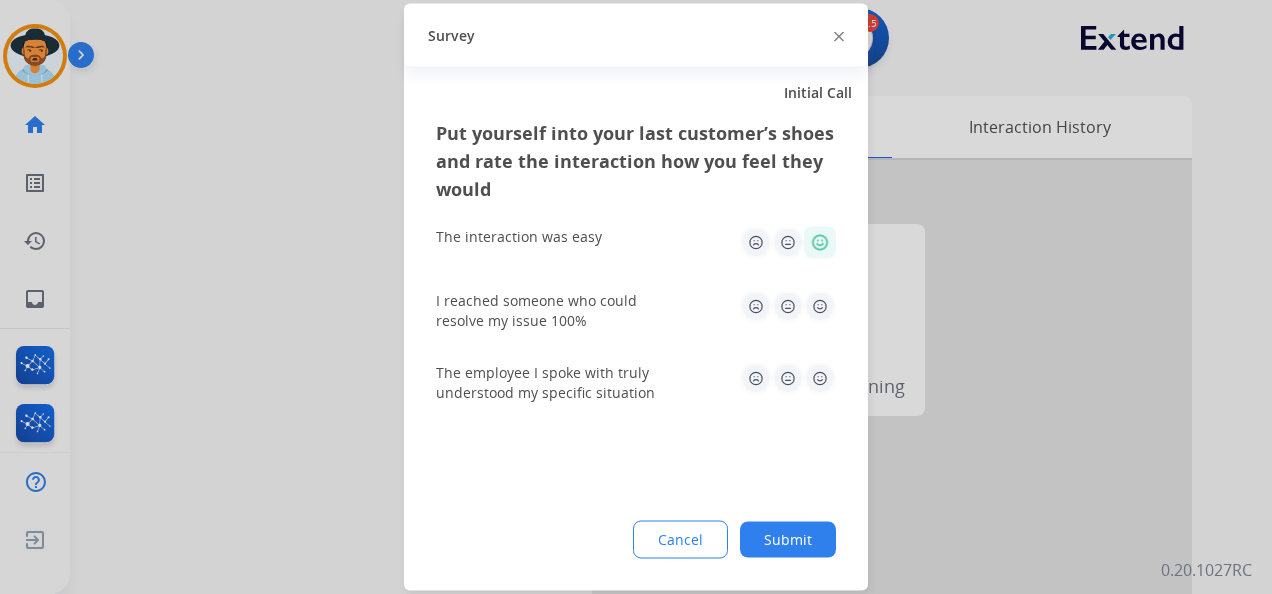click 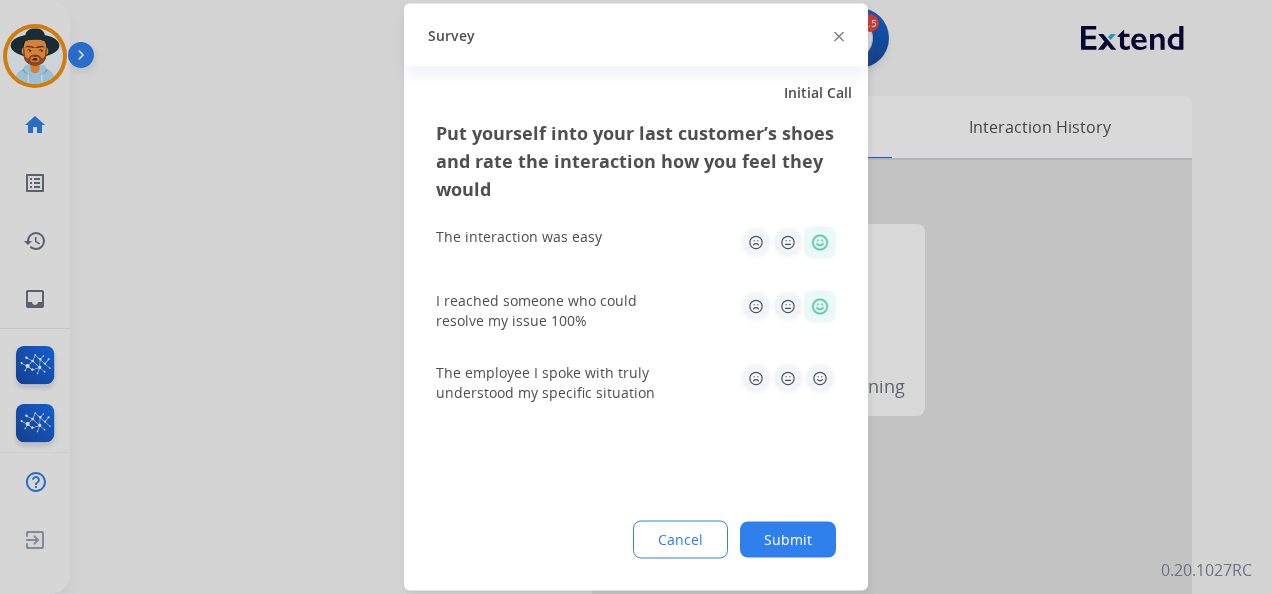 drag, startPoint x: 816, startPoint y: 371, endPoint x: 821, endPoint y: 391, distance: 20.615528 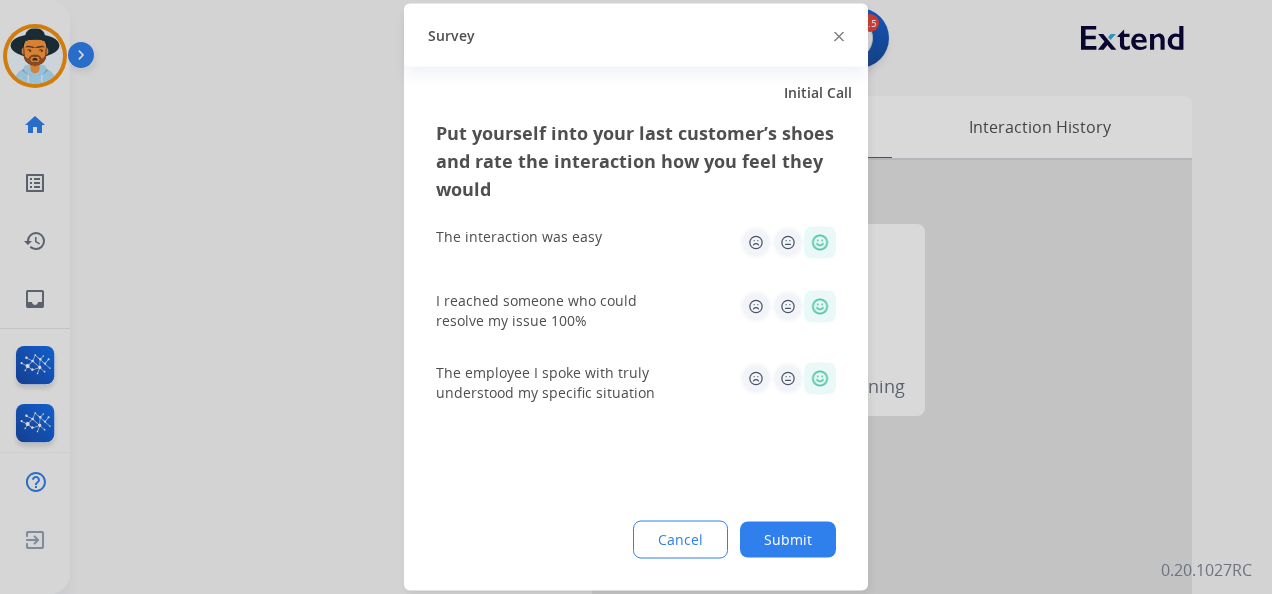 click on "Submit" 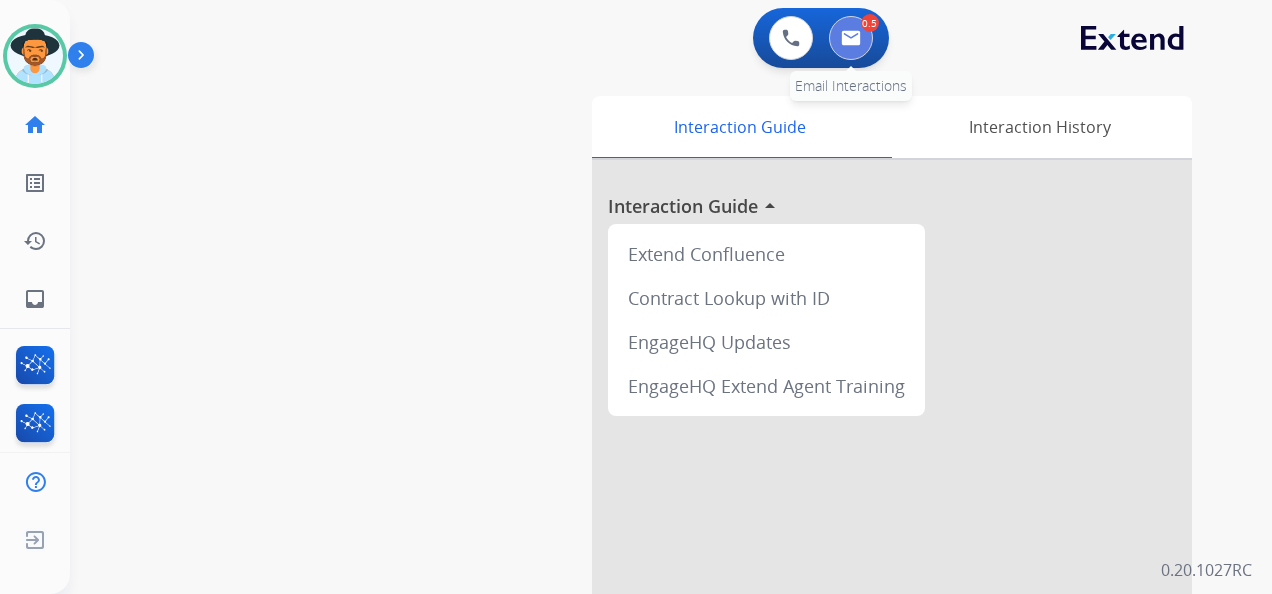 click at bounding box center (851, 38) 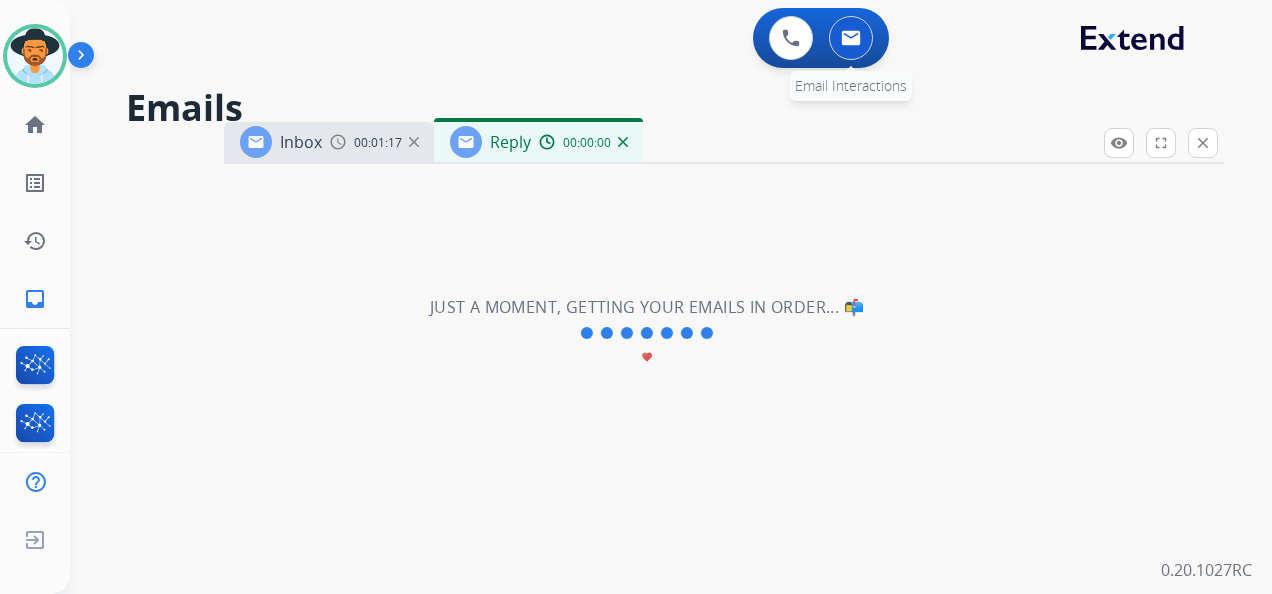 select on "**********" 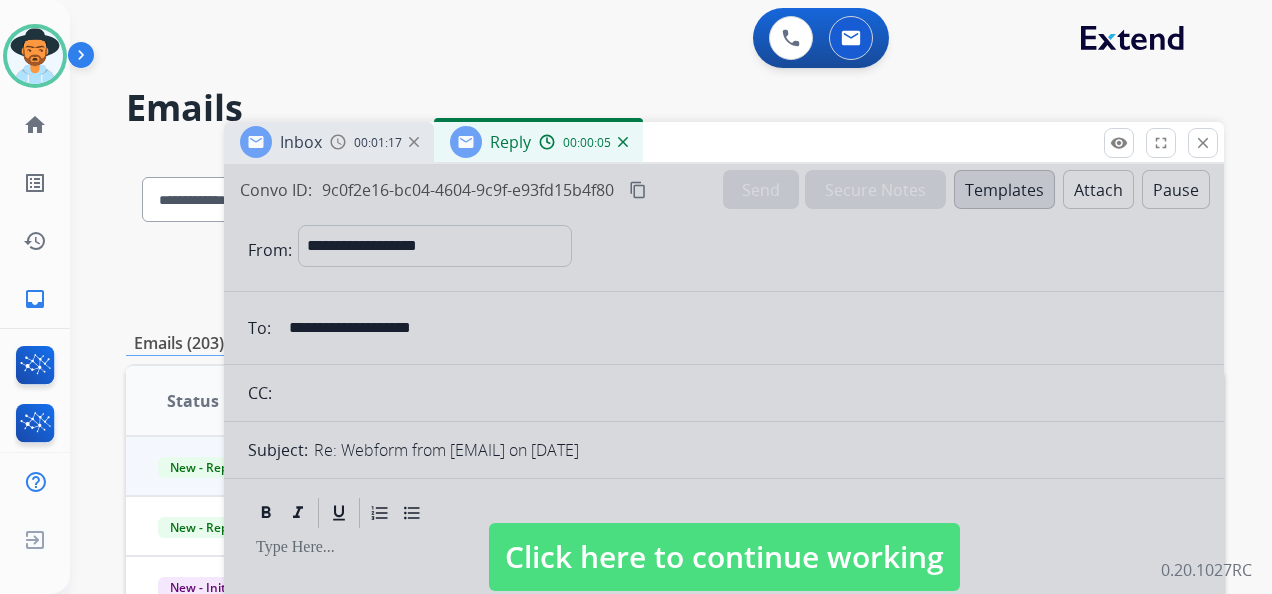 click on "Click here to continue working" at bounding box center (724, 557) 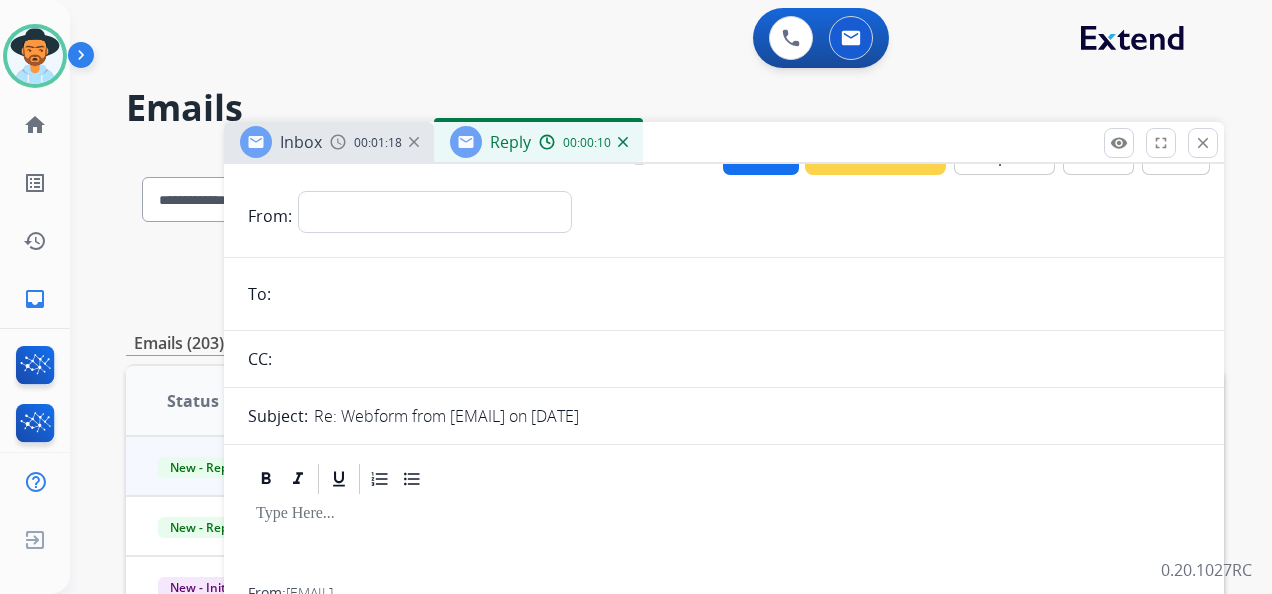 scroll, scrollTop: 0, scrollLeft: 0, axis: both 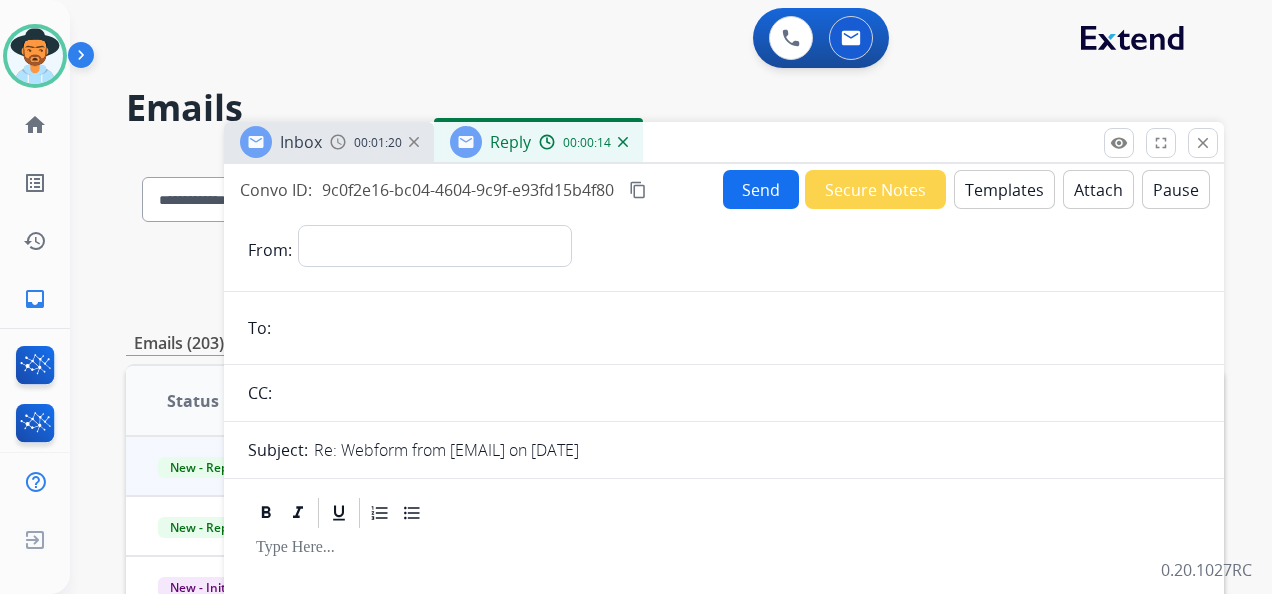 click at bounding box center [414, 142] 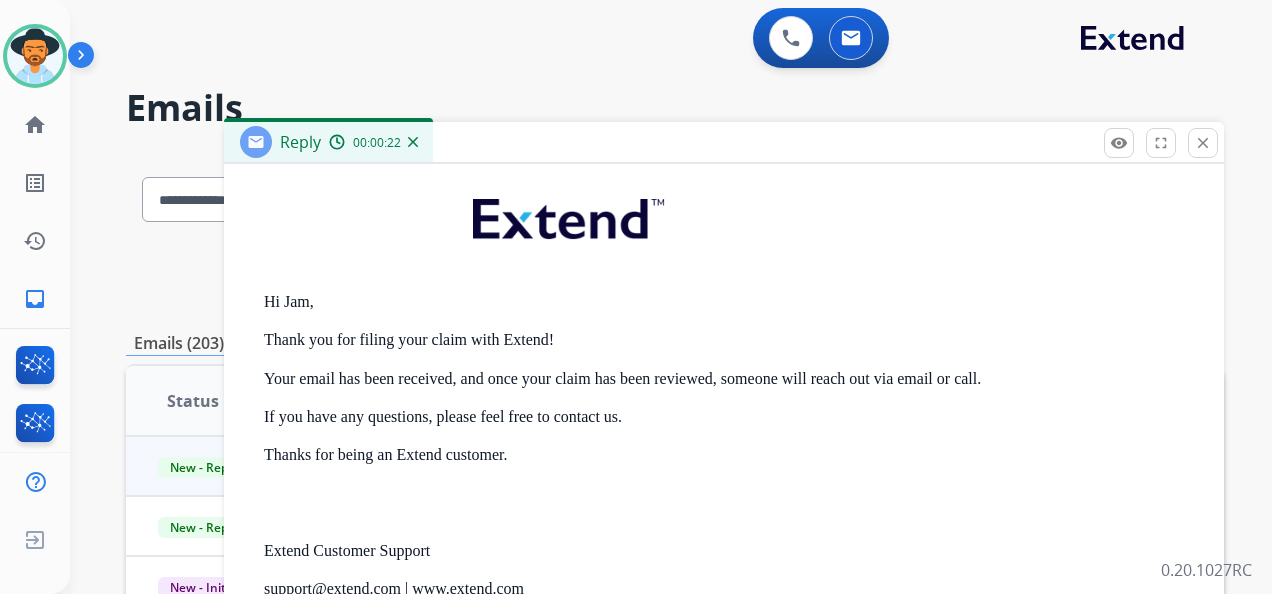 scroll, scrollTop: 700, scrollLeft: 0, axis: vertical 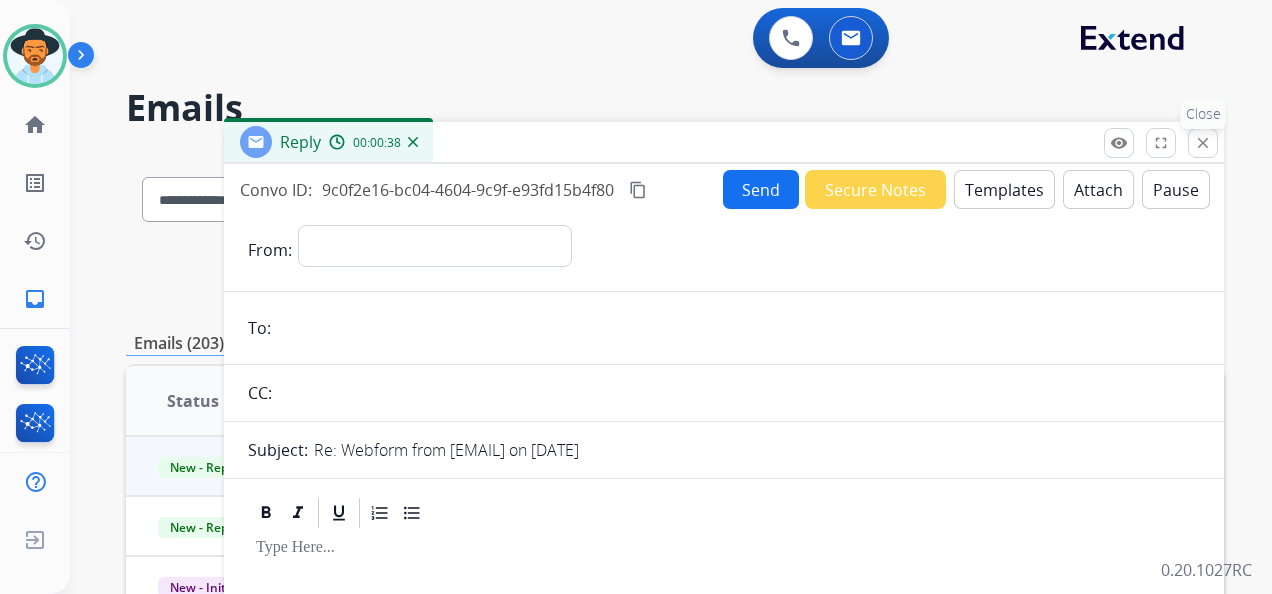 click on "close" at bounding box center (1203, 143) 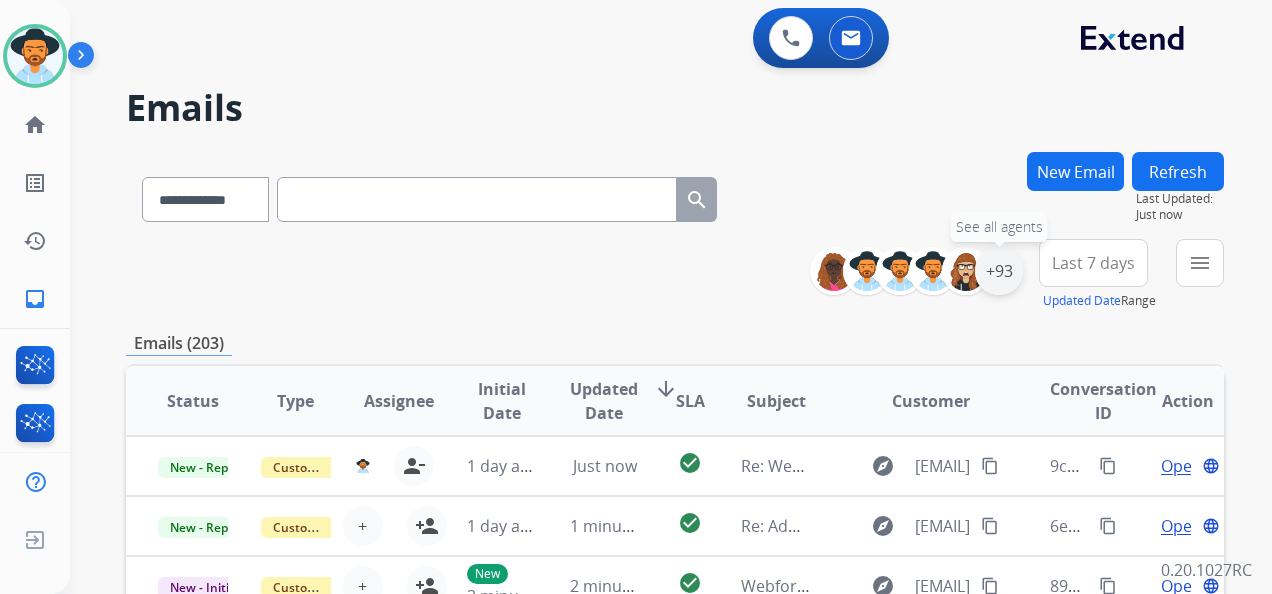 click on "+93" at bounding box center [999, 271] 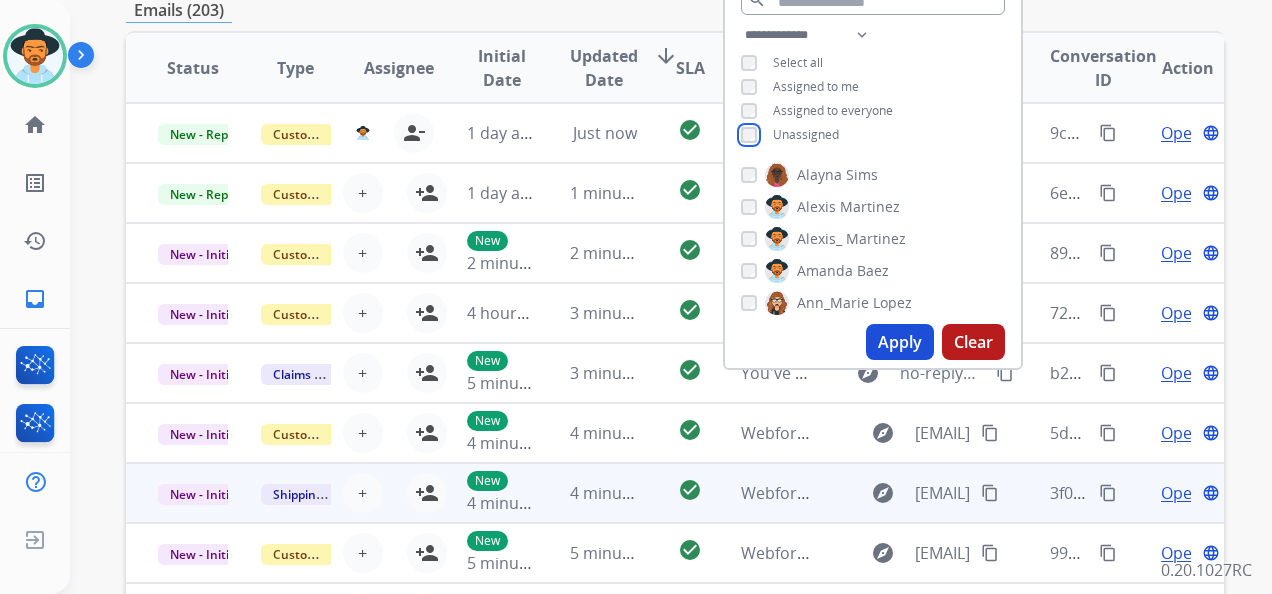 scroll, scrollTop: 400, scrollLeft: 0, axis: vertical 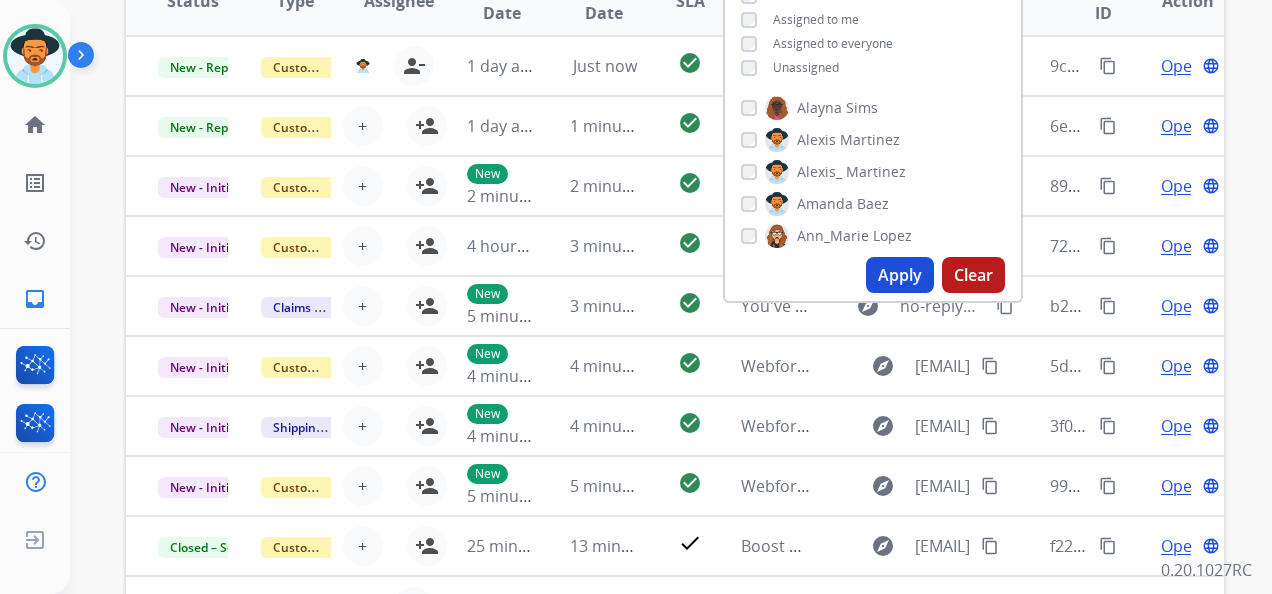 click on "Apply" at bounding box center (900, 275) 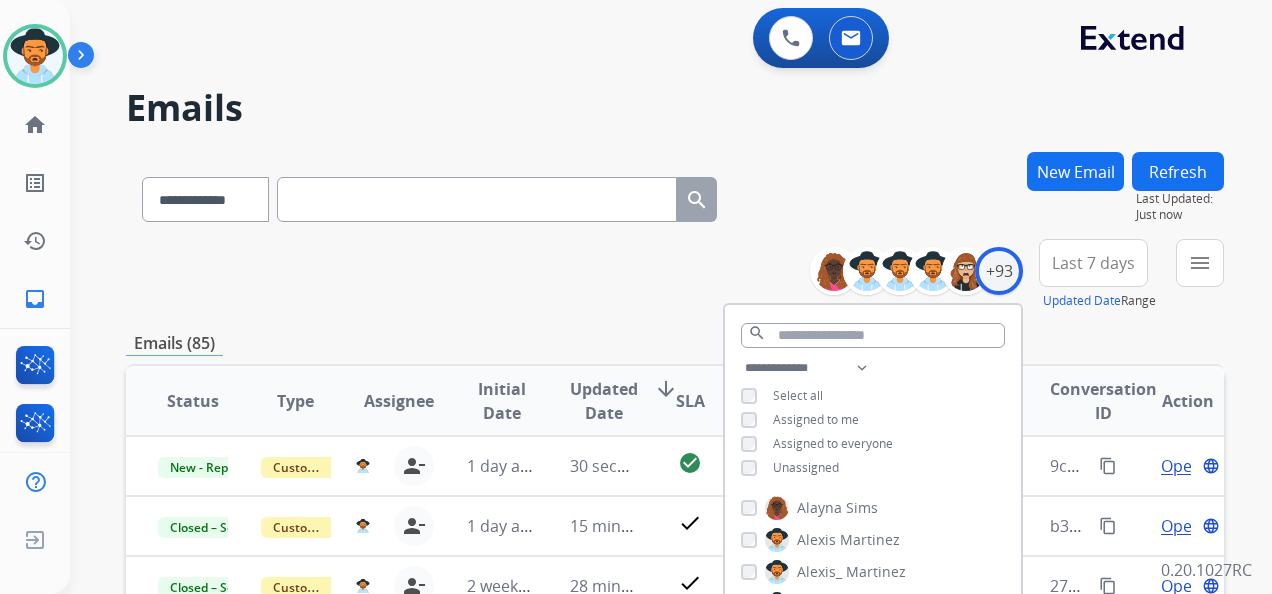 click on "**********" at bounding box center (675, 645) 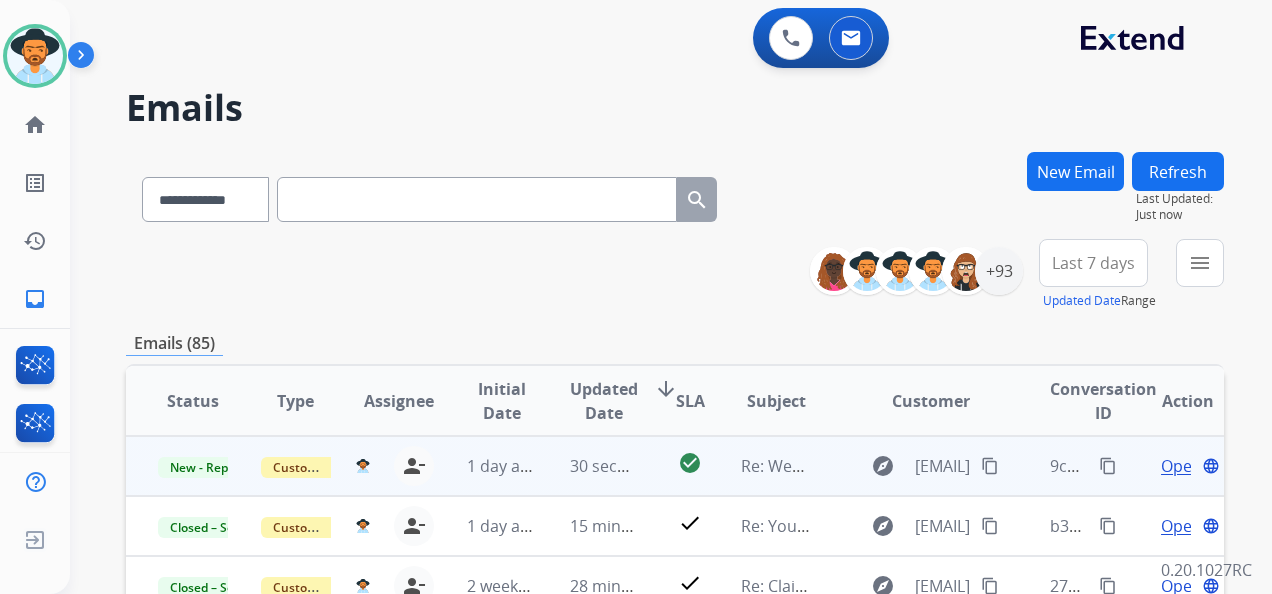 click on "Open" at bounding box center [1181, 466] 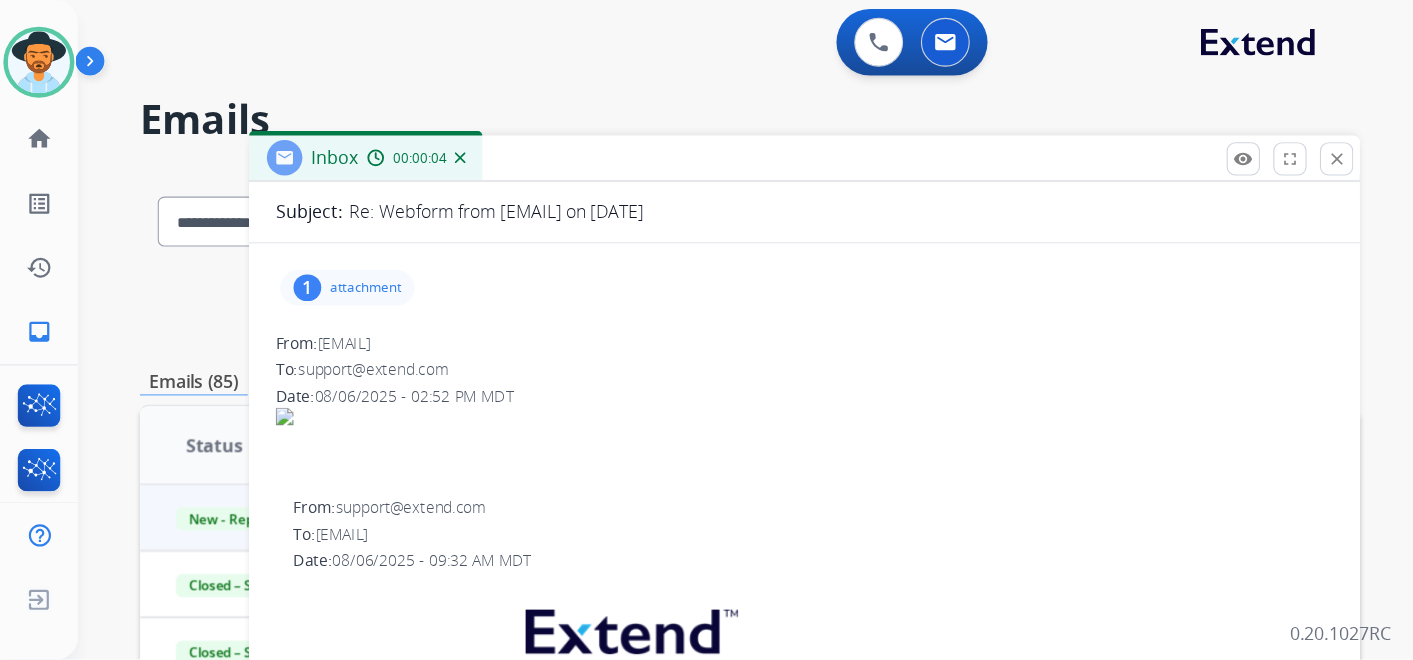 scroll, scrollTop: 100, scrollLeft: 0, axis: vertical 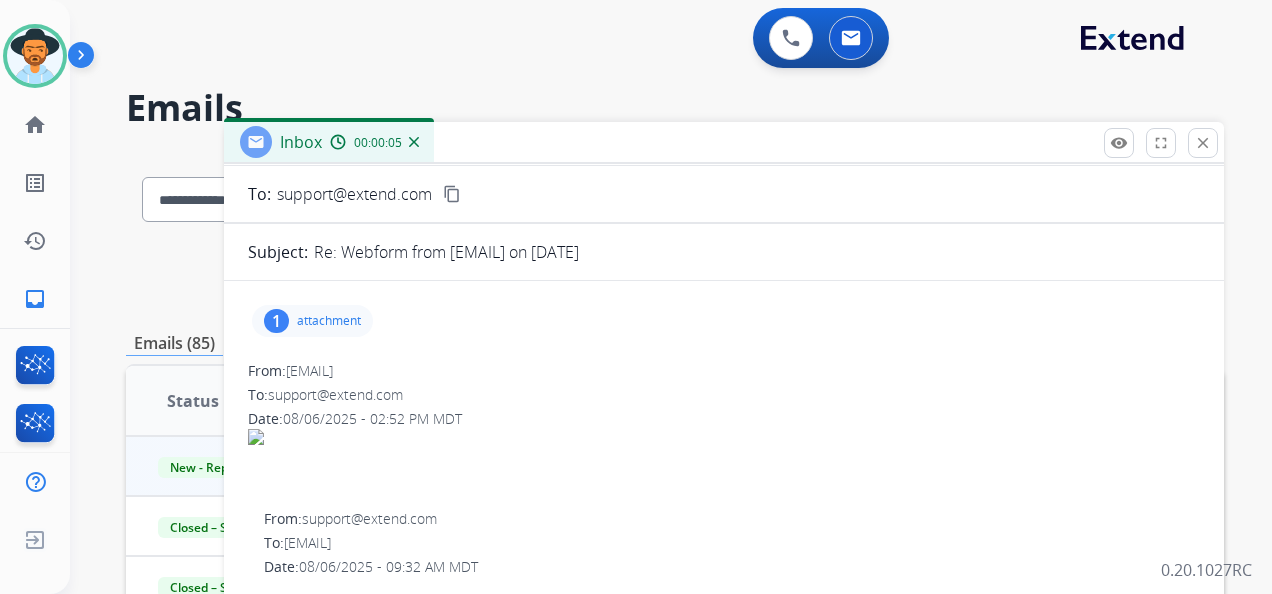 click on "attachment" at bounding box center [329, 321] 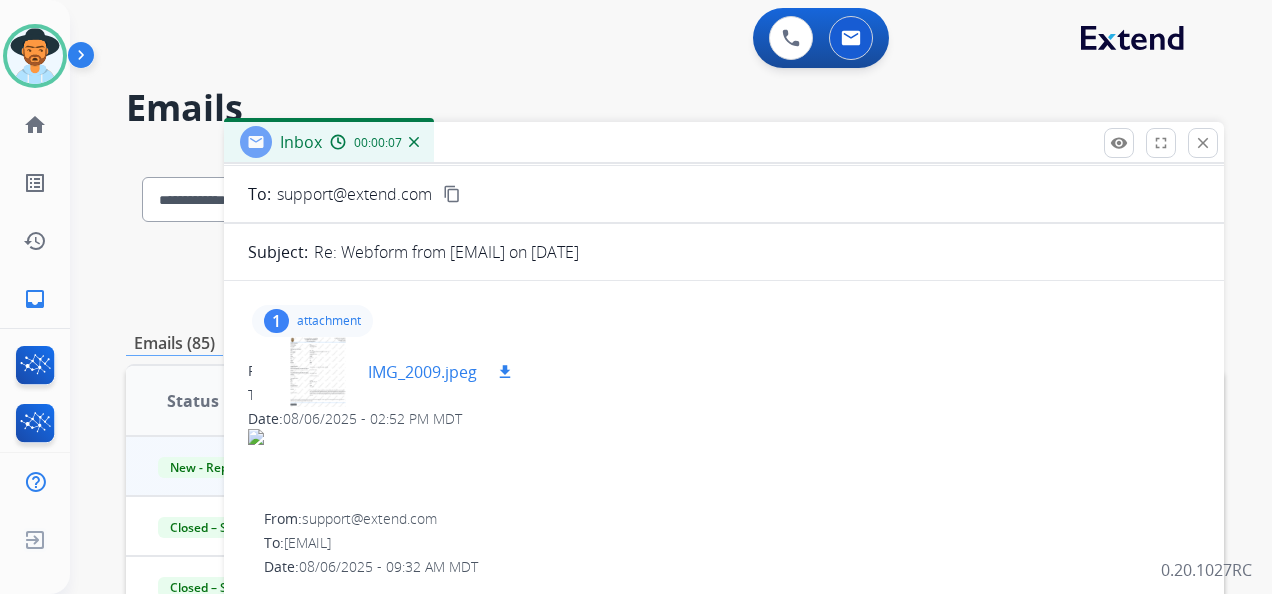 click on "download" at bounding box center [505, 372] 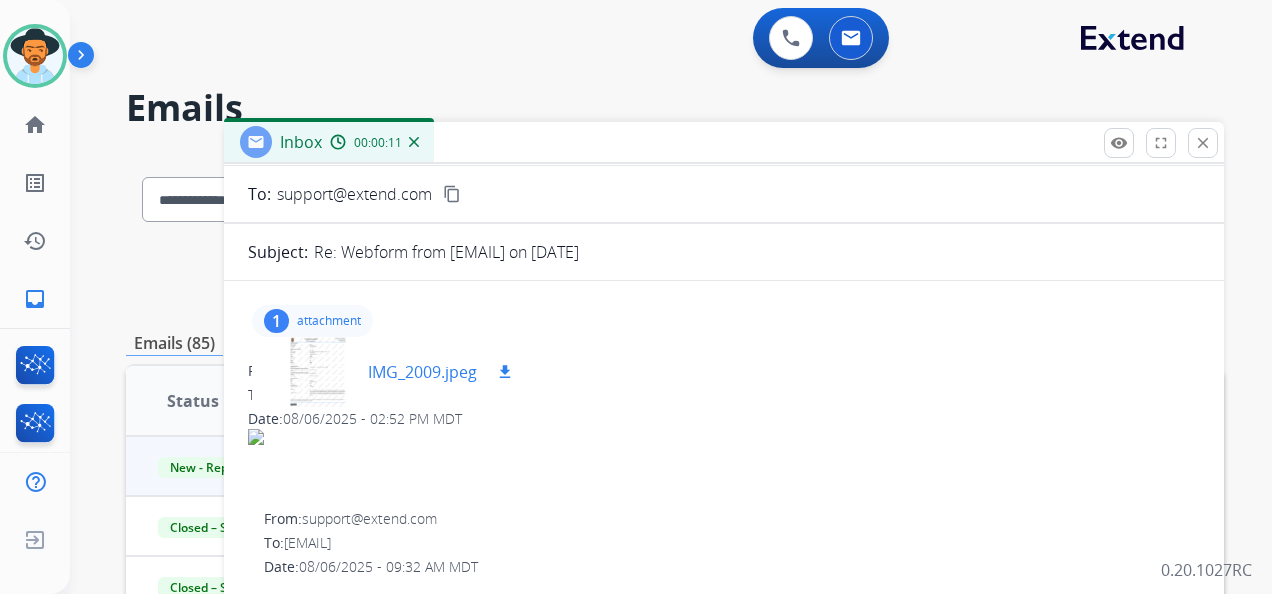 click on "download" at bounding box center (505, 372) 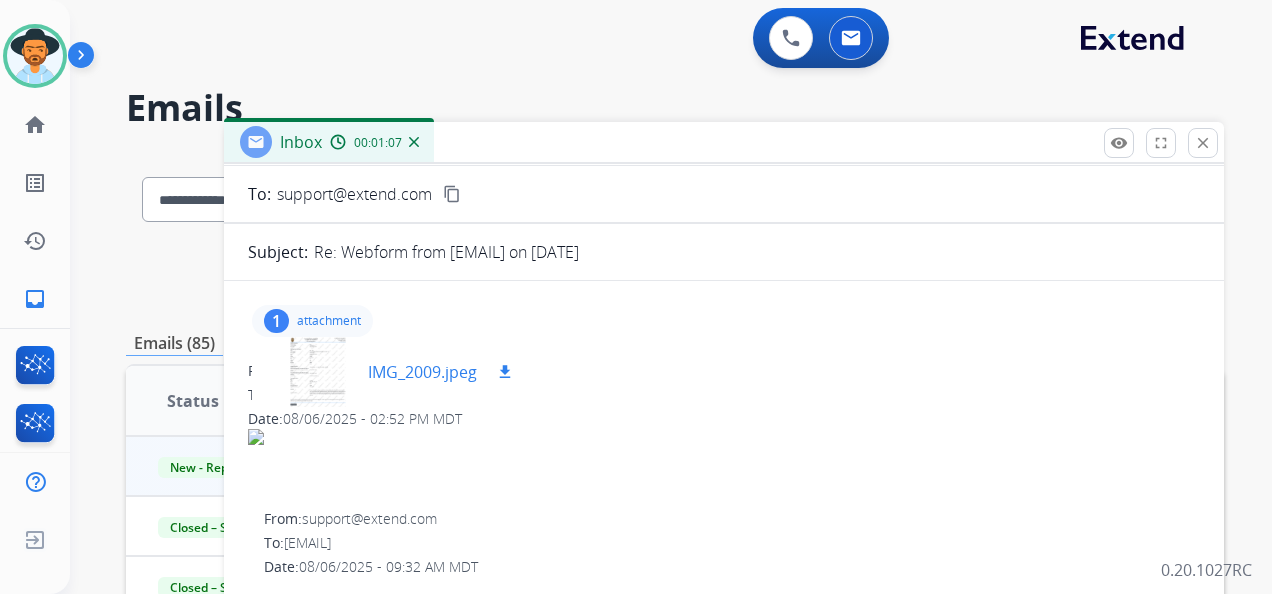 click at bounding box center [318, 372] 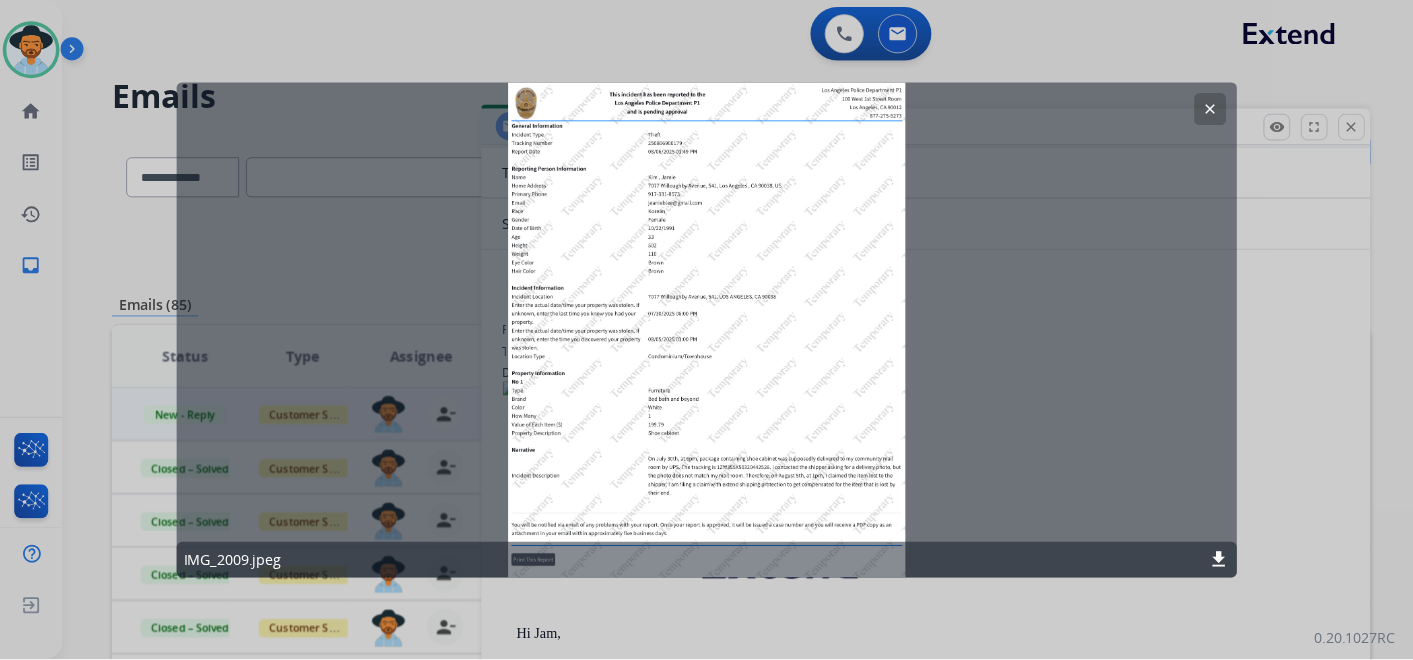 scroll, scrollTop: 100, scrollLeft: 0, axis: vertical 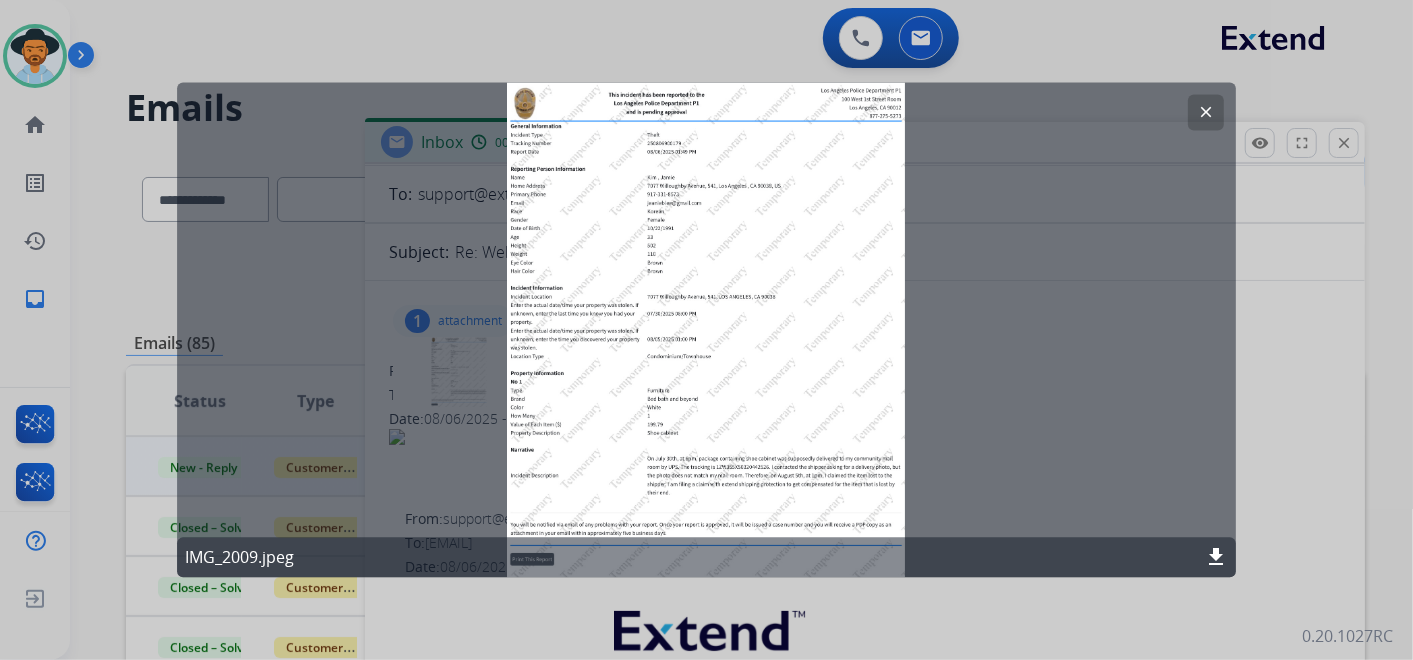drag, startPoint x: 1041, startPoint y: 6, endPoint x: 634, endPoint y: 26, distance: 407.49112 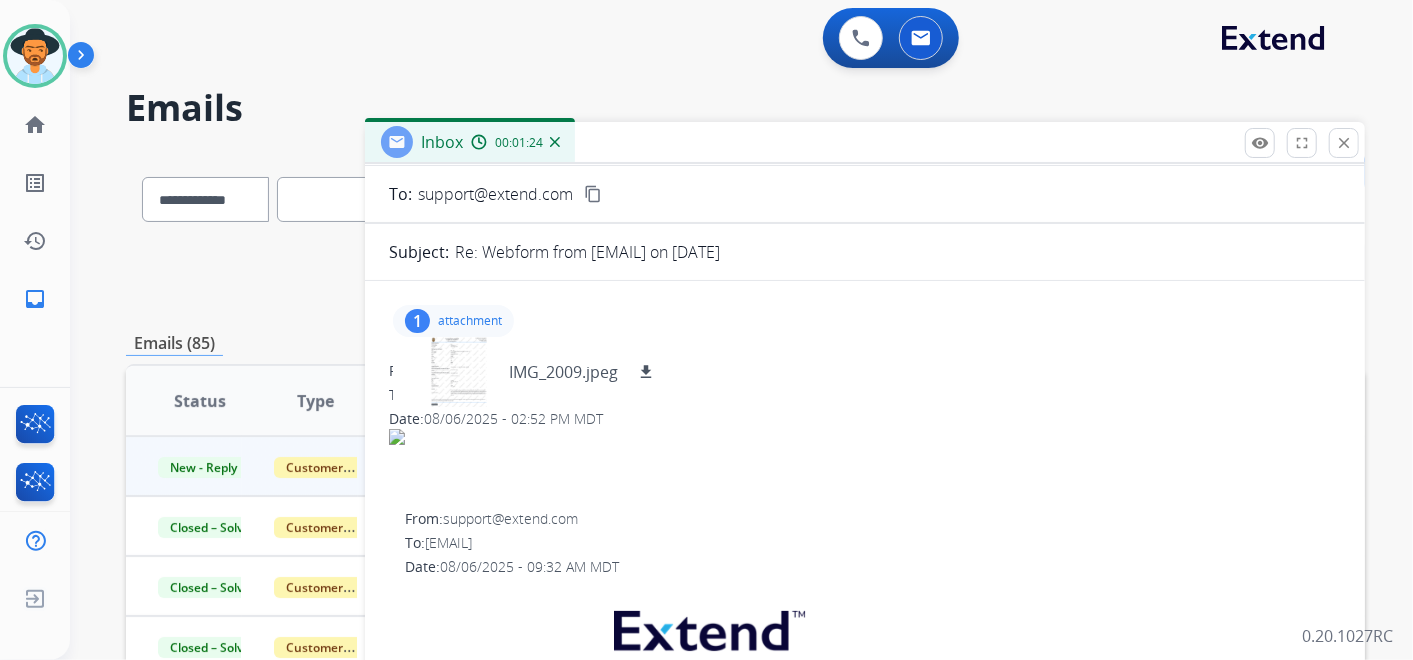 click on "Inbox  00:01:24" at bounding box center [865, 143] 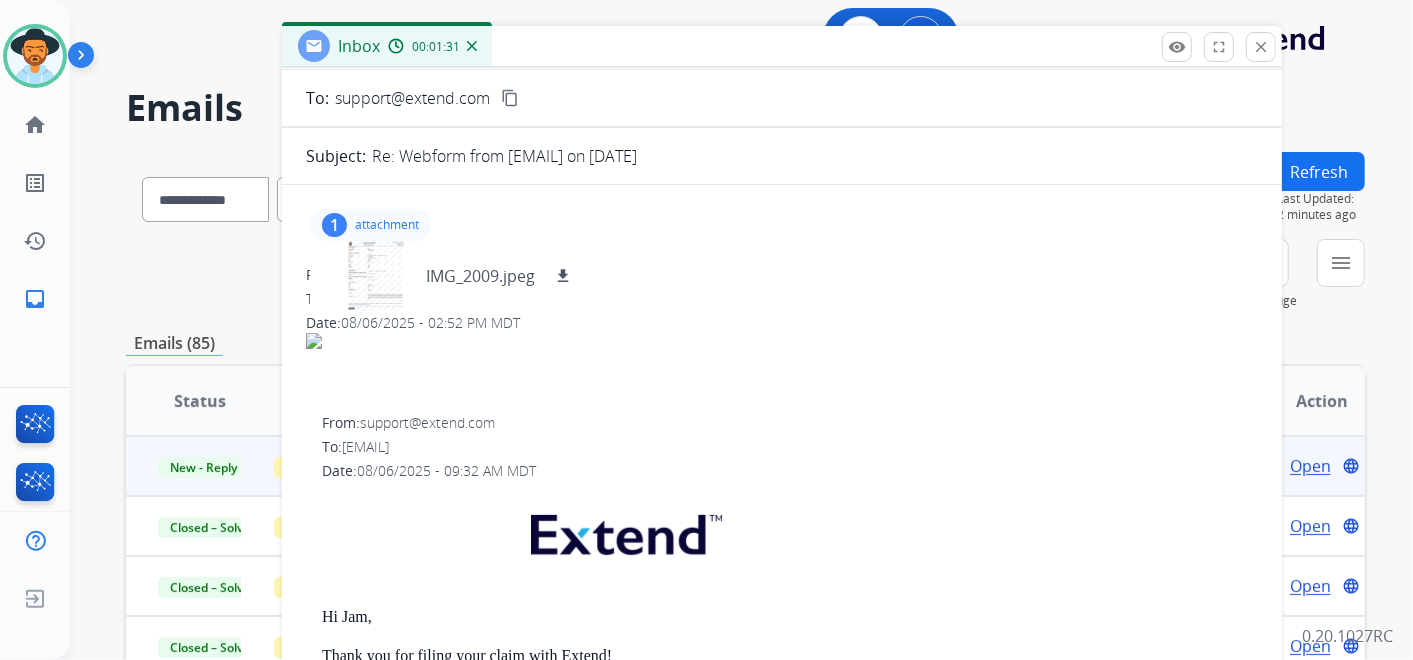 drag, startPoint x: 805, startPoint y: 150, endPoint x: 713, endPoint y: 57, distance: 130.81667 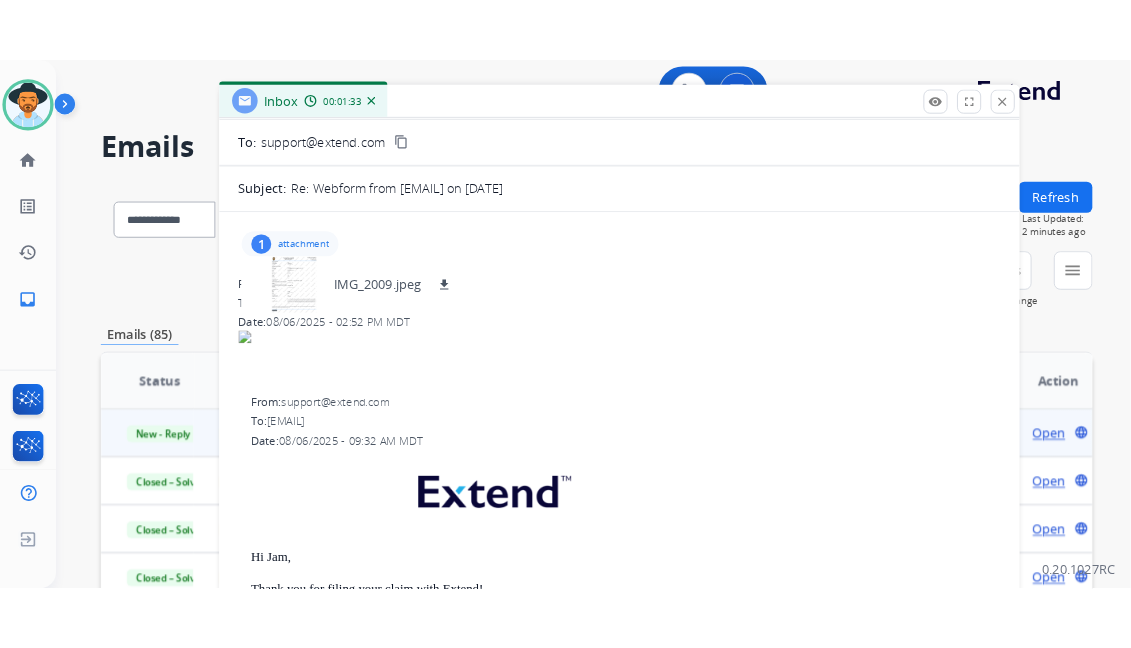scroll, scrollTop: 101, scrollLeft: 0, axis: vertical 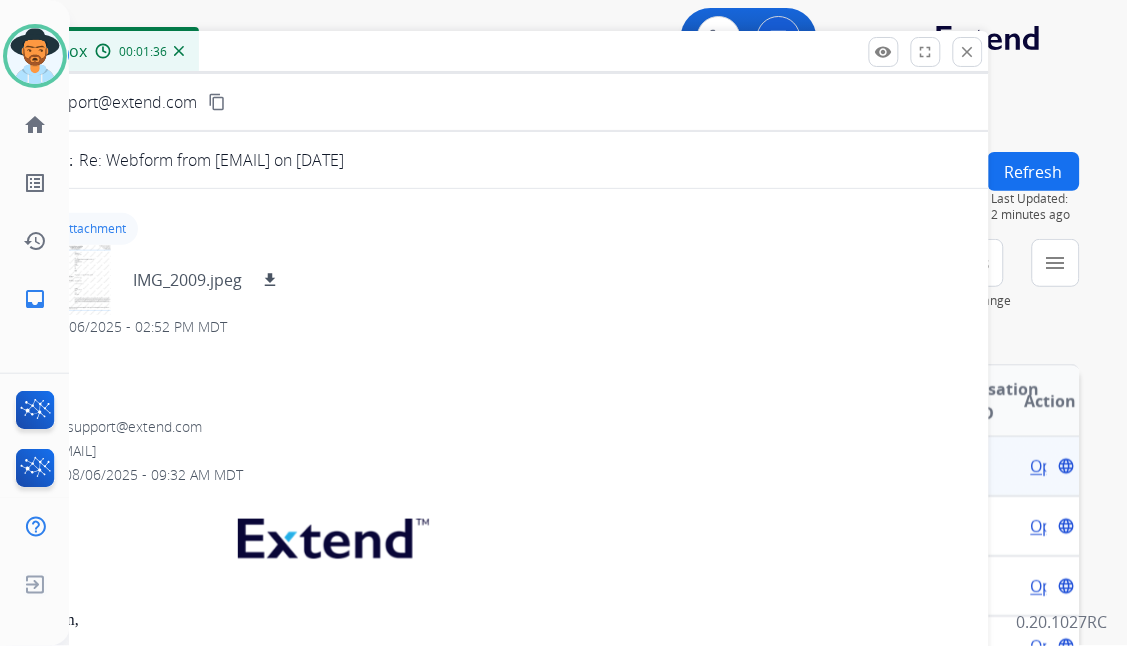 click on "1 attachment  IMG_2009.jpeg  download" at bounding box center (489, 229) 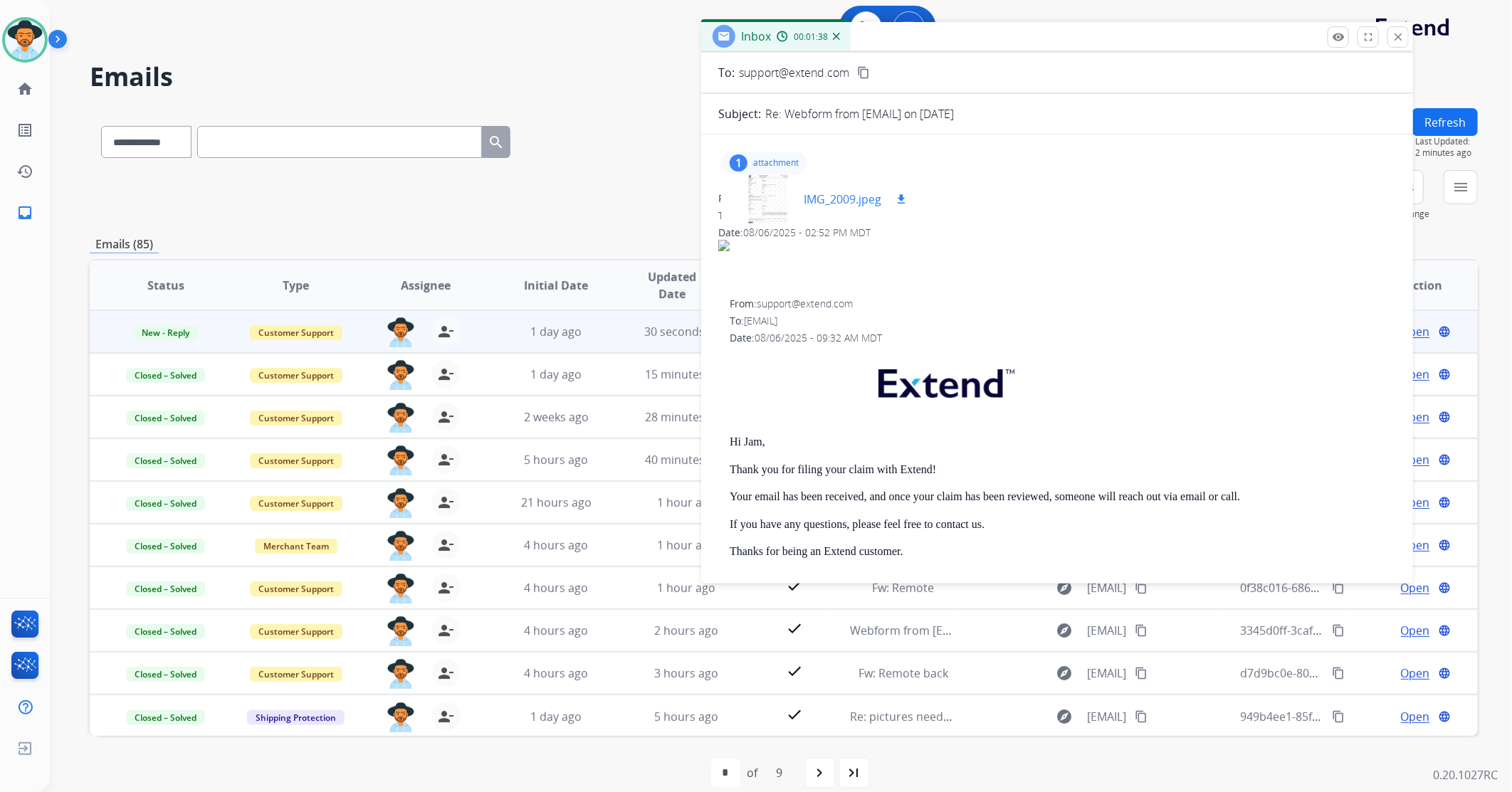 click on "IMG_2009.jpeg  download" at bounding box center (821, 199) 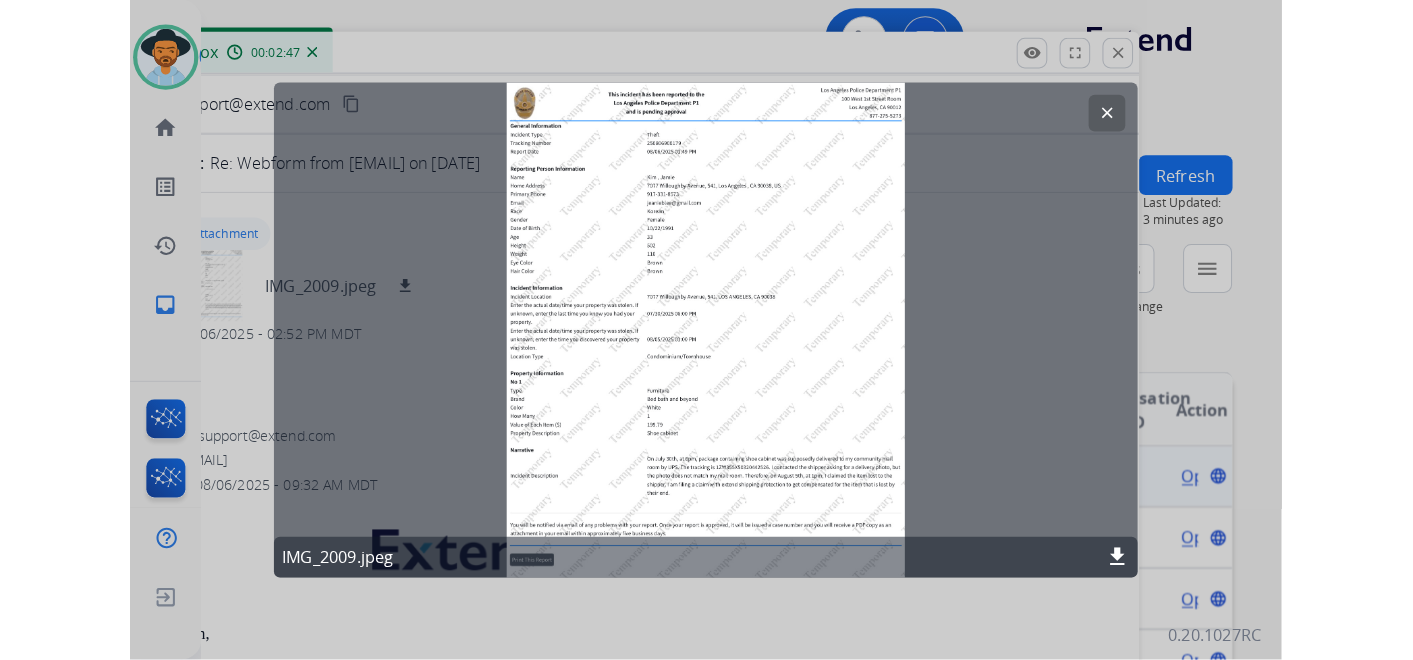 scroll, scrollTop: 100, scrollLeft: 0, axis: vertical 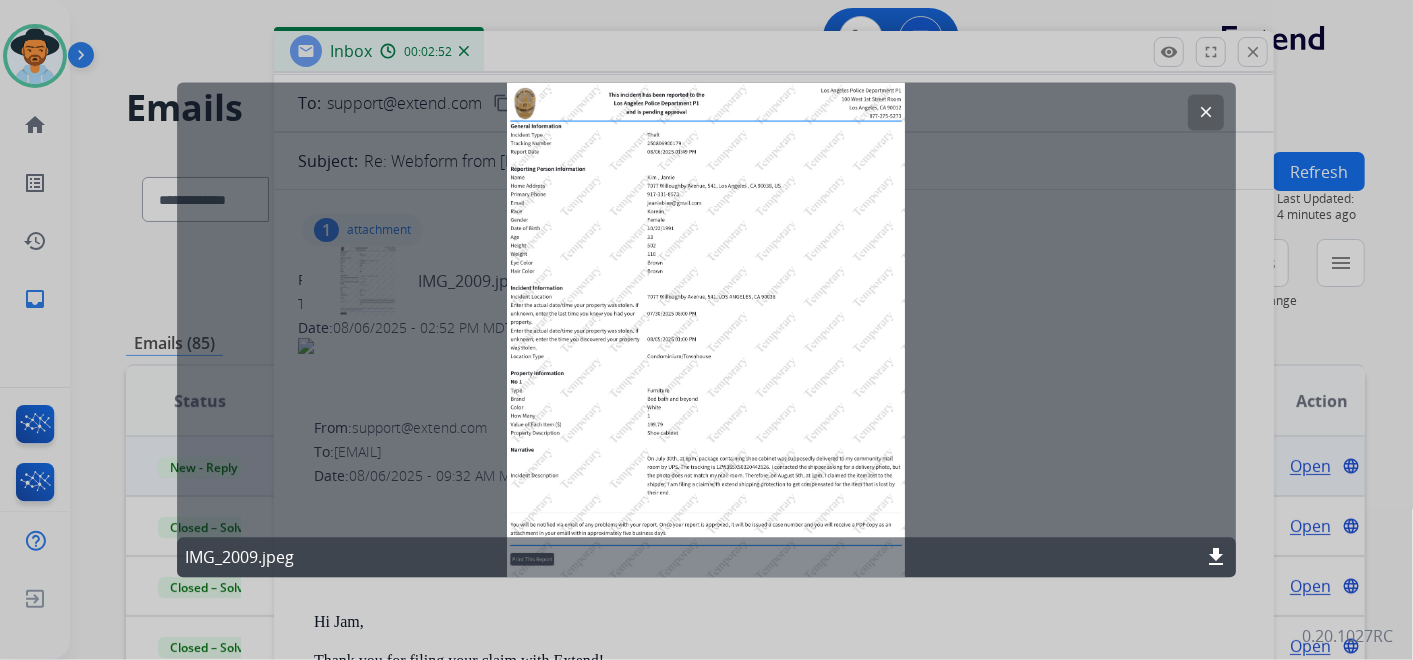 click on "clear" 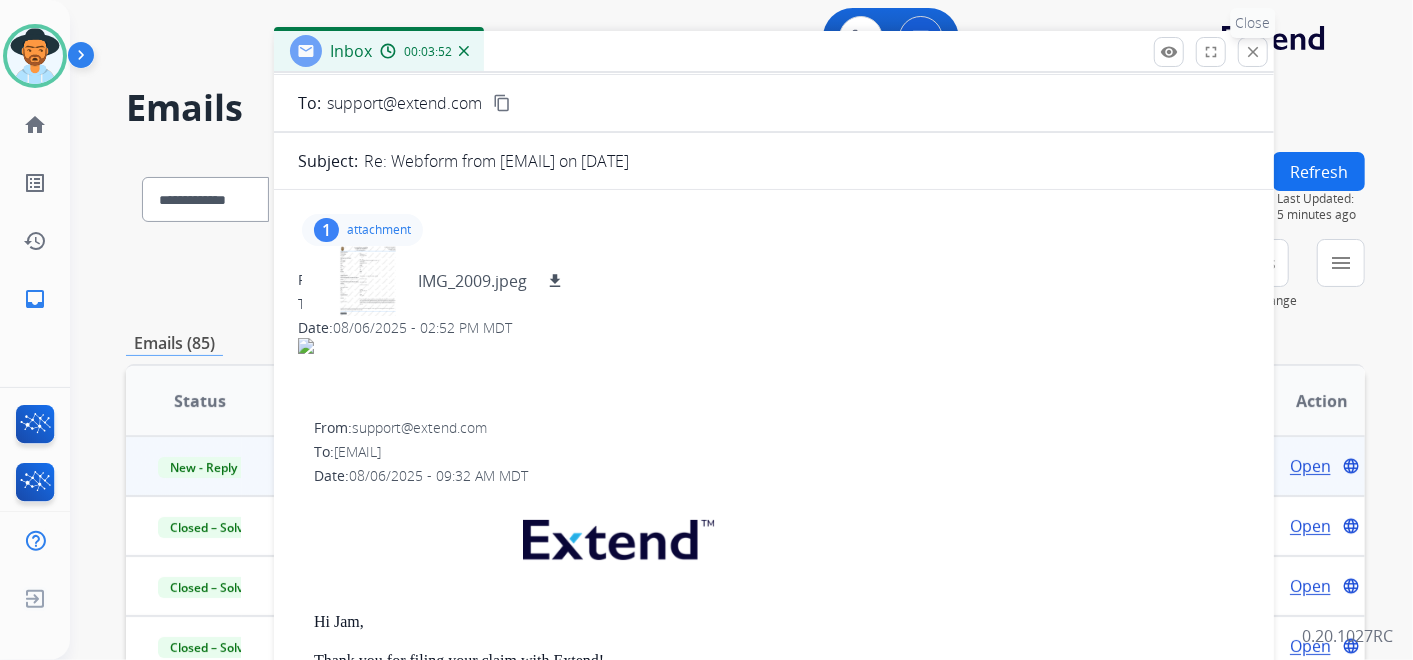 click on "close" at bounding box center [1253, 52] 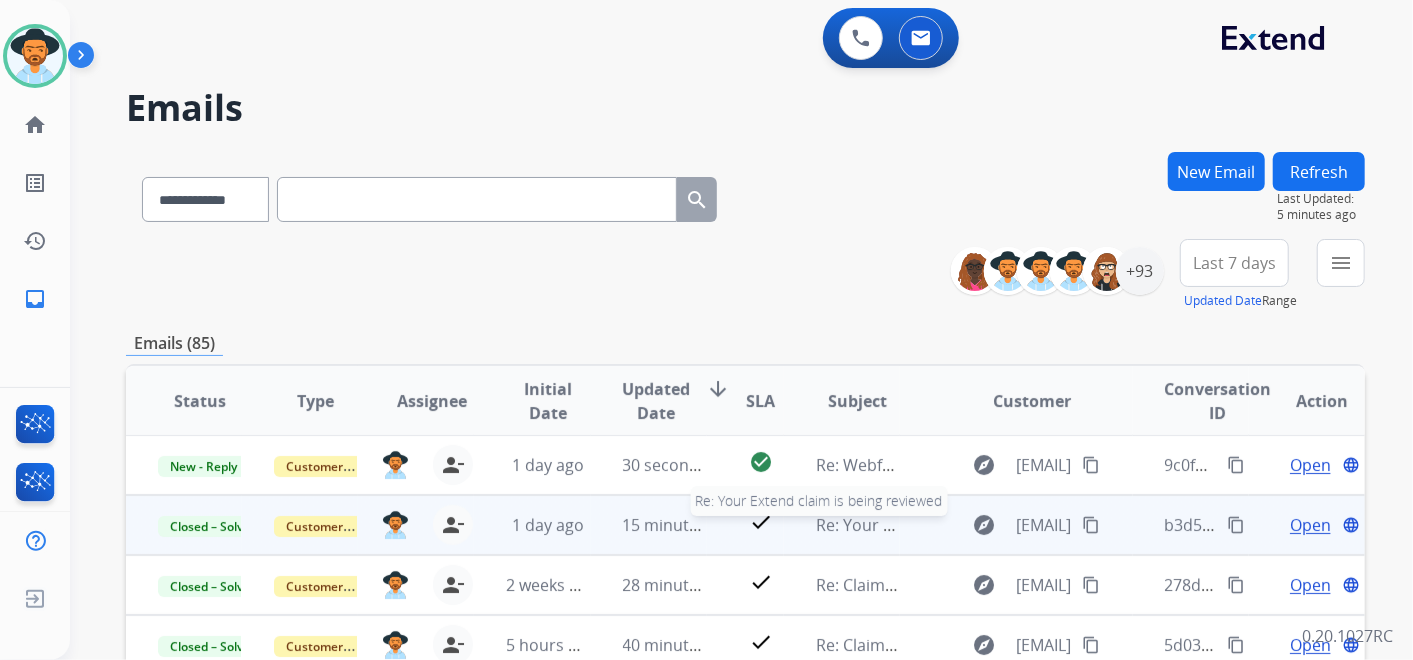 scroll, scrollTop: 0, scrollLeft: 0, axis: both 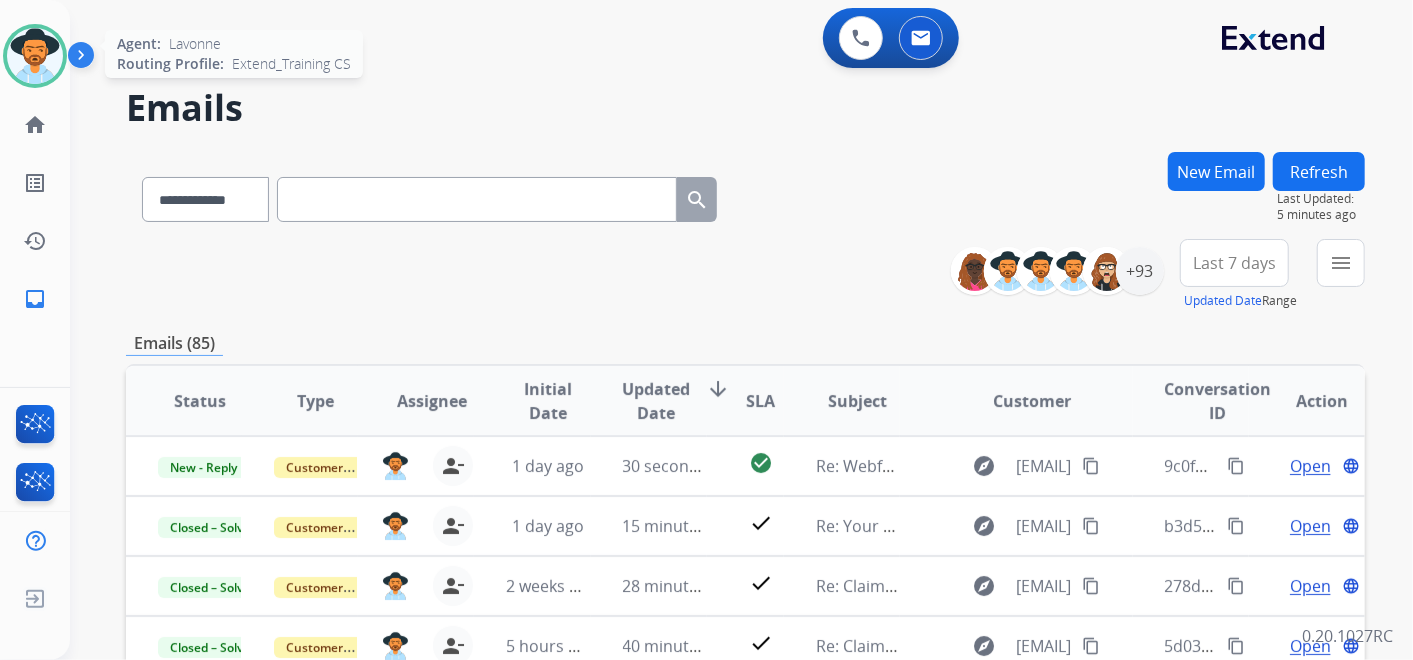 click at bounding box center (35, 56) 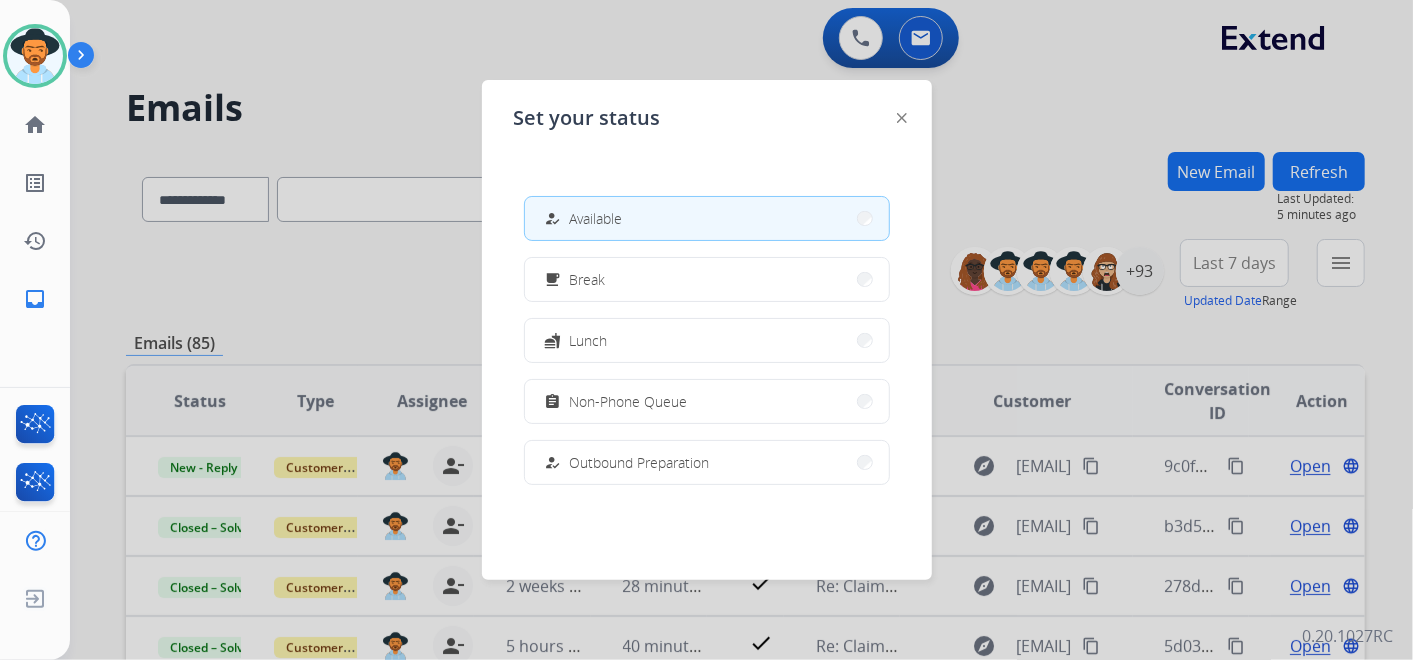 click on "assignment Non-Phone Queue" at bounding box center (707, 401) 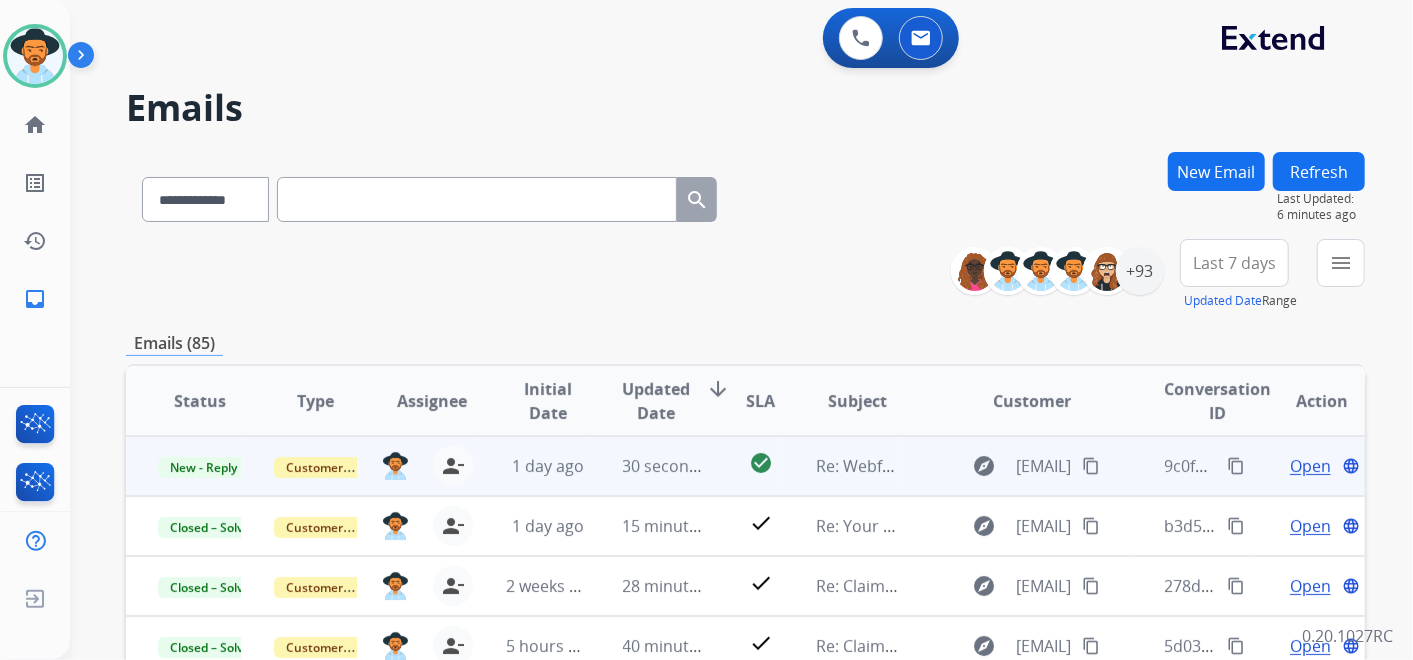 click on "content_copy" at bounding box center [1236, 466] 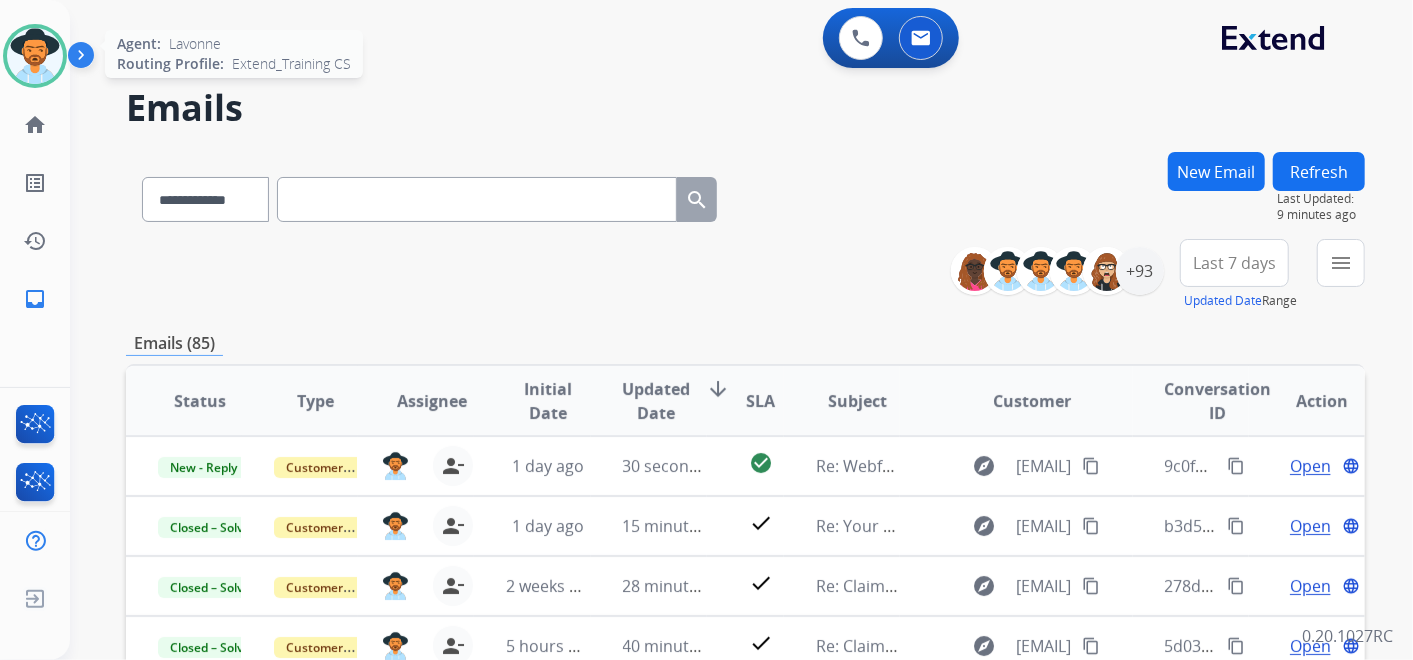 click at bounding box center [35, 56] 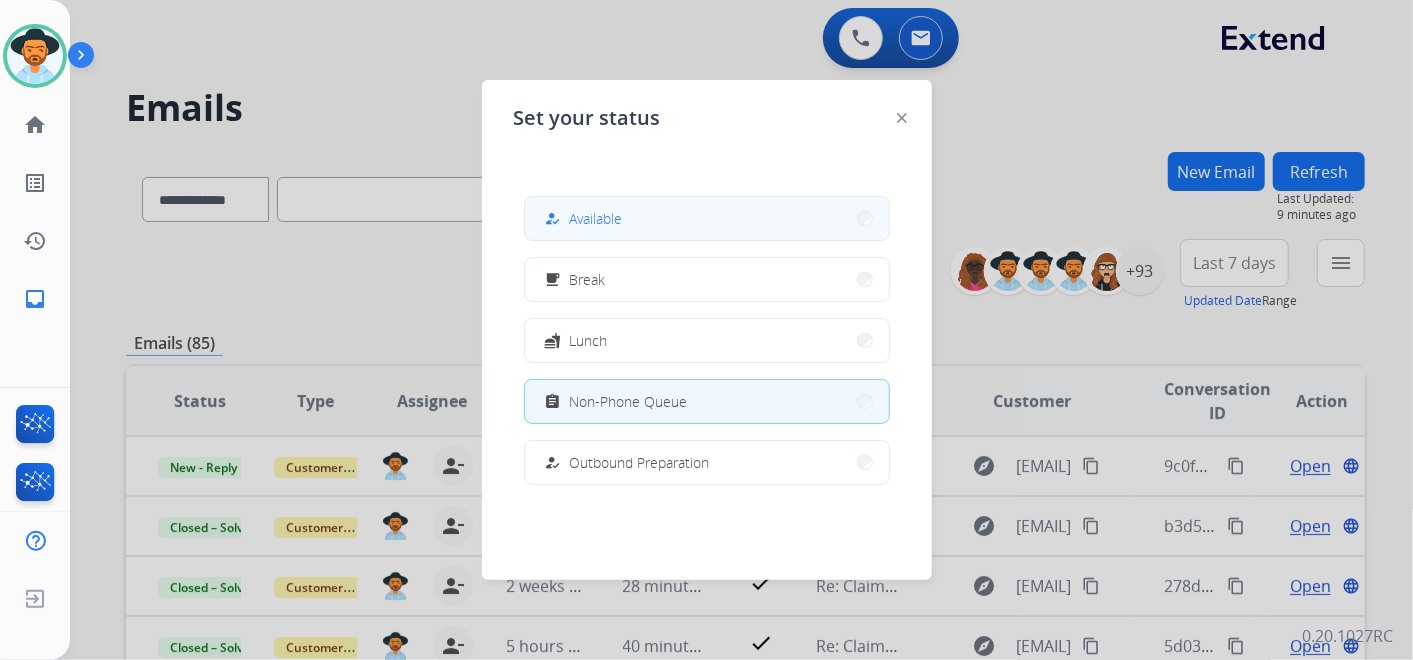 click on "Available" at bounding box center [596, 218] 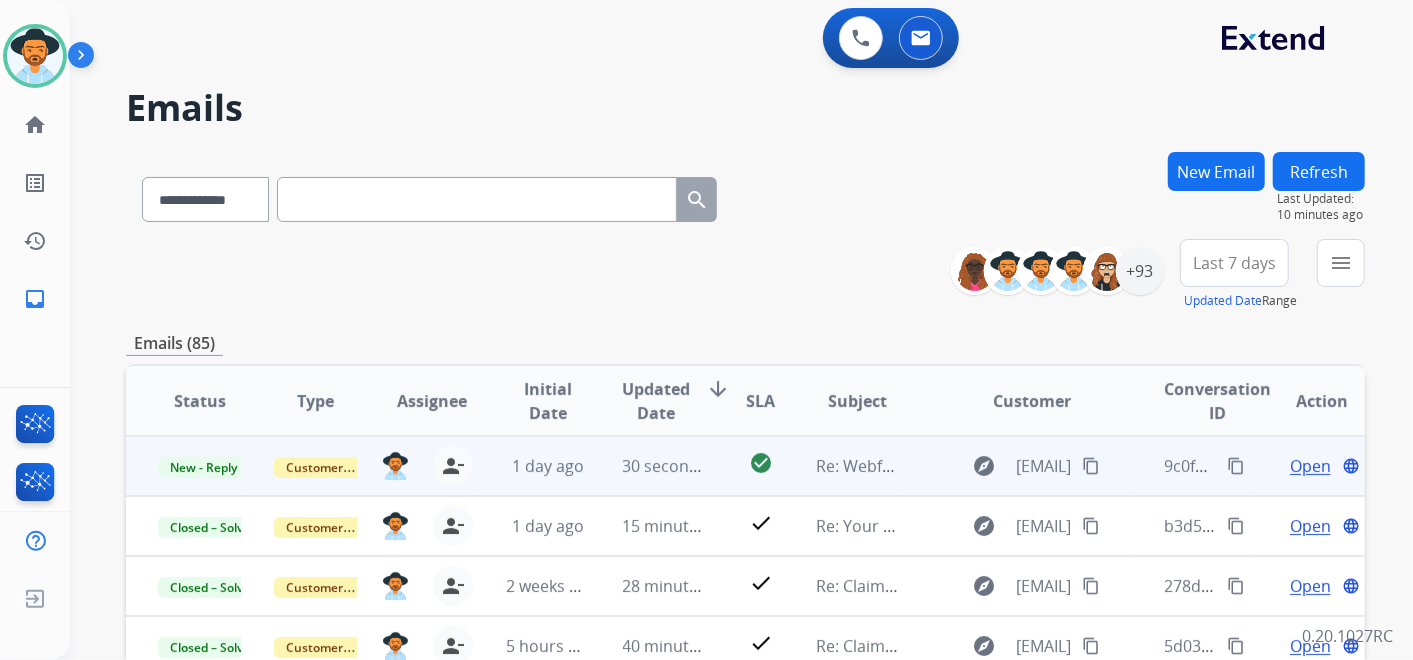 click on "Open" at bounding box center [1310, 466] 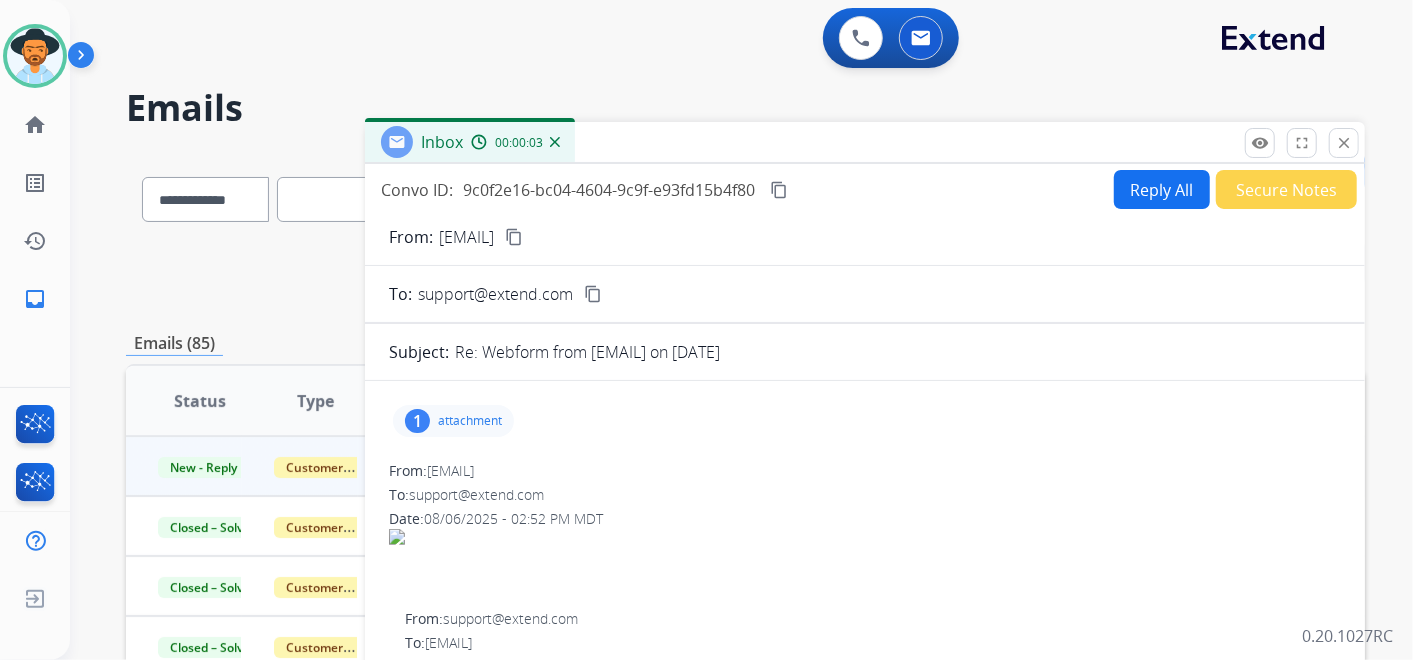 click on "Reply All" at bounding box center (1162, 189) 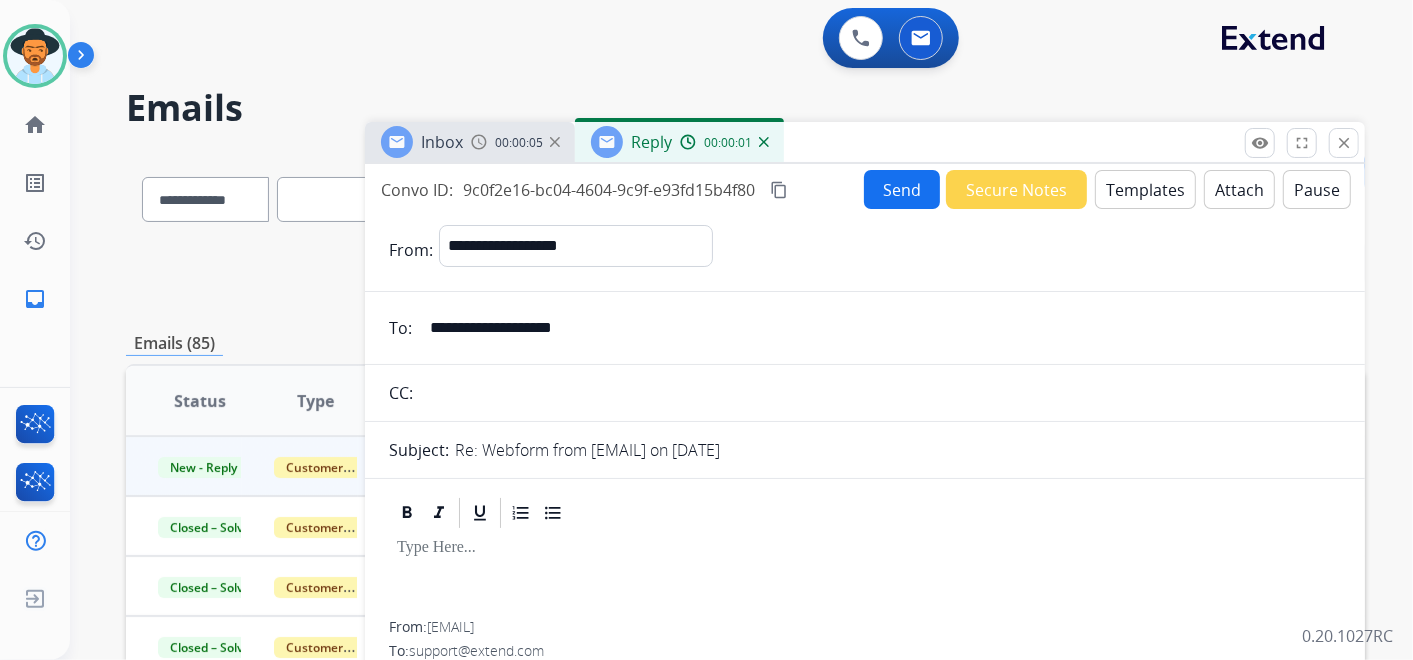 click on "Templates" at bounding box center (1145, 189) 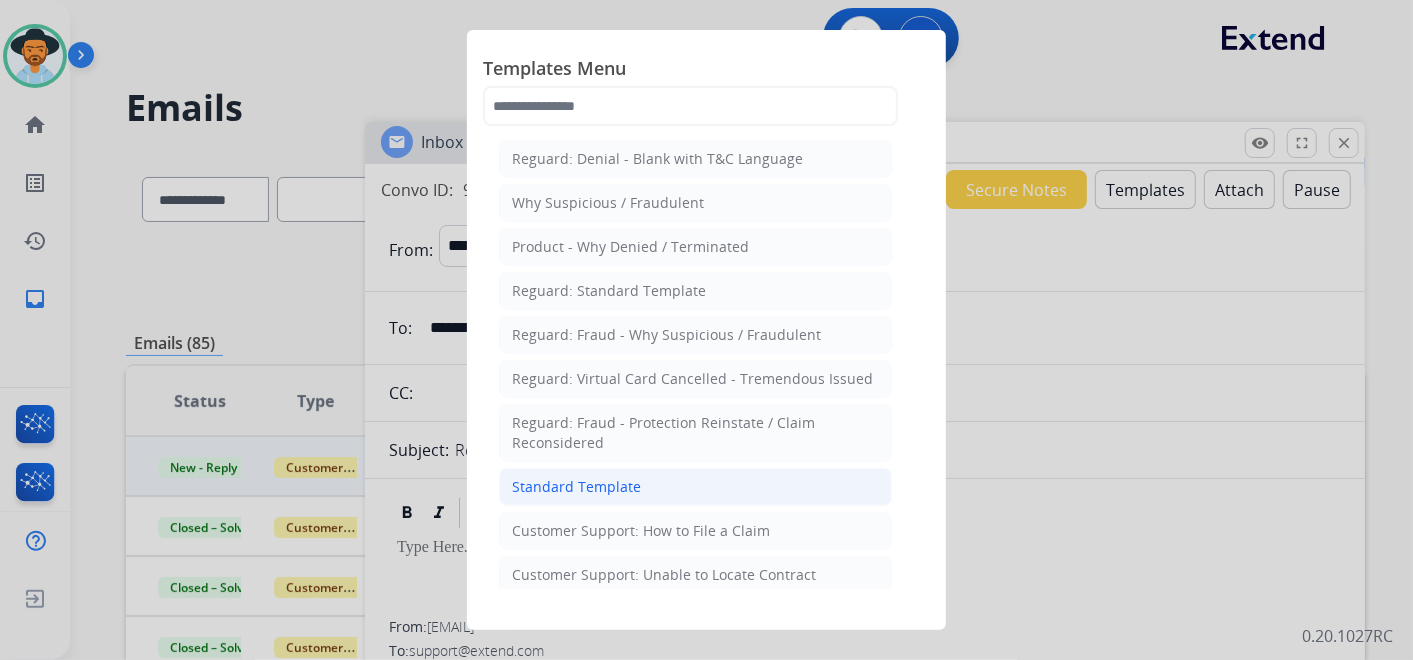 click on "Standard Template" 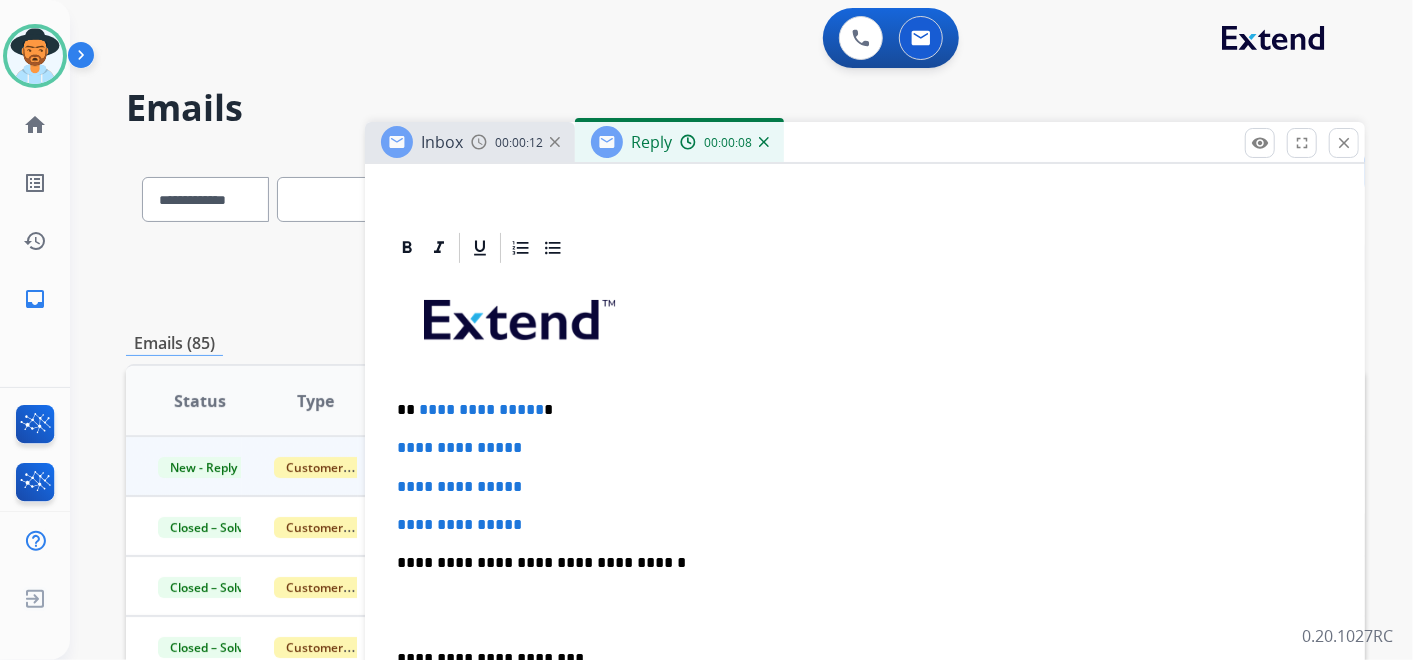scroll, scrollTop: 444, scrollLeft: 0, axis: vertical 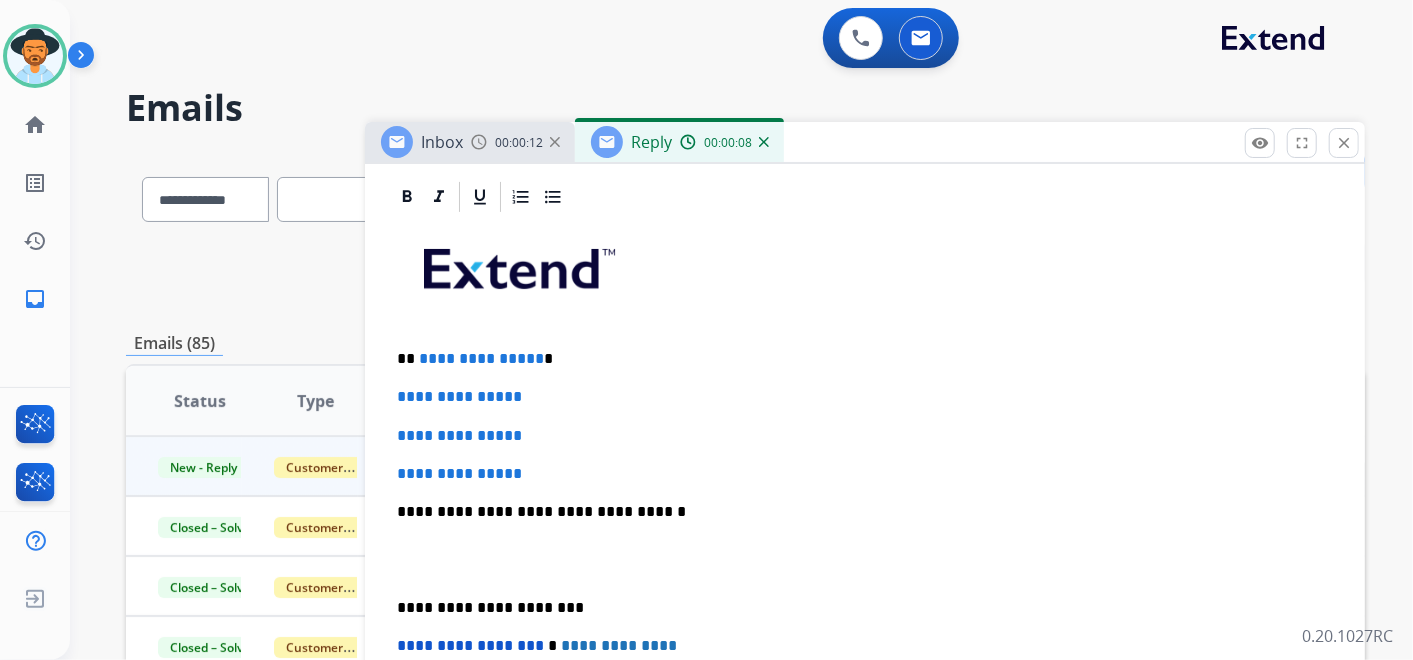 click on "**********" at bounding box center (857, 359) 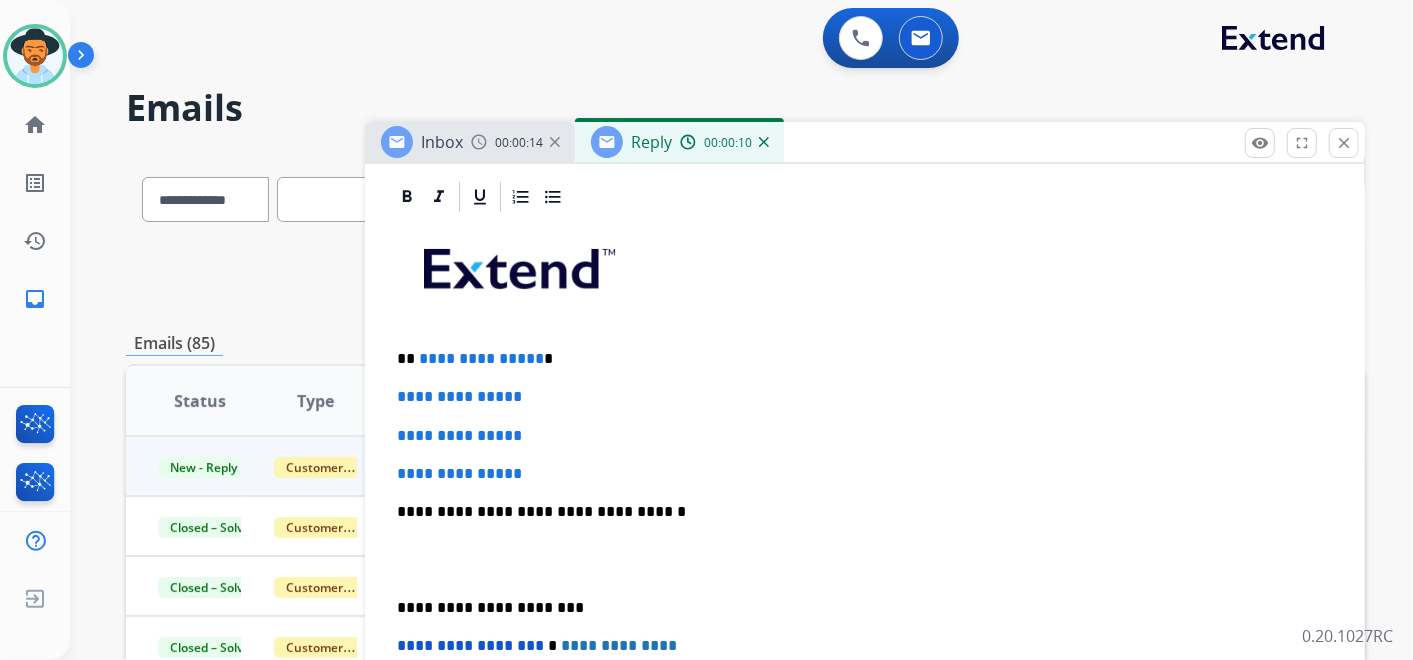 type 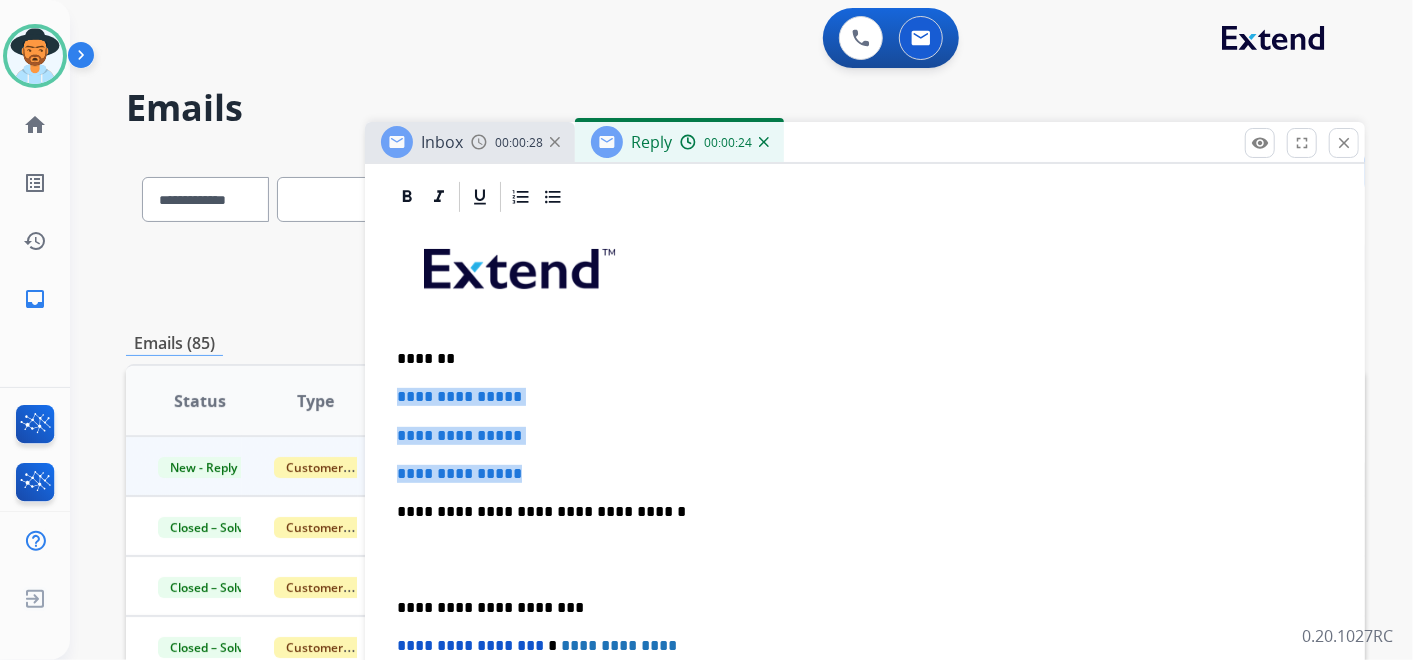 drag, startPoint x: 397, startPoint y: 387, endPoint x: 549, endPoint y: 470, distance: 173.18488 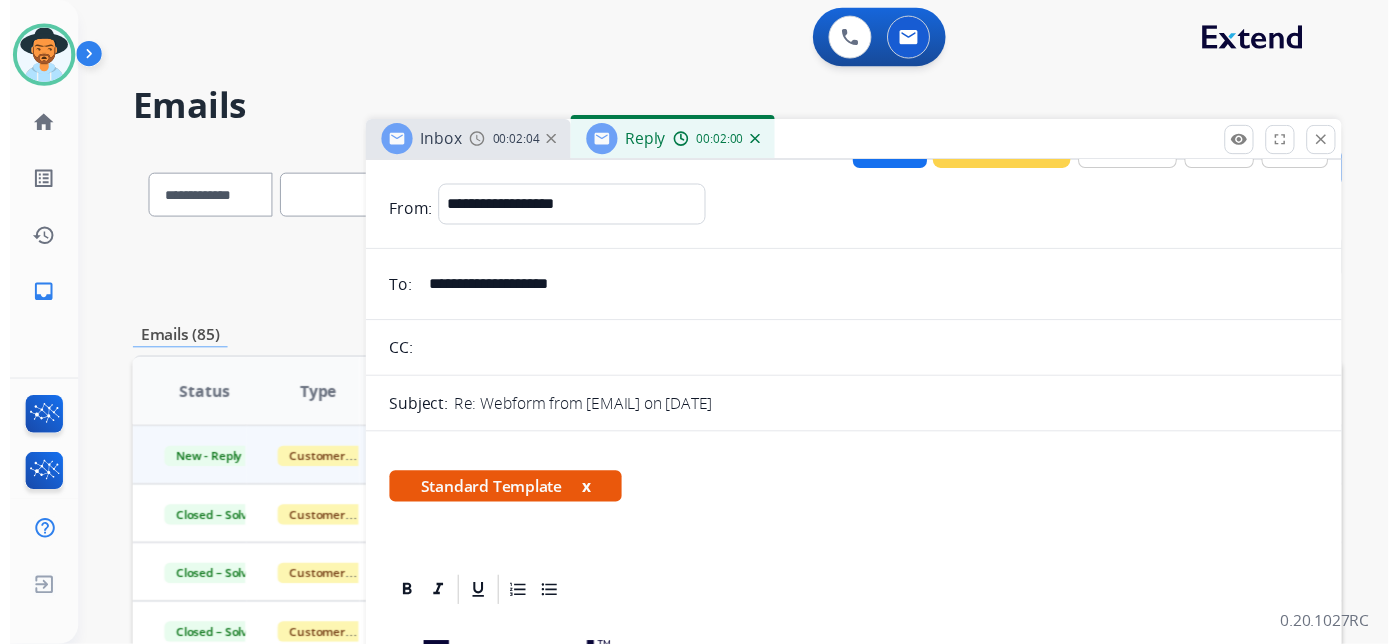 scroll, scrollTop: 0, scrollLeft: 0, axis: both 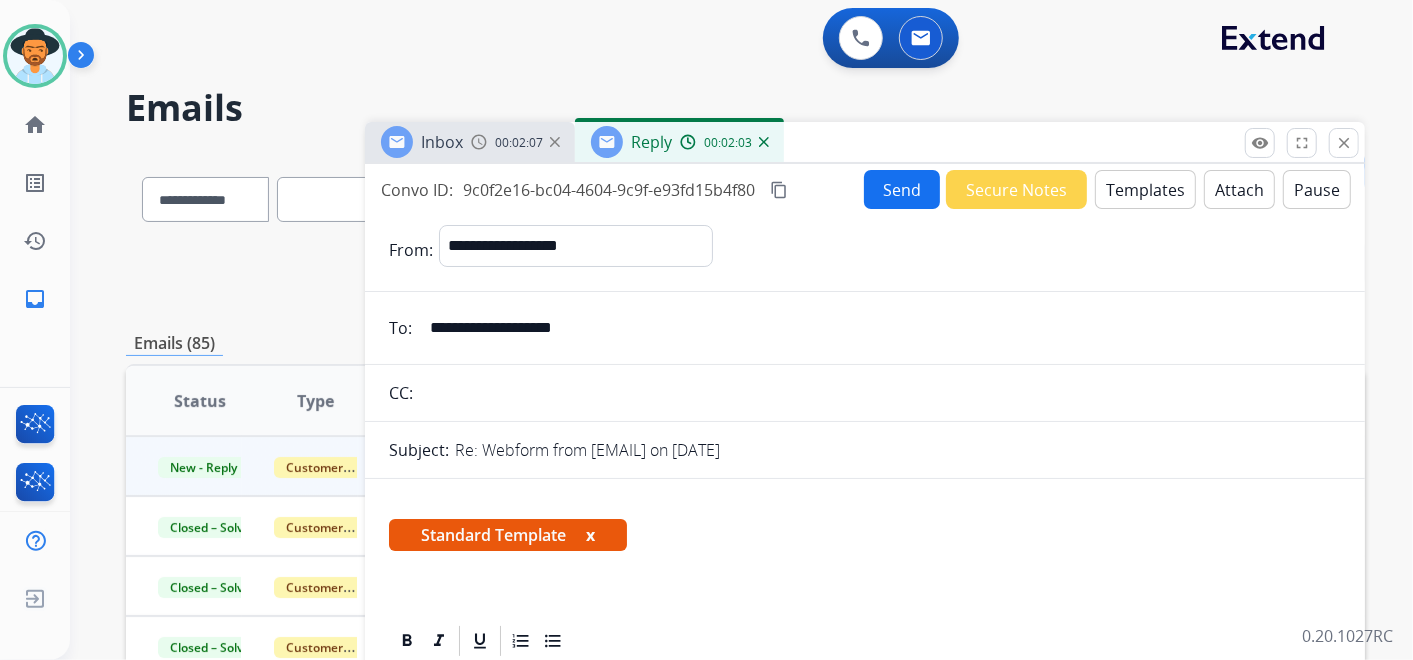 click on "Send" at bounding box center (902, 189) 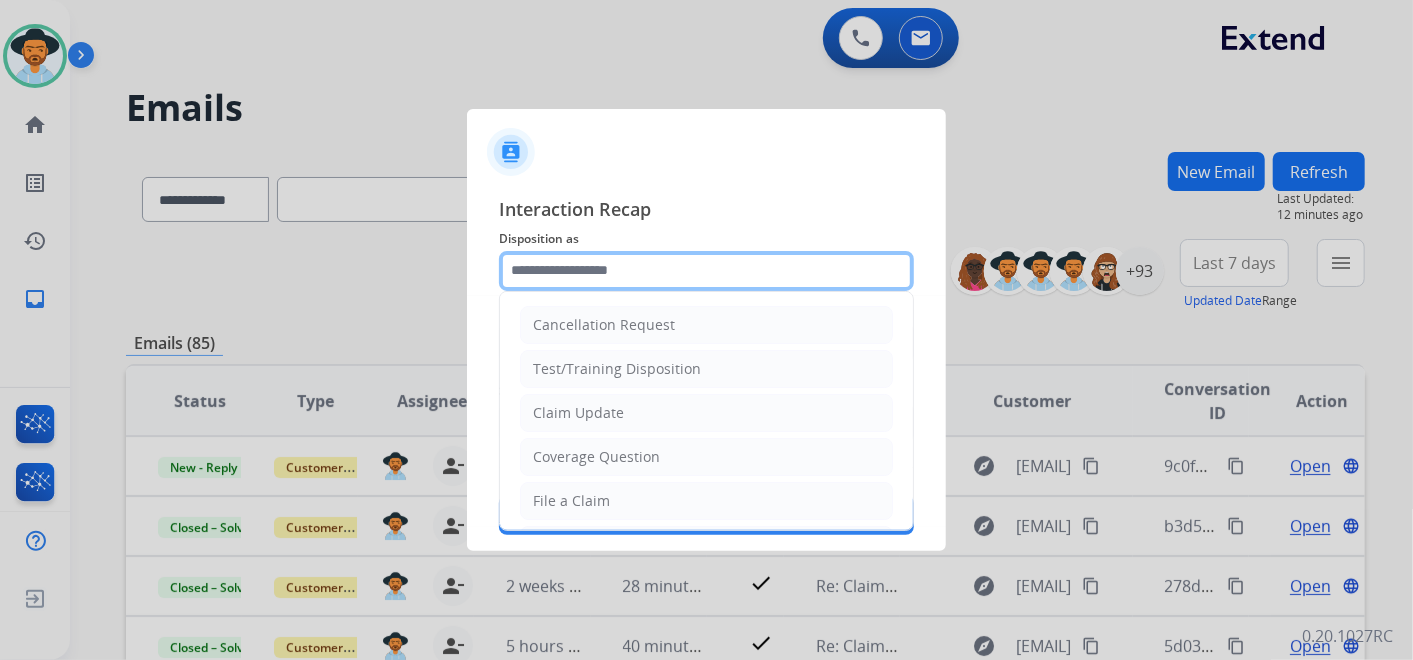 click 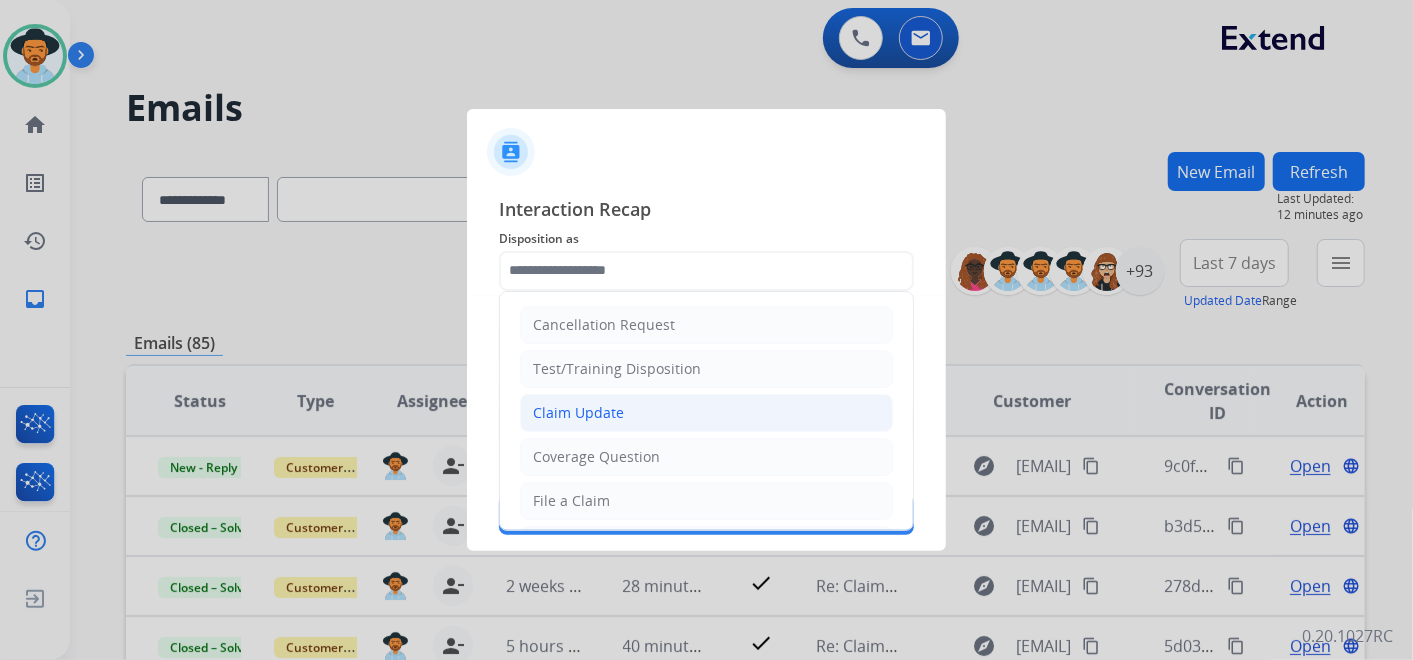 click on "Claim Update" 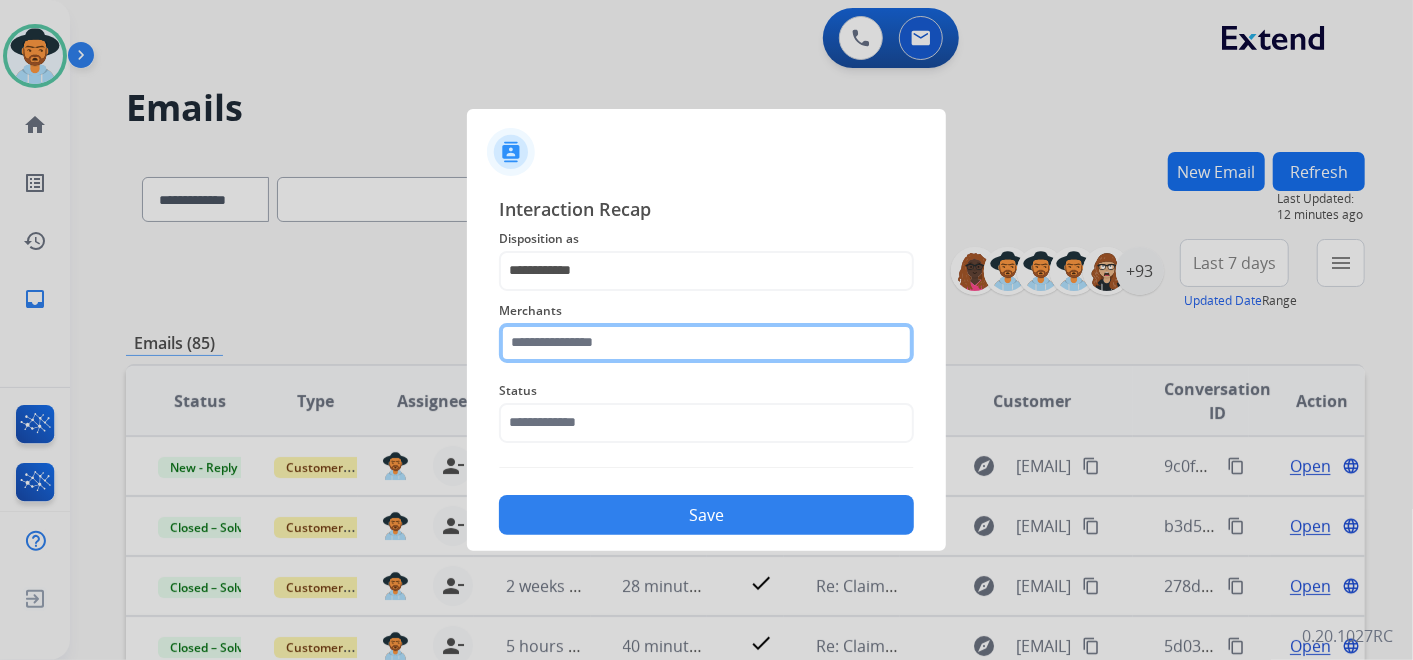 click 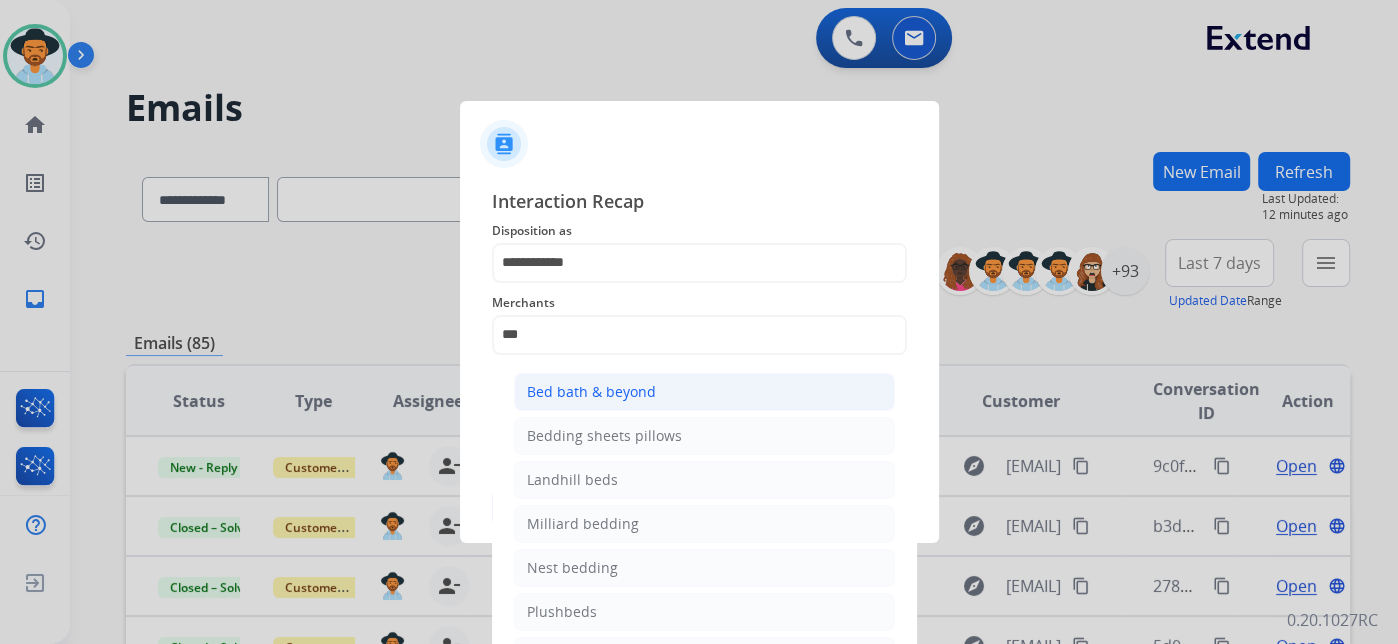 click on "Bed bath & beyond" 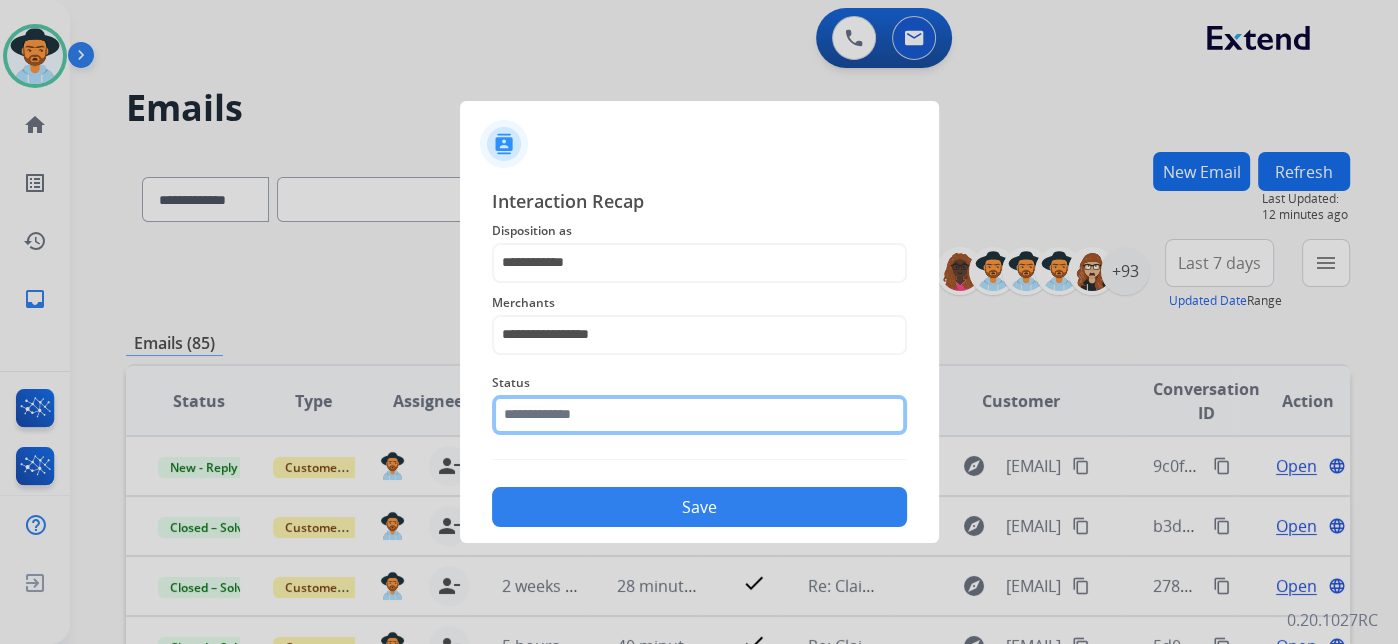 click 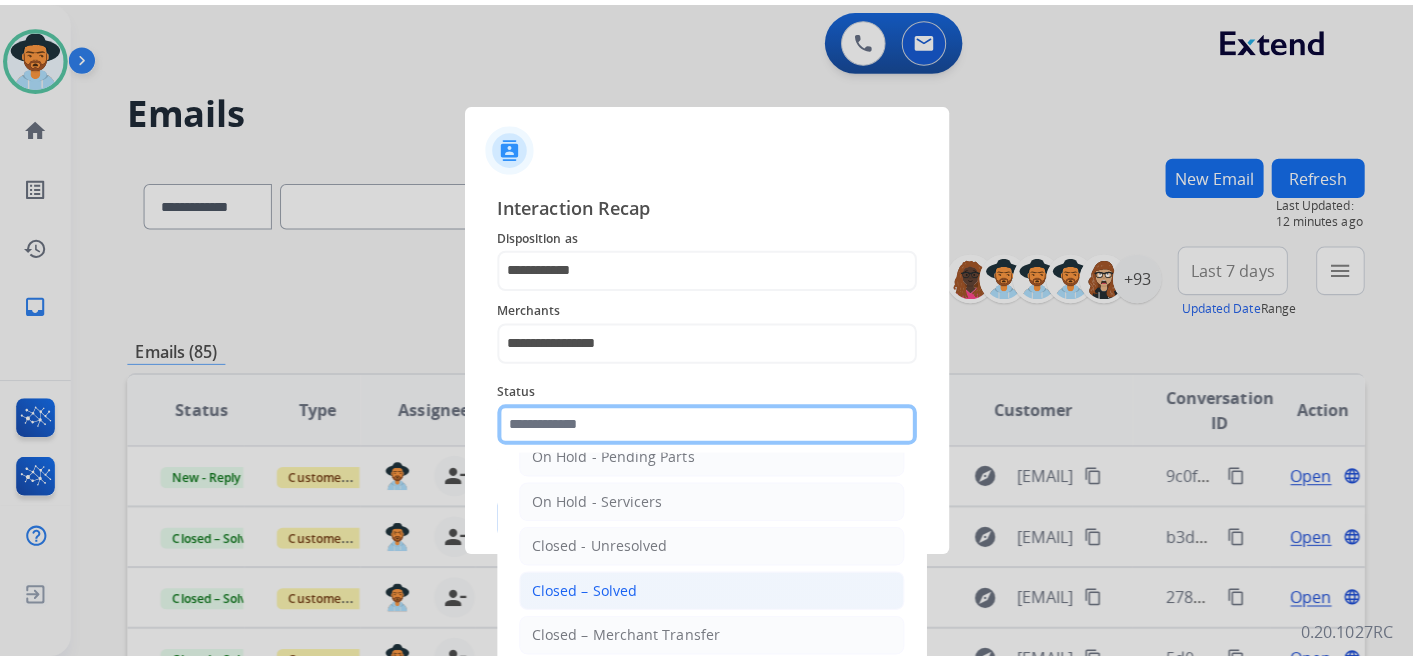 scroll, scrollTop: 114, scrollLeft: 0, axis: vertical 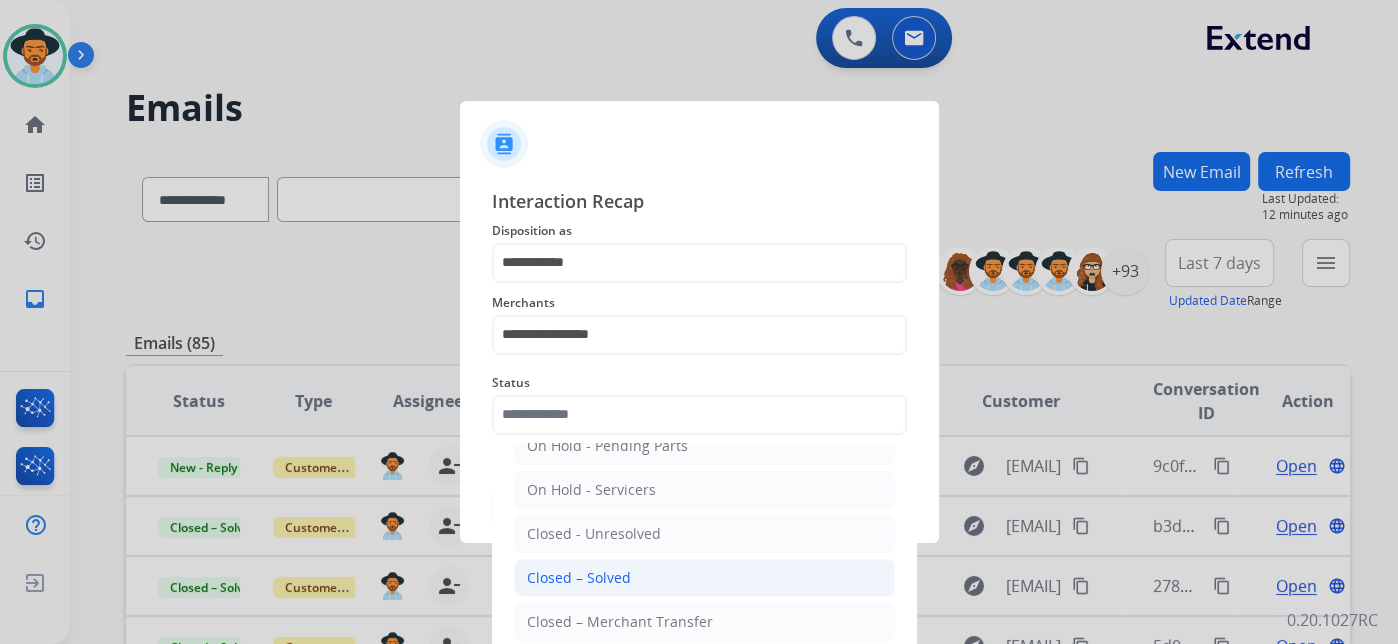 click on "Closed – Solved" 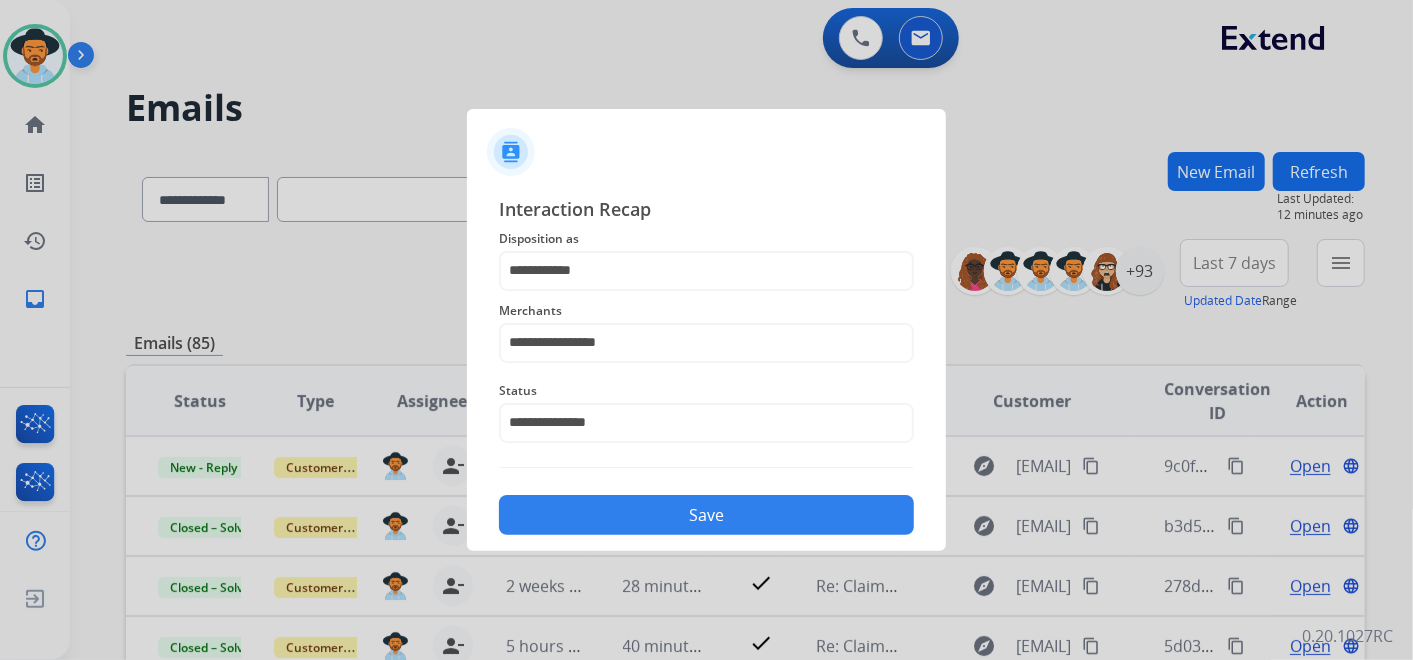 click on "Save" 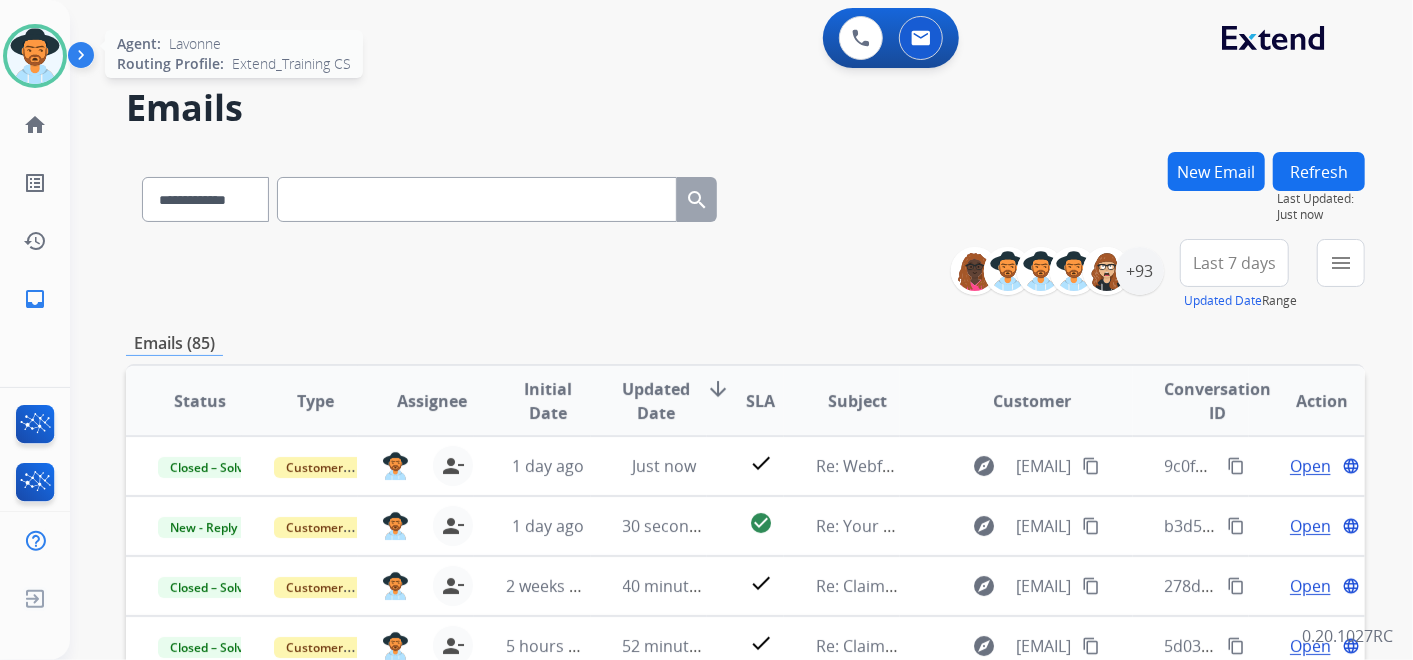 click at bounding box center [35, 56] 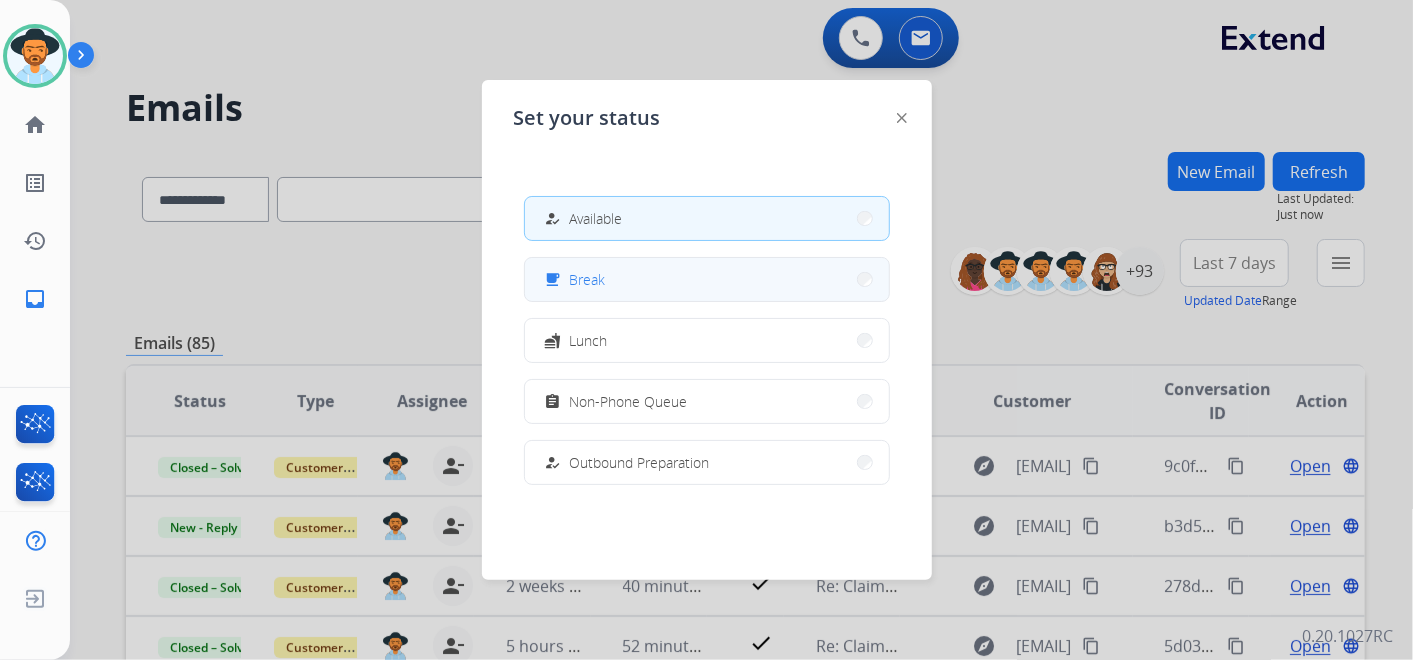 click on "free_breakfast Break" at bounding box center [707, 279] 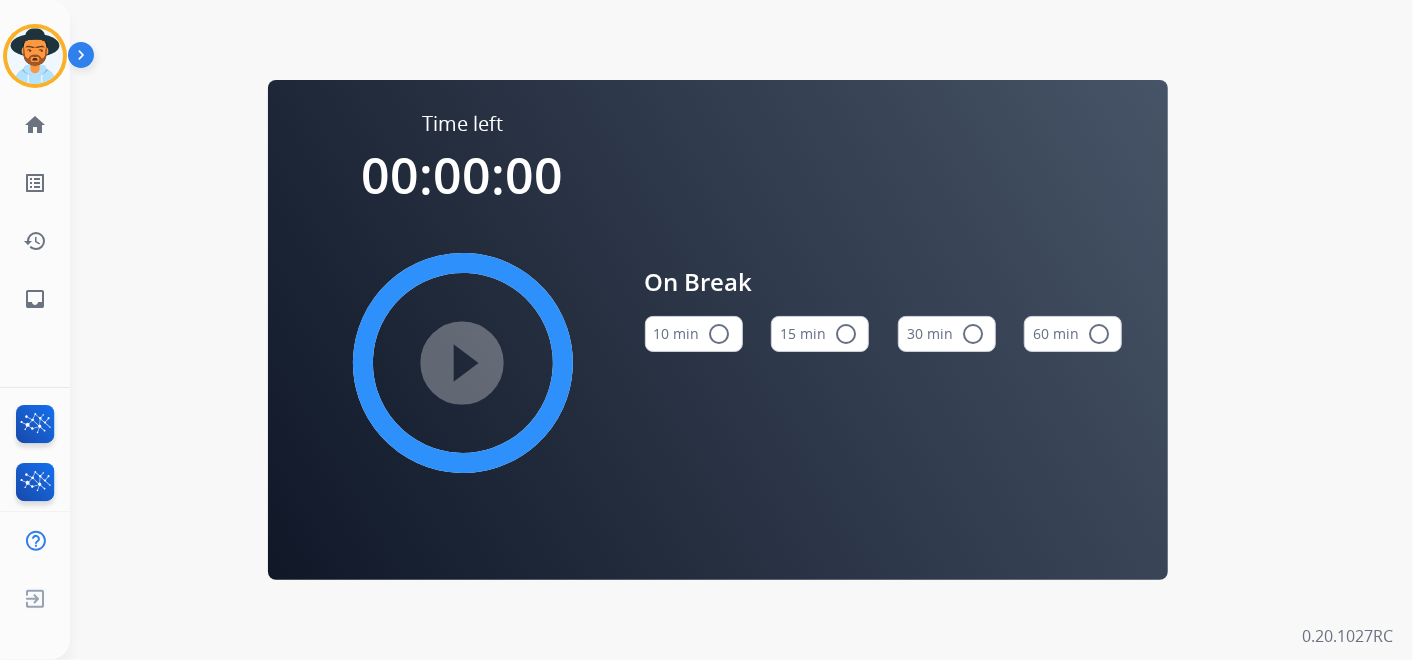 click on "15 min  radio_button_unchecked" at bounding box center (820, 334) 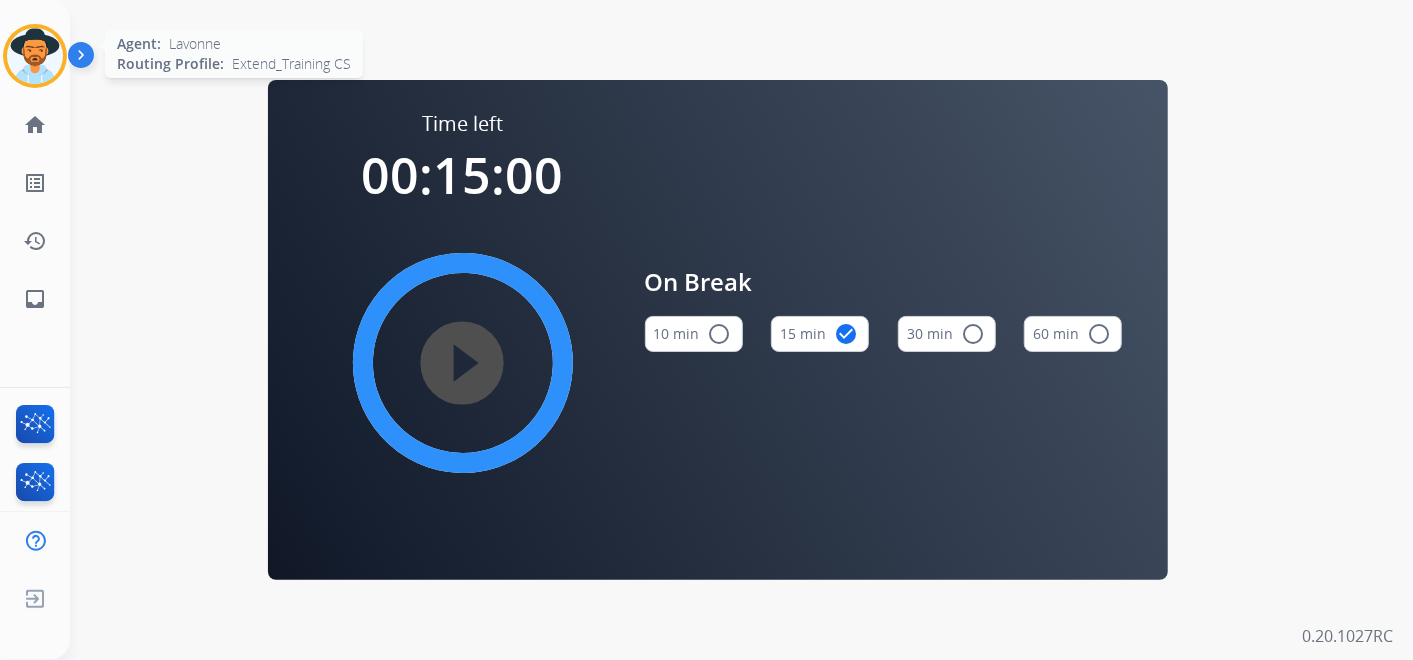 click at bounding box center (35, 56) 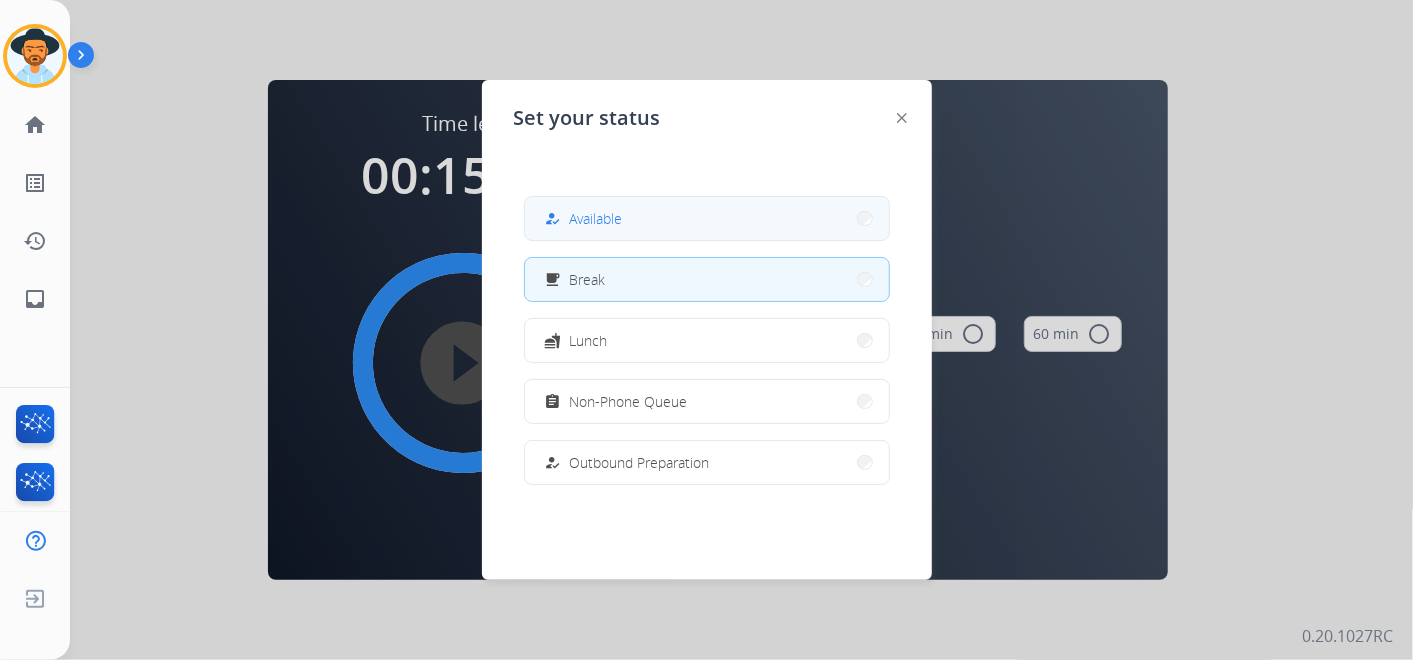 click on "how_to_reg Available" at bounding box center (707, 218) 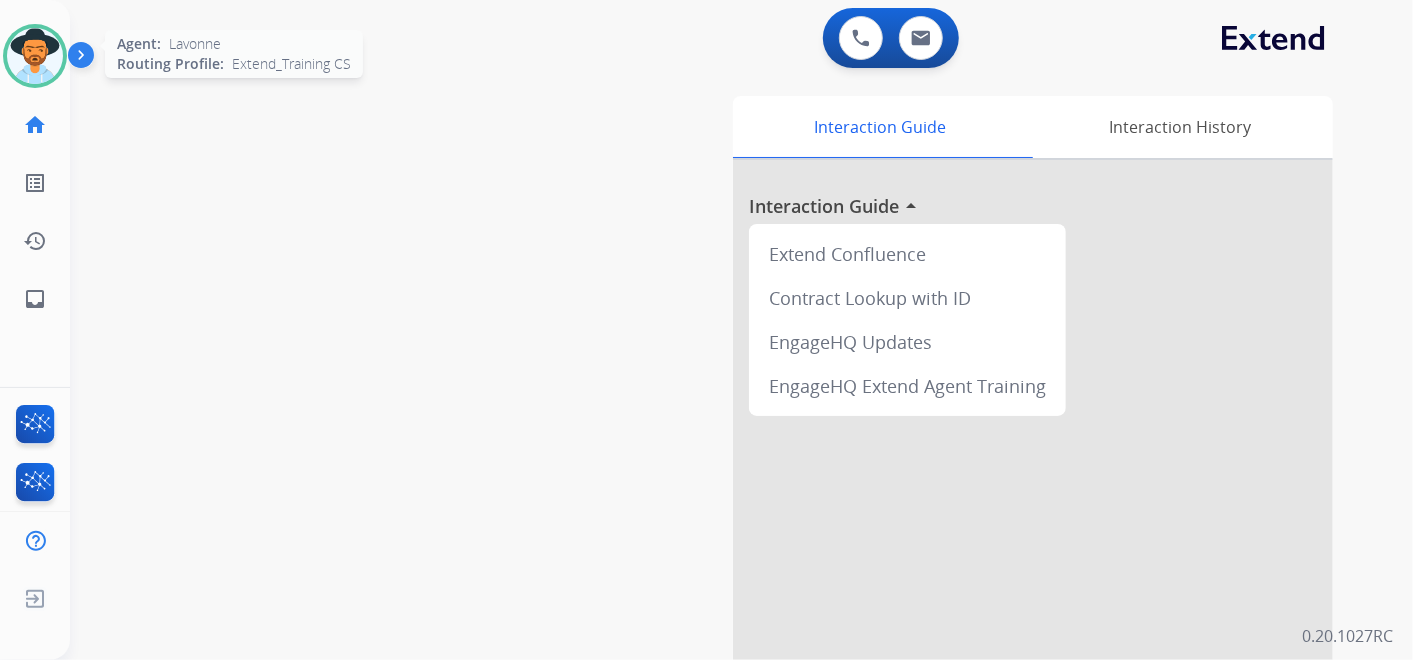 click at bounding box center (35, 56) 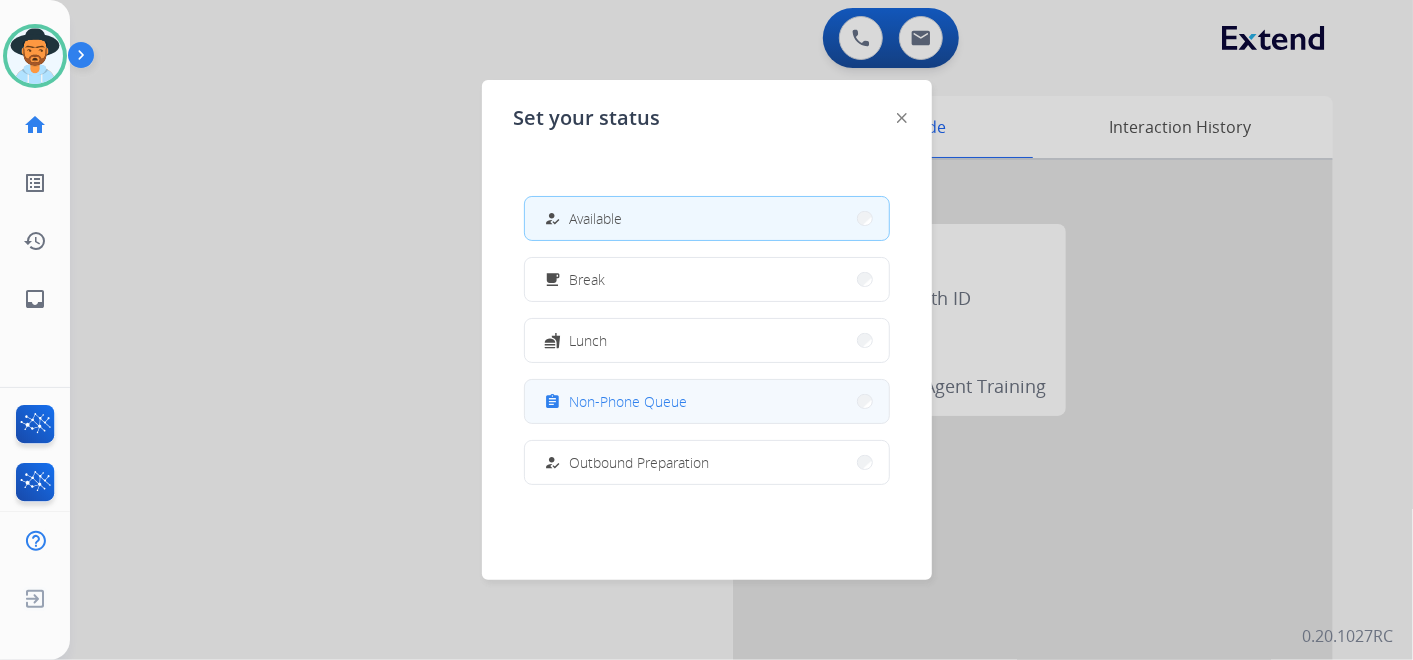 click on "assignment Non-Phone Queue" at bounding box center [614, 402] 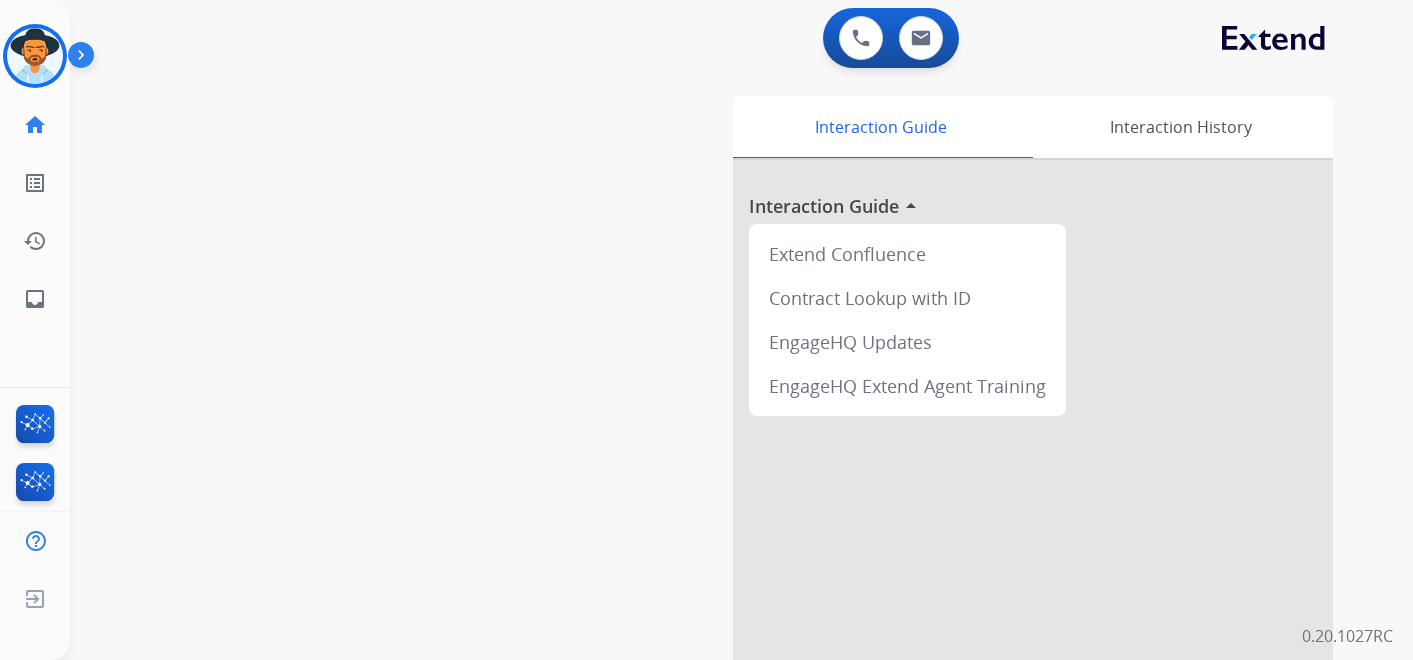 scroll, scrollTop: 0, scrollLeft: 0, axis: both 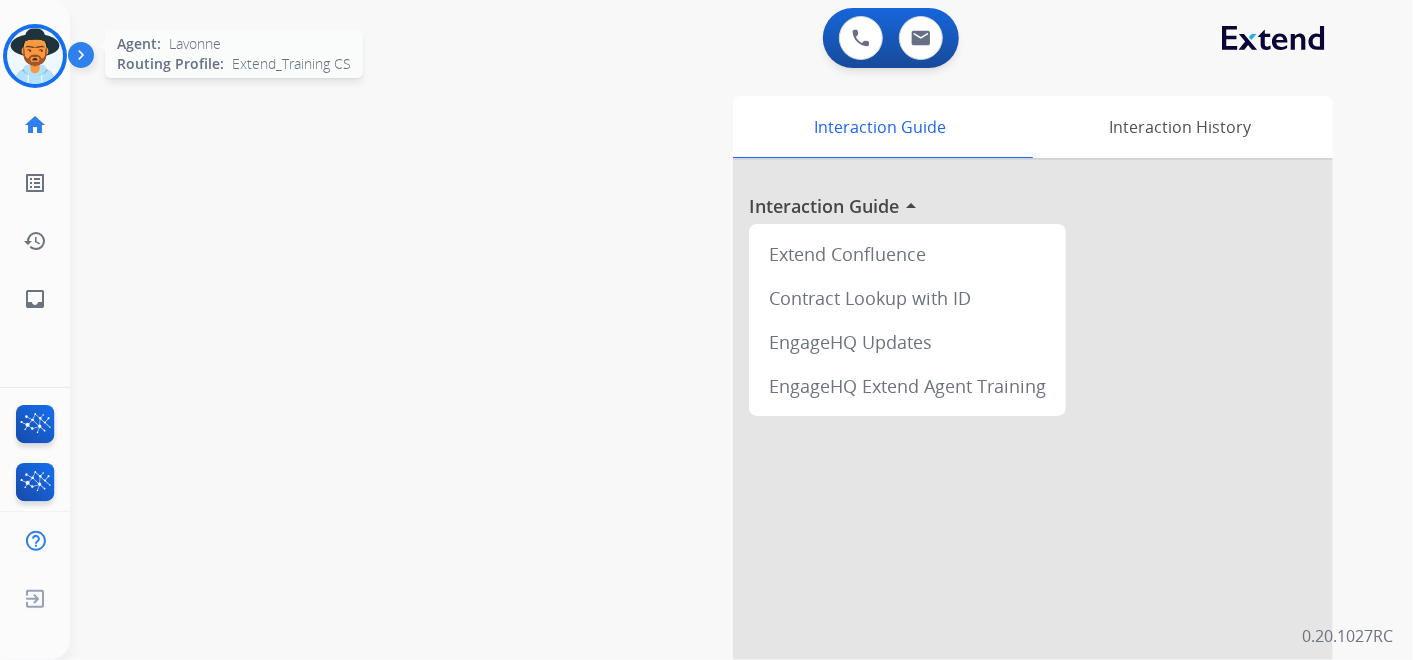 click at bounding box center [35, 56] 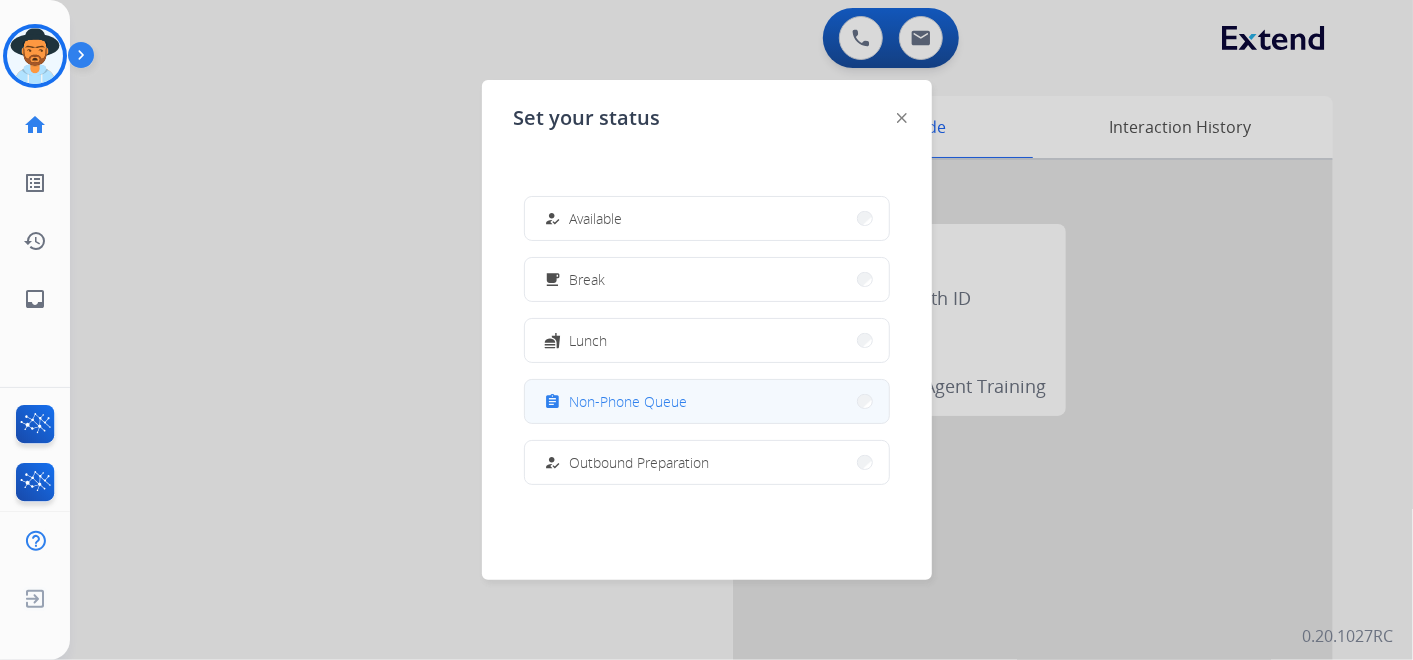 click on "Non-Phone Queue" at bounding box center [629, 401] 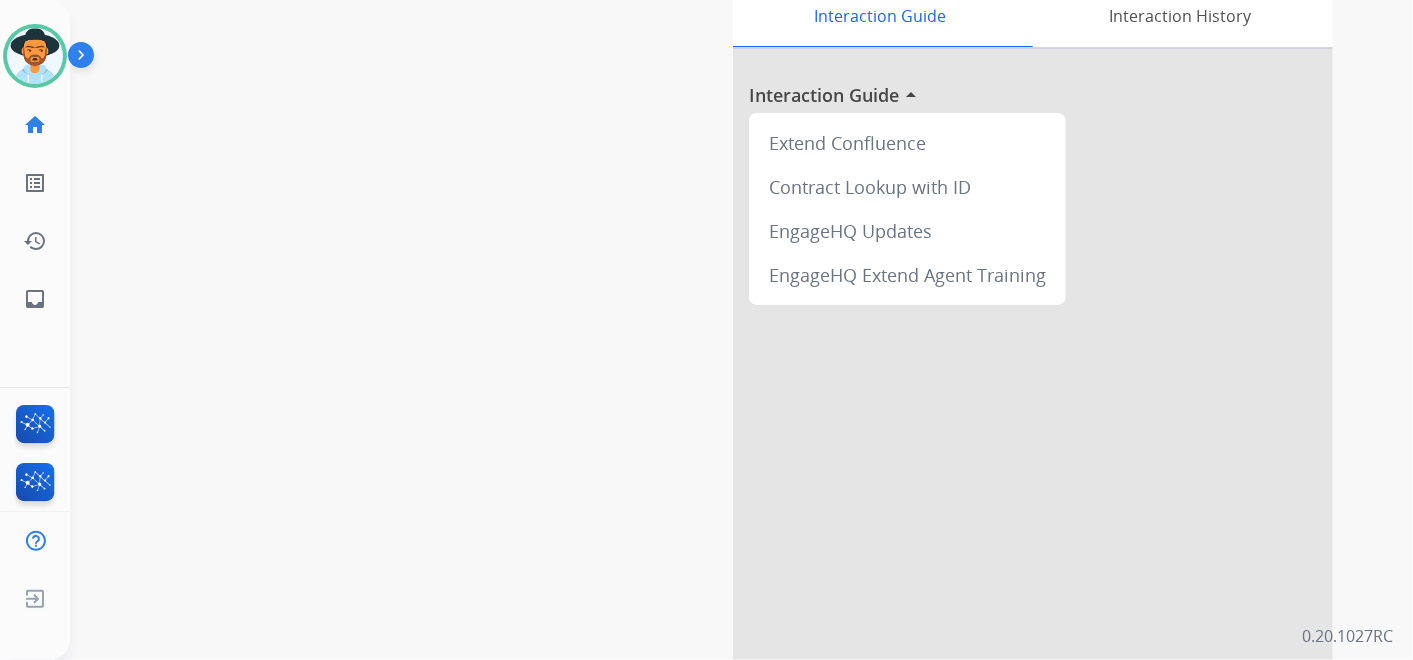 scroll, scrollTop: 0, scrollLeft: 0, axis: both 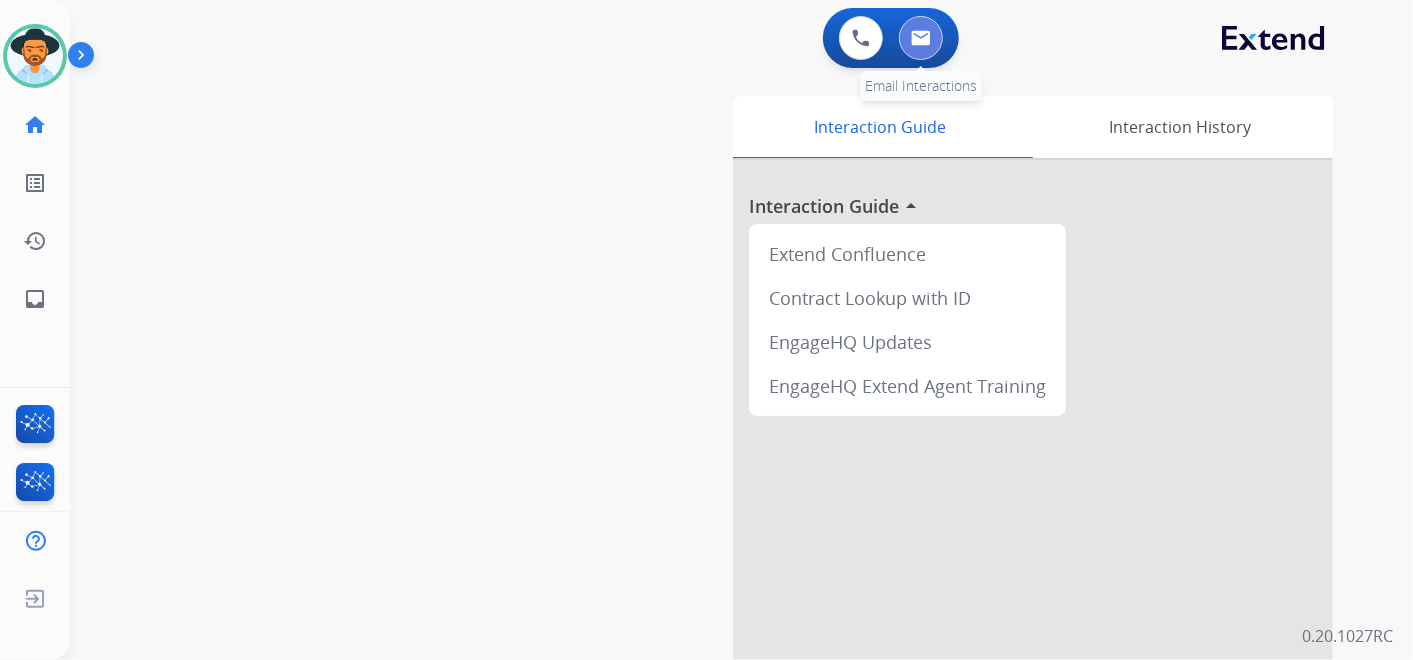 click at bounding box center [921, 38] 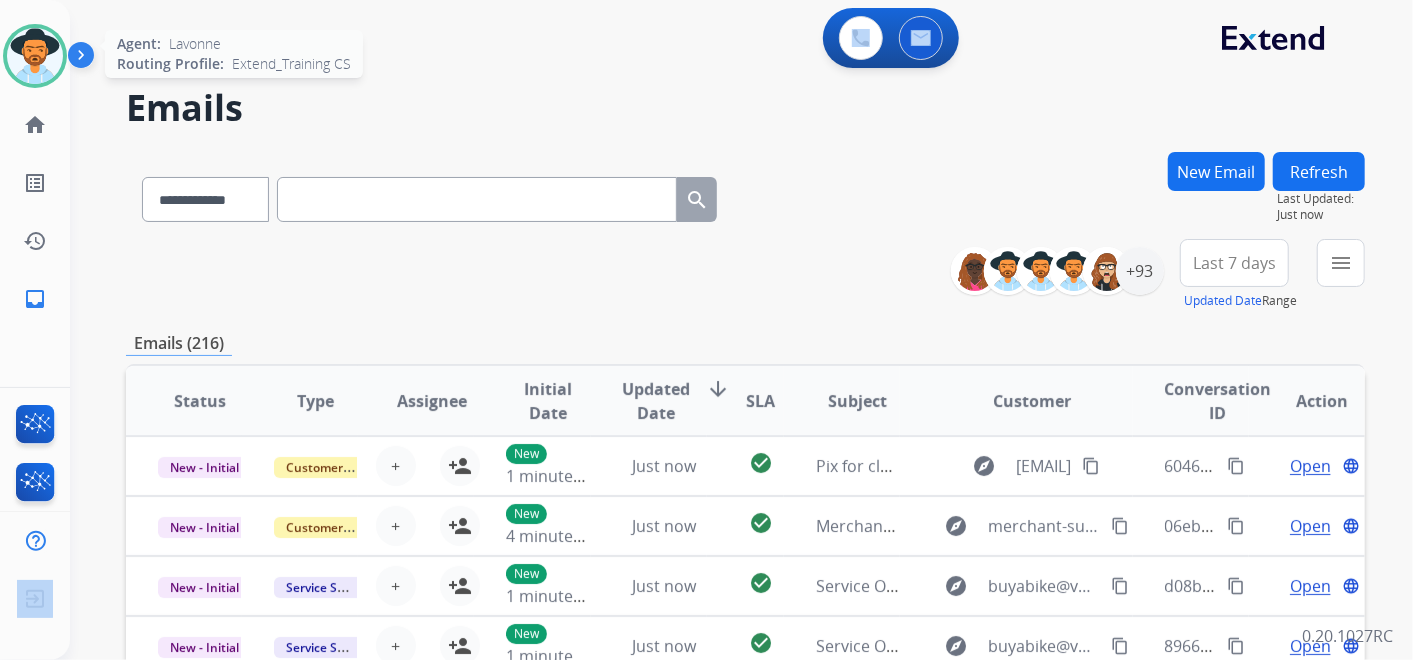 click at bounding box center [35, 56] 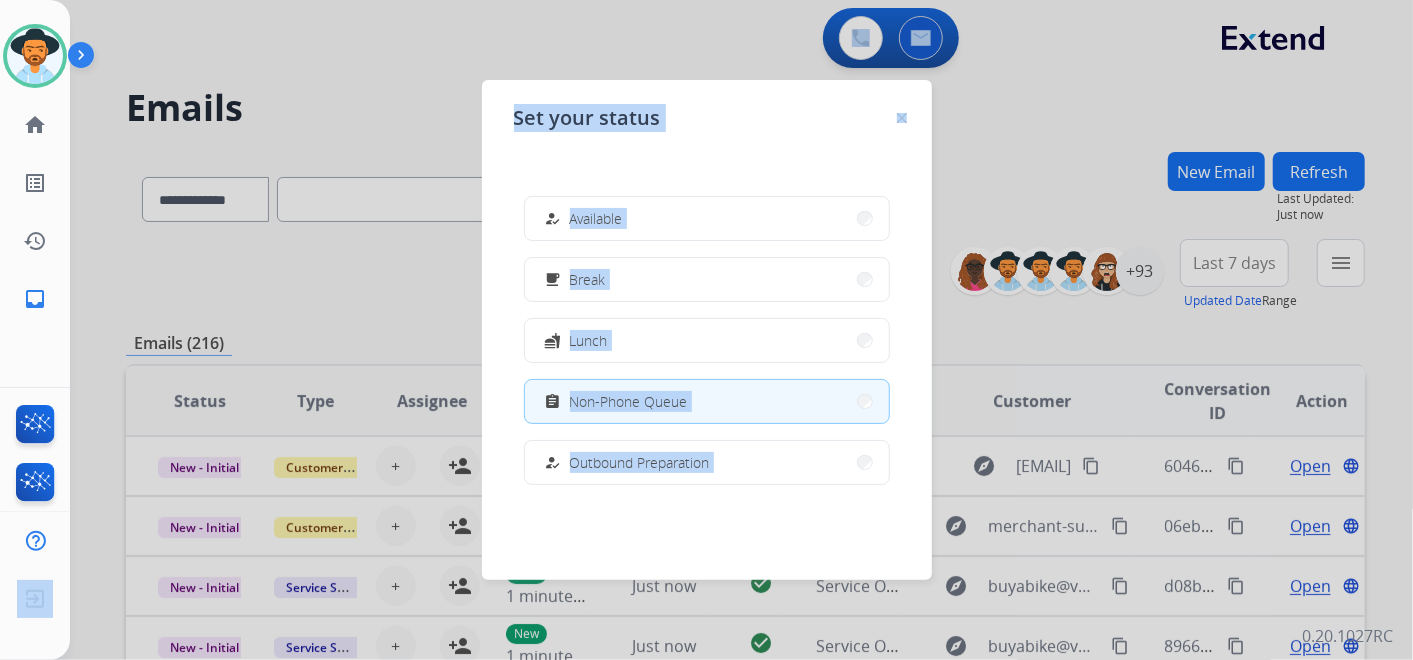 click on "Set your status how_to_reg Available free_breakfast Break fastfood Lunch assignment Non-Phone Queue how_to_reg Outbound Preparation campaign Team Huddle menu_book Training school Coaching phonelink_off System Issue login Logged In work_off Offline" 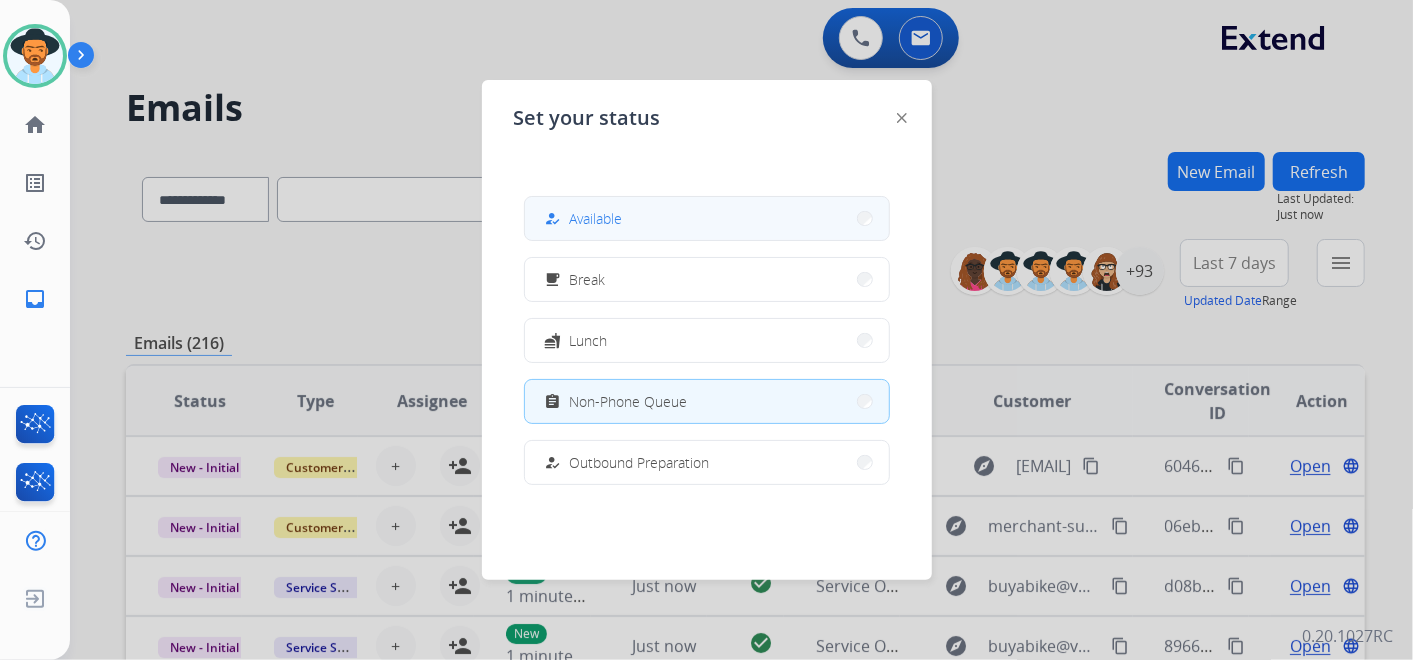 click on "how_to_reg Available" at bounding box center [707, 218] 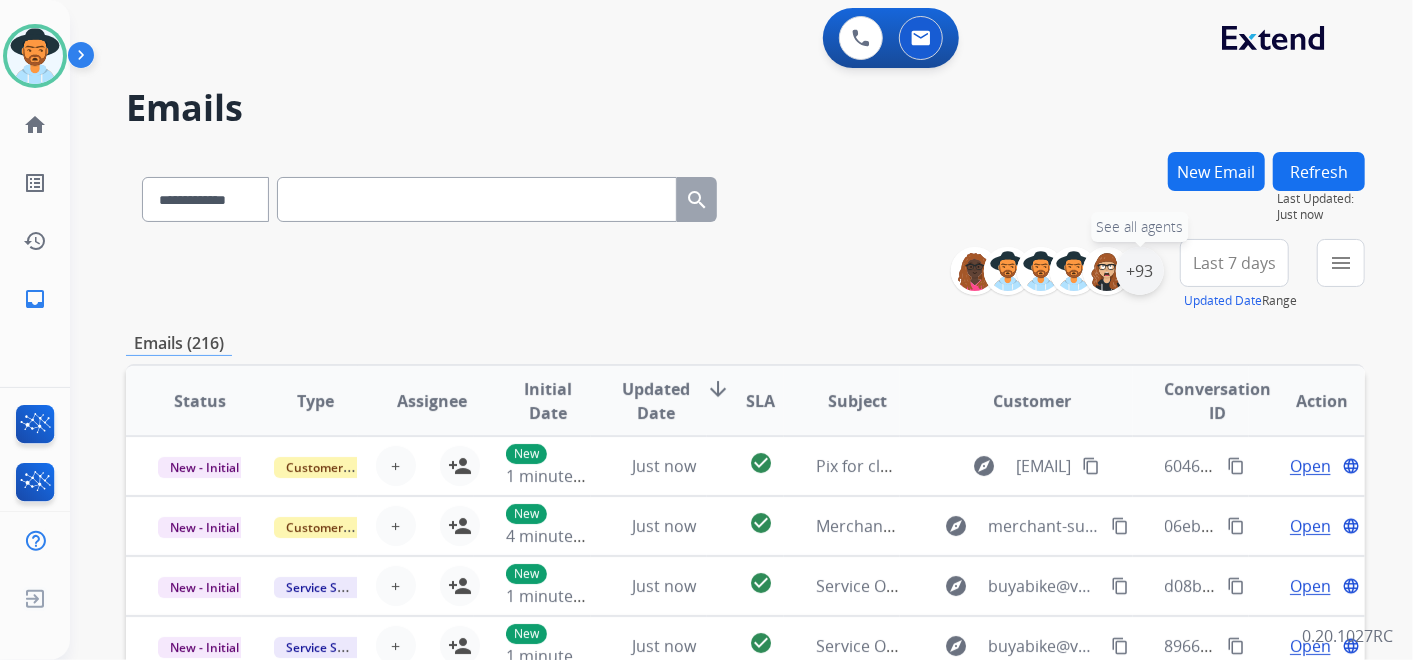 click on "+93" at bounding box center [1140, 271] 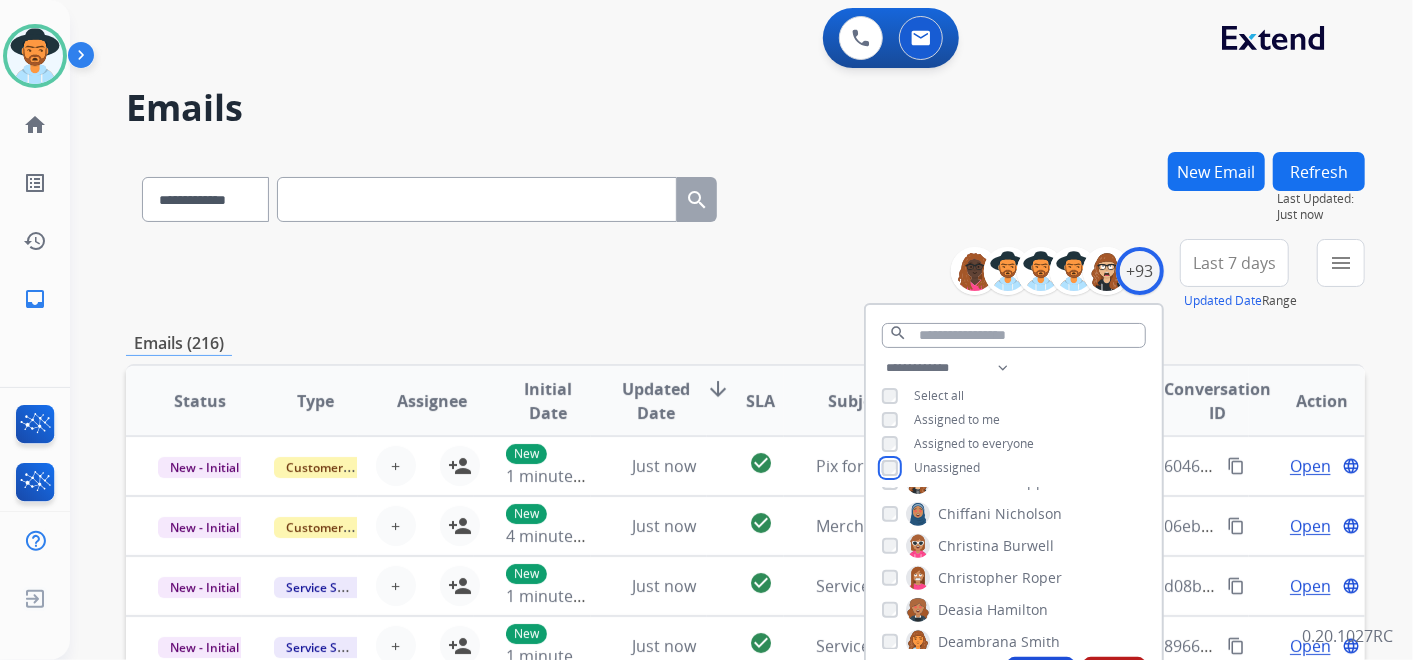 scroll, scrollTop: 555, scrollLeft: 0, axis: vertical 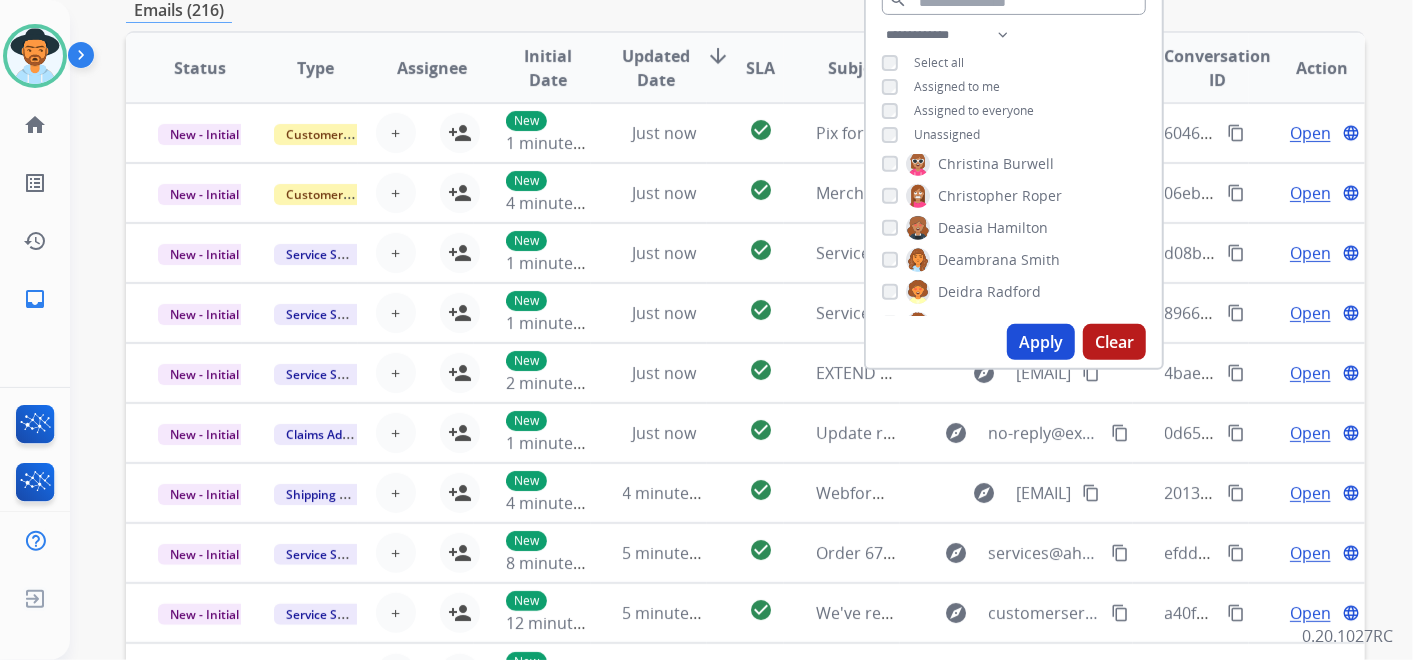 click on "Apply" at bounding box center (1041, 342) 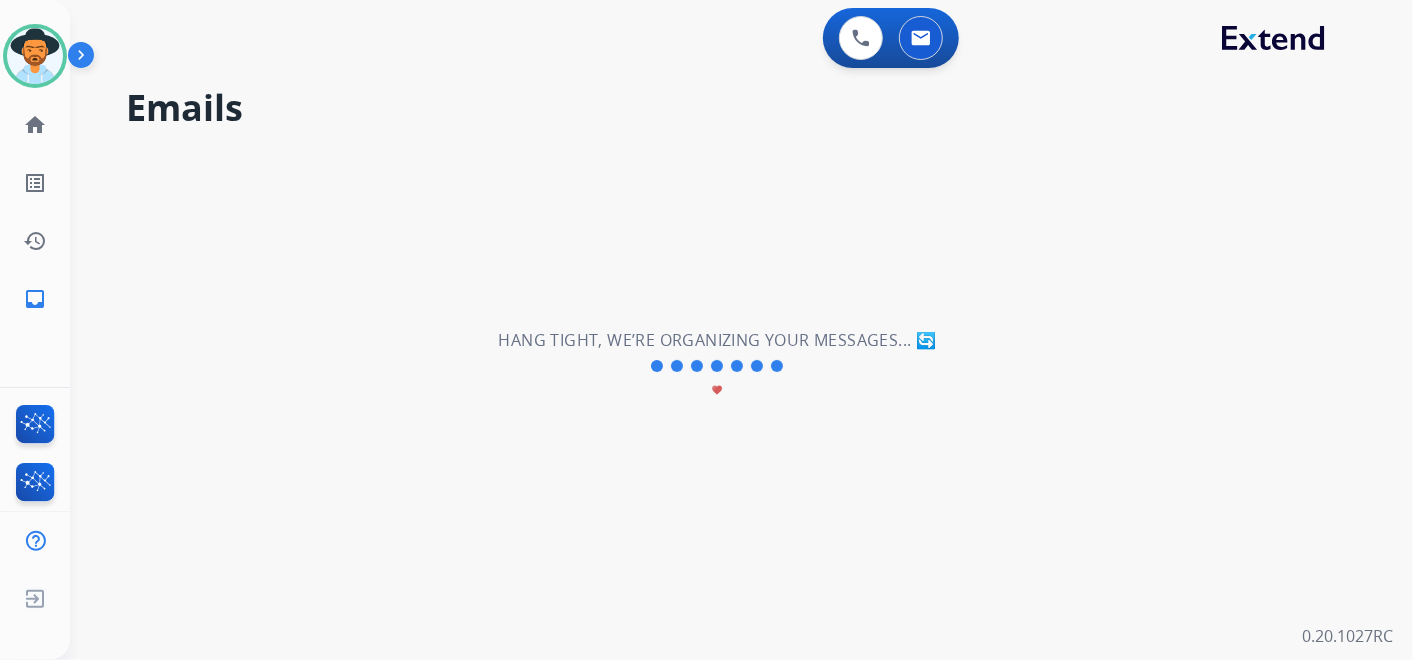 scroll, scrollTop: 0, scrollLeft: 0, axis: both 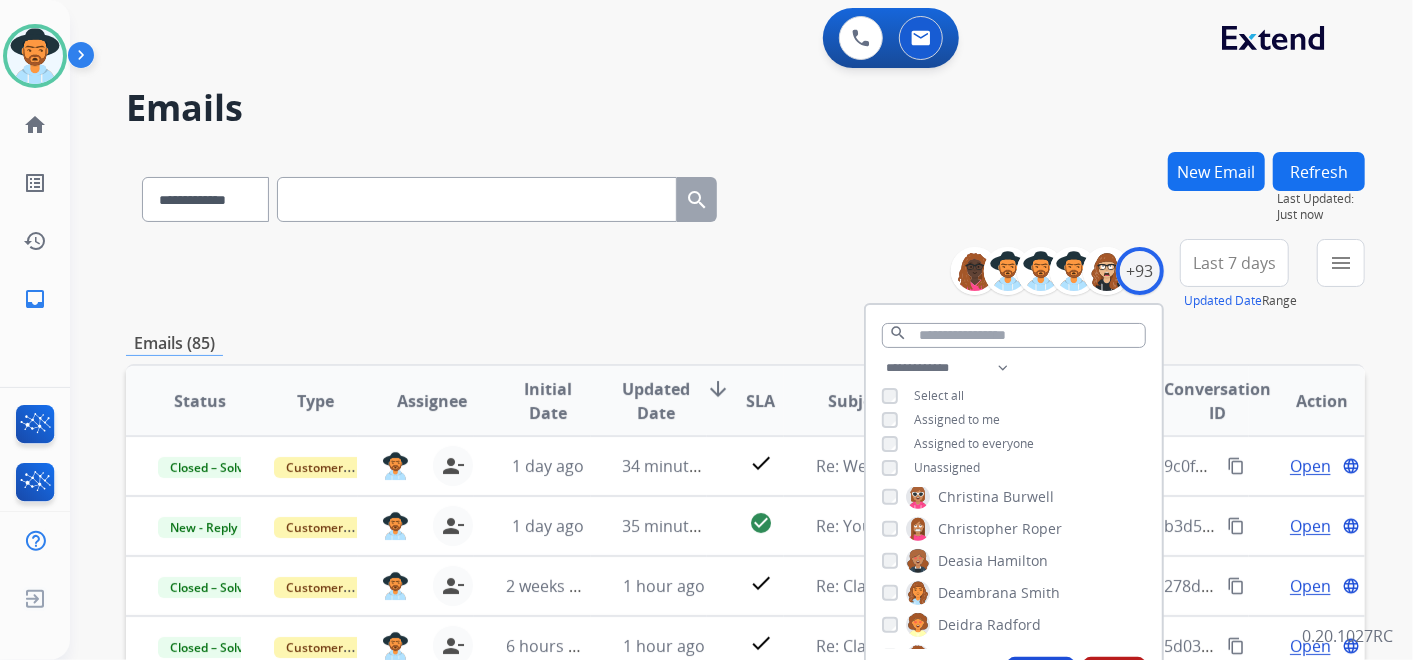 click on "Last 7 days" at bounding box center [1234, 263] 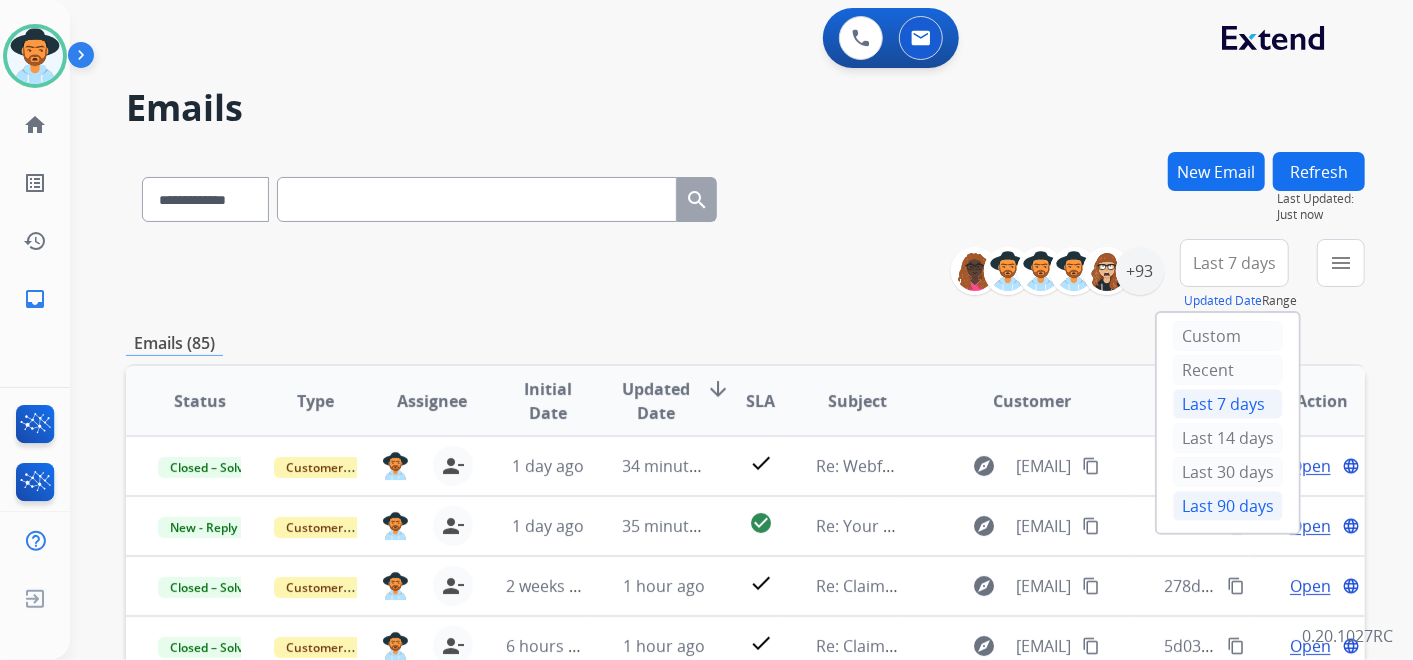 click on "Last 90 days" at bounding box center (1228, 506) 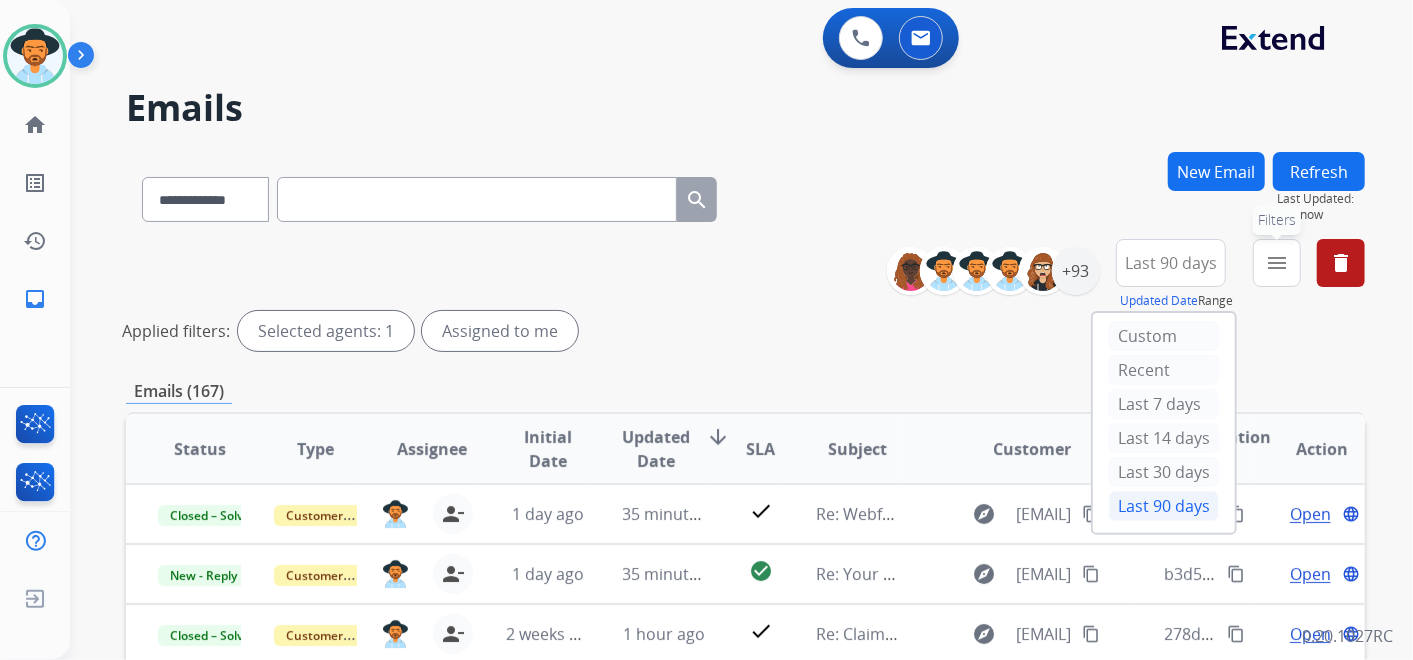 click on "menu" at bounding box center (1277, 263) 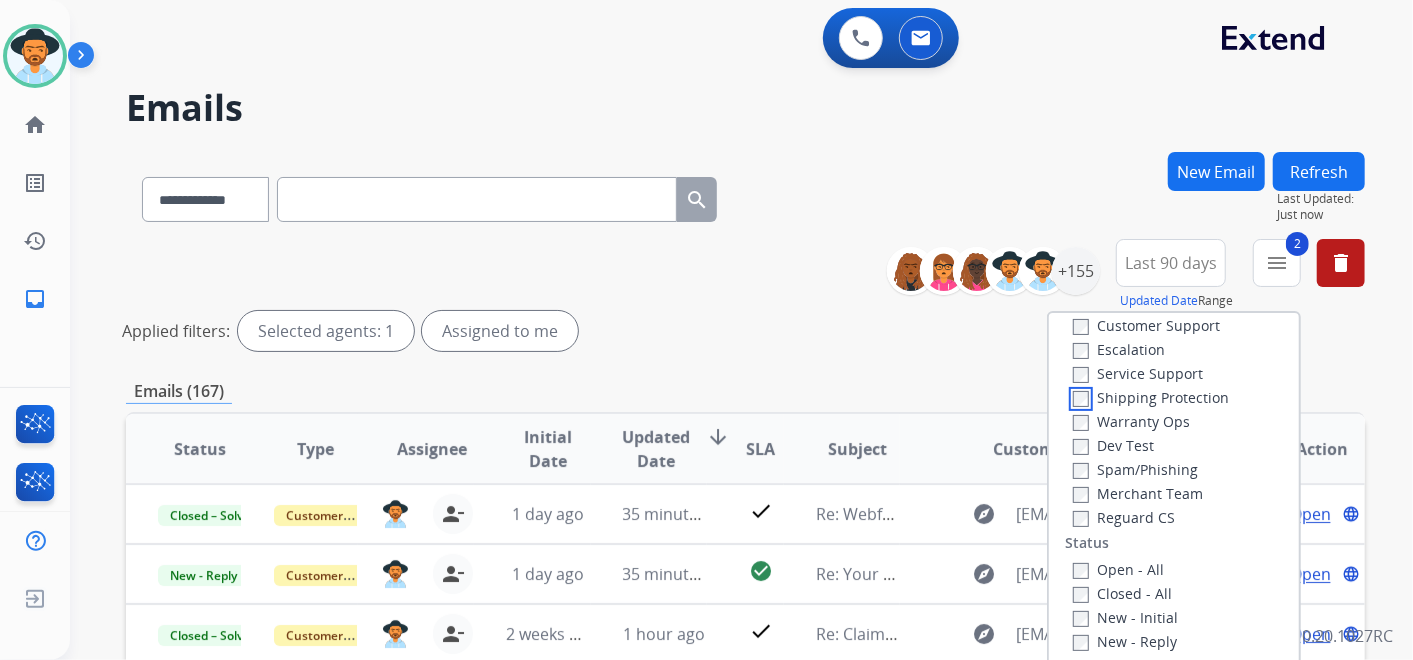 scroll, scrollTop: 111, scrollLeft: 0, axis: vertical 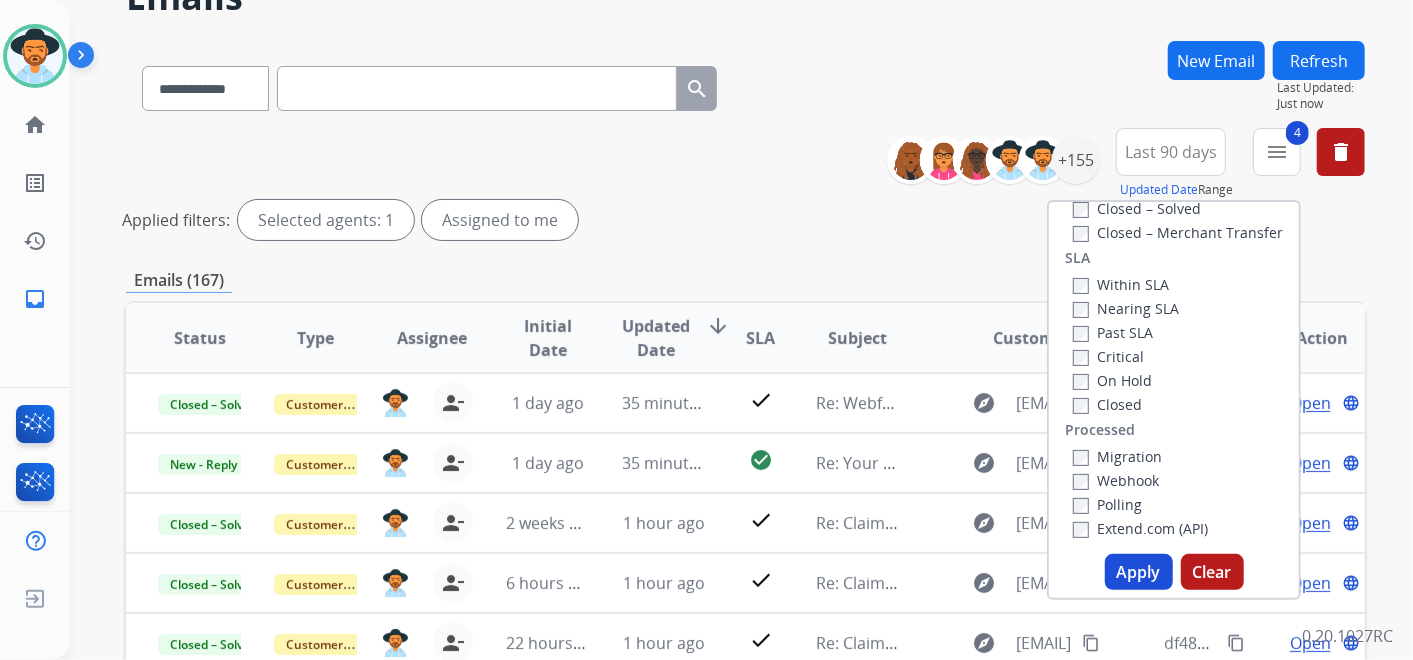 click on "Apply" at bounding box center [1139, 572] 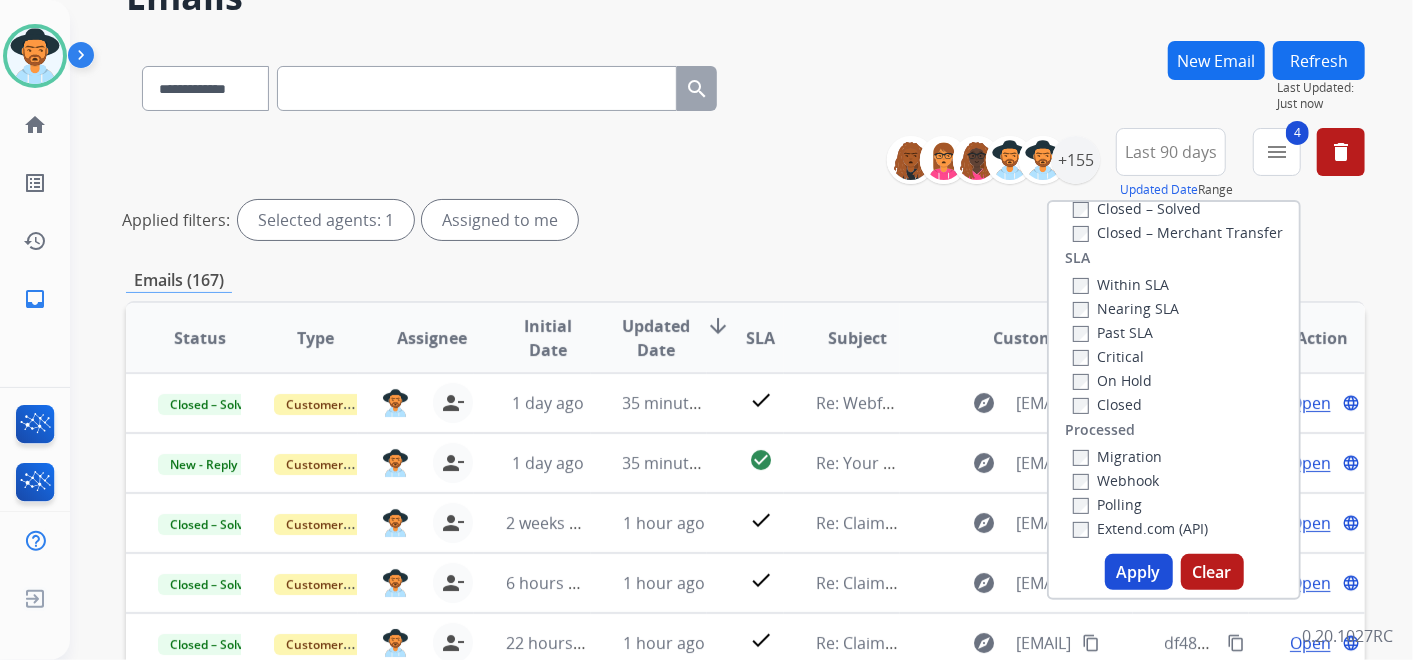 scroll, scrollTop: 0, scrollLeft: 0, axis: both 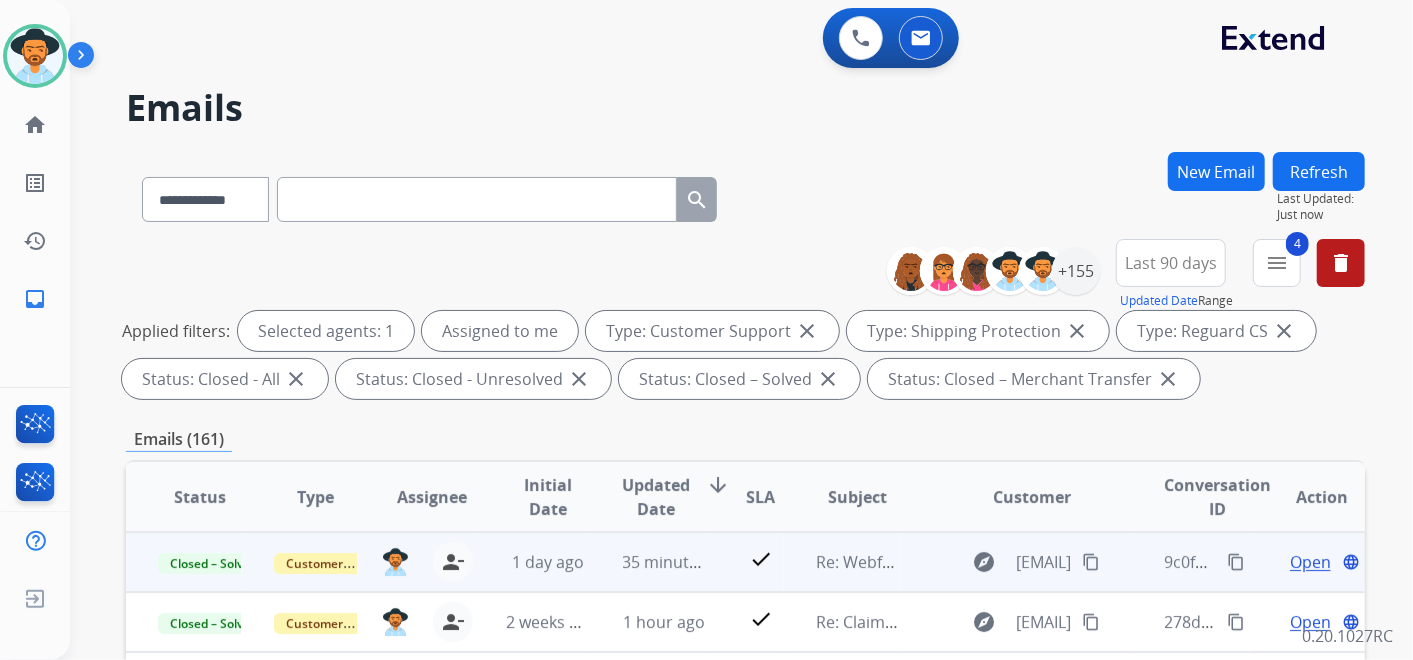 click on "content_copy" at bounding box center (1236, 562) 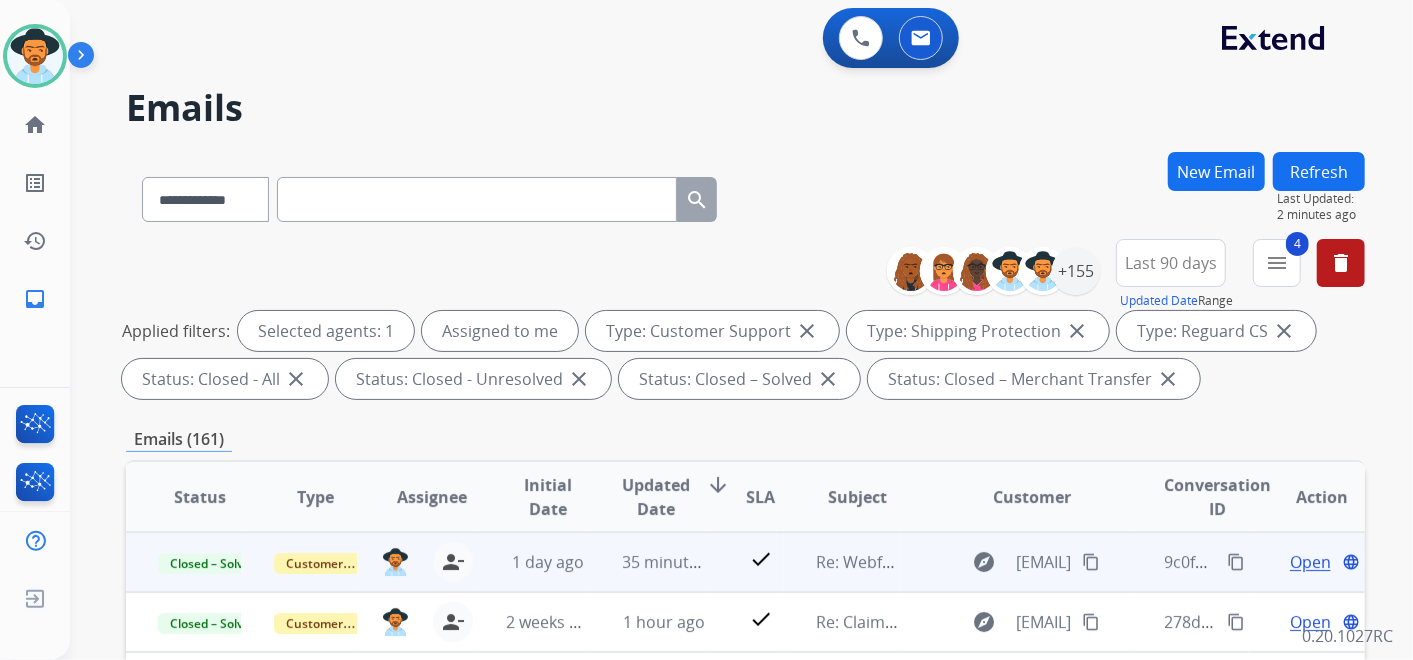click on "content_copy" at bounding box center [1236, 562] 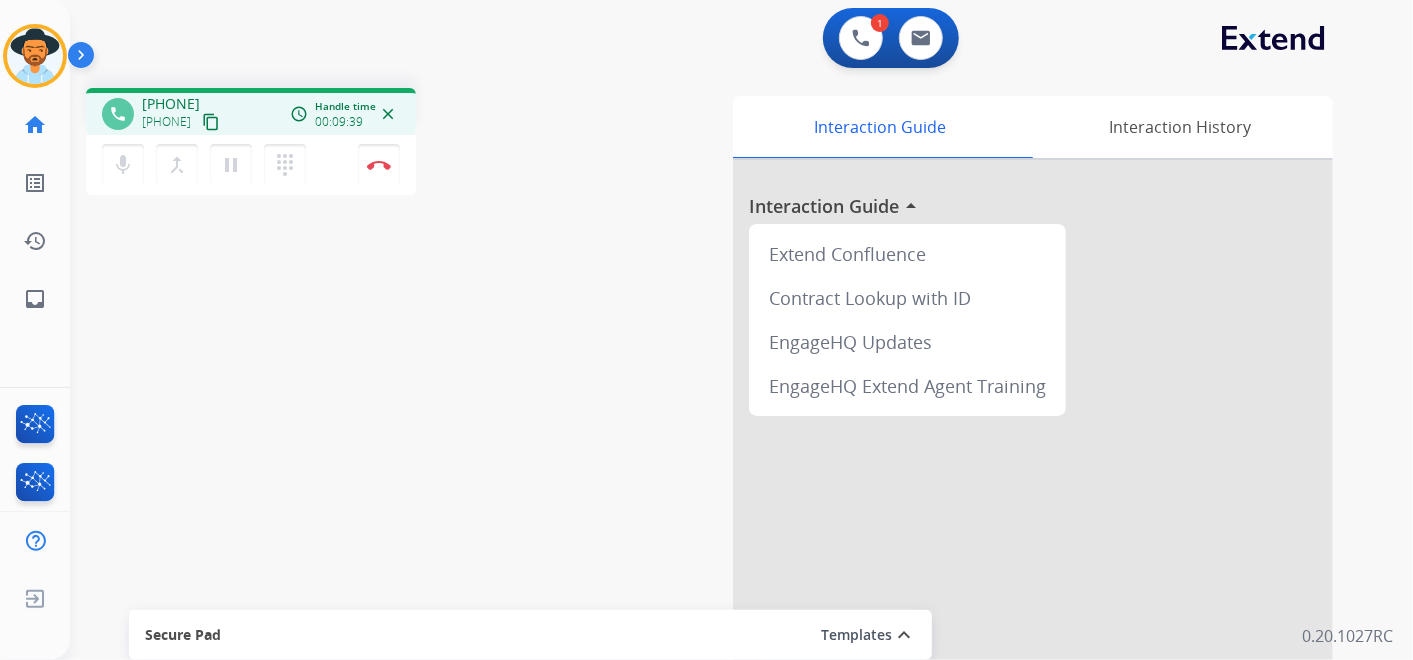 click on "1 Voice Interactions  0  Email Interactions" at bounding box center (717, 36) 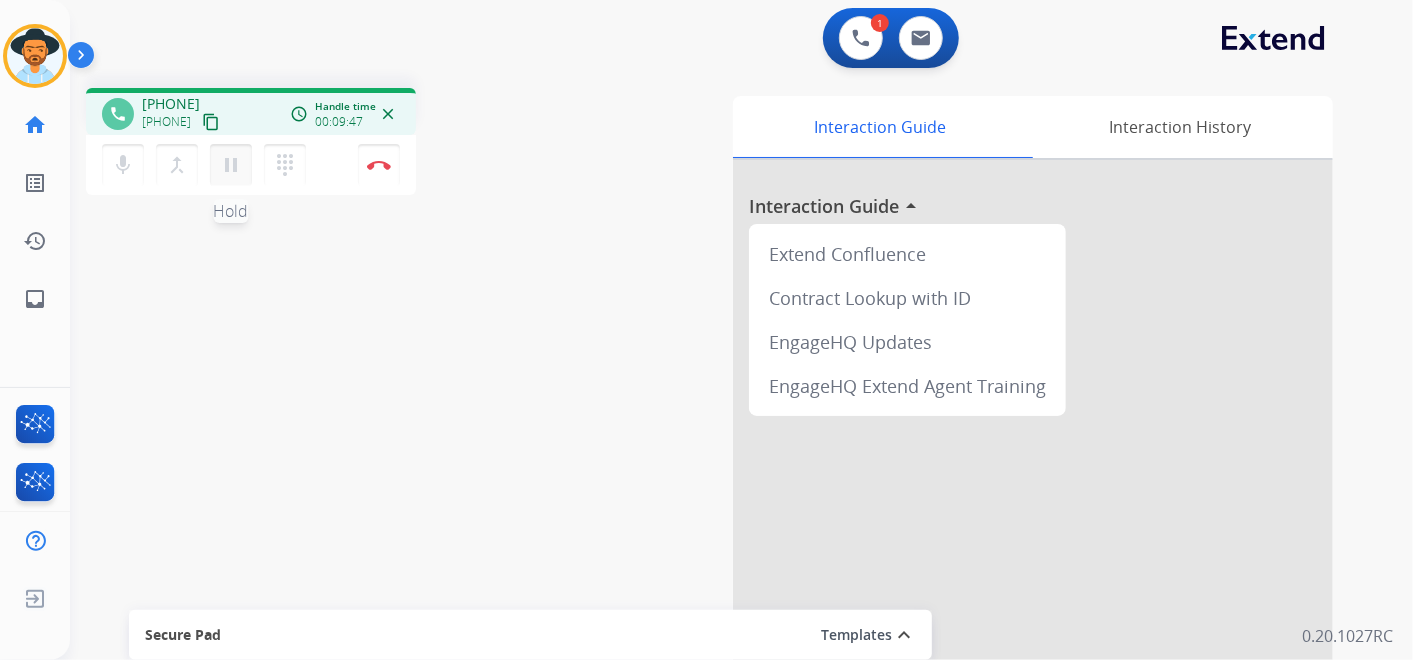 click on "pause" at bounding box center (231, 165) 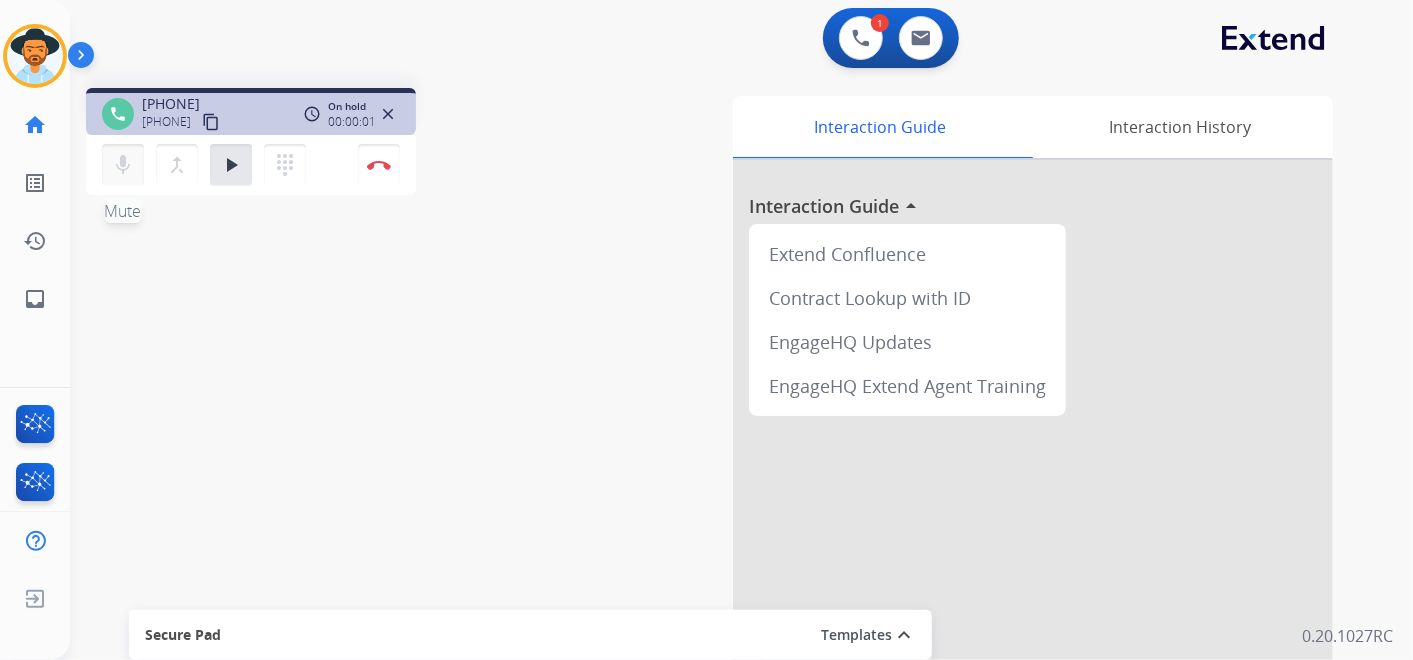 click on "mic" at bounding box center [123, 165] 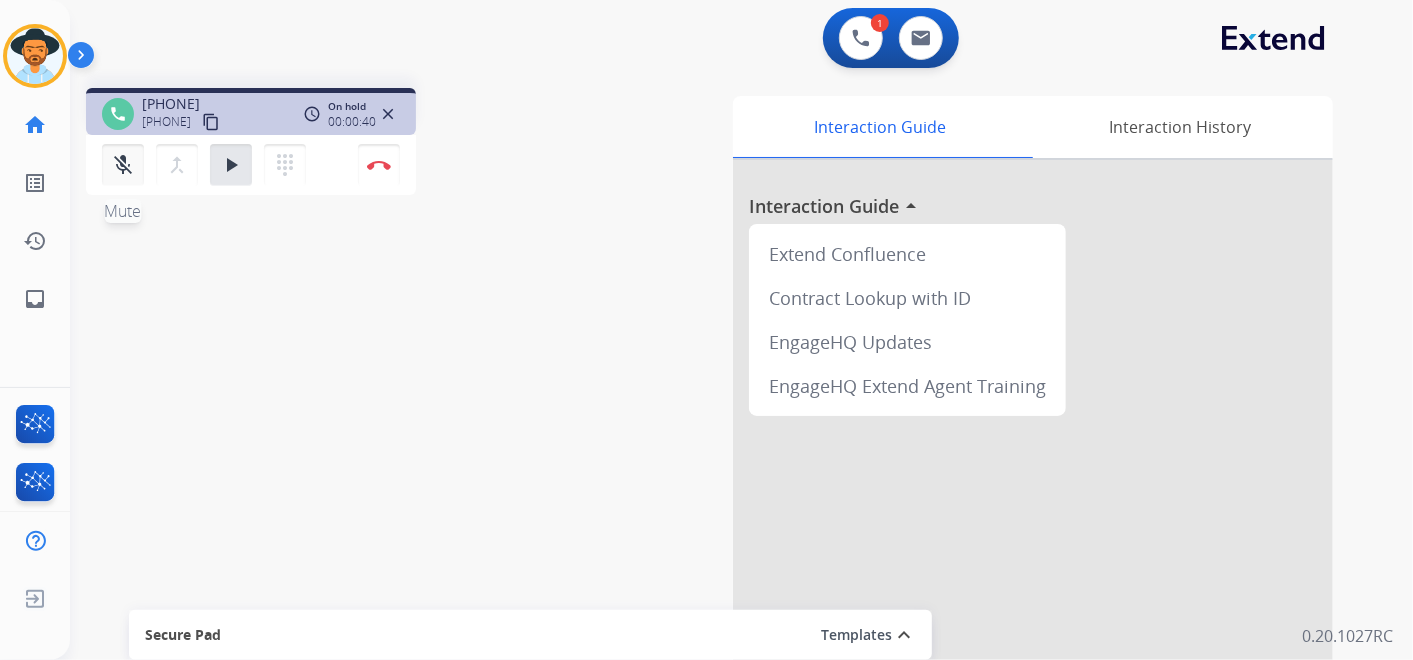 click on "mic_off" at bounding box center (123, 165) 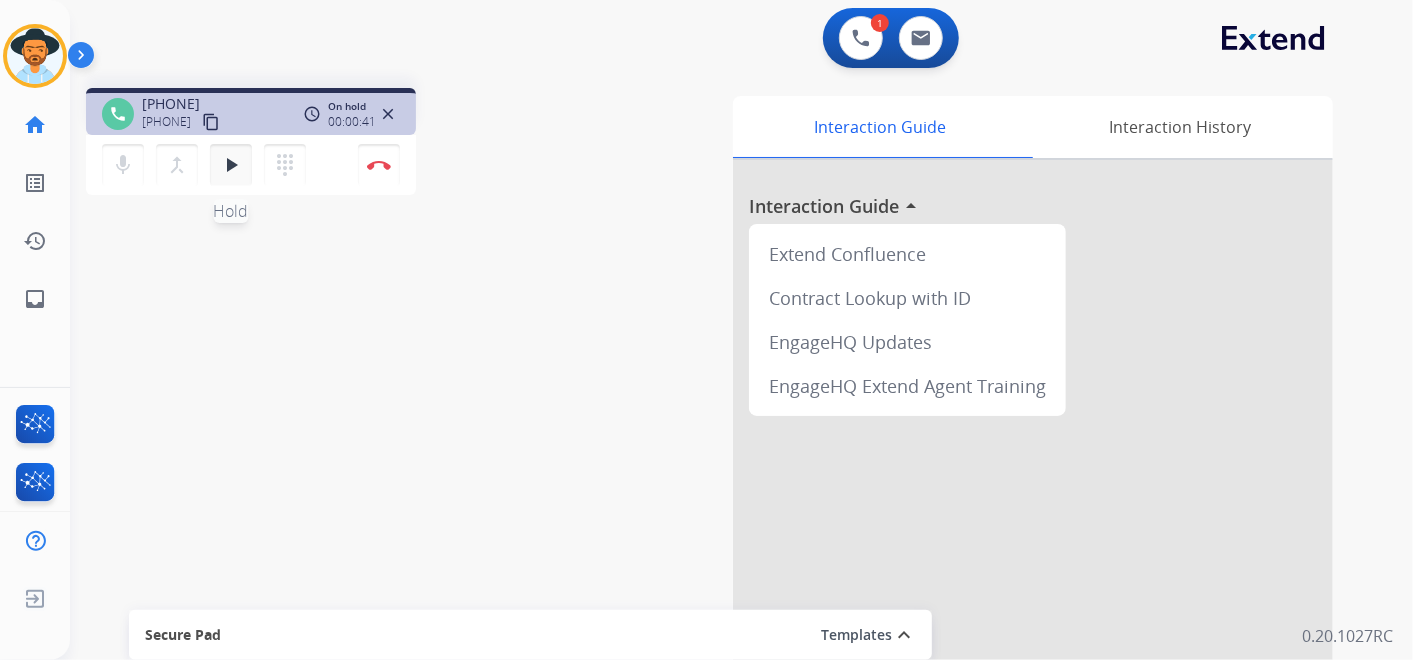 click on "play_arrow" at bounding box center [231, 165] 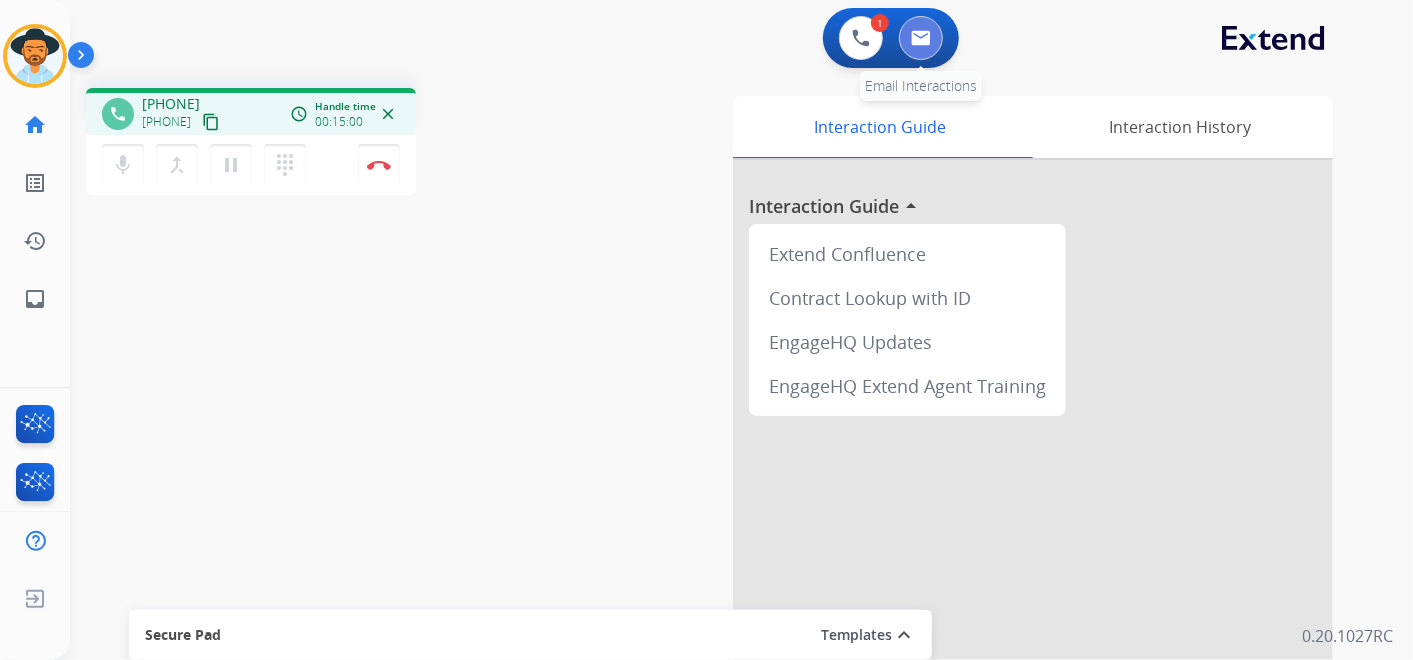 click at bounding box center [921, 38] 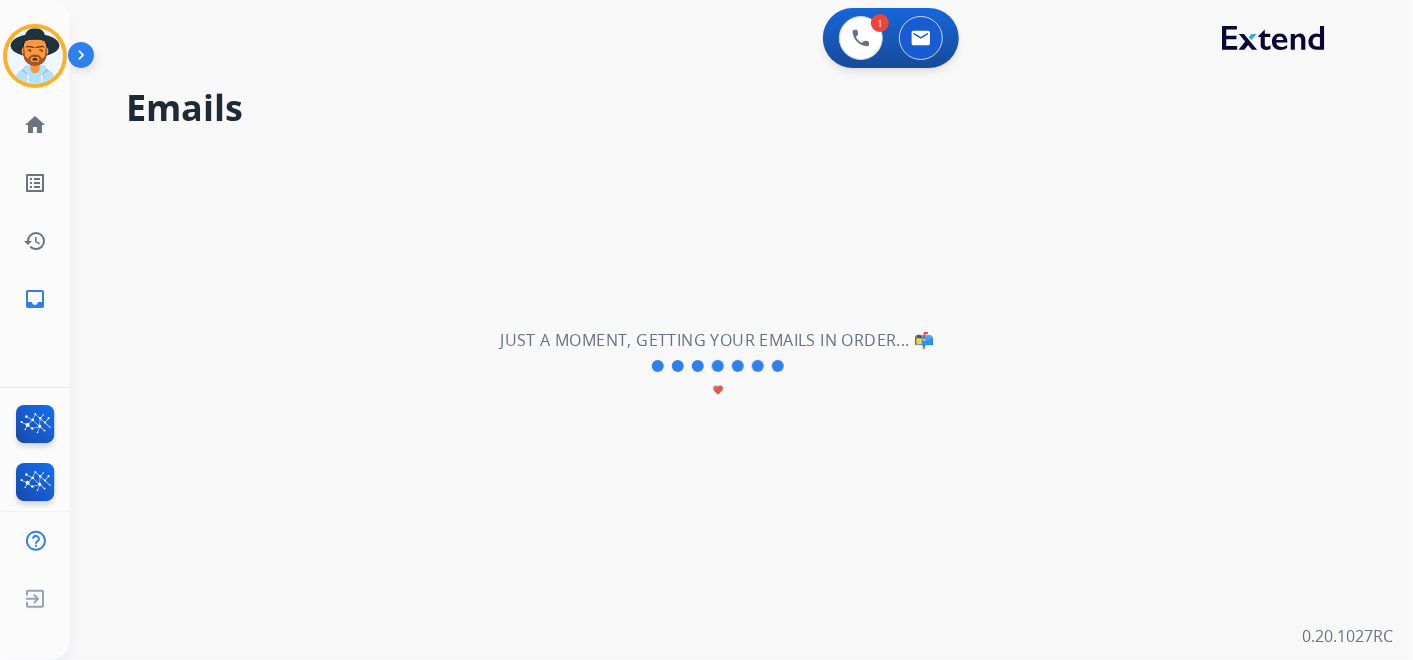click on "**********" at bounding box center [717, 366] 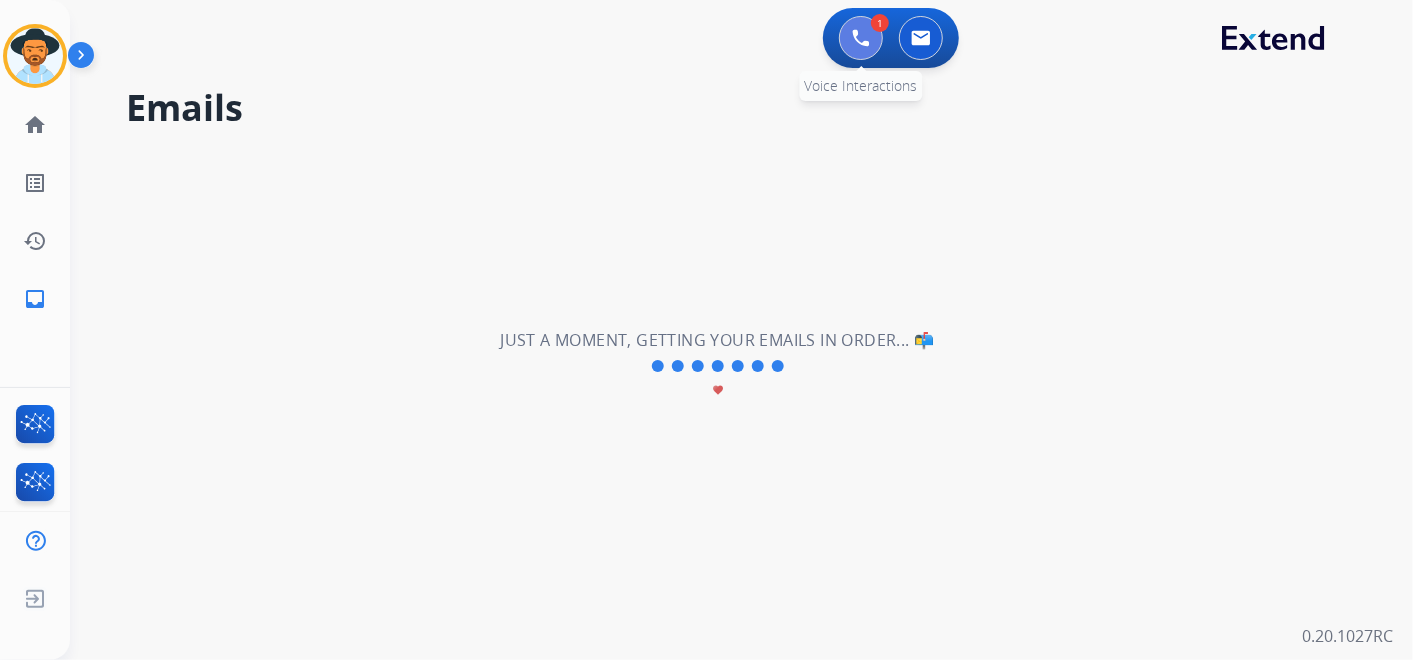 click at bounding box center [861, 38] 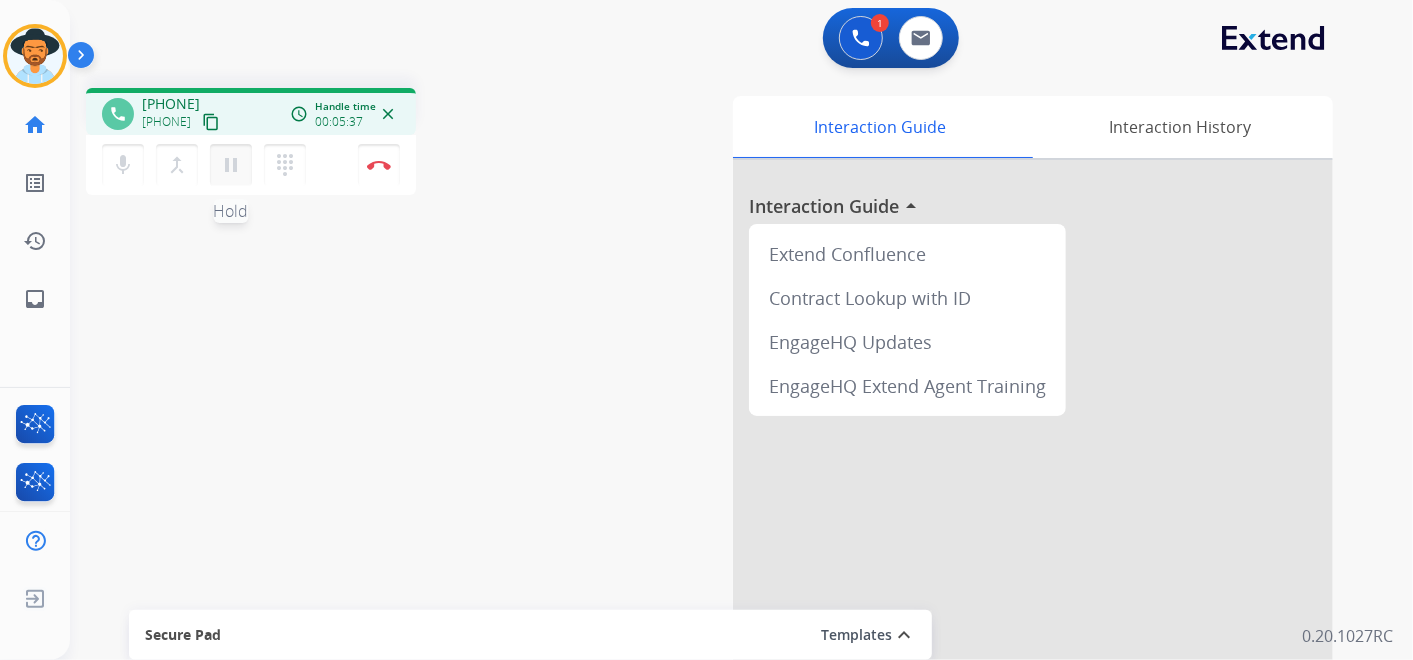 click on "pause" at bounding box center [231, 165] 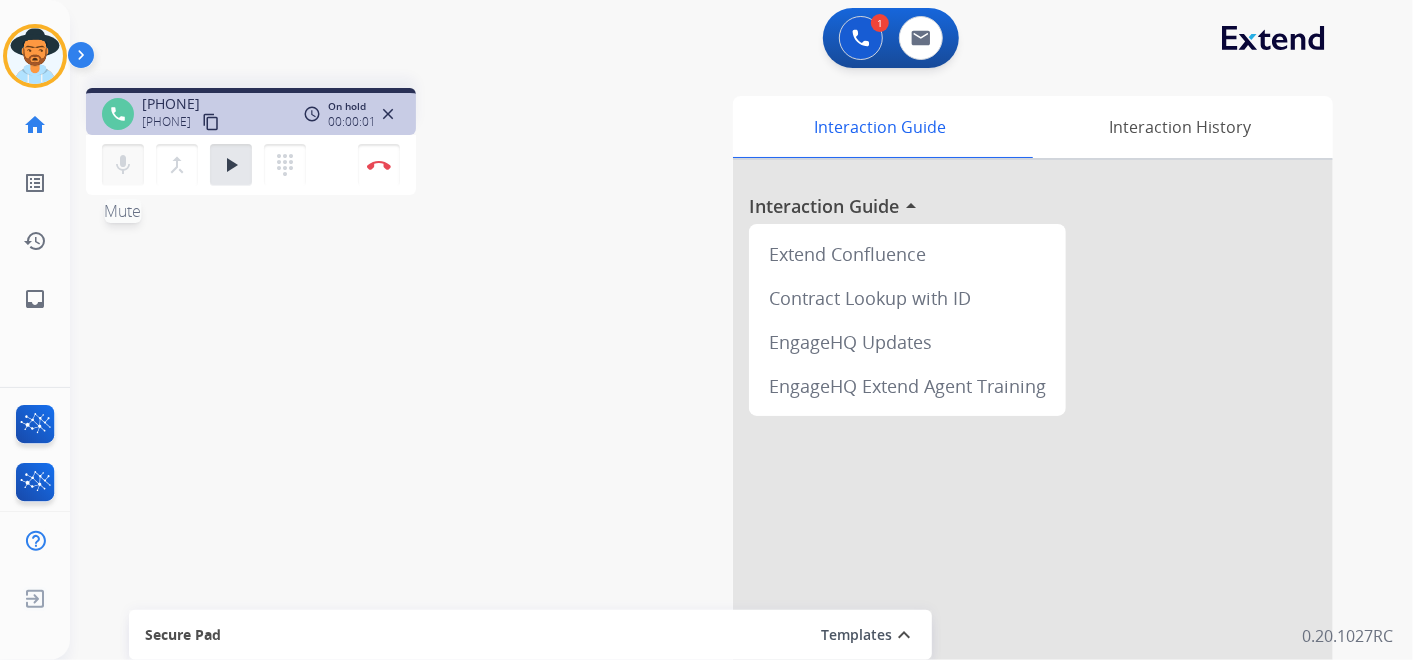 drag, startPoint x: 121, startPoint y: 165, endPoint x: 131, endPoint y: 171, distance: 11.661903 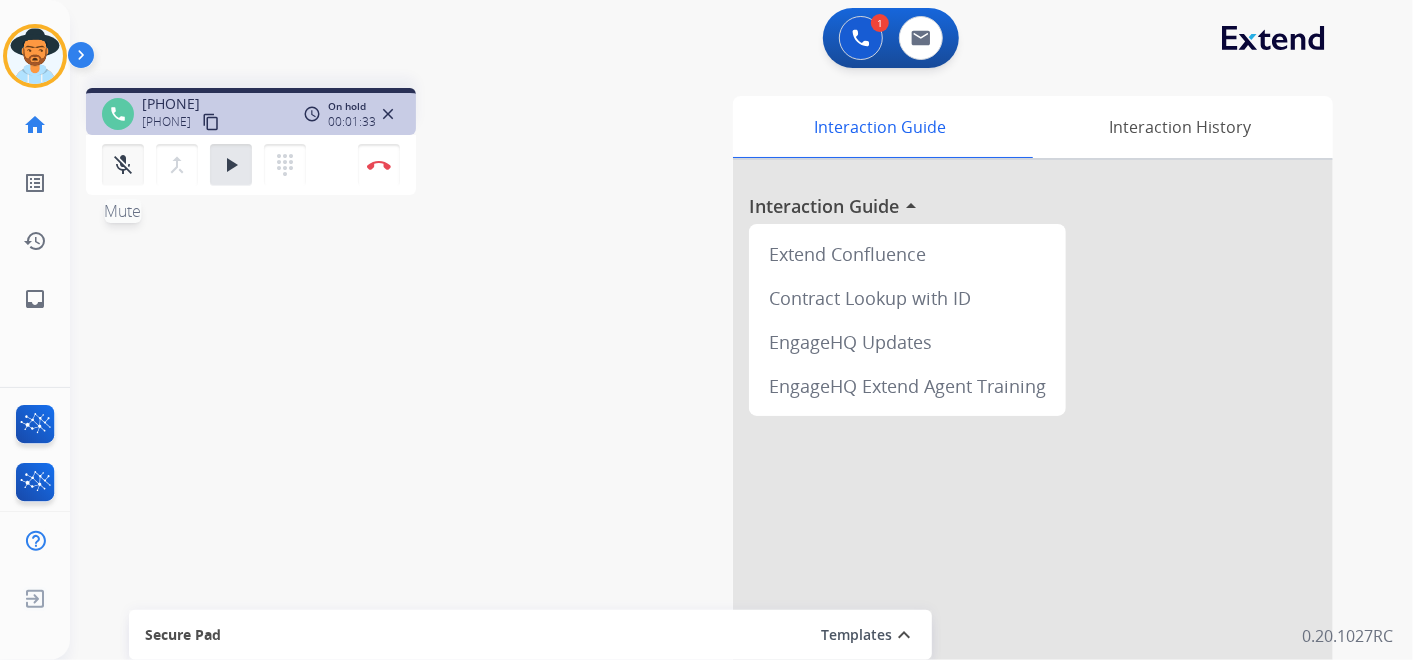 click on "mic_off" at bounding box center (123, 165) 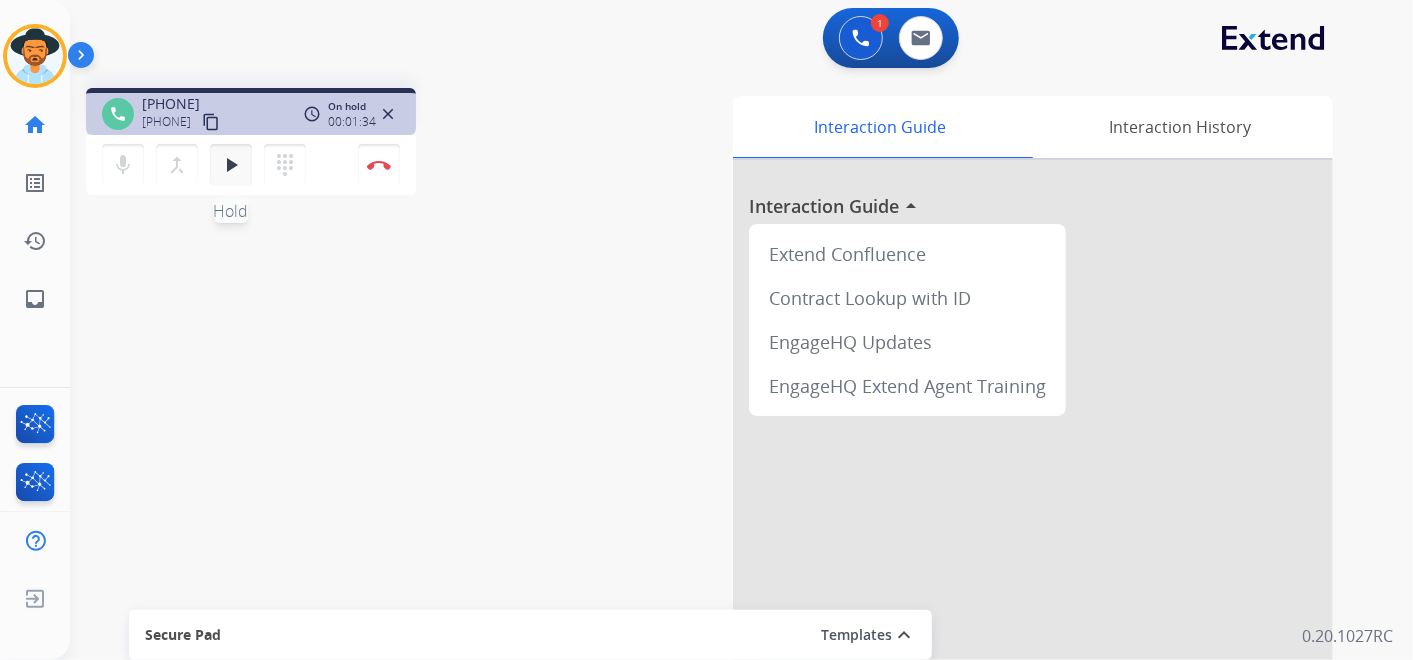 click on "play_arrow" at bounding box center [231, 165] 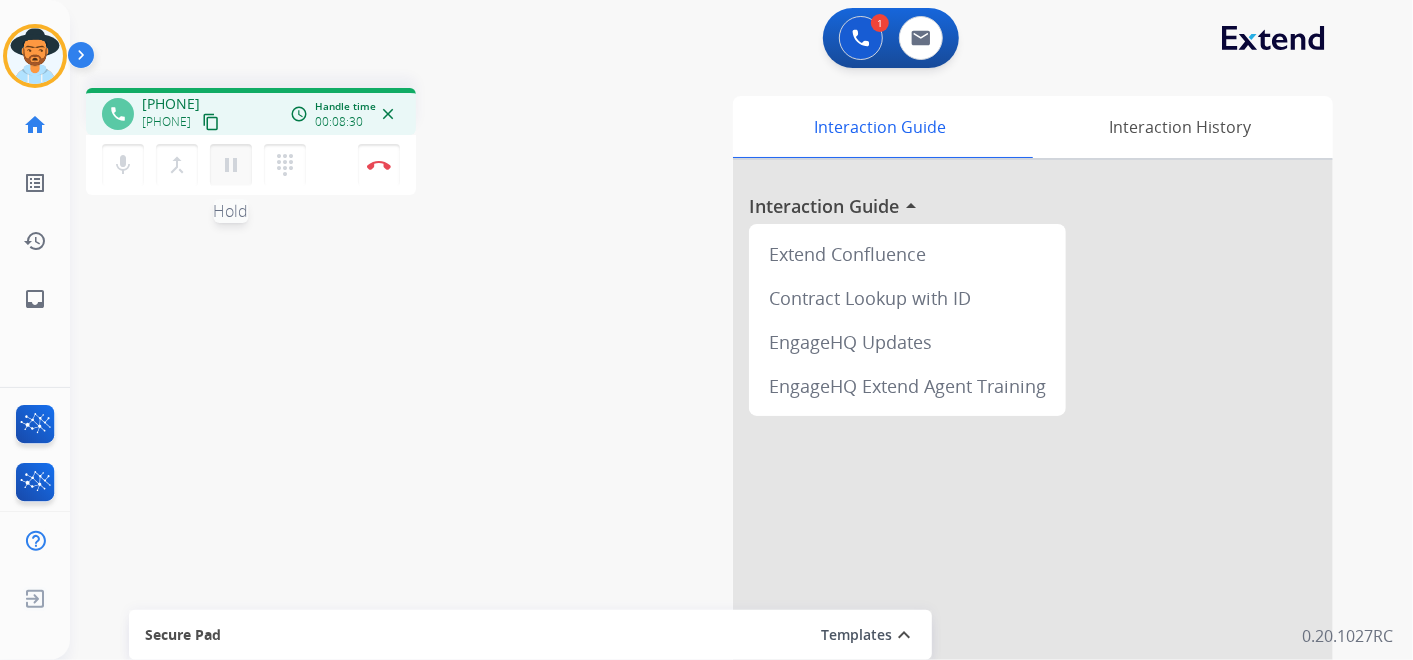 click on "pause" at bounding box center (231, 165) 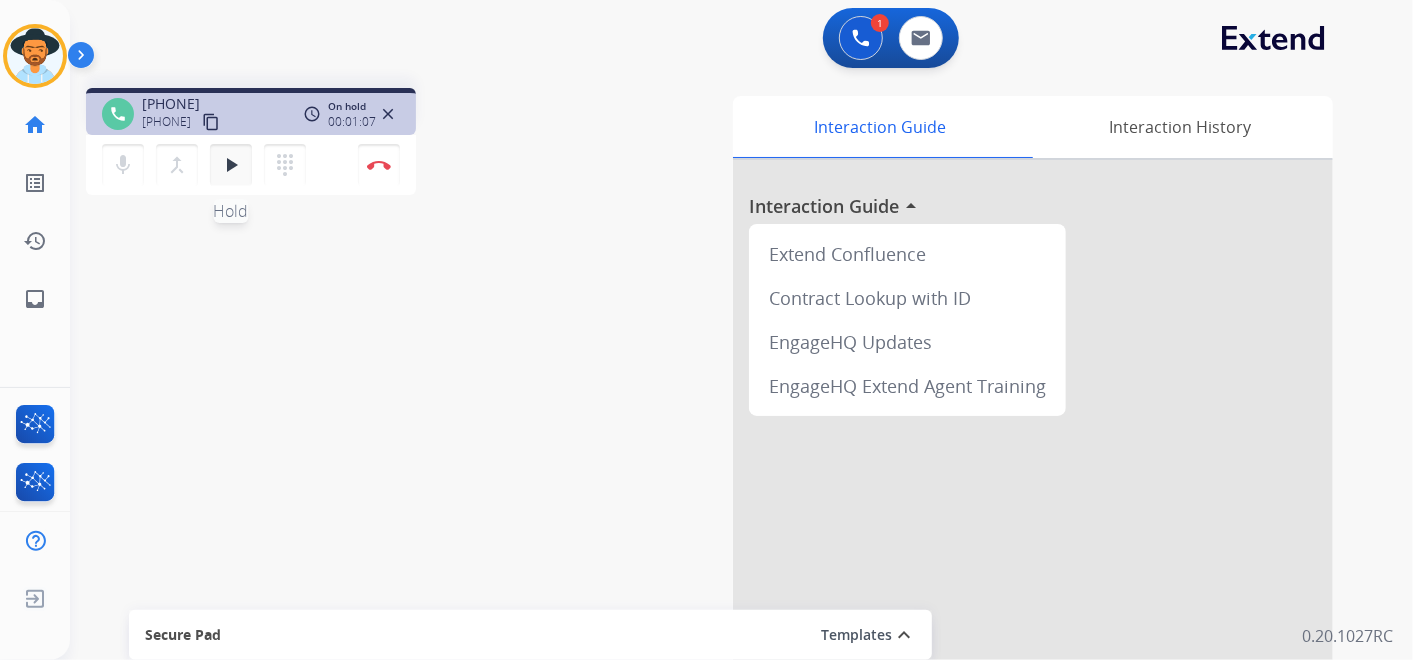 click on "play_arrow" at bounding box center (231, 165) 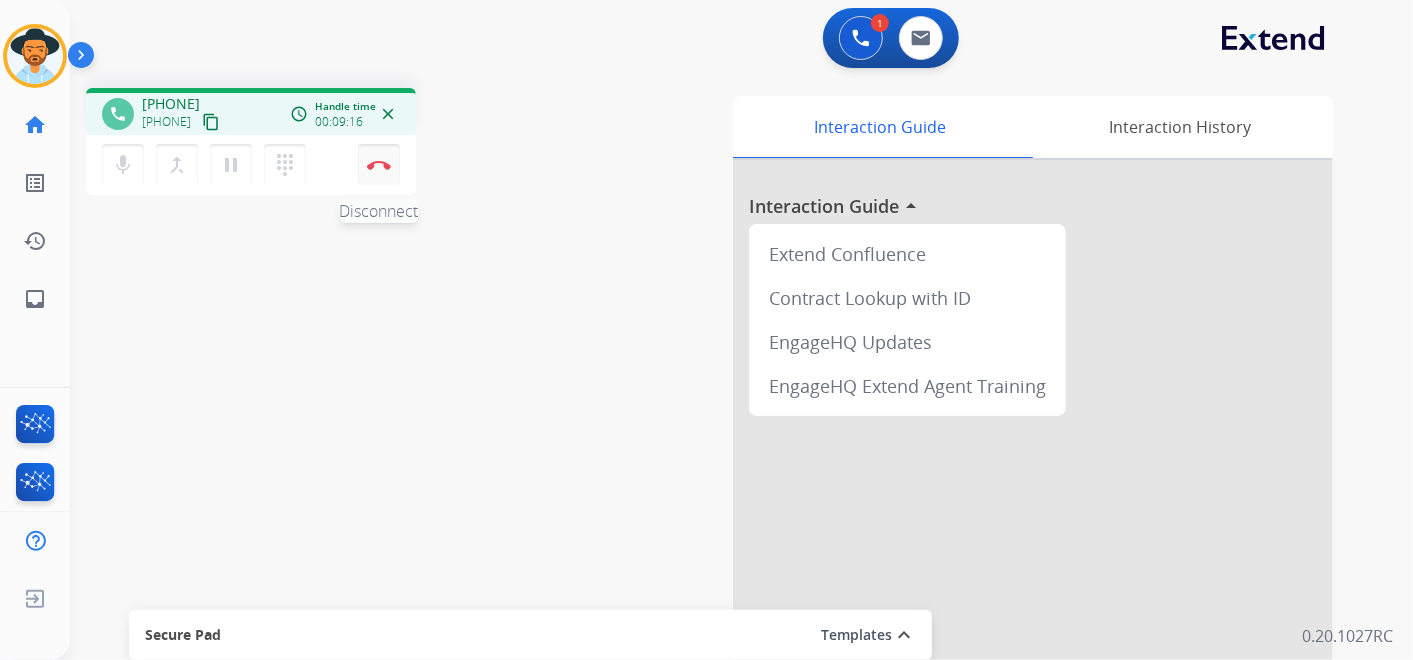 click at bounding box center (379, 165) 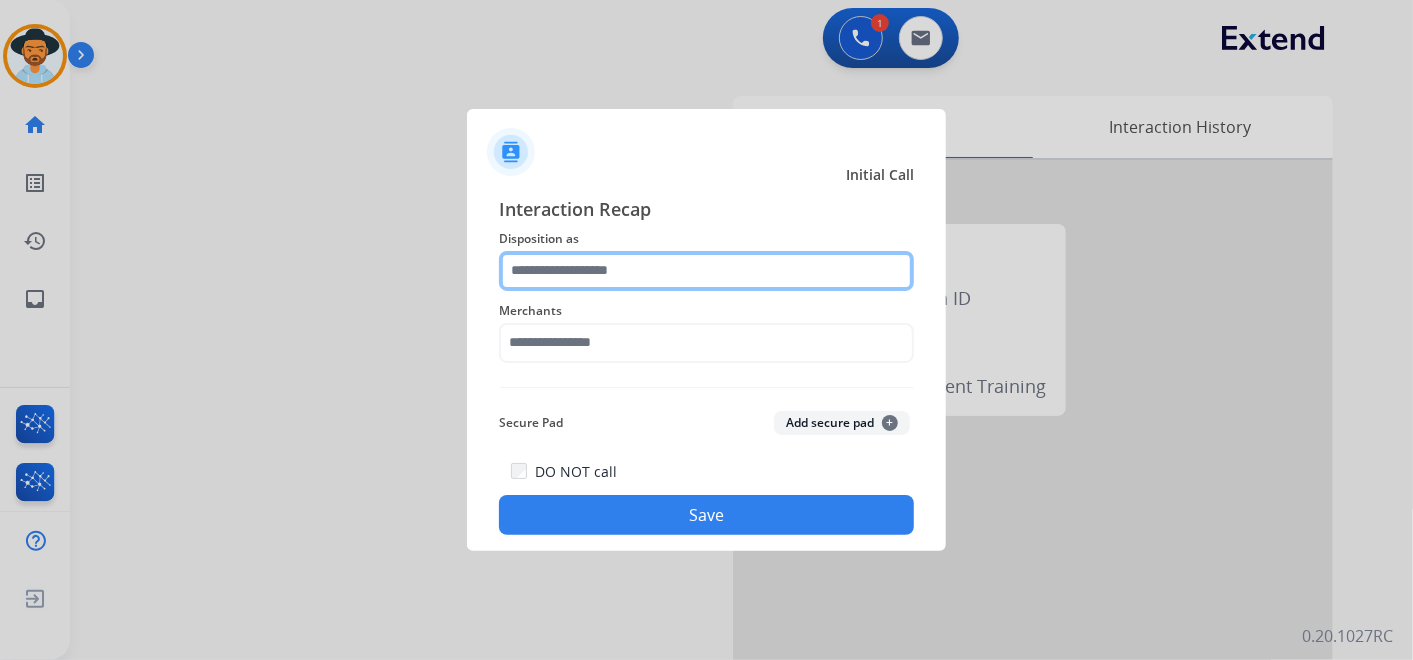 click 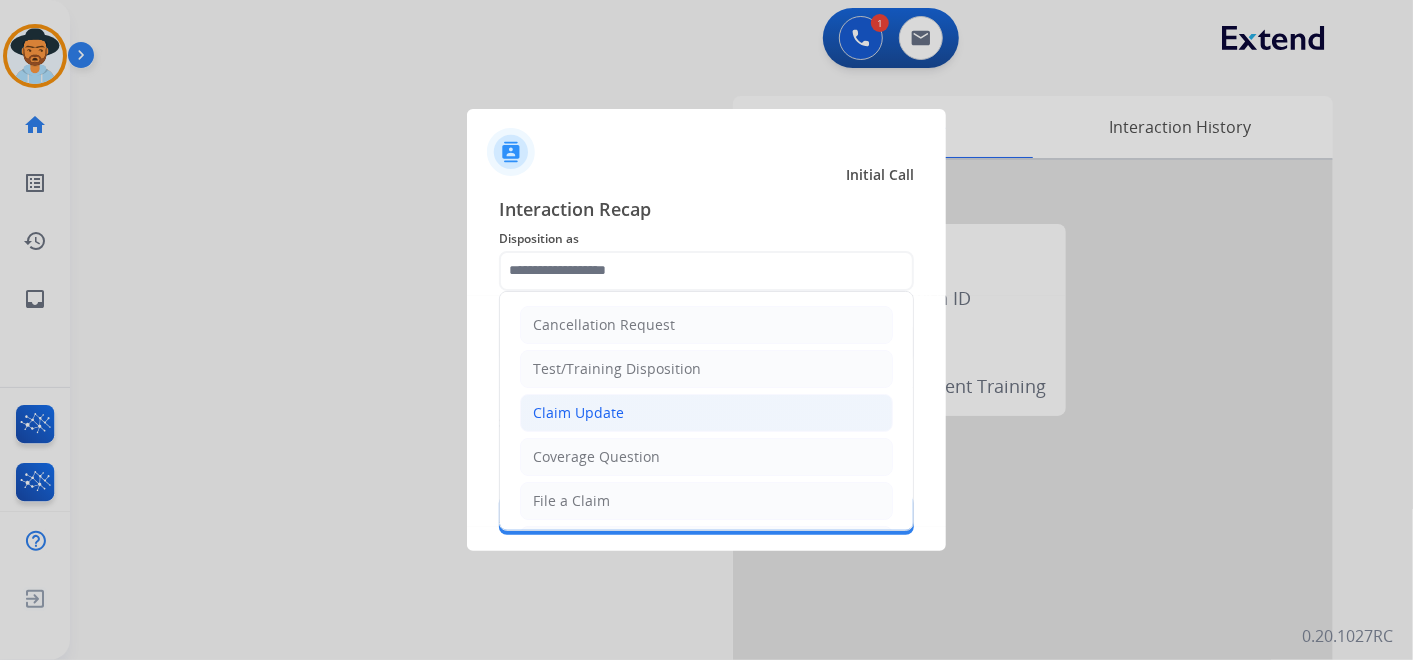 click on "Claim Update" 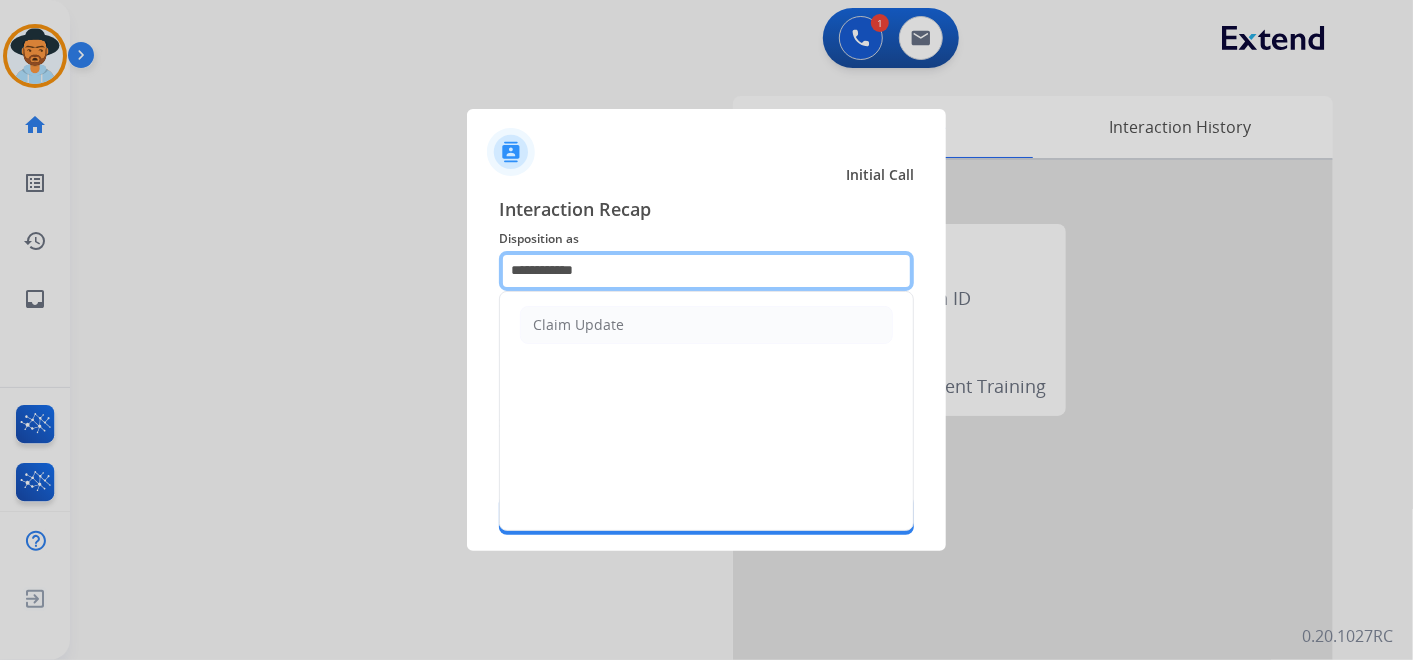 click on "**********" 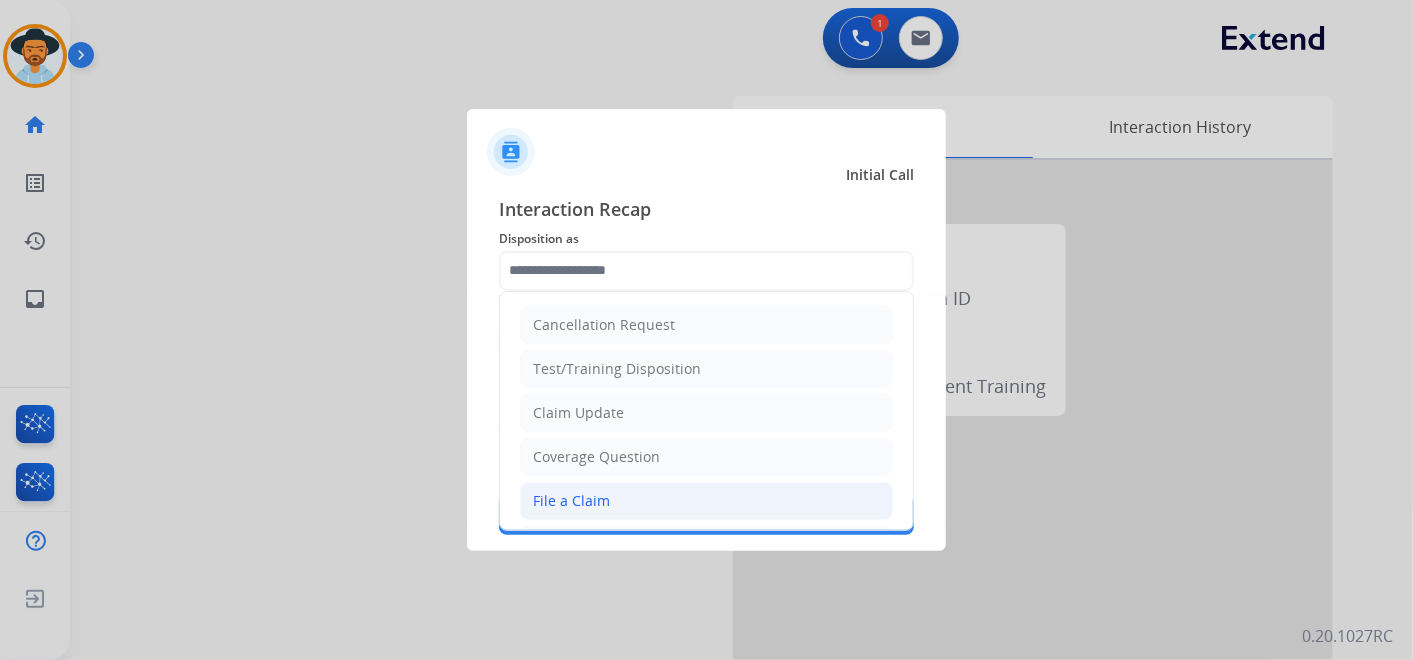 click on "File a Claim" 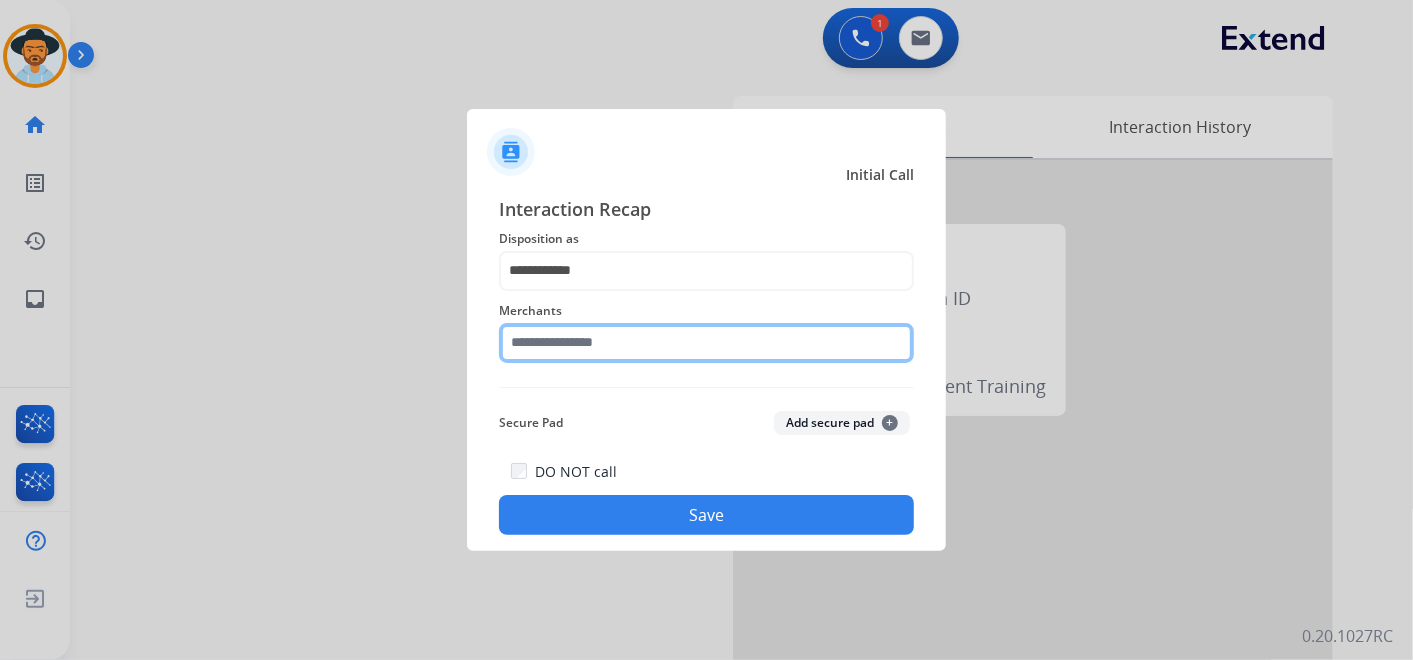 click 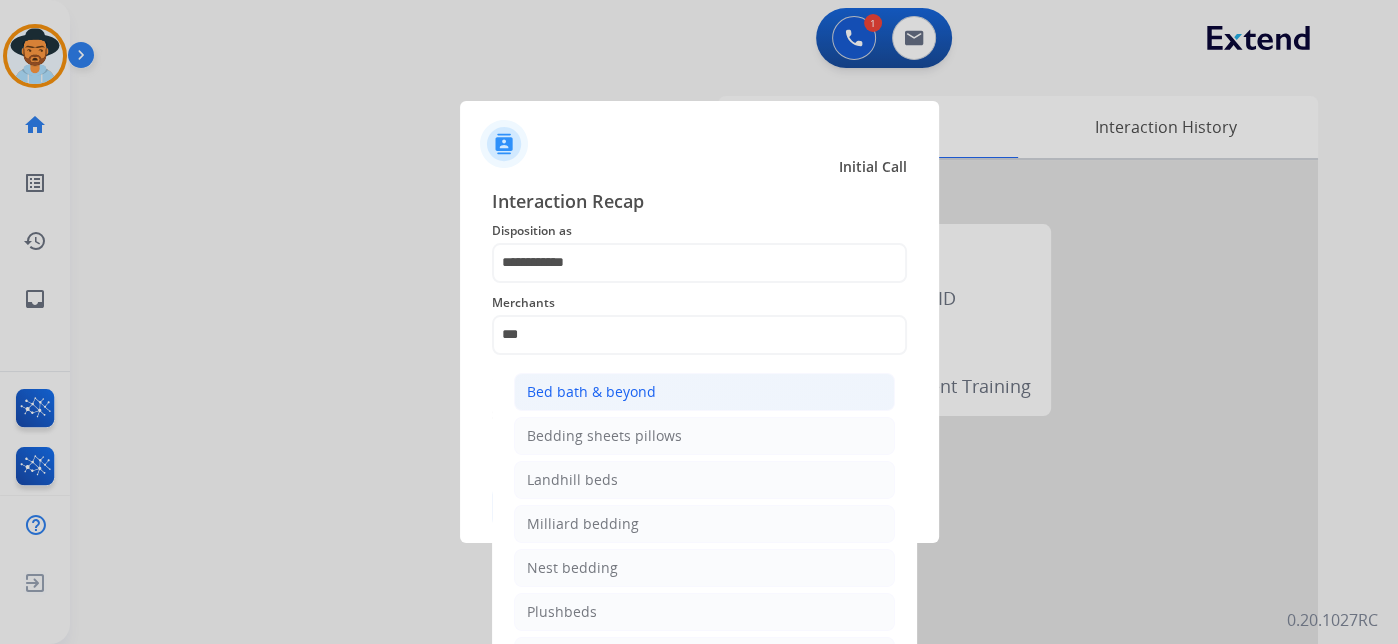 click on "Bed bath & beyond" 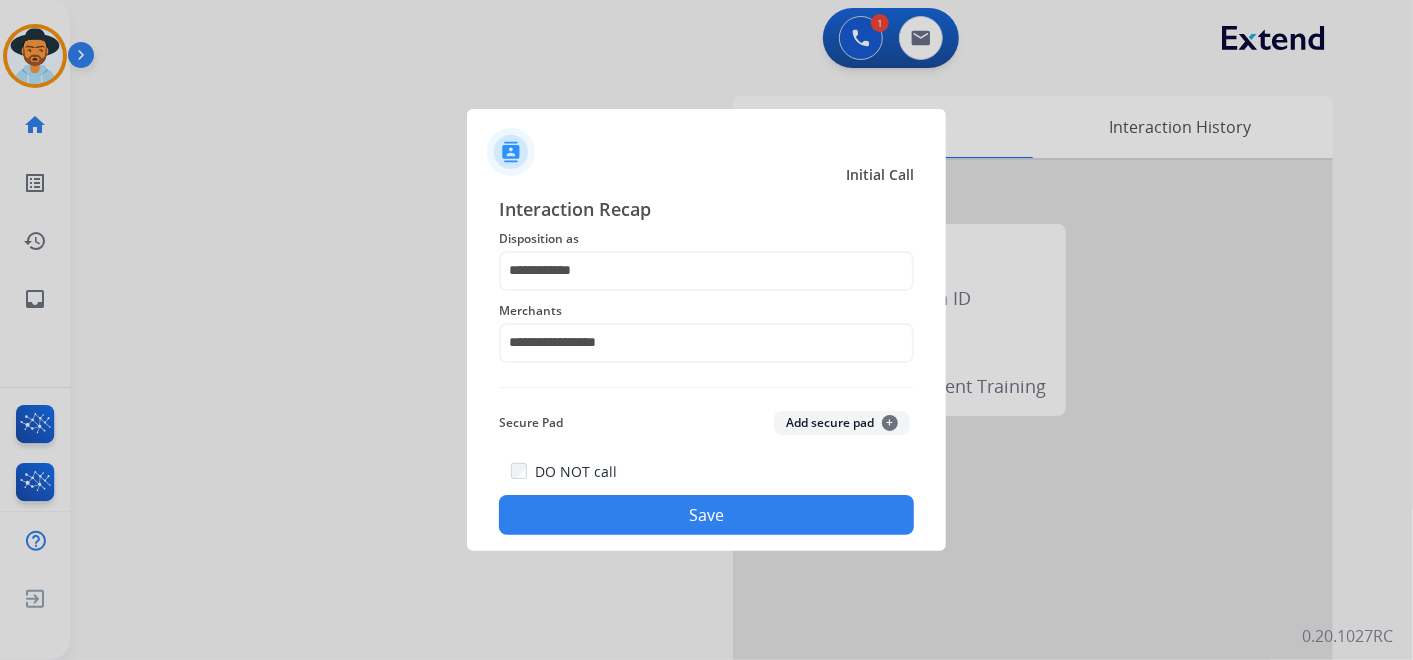 click on "Save" 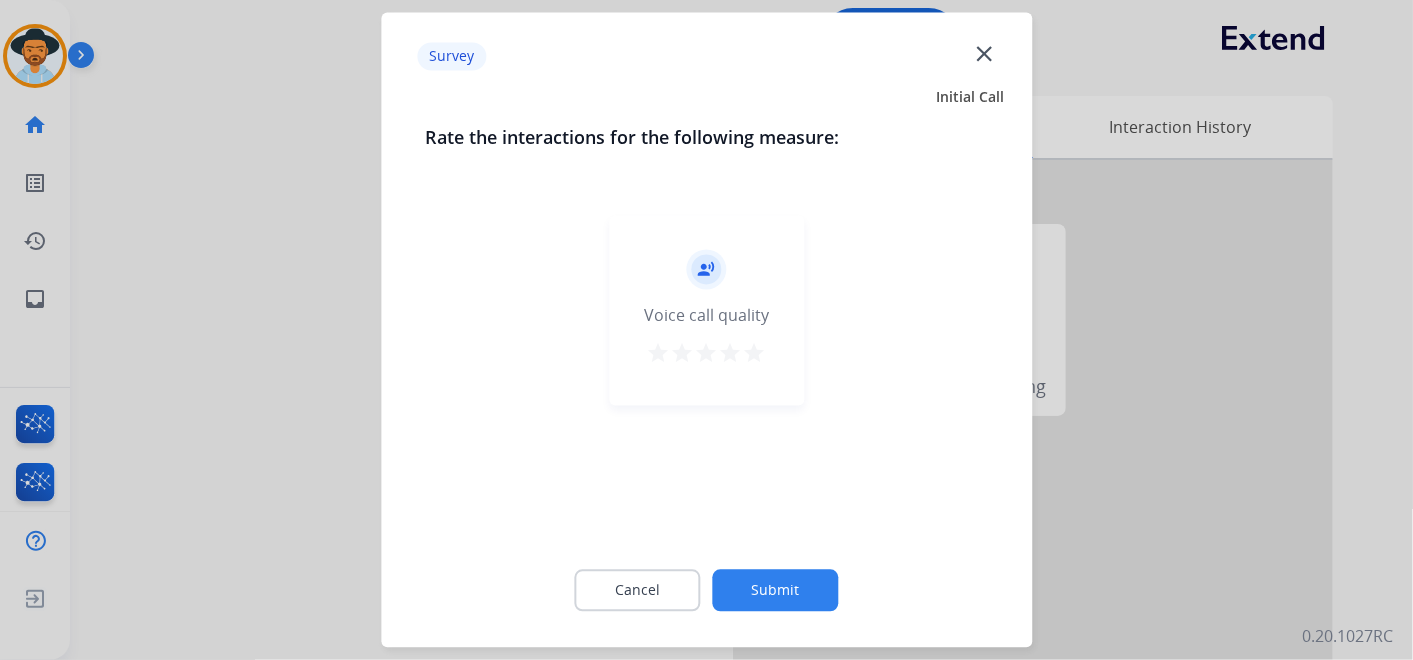 drag, startPoint x: 760, startPoint y: 351, endPoint x: 761, endPoint y: 362, distance: 11.045361 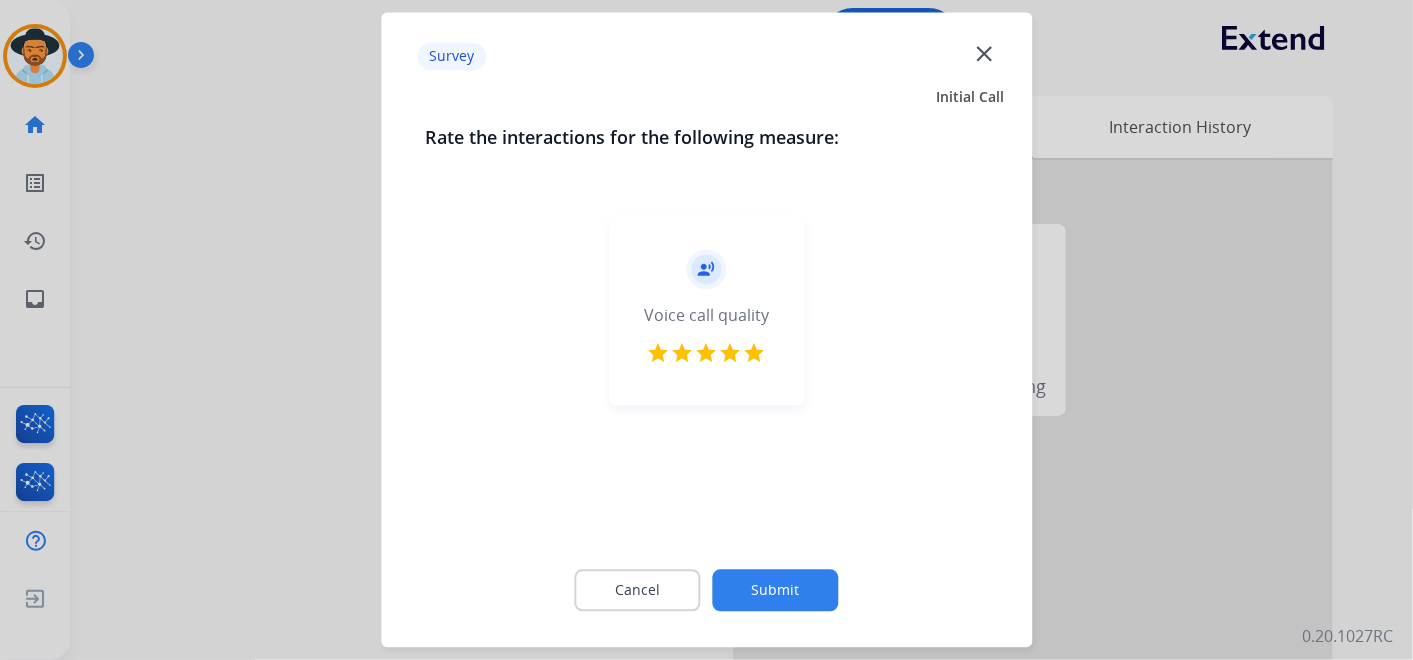 click on "Submit" 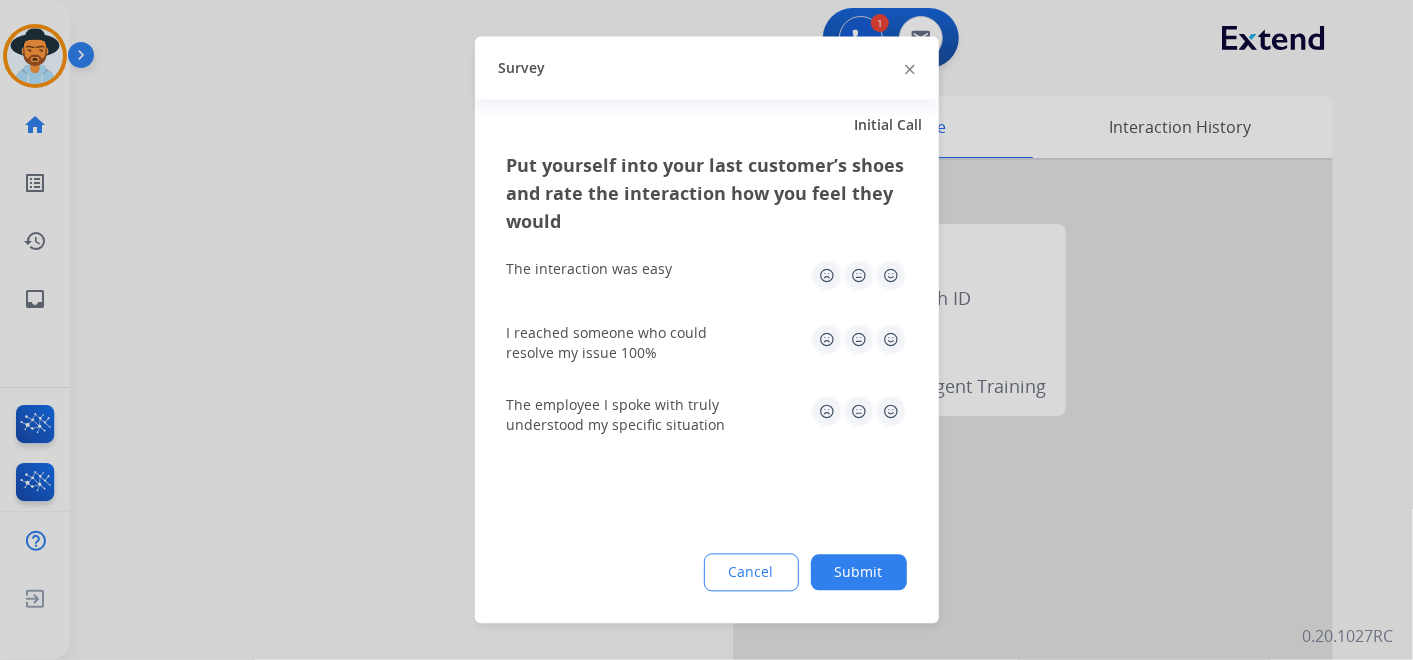 click 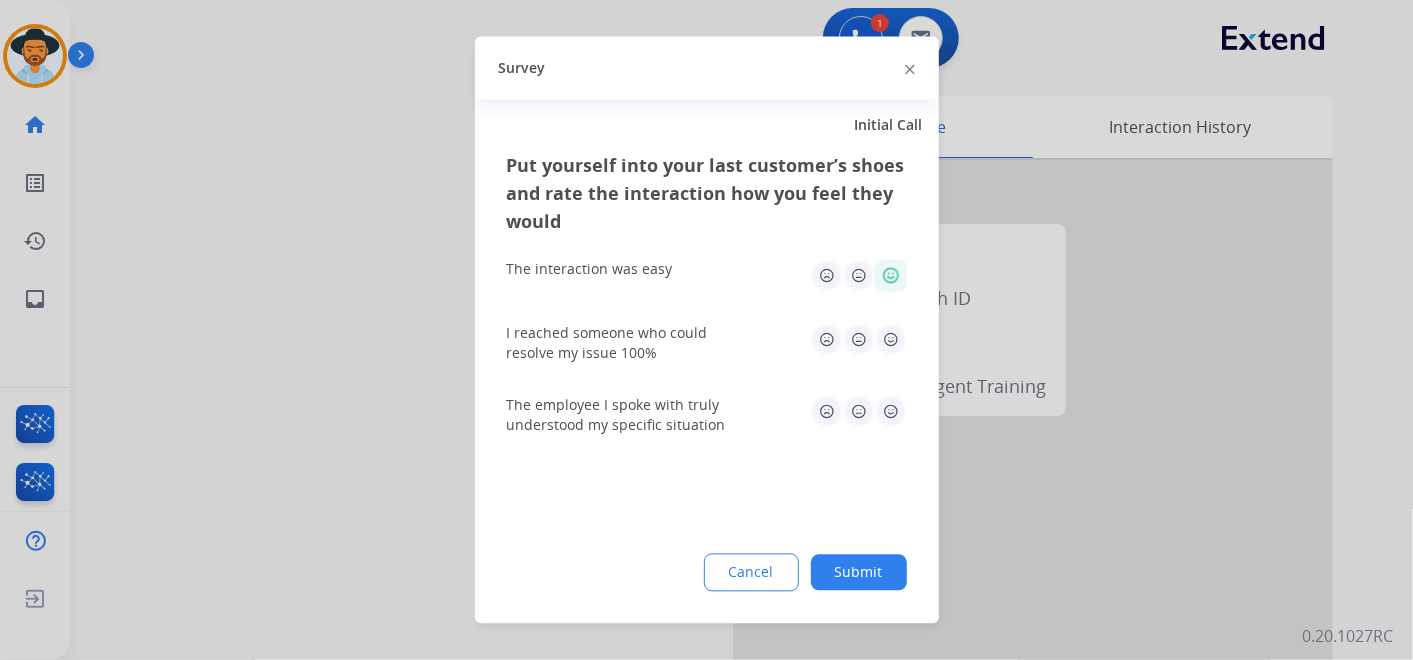 drag, startPoint x: 890, startPoint y: 328, endPoint x: 897, endPoint y: 357, distance: 29.832869 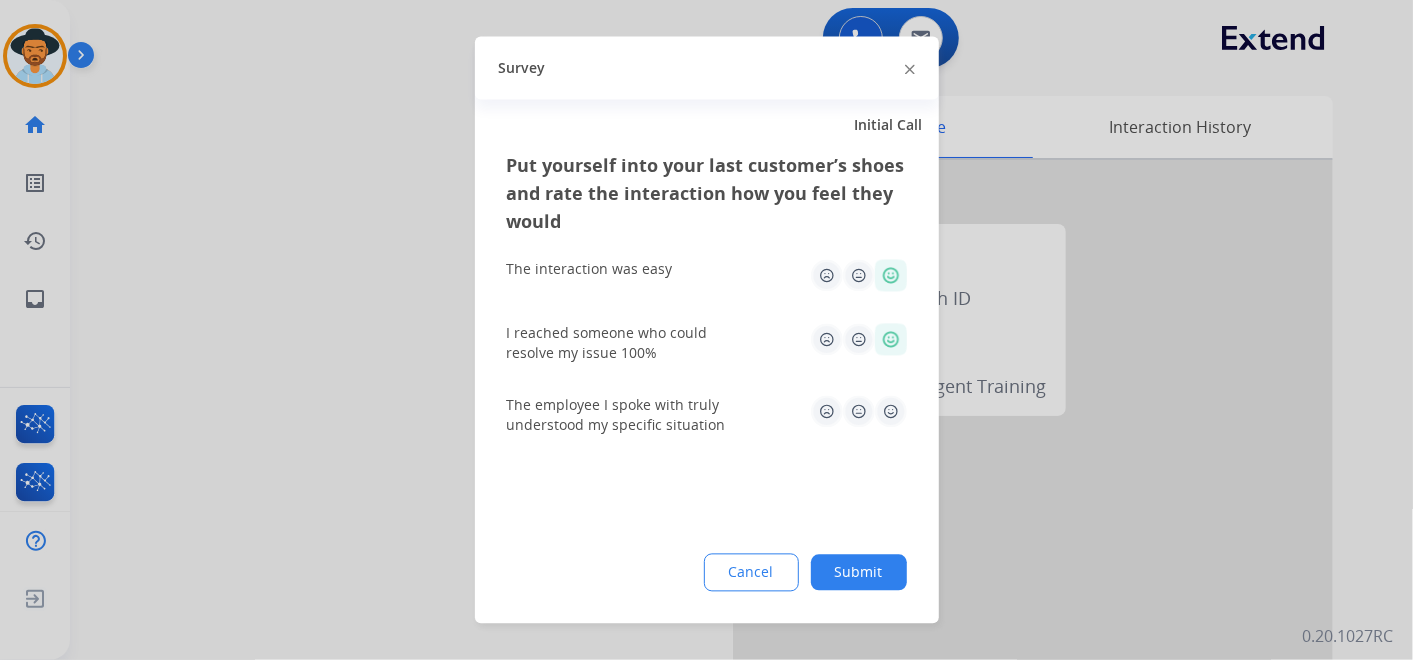 drag, startPoint x: 890, startPoint y: 405, endPoint x: 888, endPoint y: 449, distance: 44.04543 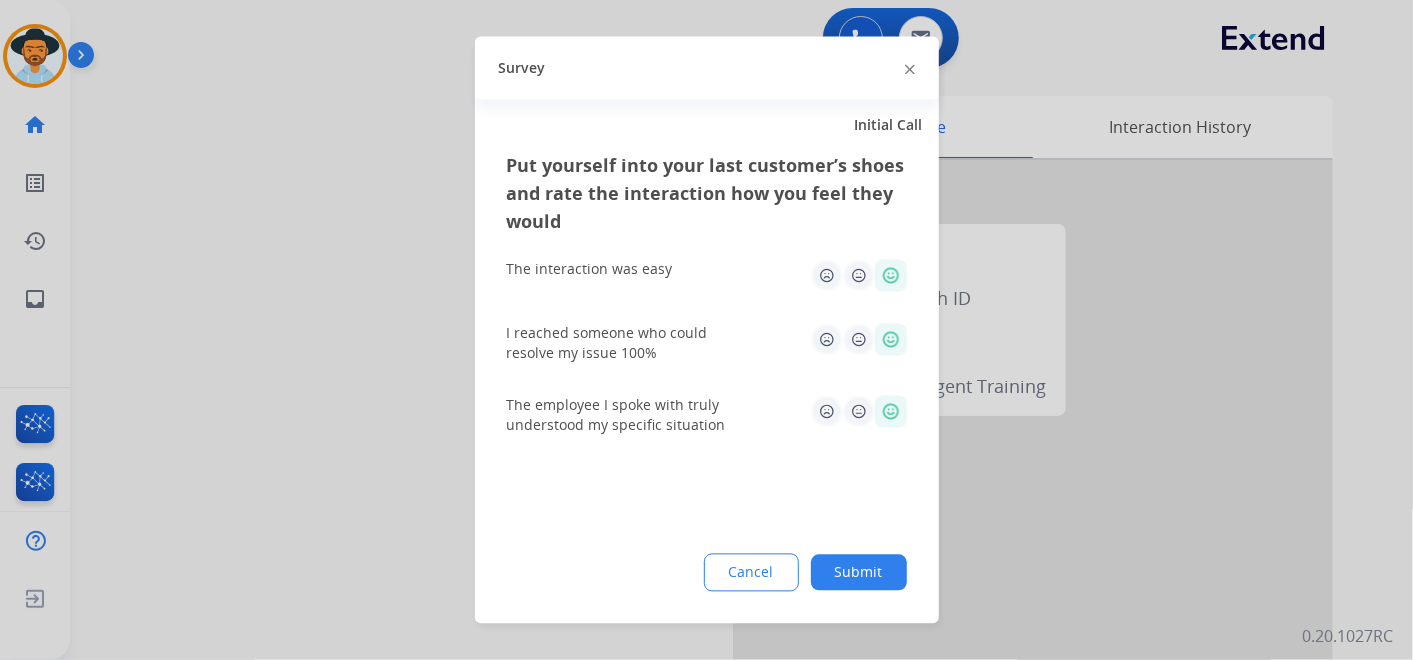 click on "Submit" 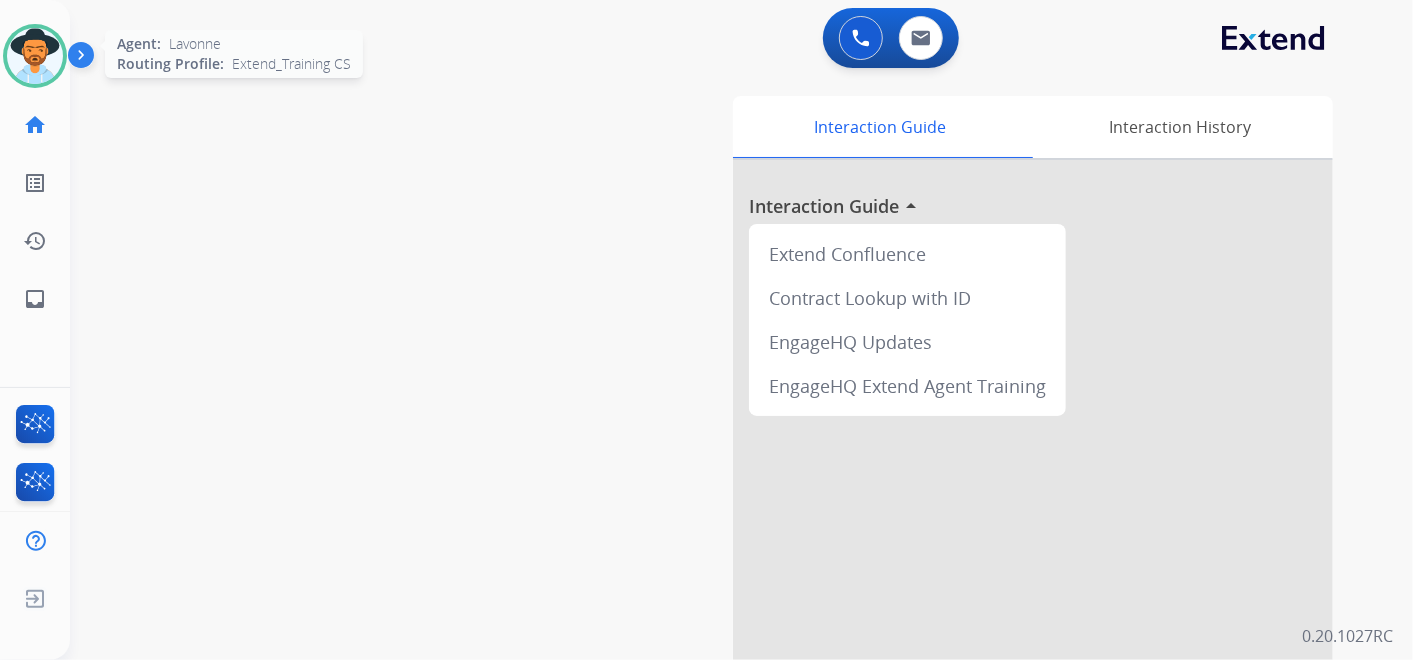 click at bounding box center (35, 56) 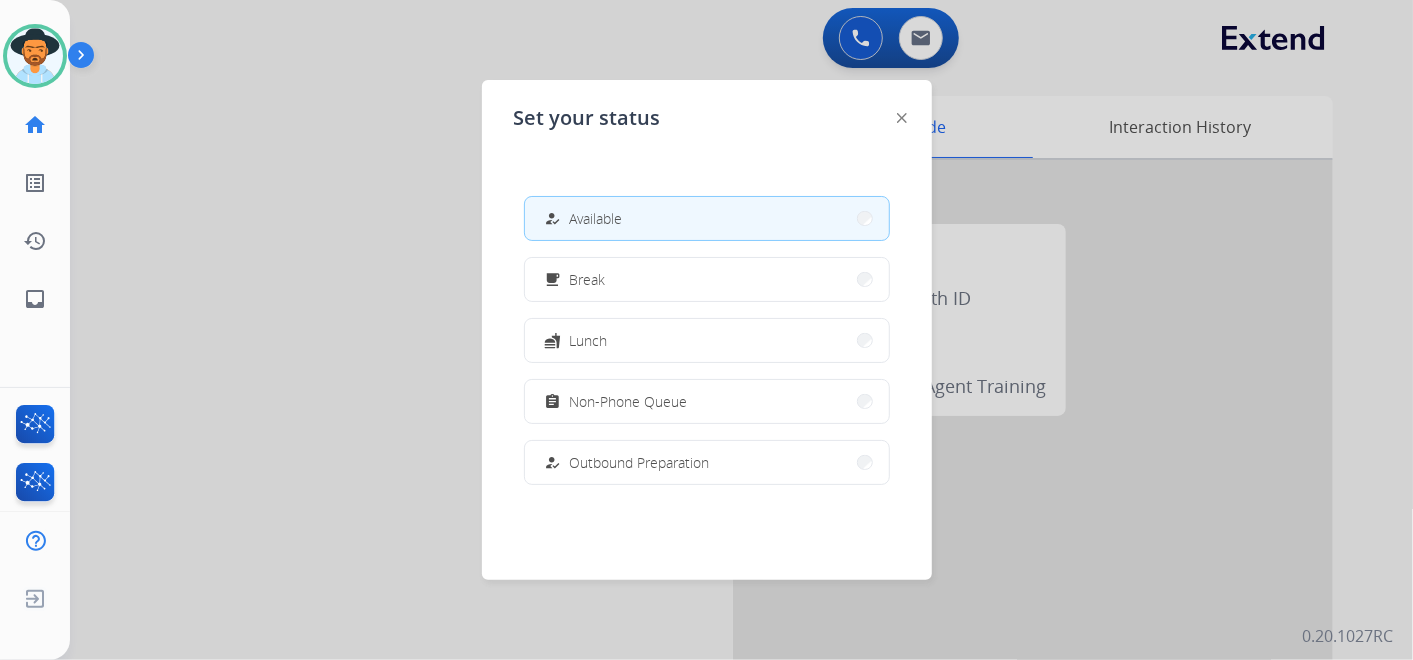 click on "how_to_reg Available" at bounding box center [707, 218] 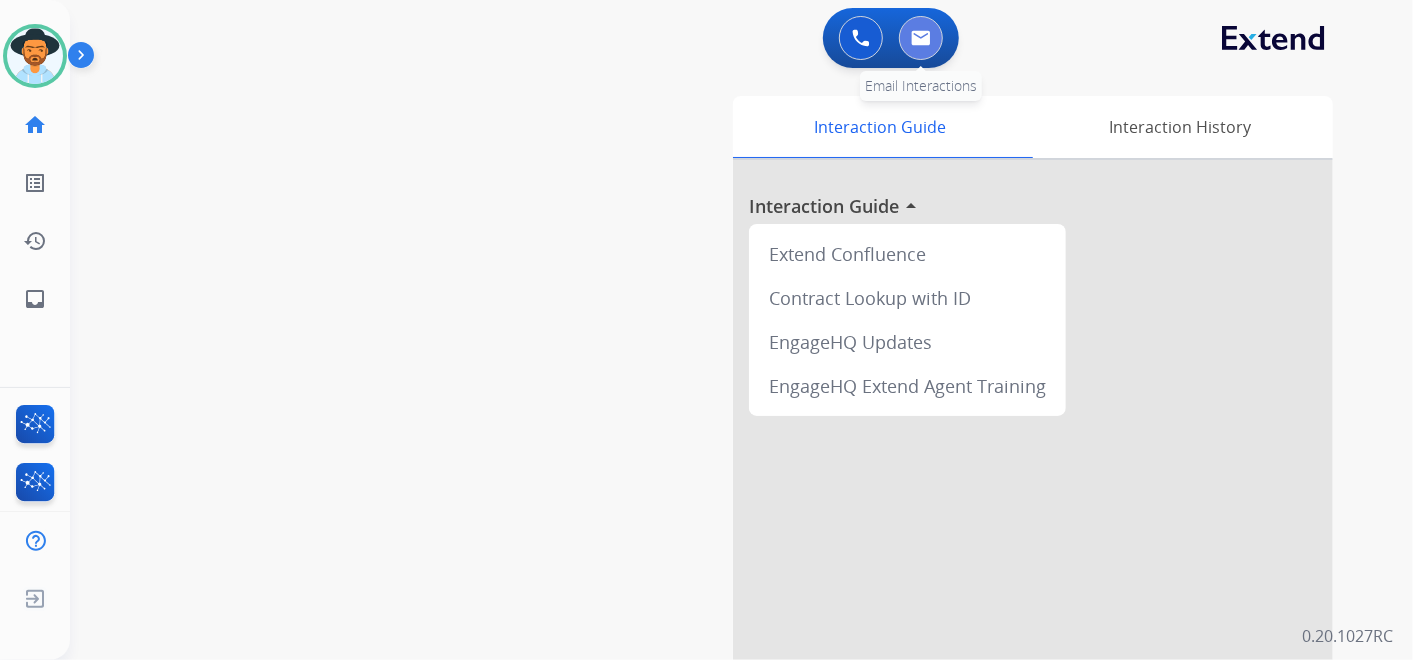 click at bounding box center (921, 38) 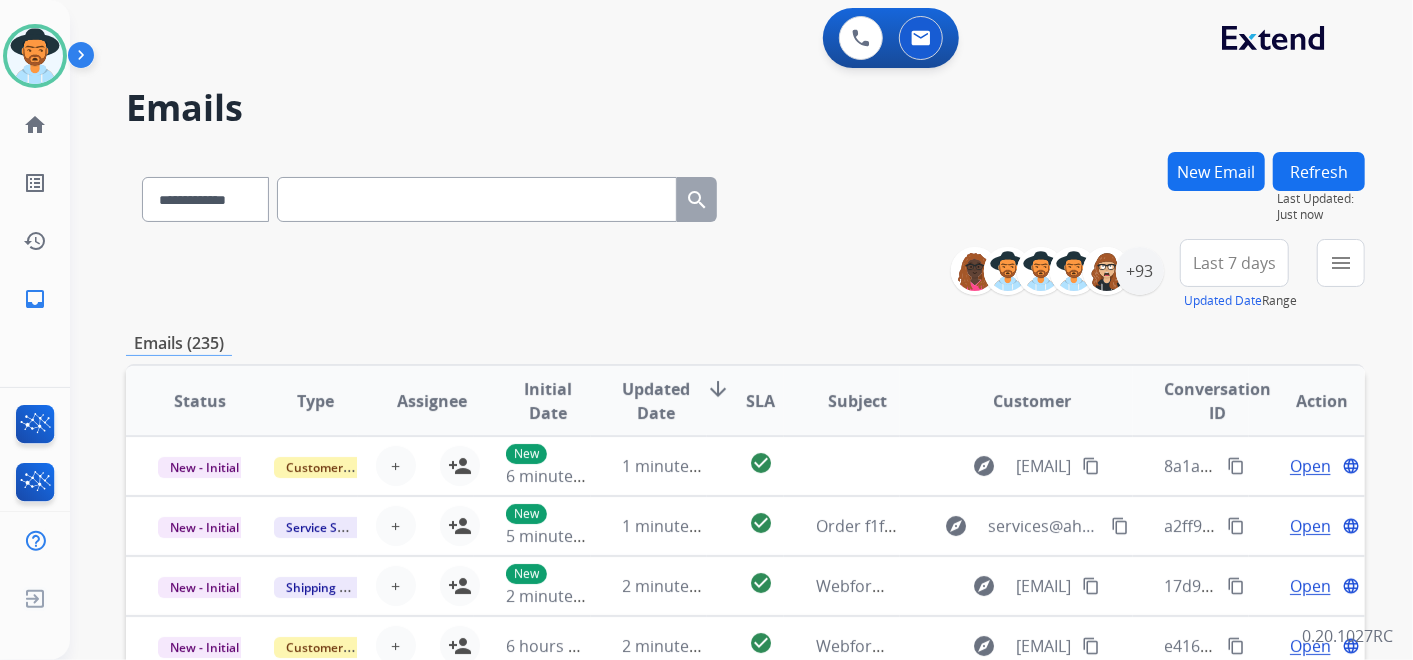 click at bounding box center [477, 199] 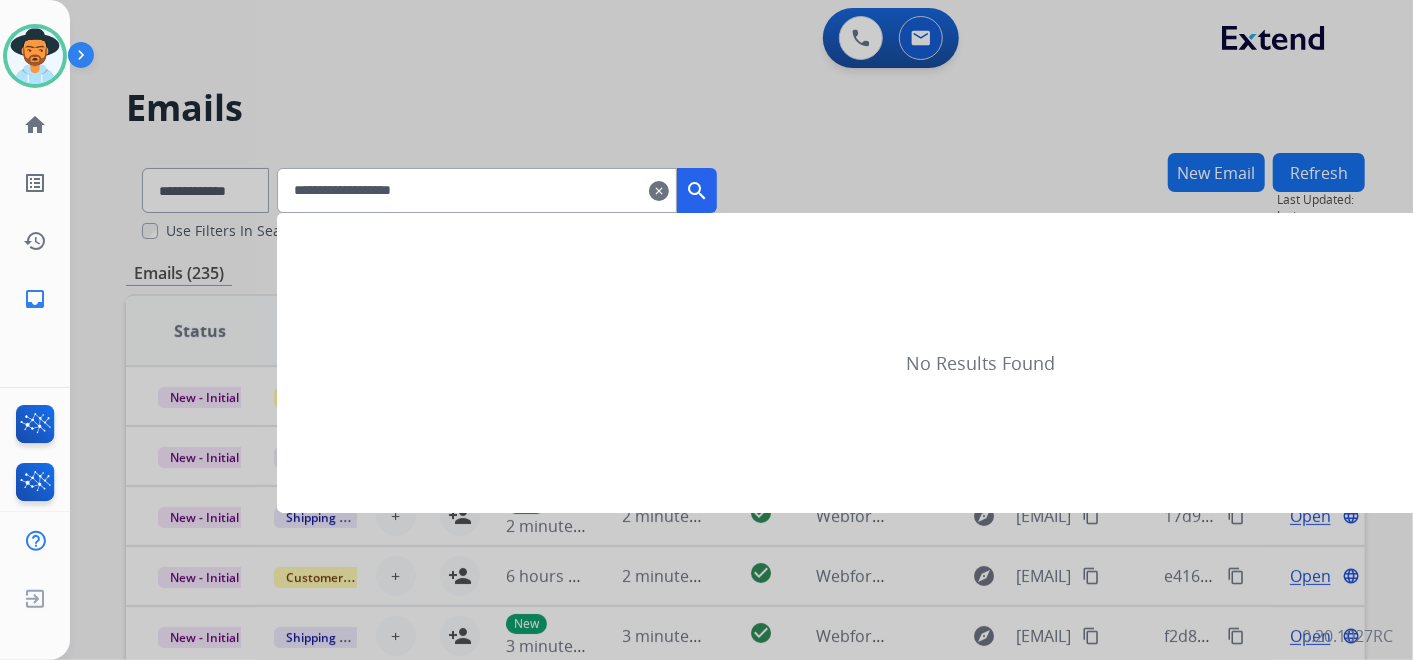 type on "**********" 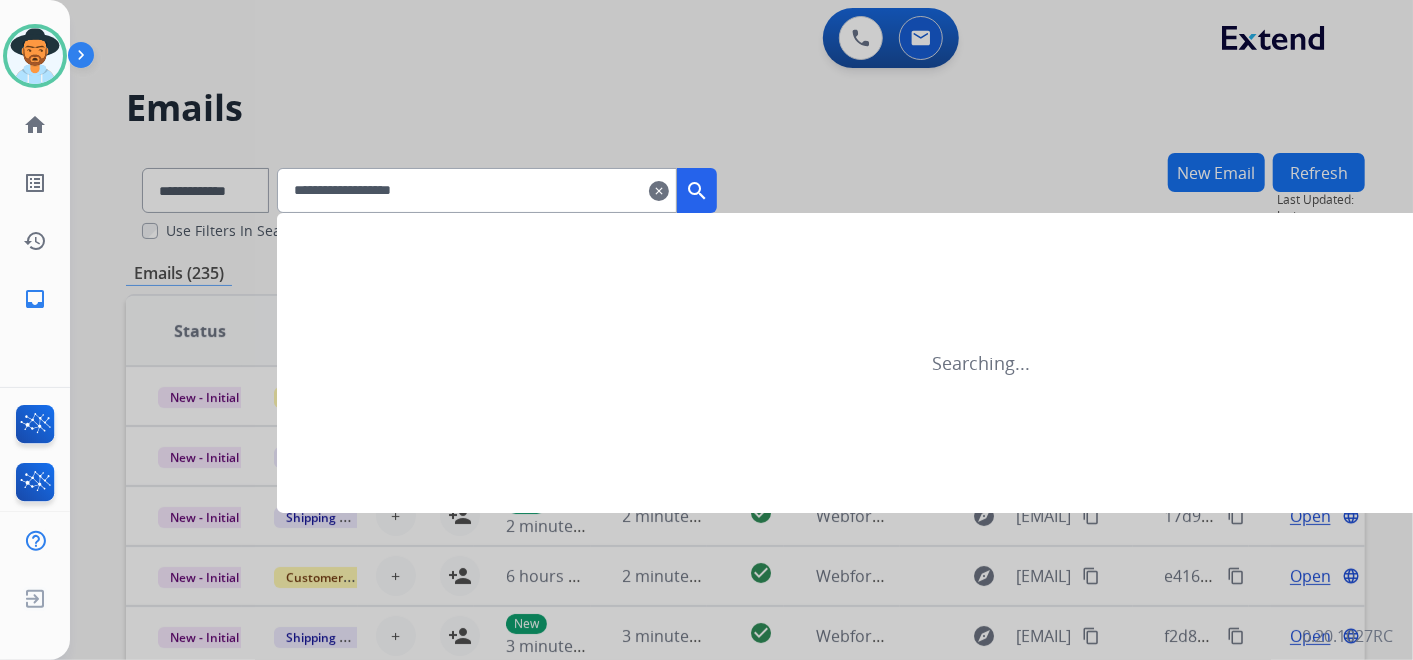 click on "search" at bounding box center [697, 191] 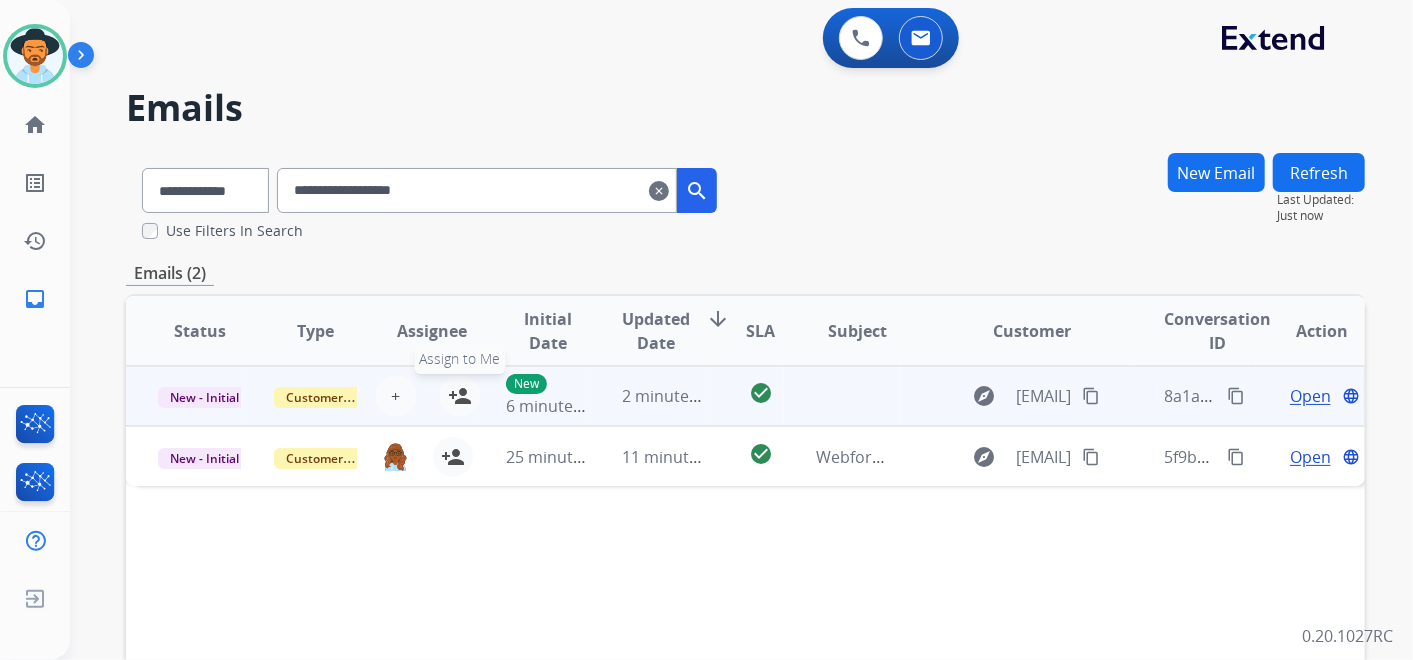 click on "person_add" at bounding box center [460, 396] 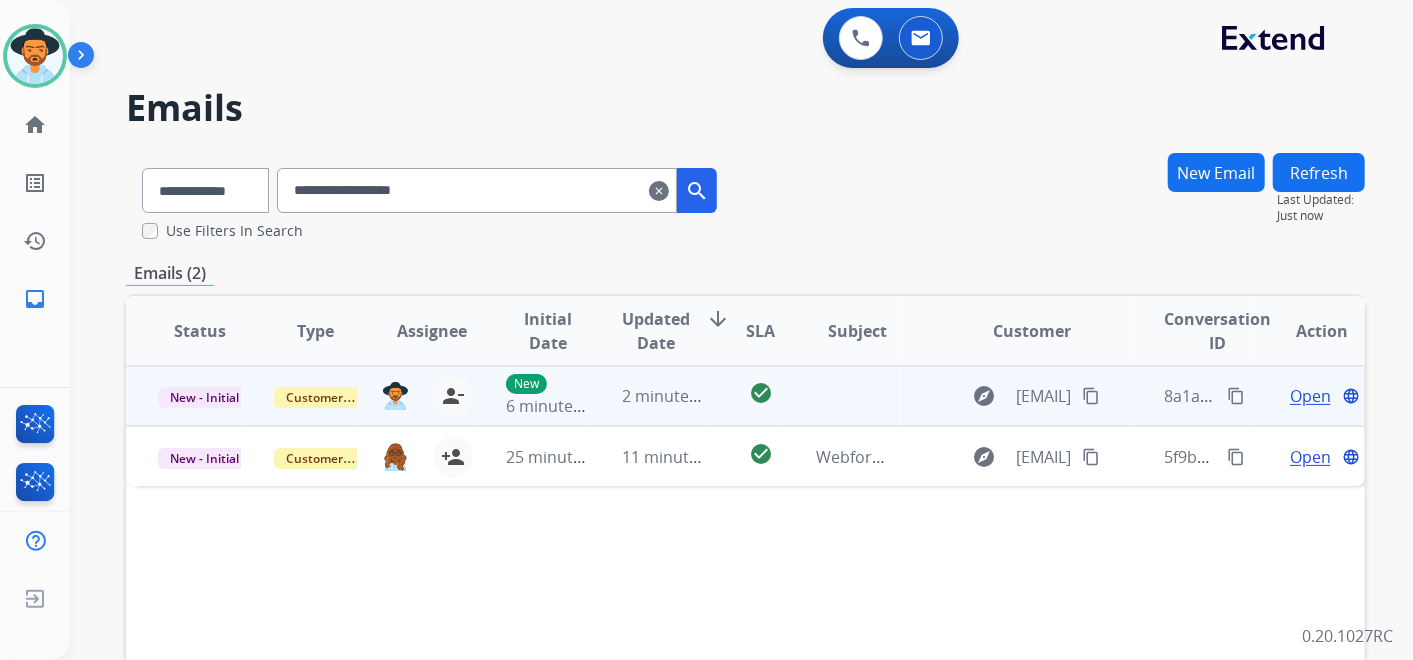 click on "Open" at bounding box center [1310, 396] 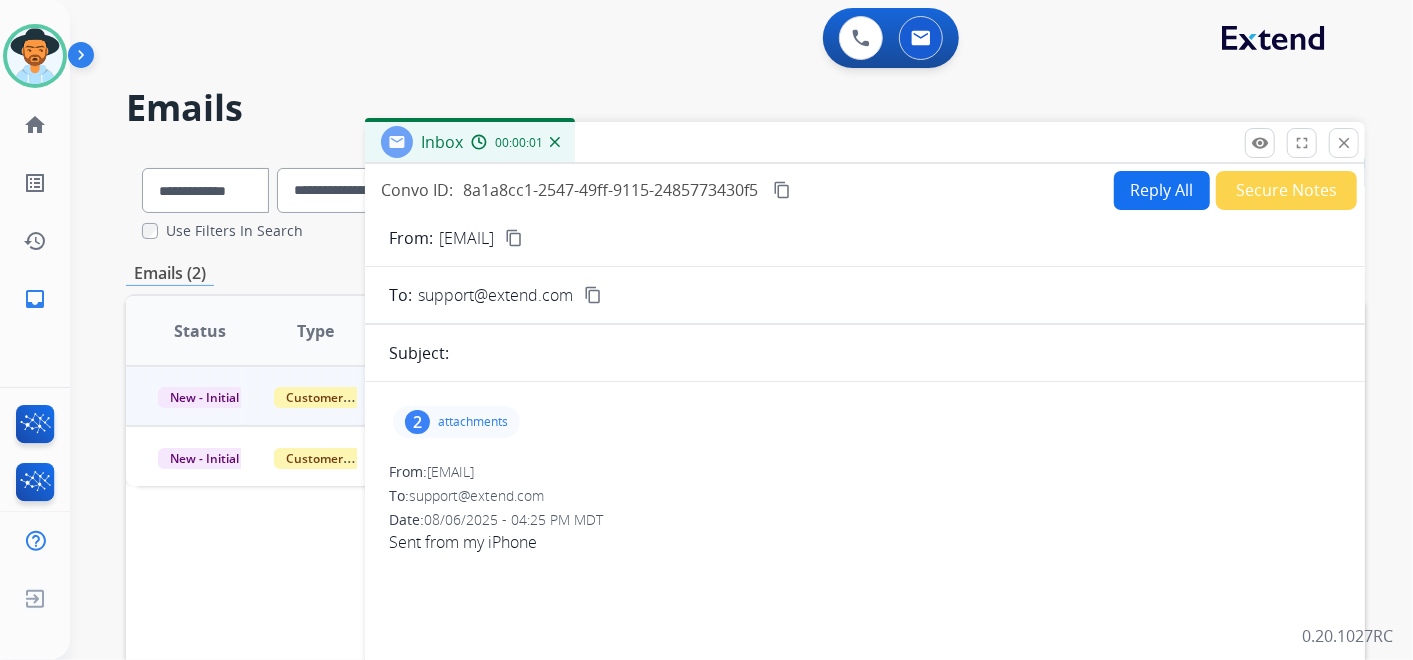 click on "attachments" at bounding box center (473, 422) 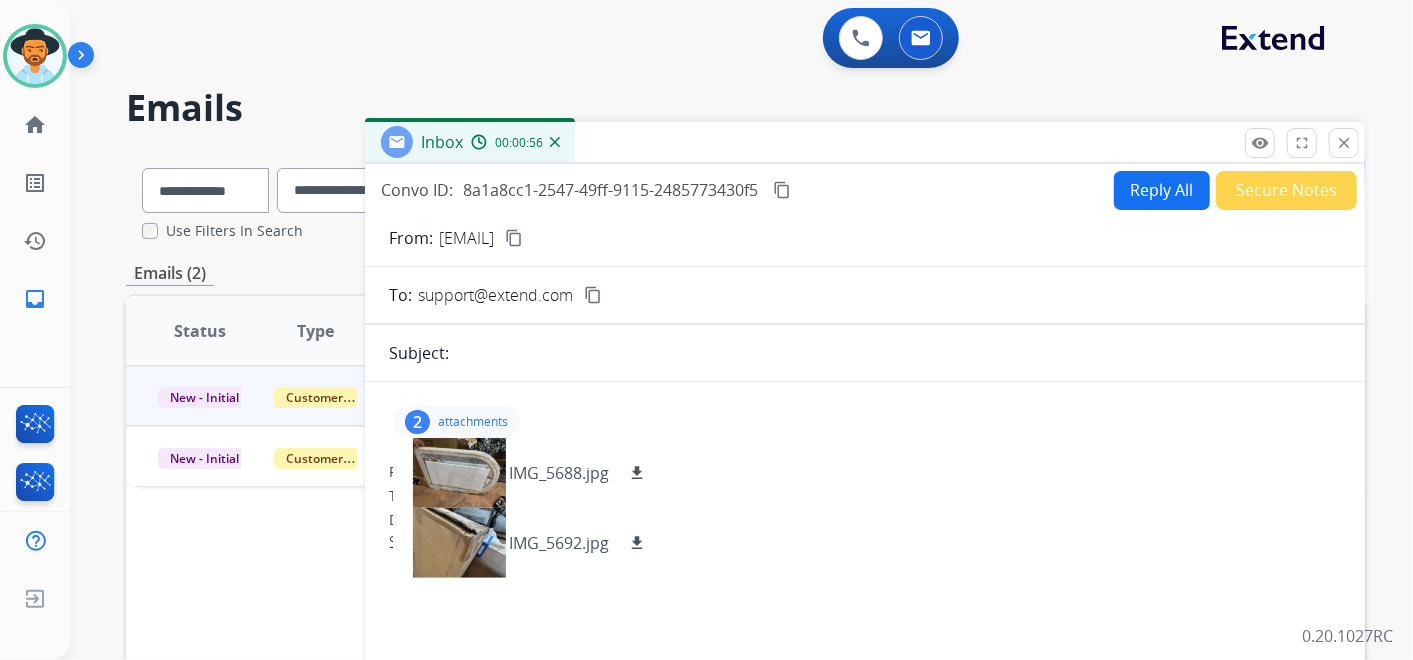 click on "content_copy" at bounding box center [782, 190] 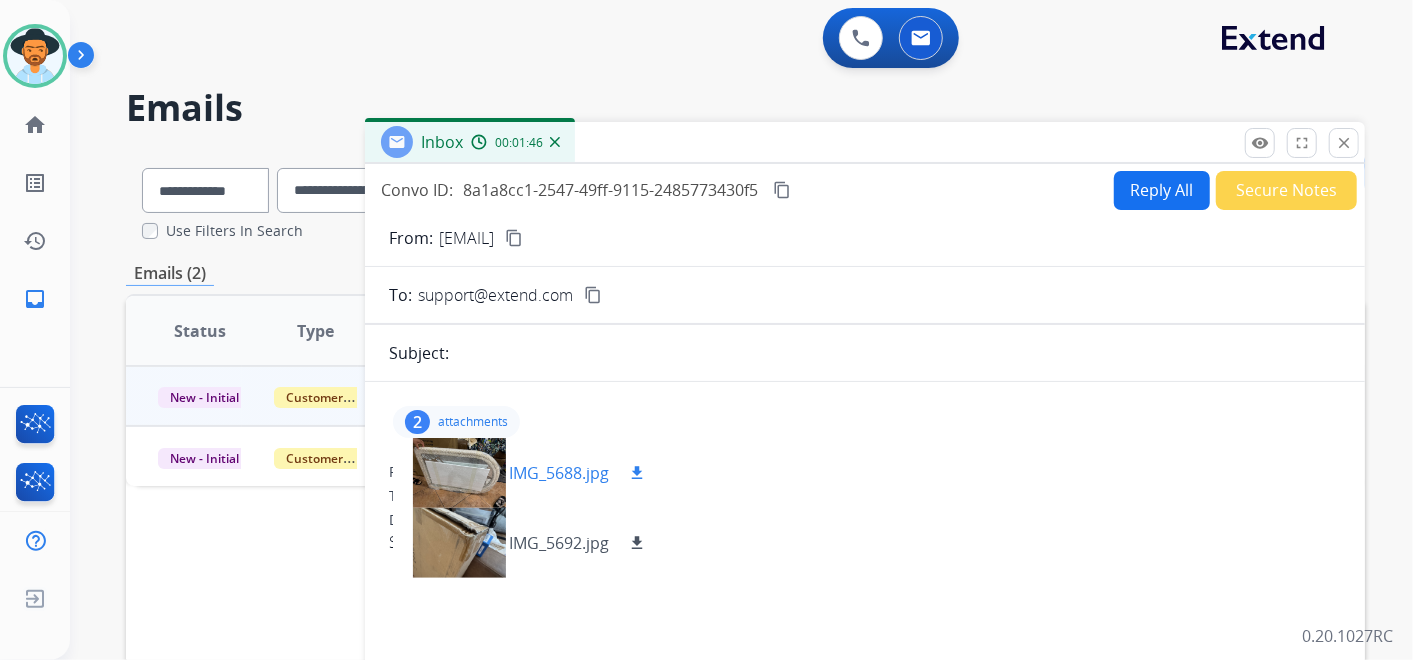 click at bounding box center (459, 473) 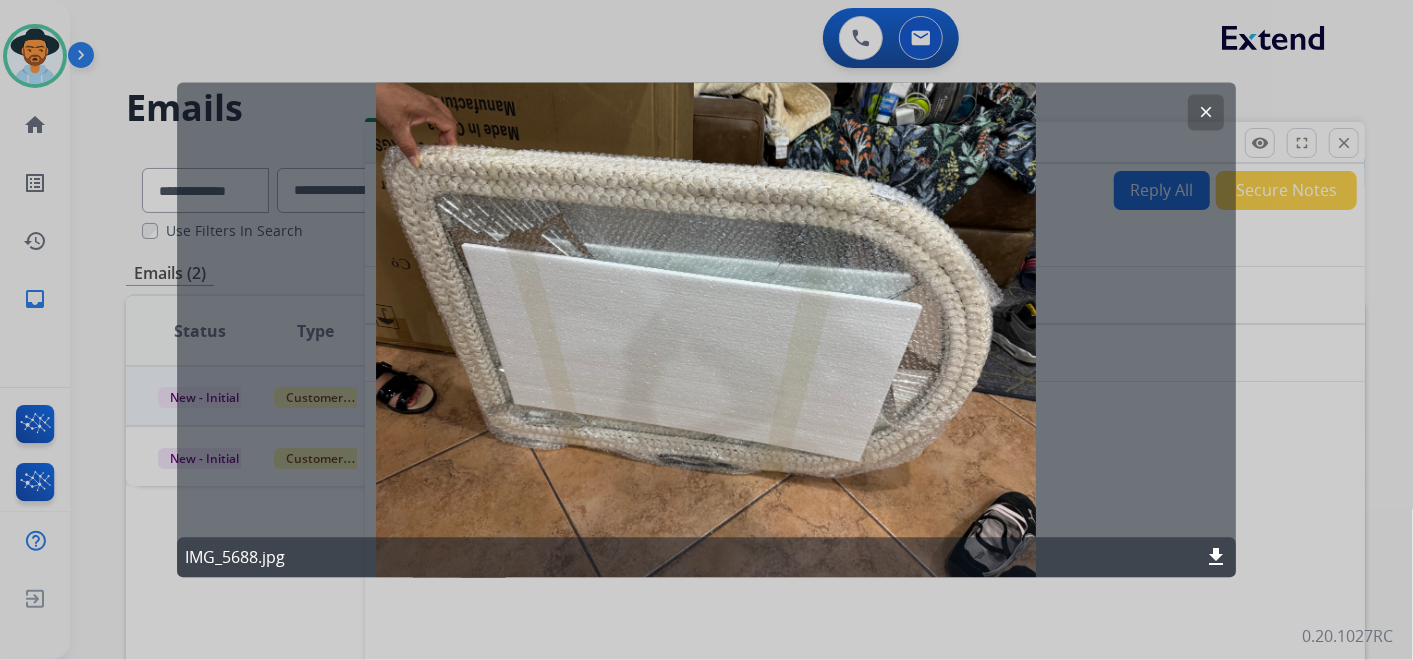 click on "download" 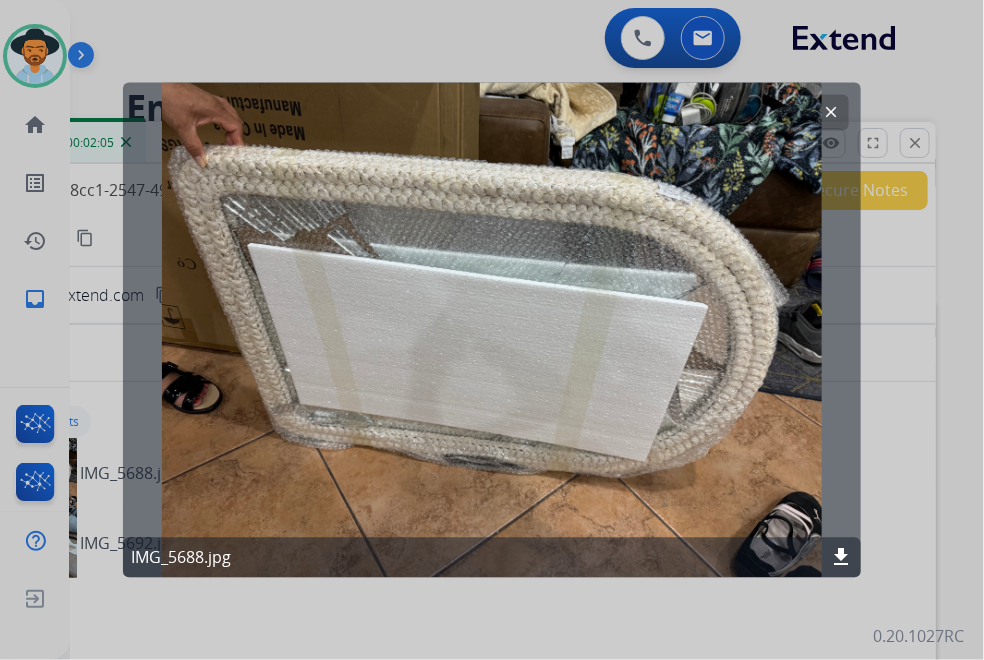 click on "clear" 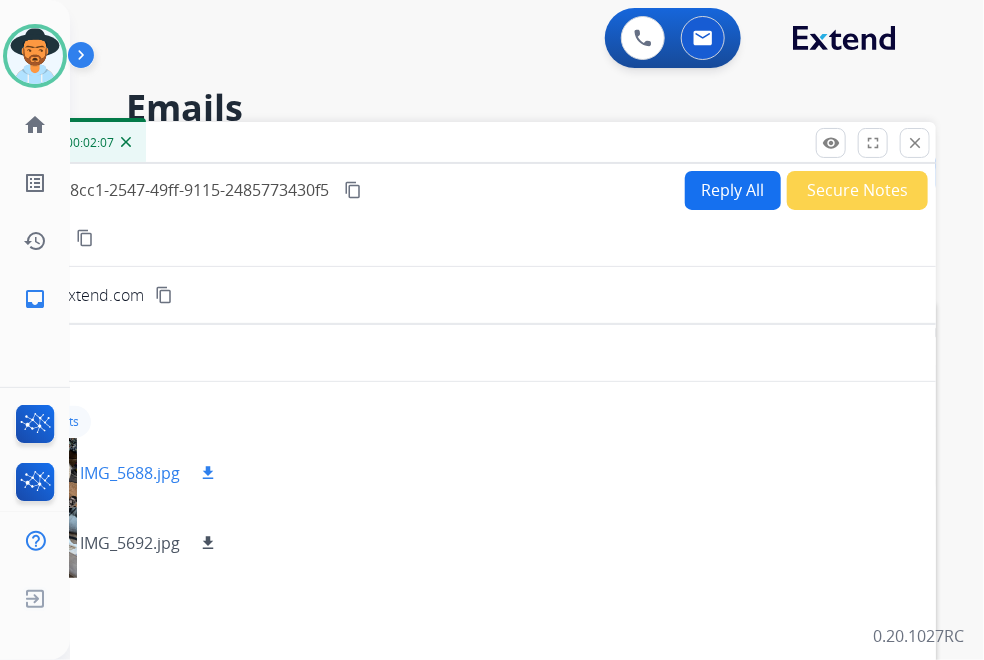 click on "IMG_5688.jpg" at bounding box center (130, 473) 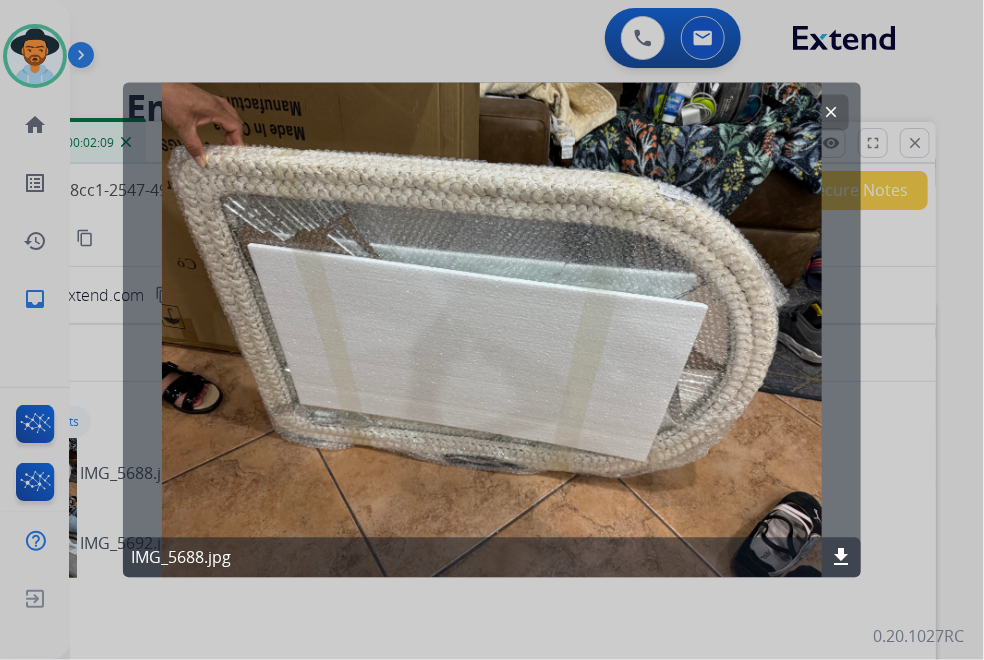 click on "clear" 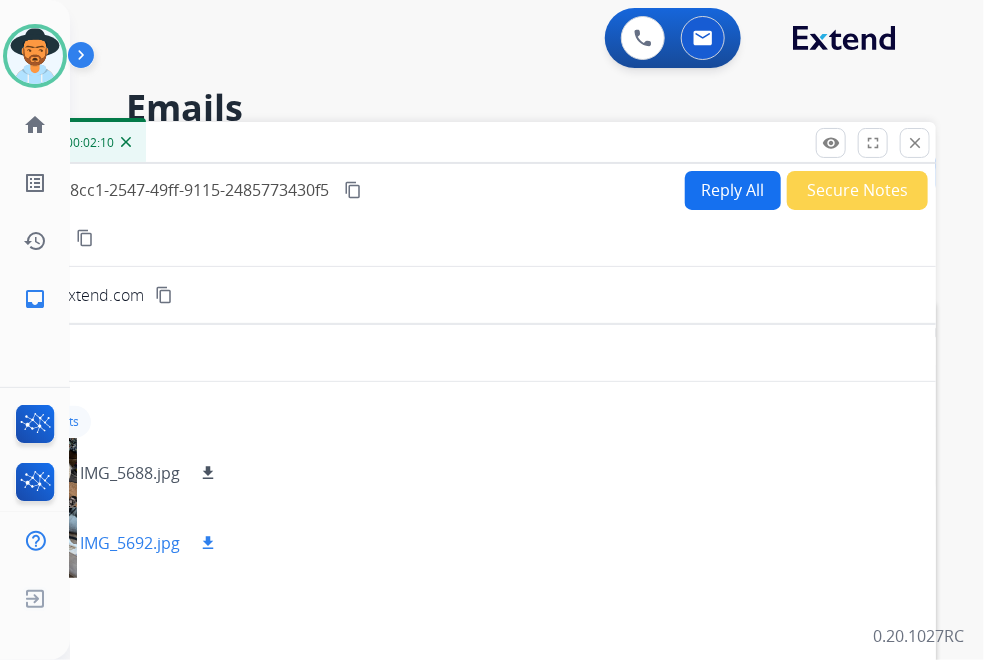 click on "IMG_5692.jpg" at bounding box center (130, 543) 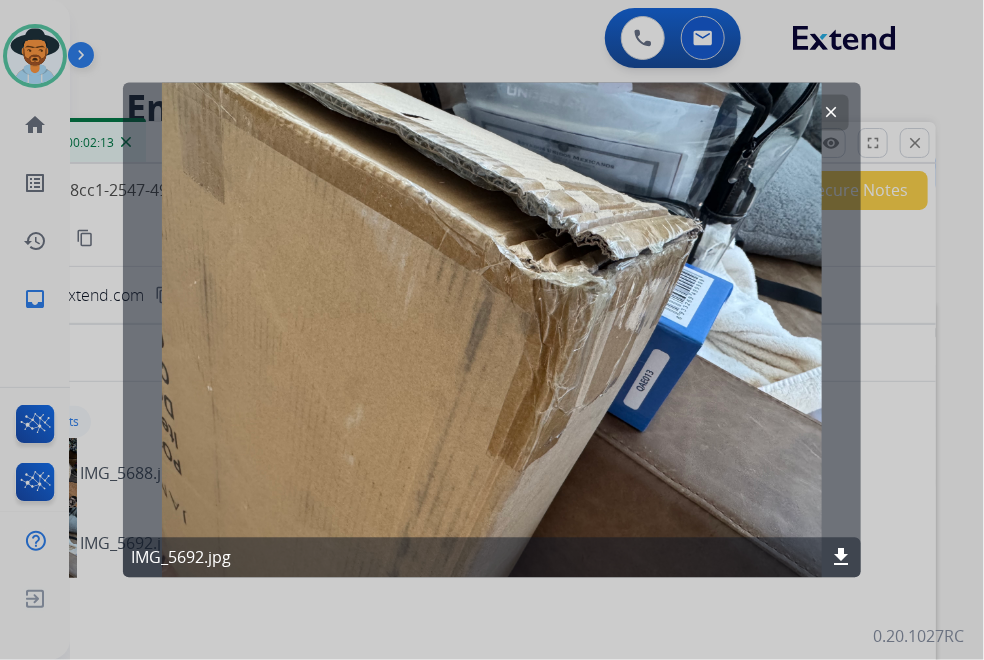 click on "download" 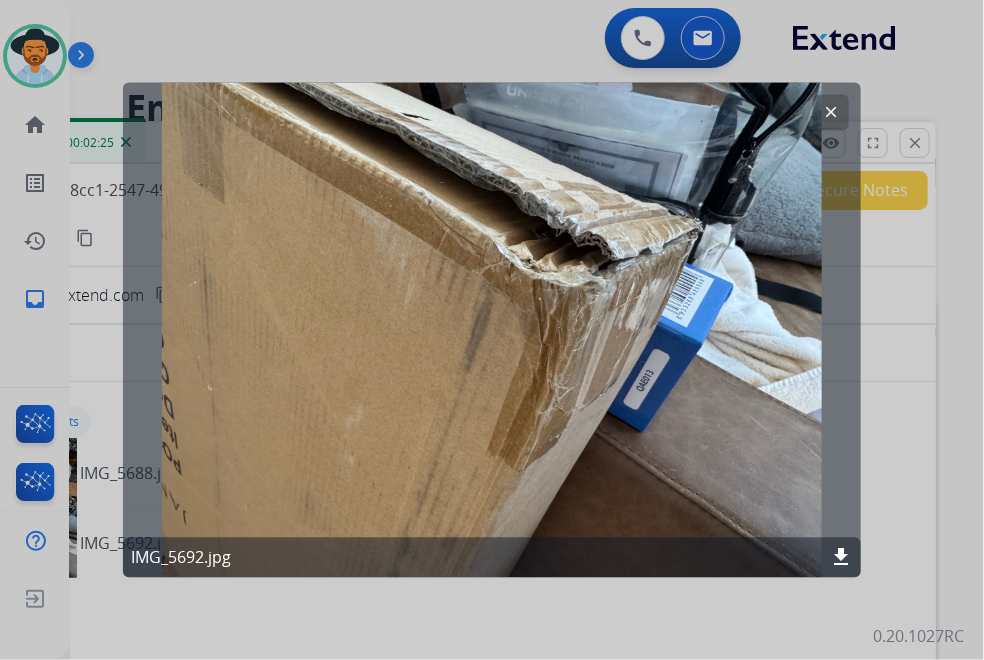 click on "clear" 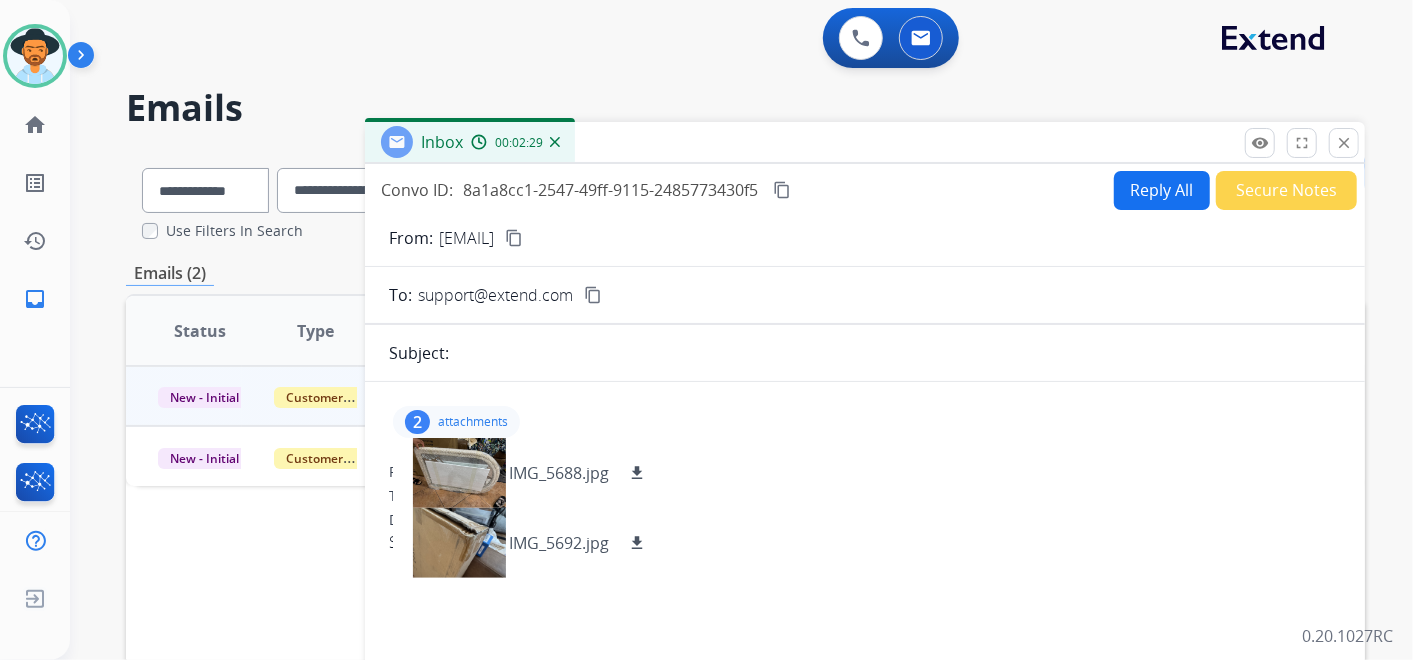 click on "Reply All" at bounding box center (1162, 190) 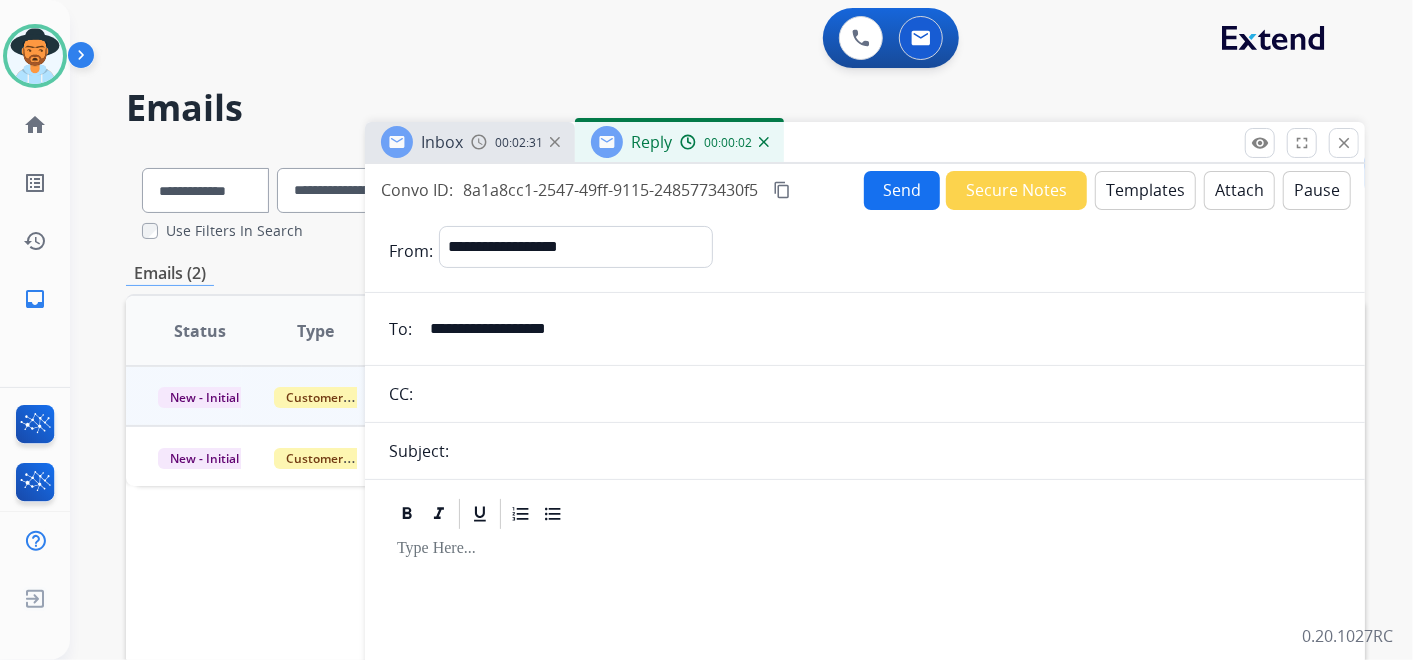 click on "Templates" at bounding box center [1145, 190] 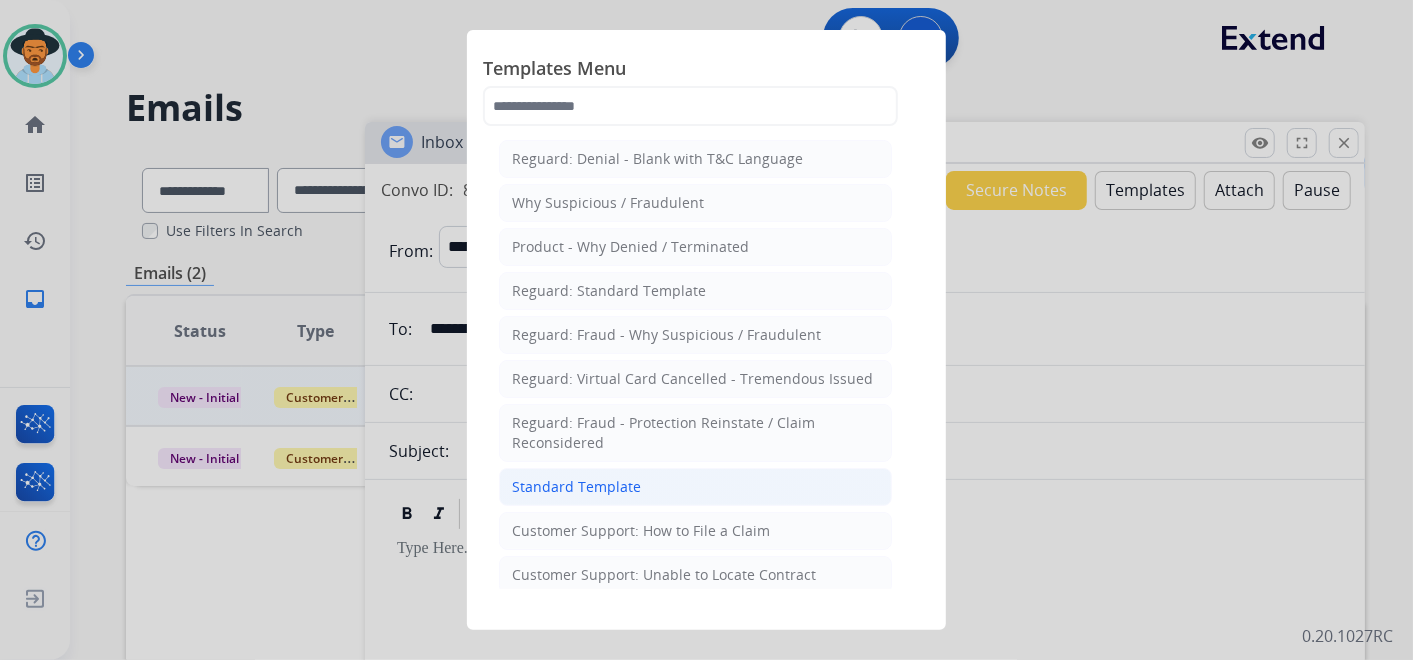 click on "Standard Template" 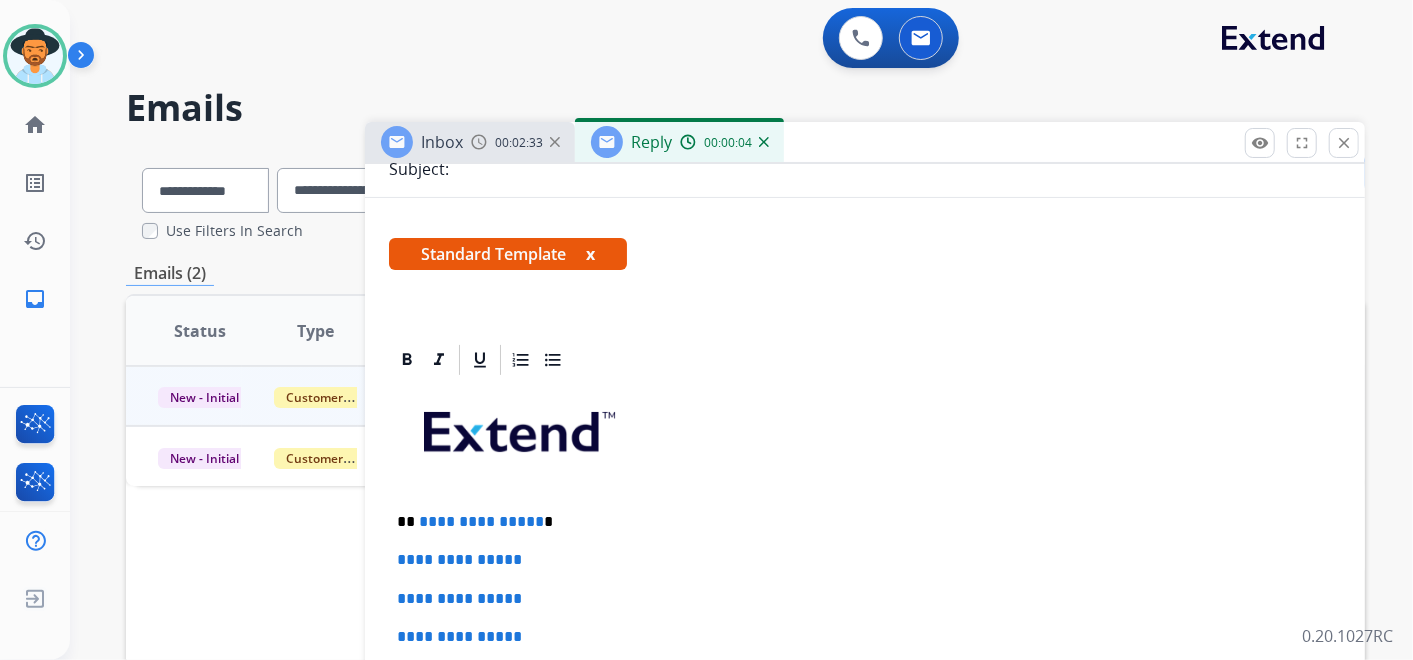 scroll, scrollTop: 333, scrollLeft: 0, axis: vertical 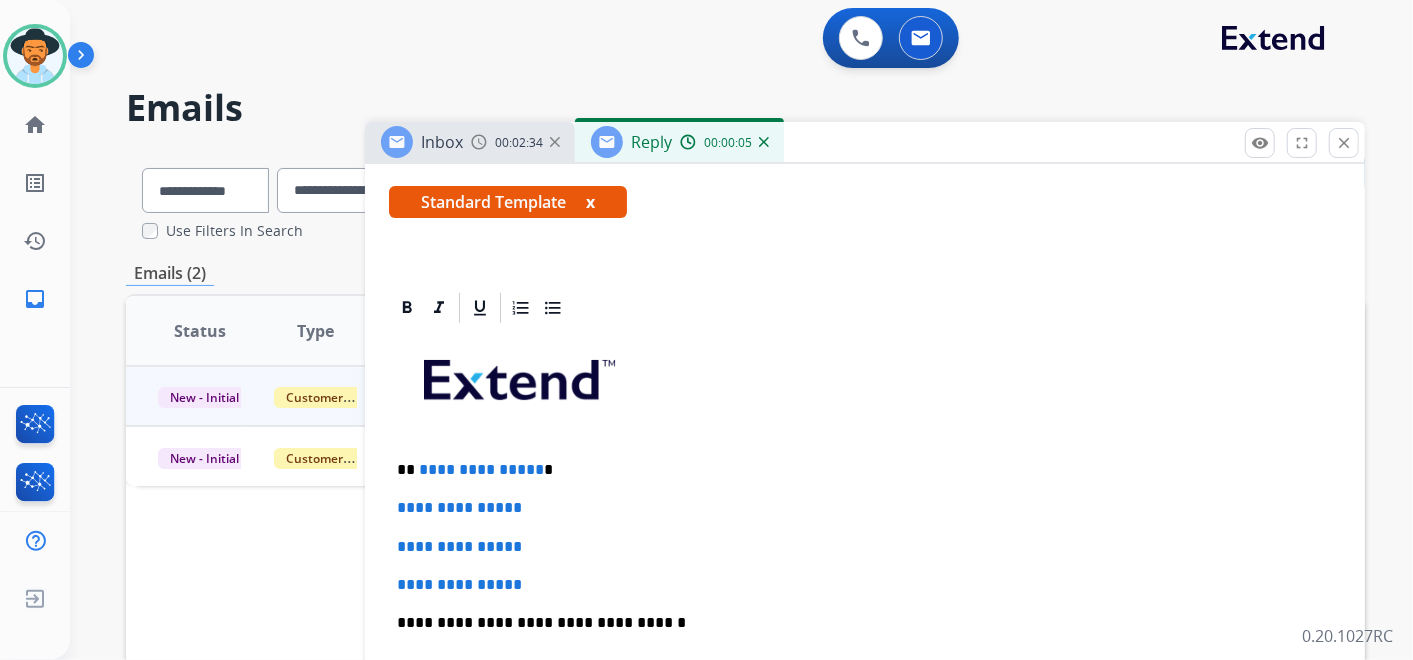 click on "**********" at bounding box center (857, 470) 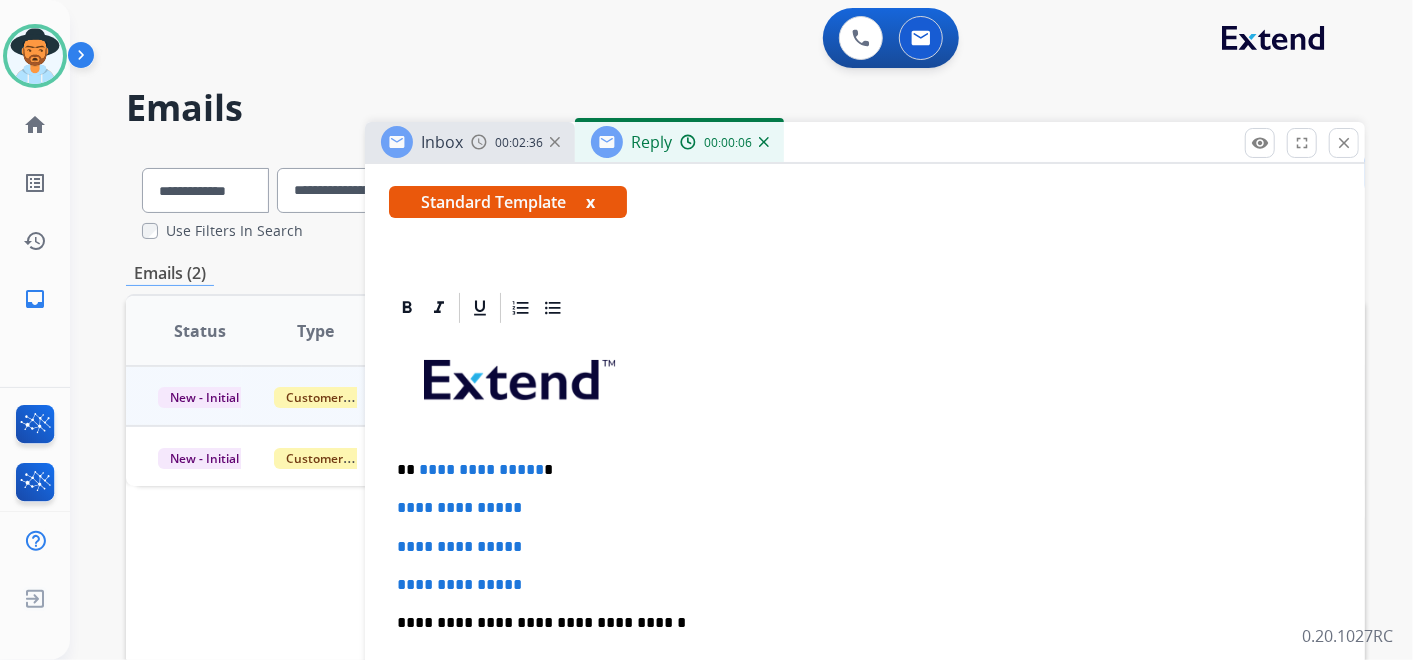 type 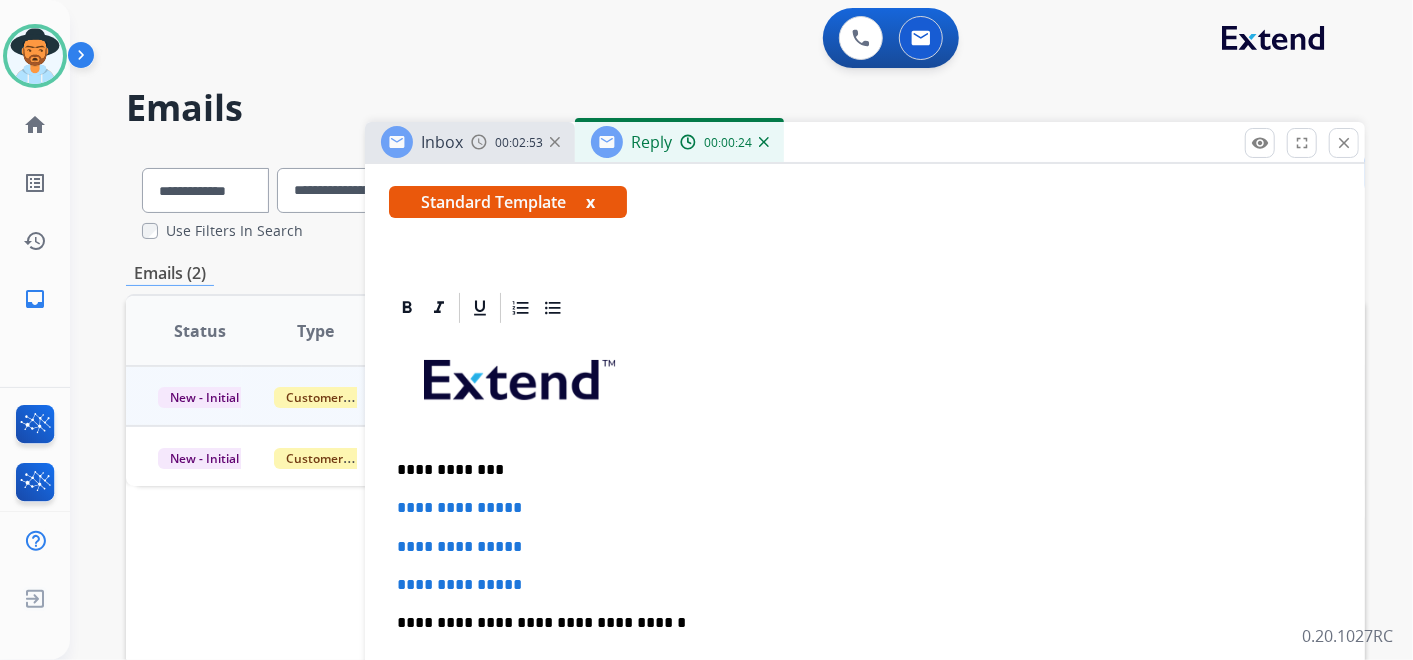 click on "**********" at bounding box center [857, 470] 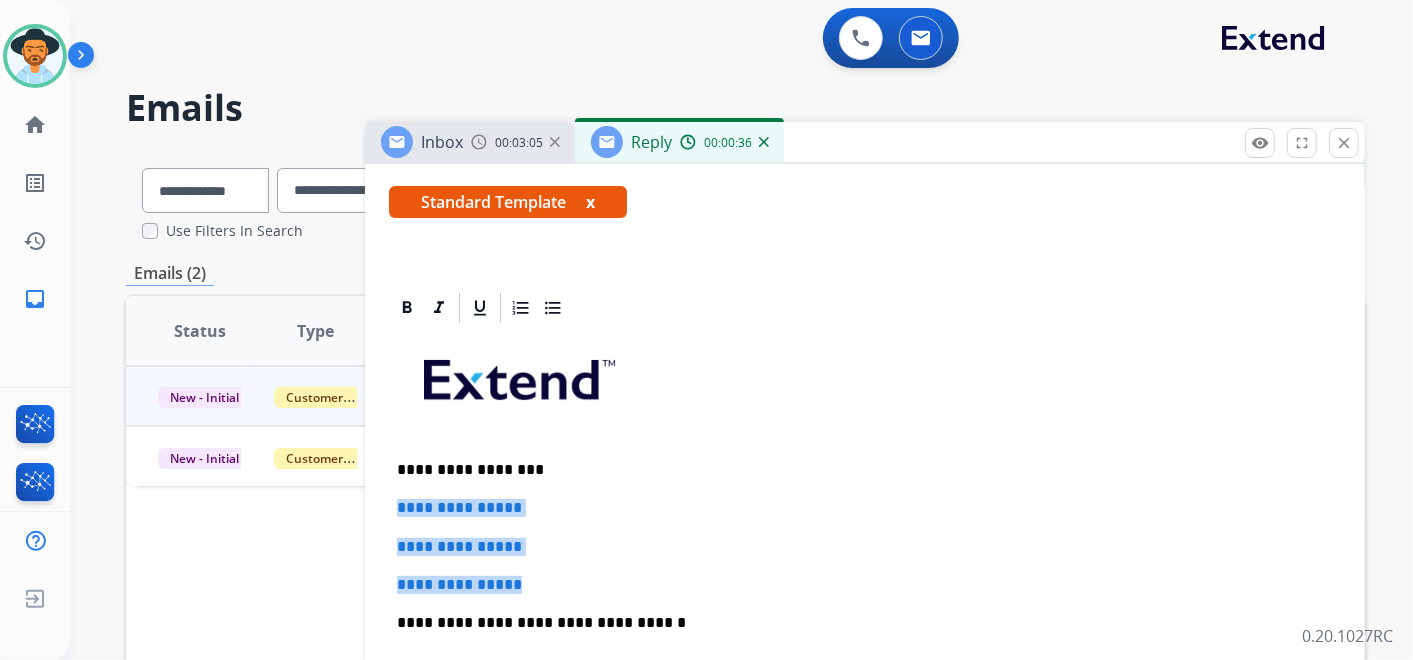 drag, startPoint x: 394, startPoint y: 502, endPoint x: 562, endPoint y: 585, distance: 187.38463 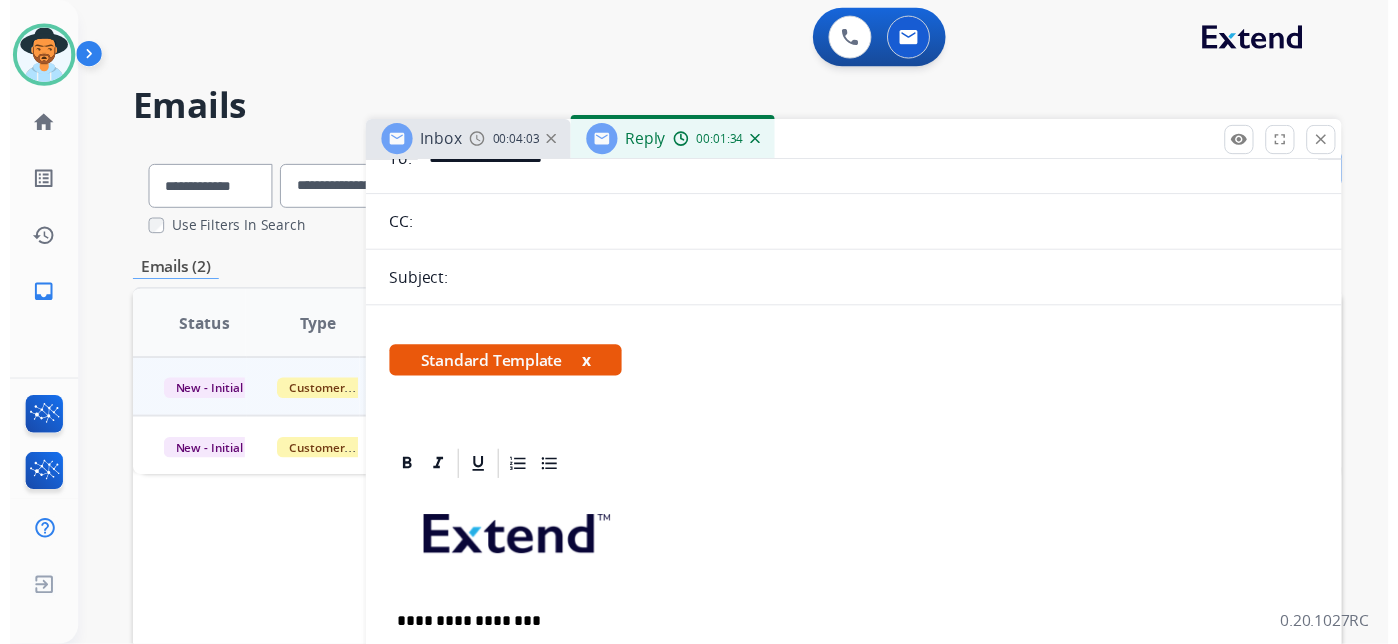 scroll, scrollTop: 0, scrollLeft: 0, axis: both 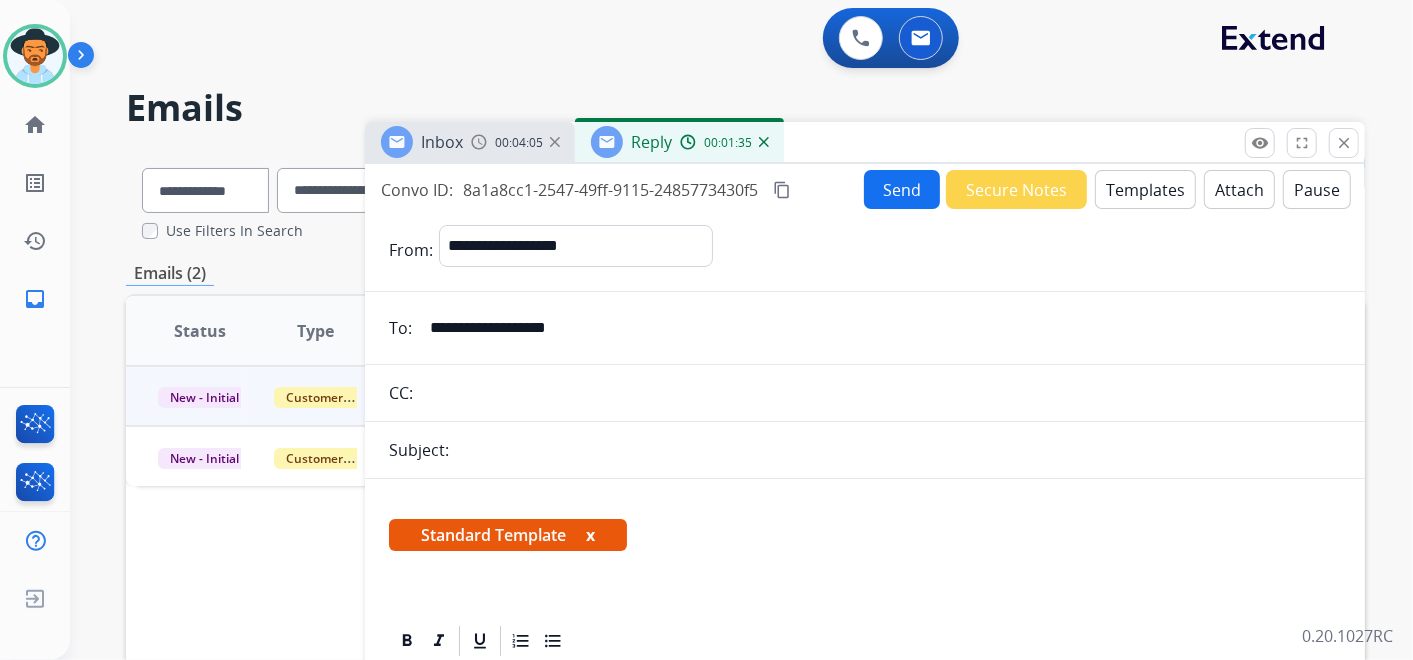 click on "Send" at bounding box center [902, 189] 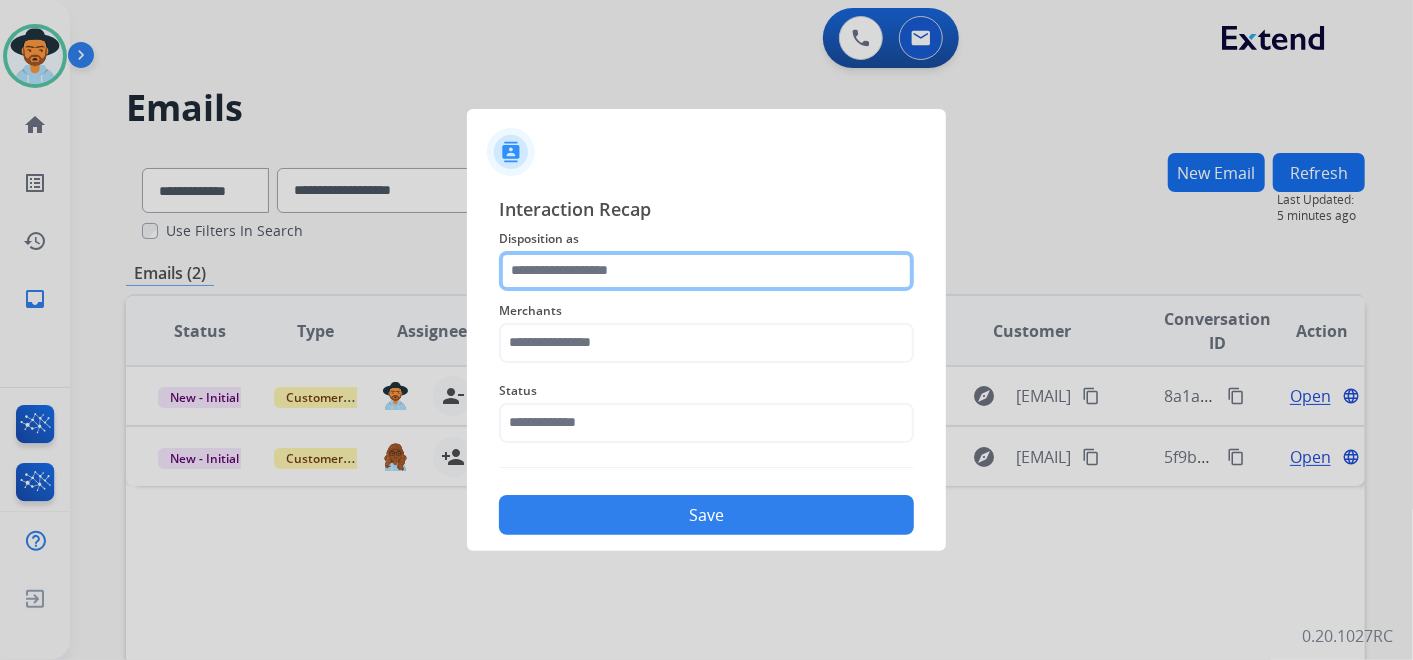 click 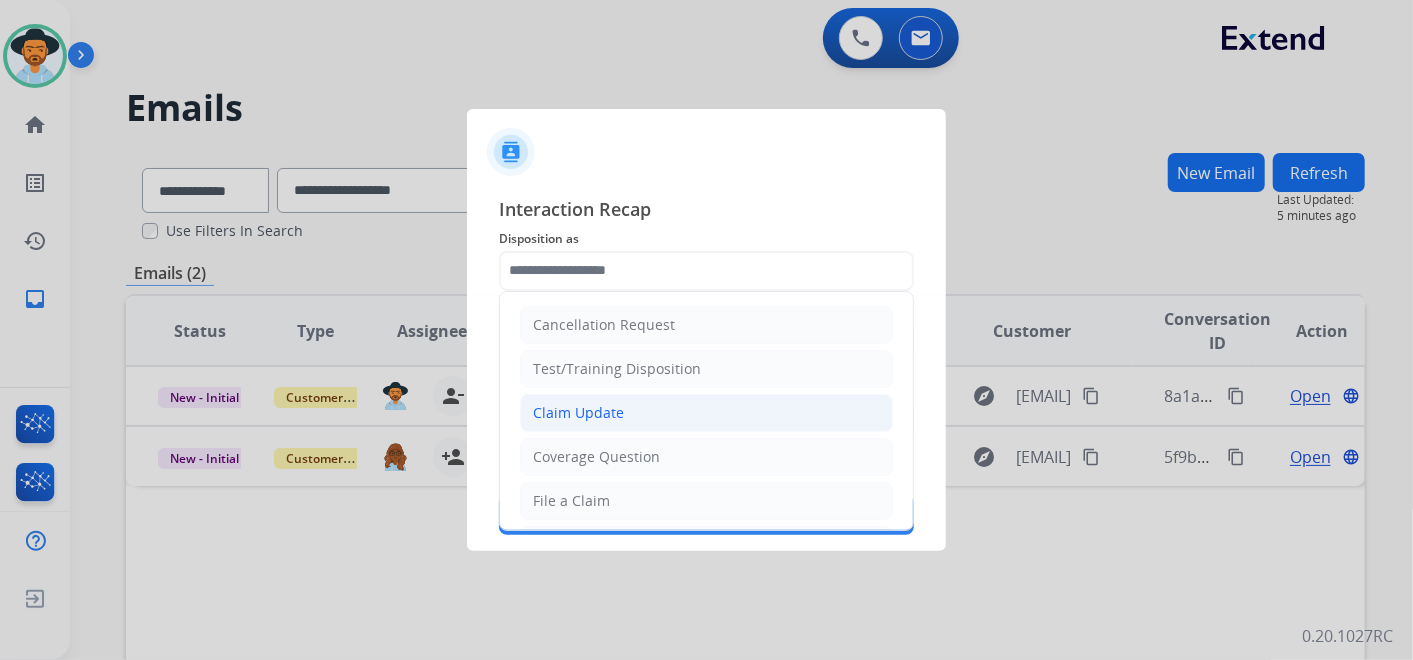 click on "Claim Update" 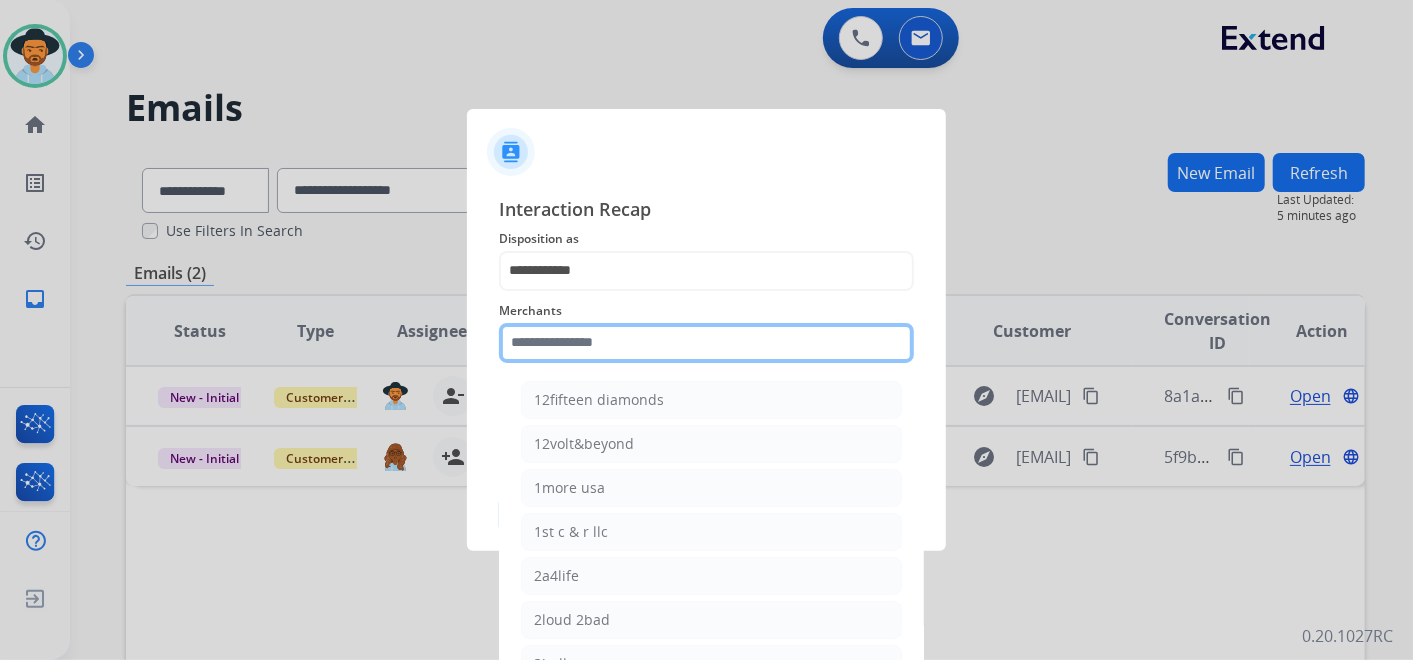 click 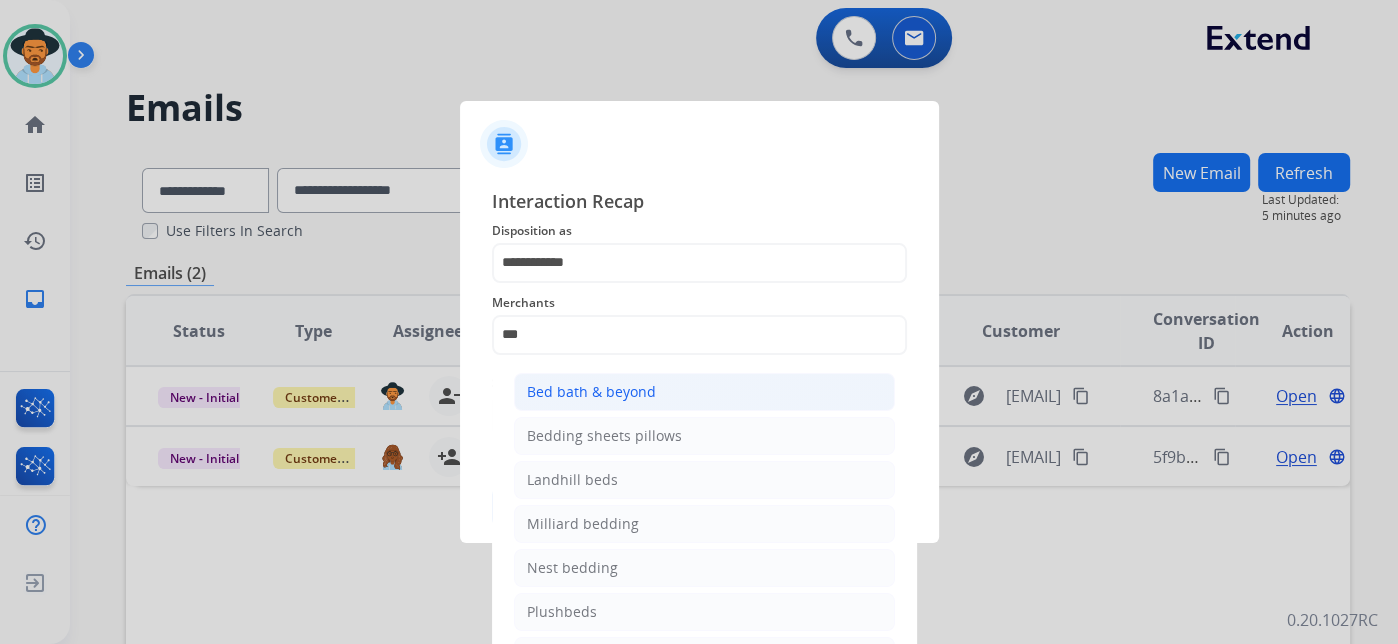 click on "Bed bath & beyond" 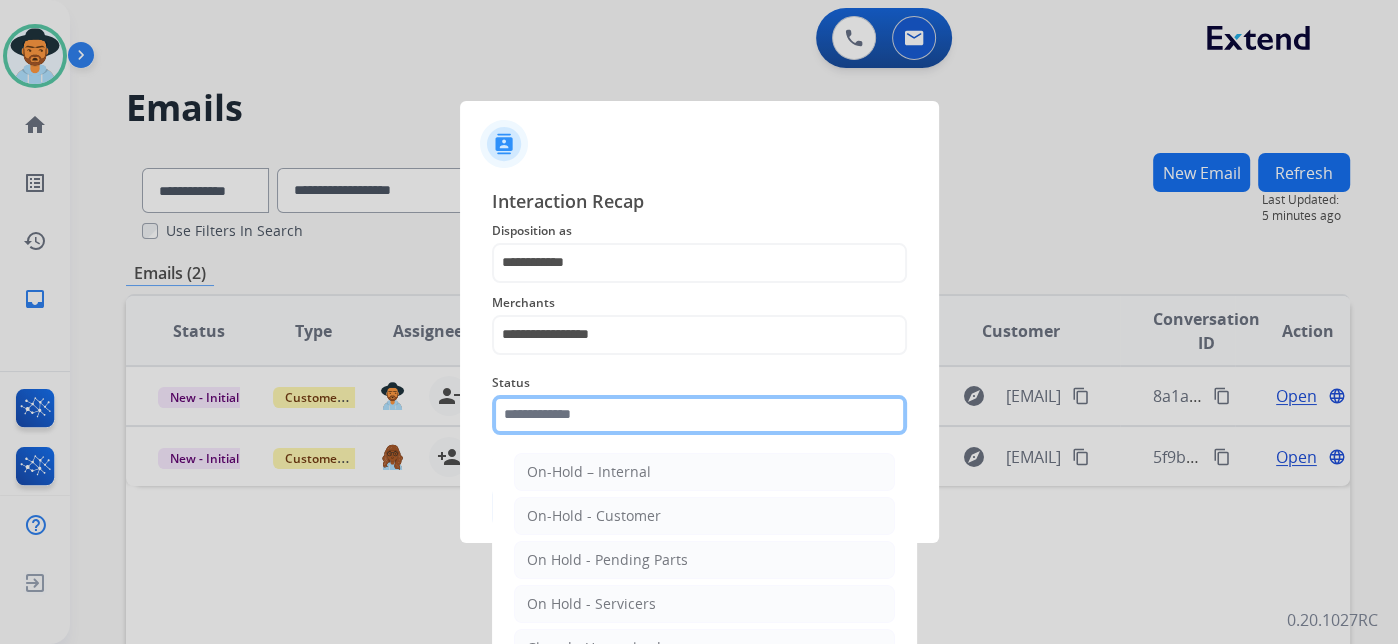 click 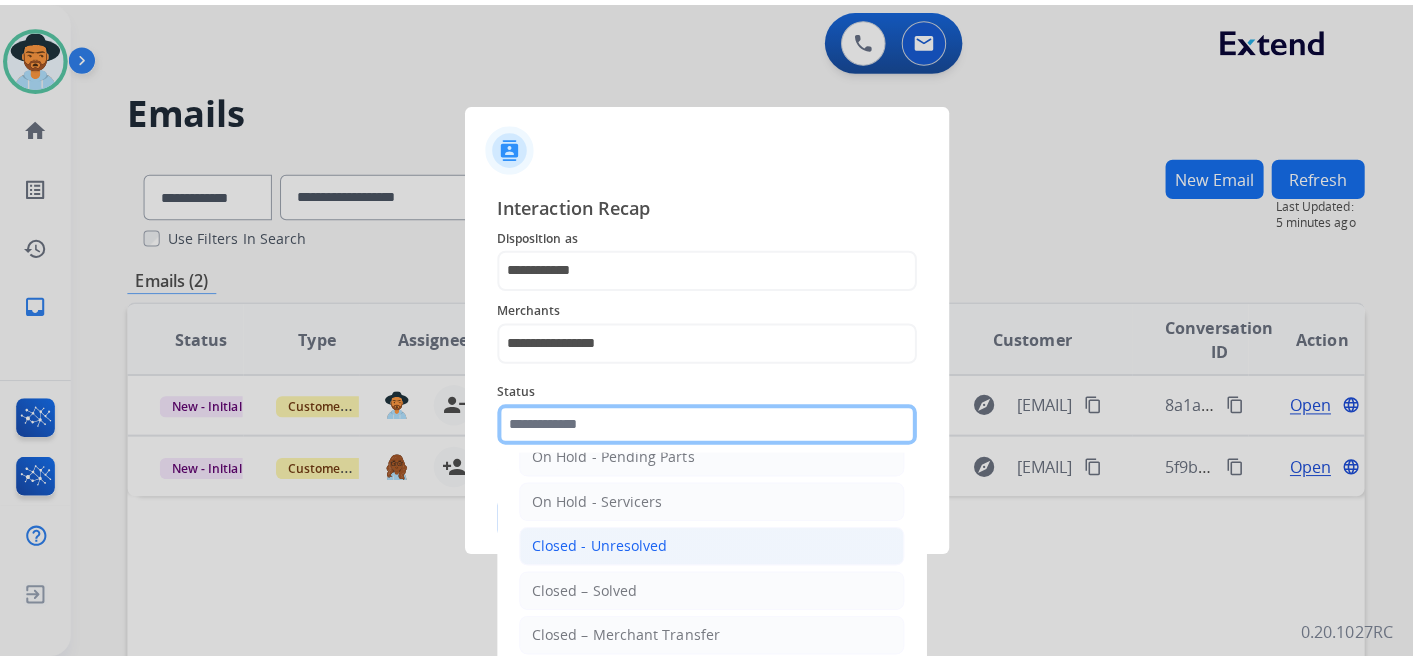 scroll, scrollTop: 114, scrollLeft: 0, axis: vertical 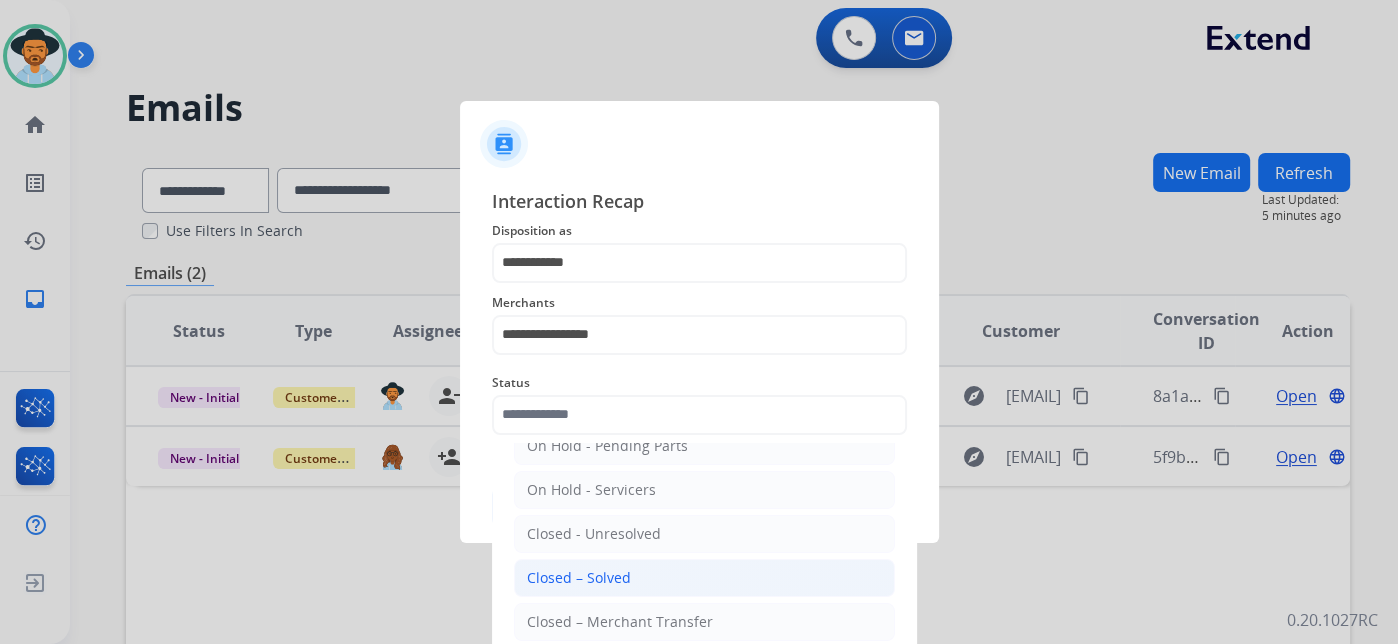 click on "Closed – Solved" 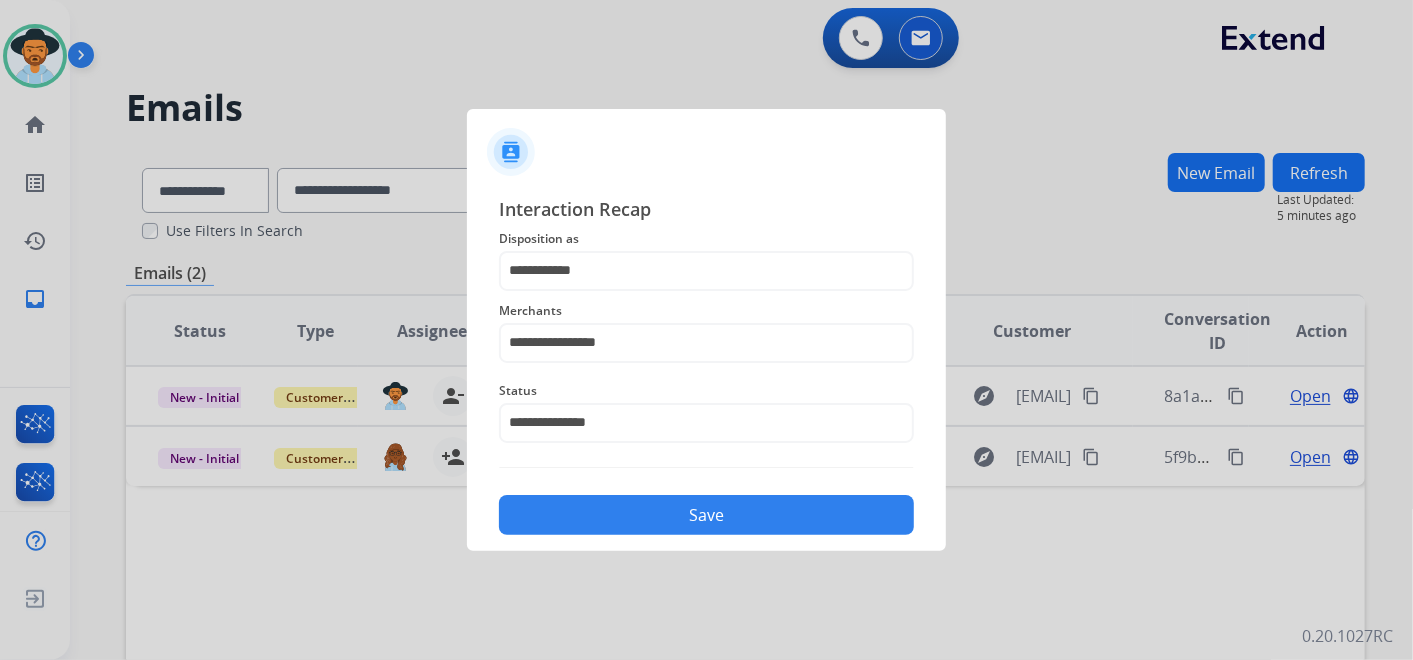 click on "Save" 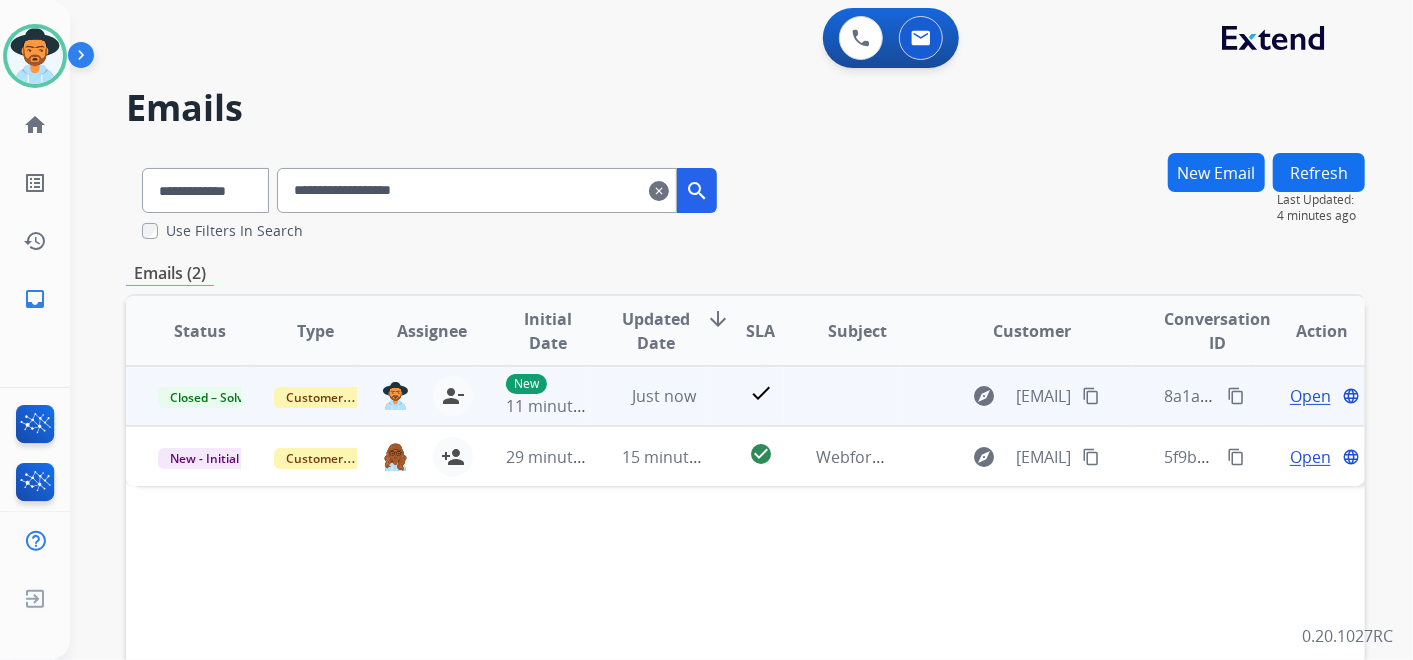 click on "Open" at bounding box center (1310, 396) 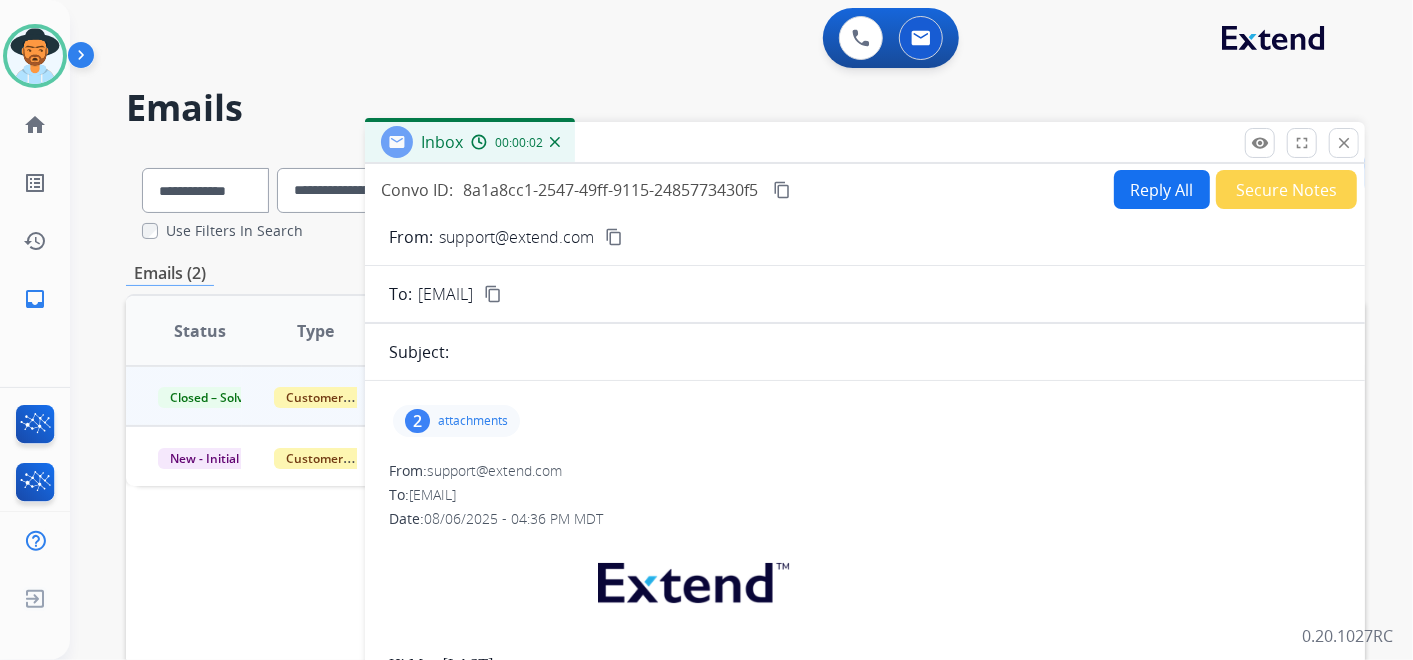 click on "Reply All" at bounding box center [1162, 189] 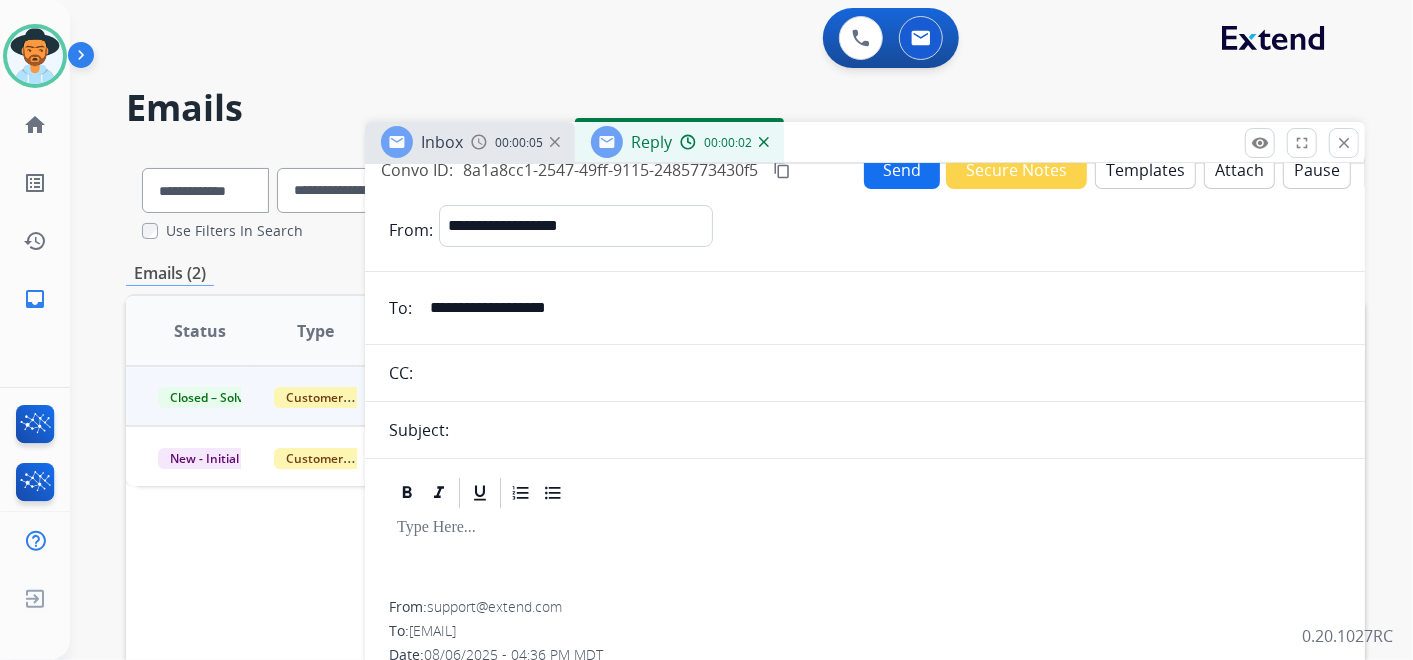 scroll, scrollTop: 0, scrollLeft: 0, axis: both 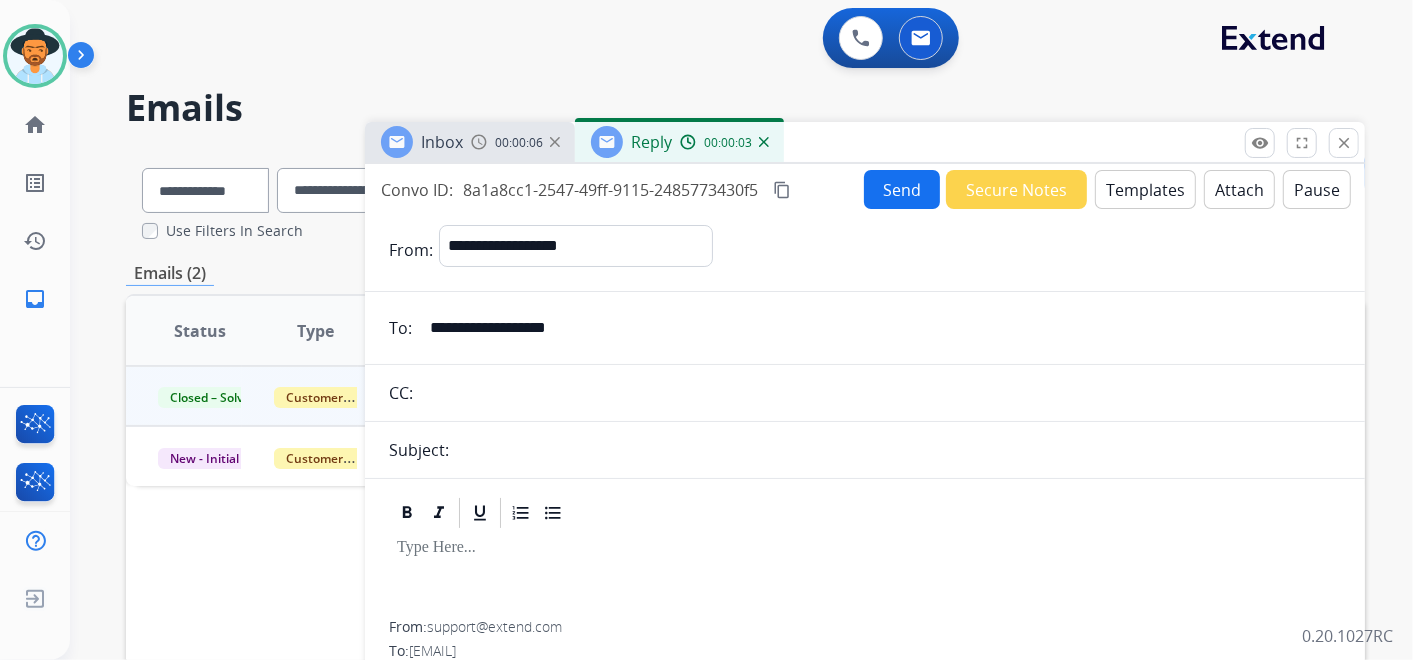 click on "Templates" at bounding box center [1145, 189] 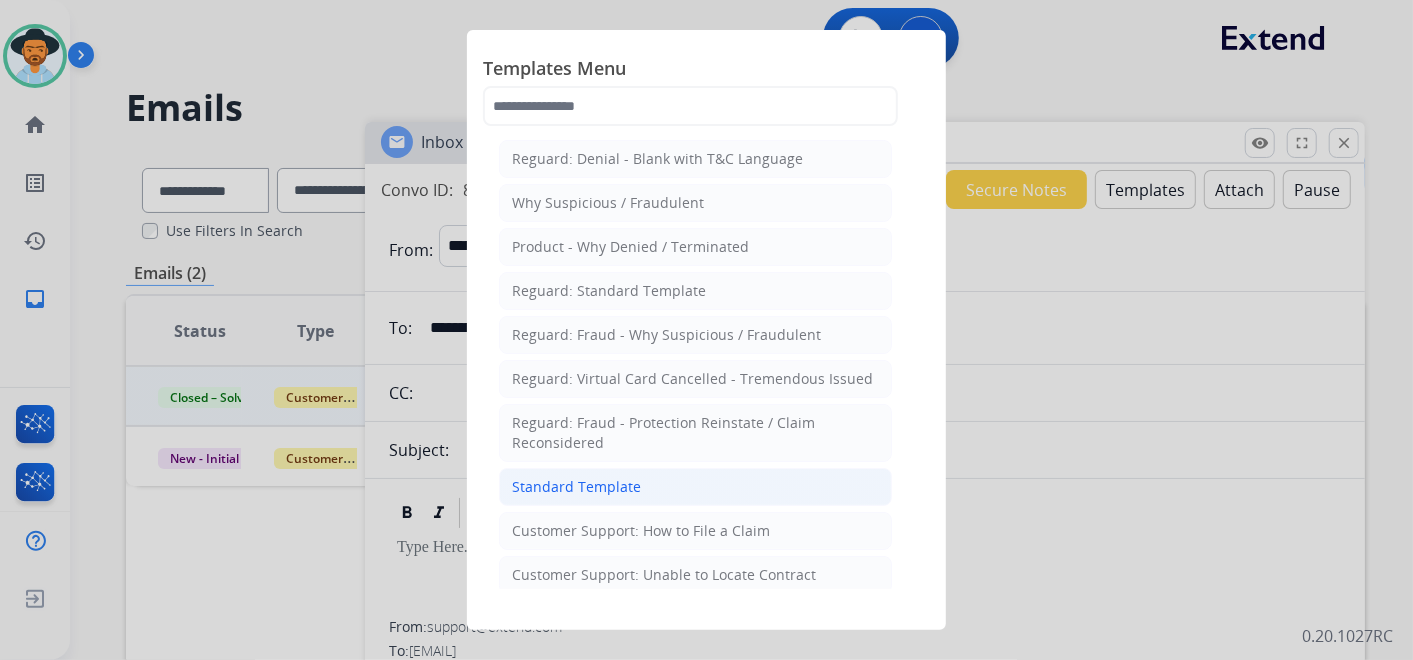 click on "Standard Template" 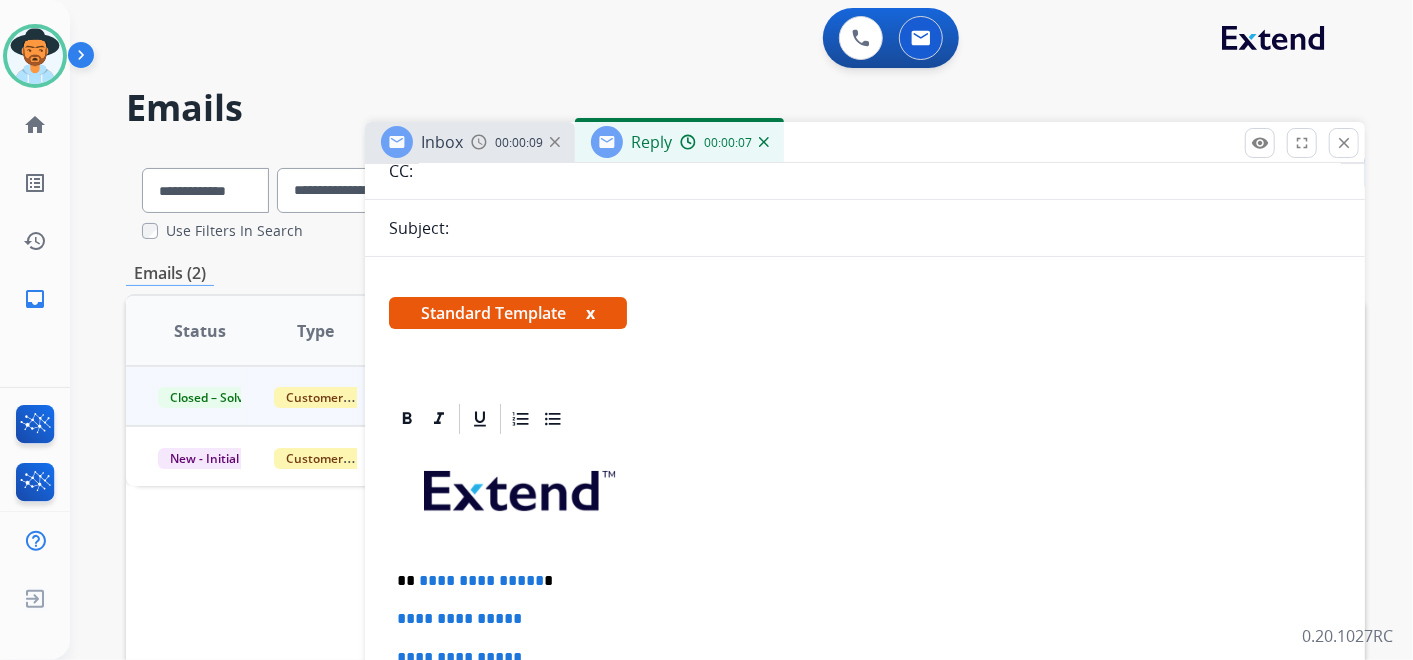 scroll, scrollTop: 333, scrollLeft: 0, axis: vertical 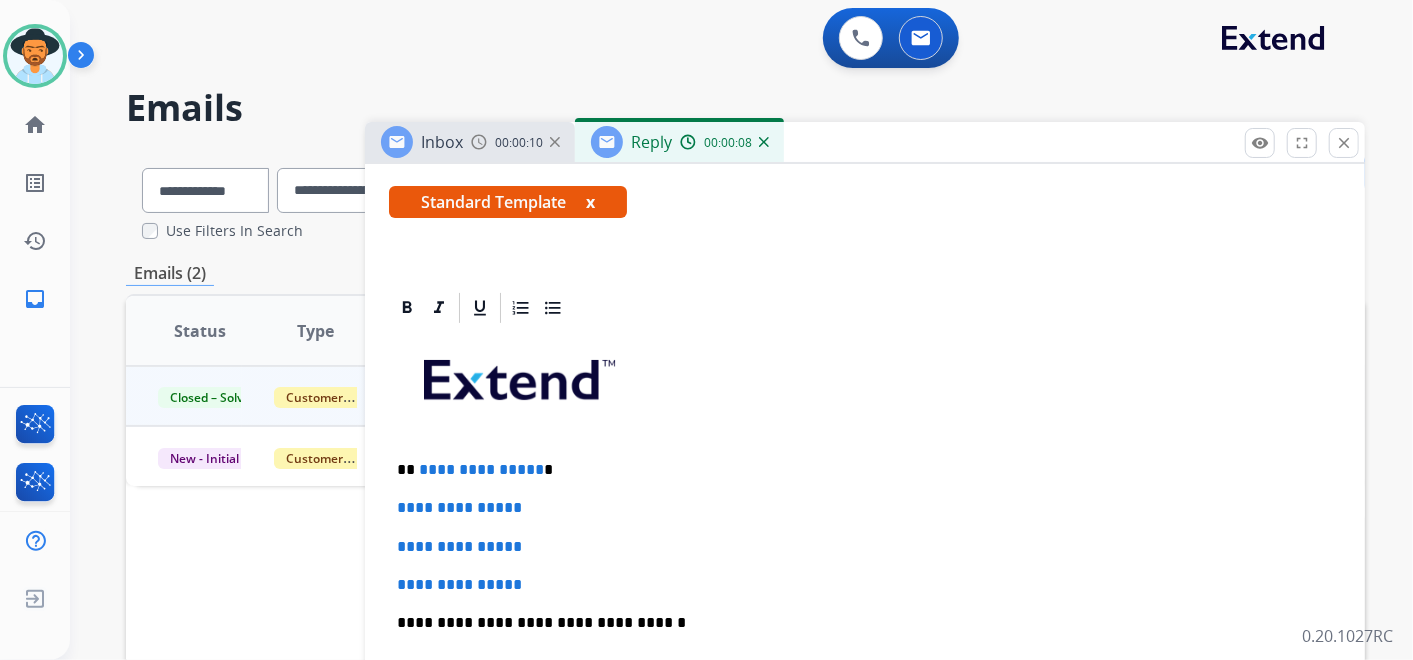 click on "**********" at bounding box center [857, 470] 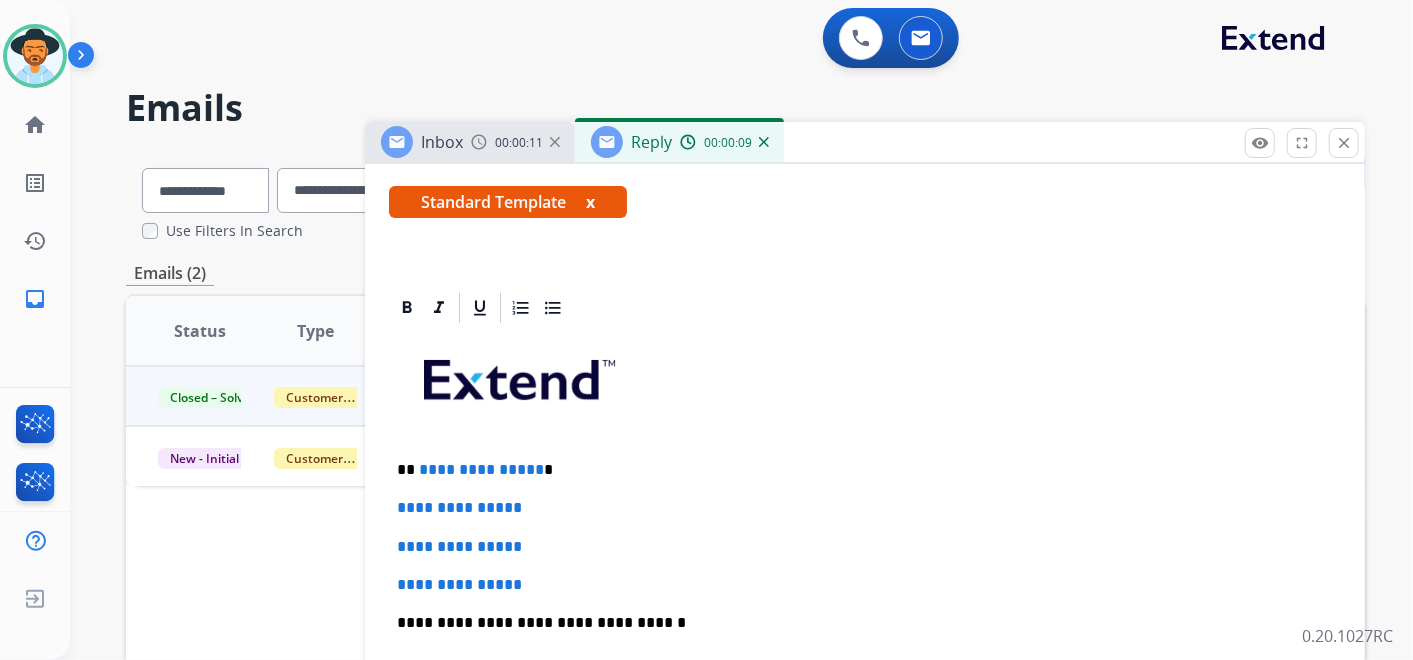 type 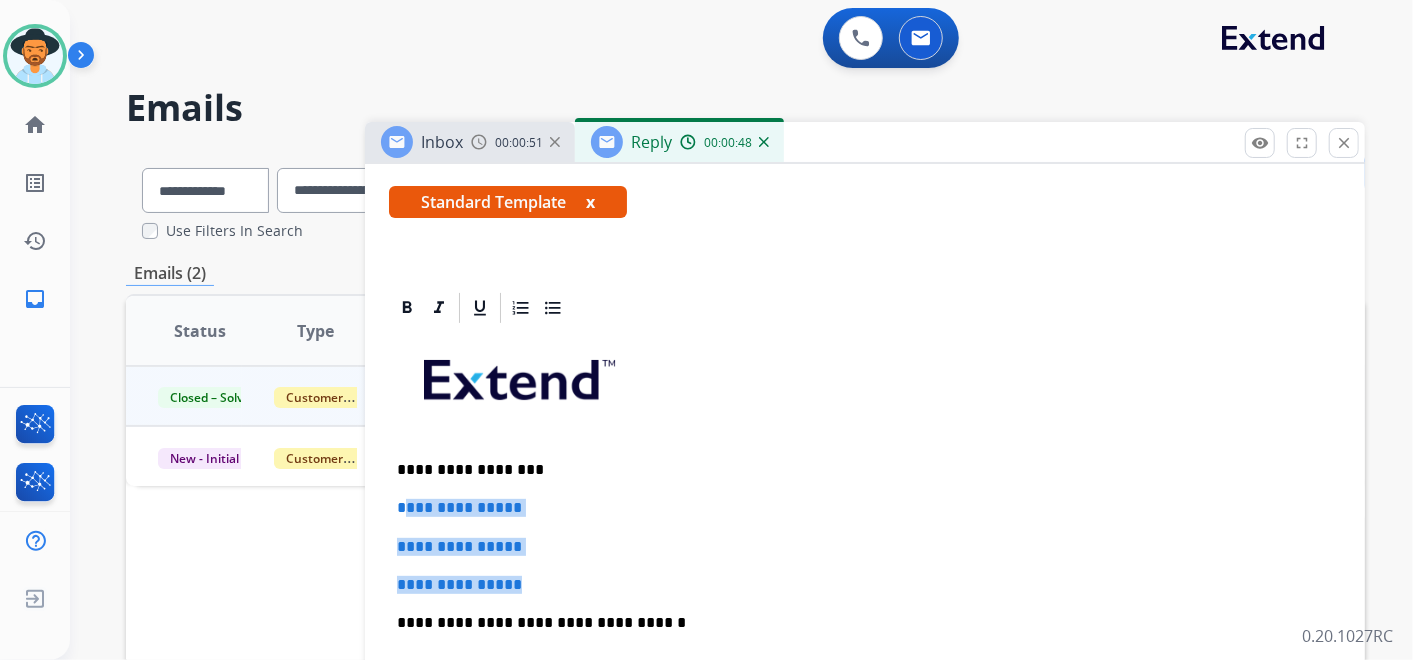 drag, startPoint x: 402, startPoint y: 503, endPoint x: 553, endPoint y: 577, distance: 168.15767 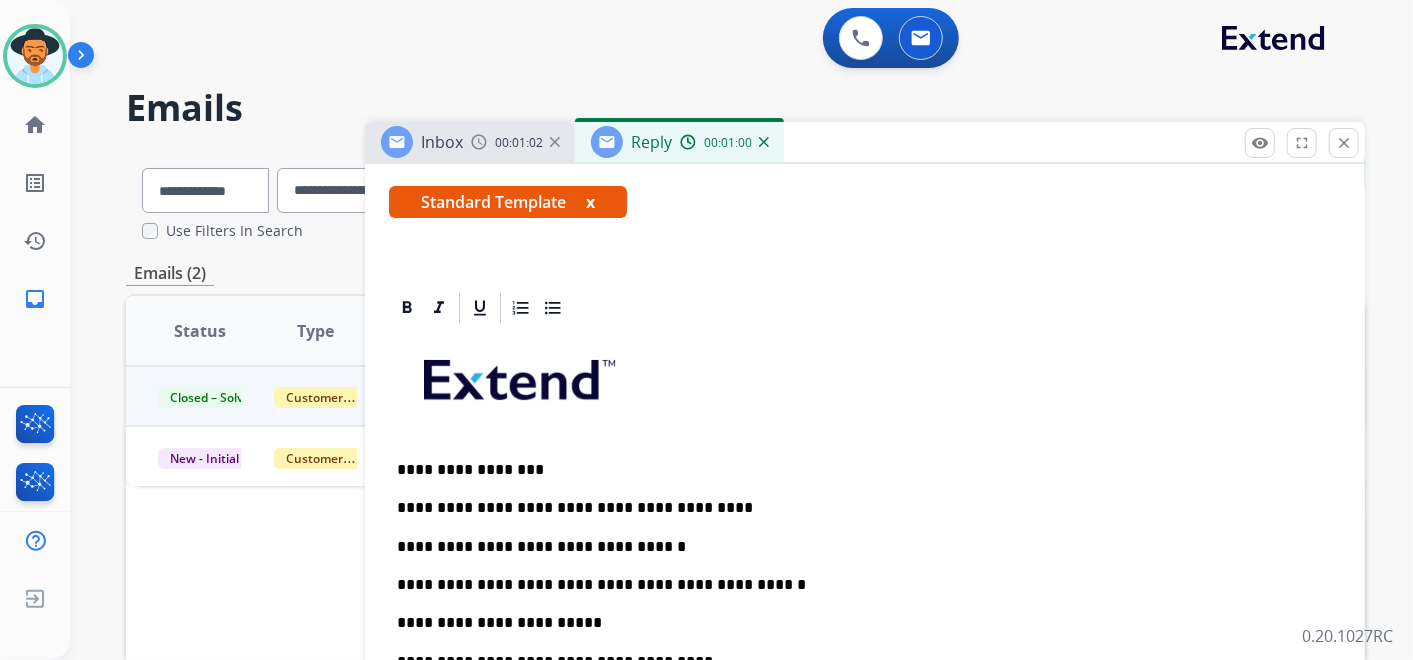 click on "**********" at bounding box center (857, 623) 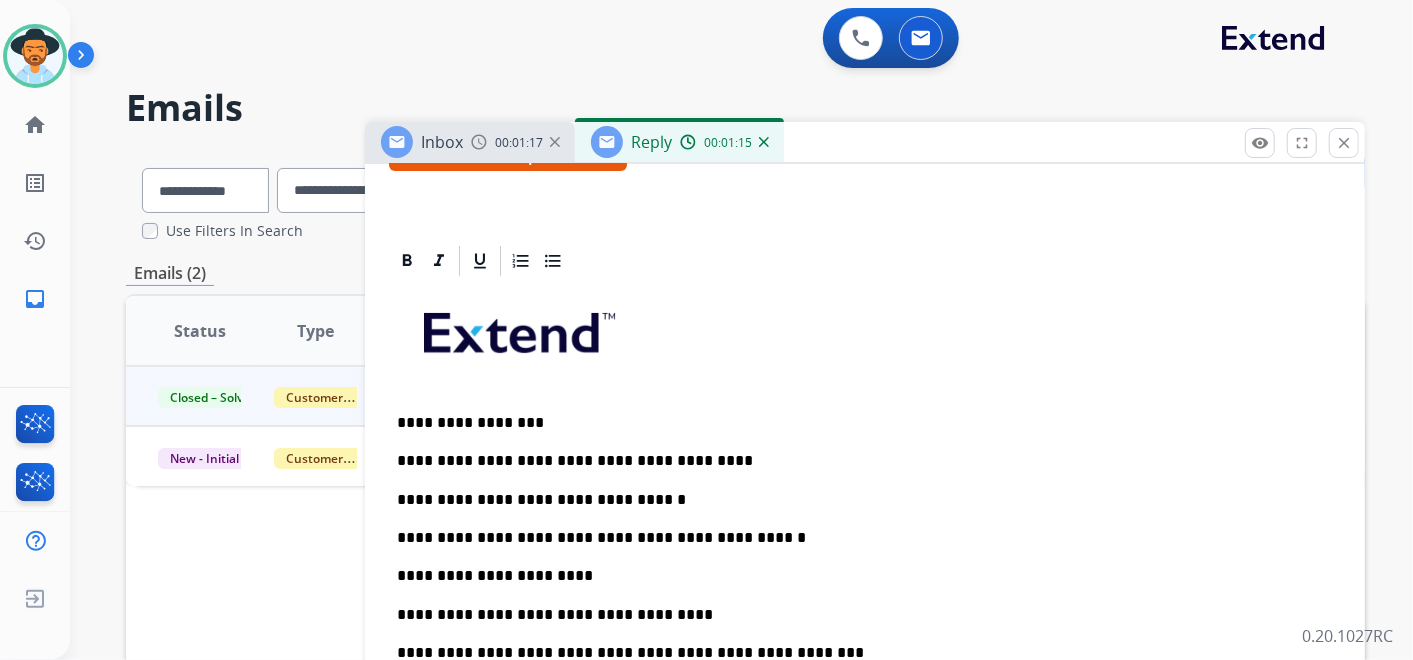 scroll, scrollTop: 444, scrollLeft: 0, axis: vertical 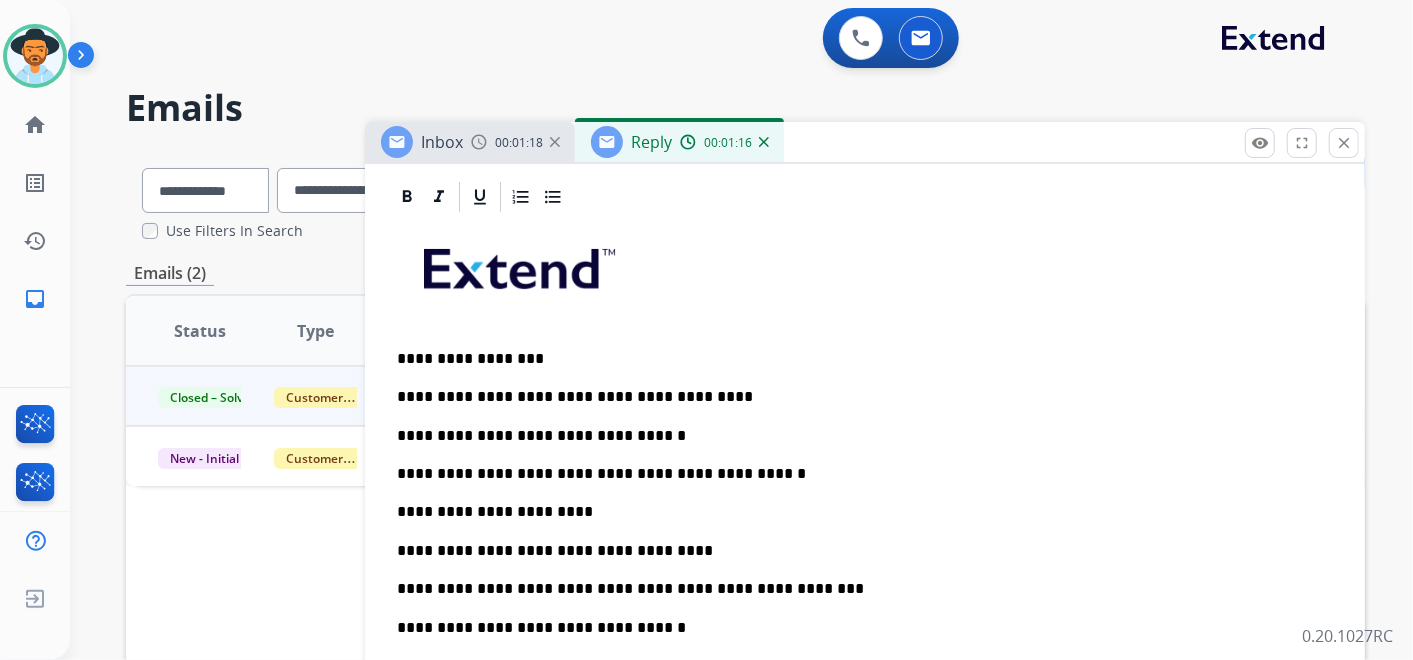 click on "**********" at bounding box center (857, 474) 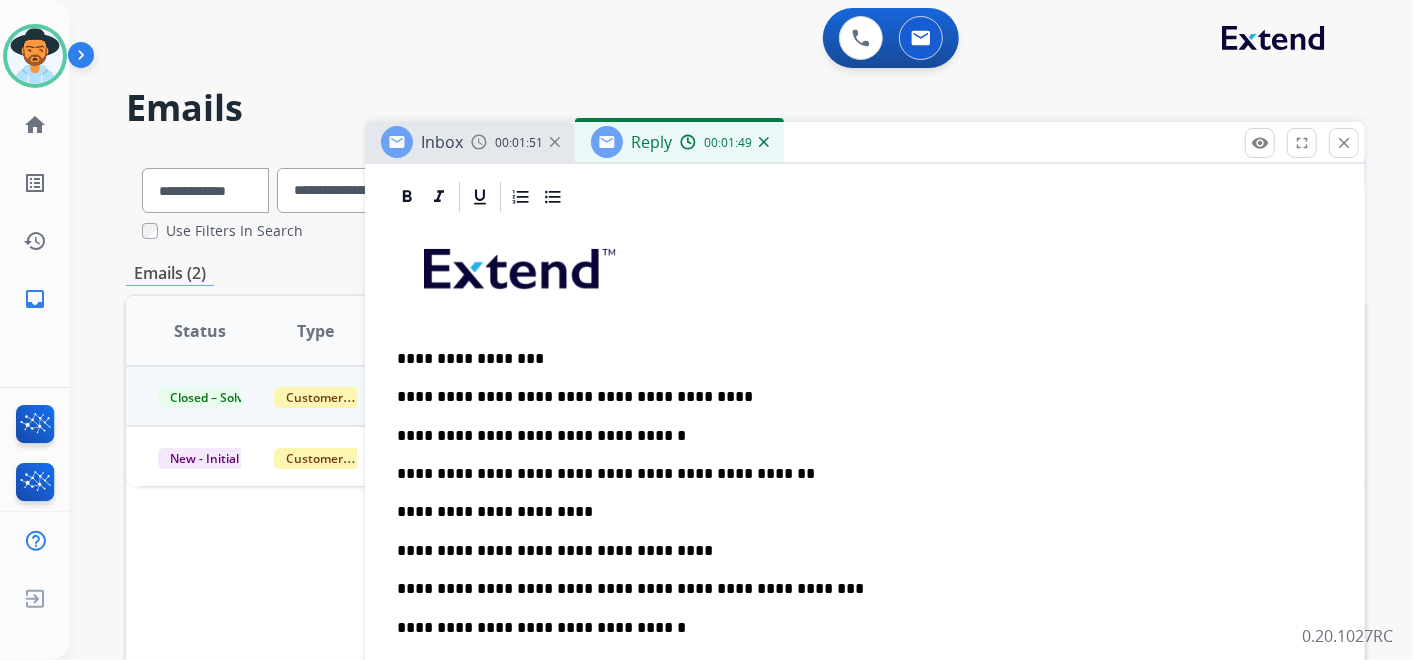 click on "**********" at bounding box center (857, 512) 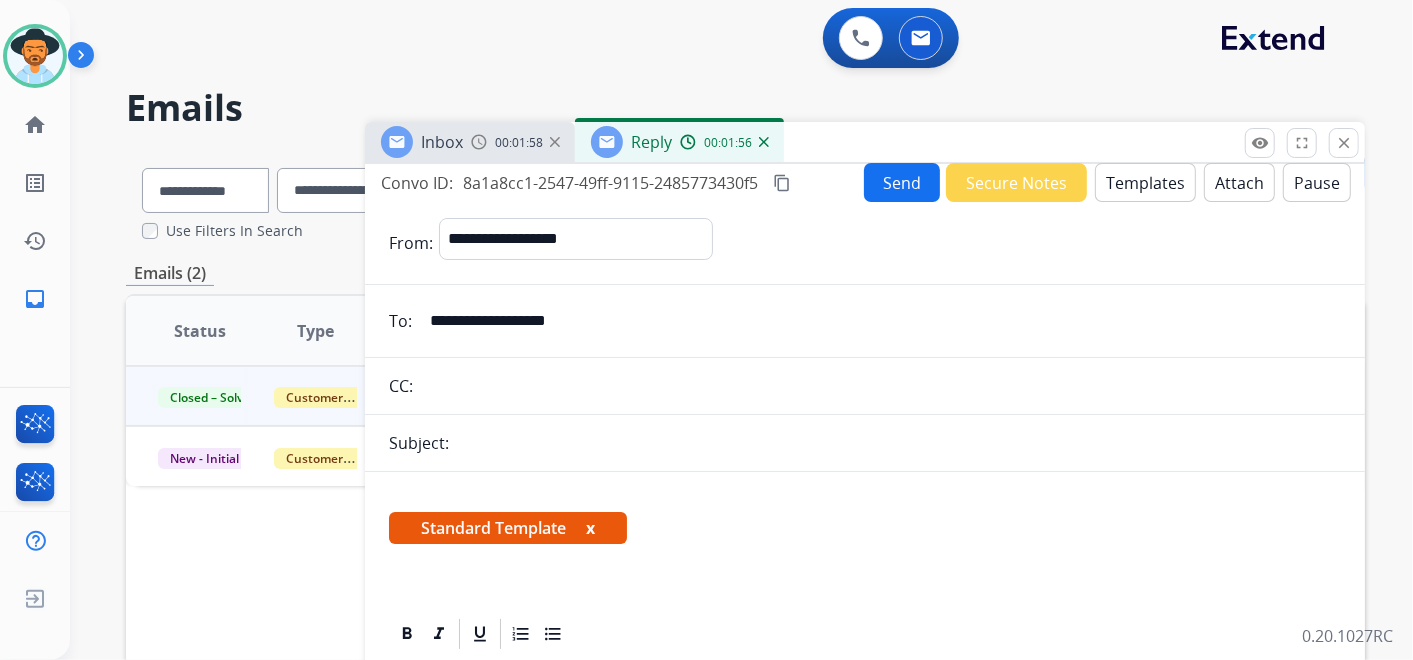 scroll, scrollTop: 0, scrollLeft: 0, axis: both 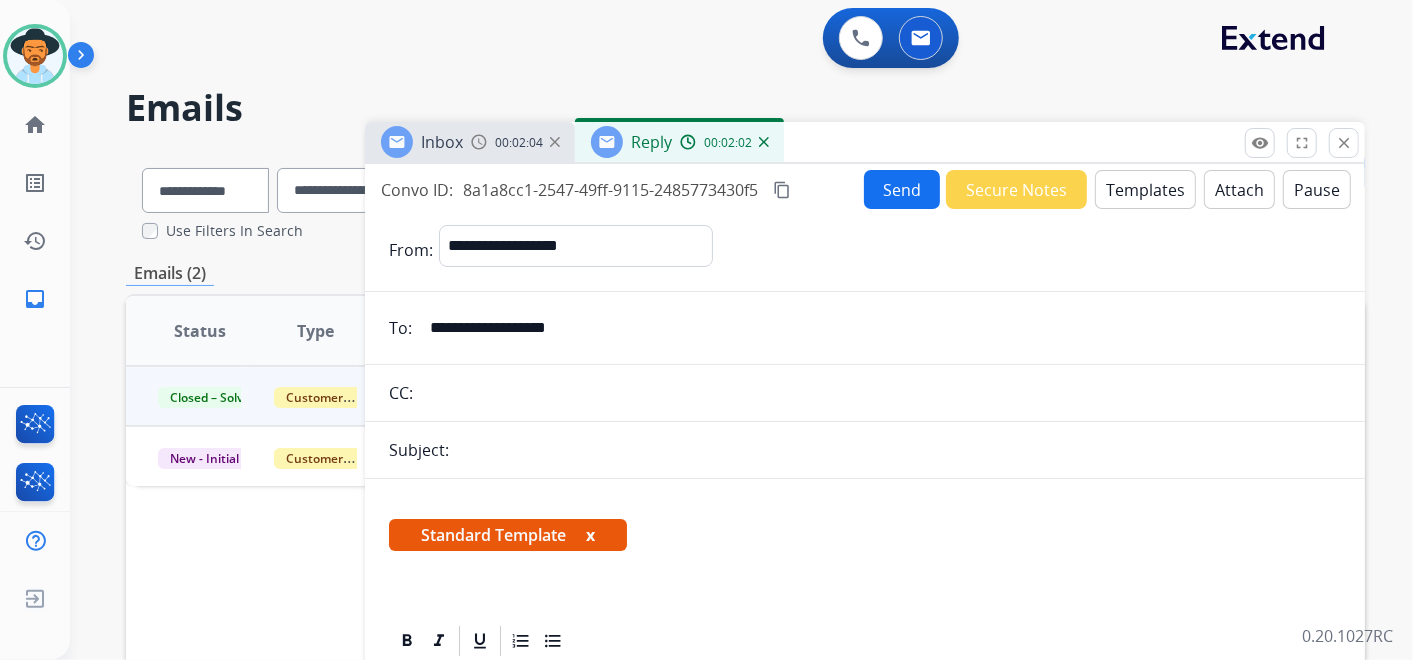 click on "content_copy" at bounding box center [782, 190] 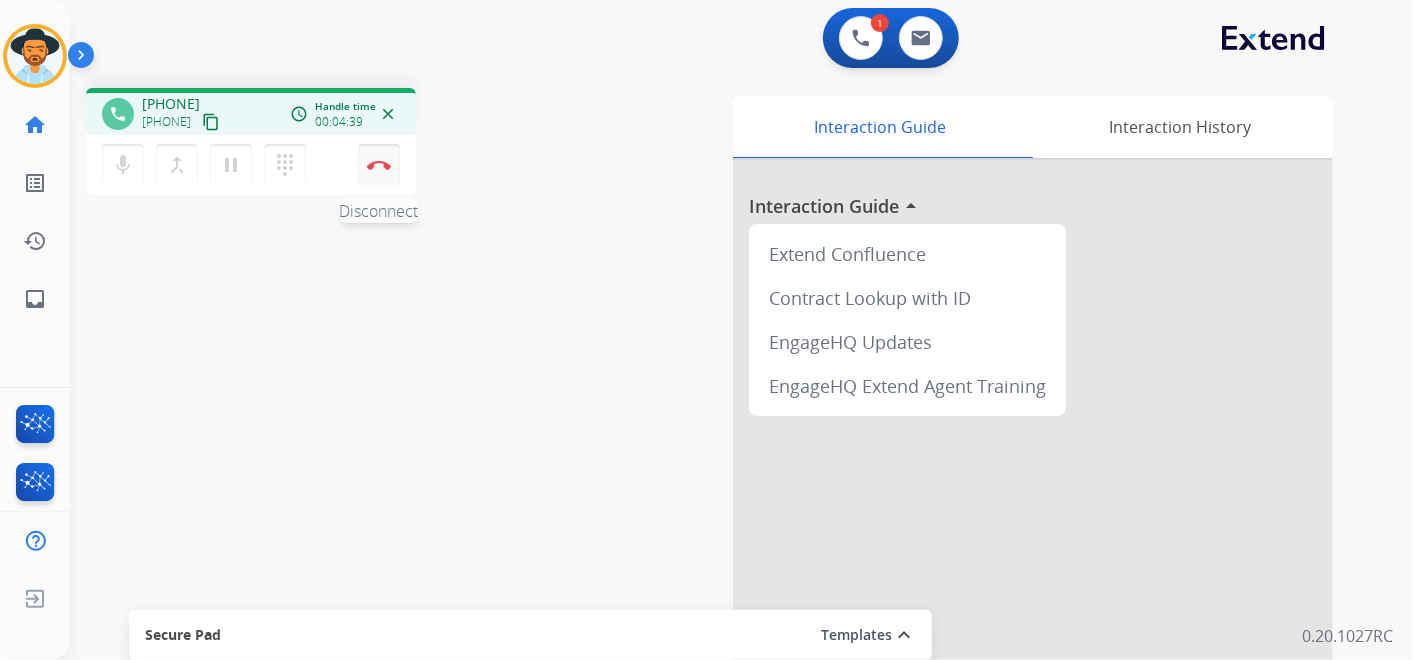 click at bounding box center (379, 165) 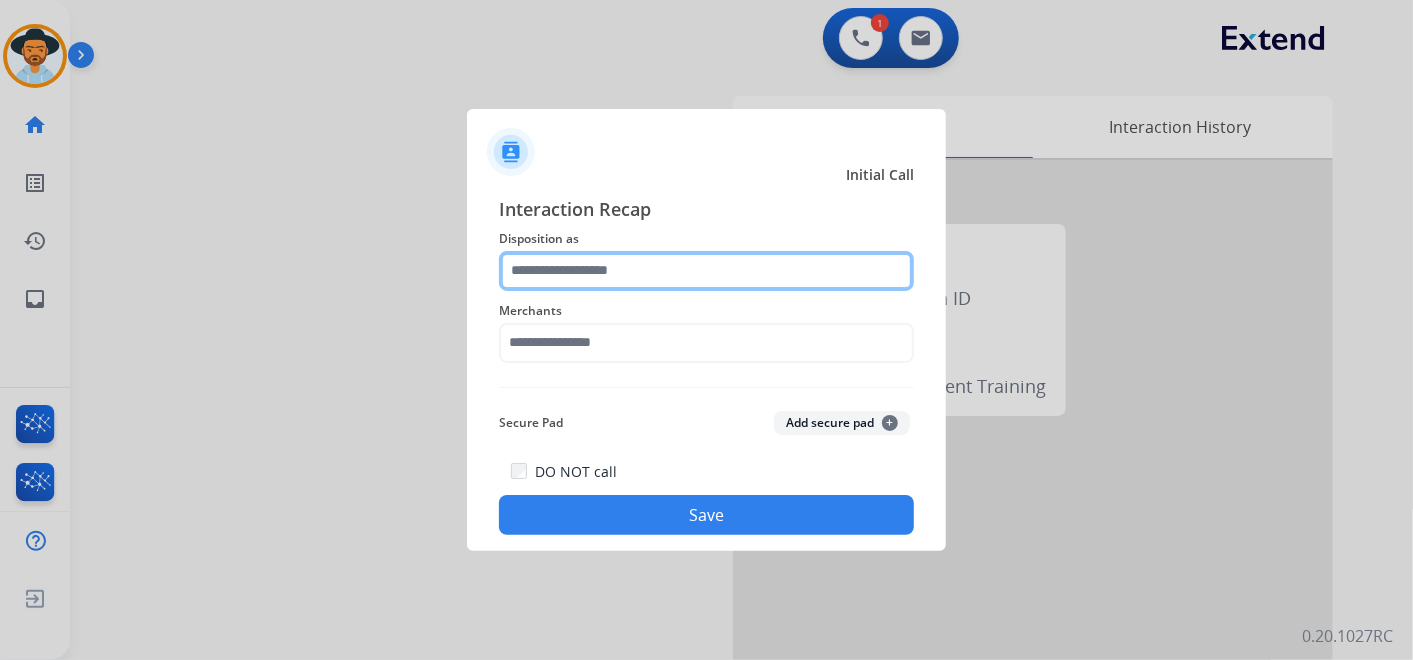 click 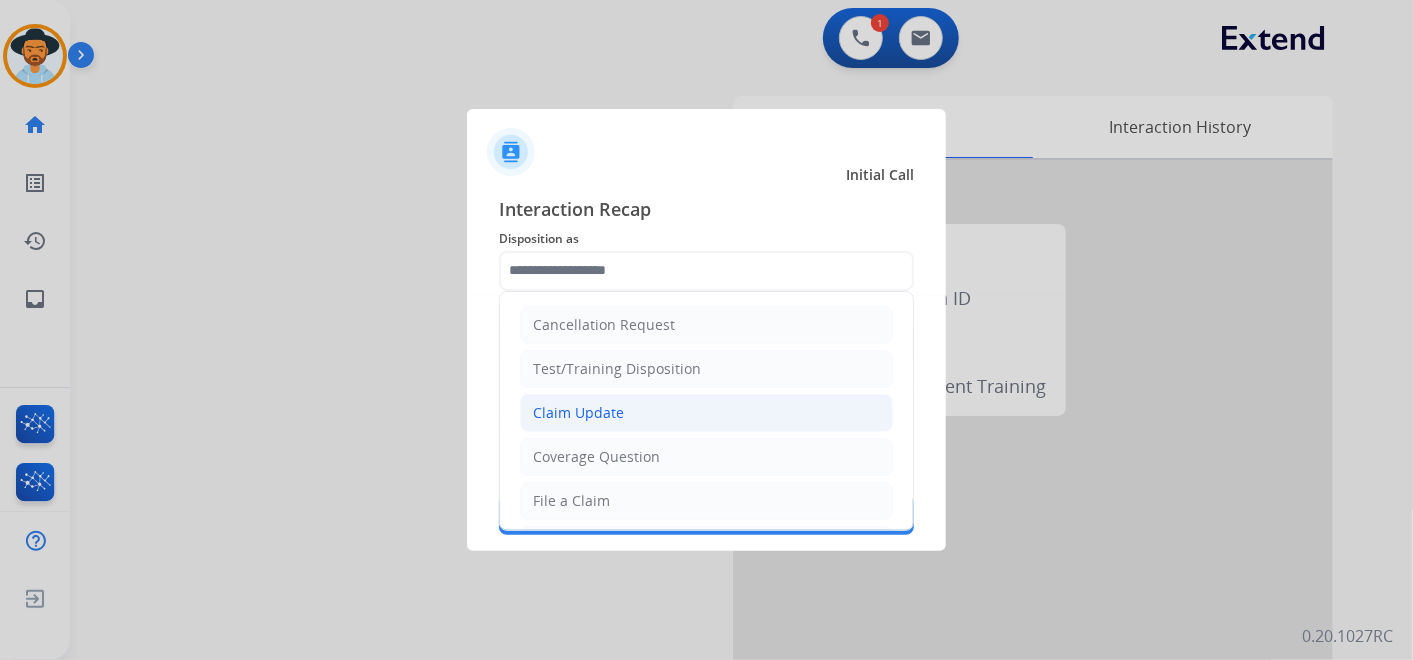 click on "Claim Update" 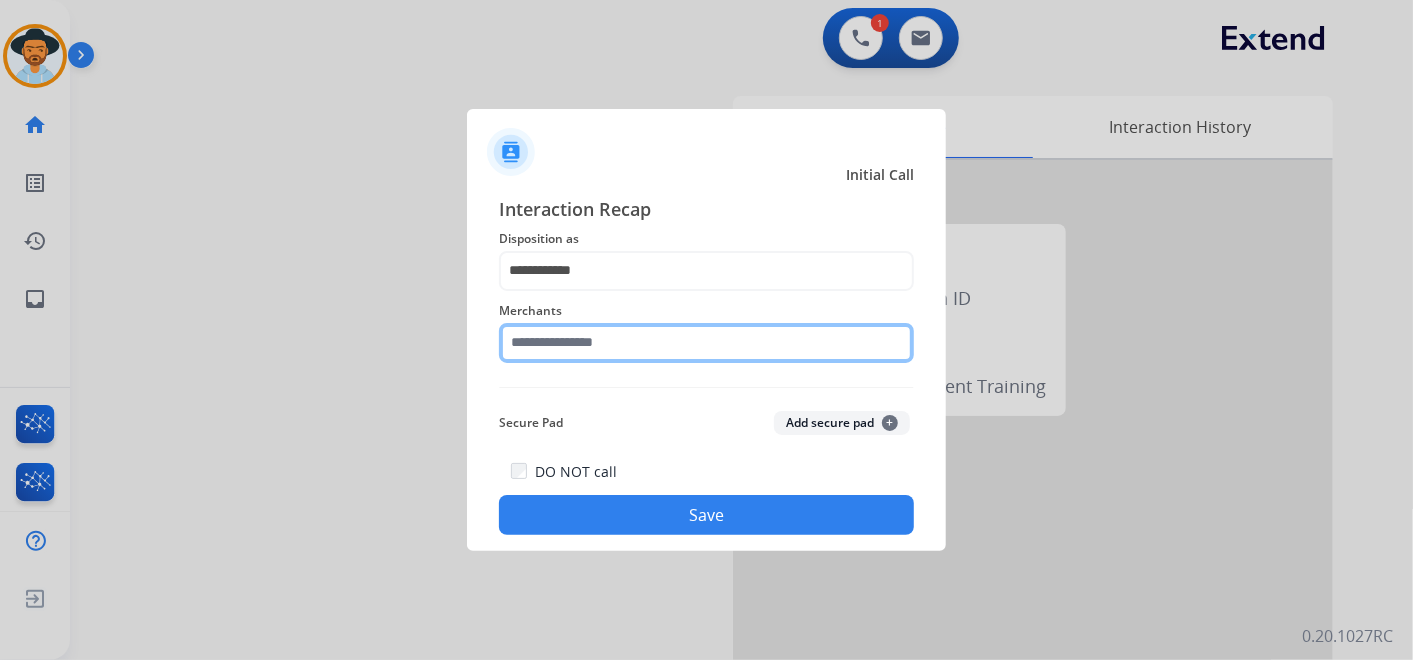 click 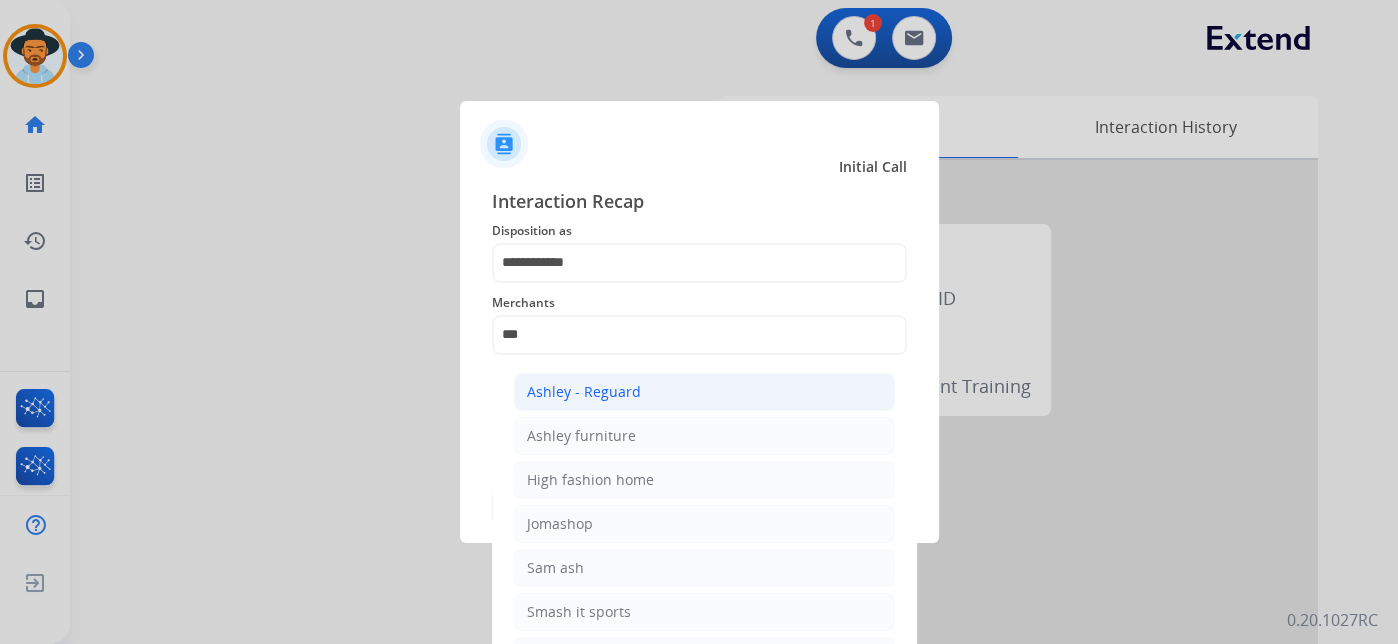 click on "Ashley - Reguard" 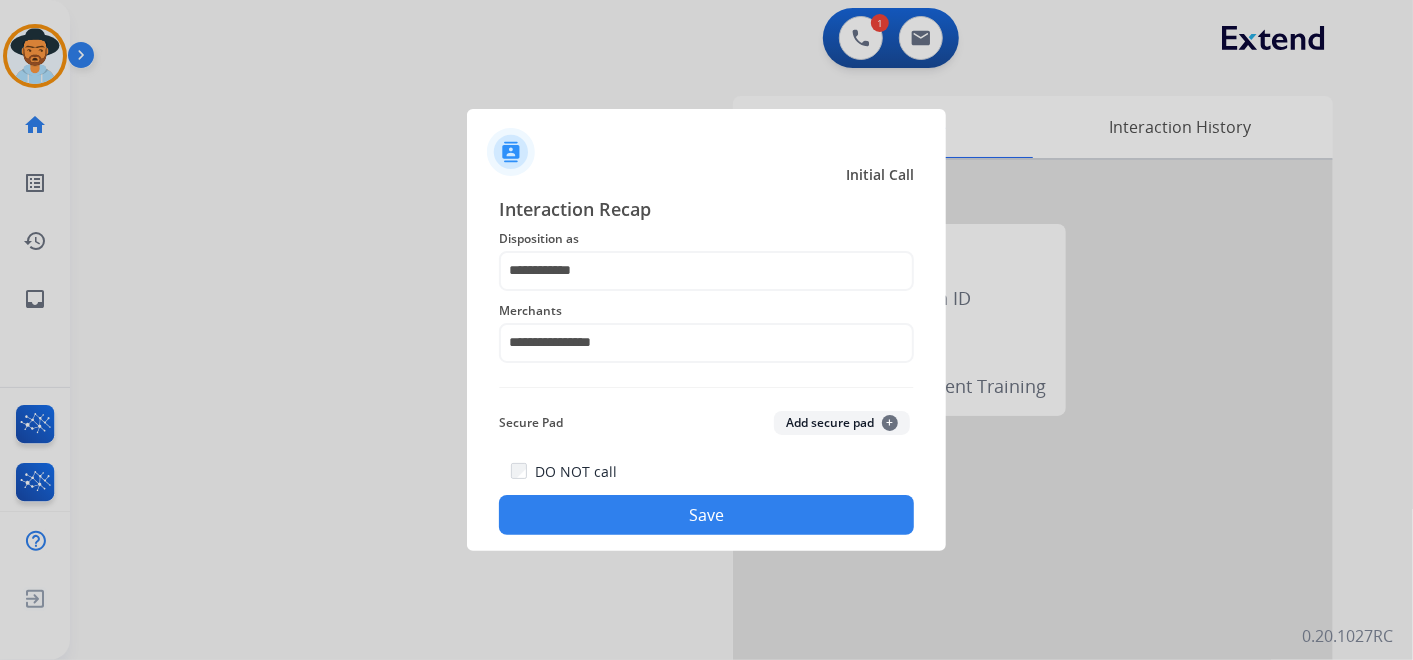click on "Save" 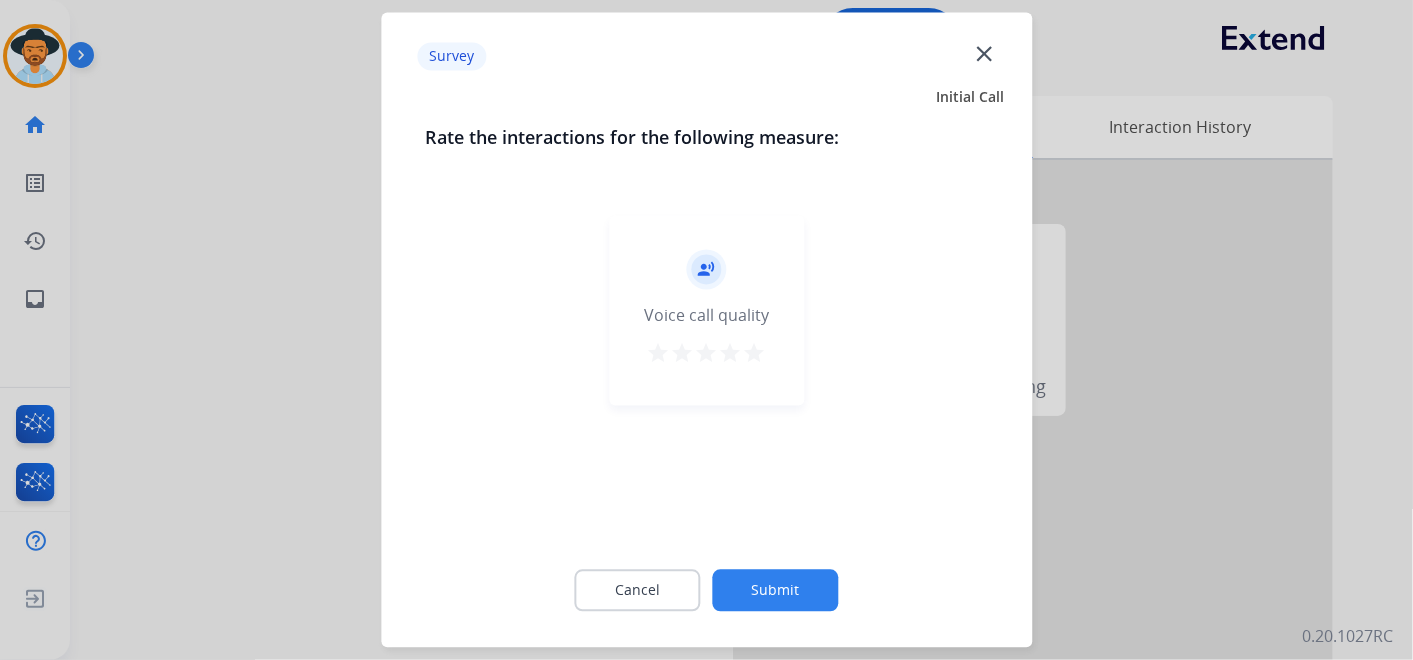click on "star" at bounding box center (755, 354) 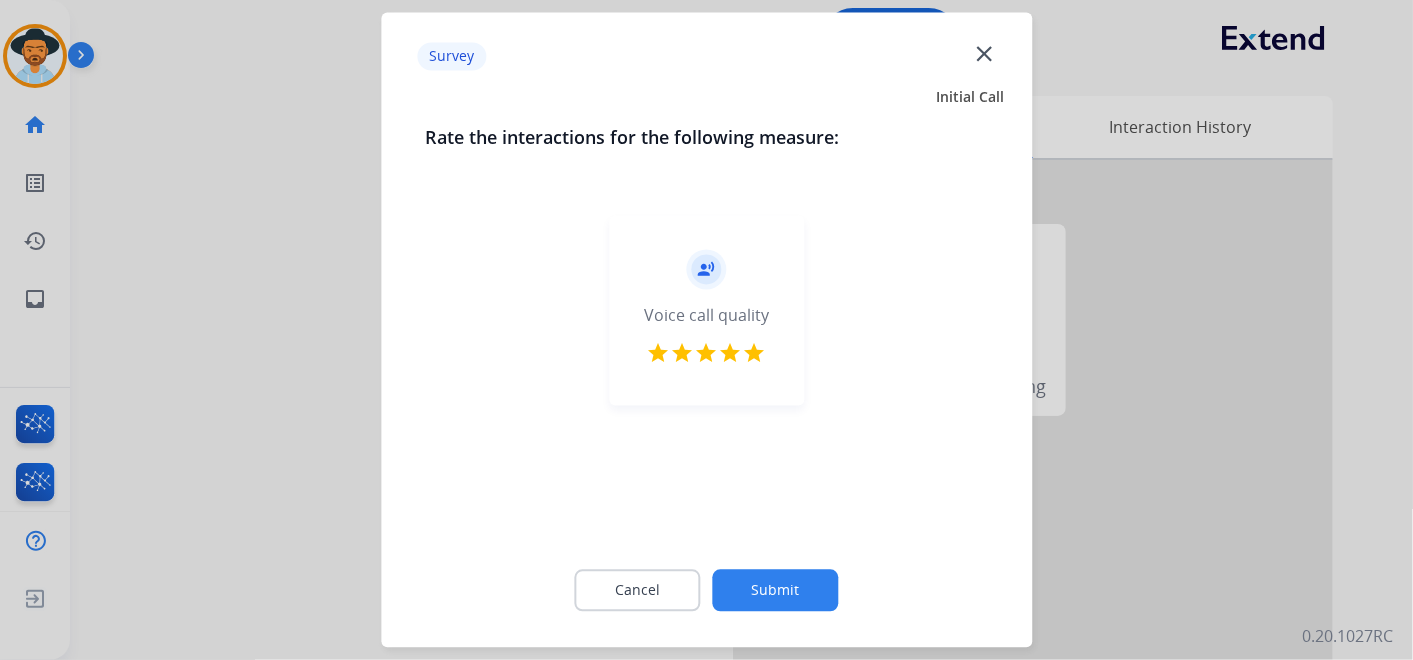 click on "Submit" 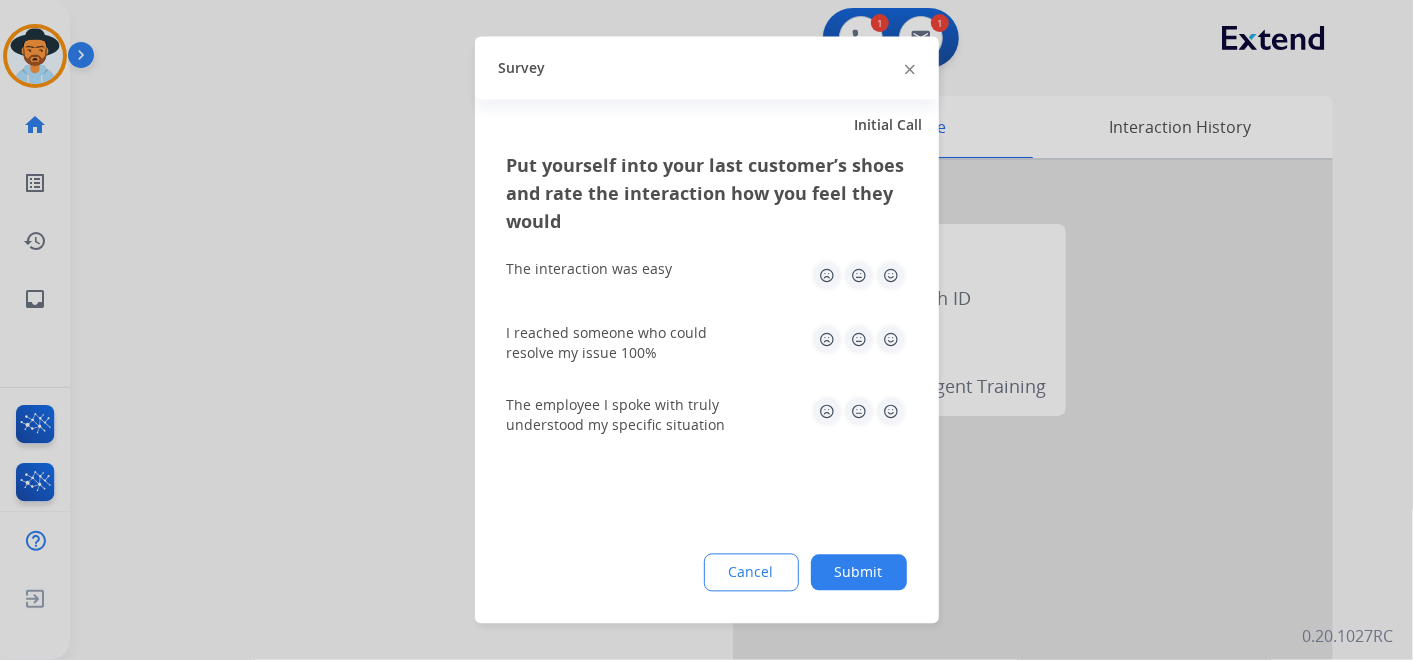 click 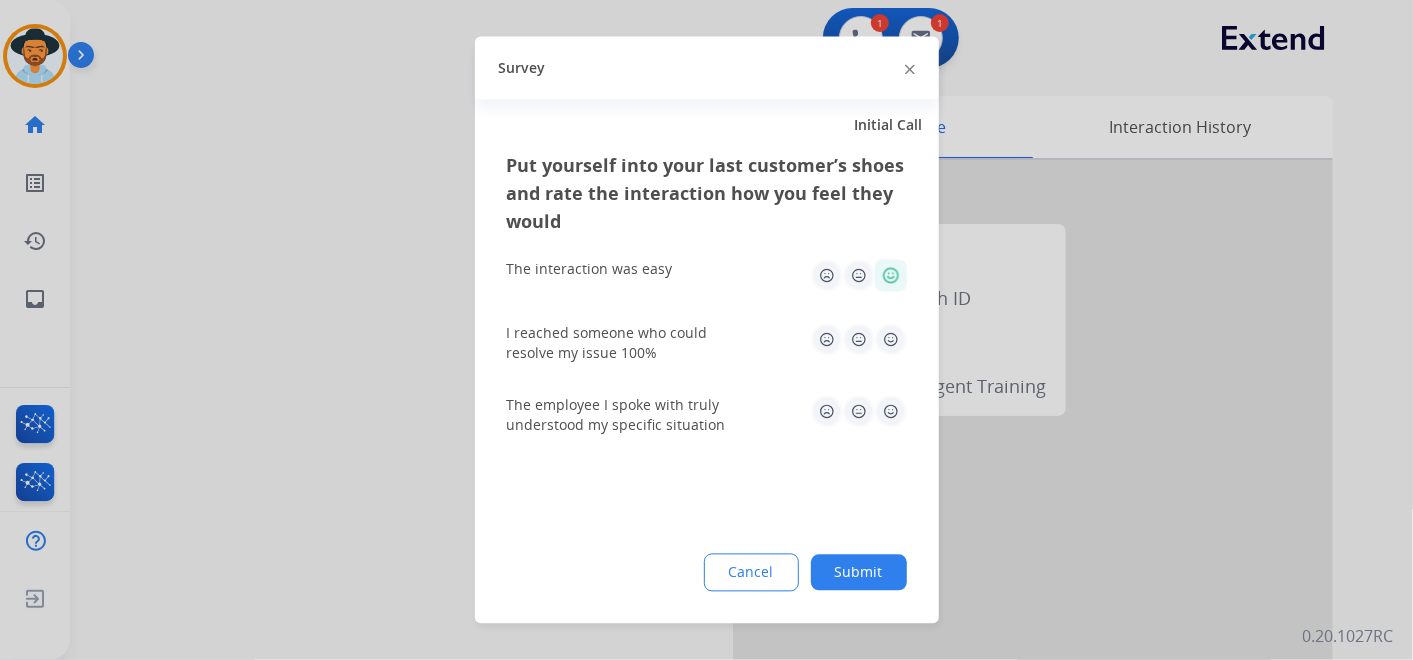 click 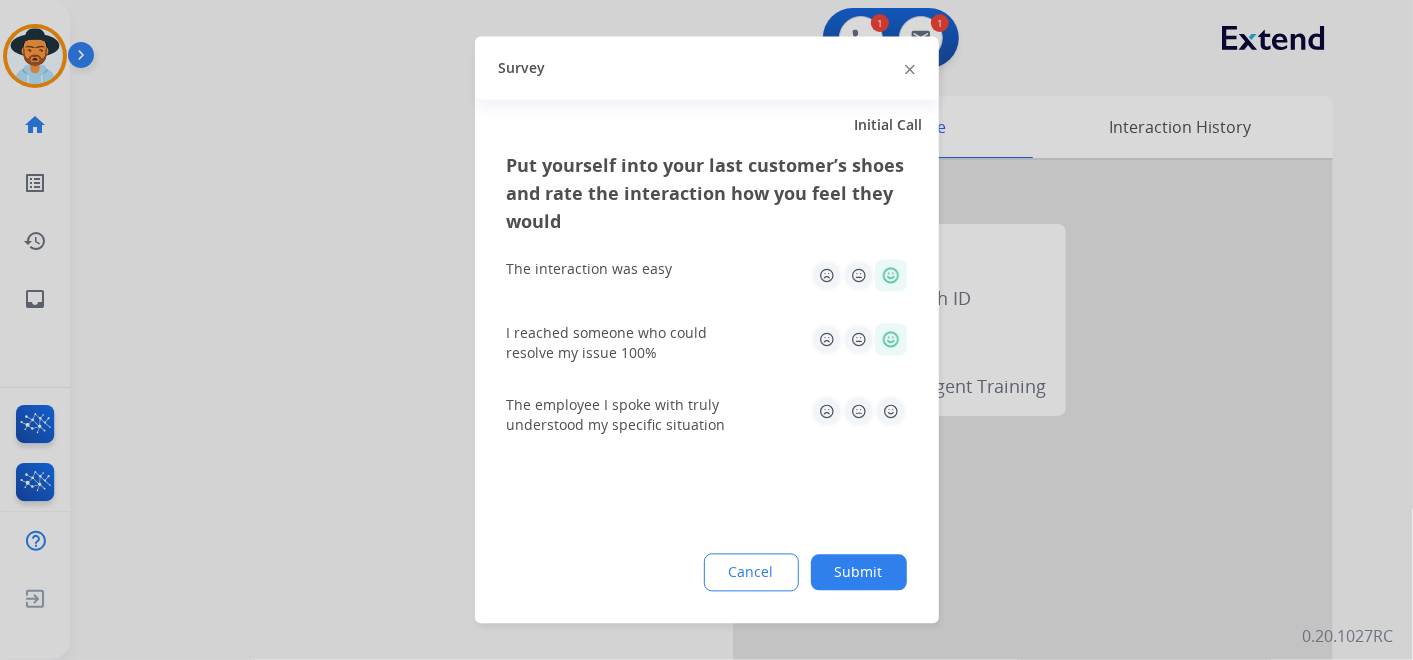 click 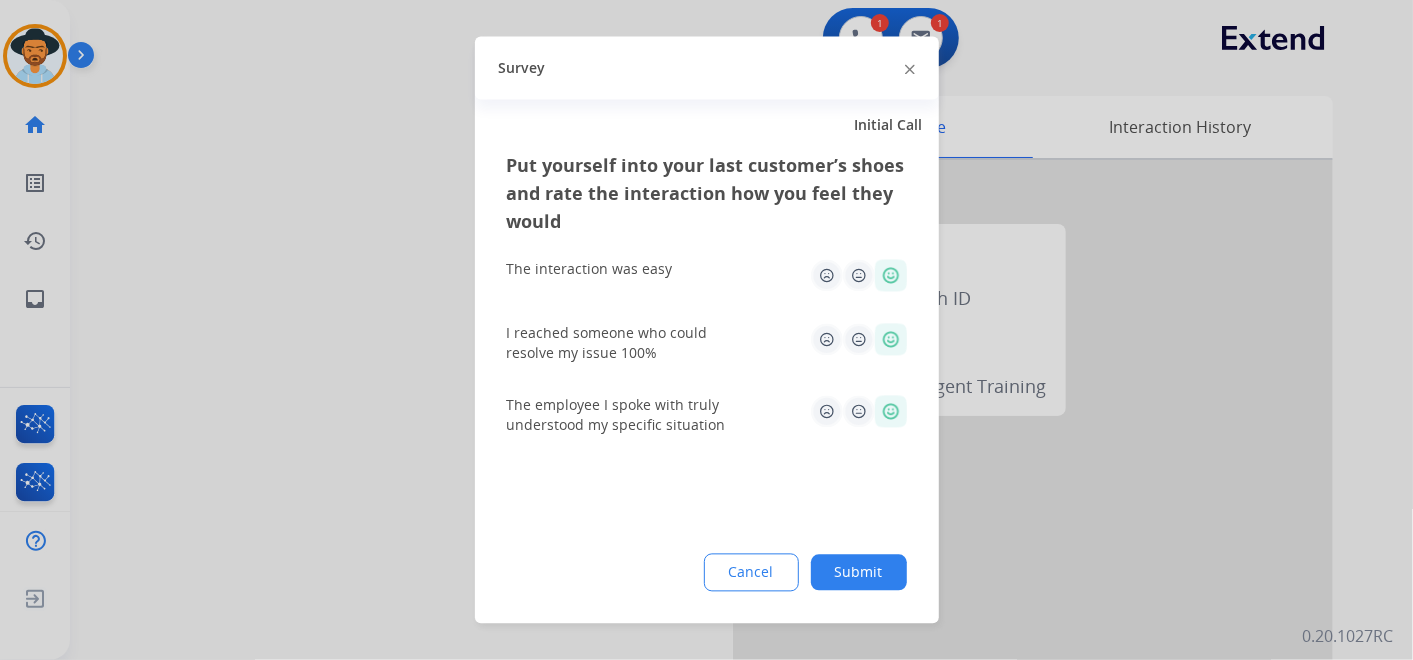 click on "Submit" 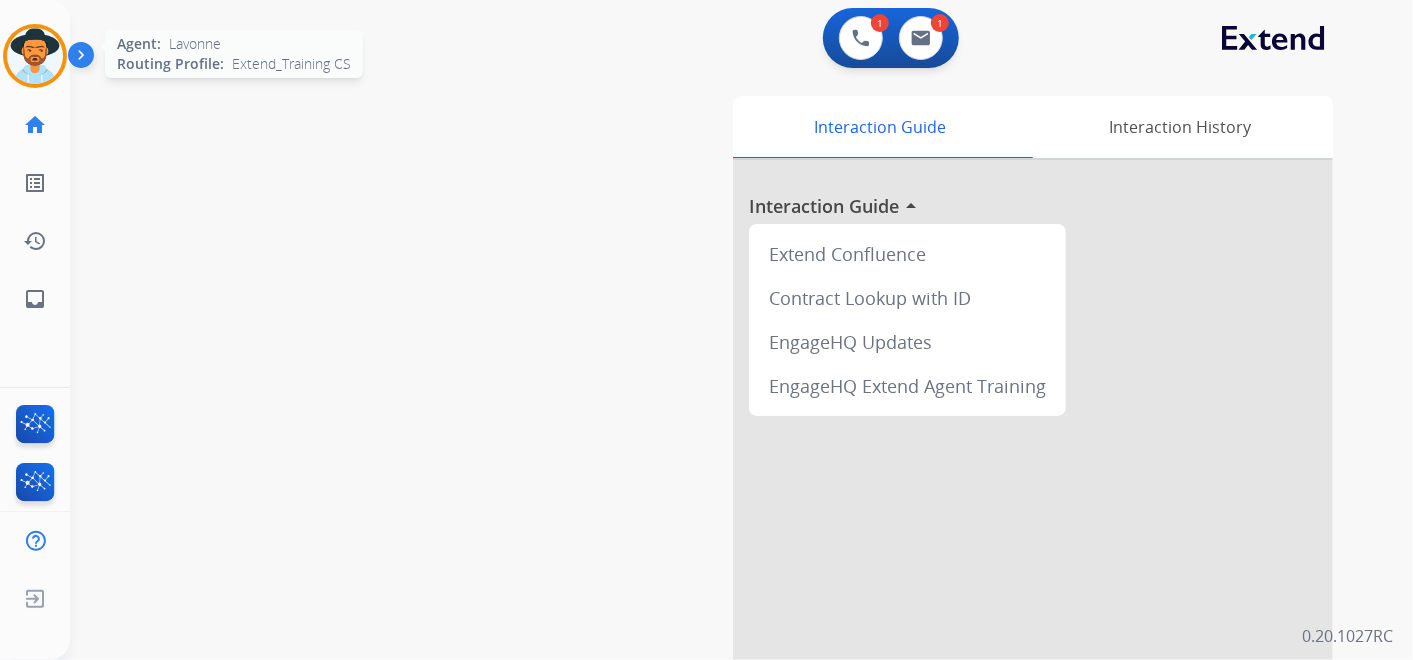 click at bounding box center (35, 56) 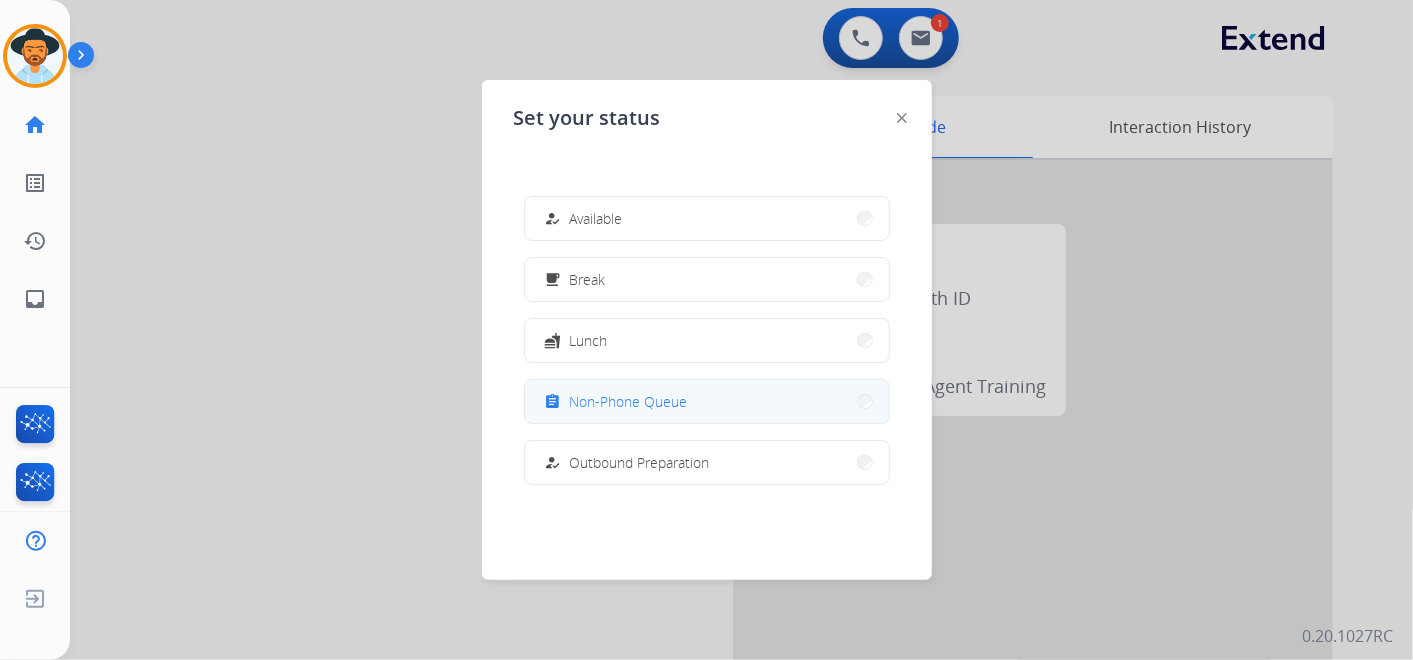 click on "assignment Non-Phone Queue" at bounding box center [707, 401] 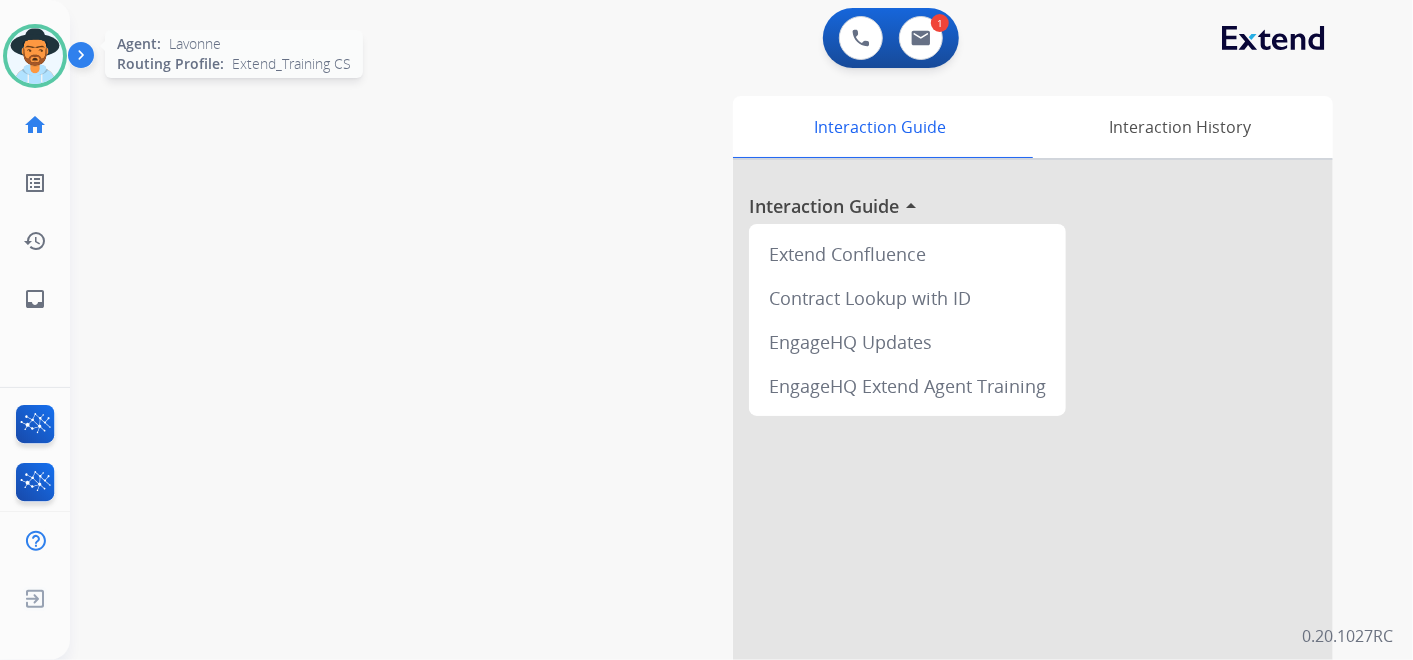 click at bounding box center (35, 56) 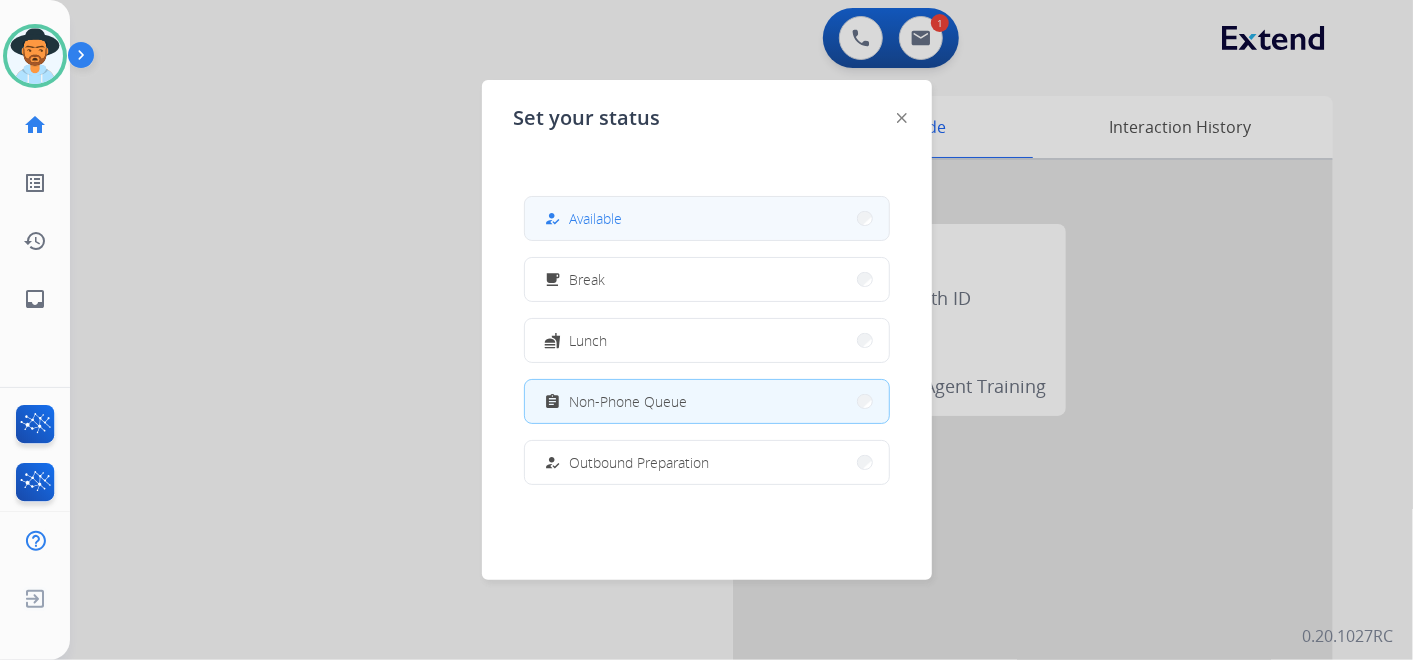 click on "how_to_reg Available" at bounding box center [707, 218] 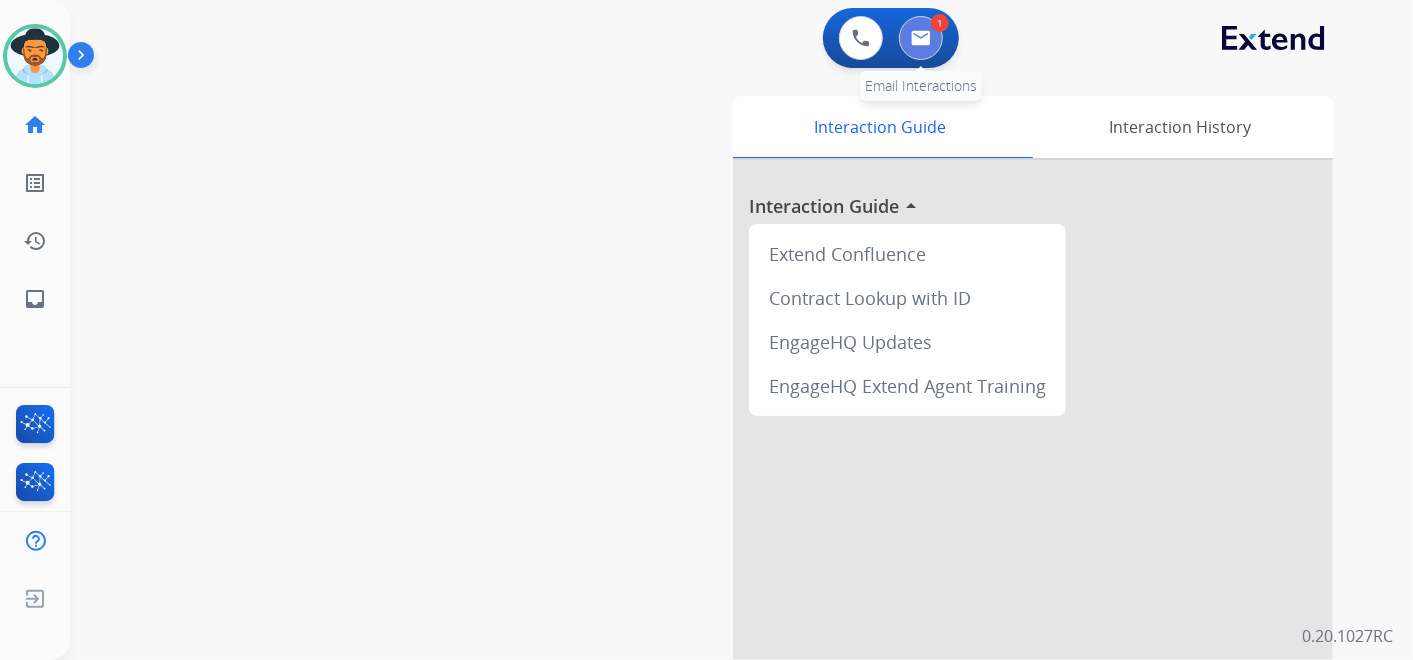click at bounding box center [921, 38] 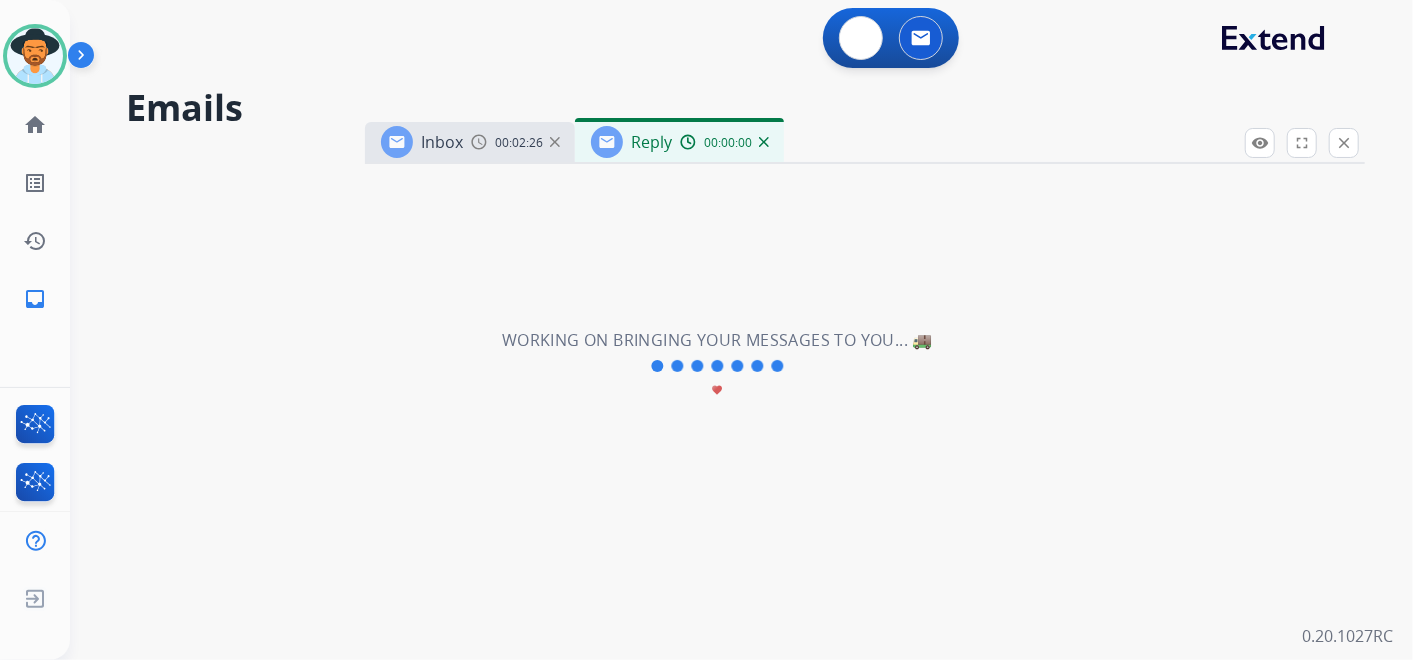 select on "**********" 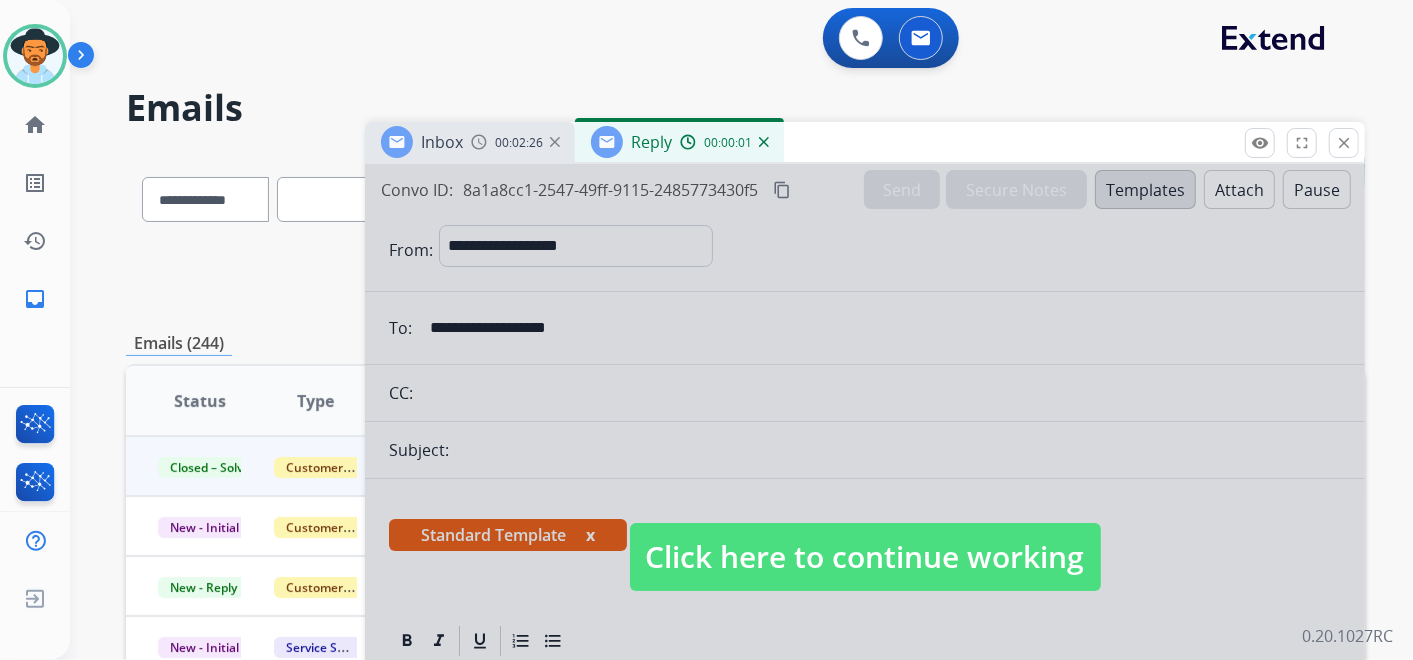 click on "Click here to continue working" at bounding box center [865, 557] 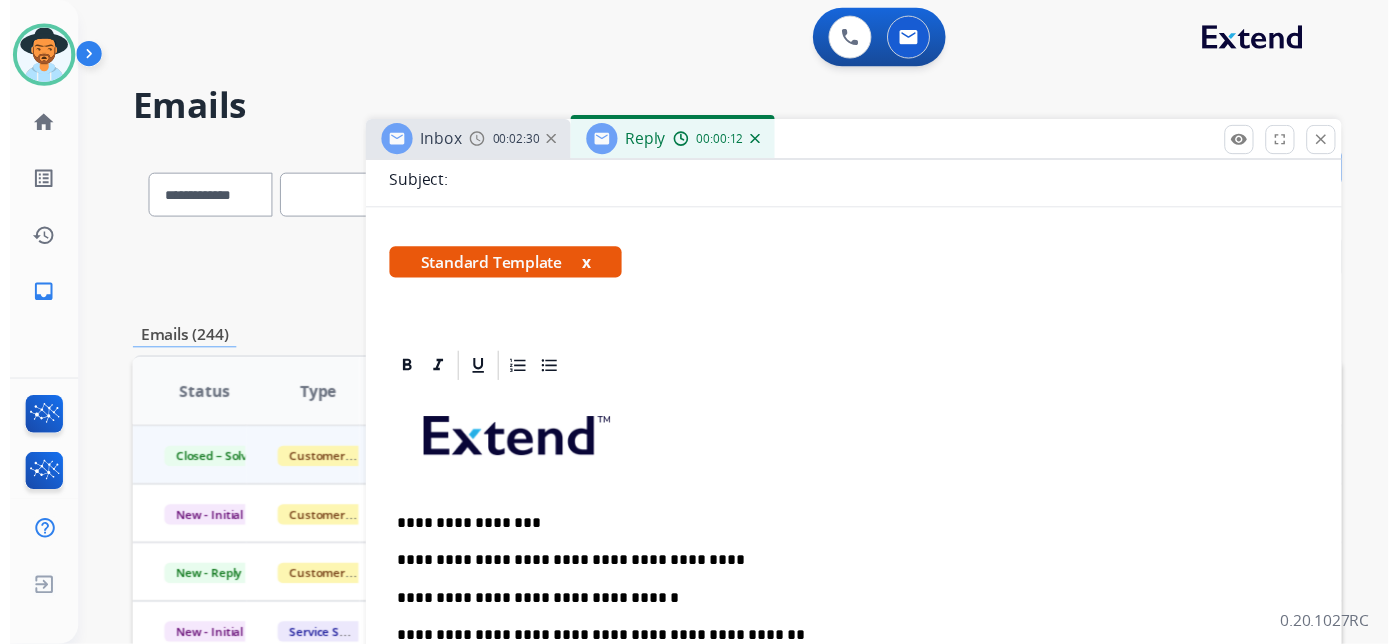 scroll, scrollTop: 0, scrollLeft: 0, axis: both 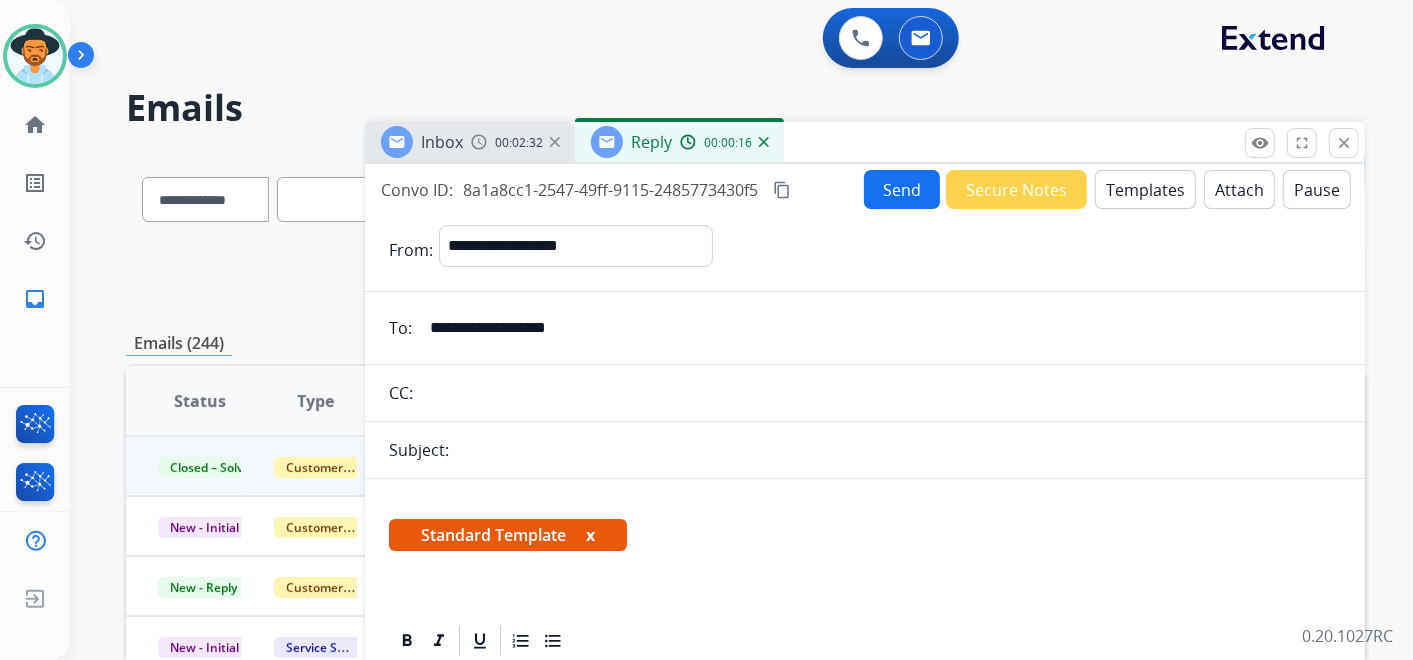 click on "Send" at bounding box center (902, 189) 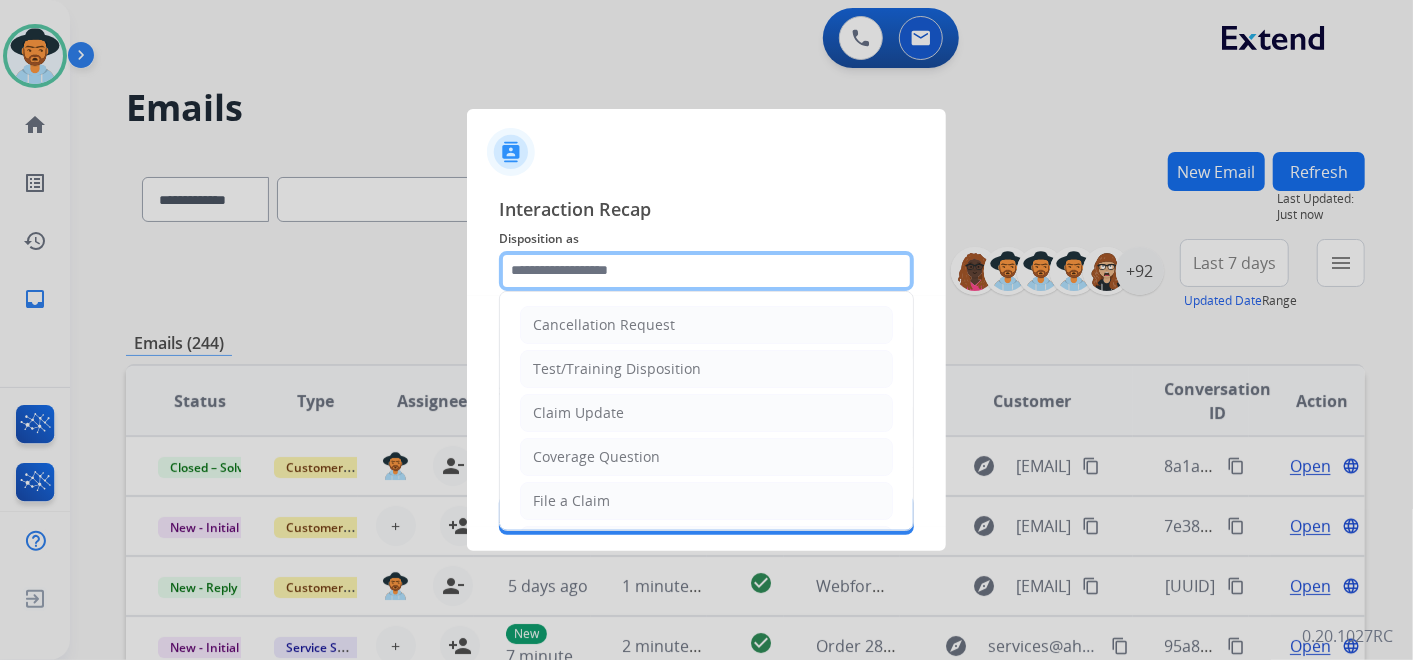 click 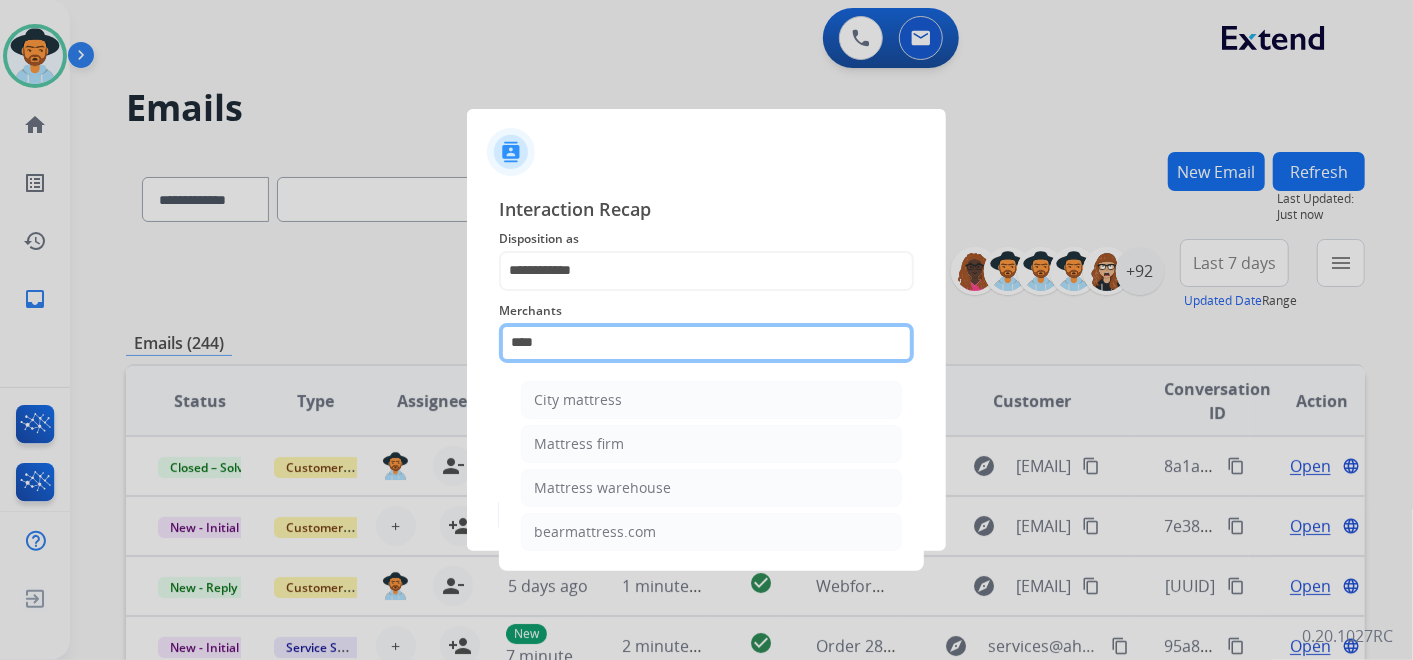 click on "****" 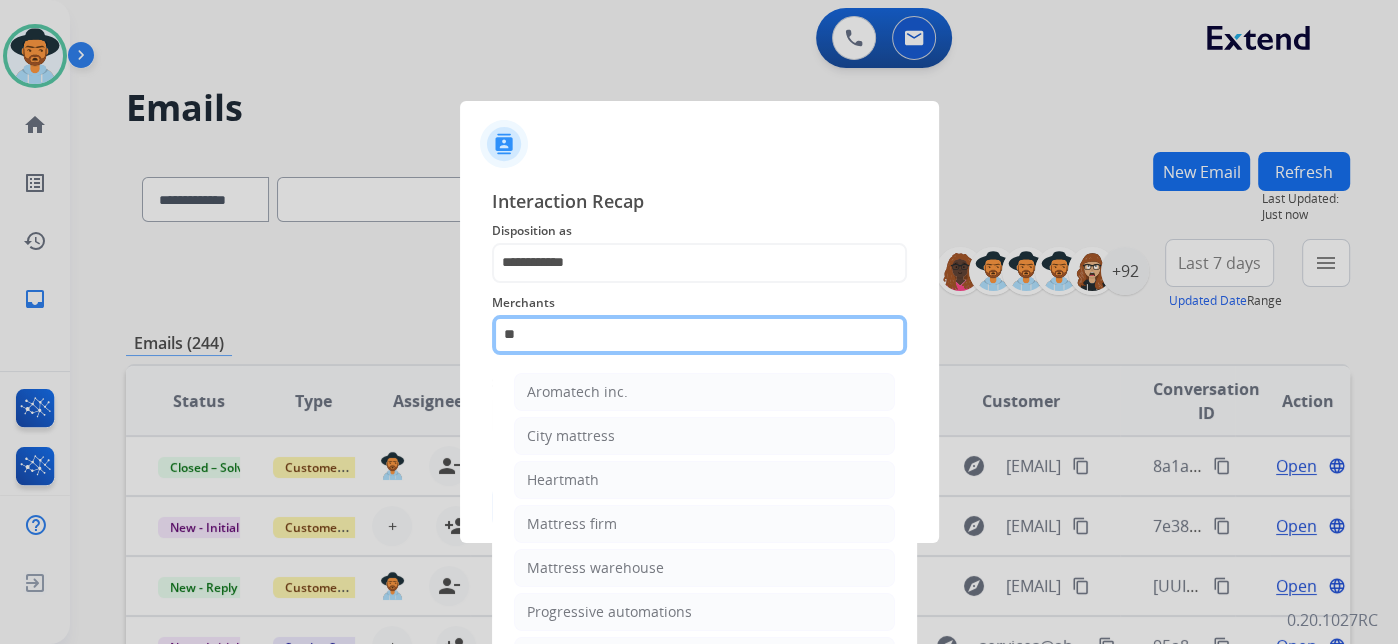 type on "*" 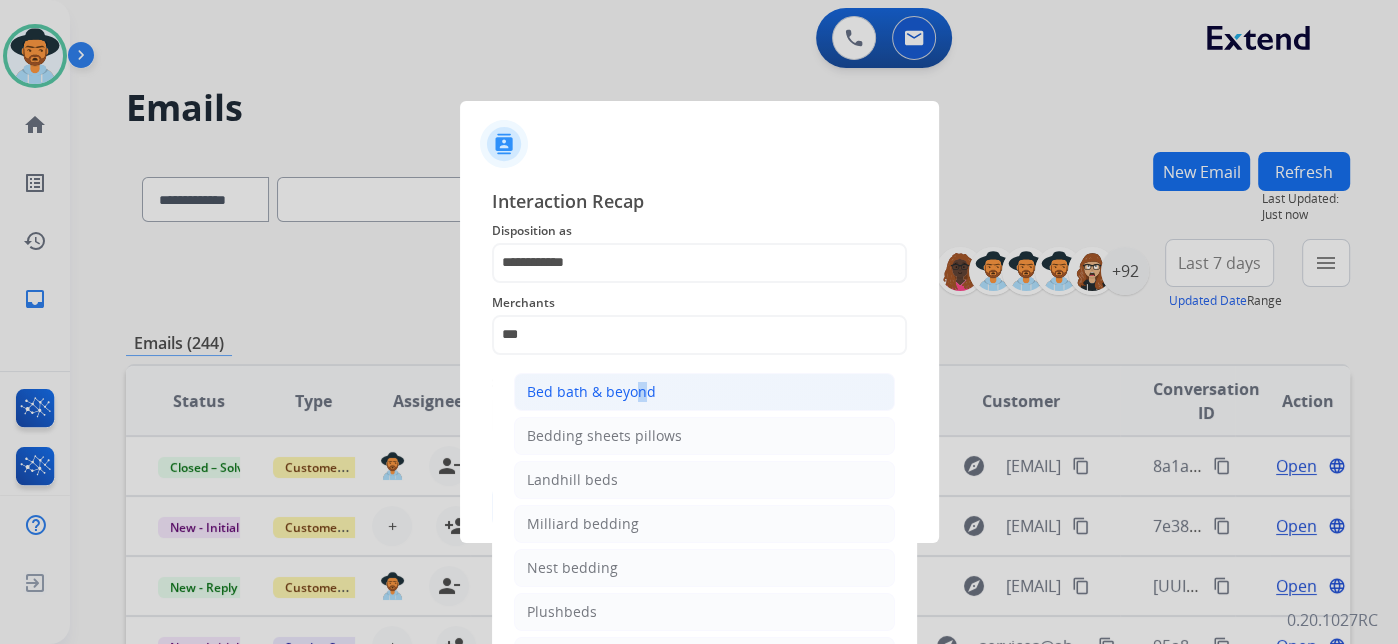 click on "Bed bath & beyond" 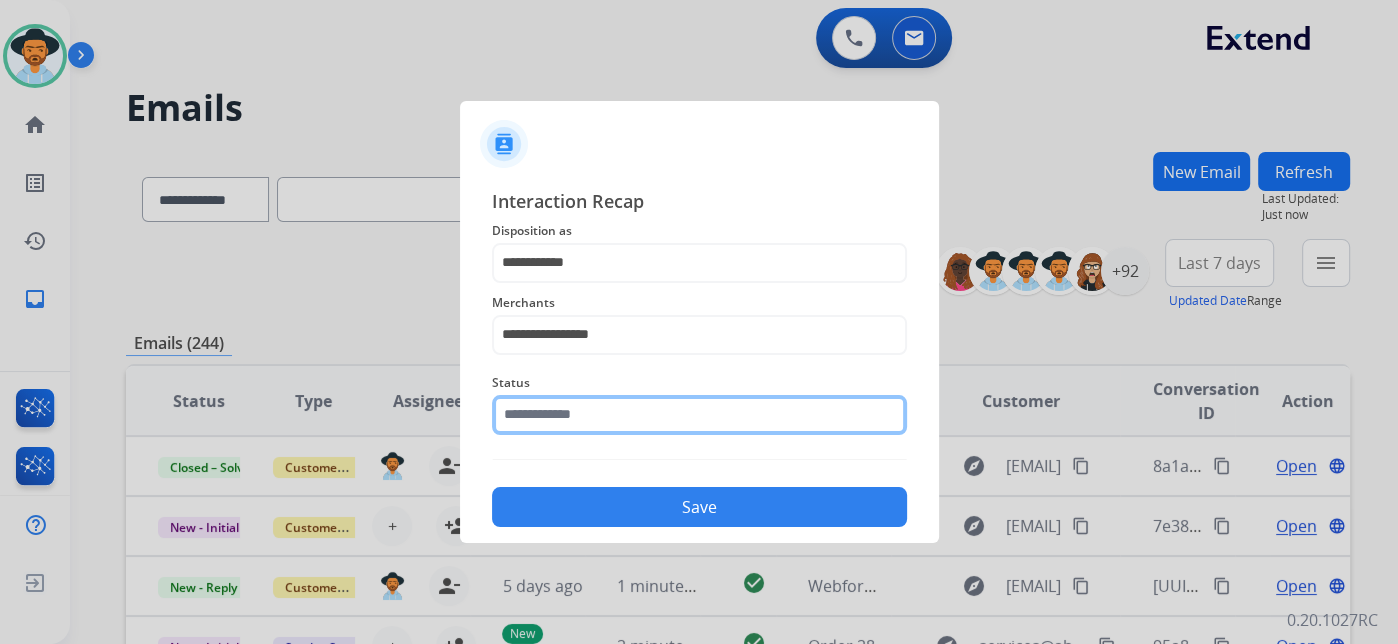 click 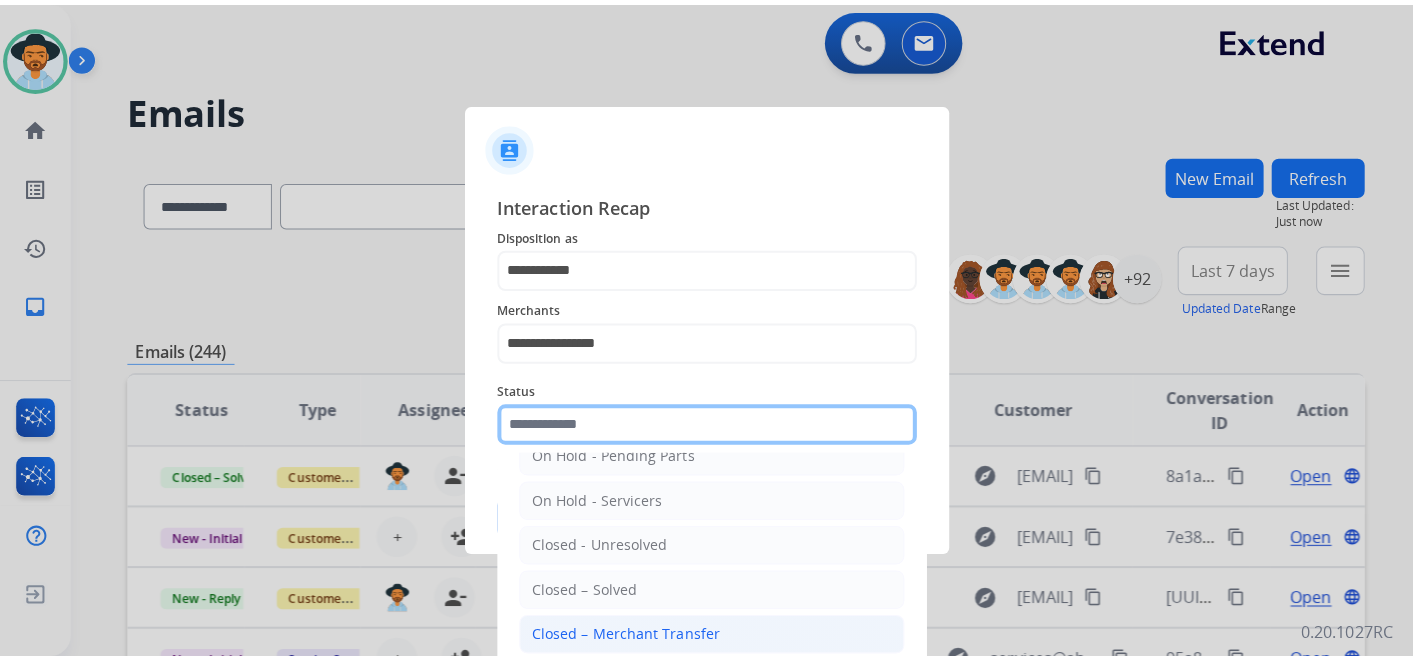 scroll, scrollTop: 114, scrollLeft: 0, axis: vertical 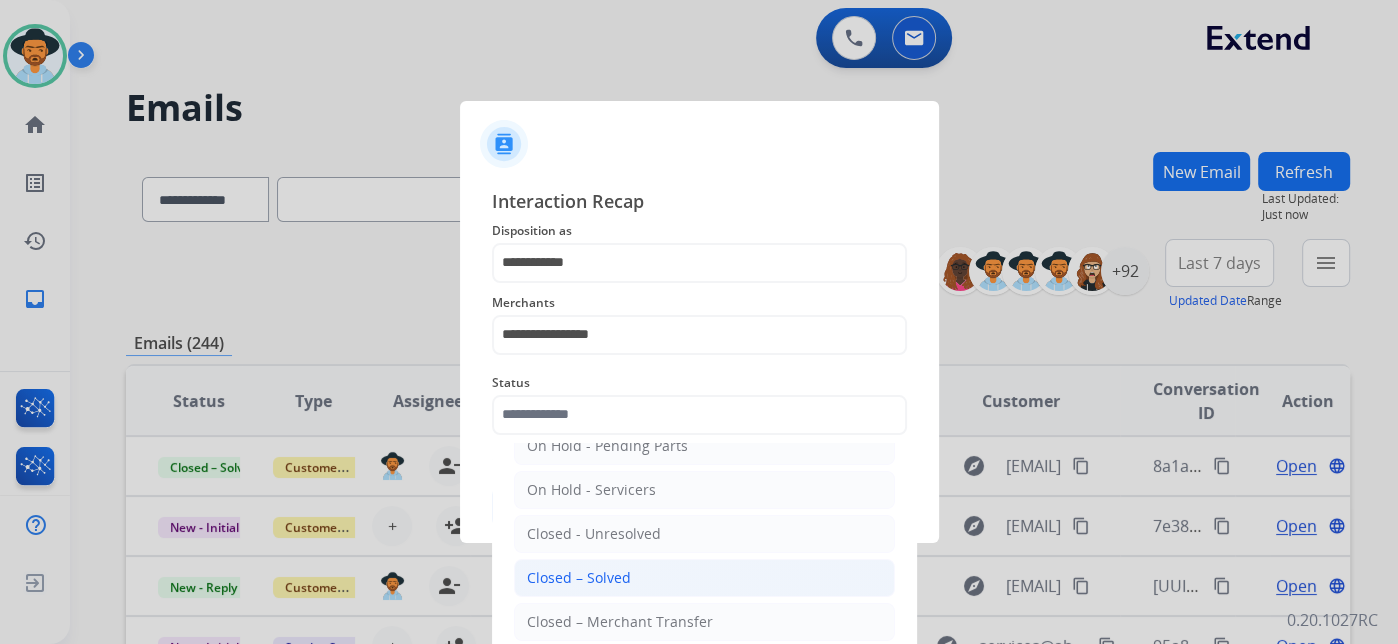 click on "Closed – Solved" 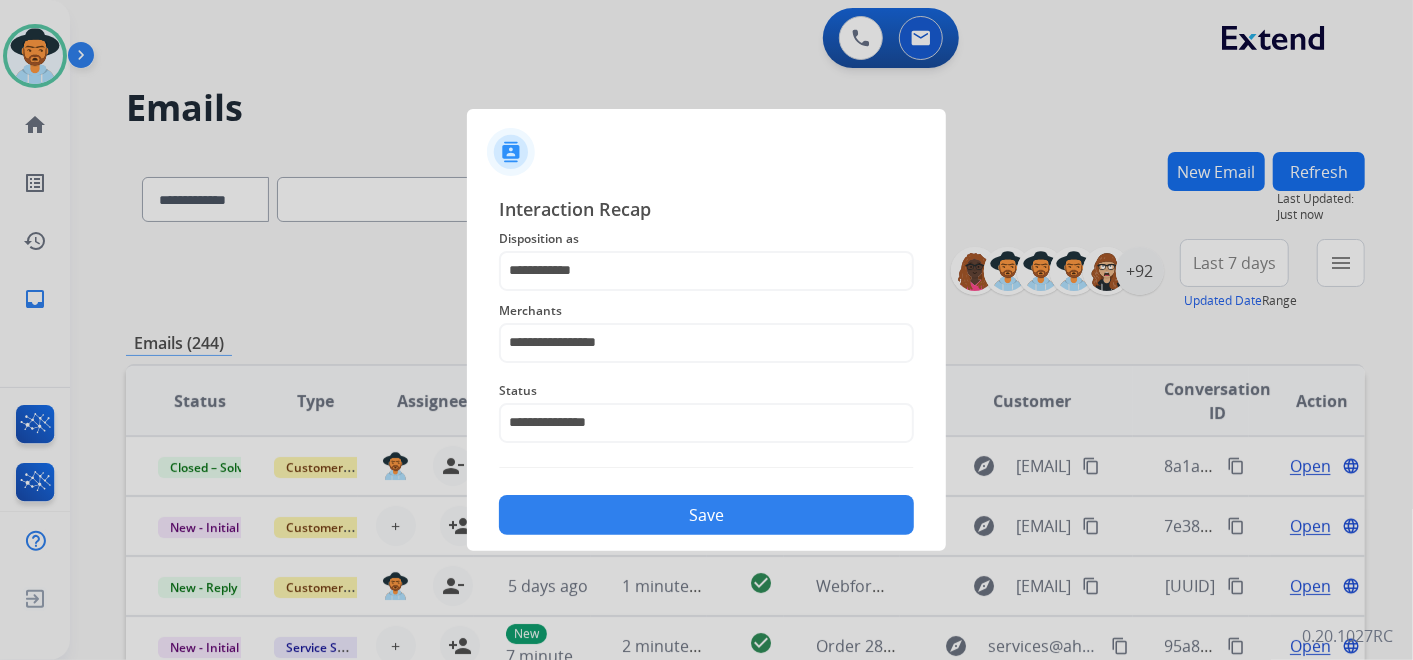 click on "Save" 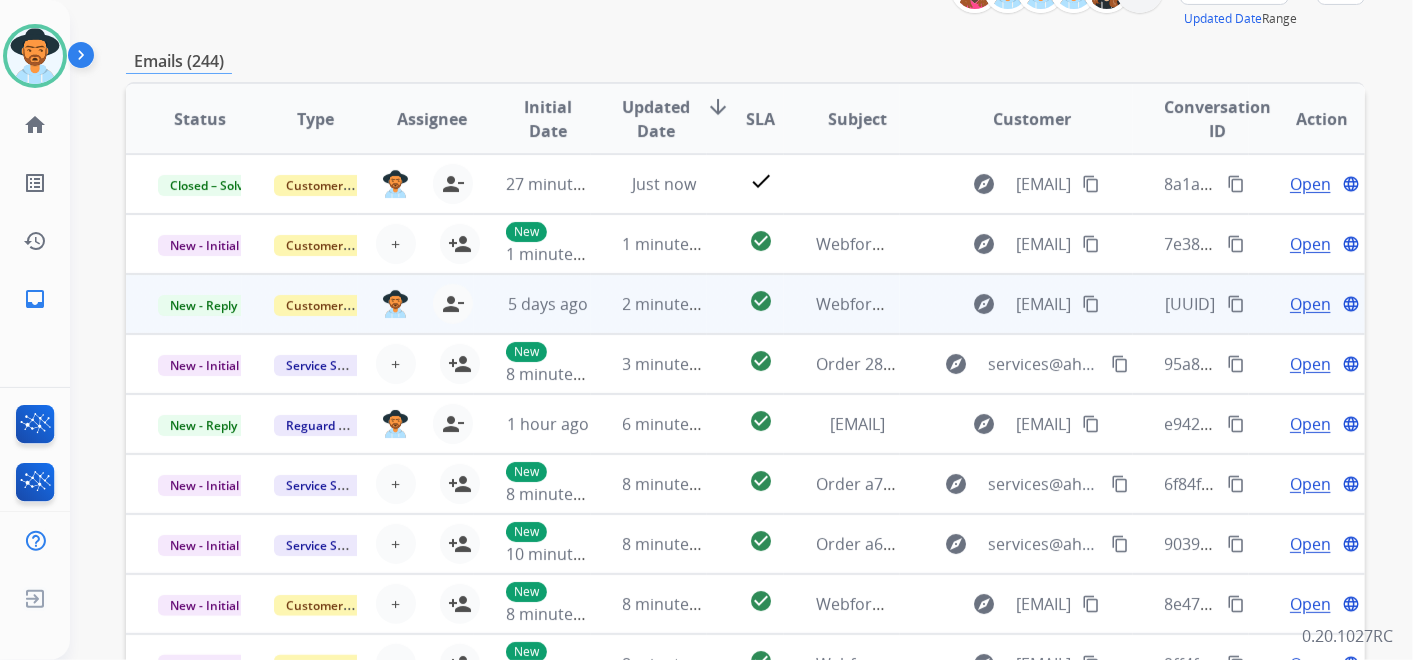 scroll, scrollTop: 333, scrollLeft: 0, axis: vertical 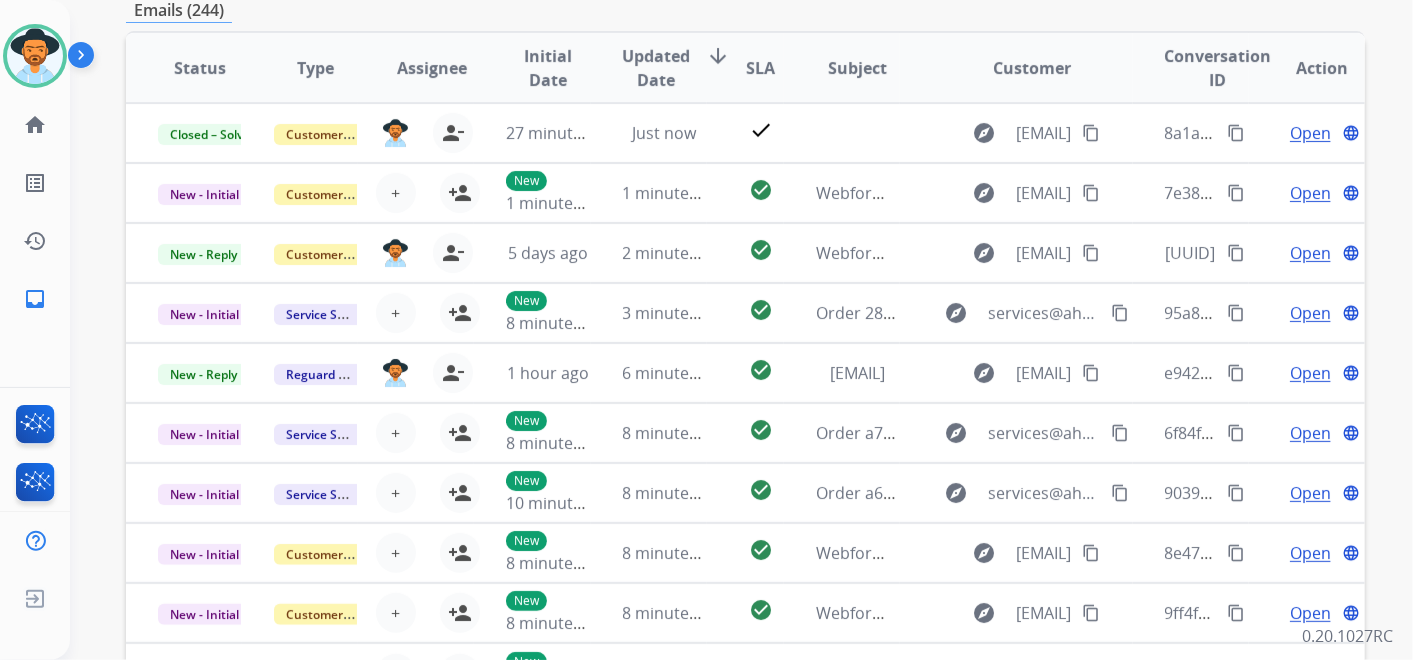 click on "Emails (244)" at bounding box center [745, 10] 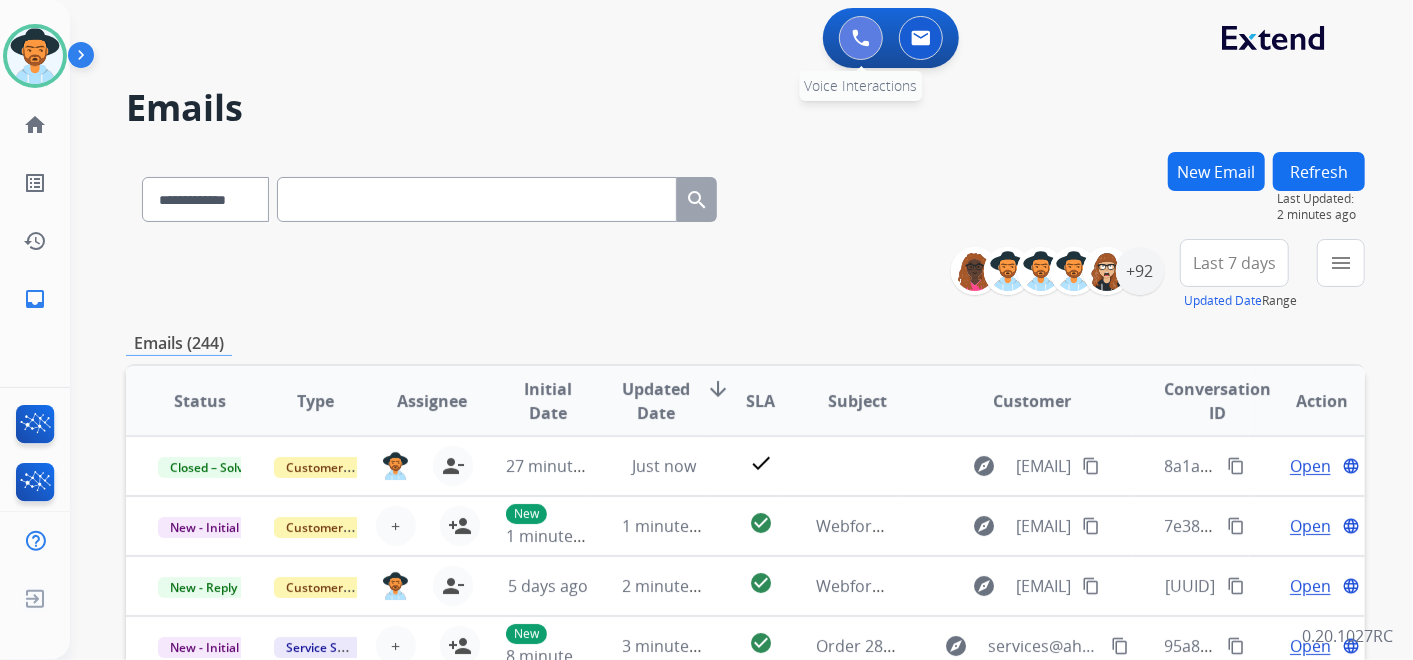 click at bounding box center (861, 38) 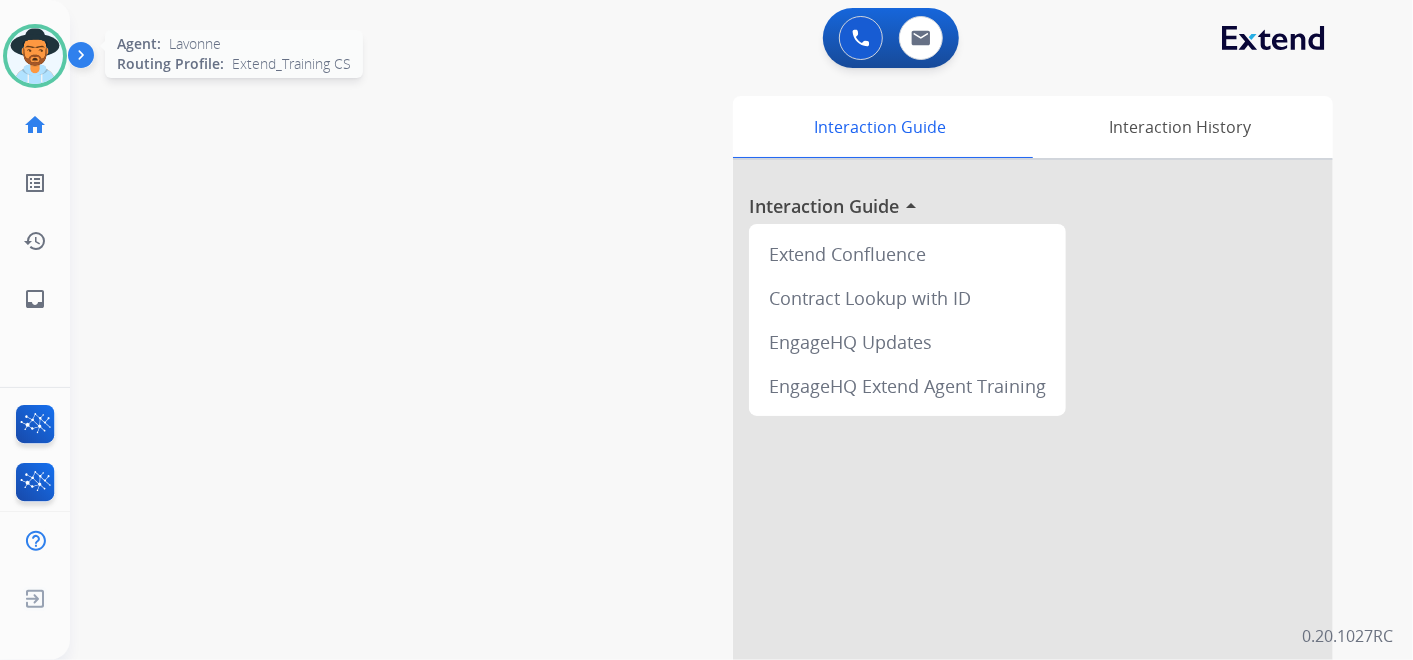 click at bounding box center (35, 56) 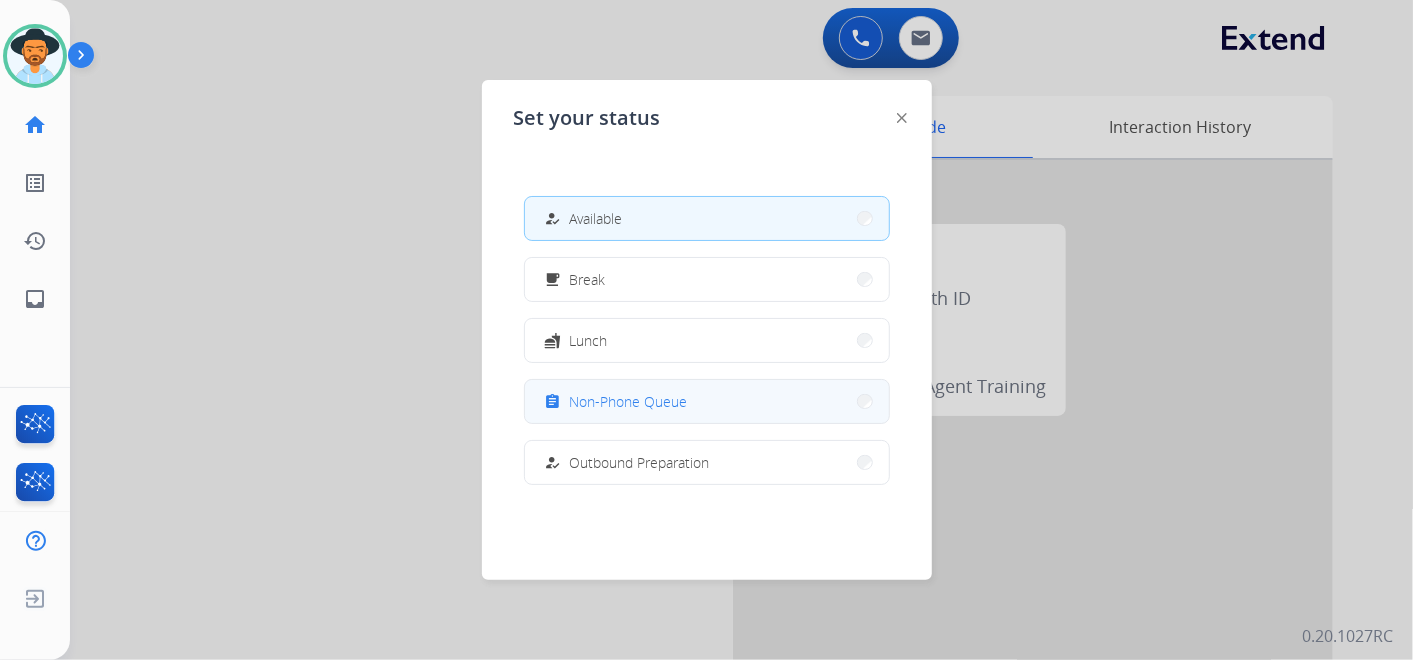 click on "Non-Phone Queue" at bounding box center [629, 401] 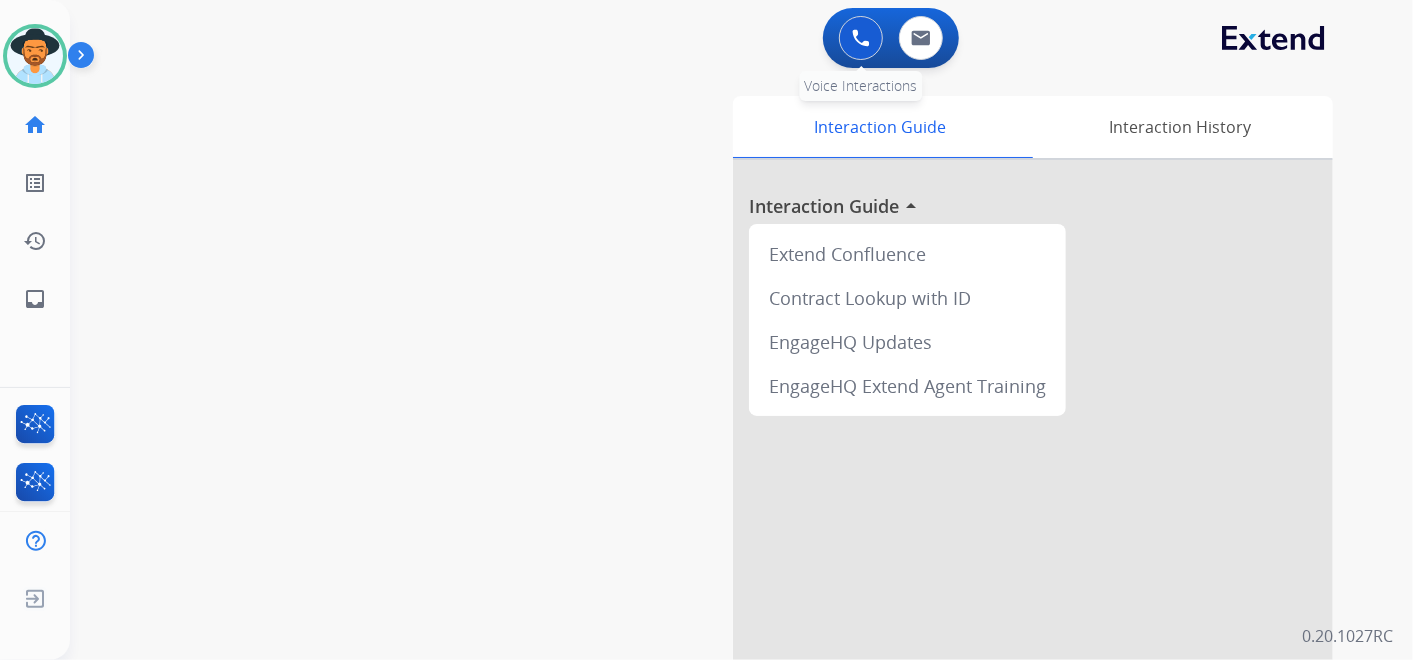 click at bounding box center (861, 38) 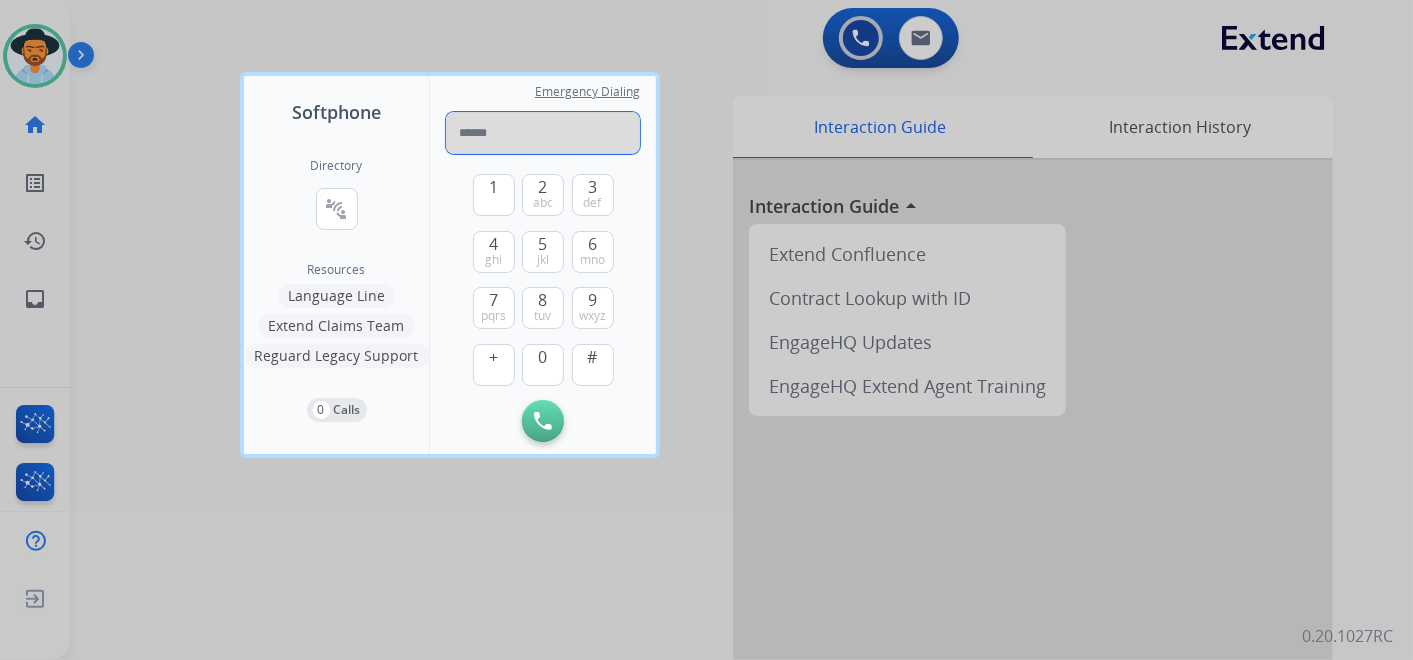 click at bounding box center [543, 133] 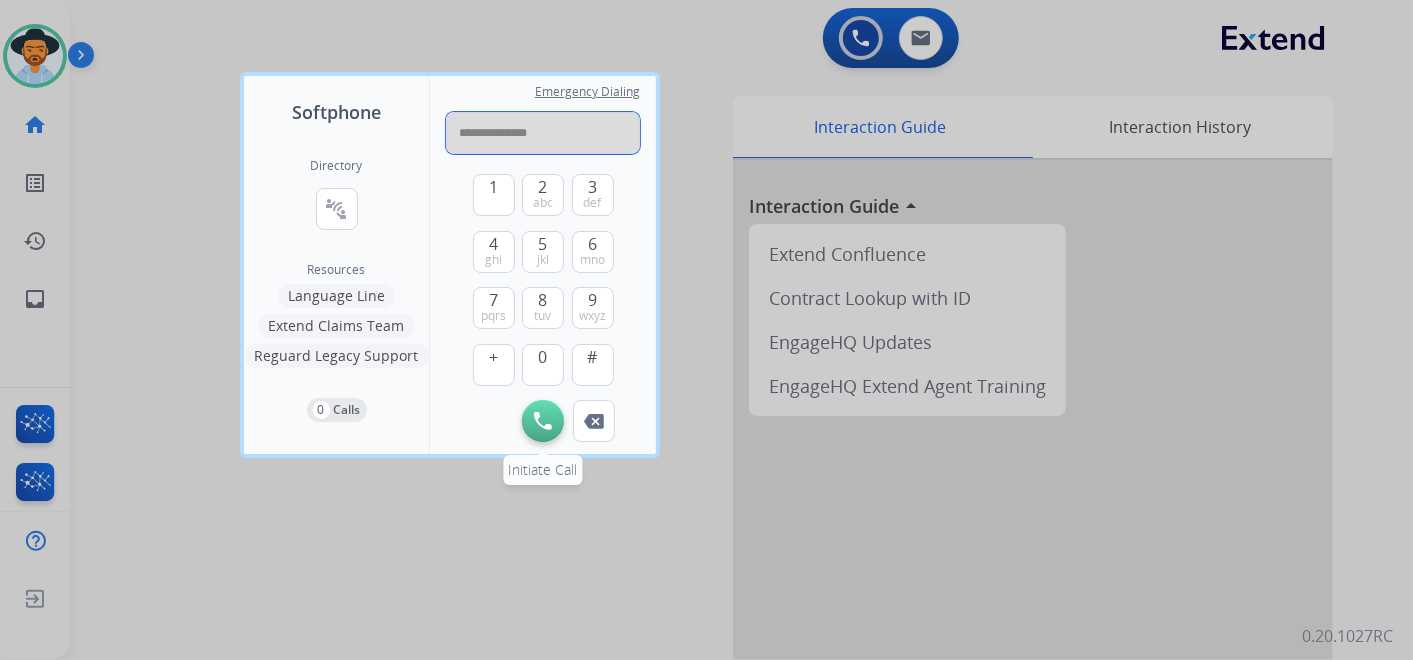 type on "**********" 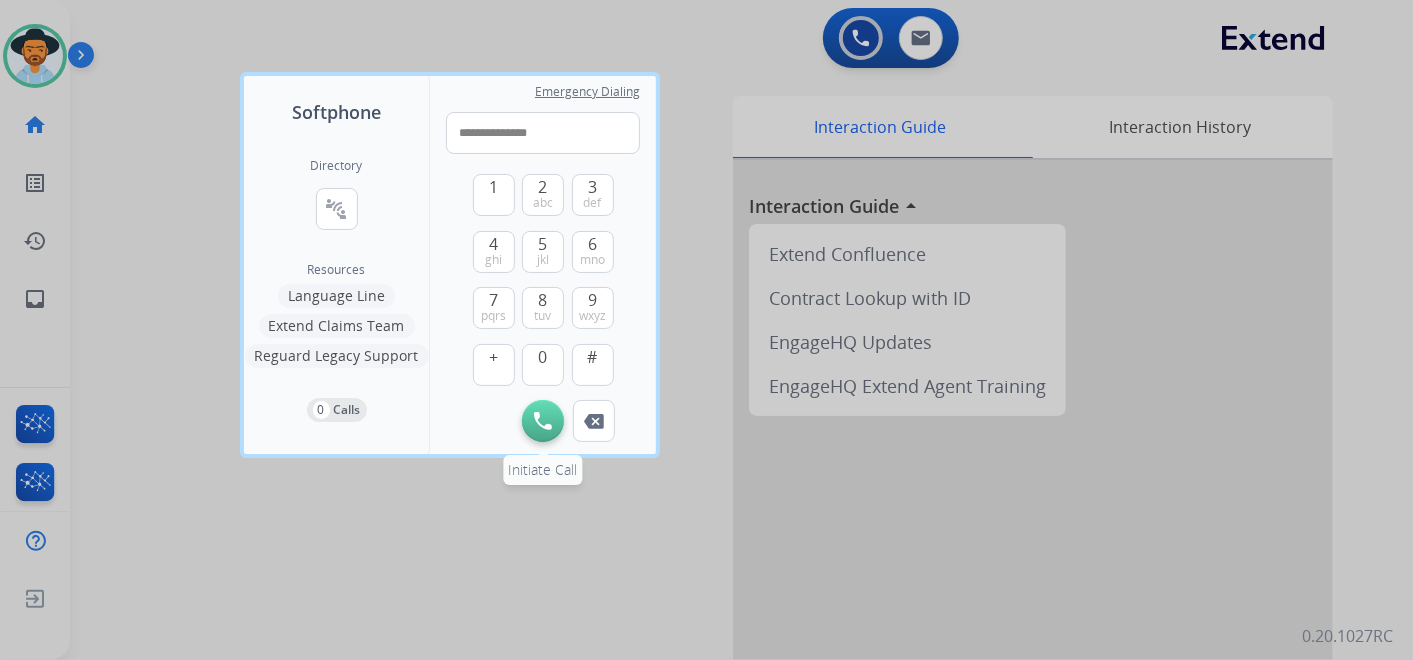 click at bounding box center (543, 421) 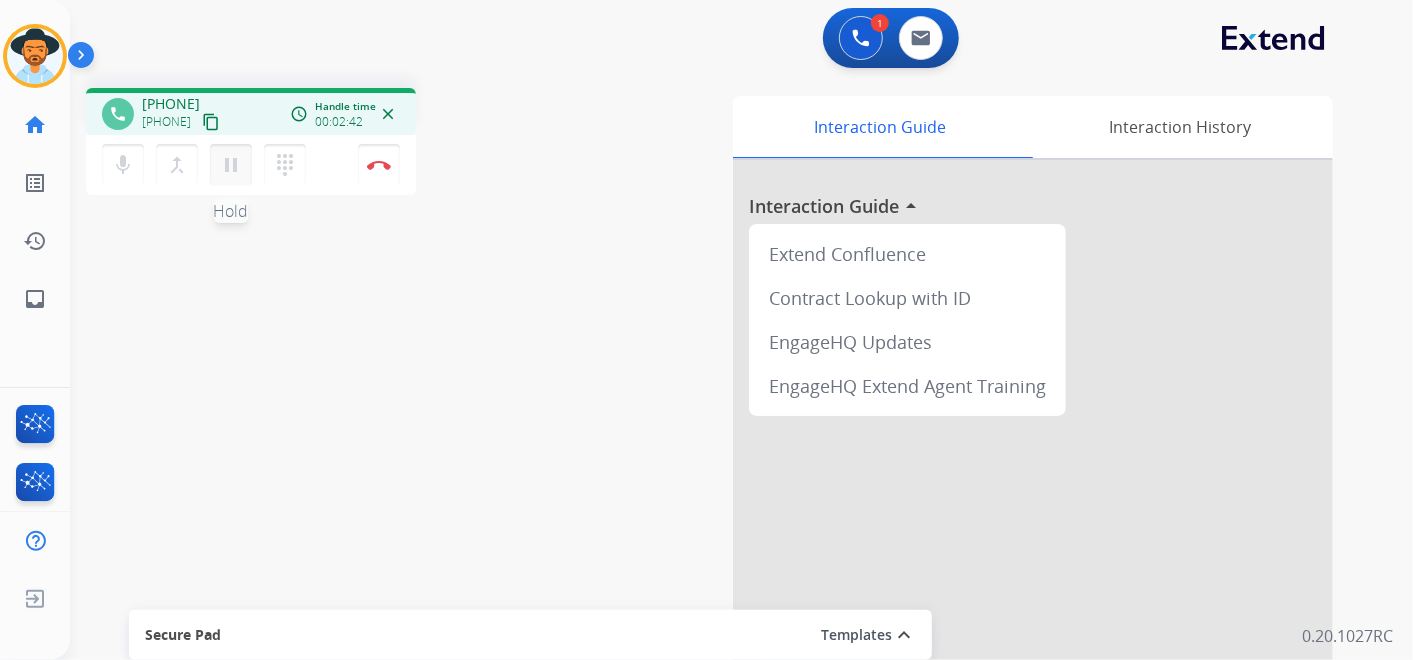click on "pause Hold" at bounding box center (231, 165) 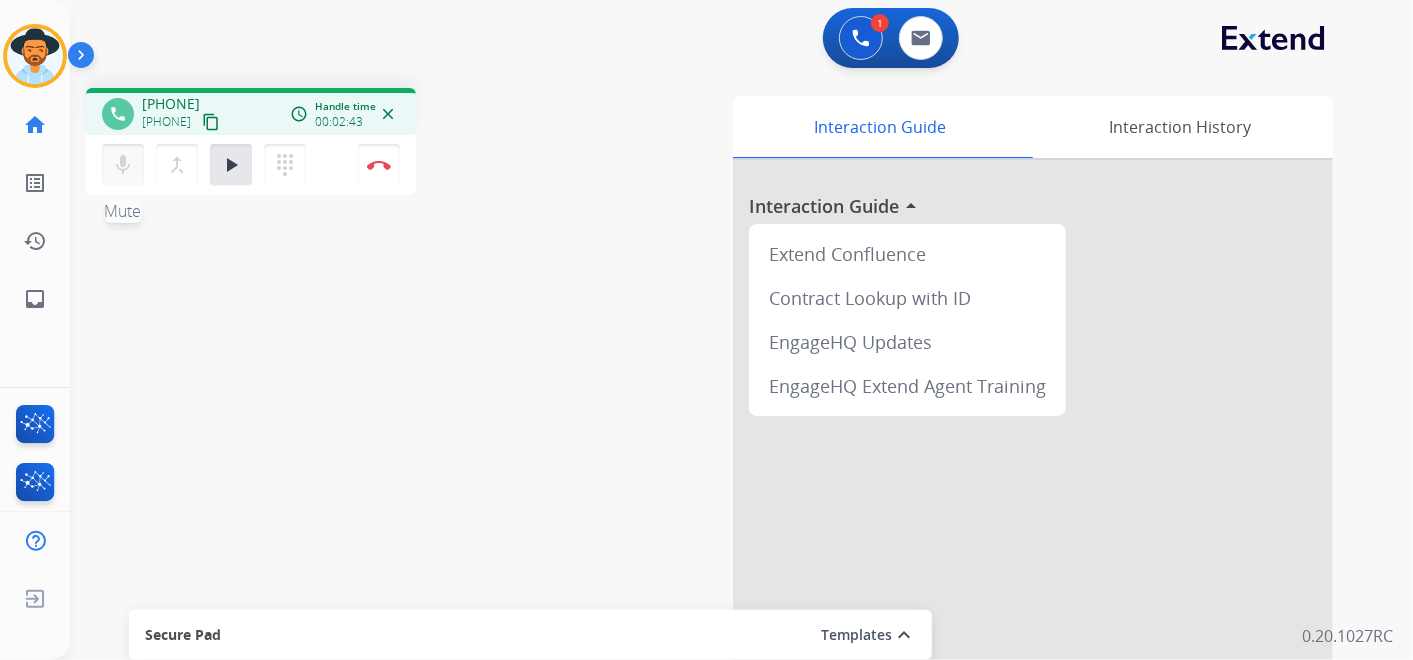 click on "mic" at bounding box center (123, 165) 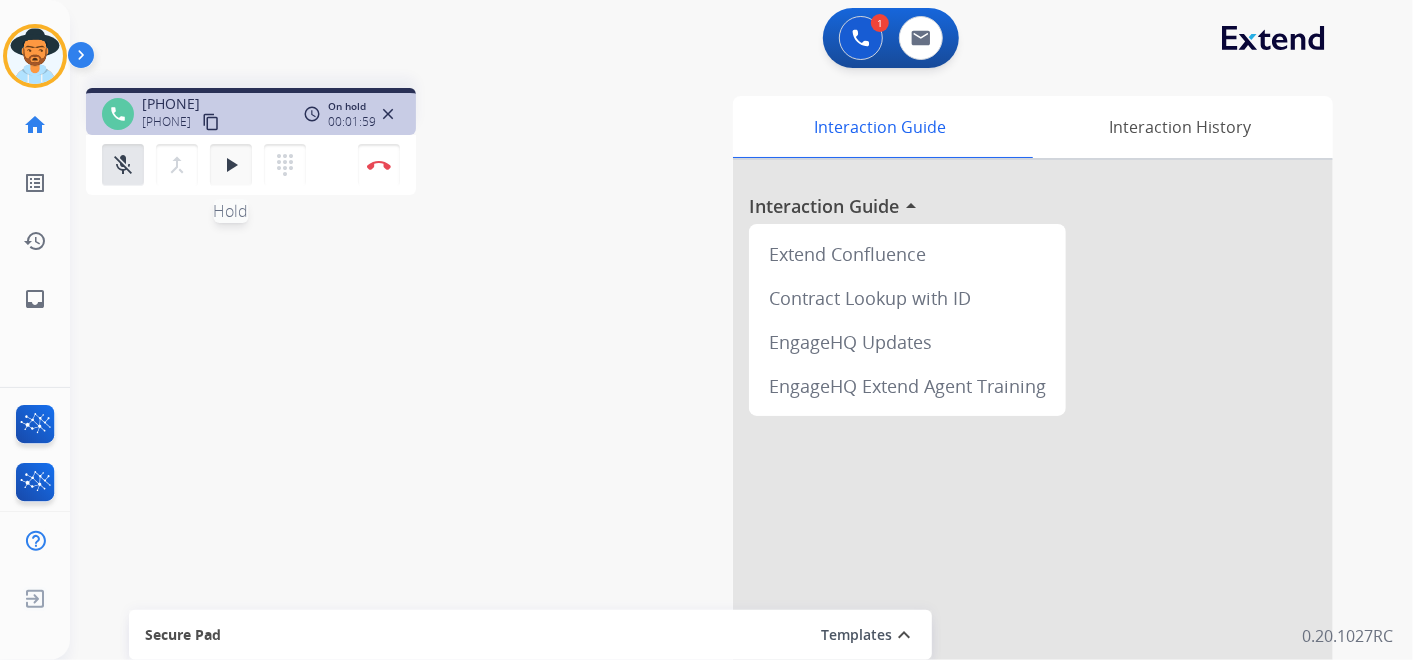 click on "play_arrow" at bounding box center (231, 165) 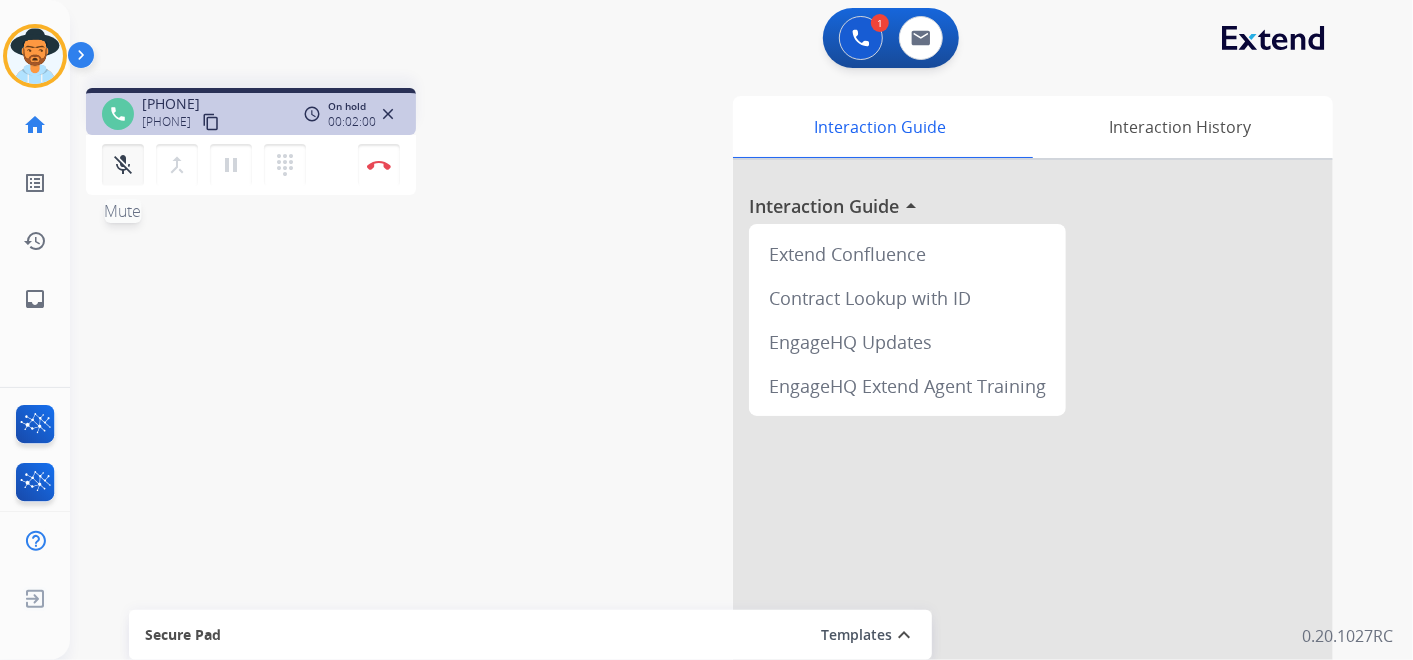 click on "mic_off" at bounding box center (123, 165) 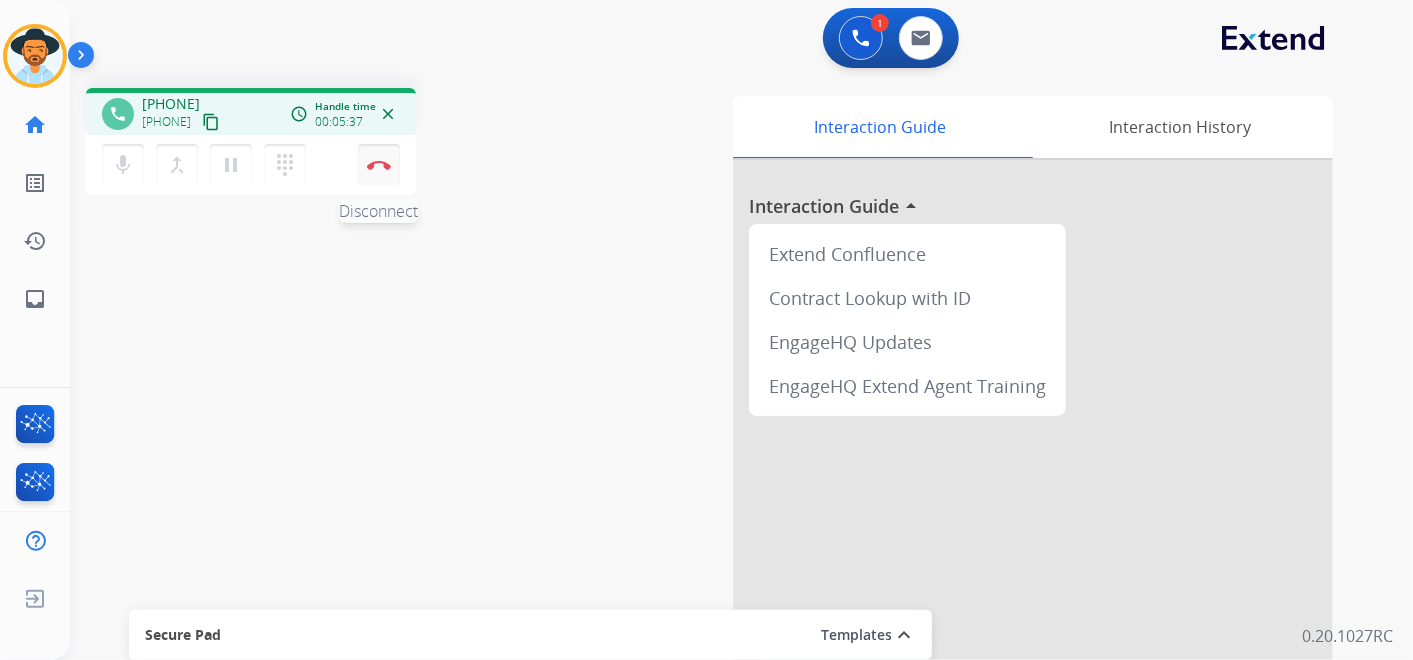 click at bounding box center [379, 165] 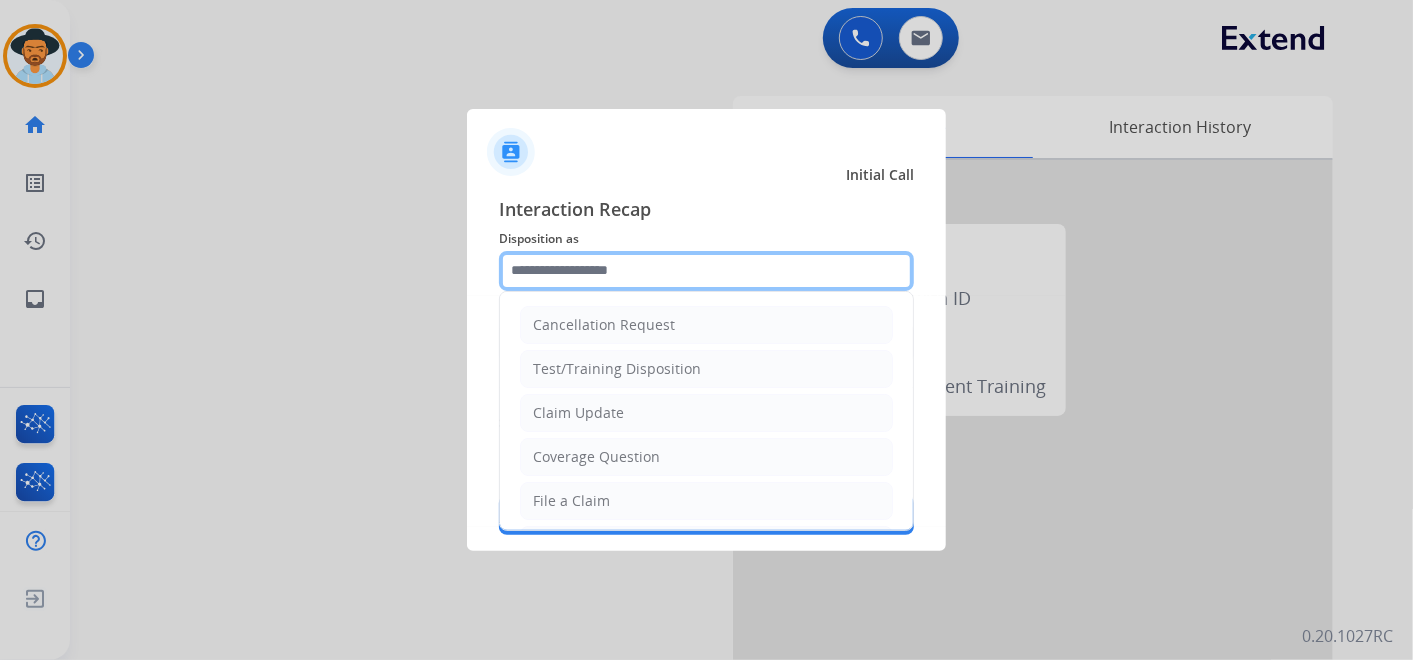 click 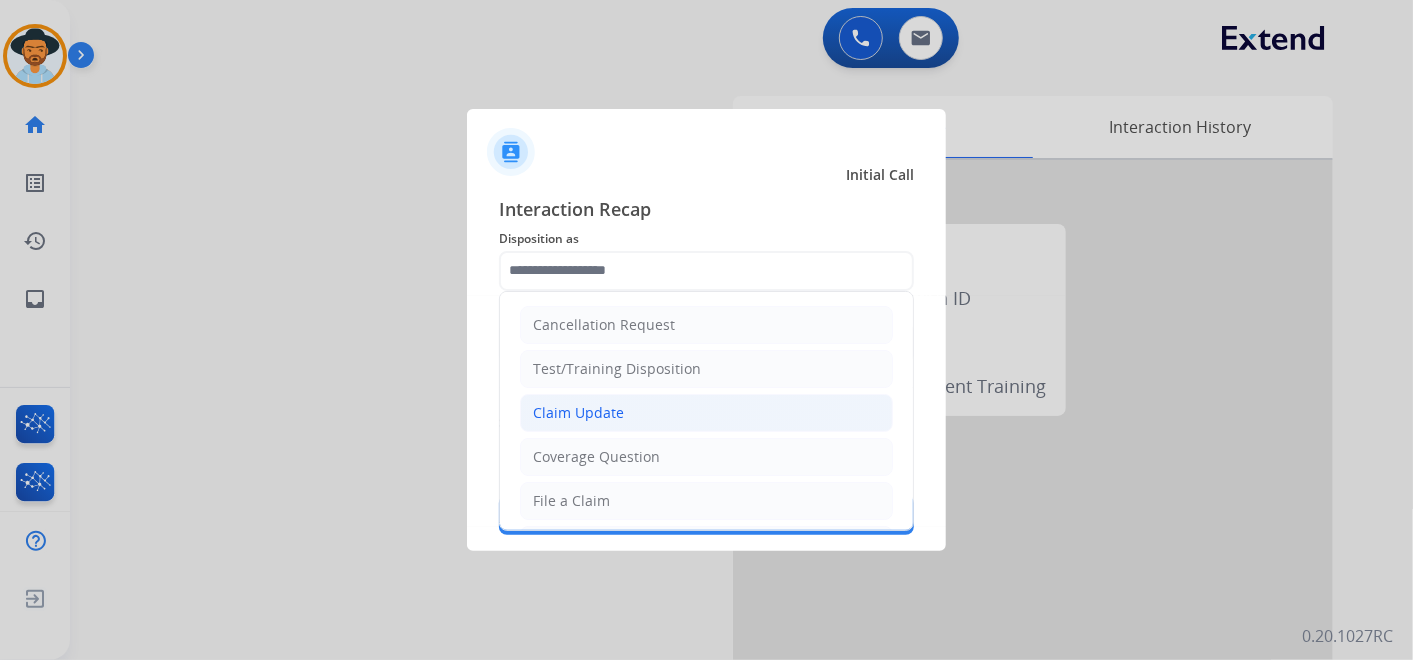 click on "Claim Update" 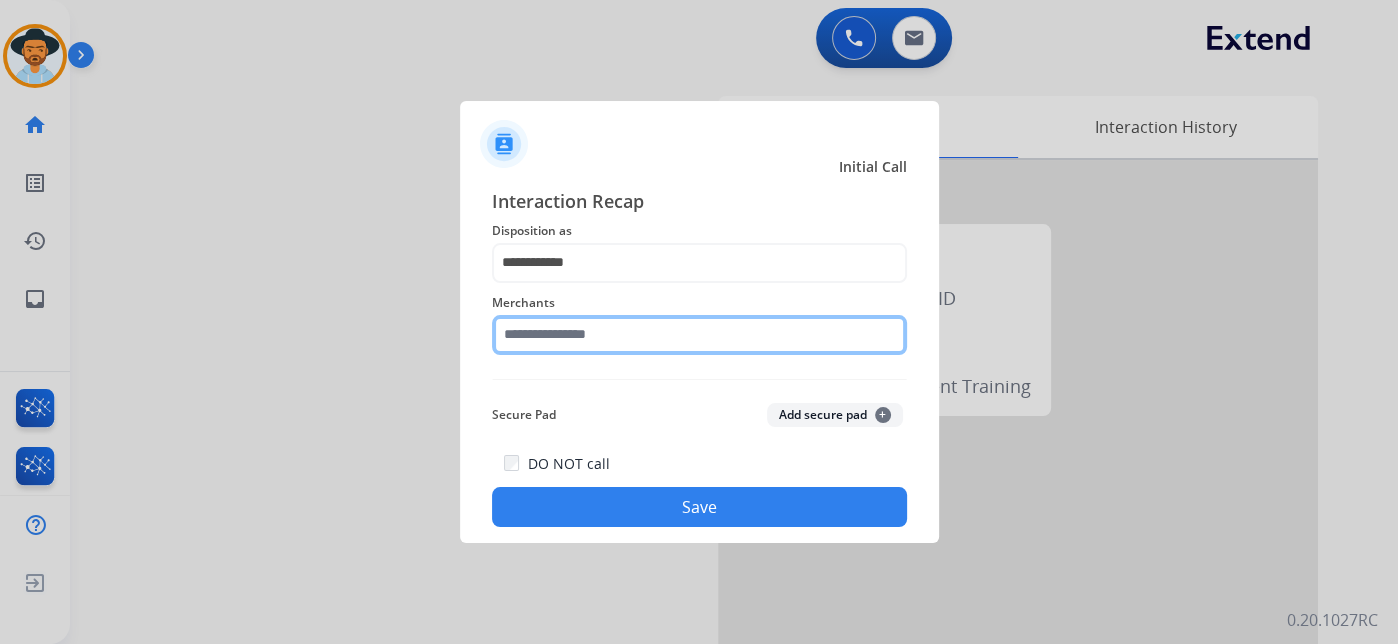 click 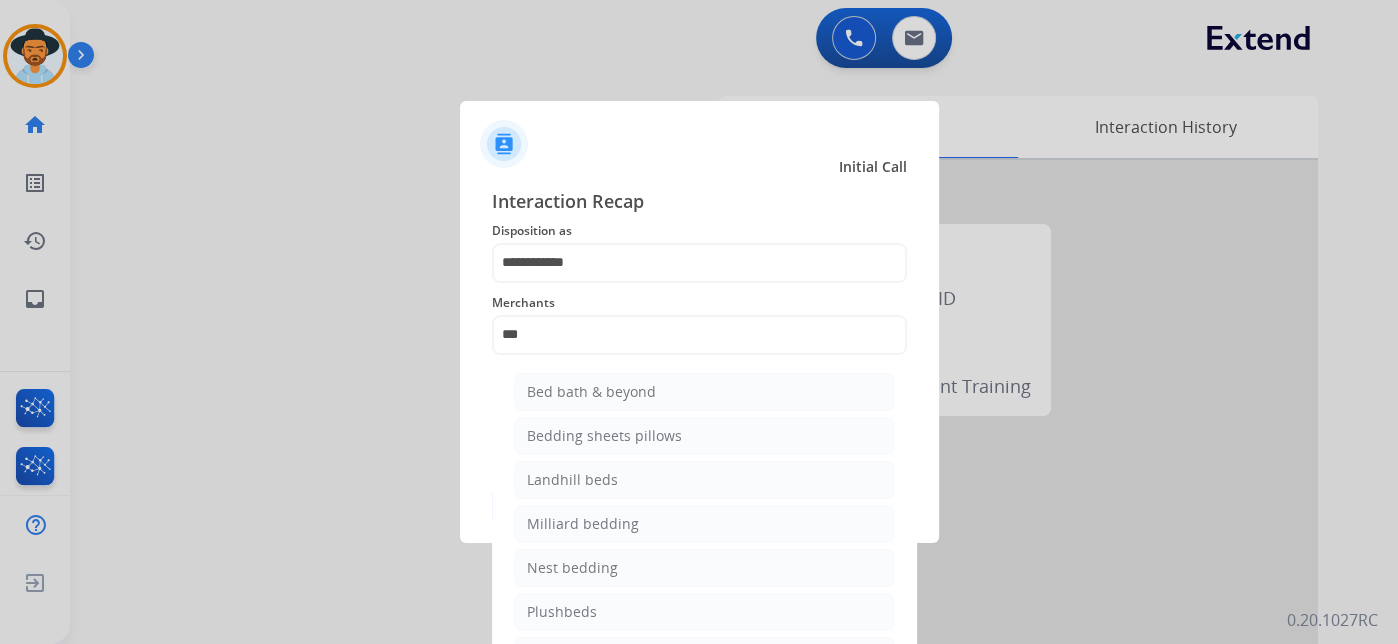 click on "Bed bath & beyond" 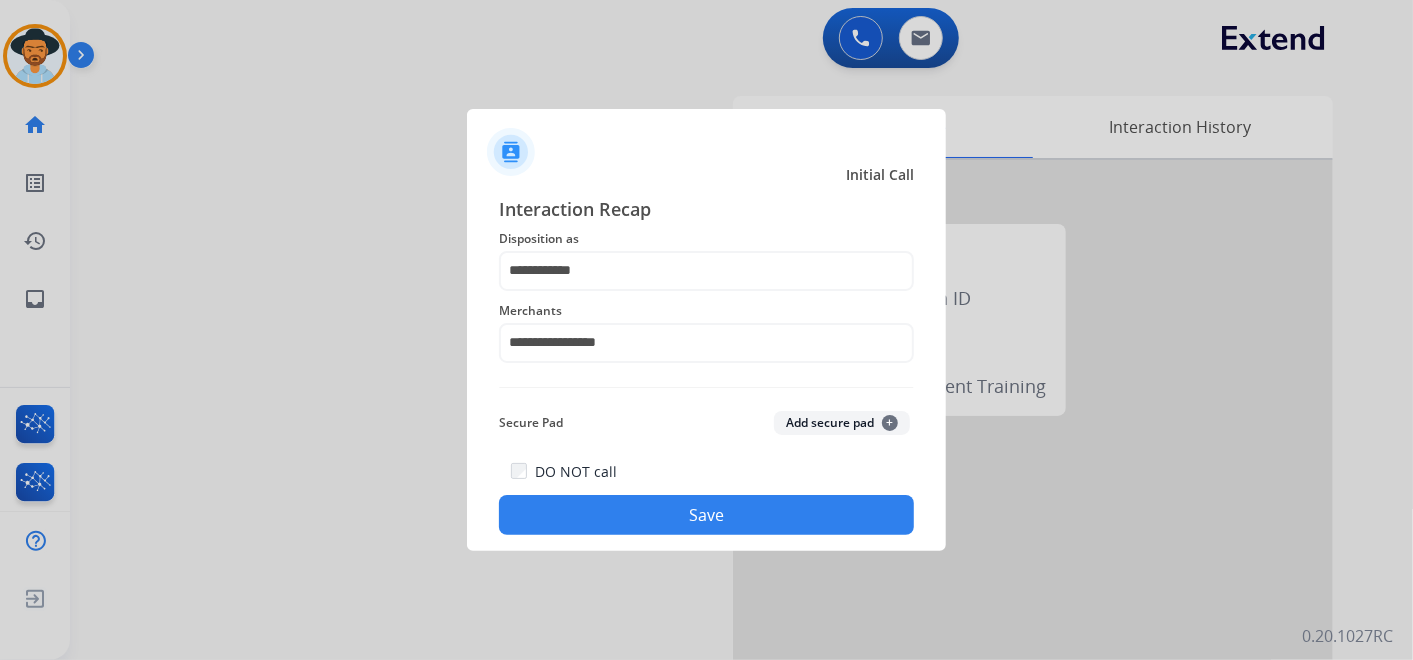 click on "Save" 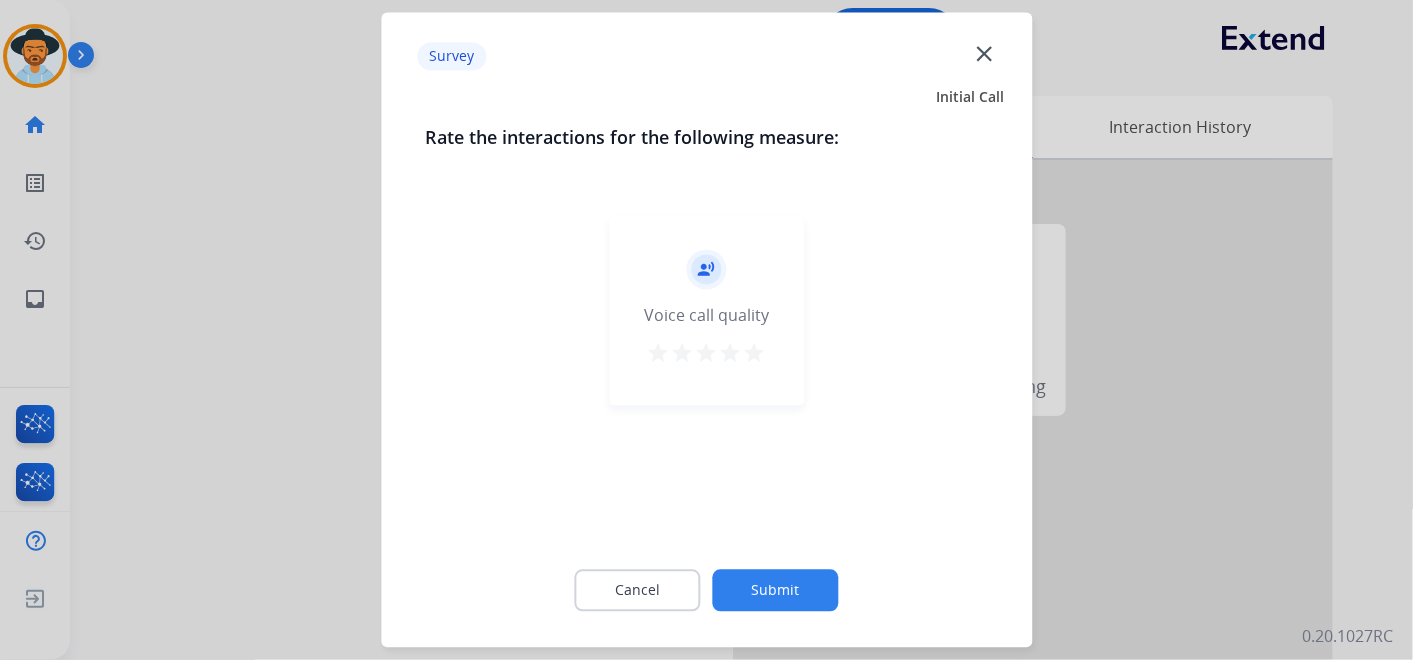 click on "star" at bounding box center [755, 354] 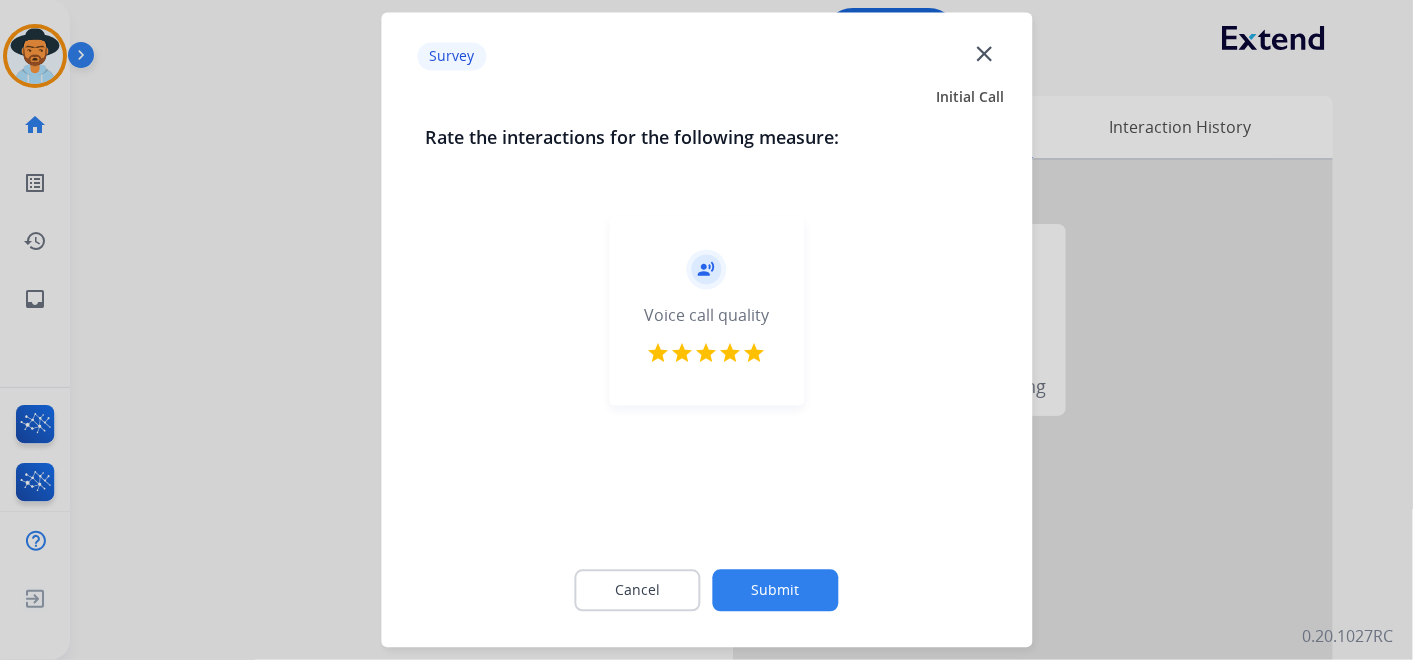click on "Submit" 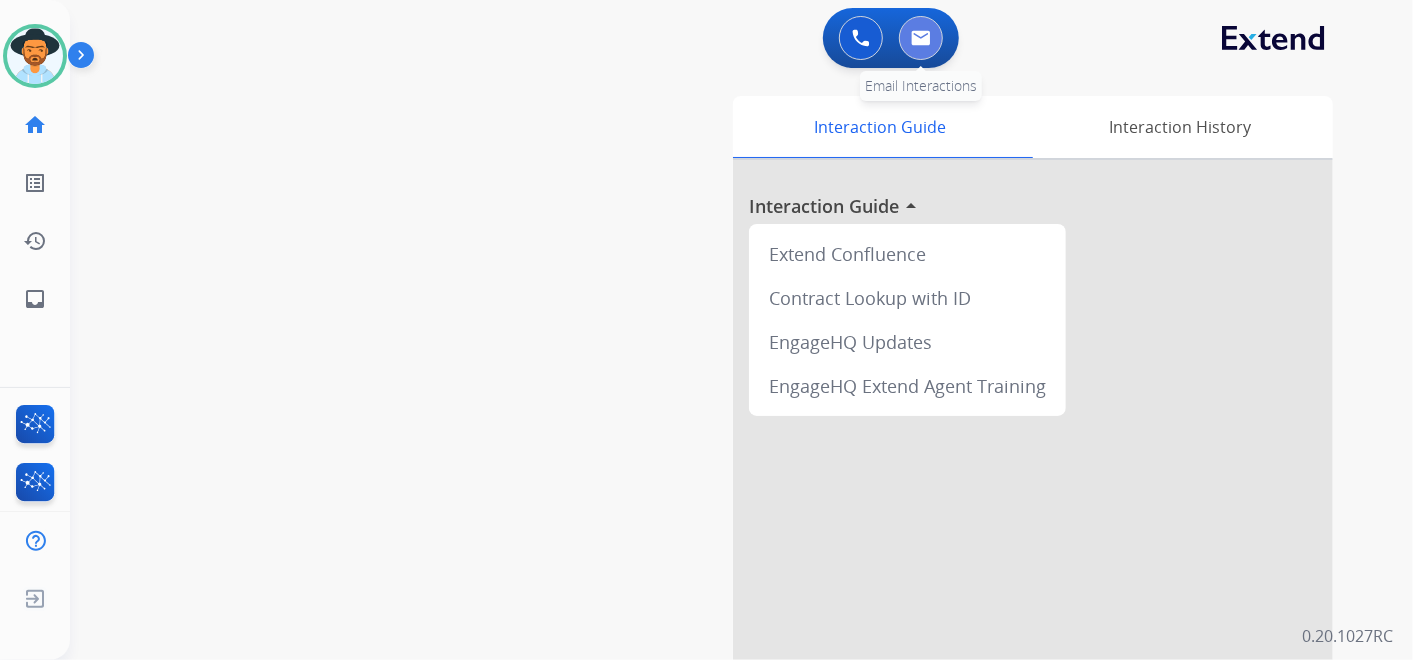 click at bounding box center [921, 38] 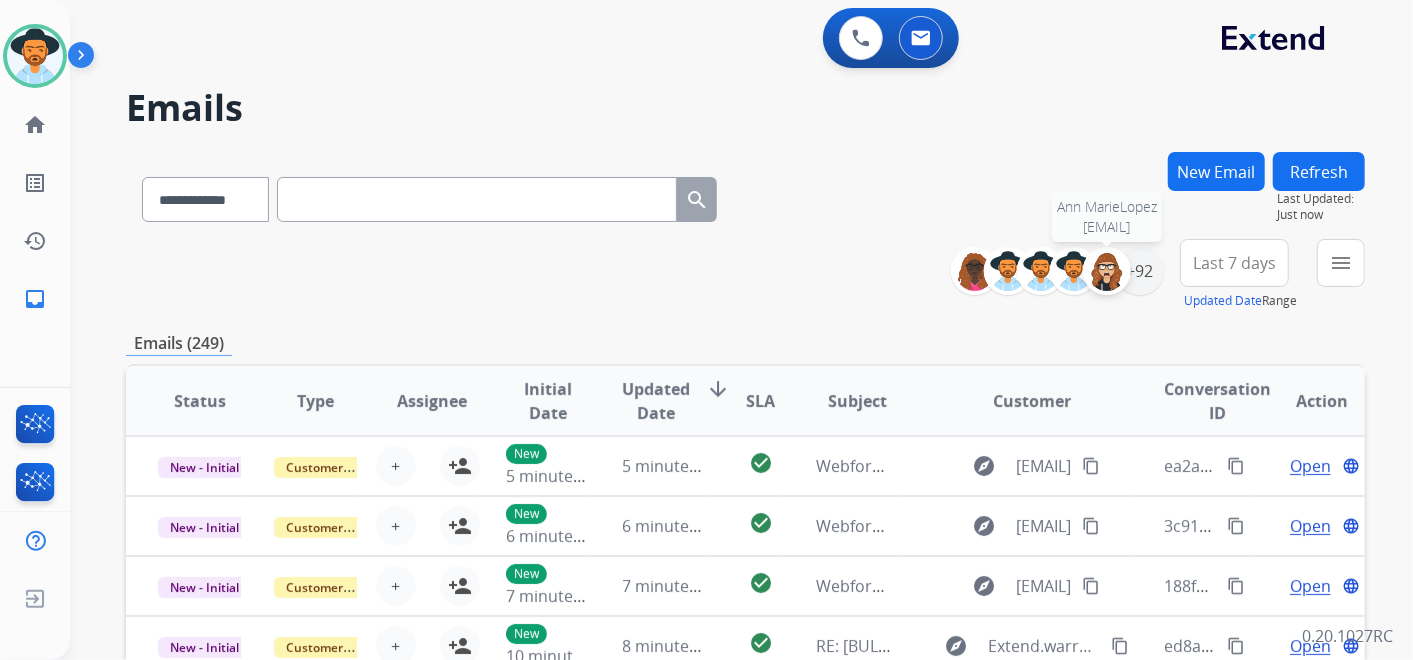 click at bounding box center (1107, 271) 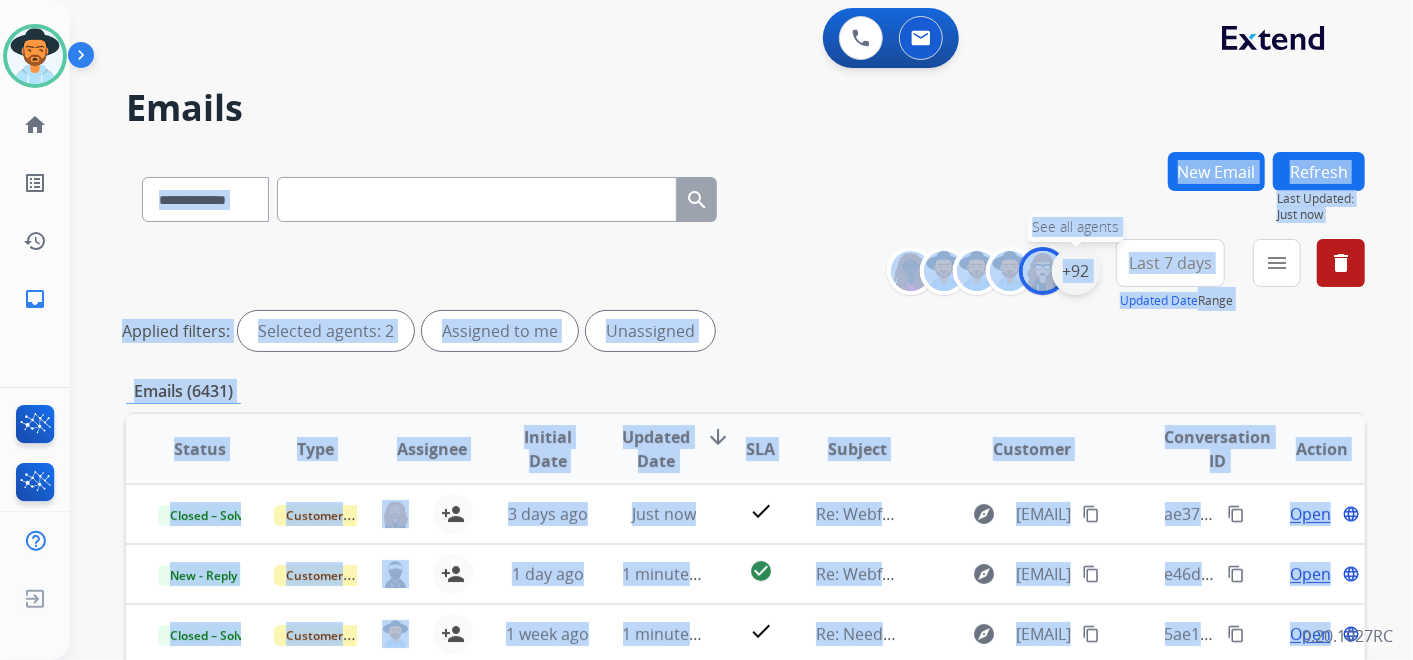click on "+92" at bounding box center [1076, 271] 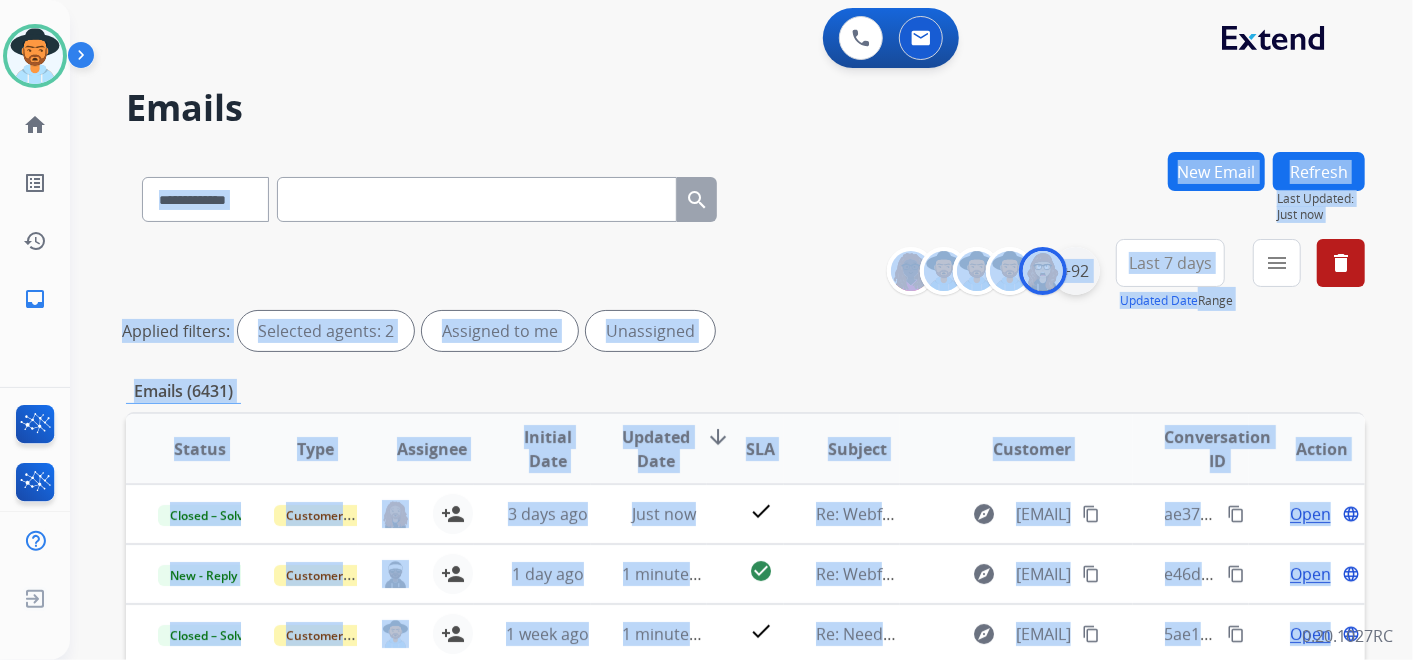 click on "+92" at bounding box center [1076, 271] 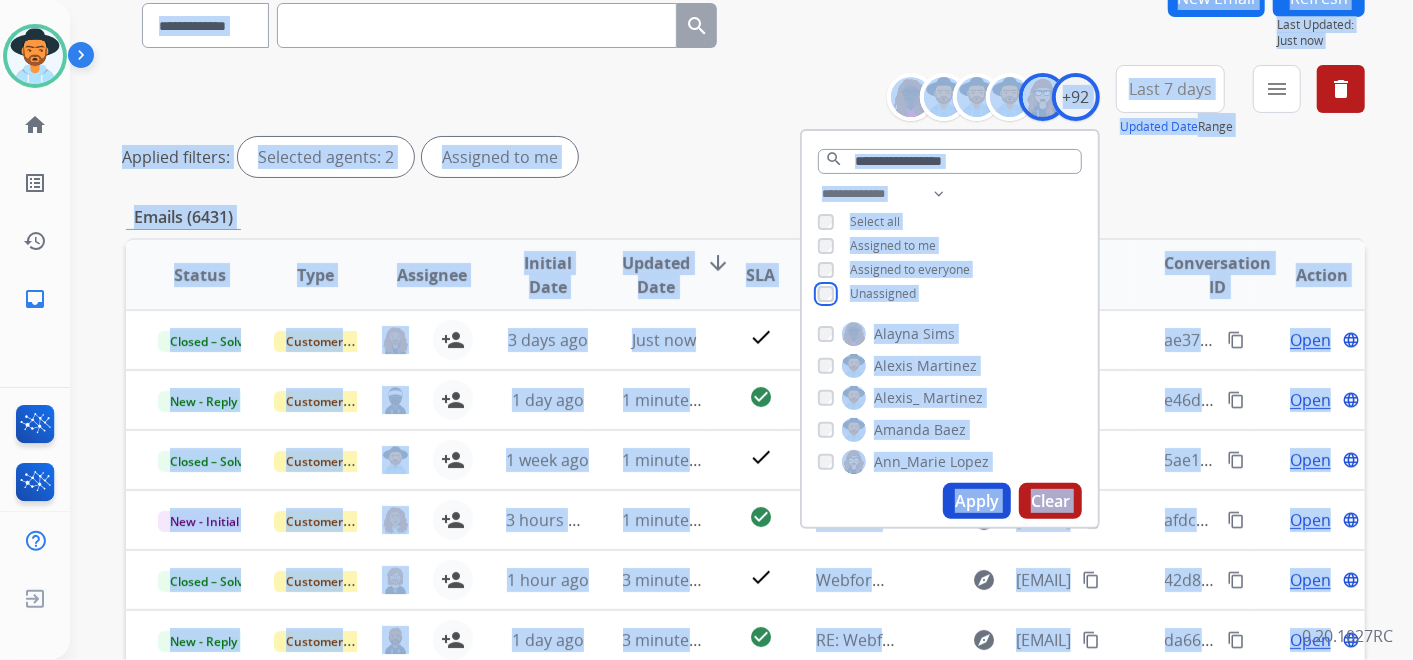 scroll, scrollTop: 222, scrollLeft: 0, axis: vertical 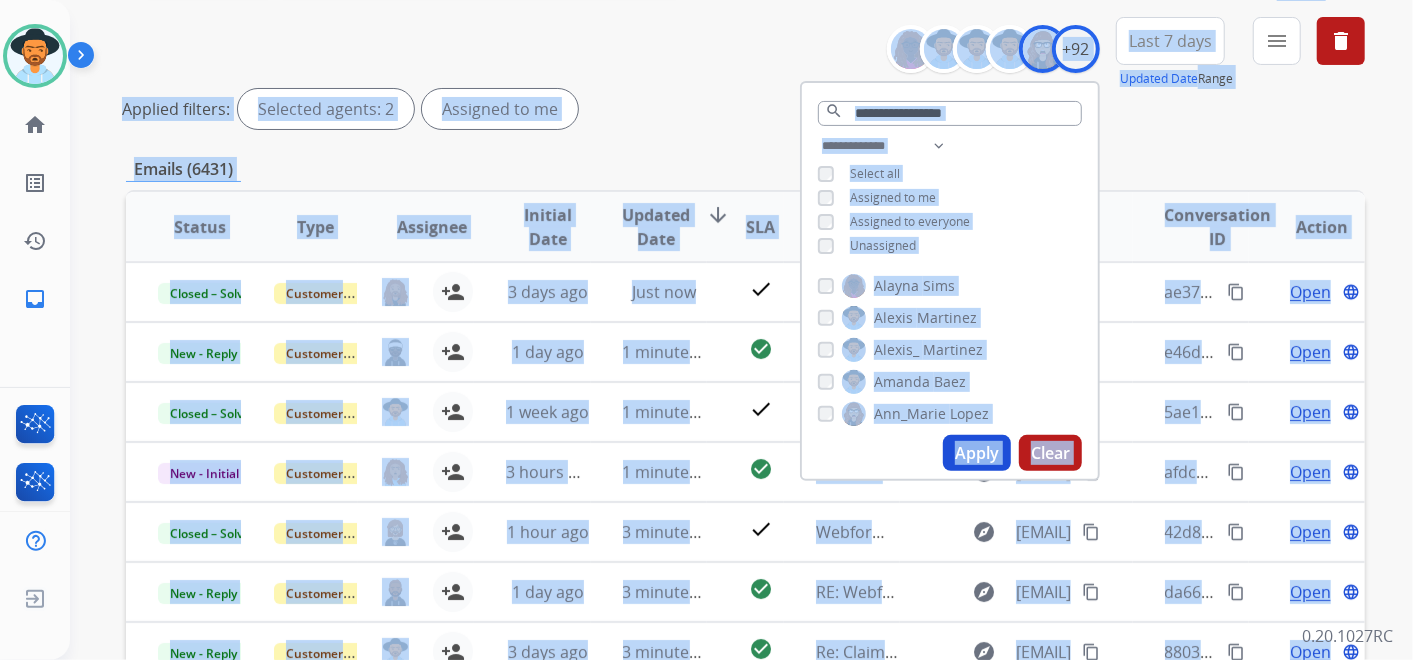 click on "Apply" at bounding box center (977, 453) 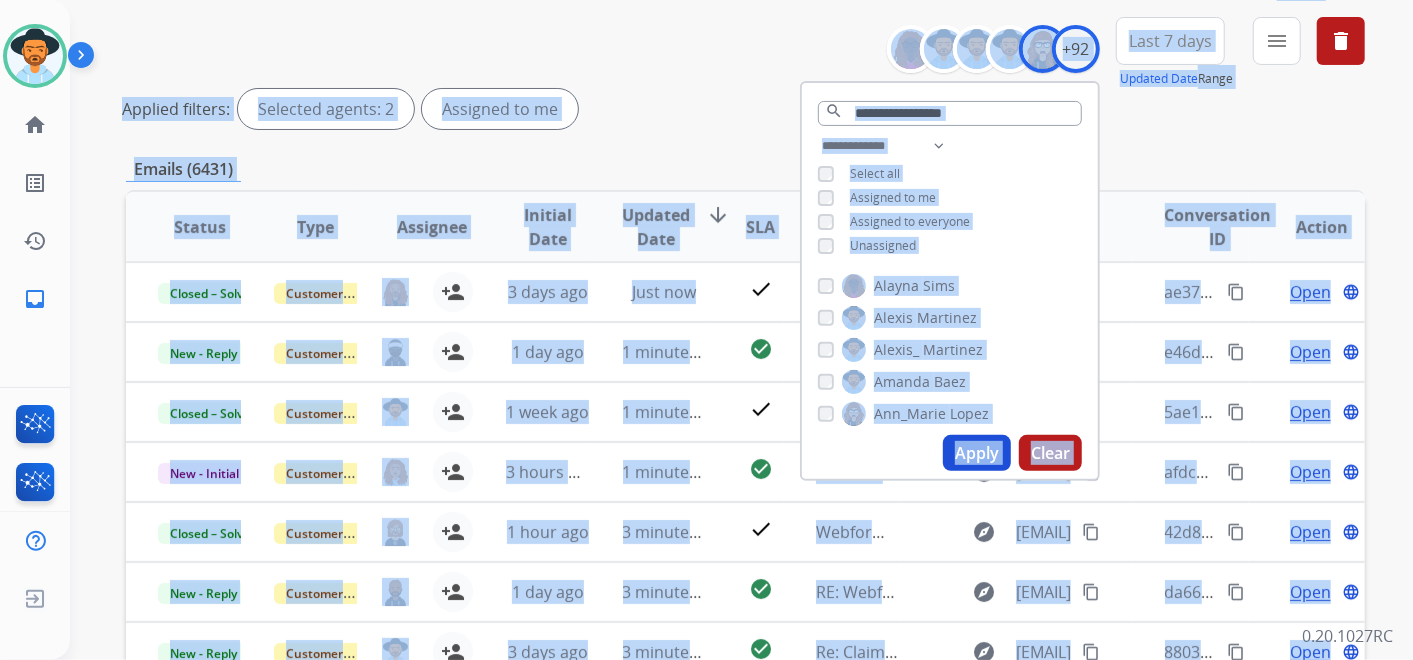 click on "**********" at bounding box center (717, 180) 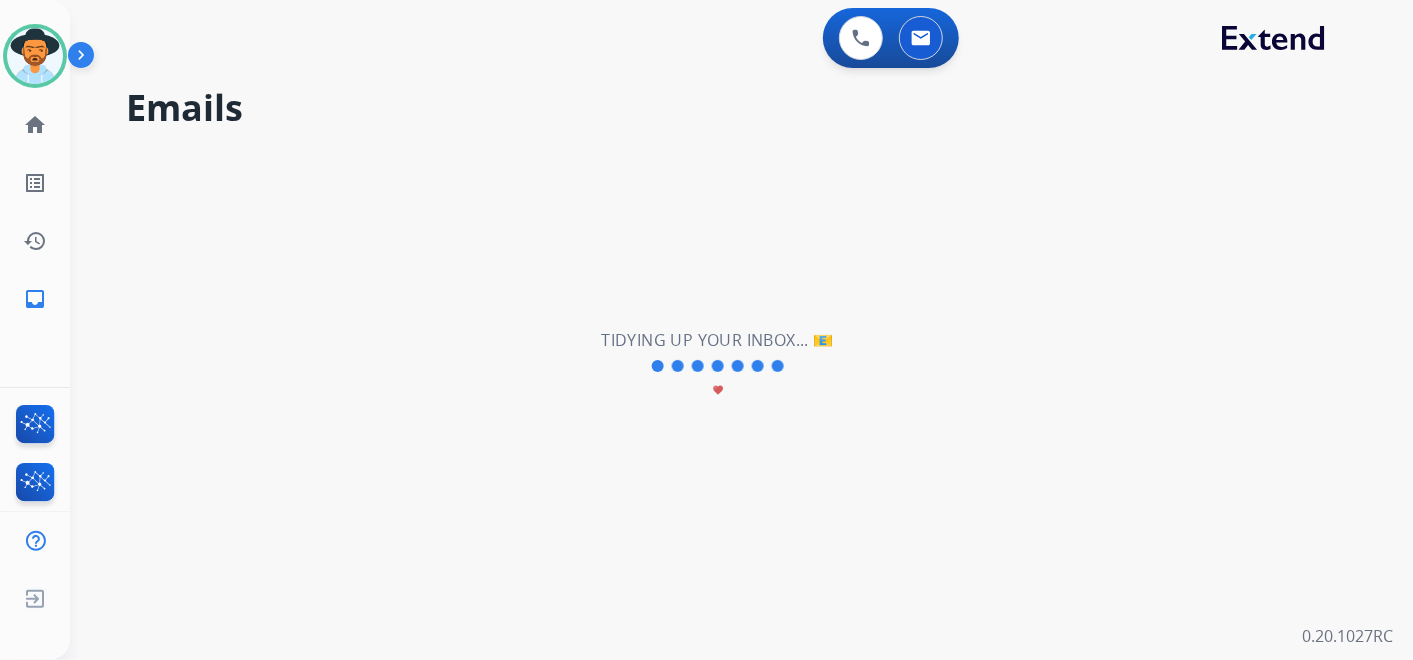 scroll, scrollTop: 0, scrollLeft: 0, axis: both 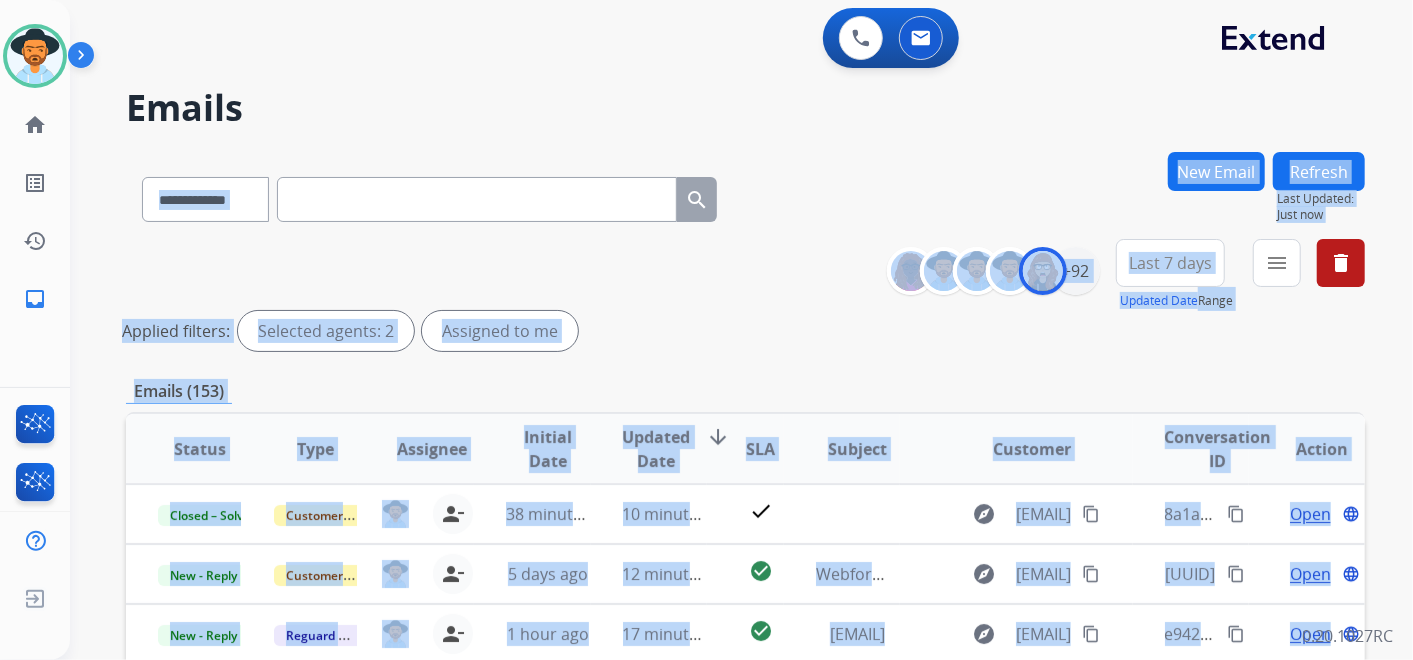 click on "Applied filters:  Selected agents: 2  Assigned to me" at bounding box center [741, 331] 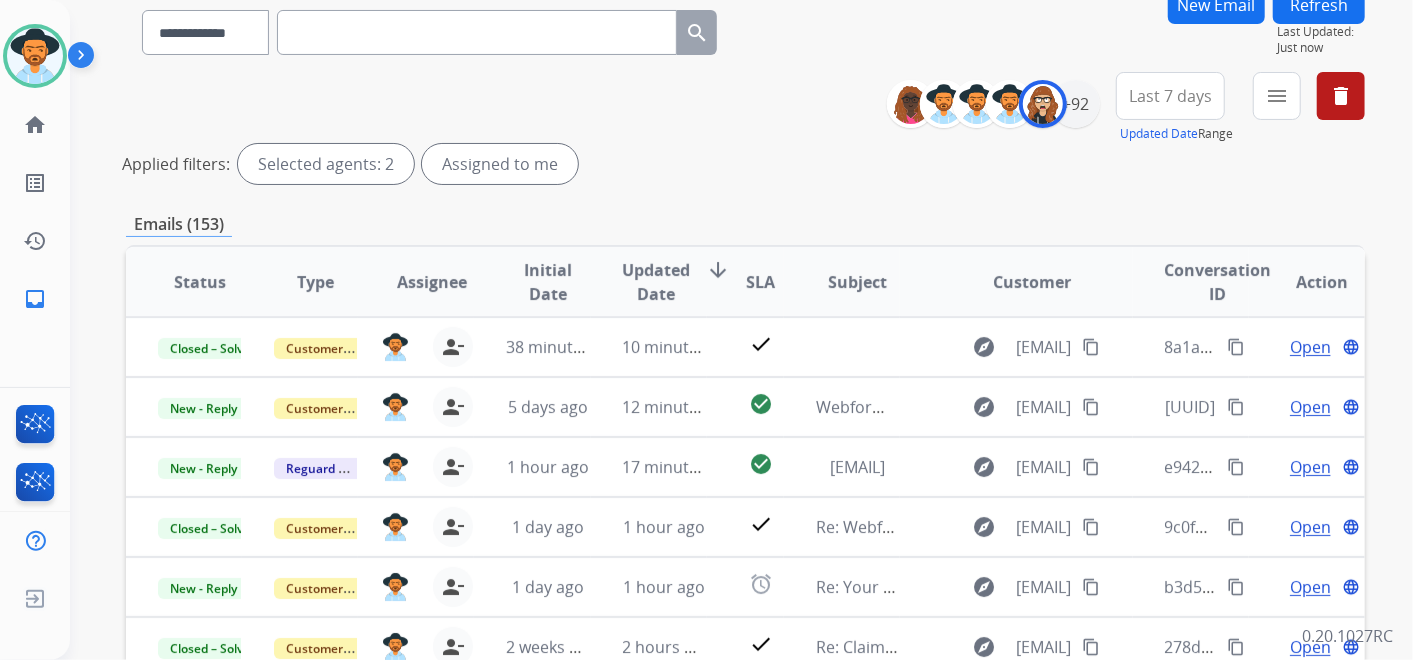 scroll, scrollTop: 222, scrollLeft: 0, axis: vertical 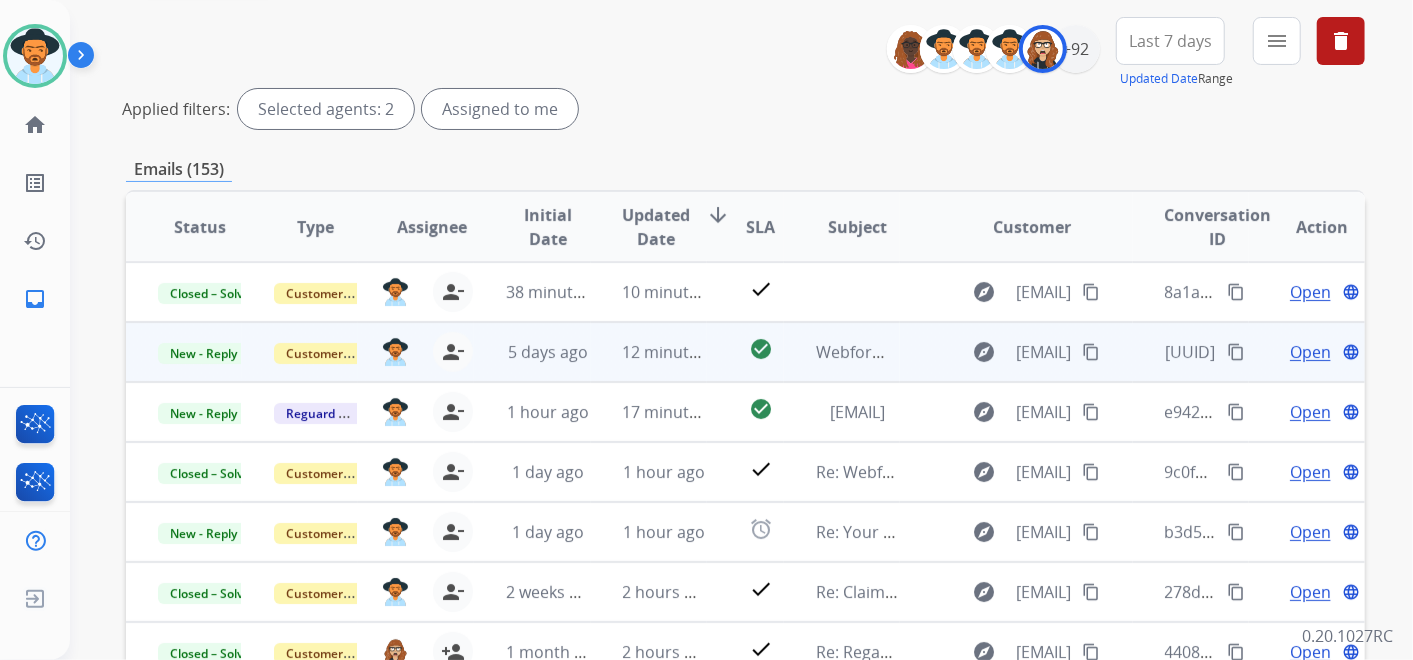 click on "Open" at bounding box center (1310, 352) 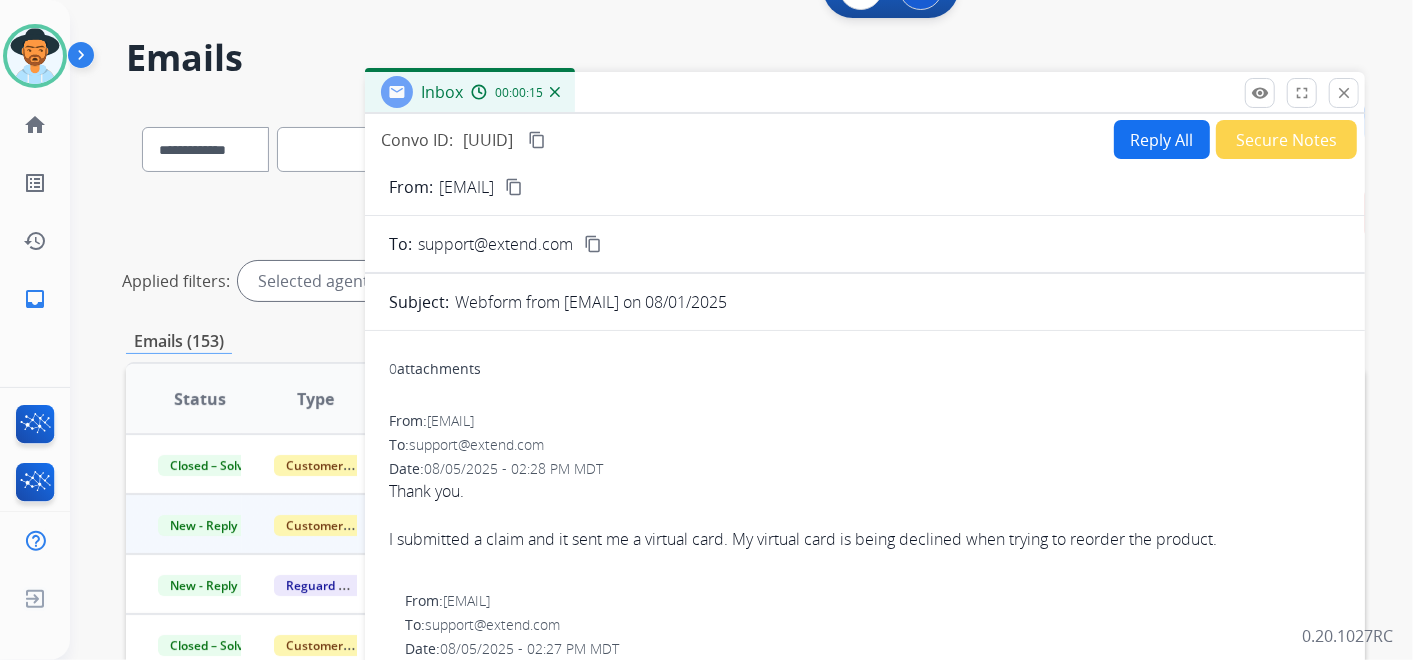 scroll, scrollTop: 0, scrollLeft: 0, axis: both 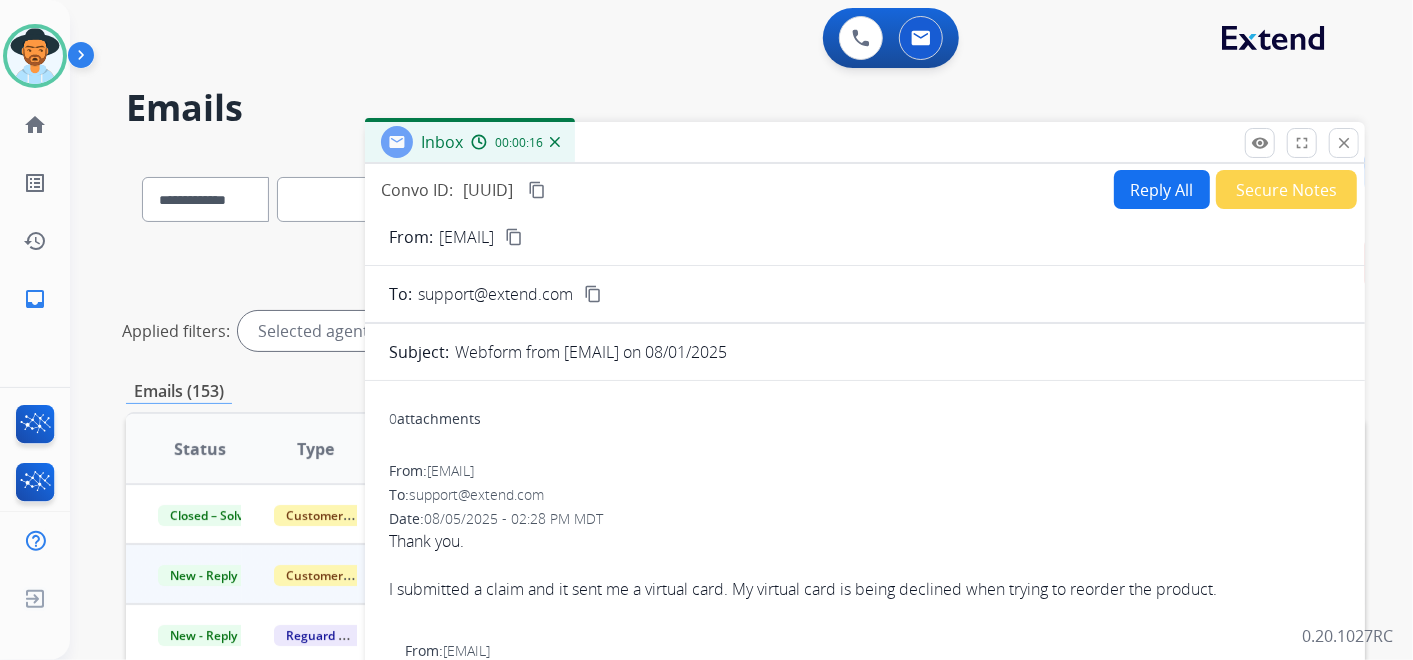 click on "content_copy" at bounding box center [514, 237] 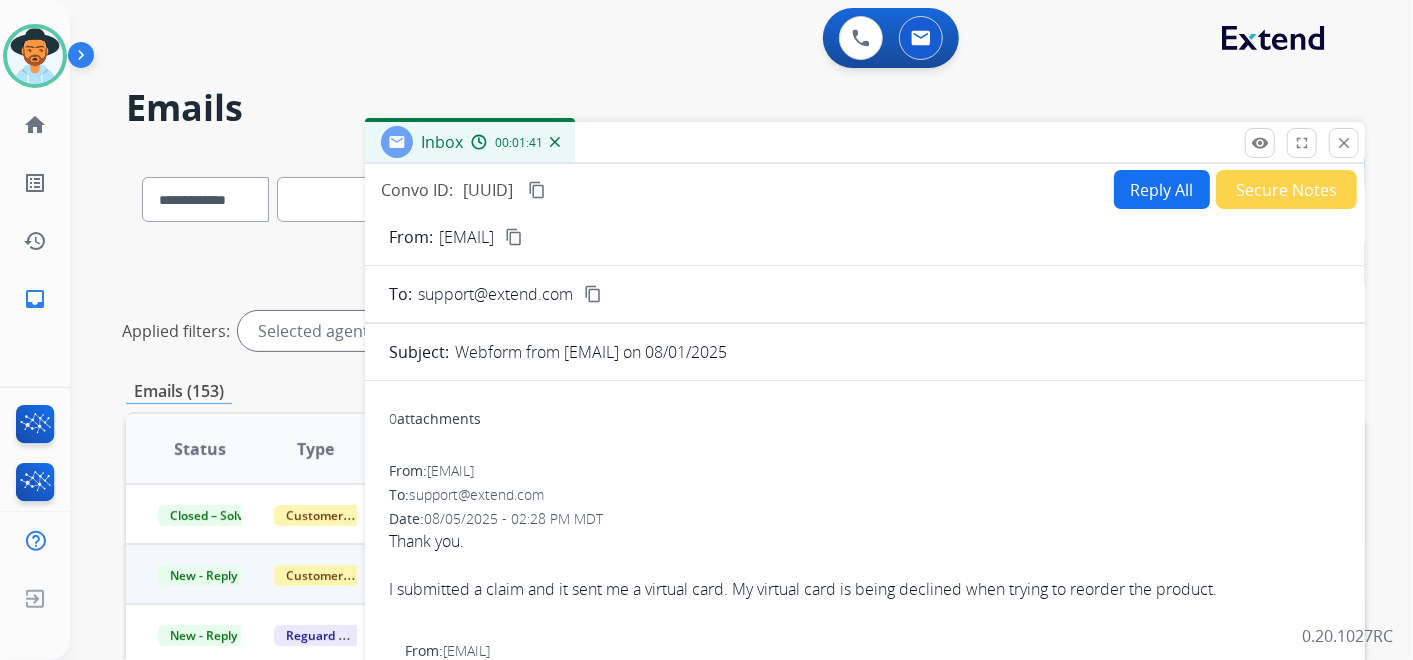 click on "content_copy" at bounding box center (537, 190) 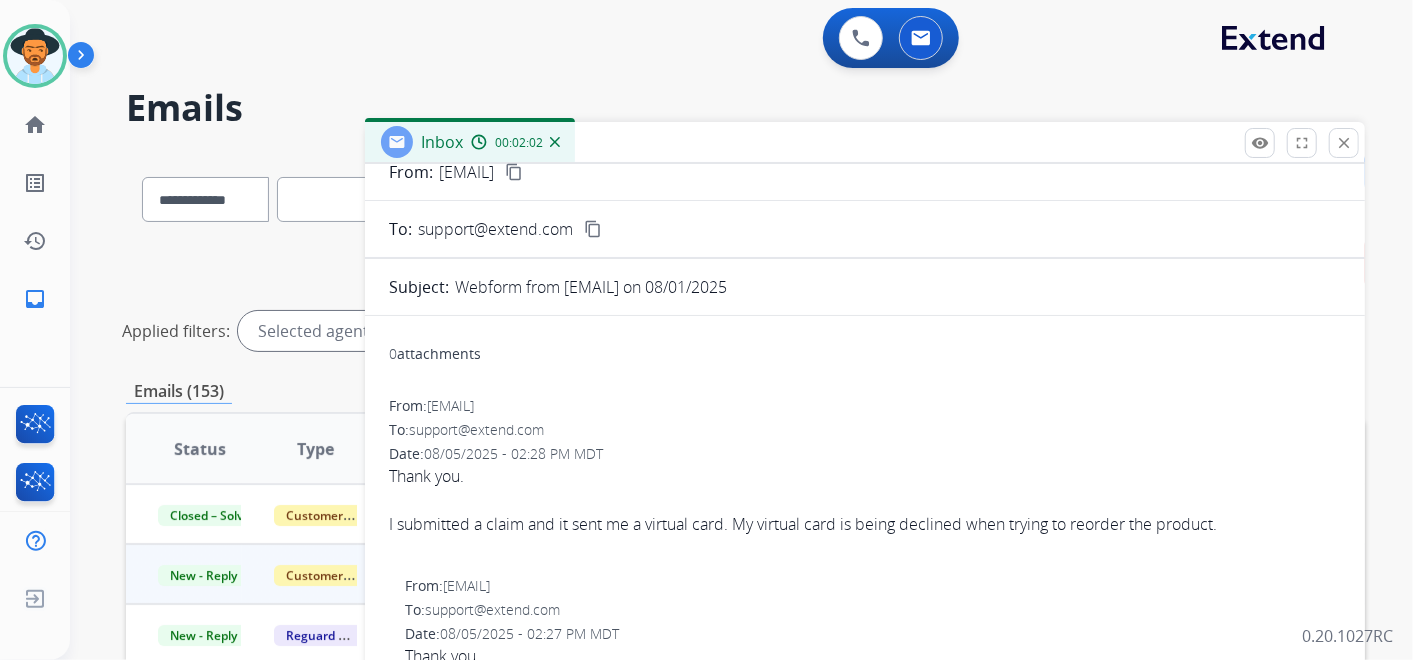 scroll, scrollTop: 111, scrollLeft: 0, axis: vertical 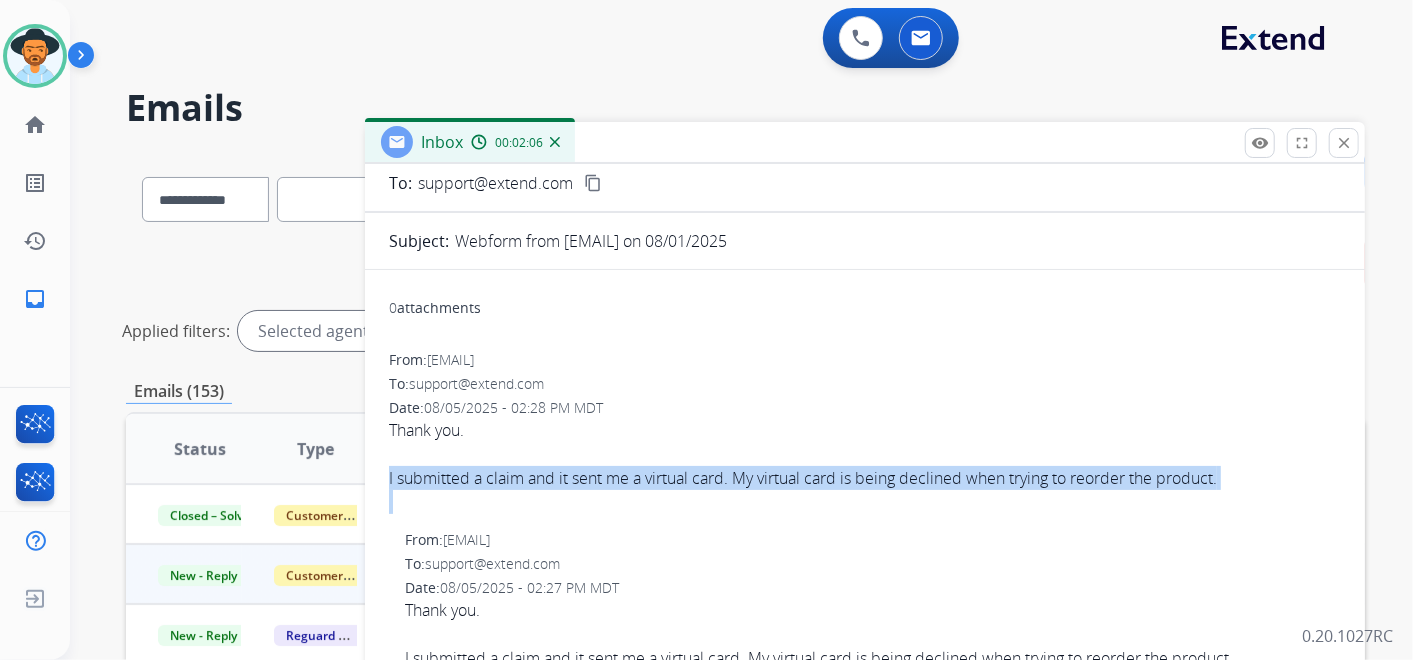 drag, startPoint x: 384, startPoint y: 478, endPoint x: 871, endPoint y: 500, distance: 487.49667 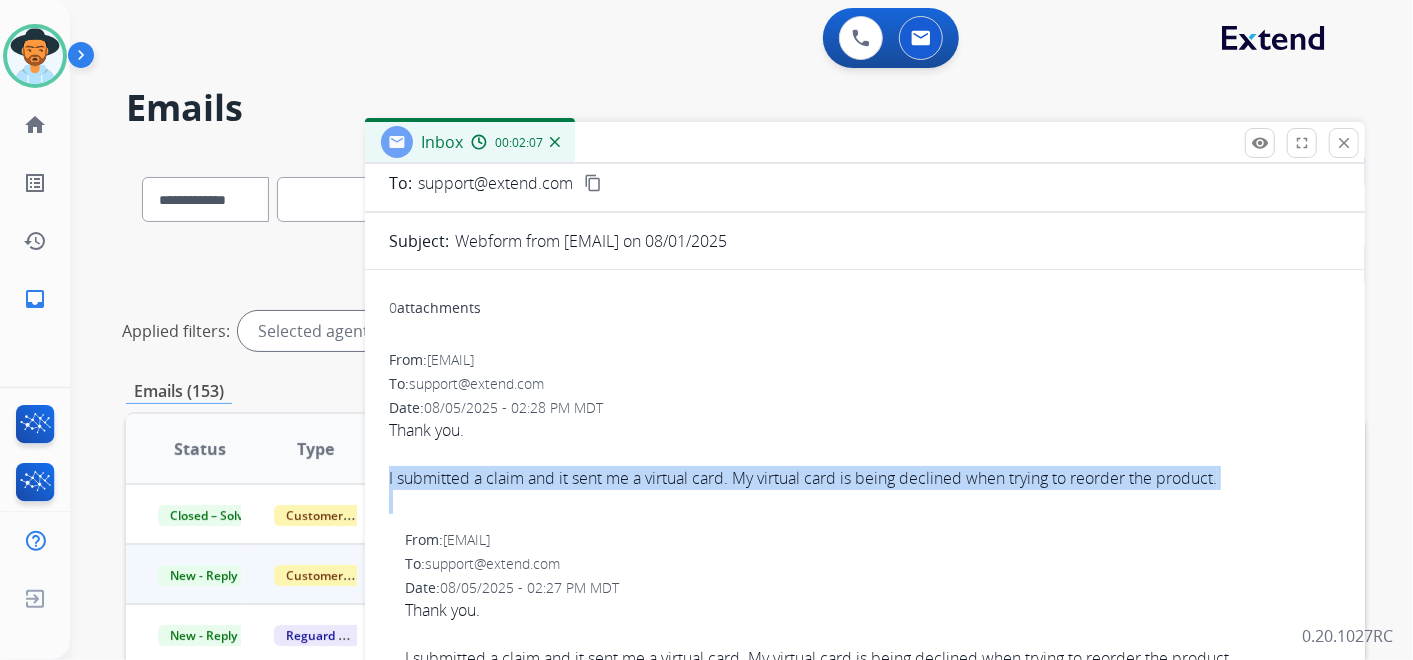 copy on "I submitted a claim and it sent me a virtual card. My virtual card is being declined when trying to reorder the product." 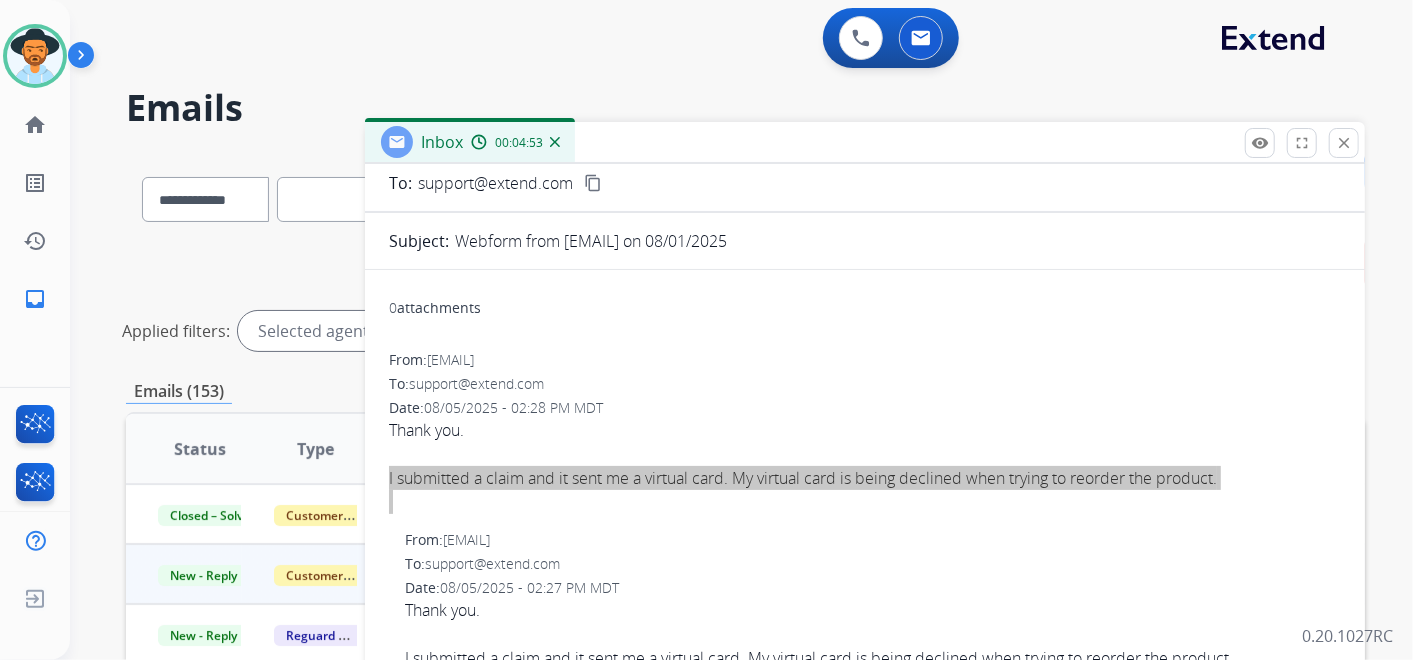 scroll, scrollTop: 0, scrollLeft: 0, axis: both 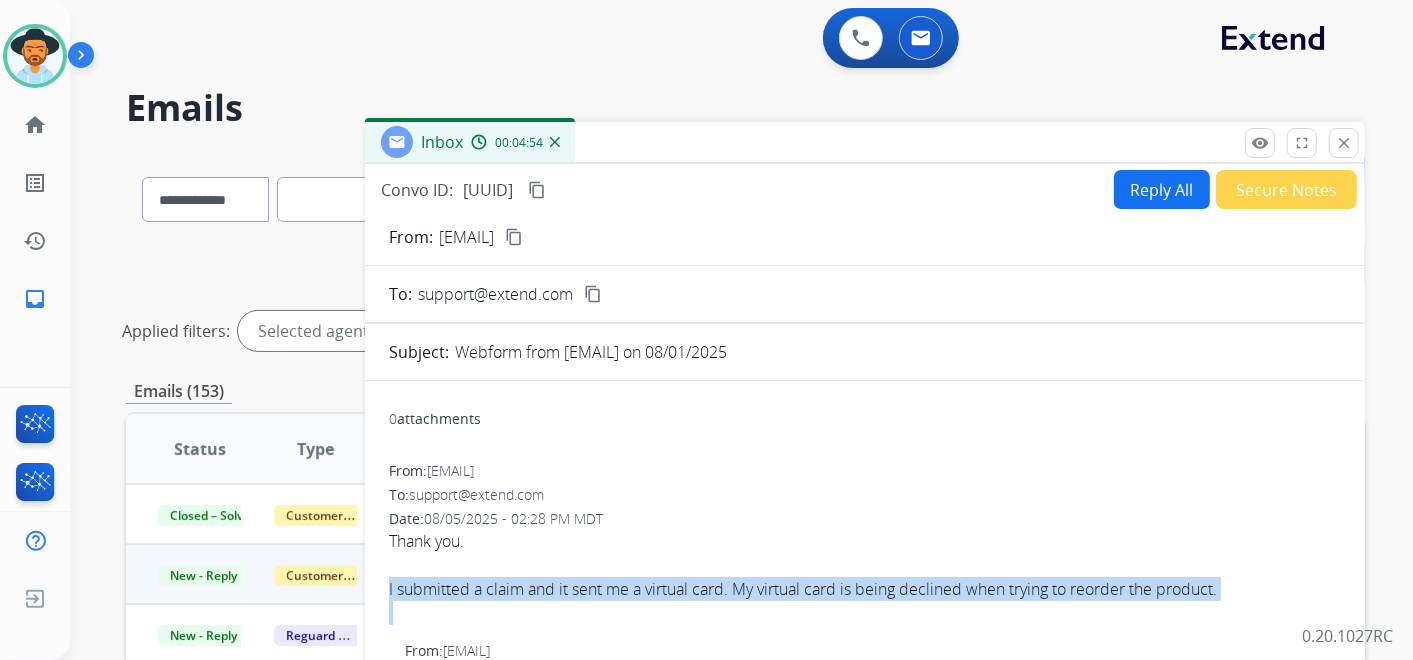 click on "Reply All" at bounding box center [1162, 189] 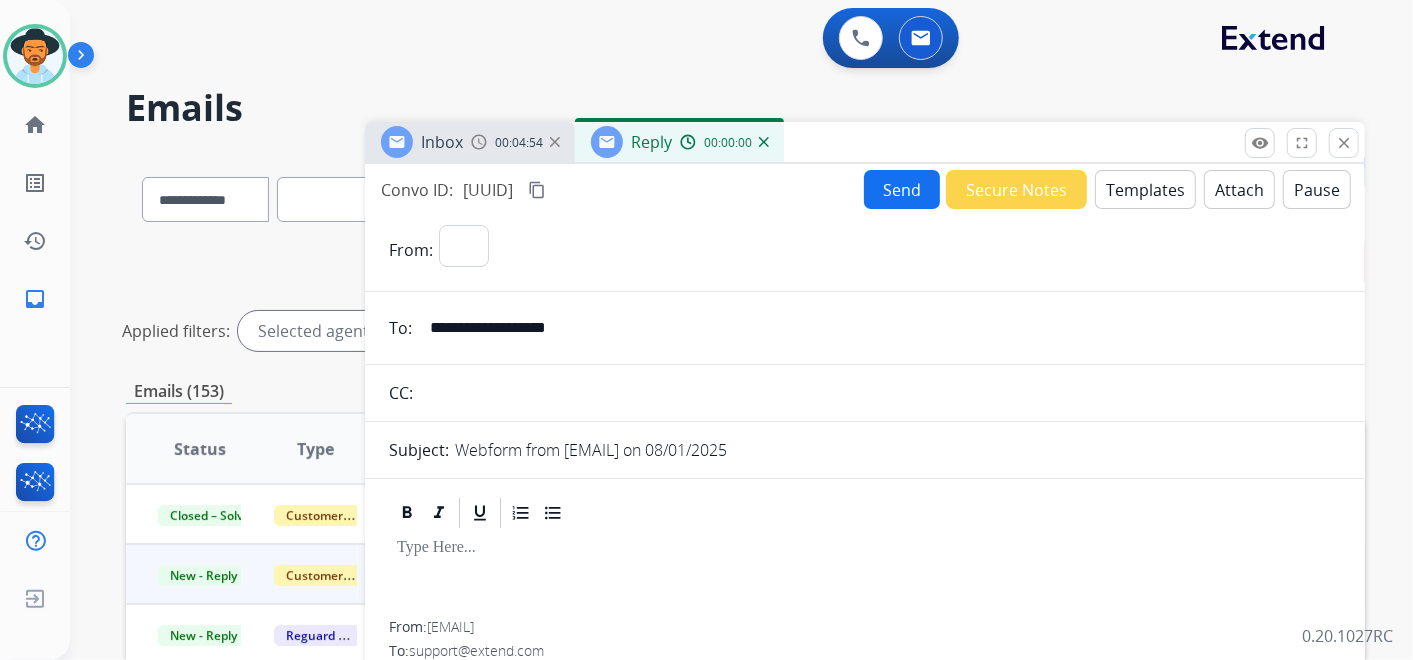 select on "**********" 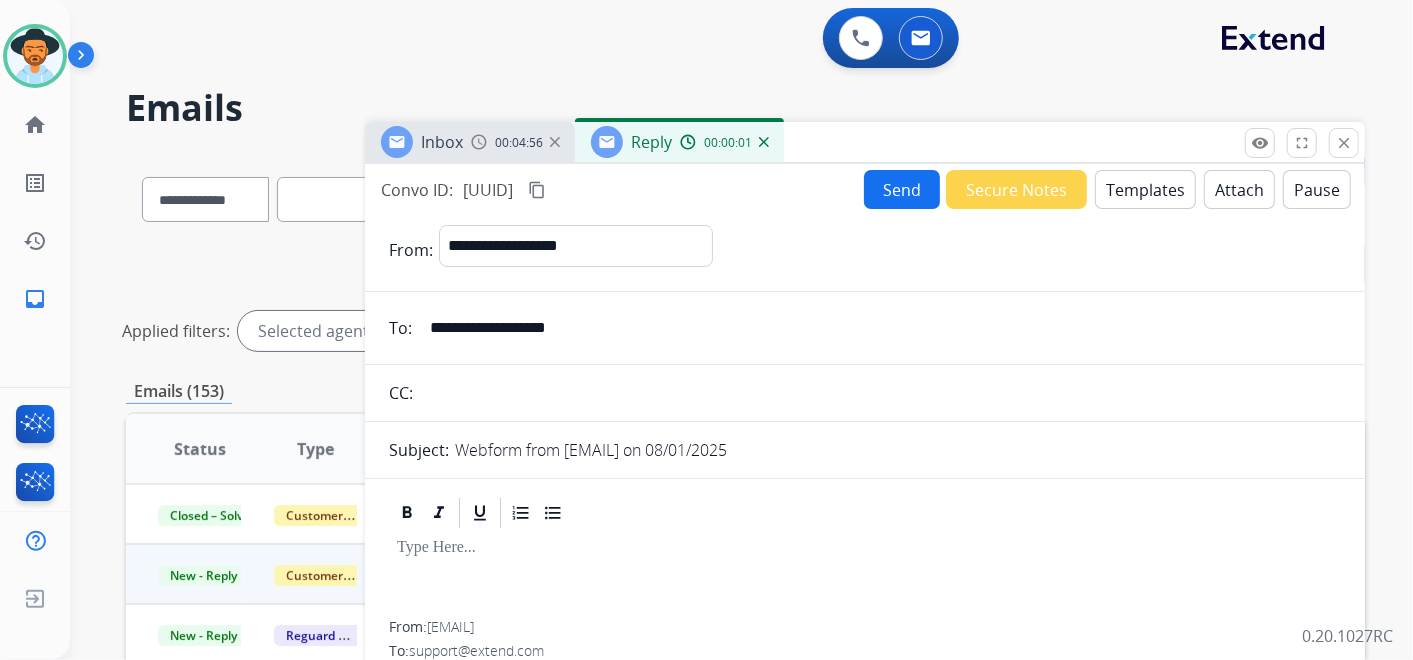 click on "Templates" at bounding box center [1145, 189] 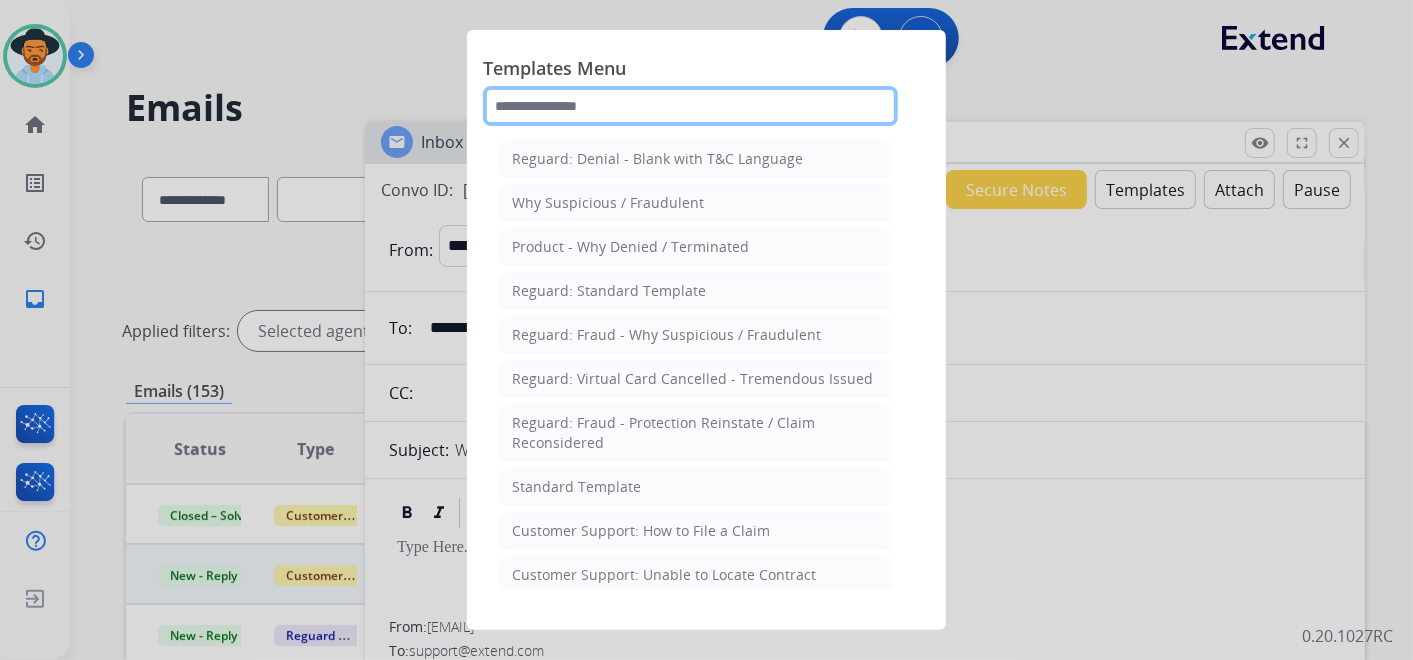click 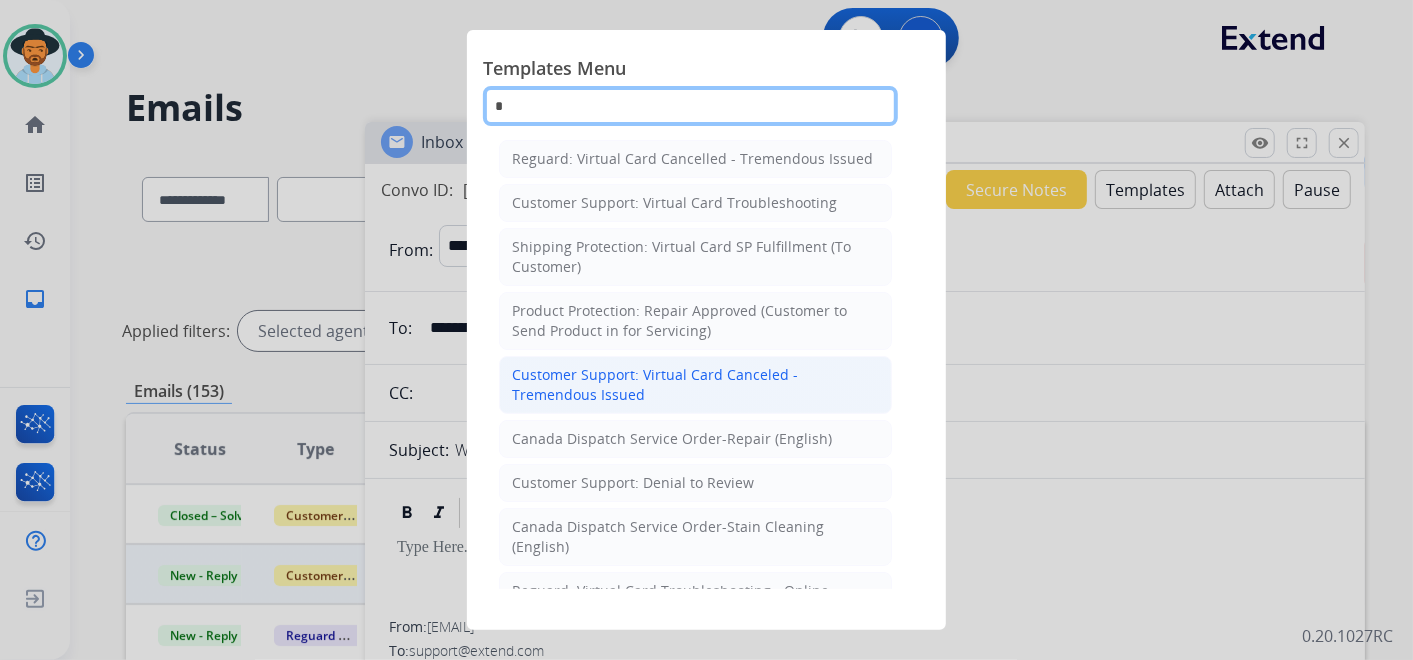 type on "*" 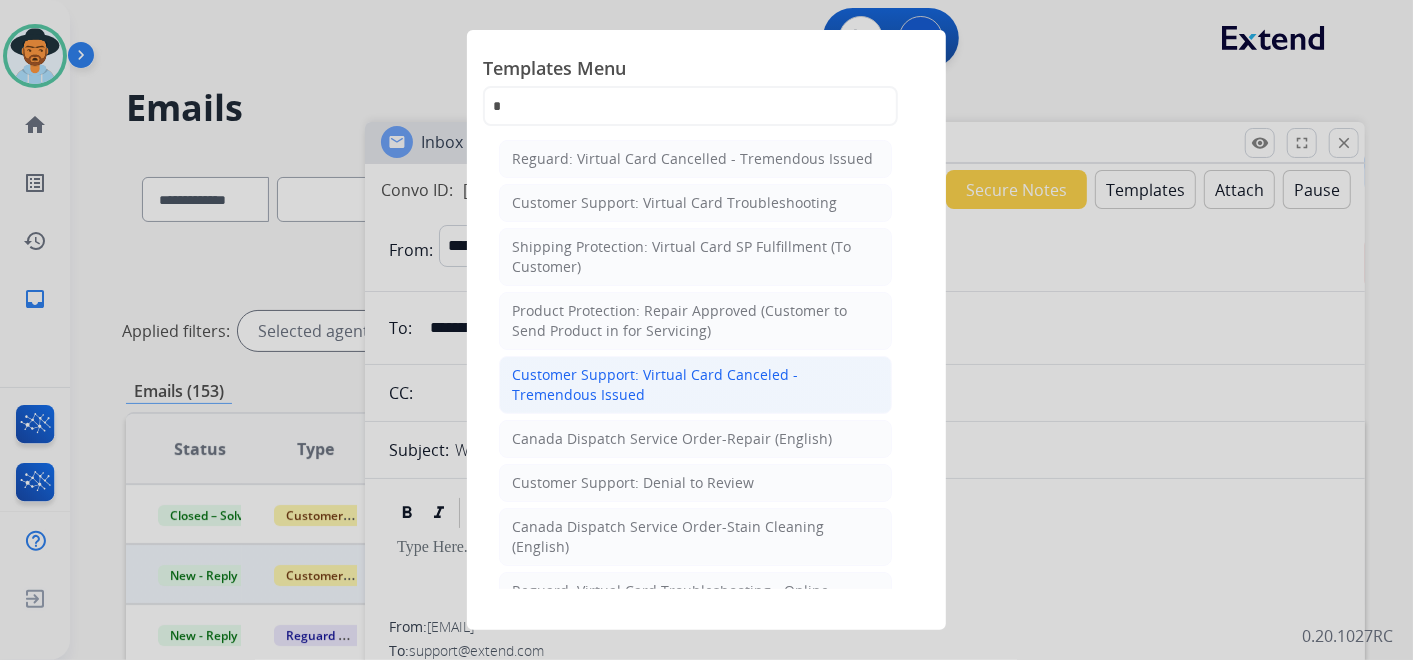 click on "Customer Support: Virtual Card Canceled -Tremendous Issued" 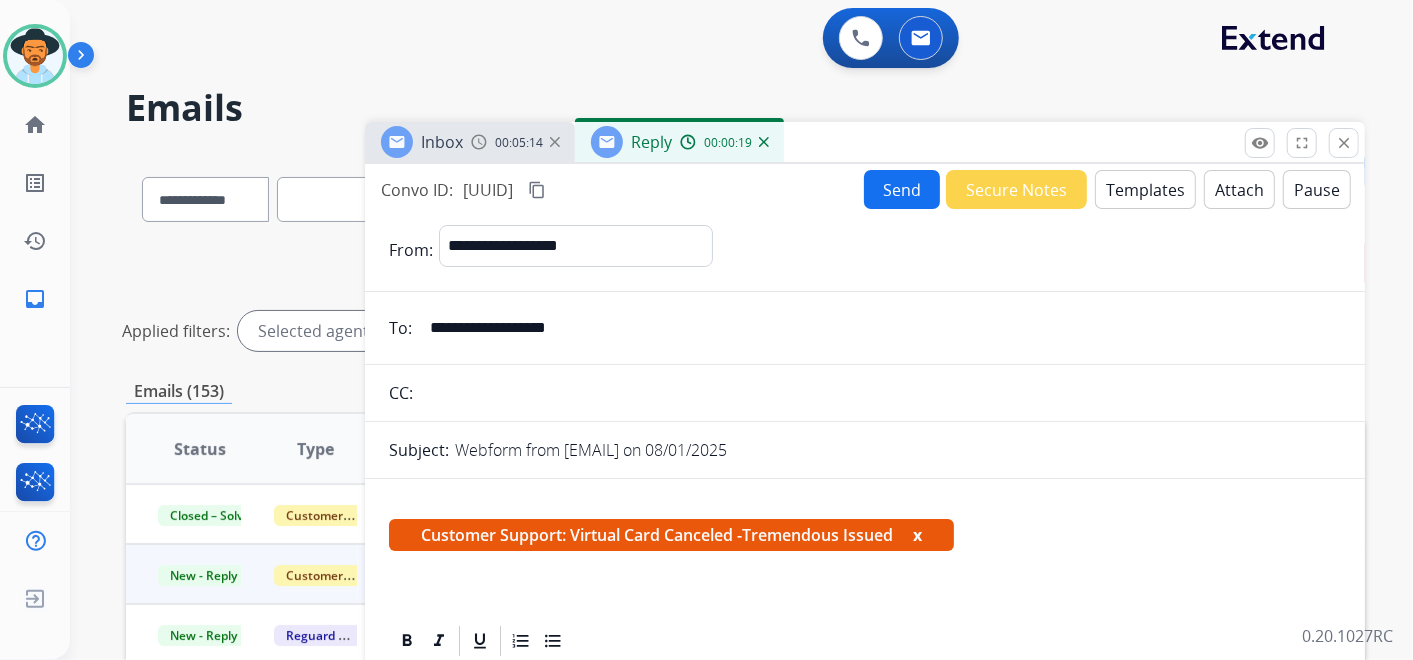 click on "Customer Support: Virtual Card Canceled -Tremendous Issued   x" at bounding box center (671, 535) 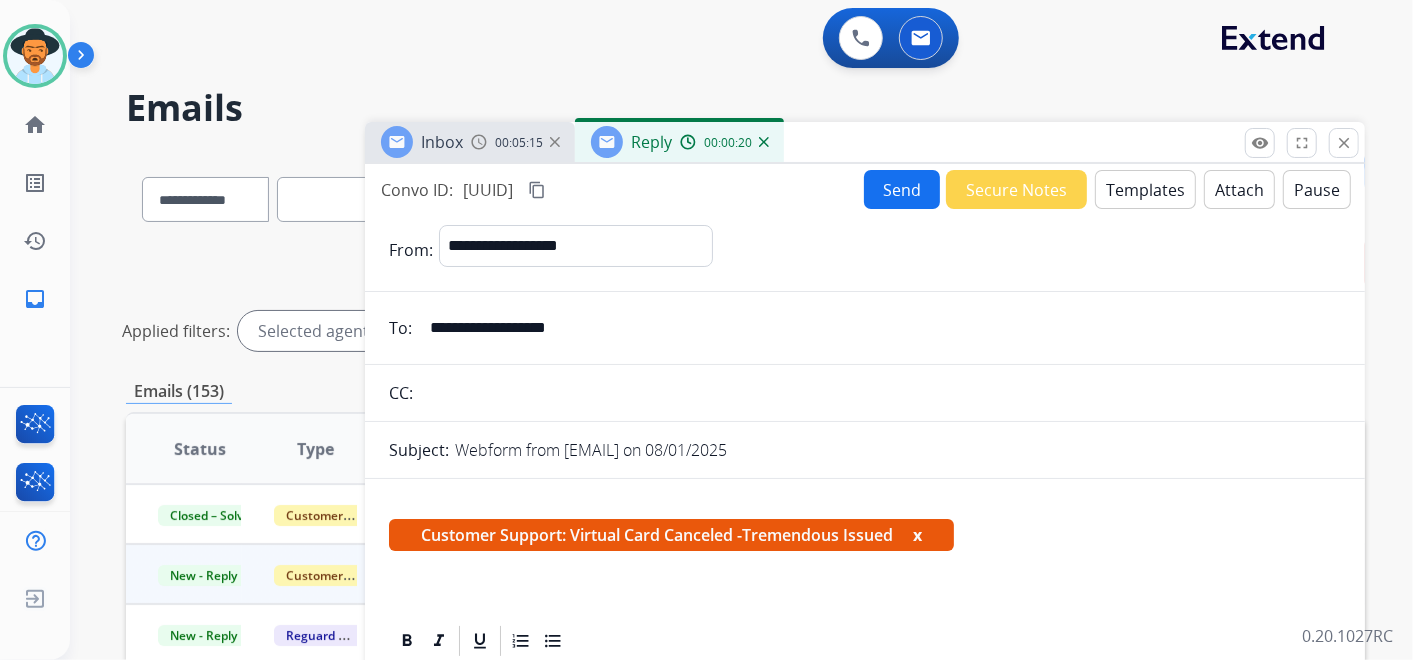 click on "x" at bounding box center [917, 535] 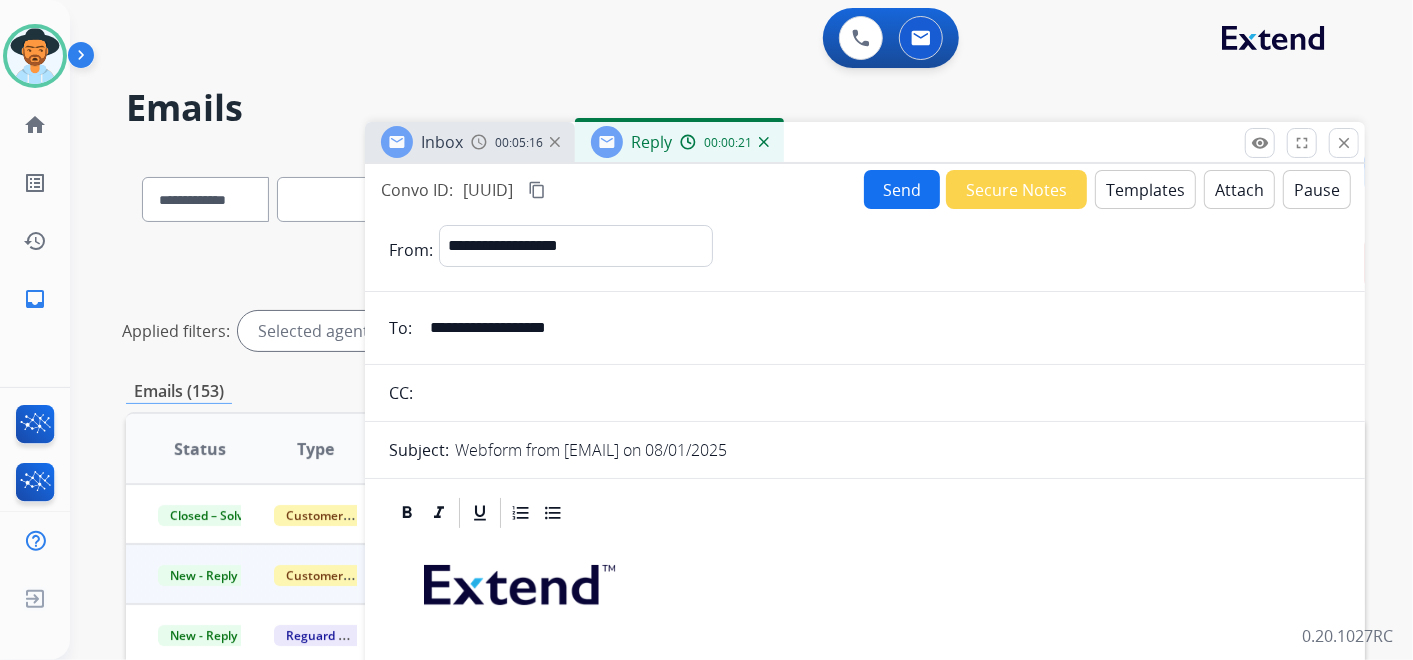 click on "Templates" at bounding box center (1145, 189) 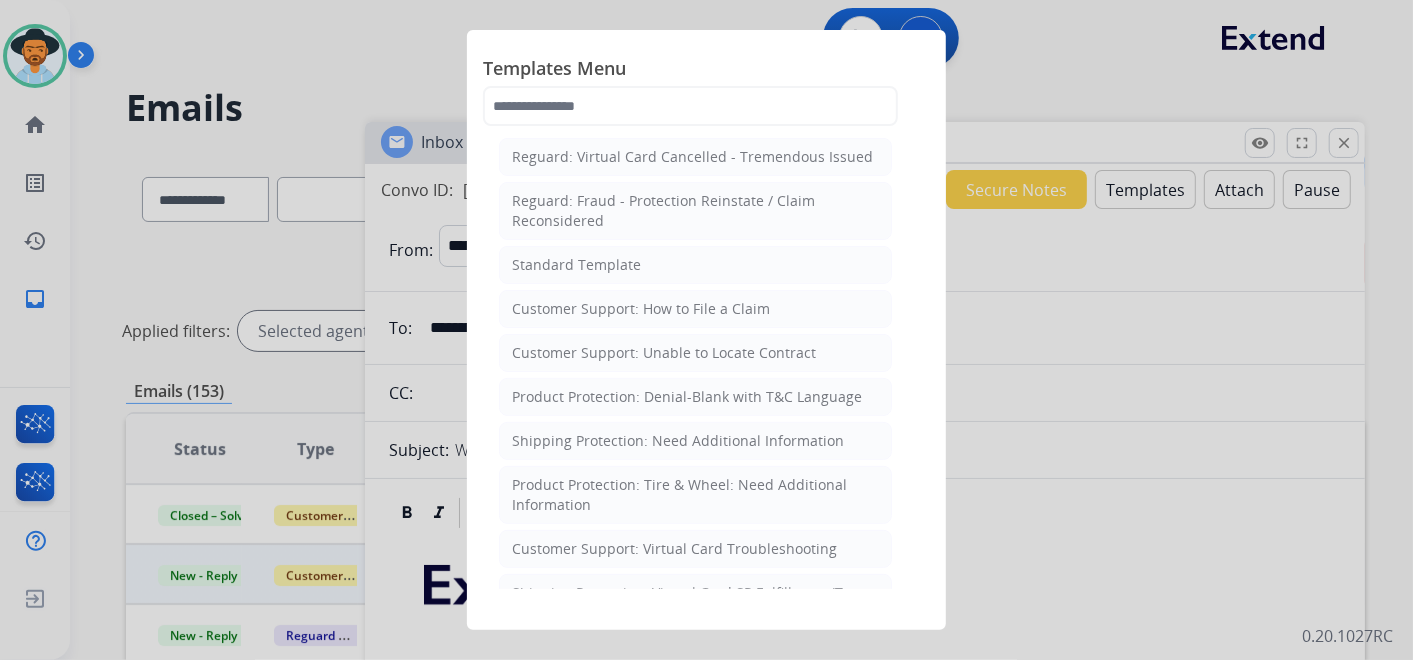 scroll, scrollTop: 333, scrollLeft: 0, axis: vertical 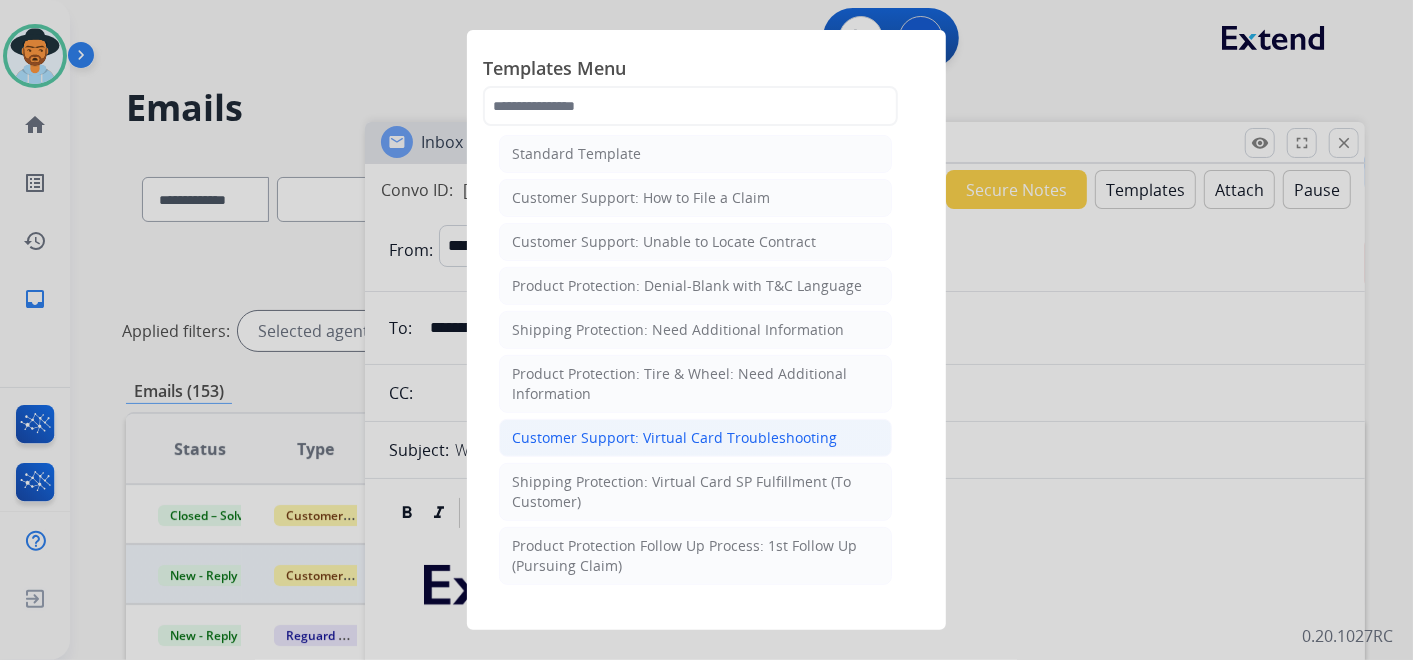 click on "Customer Support: Virtual Card Troubleshooting" 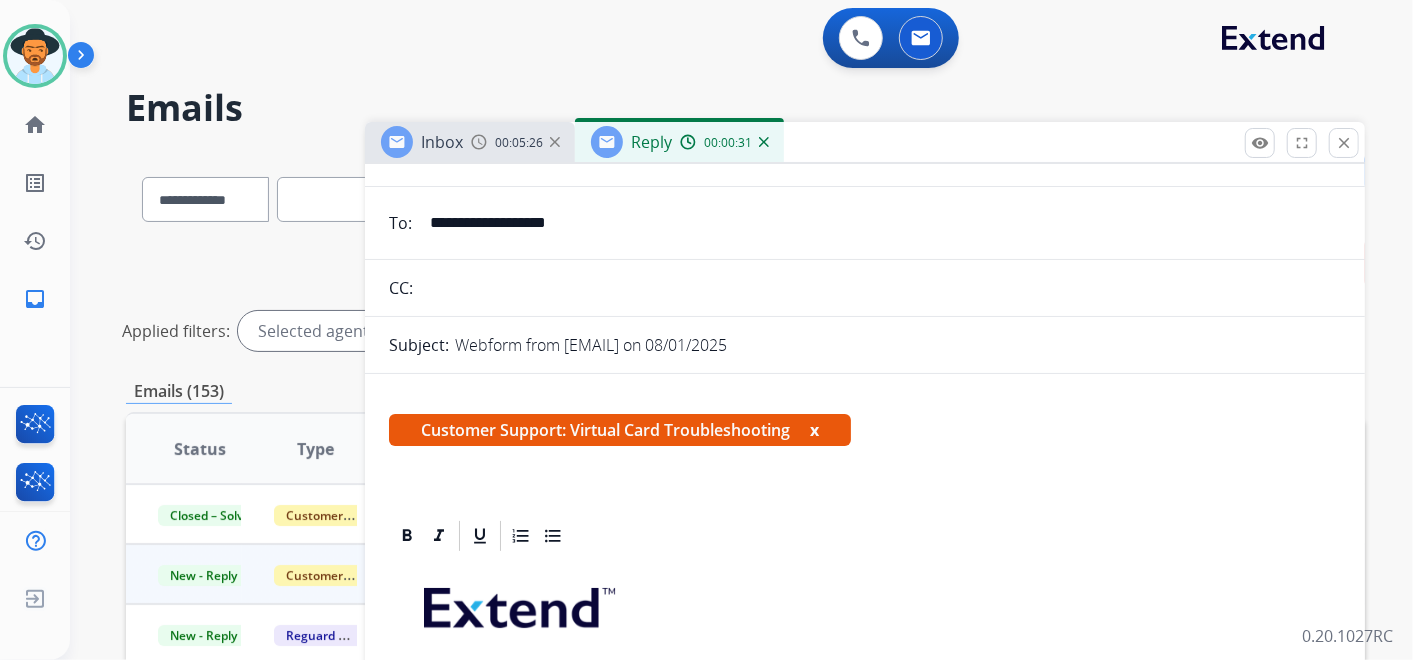 scroll, scrollTop: 333, scrollLeft: 0, axis: vertical 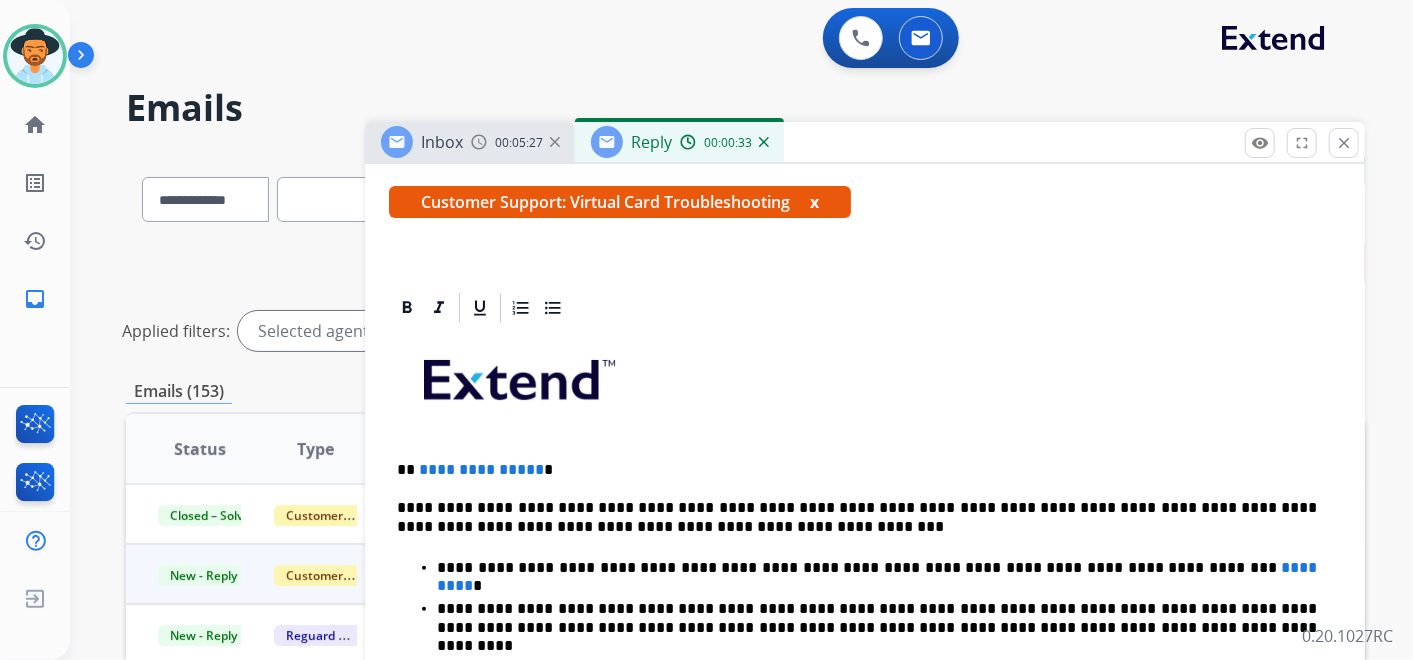 click on "**********" at bounding box center (857, 470) 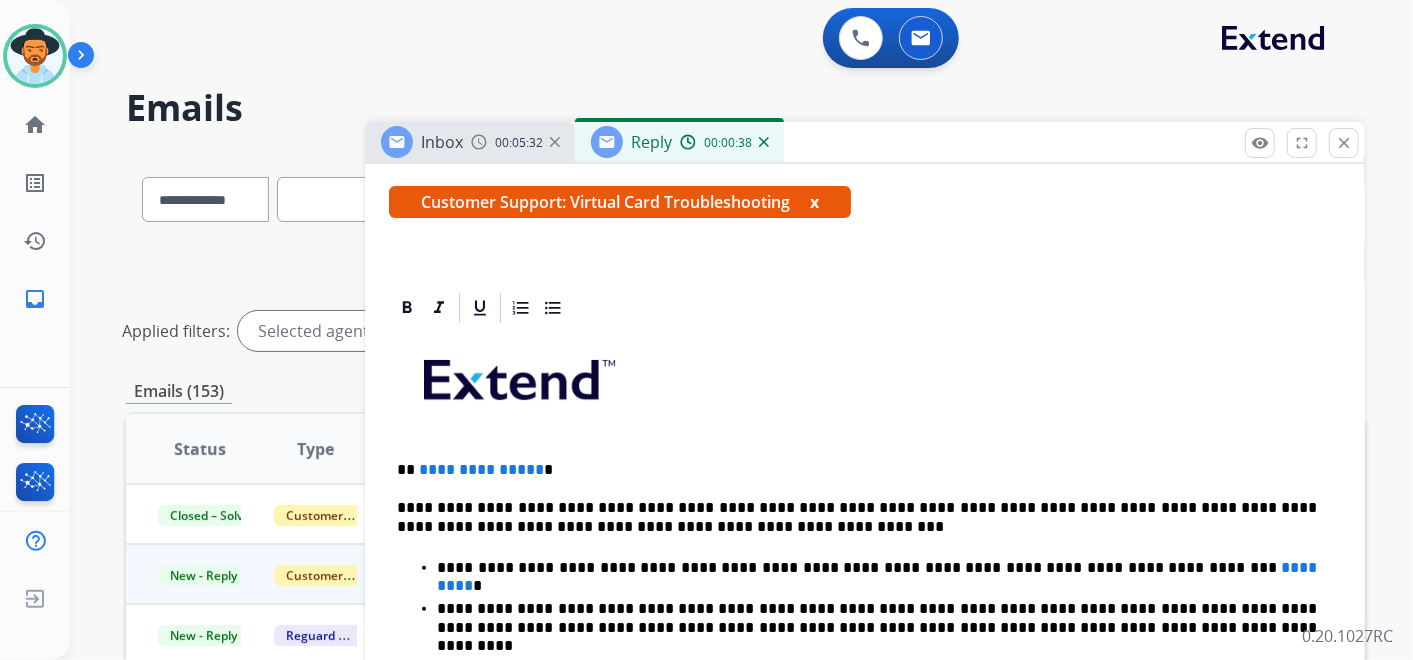 click on "**********" at bounding box center [857, 470] 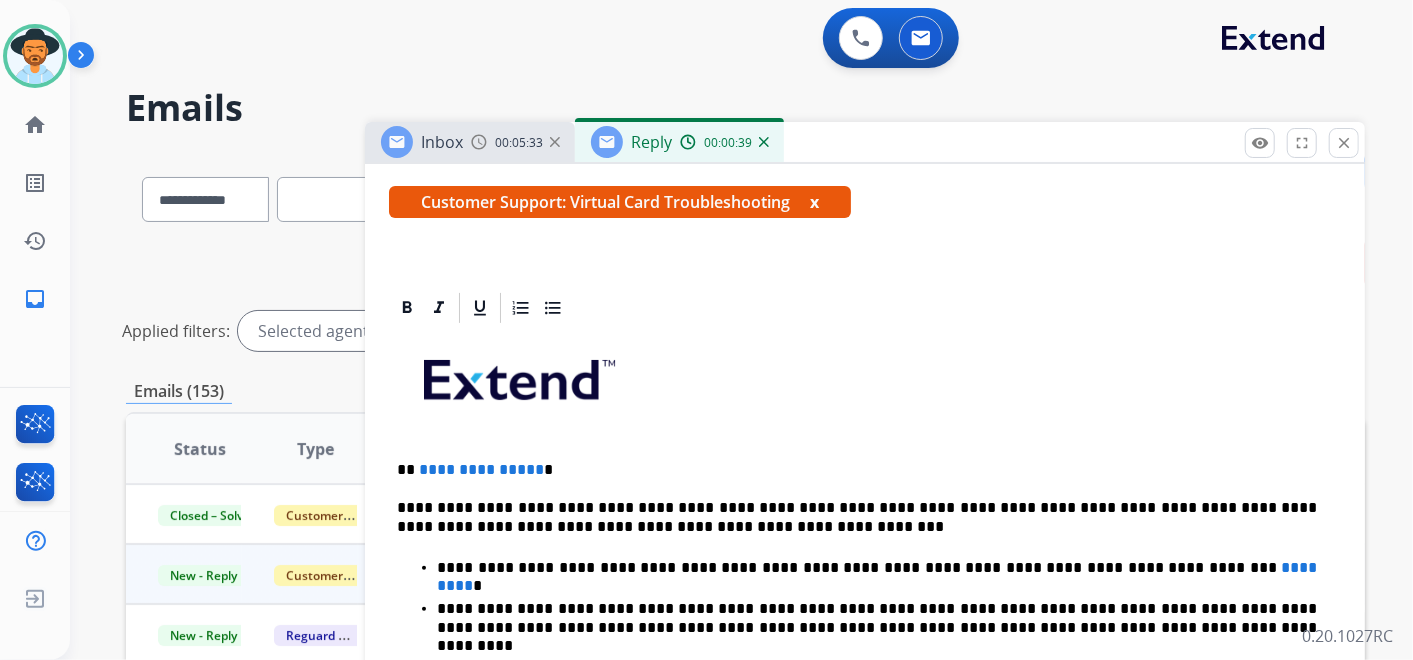 type 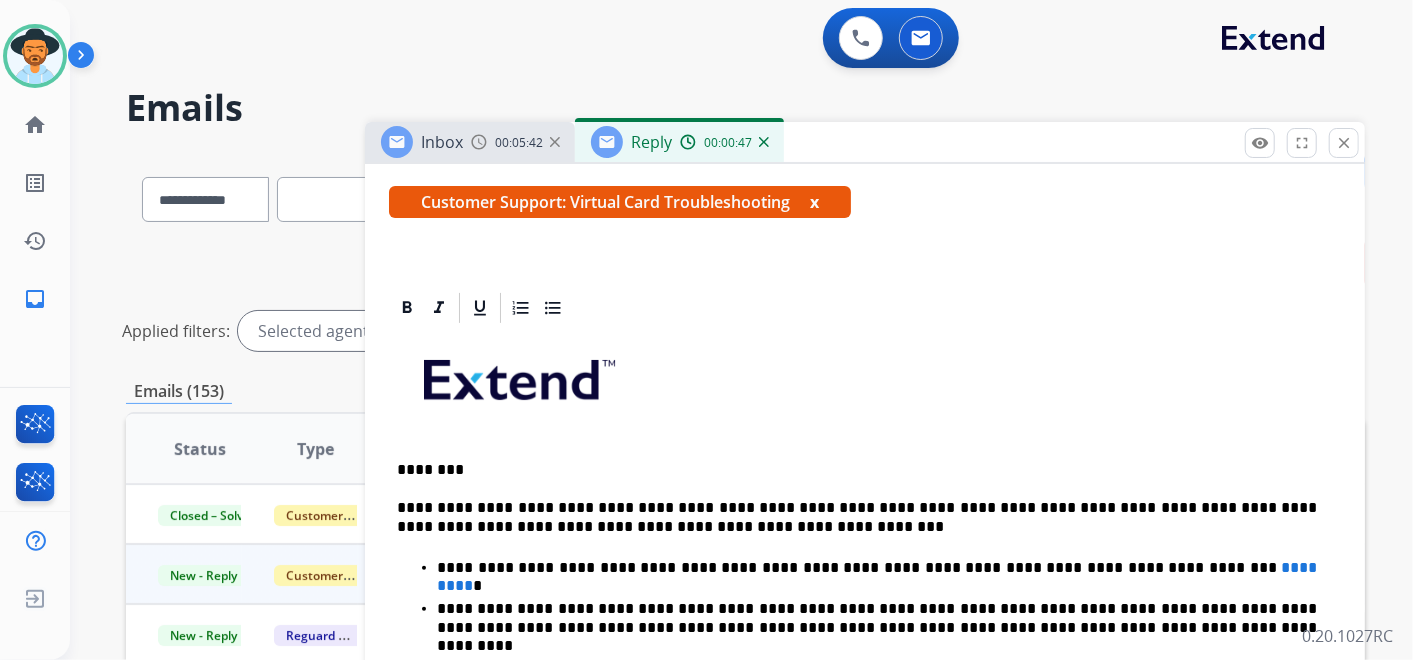 scroll, scrollTop: 444, scrollLeft: 0, axis: vertical 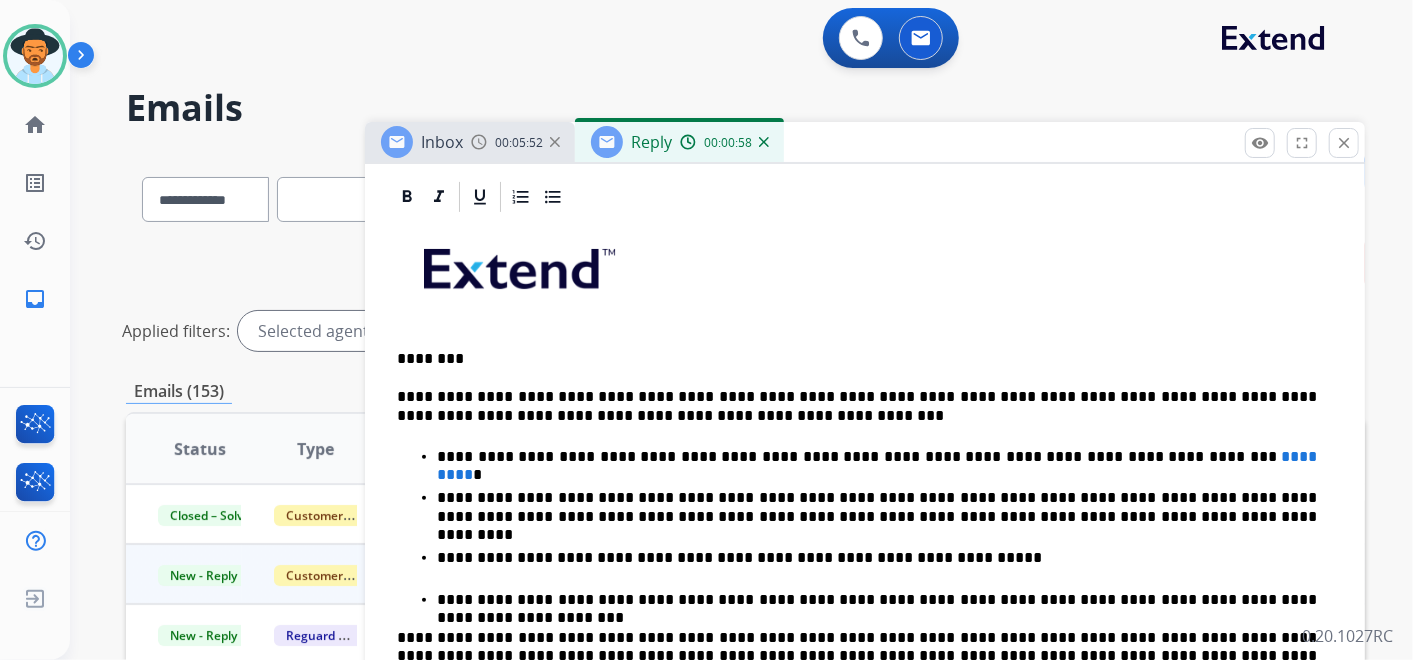click on "*********" at bounding box center (879, 465) 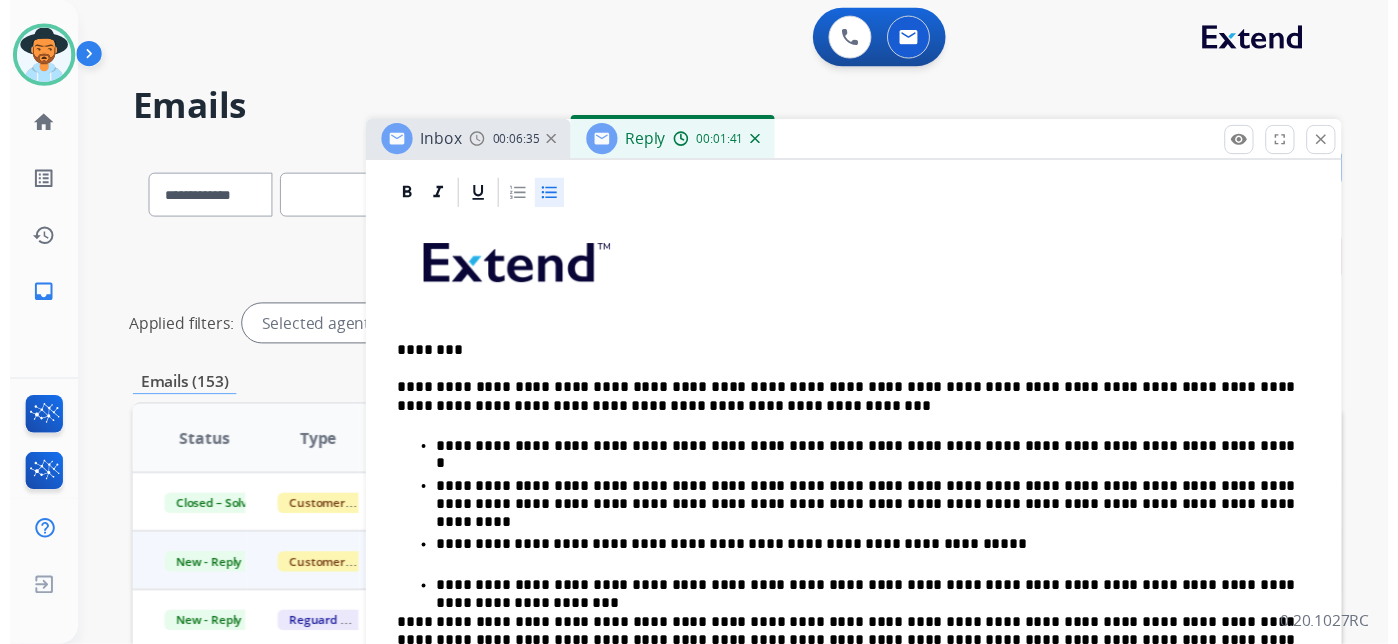 scroll, scrollTop: 0, scrollLeft: 0, axis: both 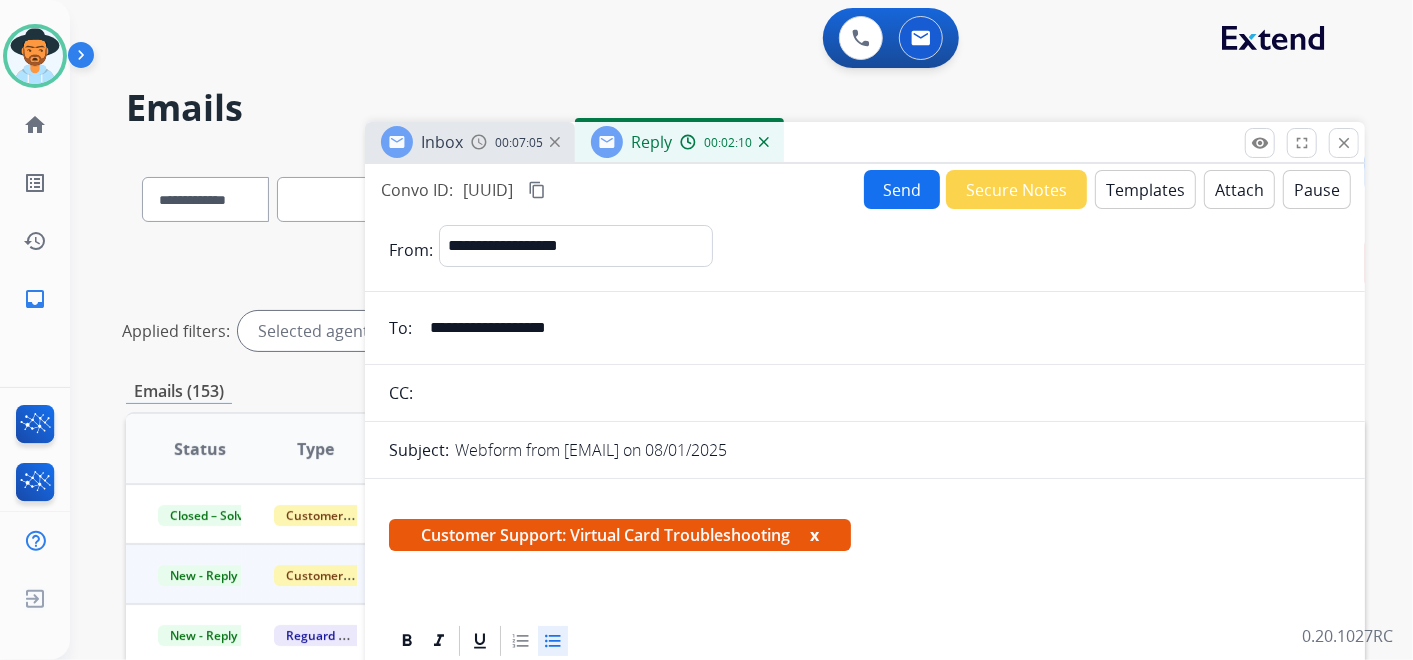 click on "Send" at bounding box center [902, 189] 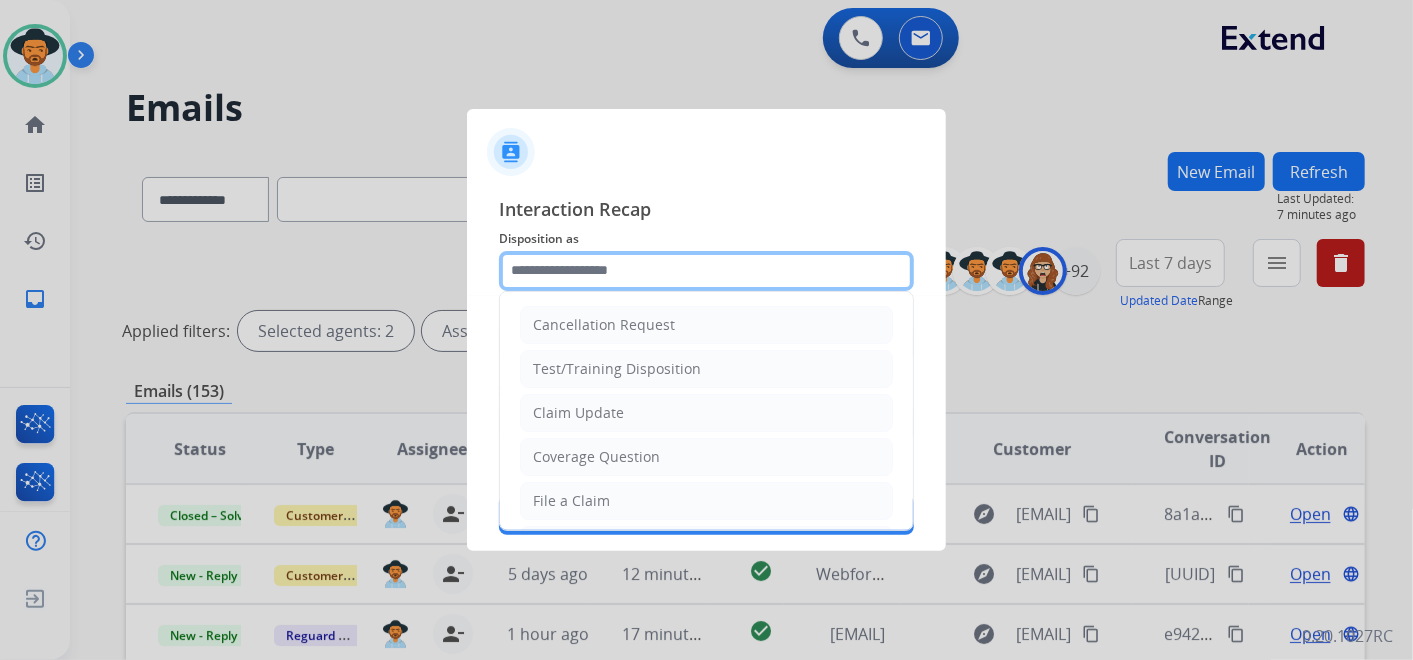 click 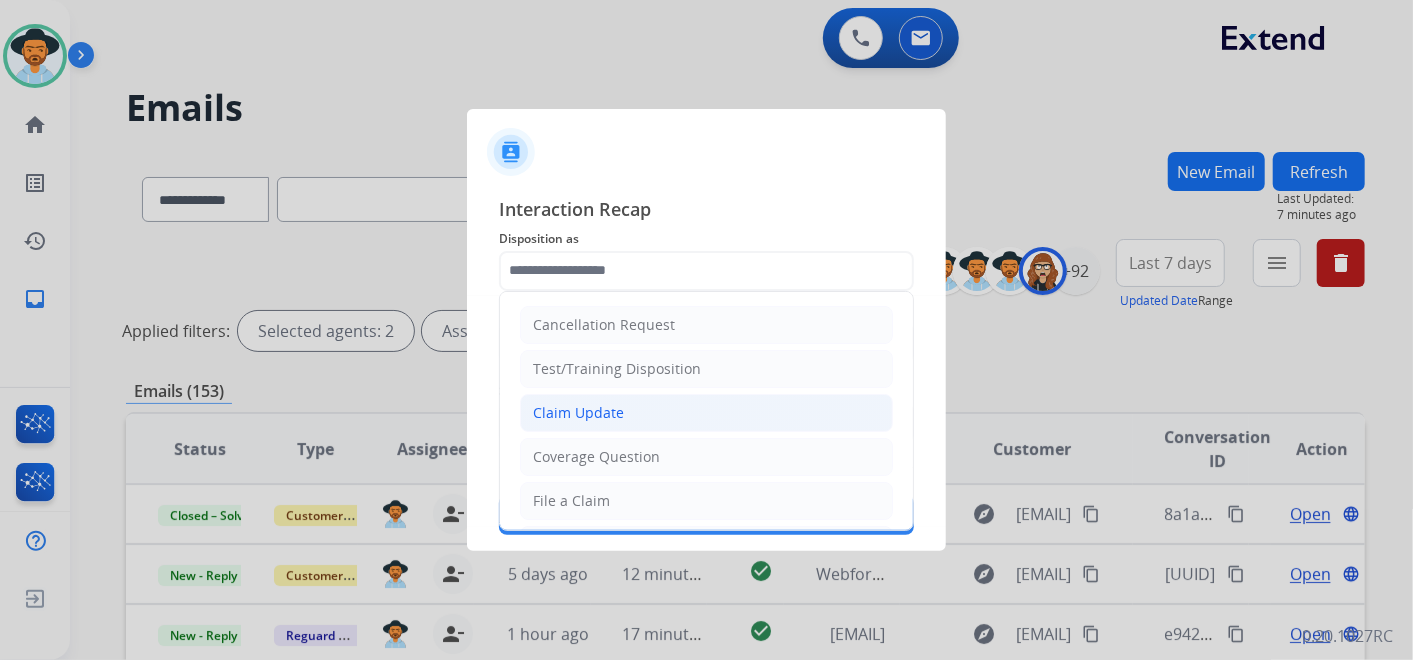 click on "Claim Update" 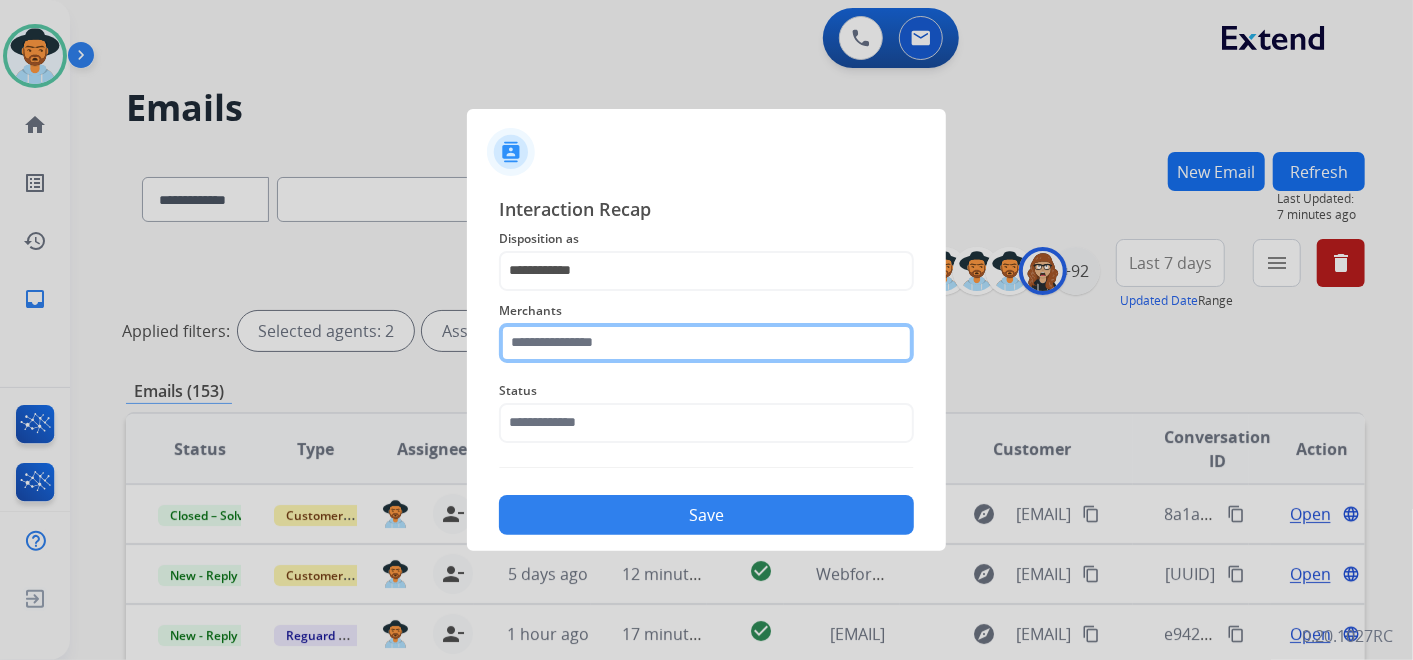 click 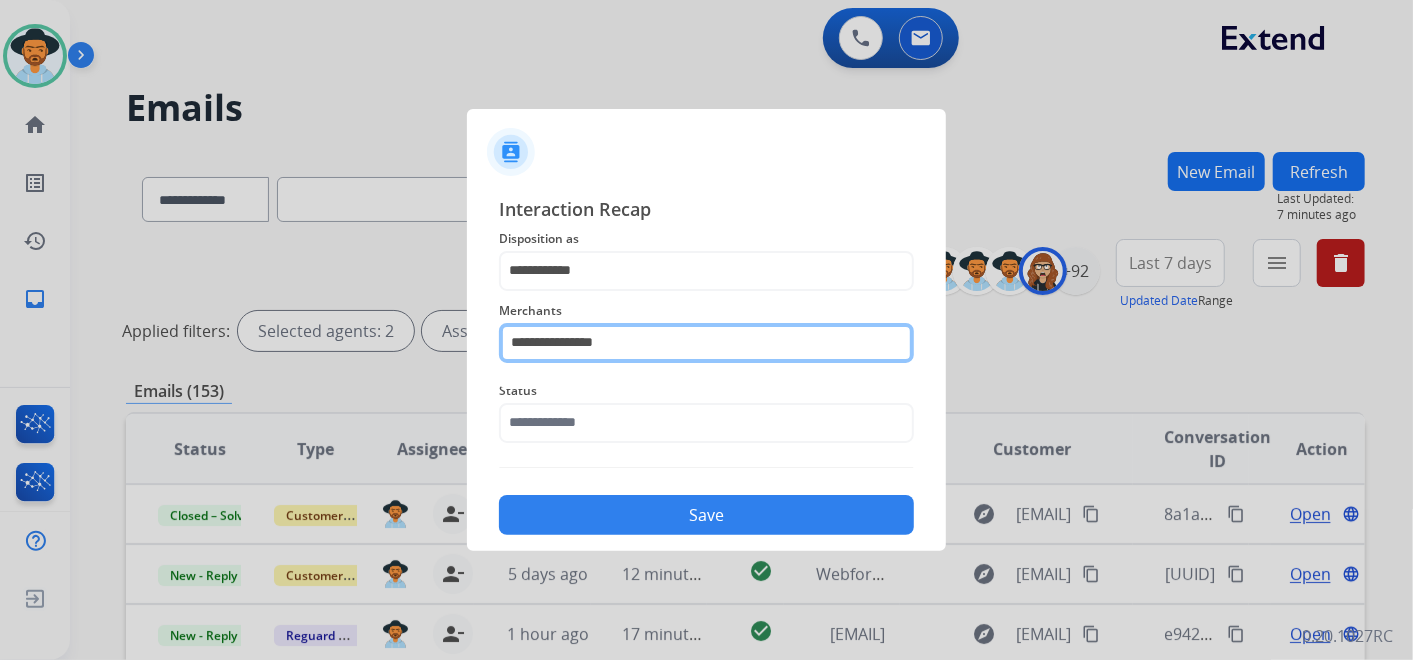 type on "**********" 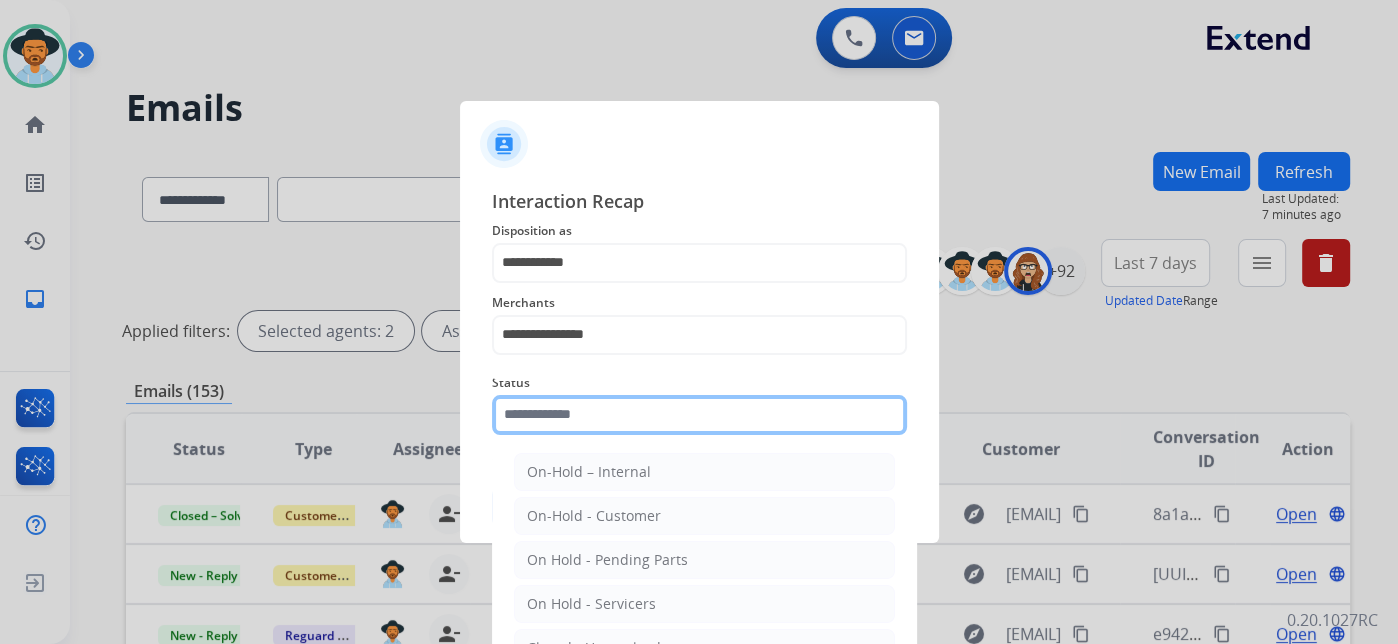 click 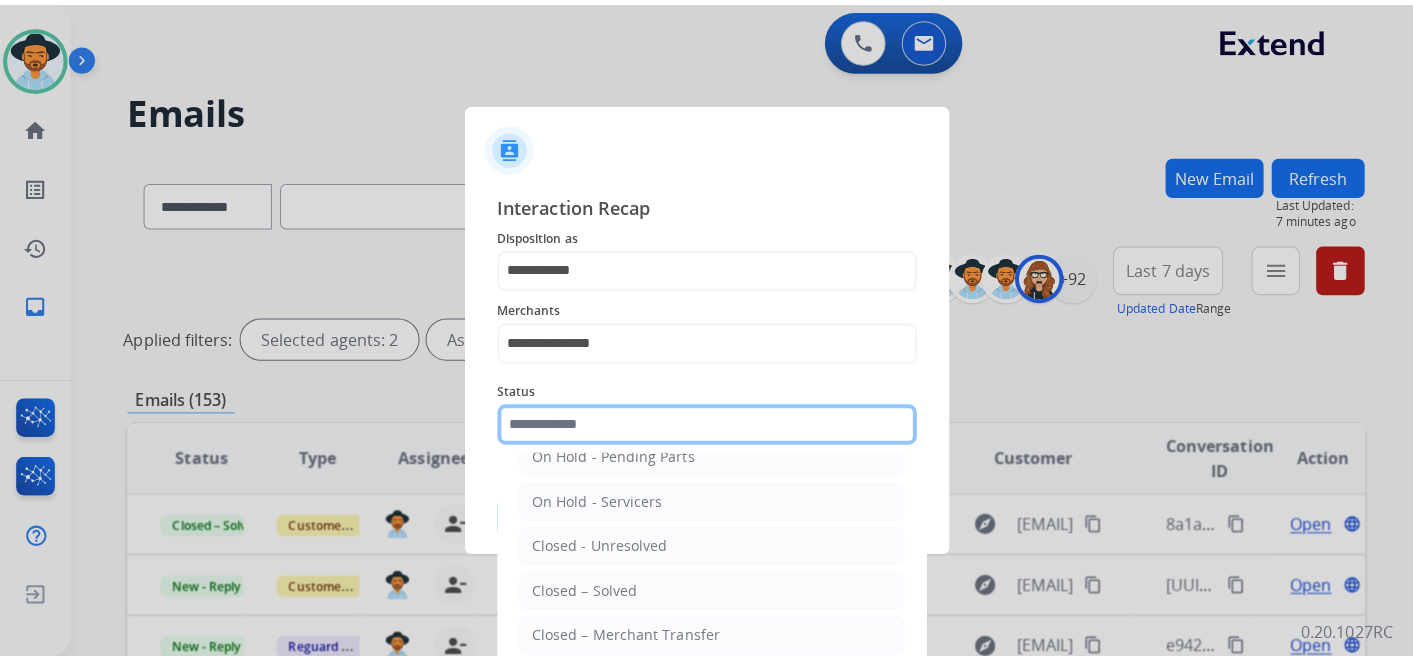 scroll, scrollTop: 114, scrollLeft: 0, axis: vertical 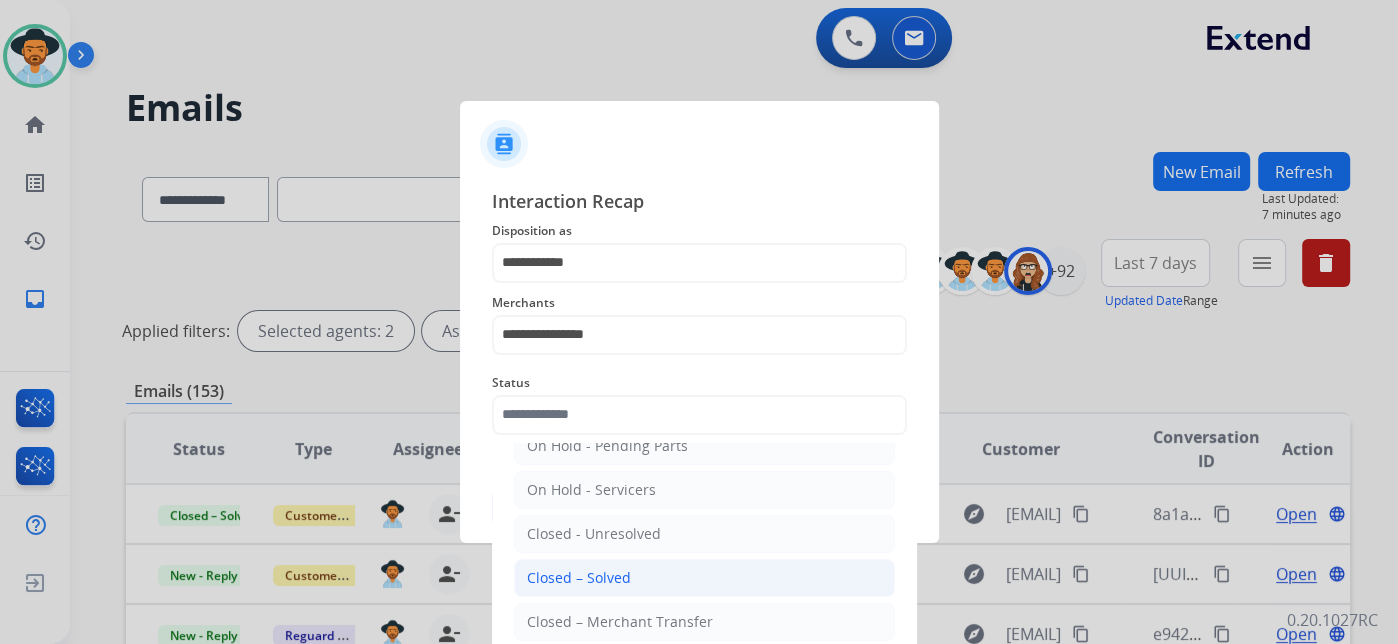 click on "Closed – Solved" 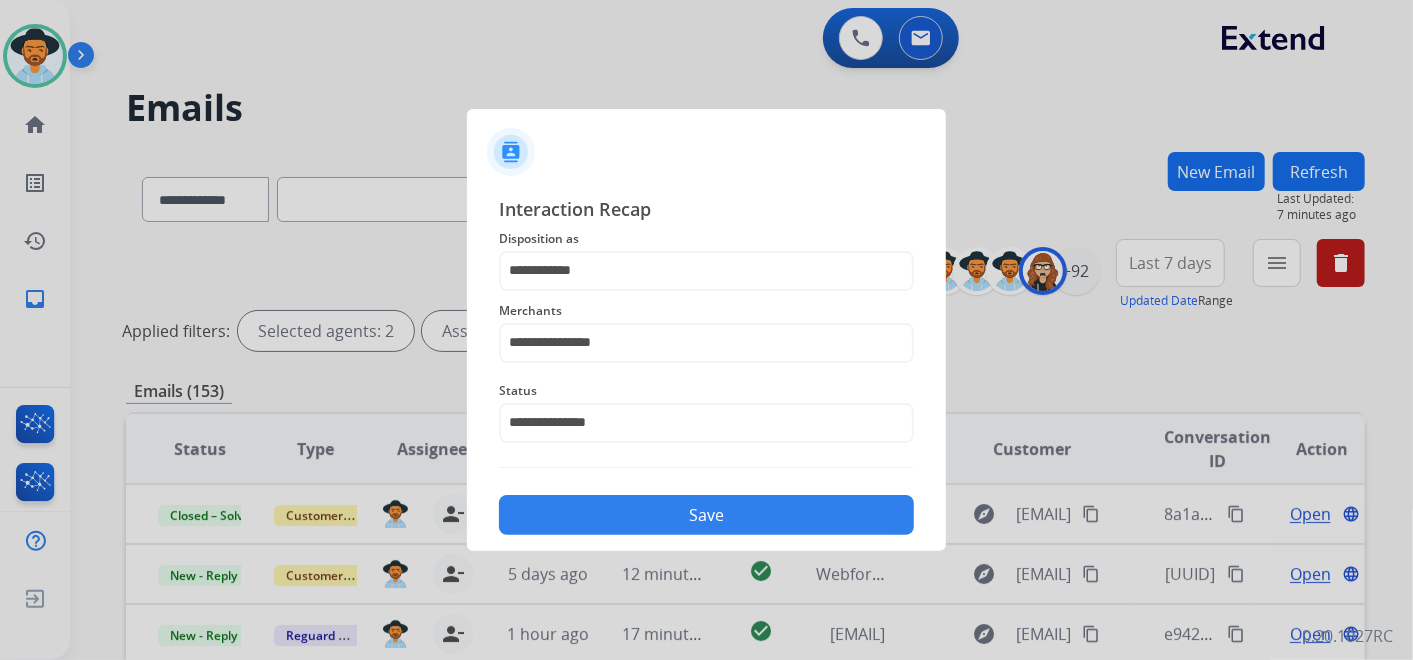 click on "Save" 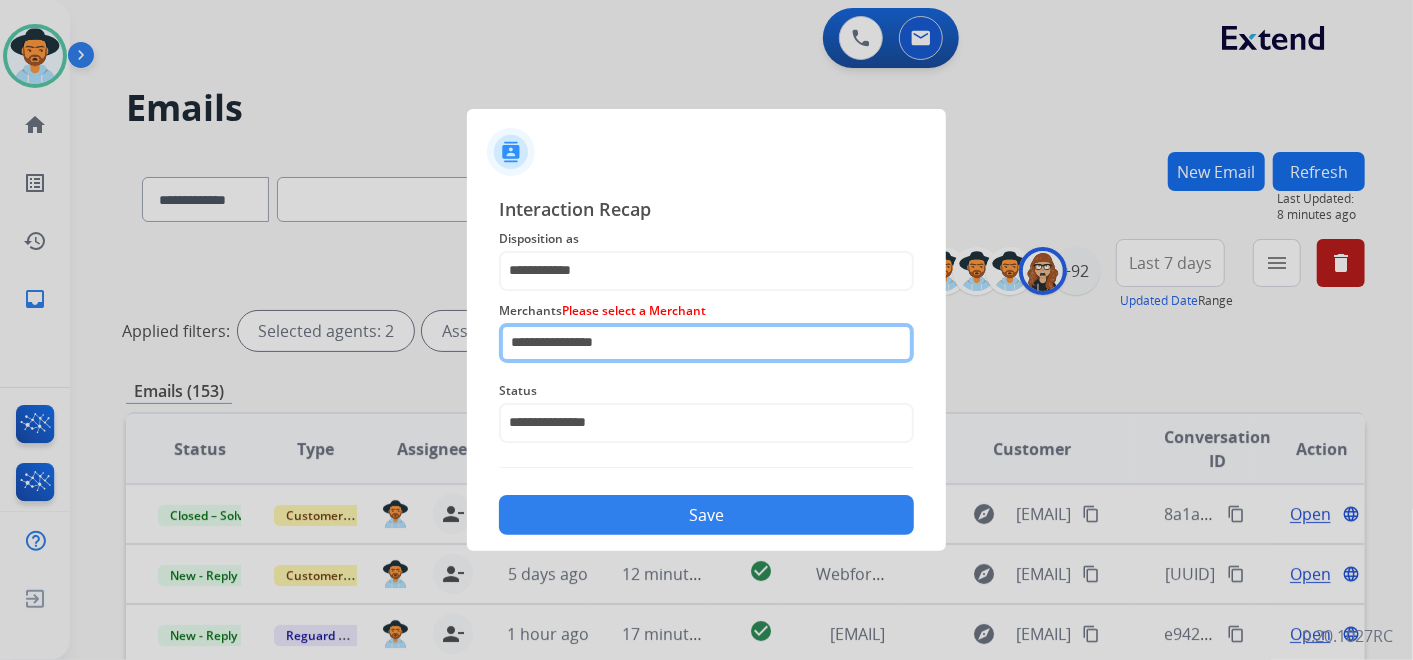 click on "**********" 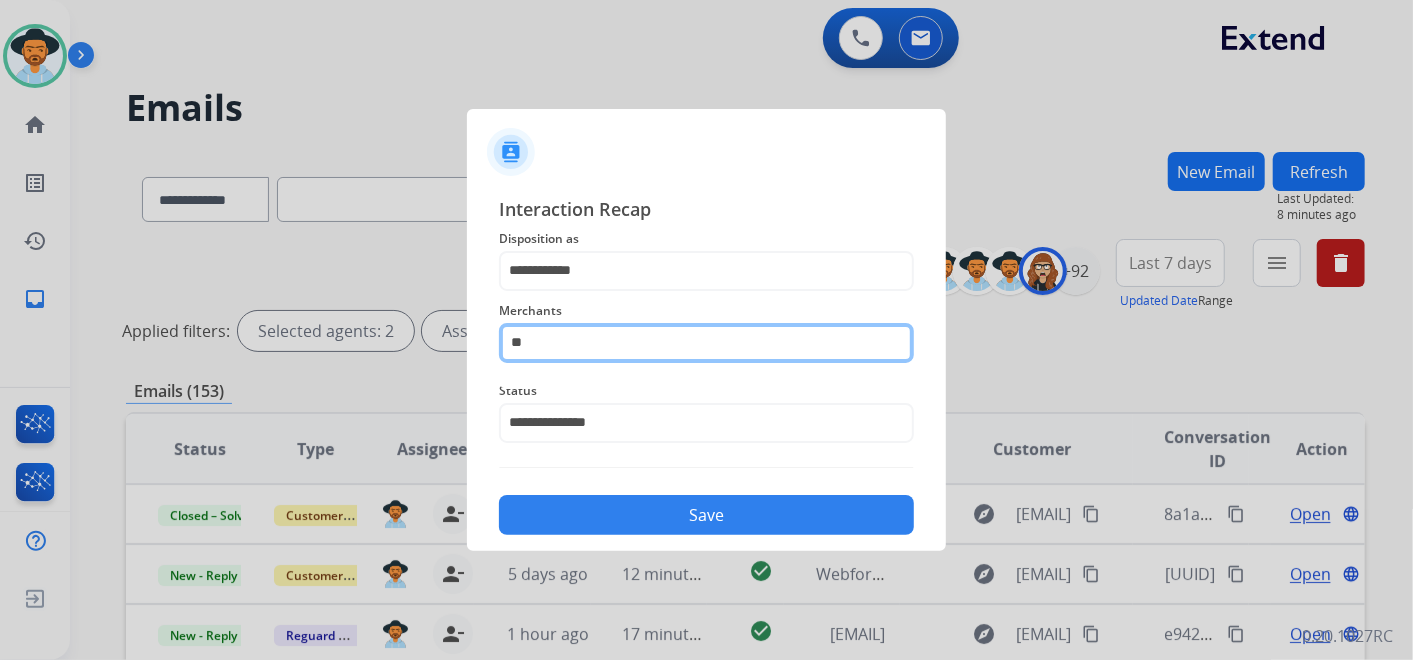 type on "*" 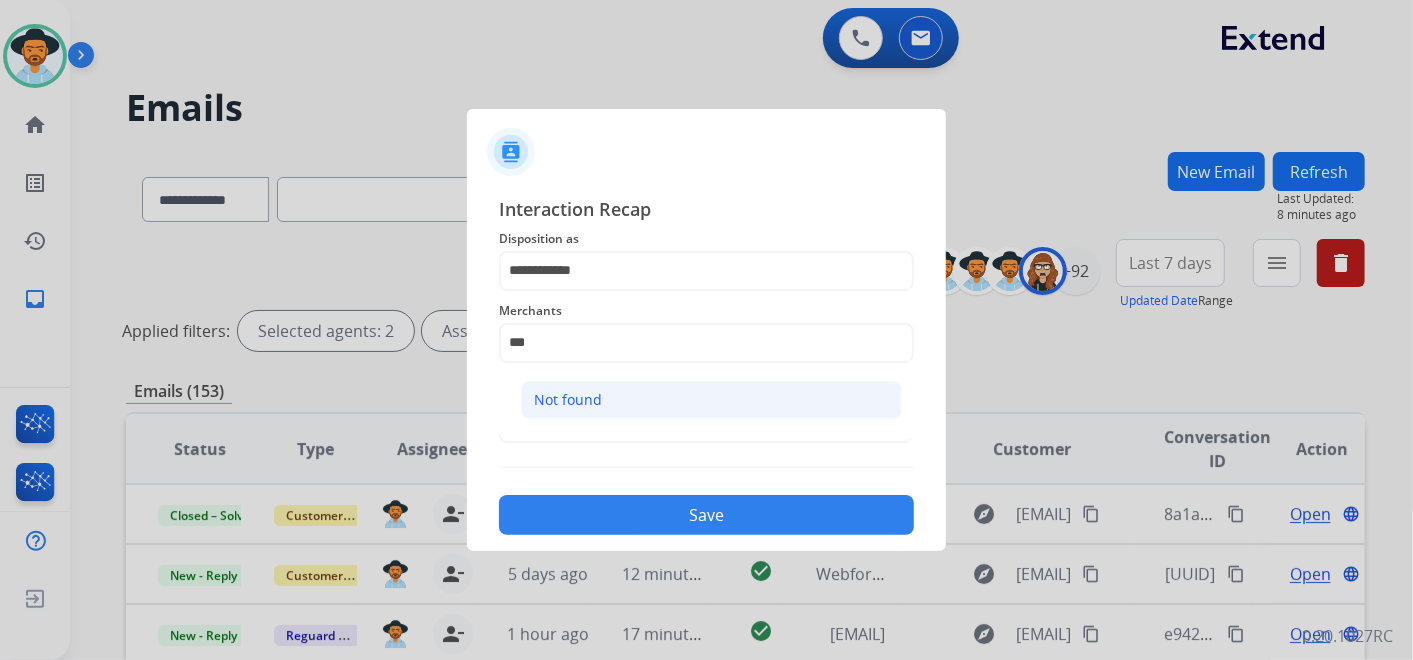 click on "Not found" 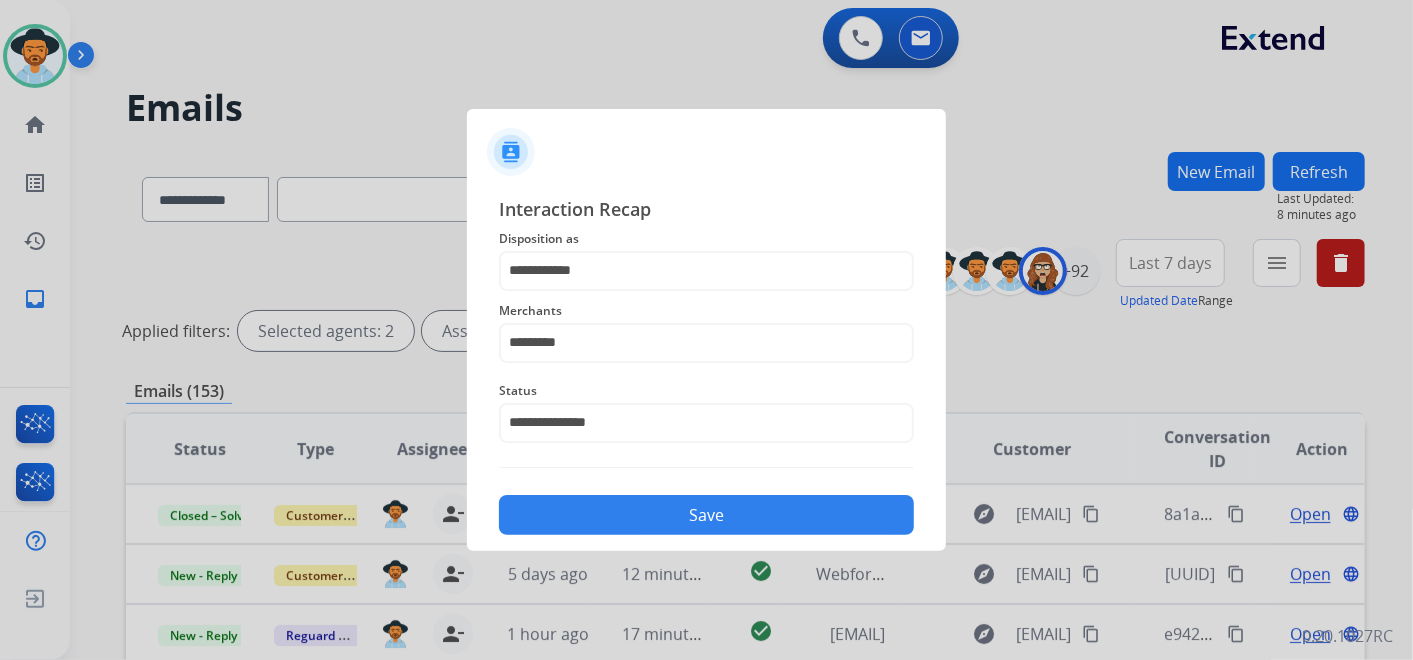 click on "Save" 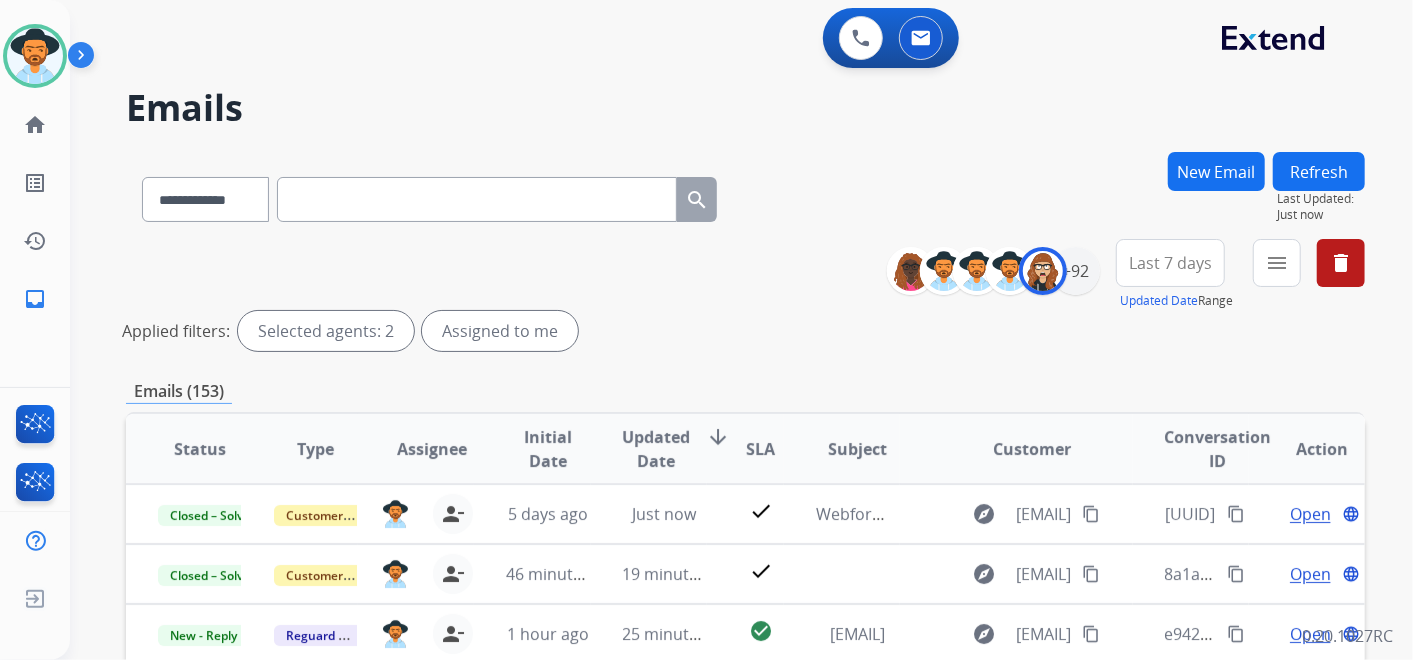 scroll, scrollTop: 1, scrollLeft: 0, axis: vertical 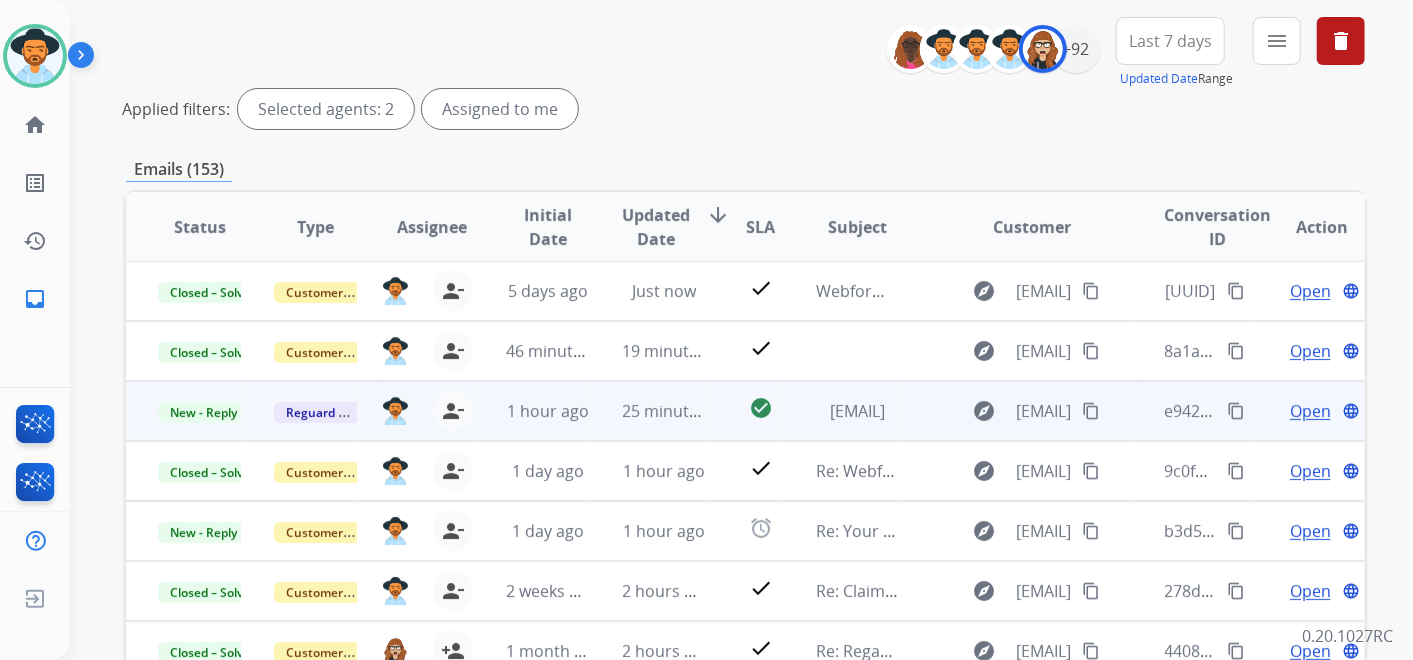click on "Open" at bounding box center (1310, 411) 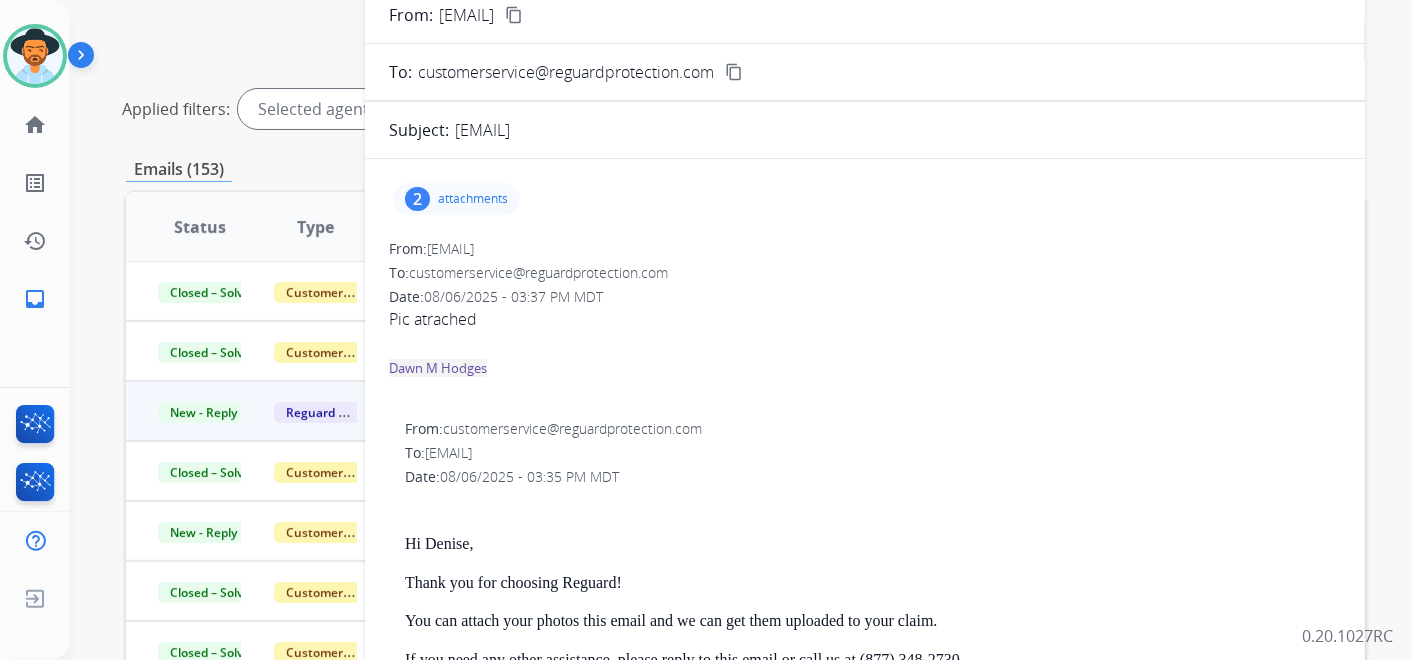 click on "attachments" at bounding box center (473, 199) 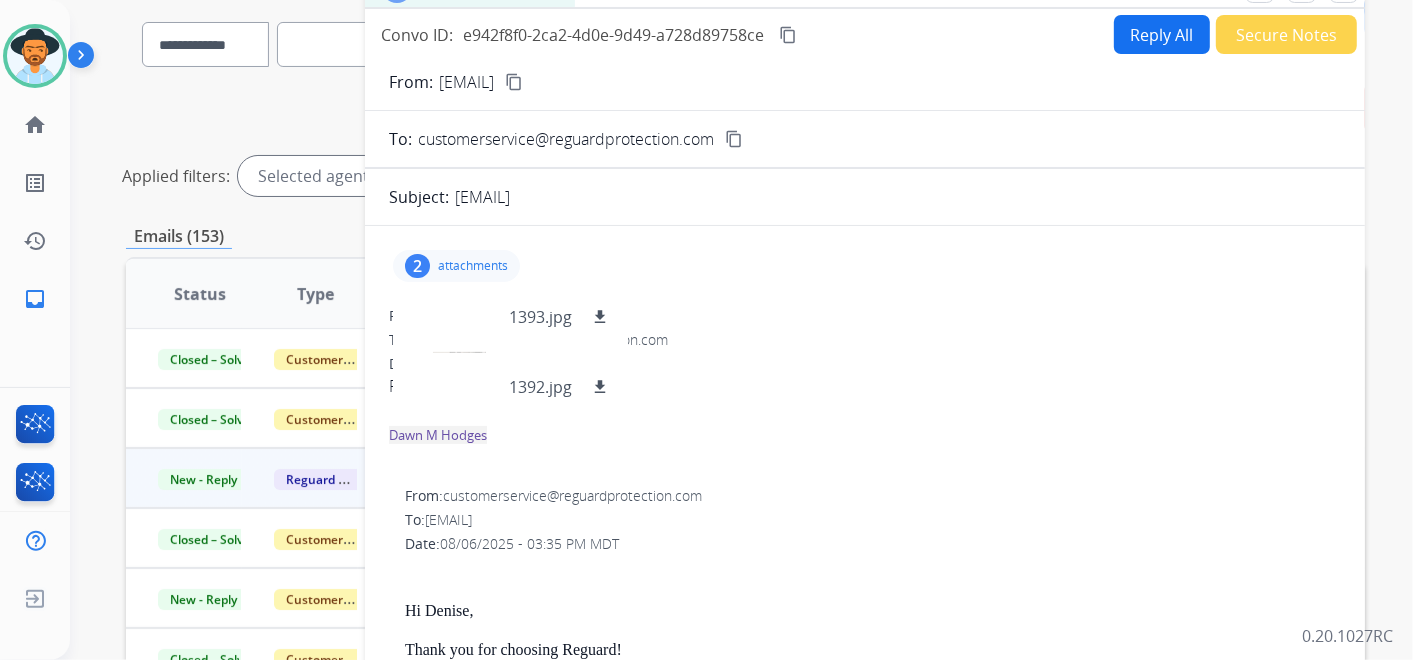 scroll, scrollTop: 111, scrollLeft: 0, axis: vertical 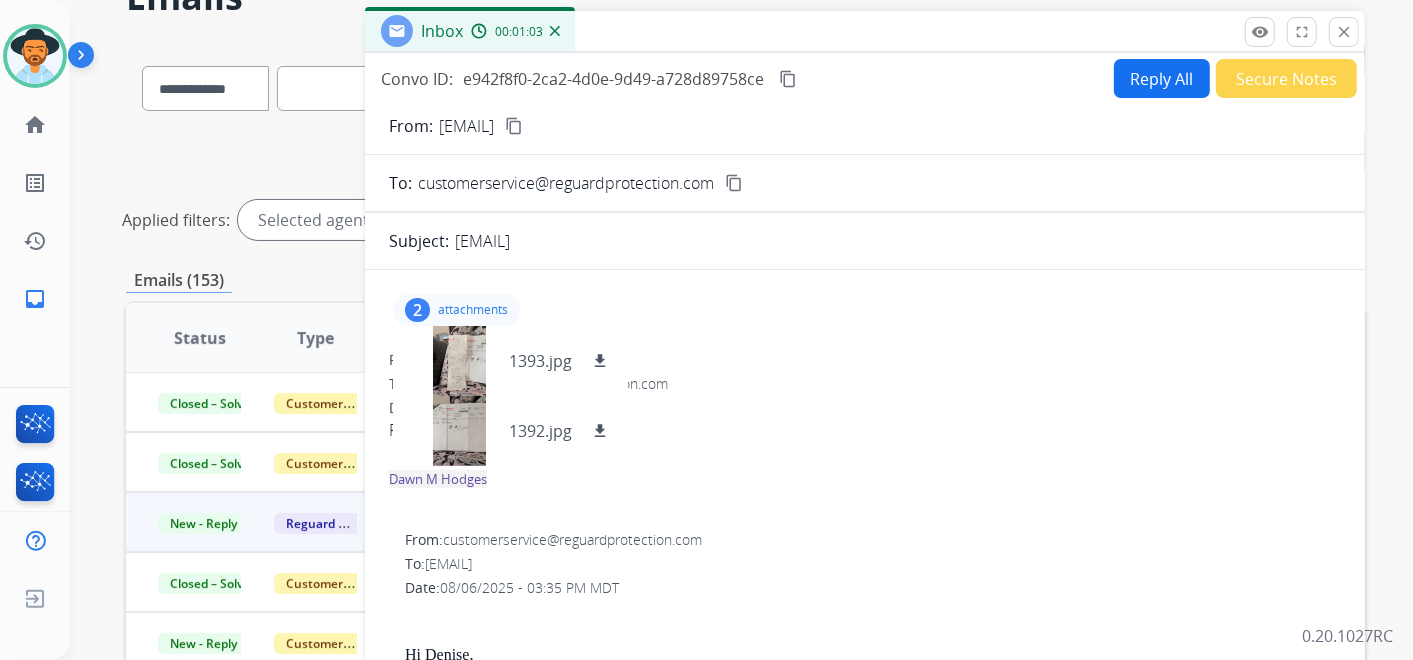 click on "content_copy" at bounding box center (514, 126) 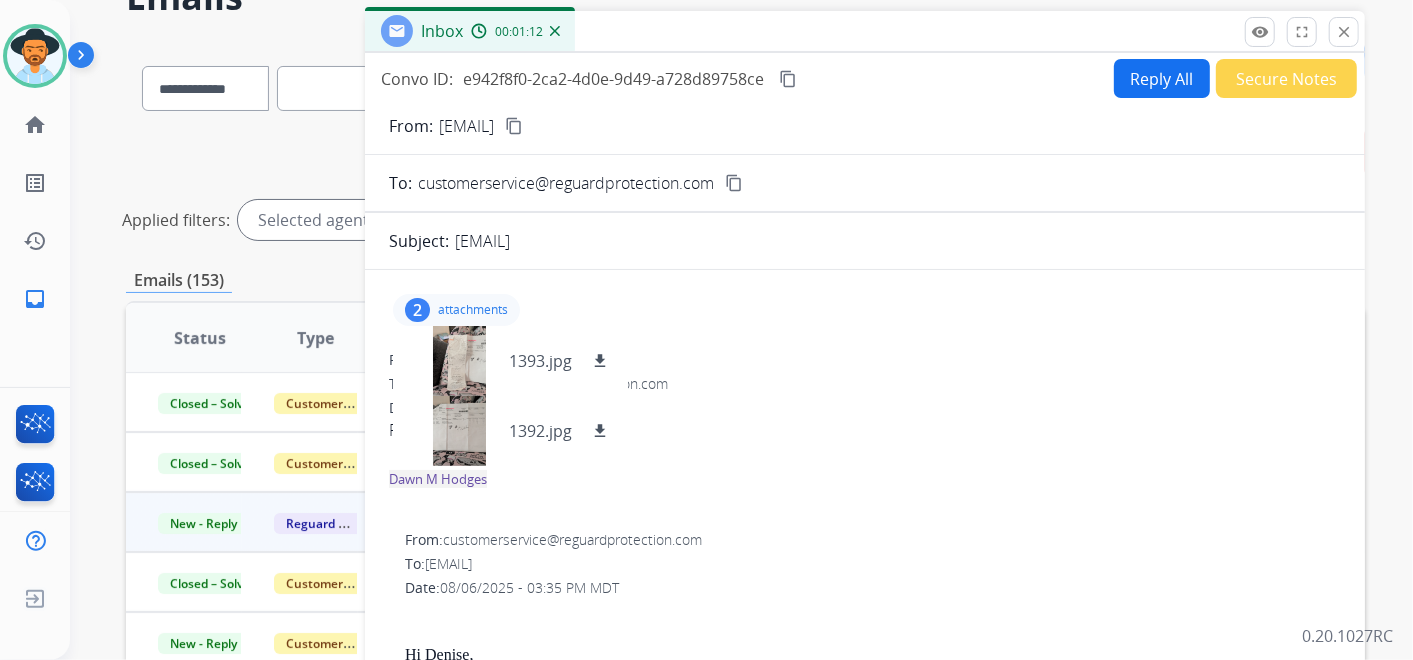 click on "content_copy" at bounding box center [514, 126] 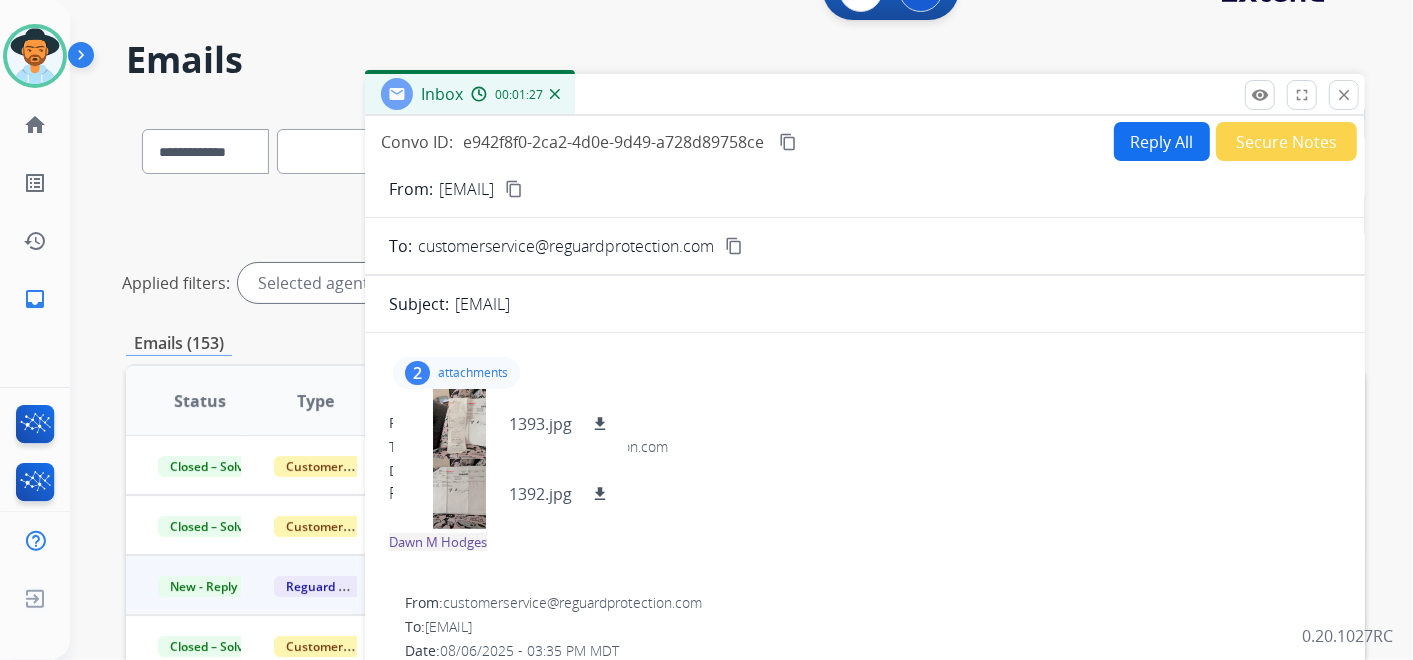 scroll, scrollTop: 0, scrollLeft: 0, axis: both 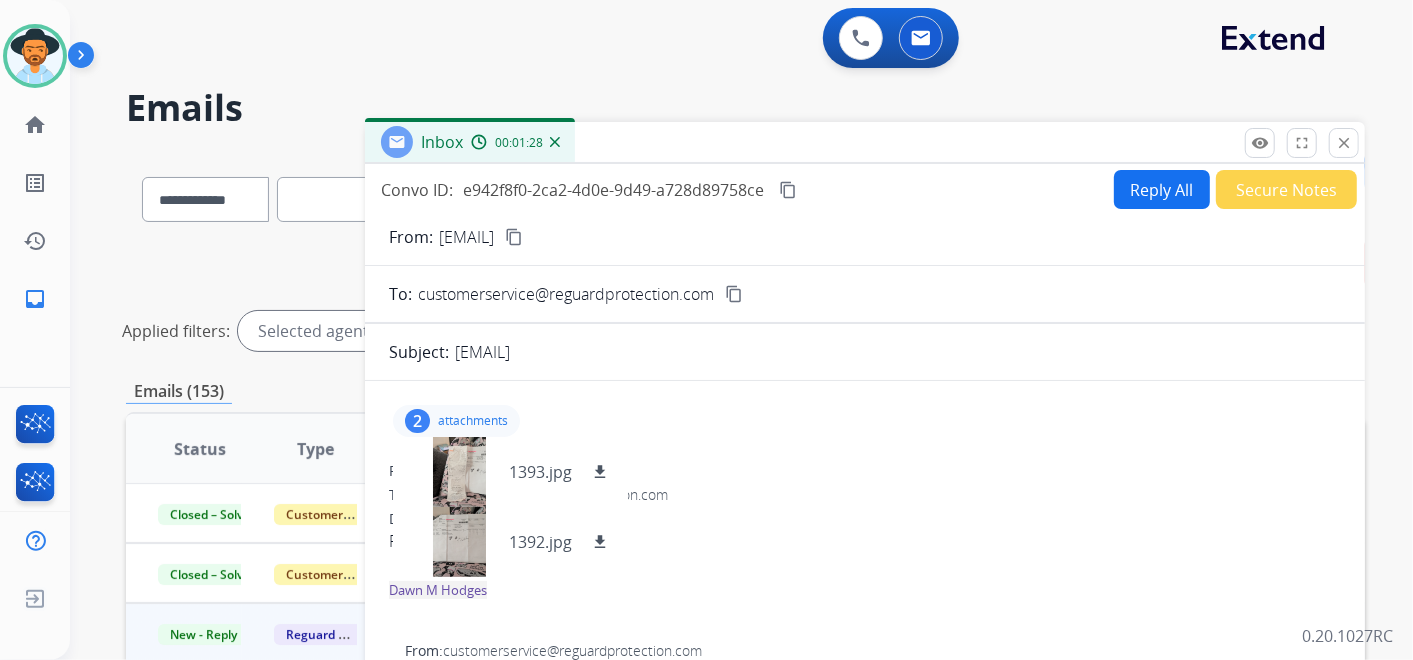 click on "Reply All" at bounding box center [1162, 189] 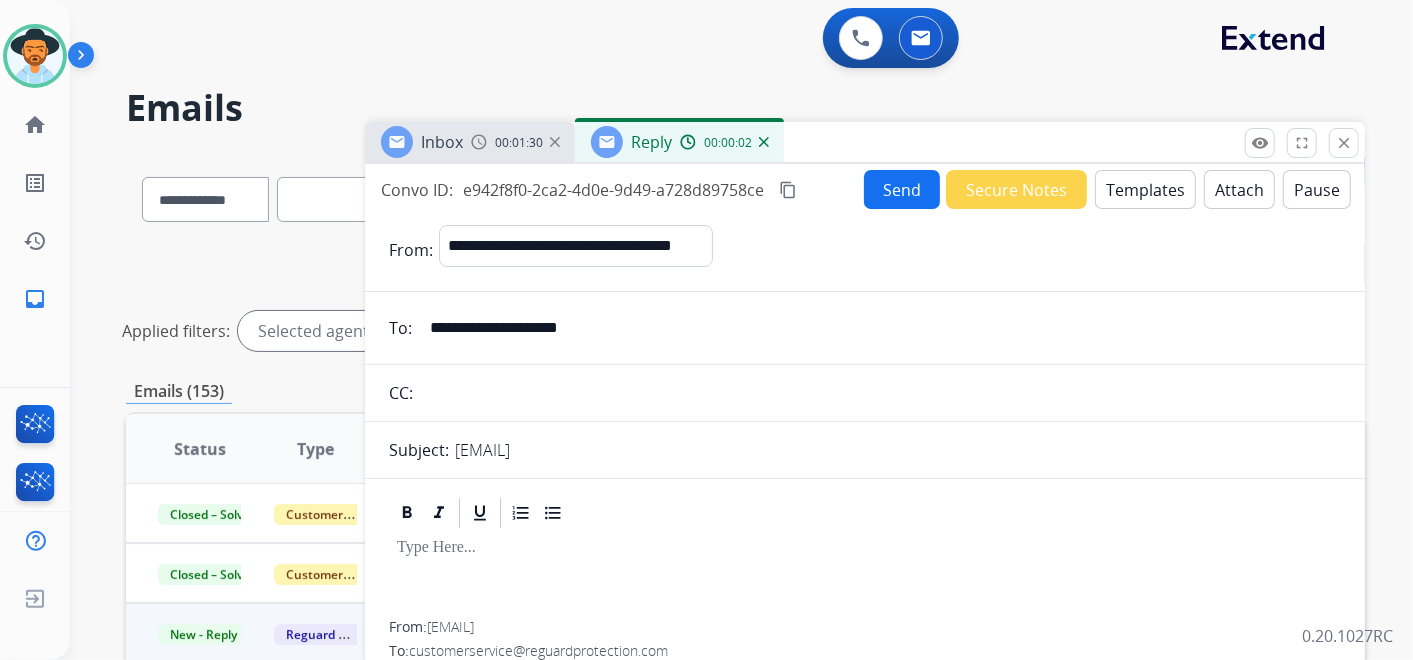 click on "Secure Notes" at bounding box center [1016, 189] 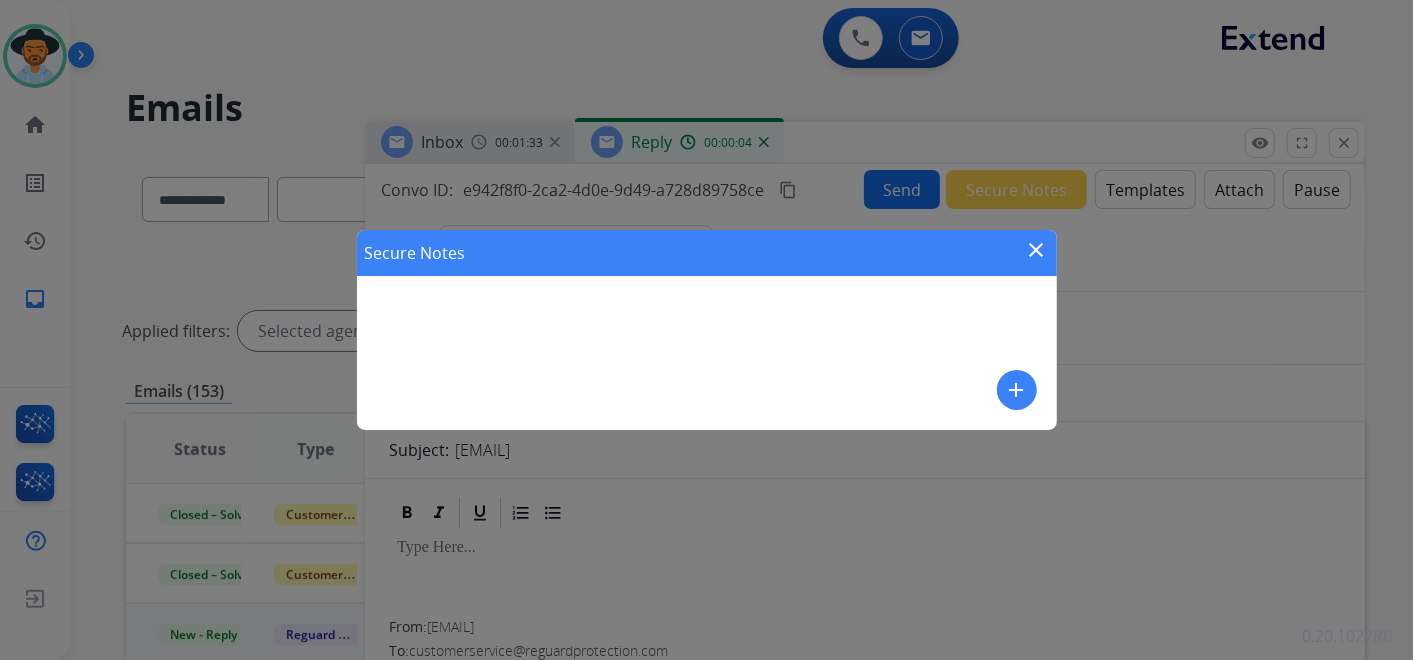 click on "close" at bounding box center [1037, 250] 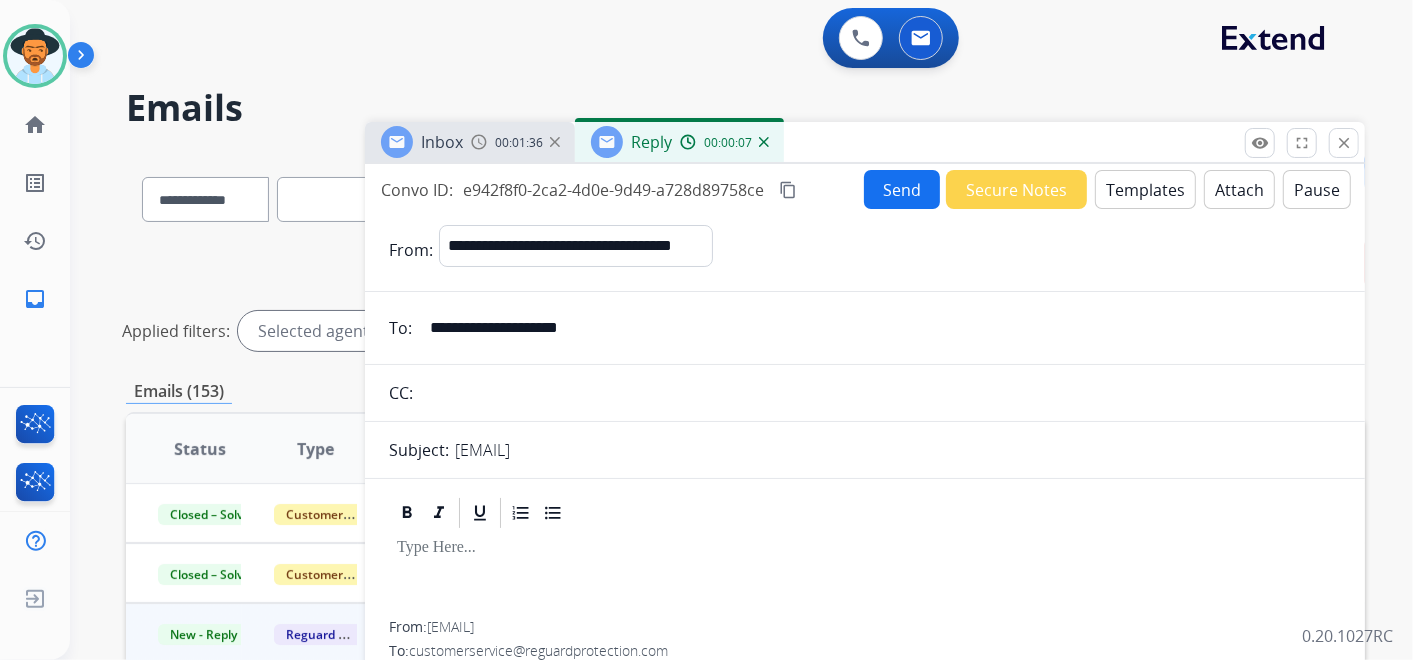 click at bounding box center [764, 142] 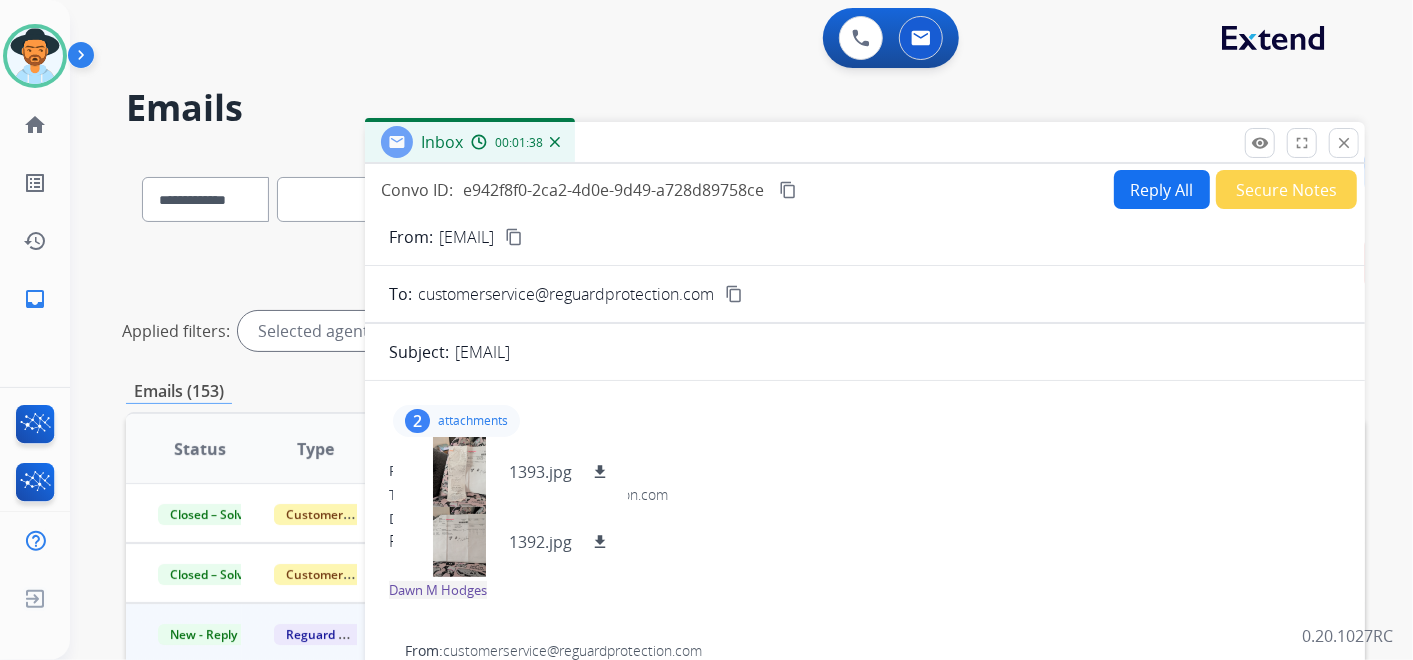 click on "Secure Notes" at bounding box center [1286, 189] 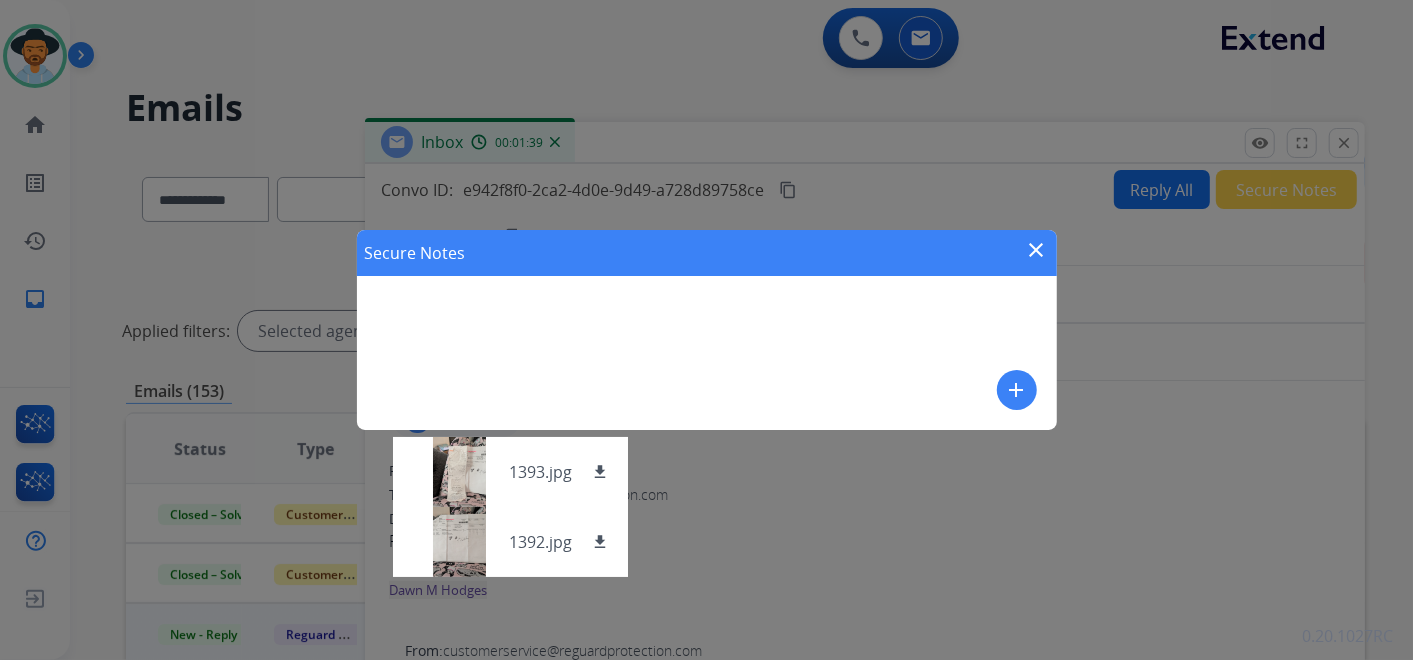 click on "add" at bounding box center (1017, 390) 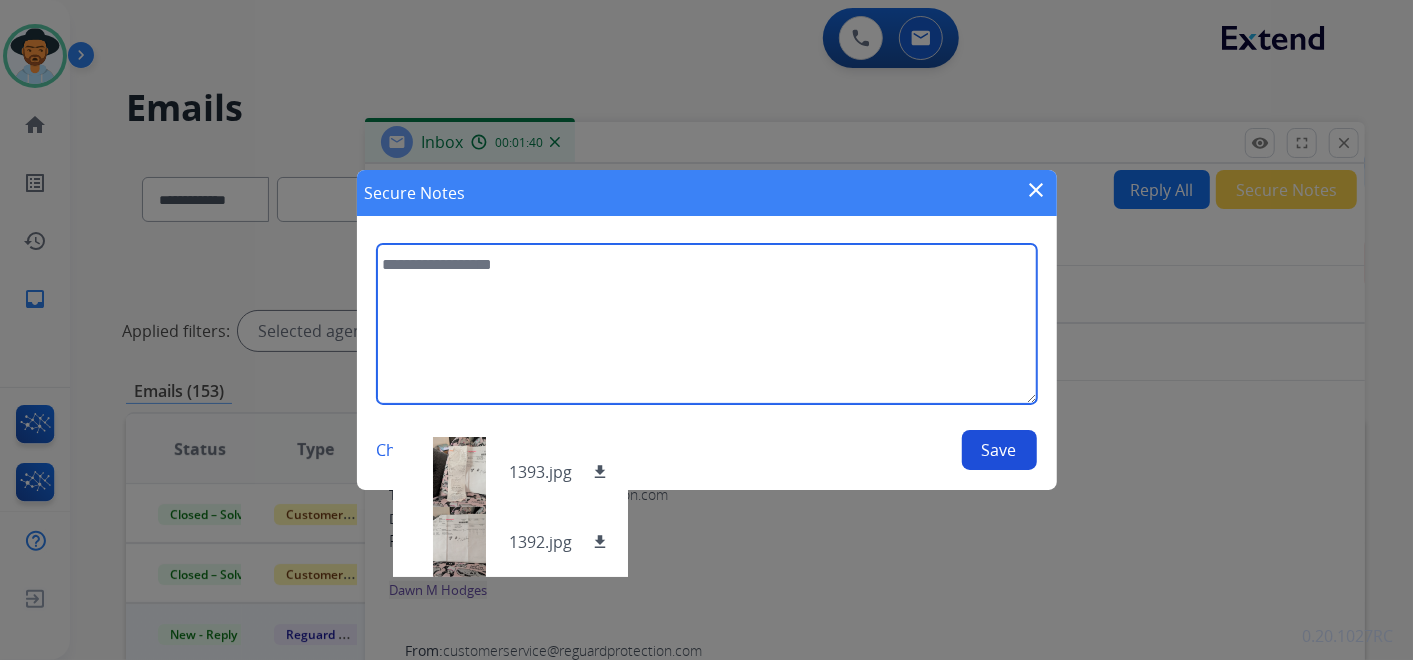click at bounding box center (707, 324) 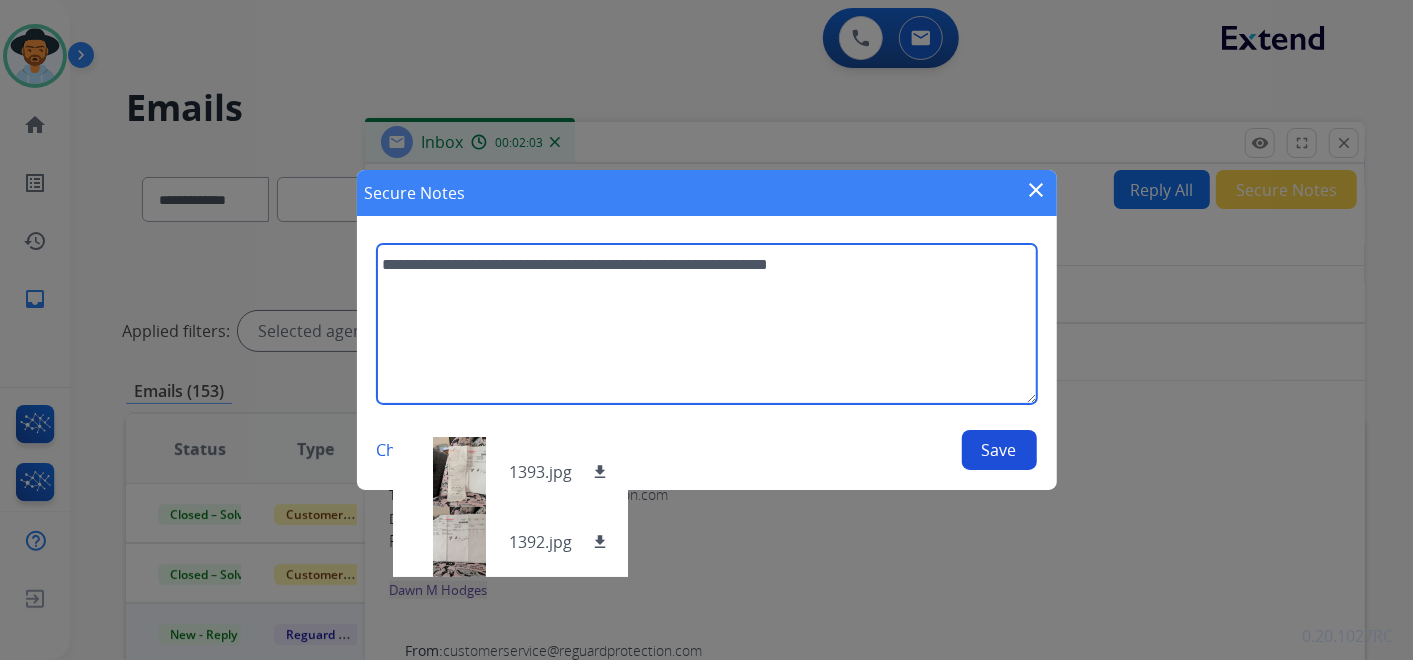 click on "**********" at bounding box center (707, 324) 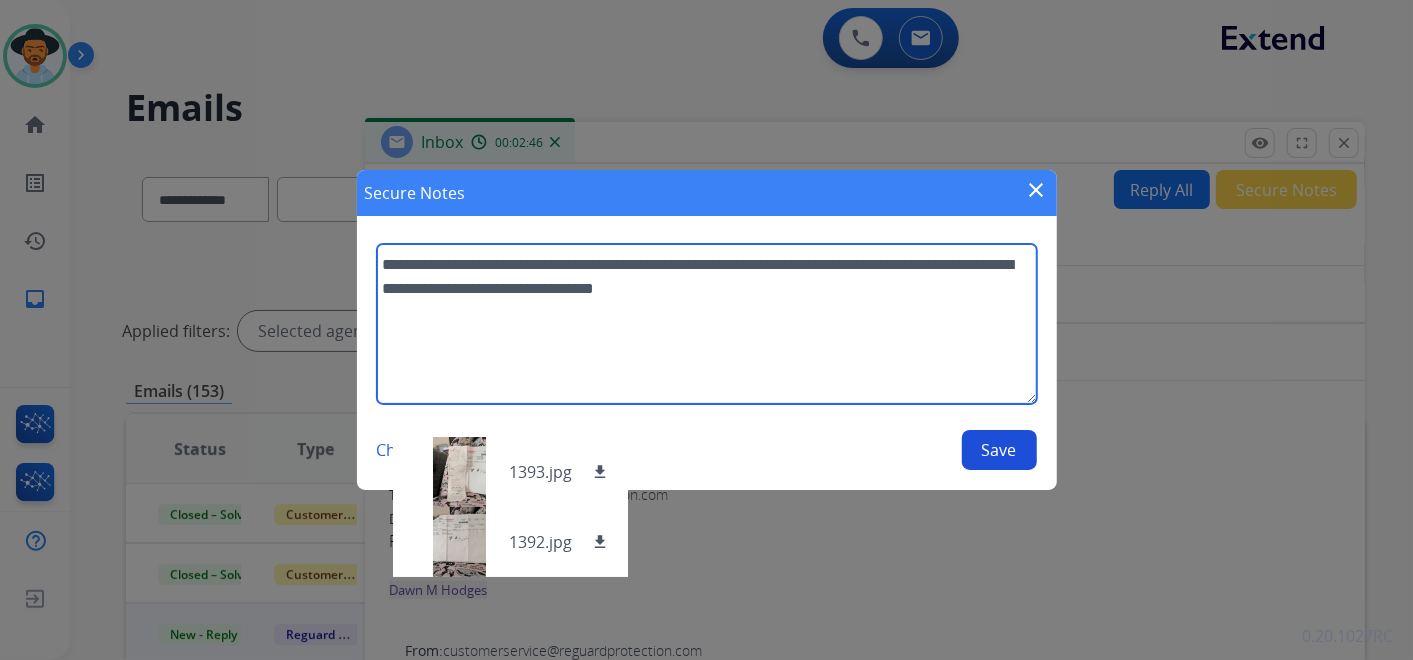 click on "**********" at bounding box center (707, 324) 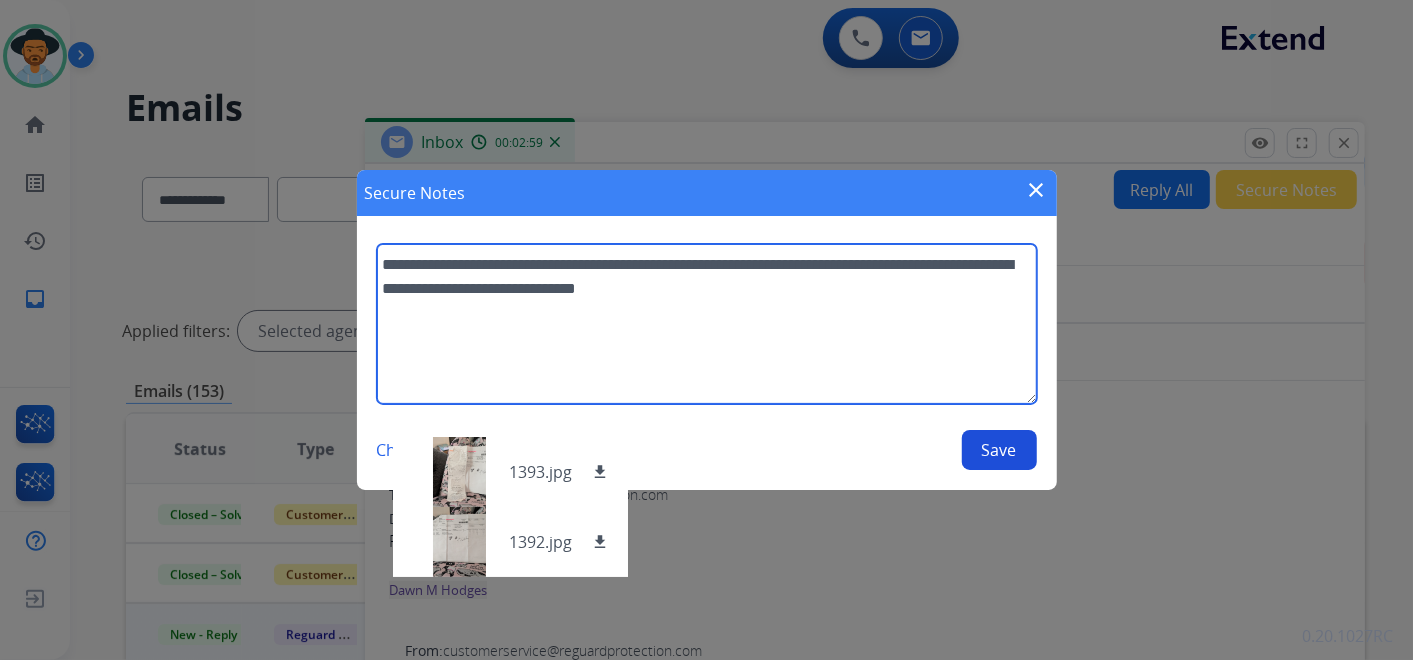 type on "**********" 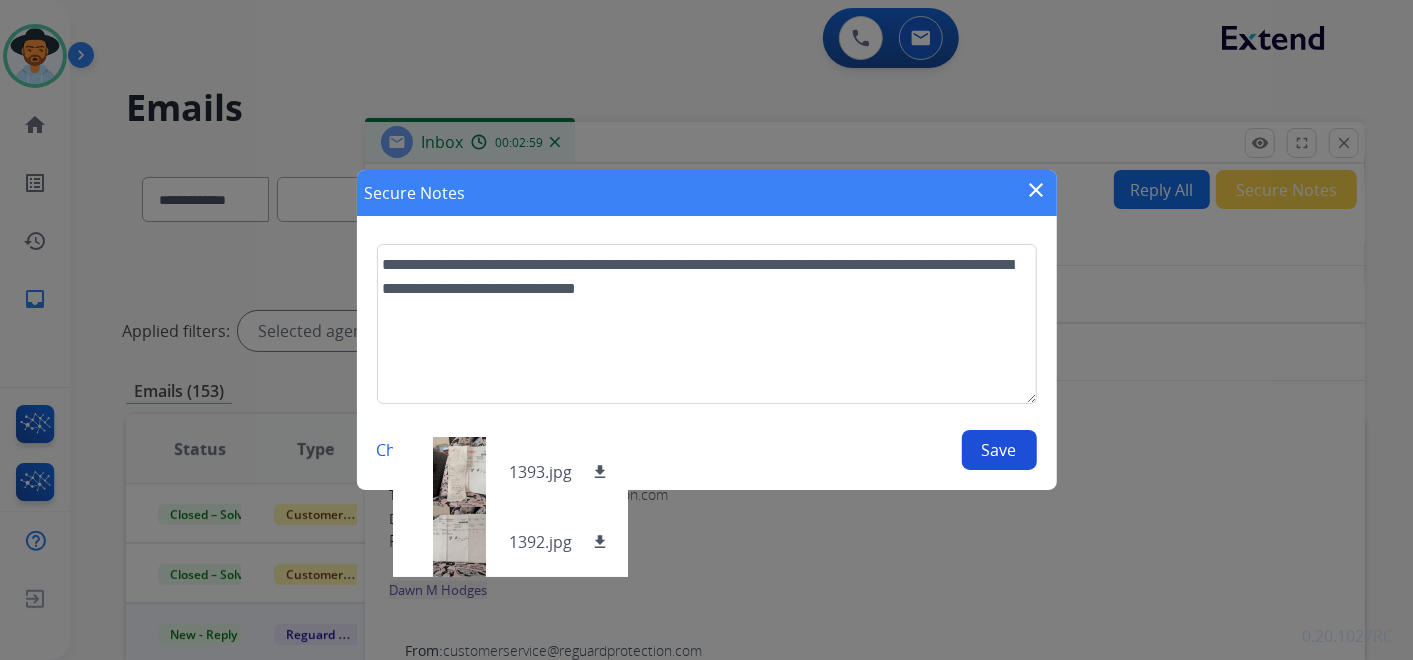 type 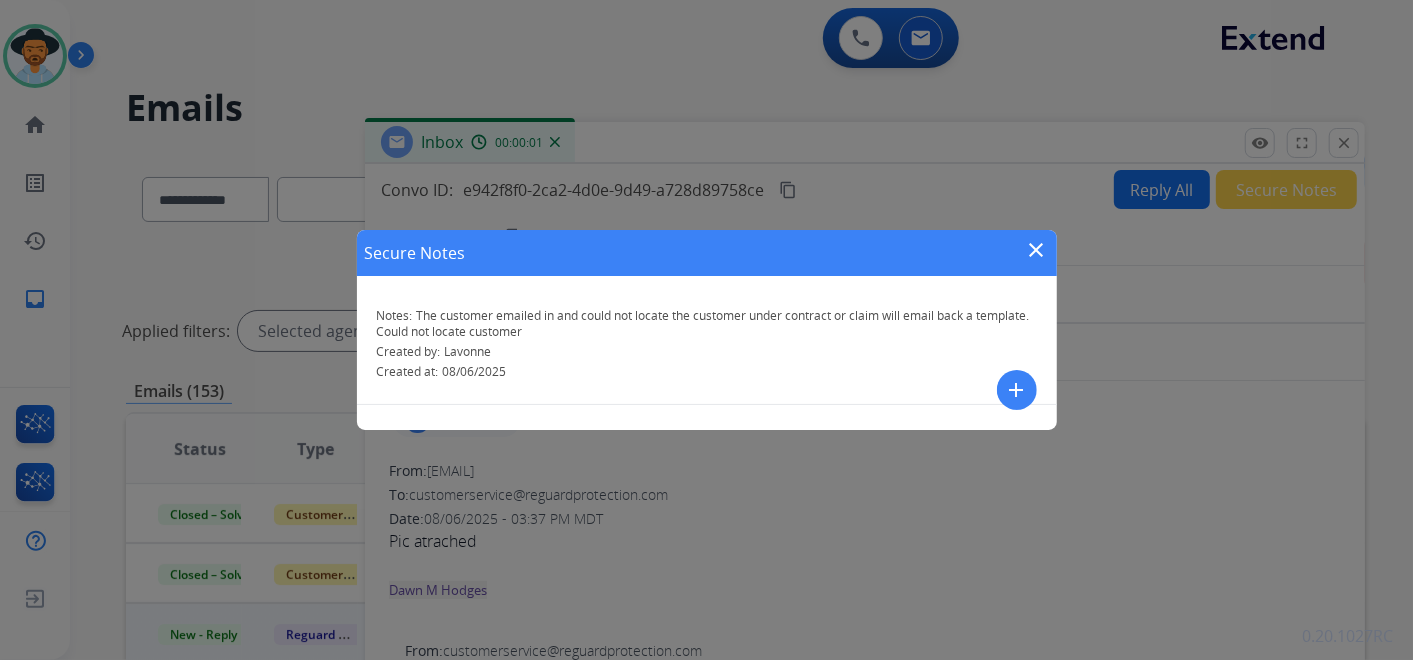 click on "close" at bounding box center (1037, 250) 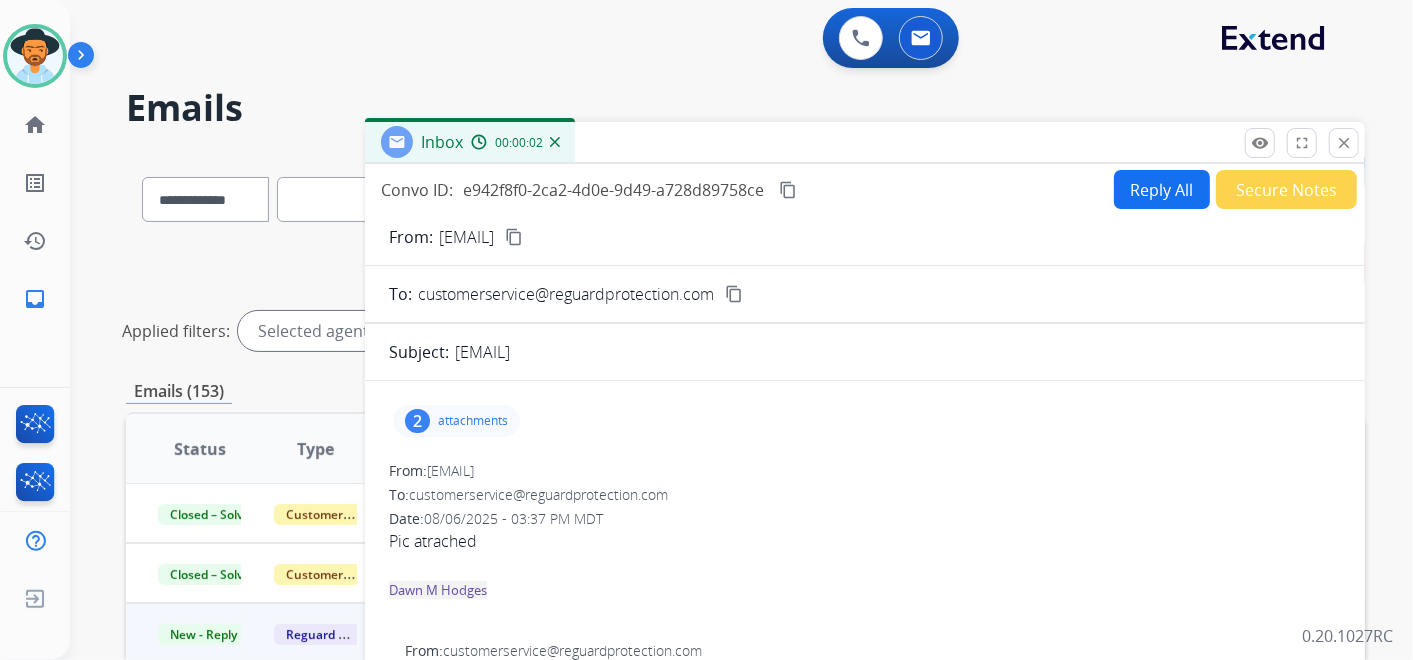 click on "Reply All" at bounding box center (1162, 189) 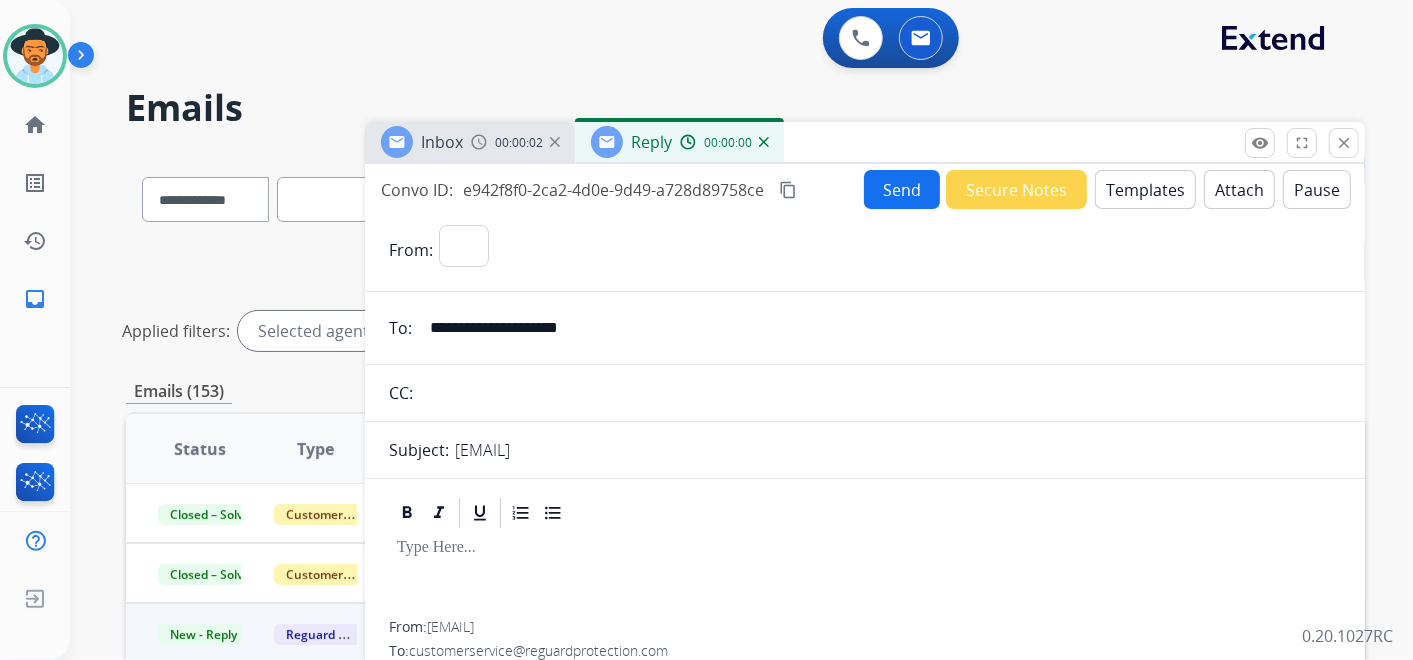 select on "**********" 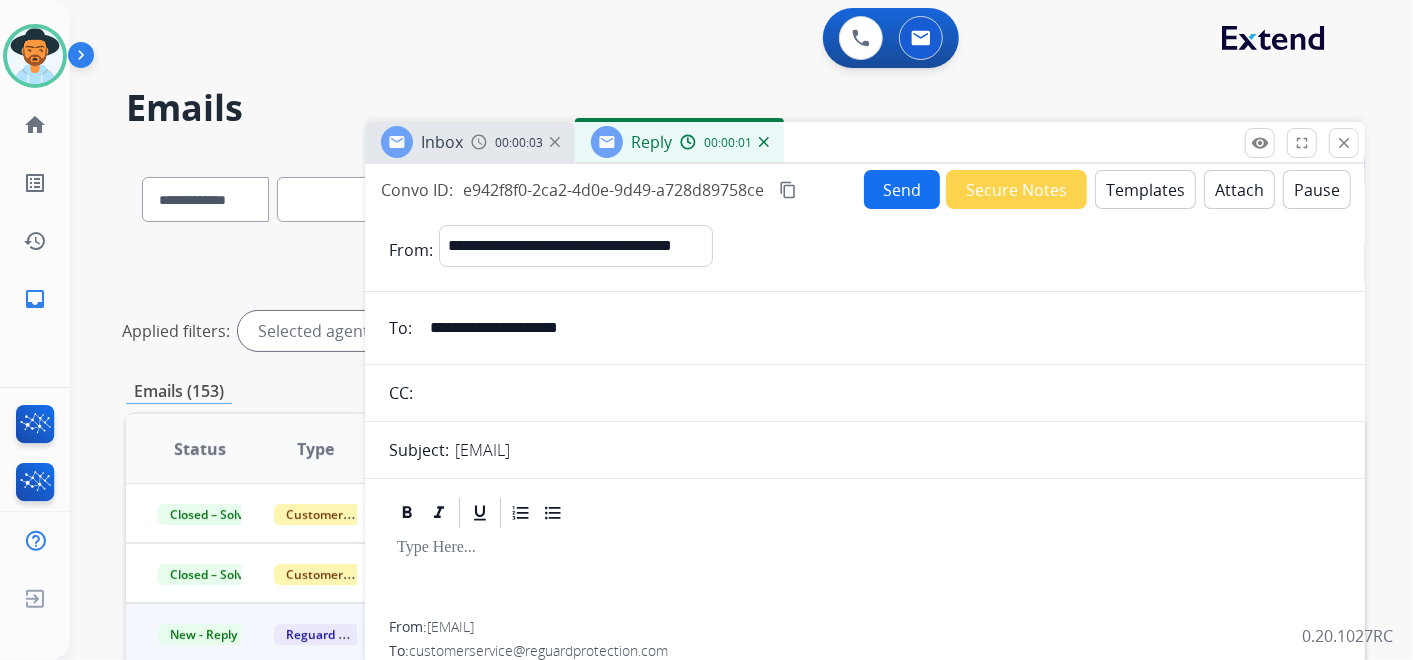 click on "Templates" at bounding box center (1145, 189) 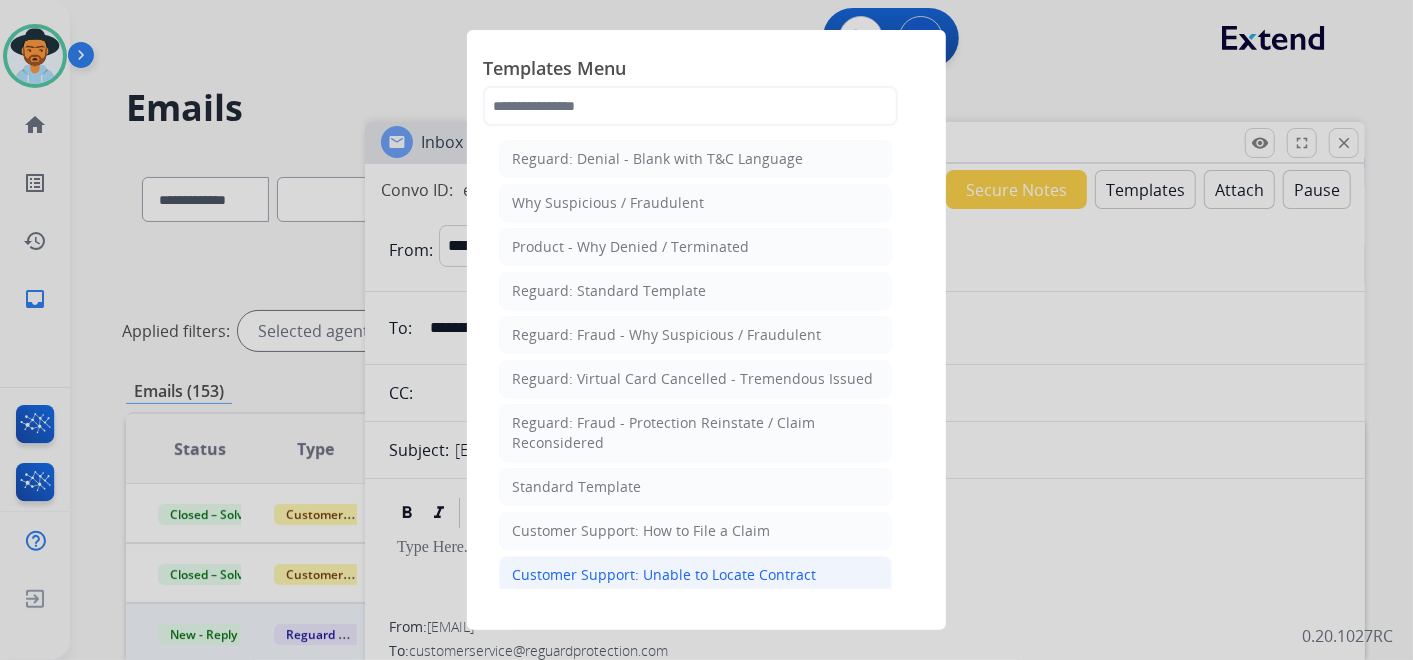 click on "Customer Support: Unable to Locate Contract" 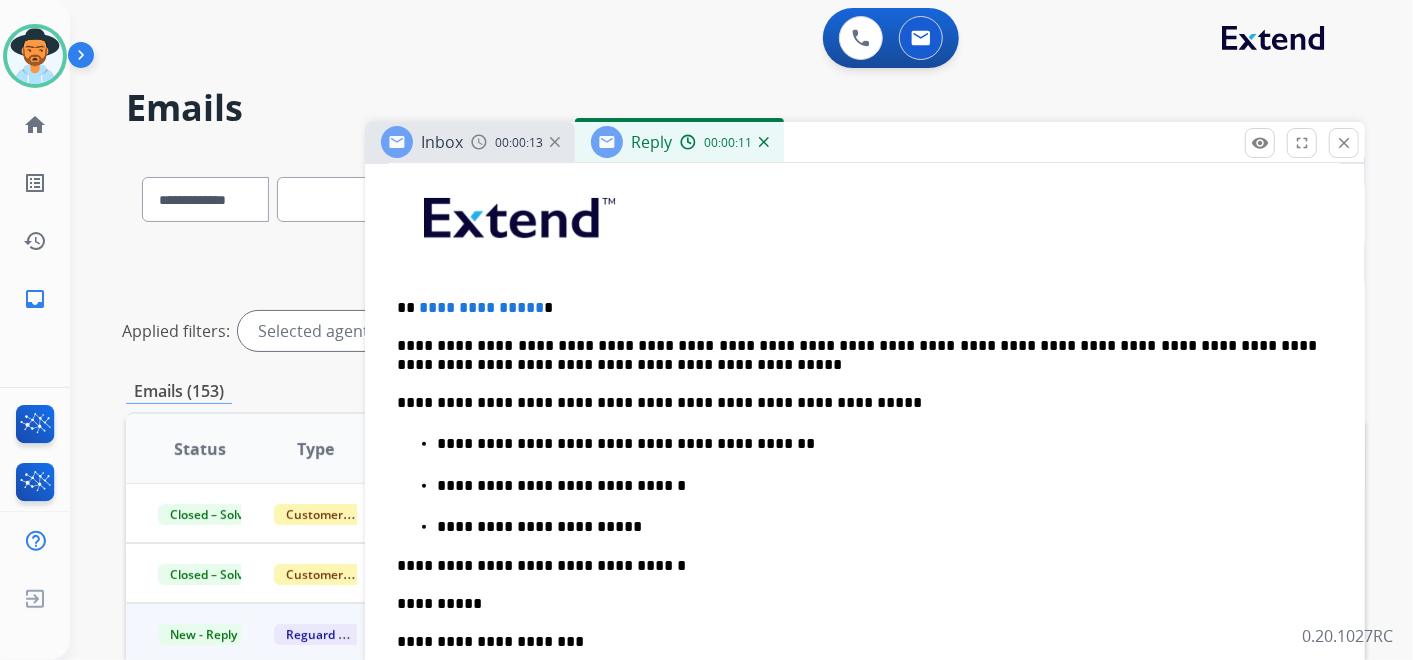 scroll, scrollTop: 555, scrollLeft: 0, axis: vertical 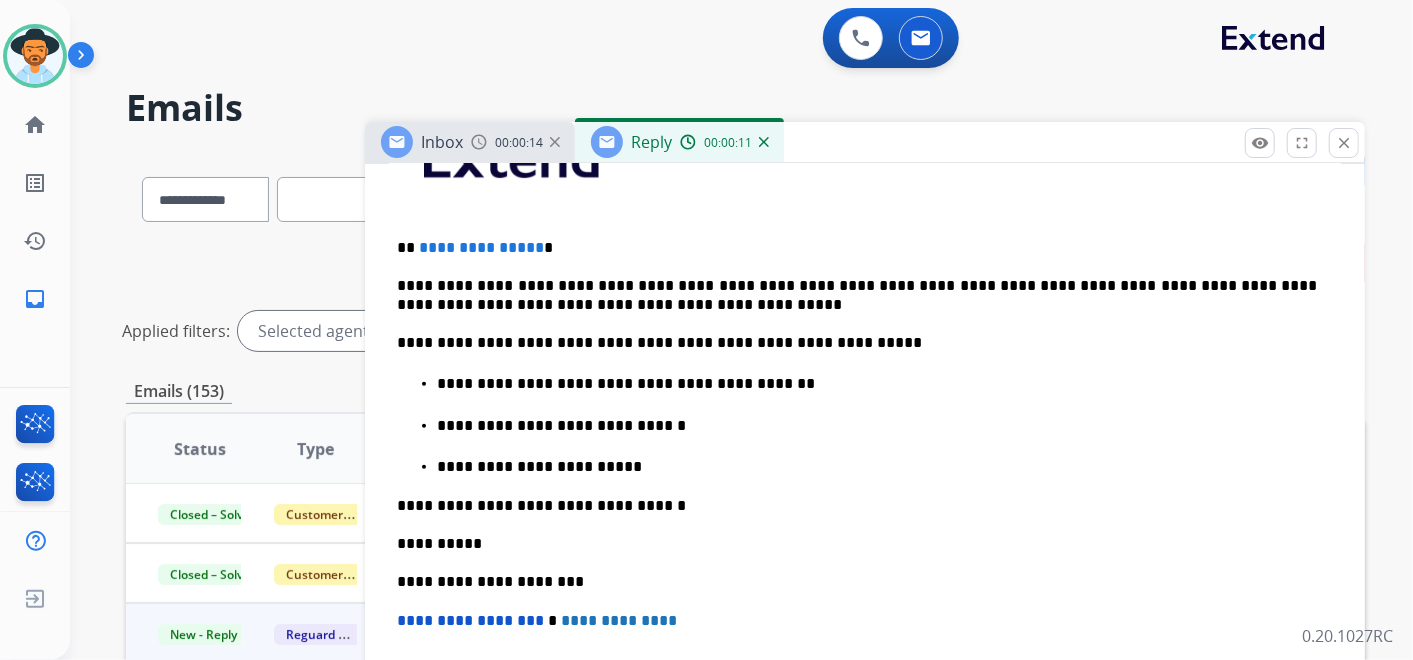 click on "**********" at bounding box center [857, 248] 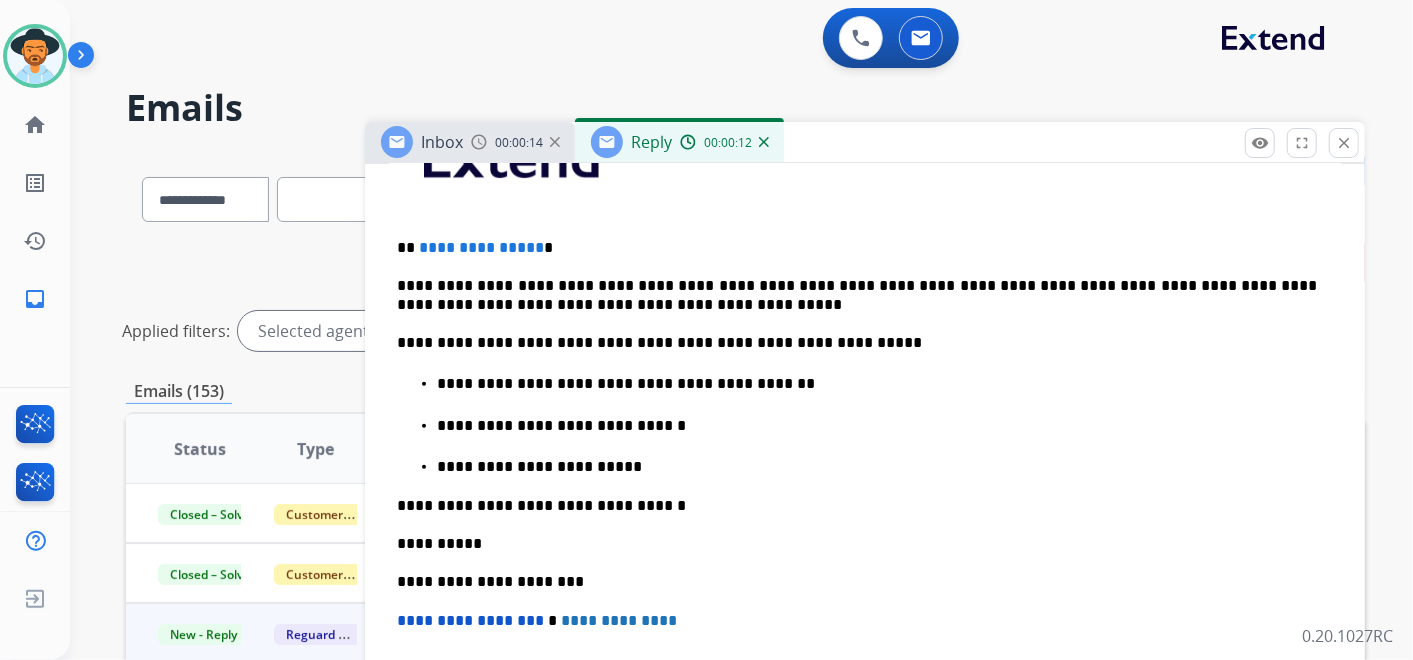 type 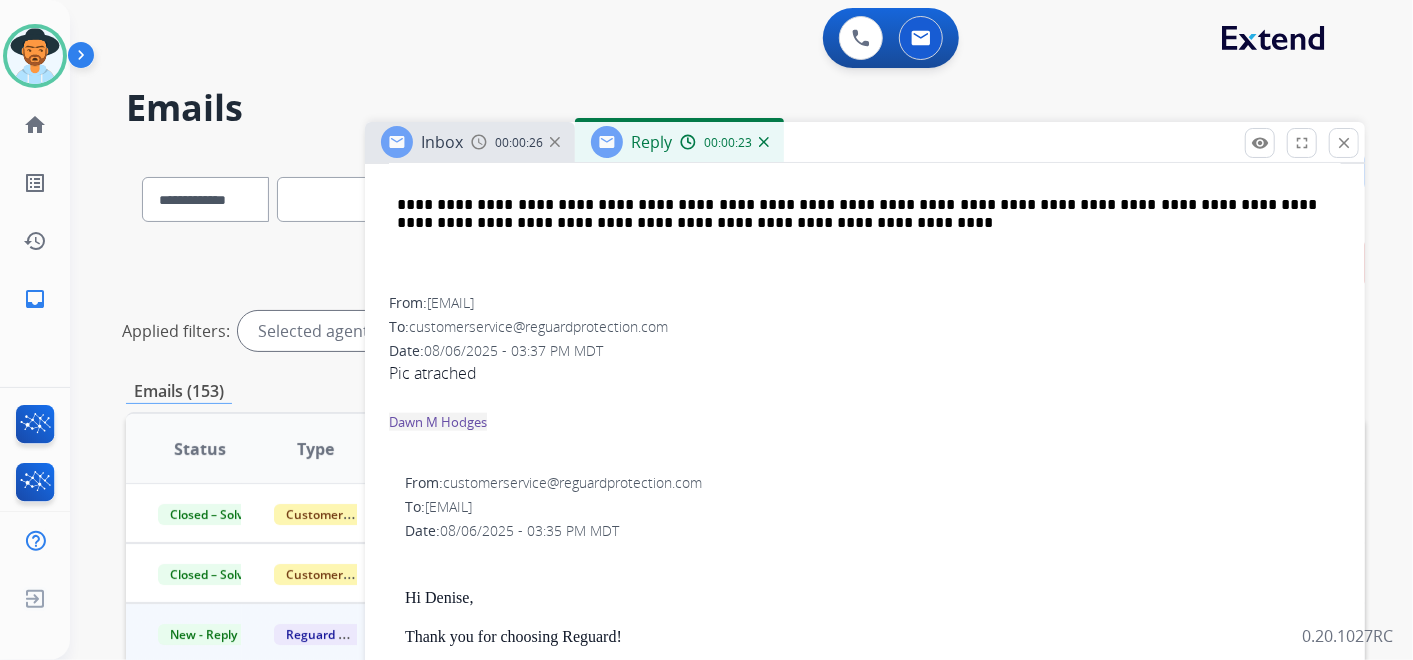 scroll, scrollTop: 1149, scrollLeft: 0, axis: vertical 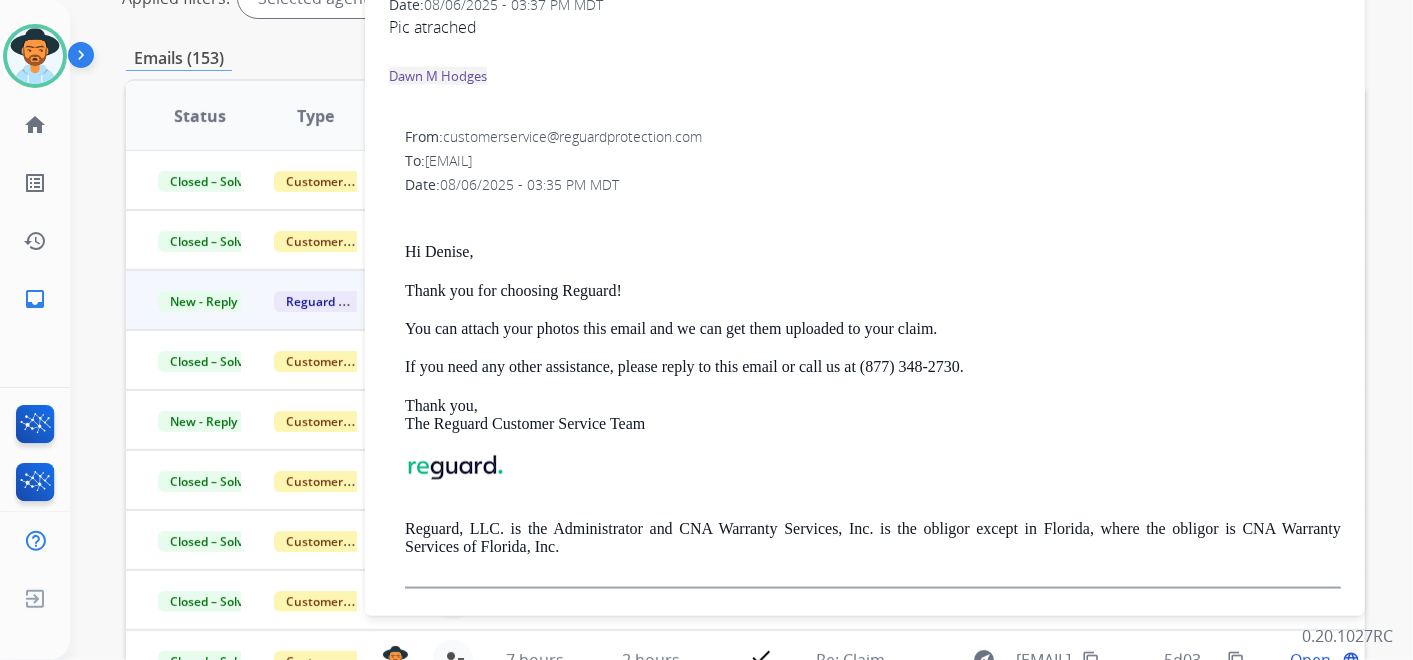 drag, startPoint x: 427, startPoint y: 153, endPoint x: 614, endPoint y: 156, distance: 187.02406 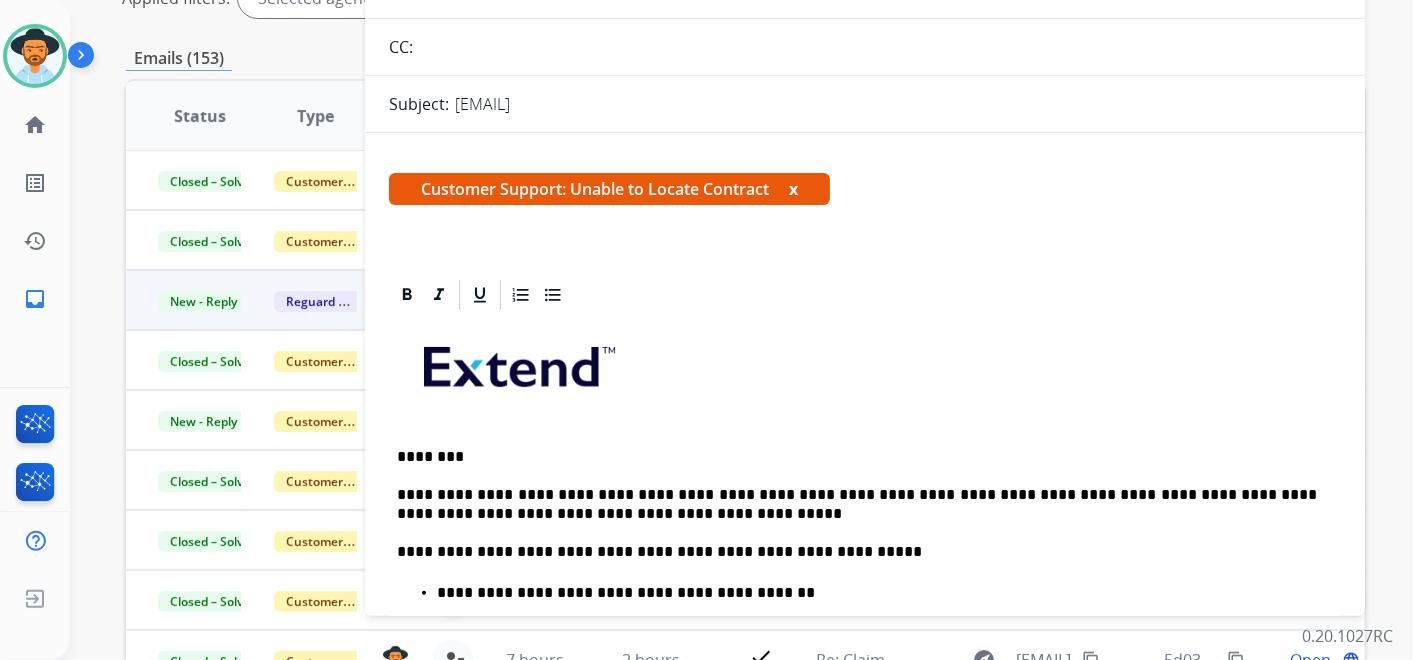 scroll, scrollTop: 0, scrollLeft: 0, axis: both 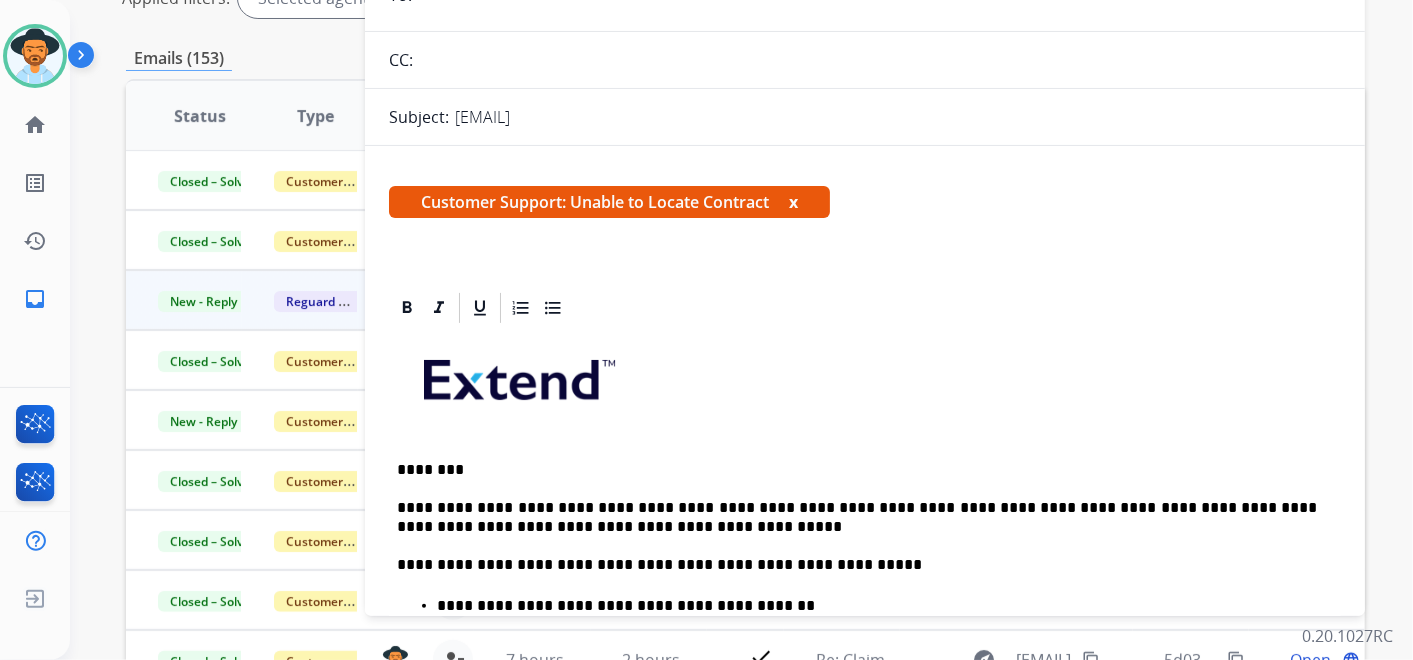 click on "x" at bounding box center (793, 202) 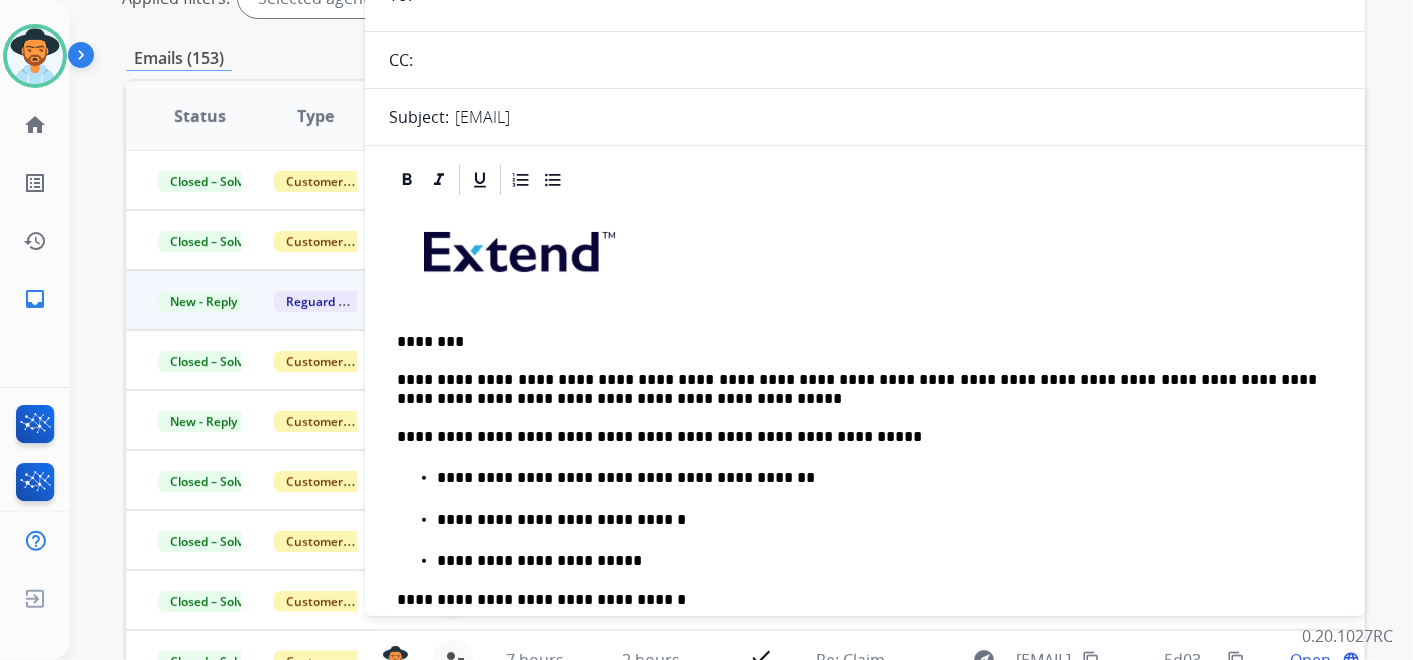 drag, startPoint x: 386, startPoint y: 327, endPoint x: 483, endPoint y: 350, distance: 99.68952 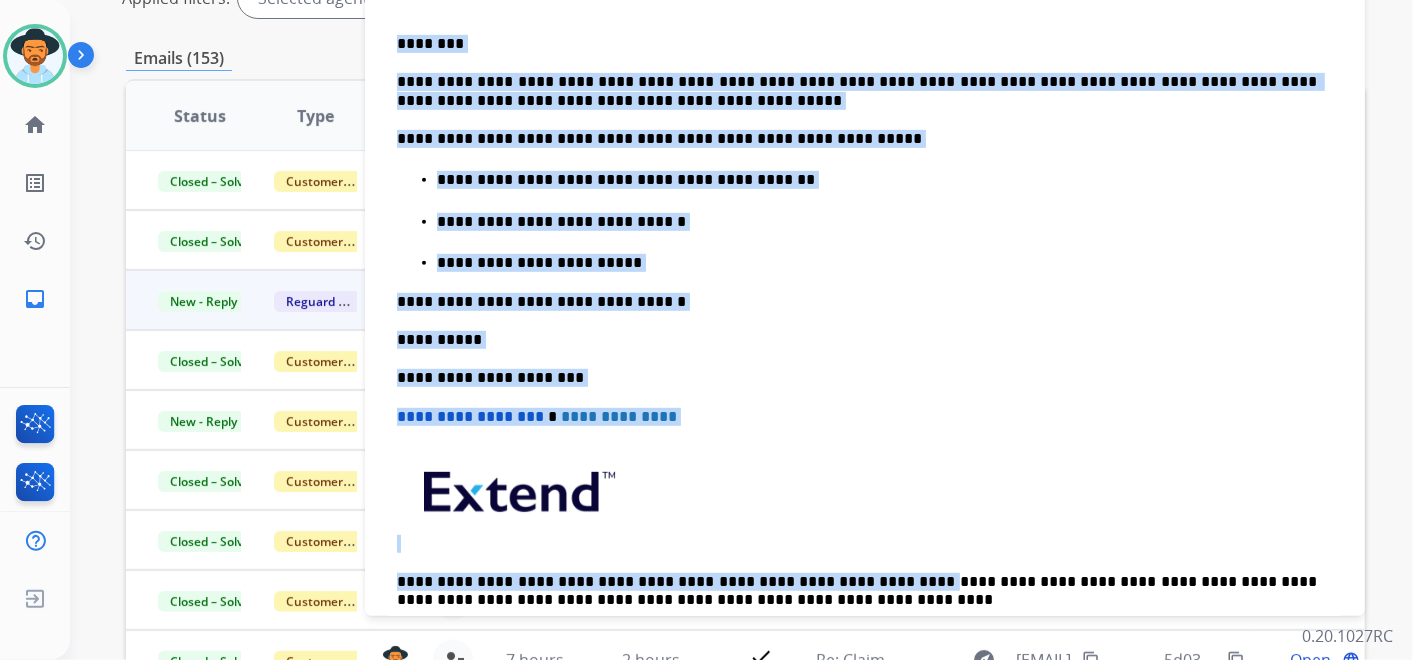 scroll, scrollTop: 333, scrollLeft: 0, axis: vertical 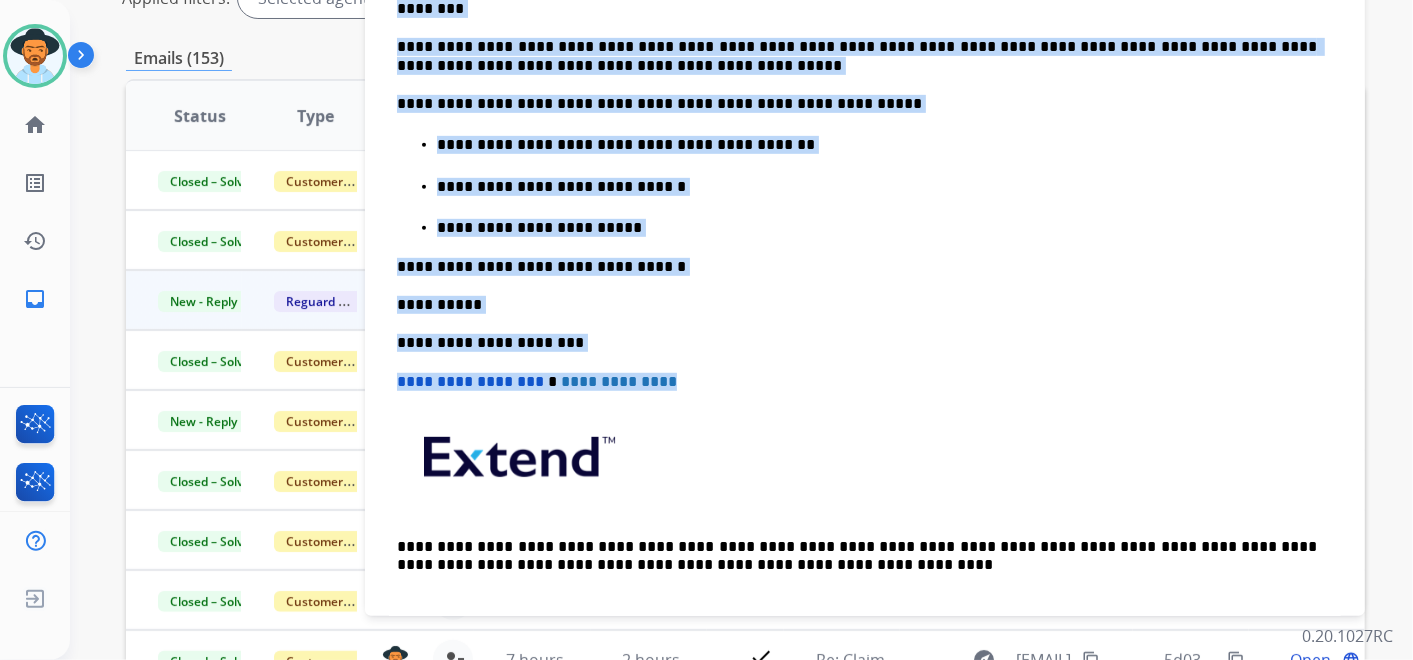 drag, startPoint x: 394, startPoint y: 334, endPoint x: 821, endPoint y: 453, distance: 443.2719 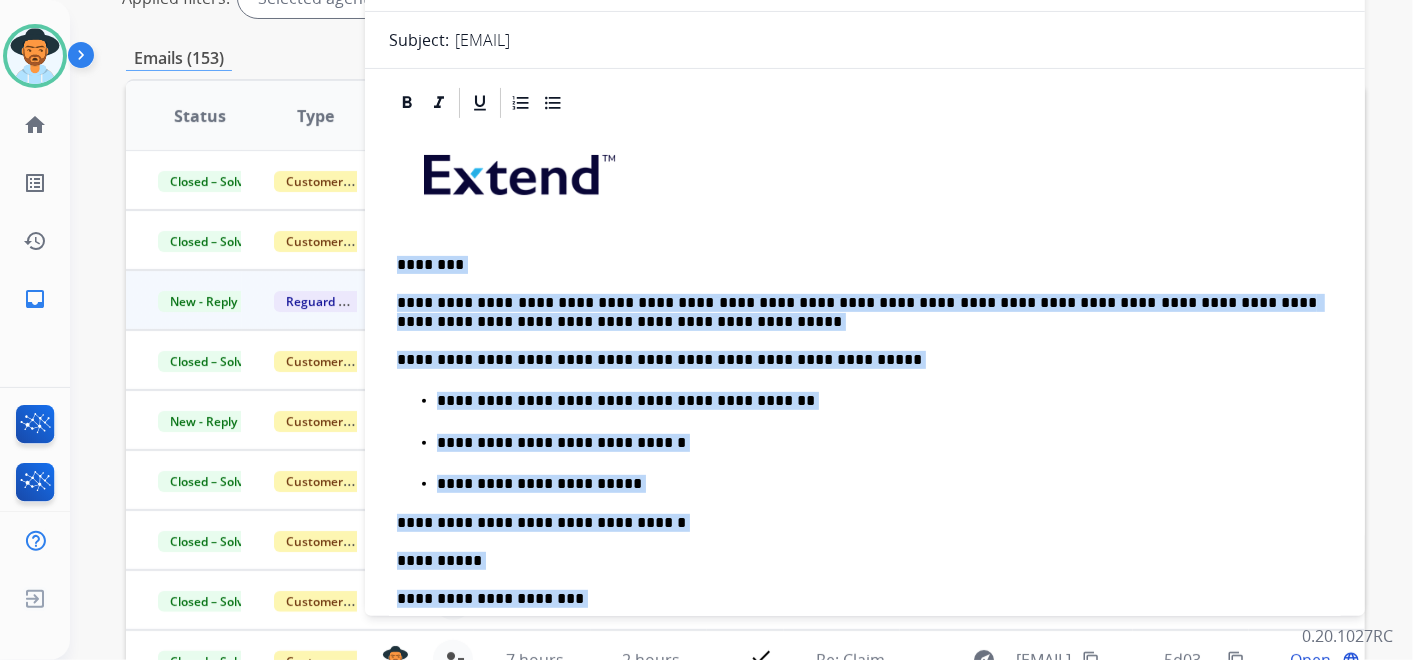 scroll, scrollTop: 0, scrollLeft: 0, axis: both 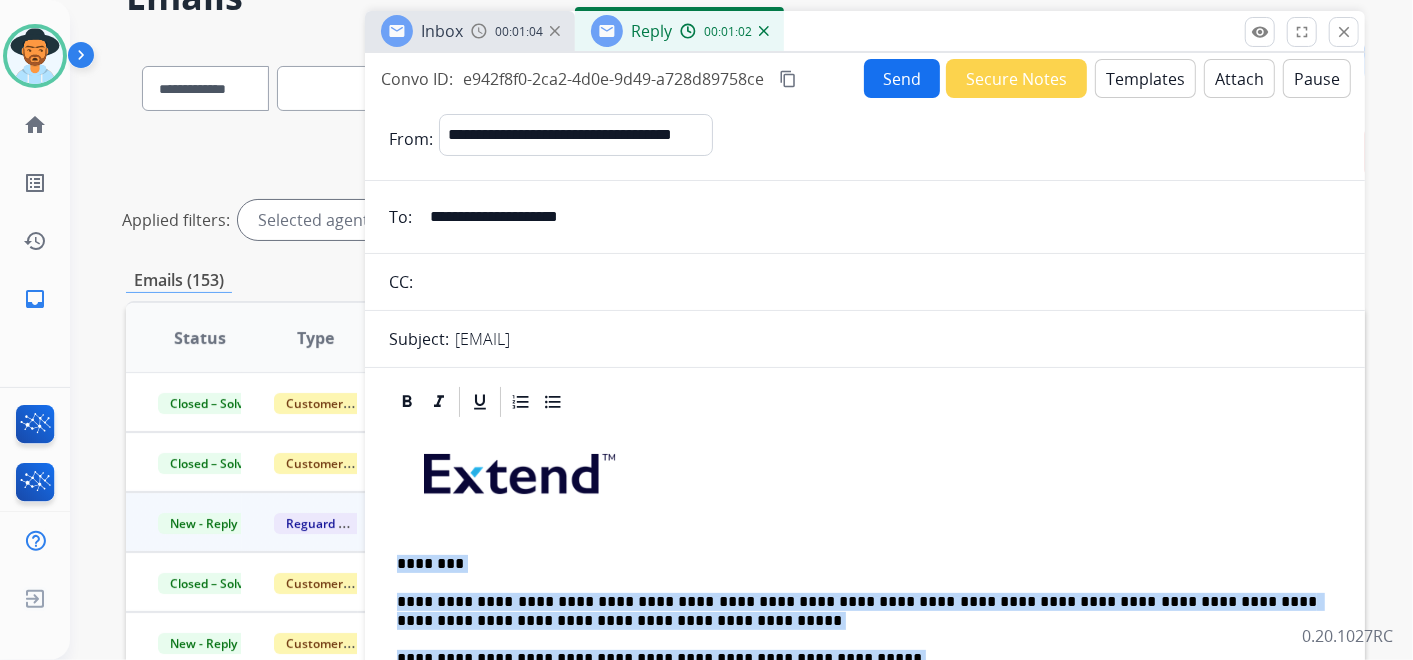 click on "Templates" at bounding box center [1145, 78] 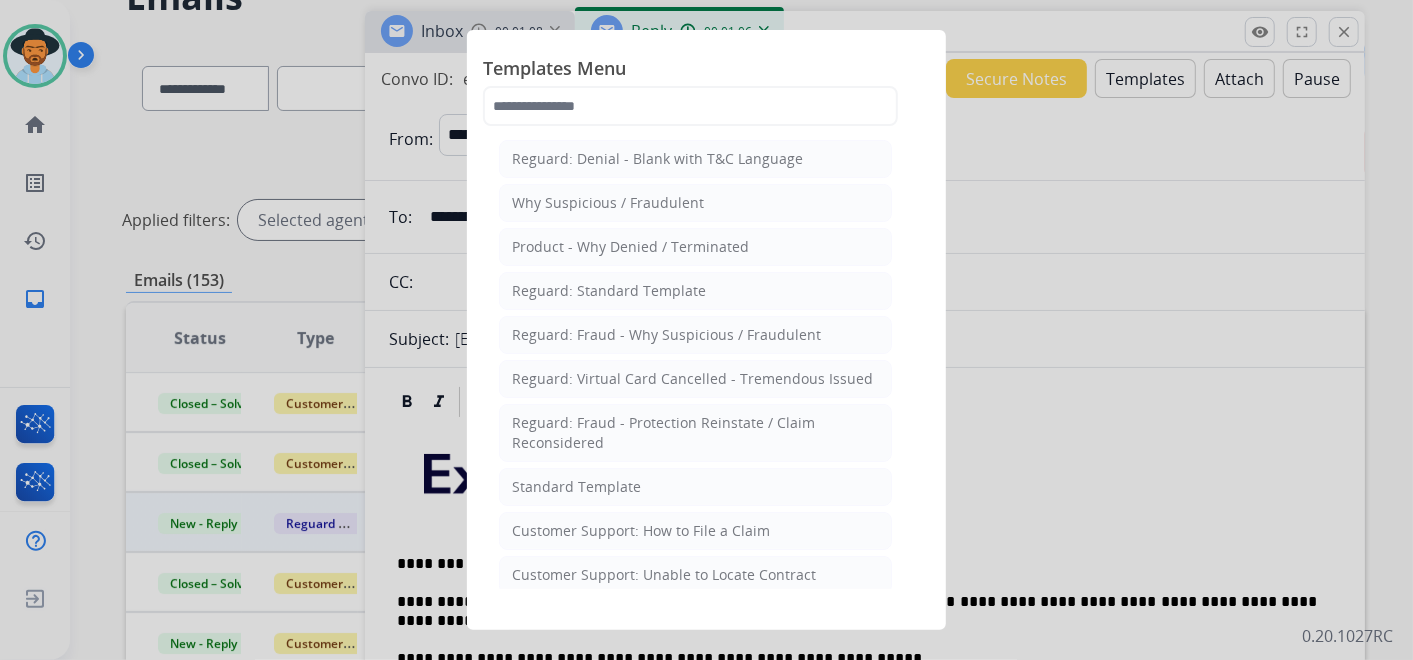 click on "Standard Template" 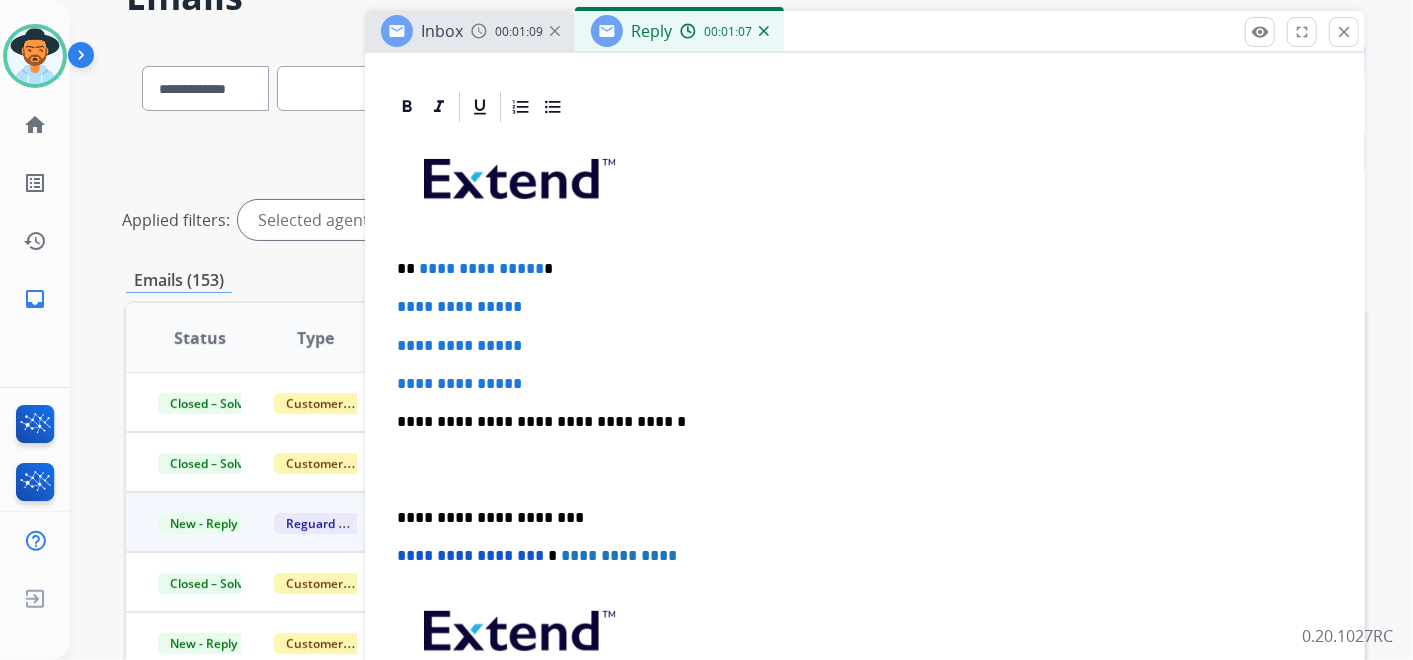 scroll, scrollTop: 444, scrollLeft: 0, axis: vertical 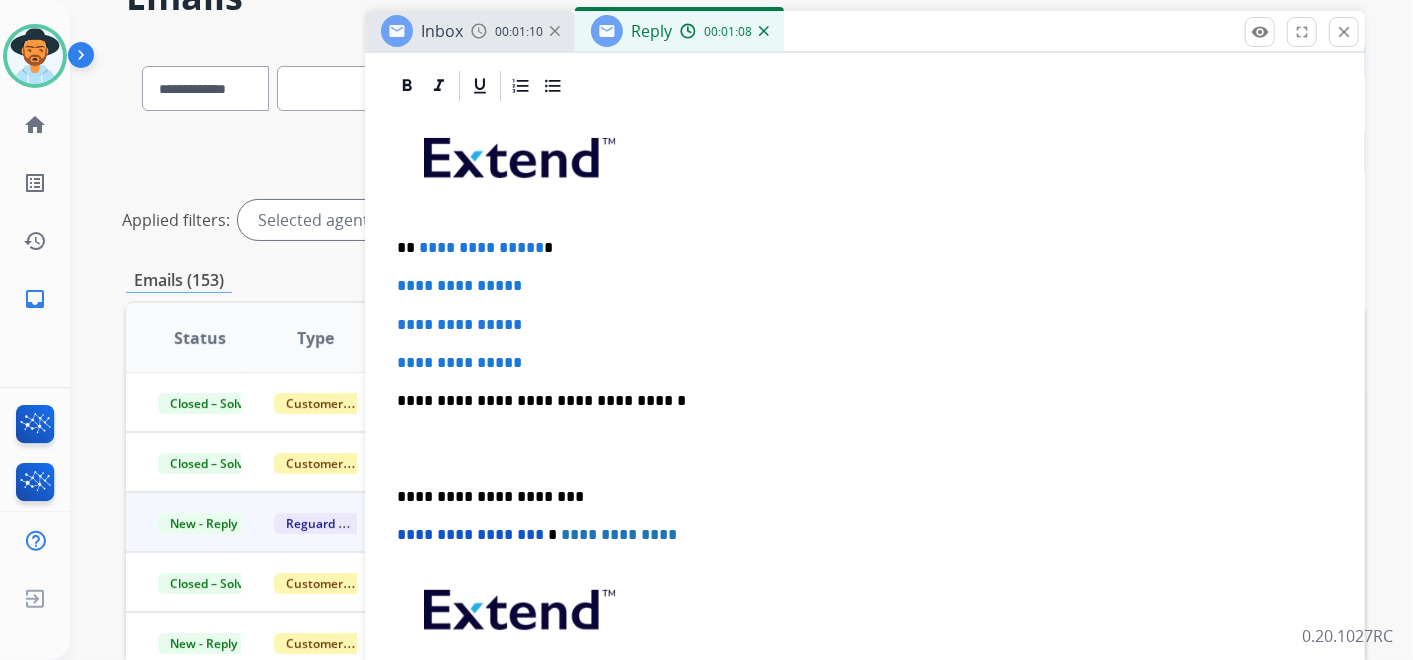 click on "**********" at bounding box center (857, 248) 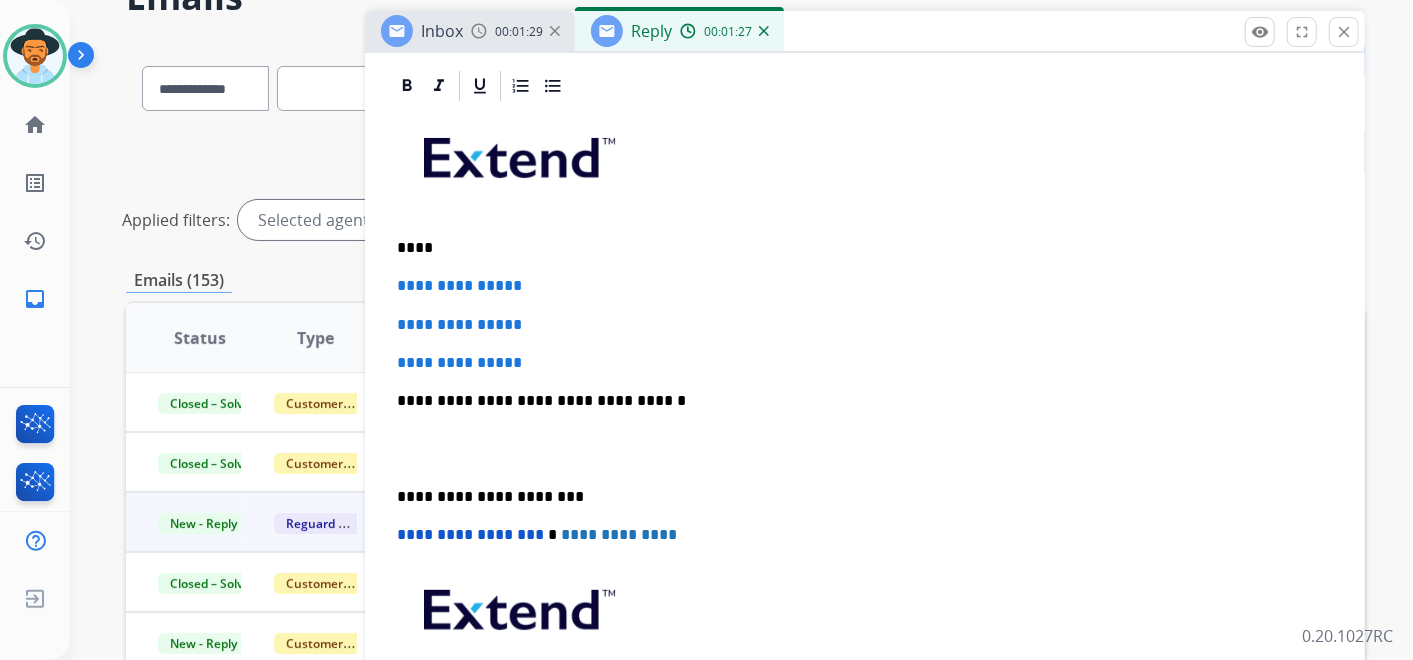 drag, startPoint x: 437, startPoint y: 241, endPoint x: 462, endPoint y: 248, distance: 25.96151 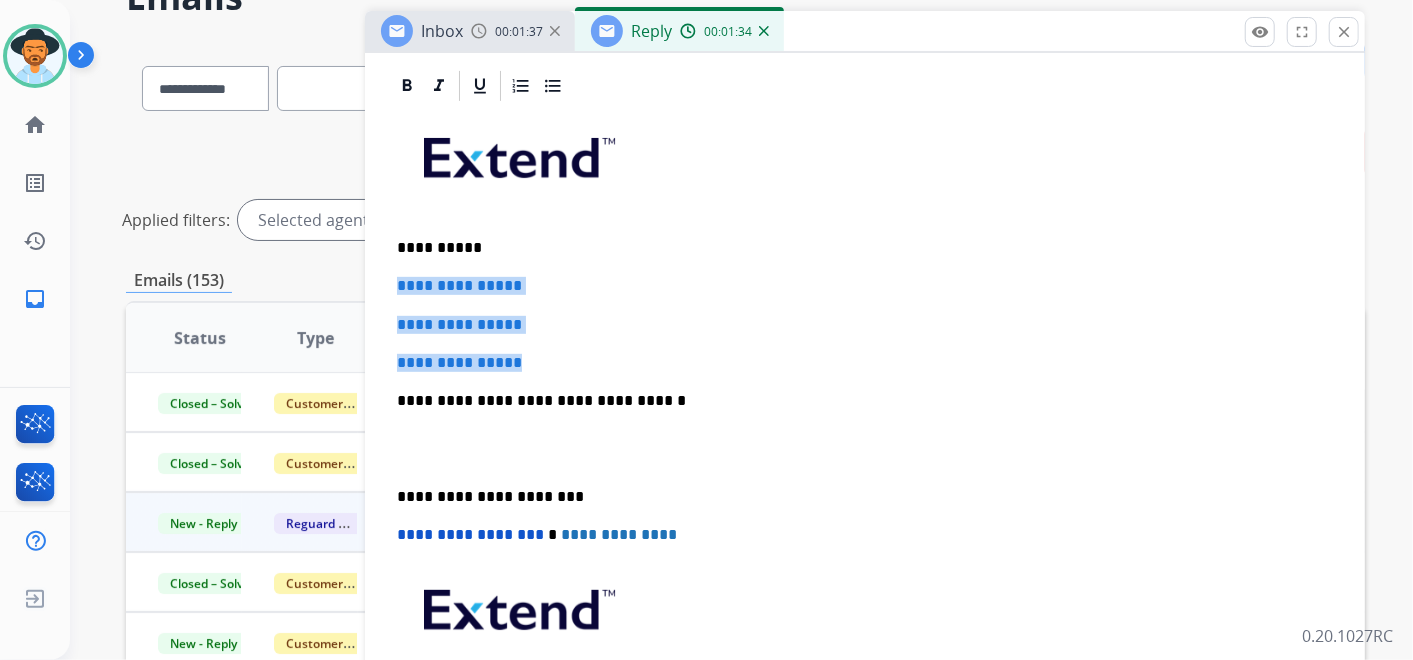 drag, startPoint x: 397, startPoint y: 280, endPoint x: 535, endPoint y: 347, distance: 153.4047 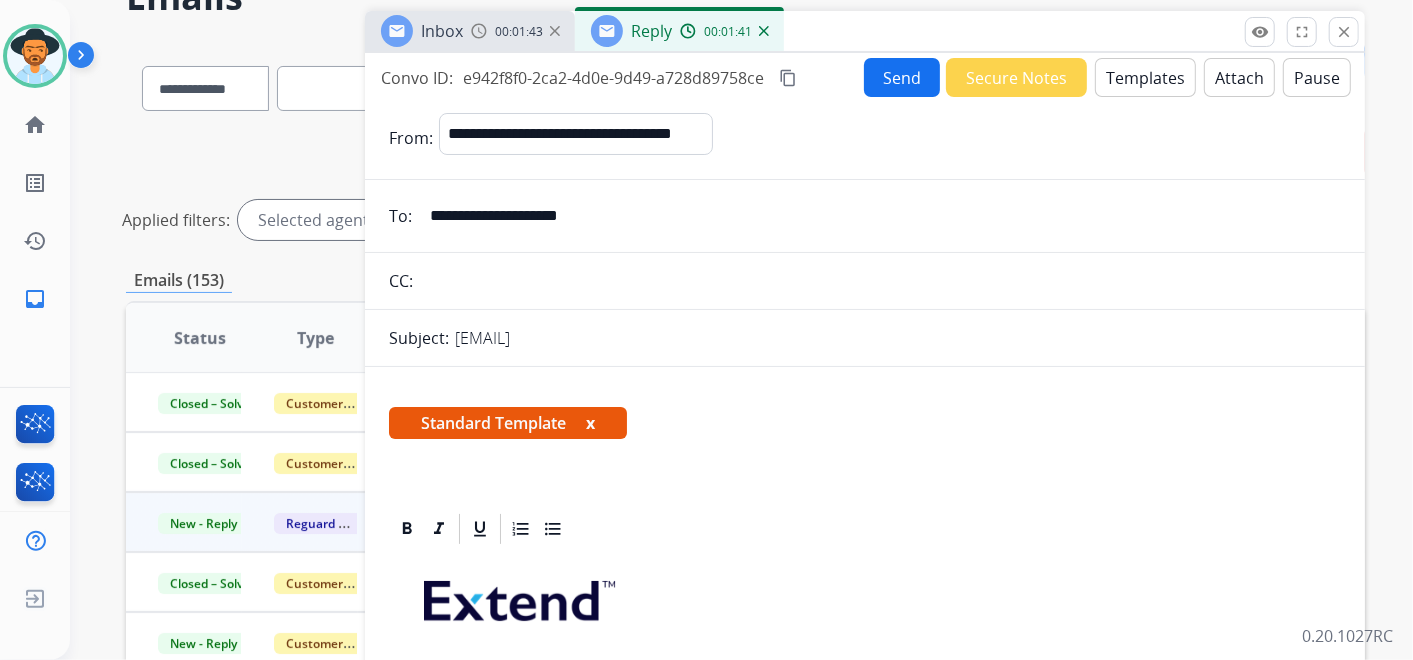 scroll, scrollTop: 0, scrollLeft: 0, axis: both 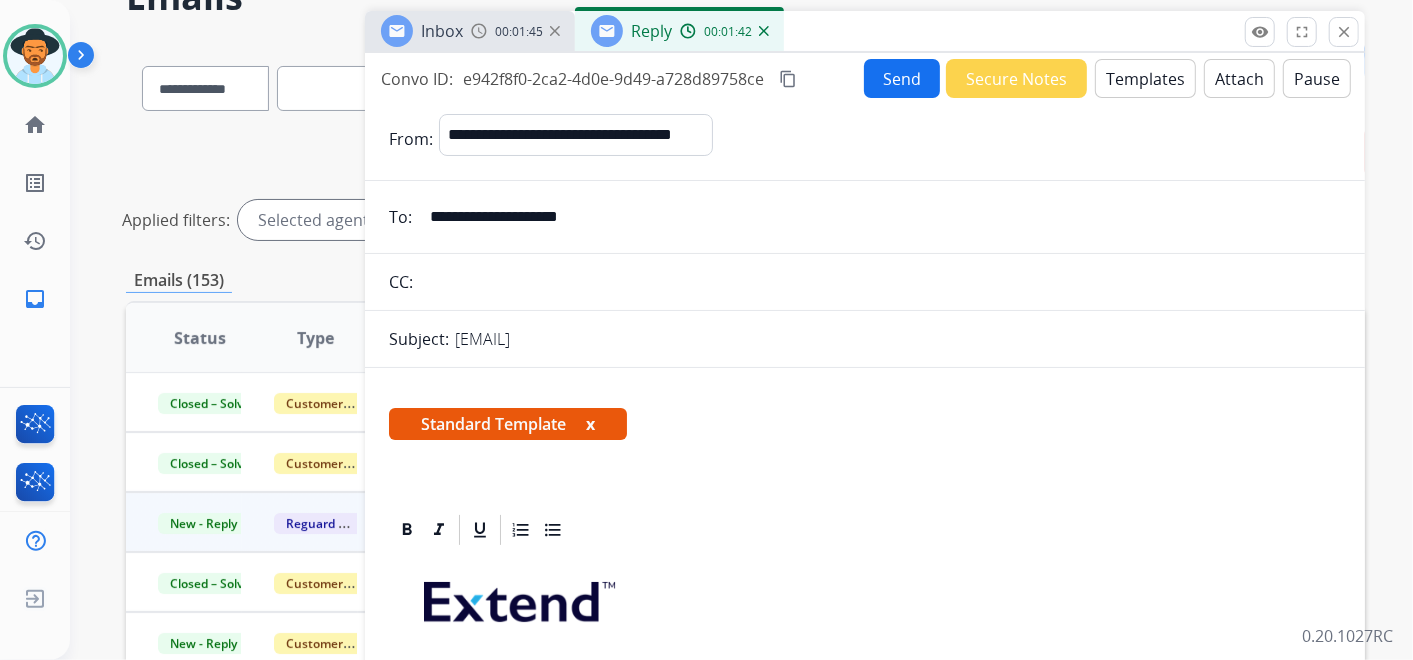 click at bounding box center [555, 31] 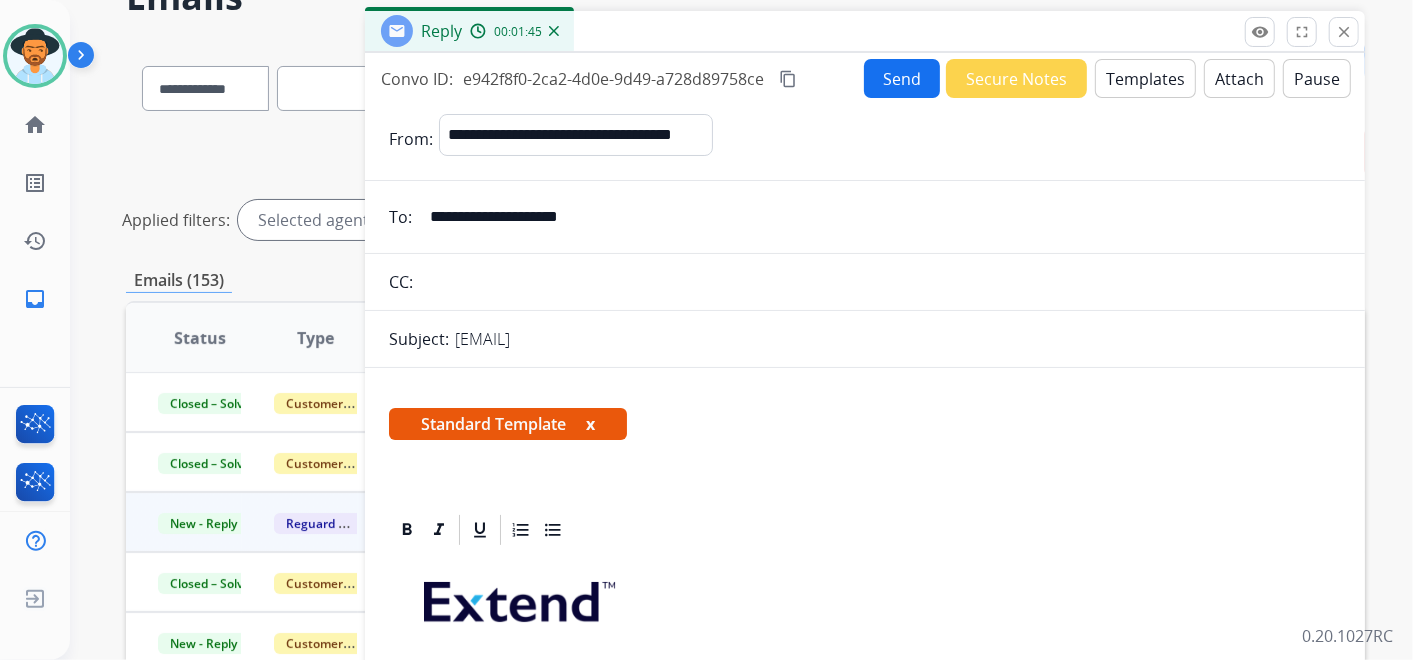 click on "Secure Notes" at bounding box center (1016, 78) 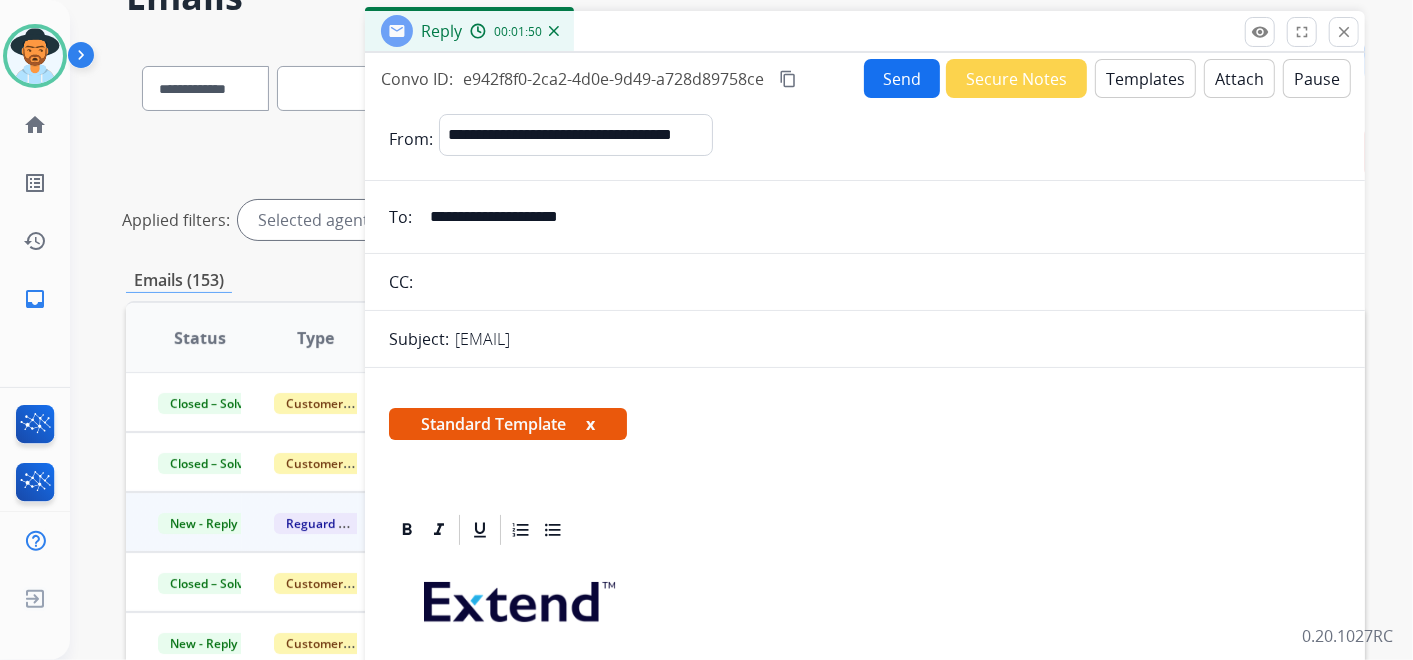 click at bounding box center (554, 31) 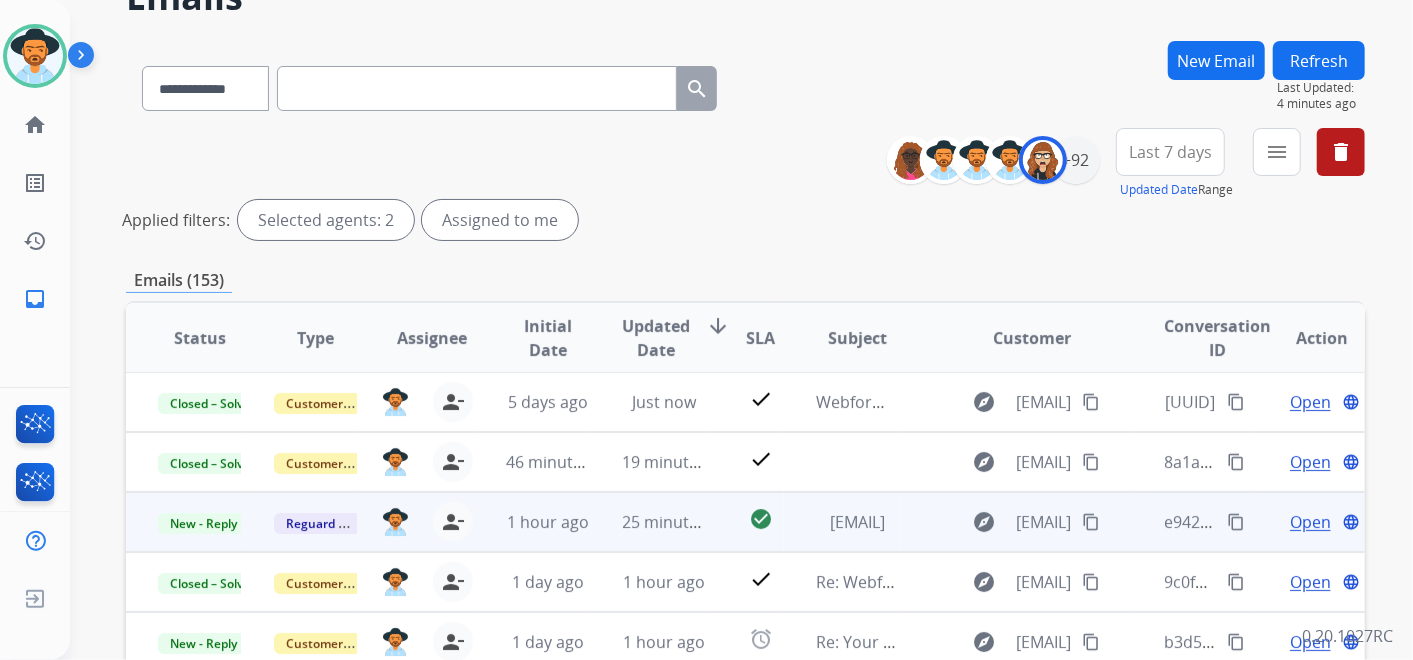 click on "Open" at bounding box center (1310, 522) 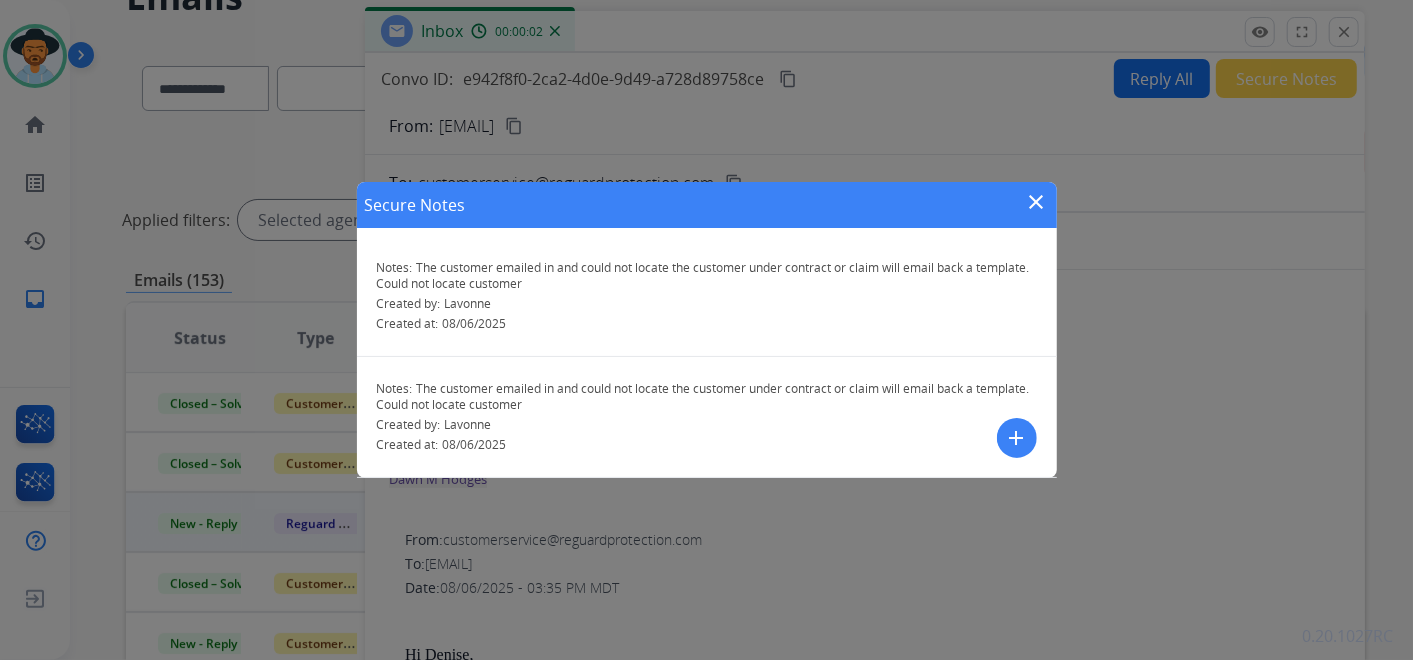 click on "add" at bounding box center (1017, 438) 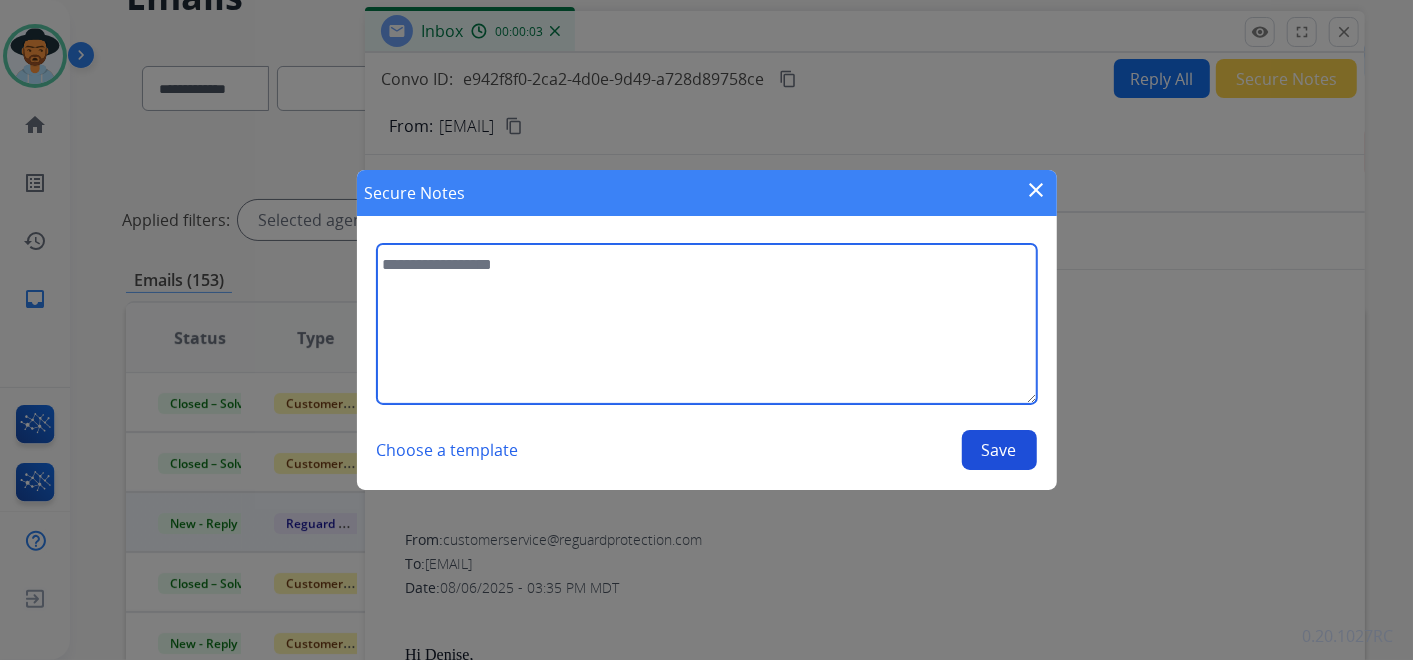 click at bounding box center [707, 324] 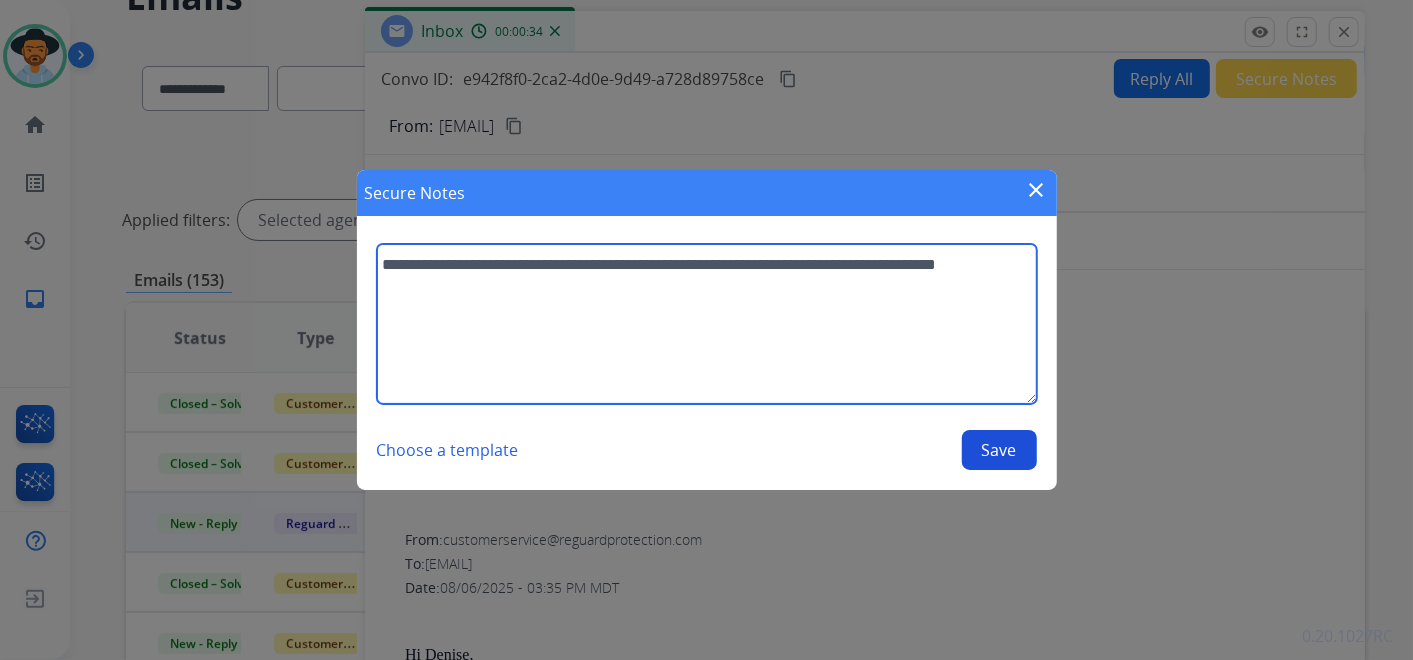 click on "**********" at bounding box center [707, 324] 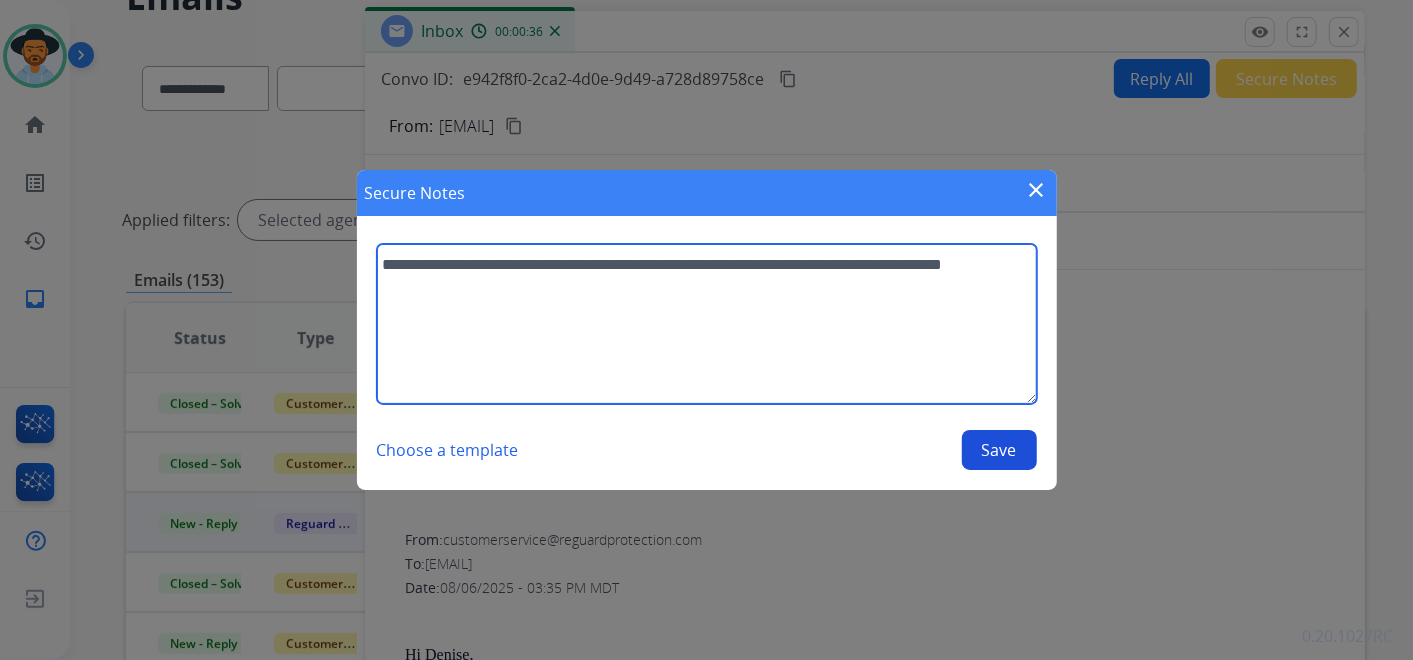 type on "**********" 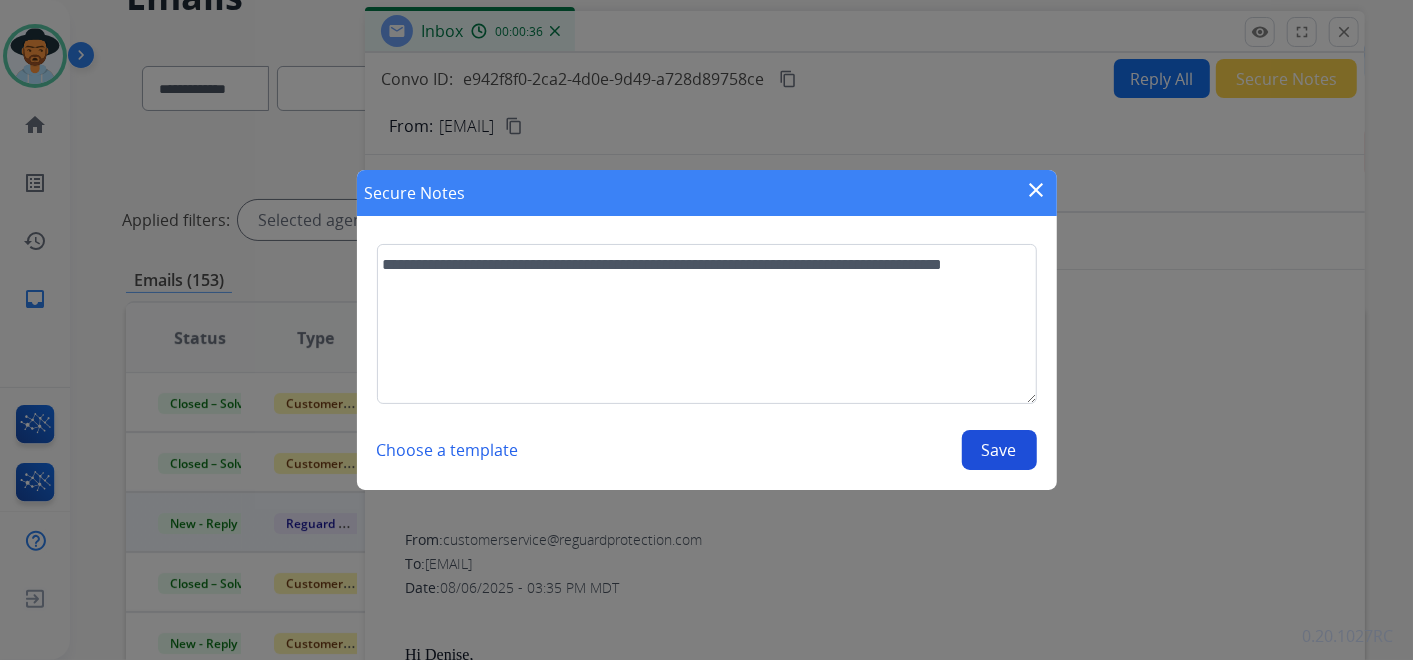 drag, startPoint x: 988, startPoint y: 457, endPoint x: 982, endPoint y: 442, distance: 16.155495 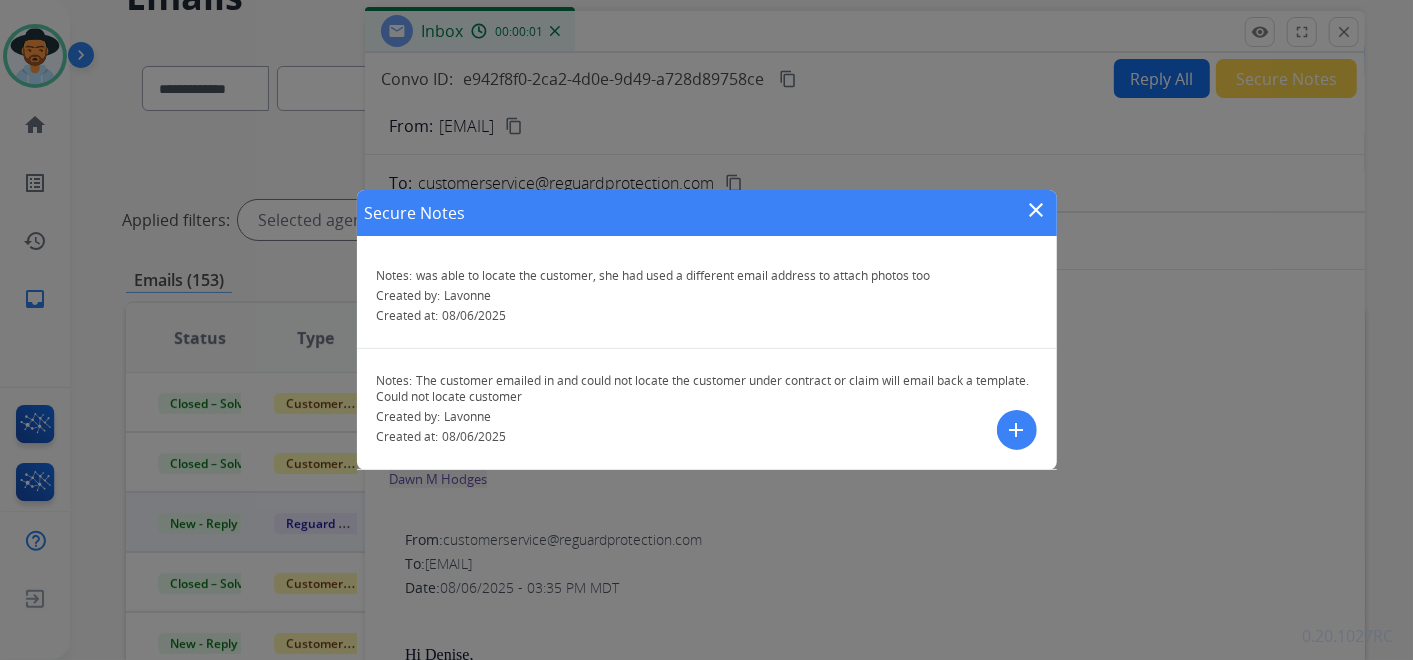 click on "close" at bounding box center [1037, 210] 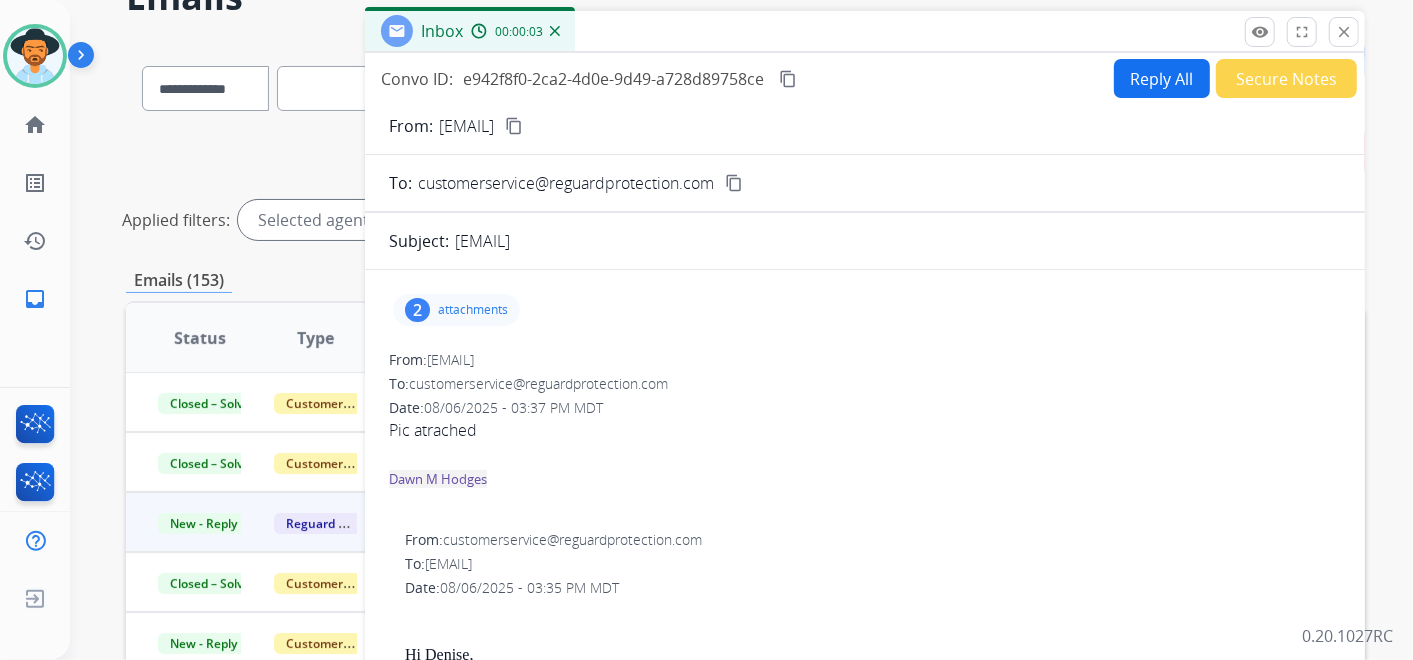 click on "attachments" at bounding box center (473, 310) 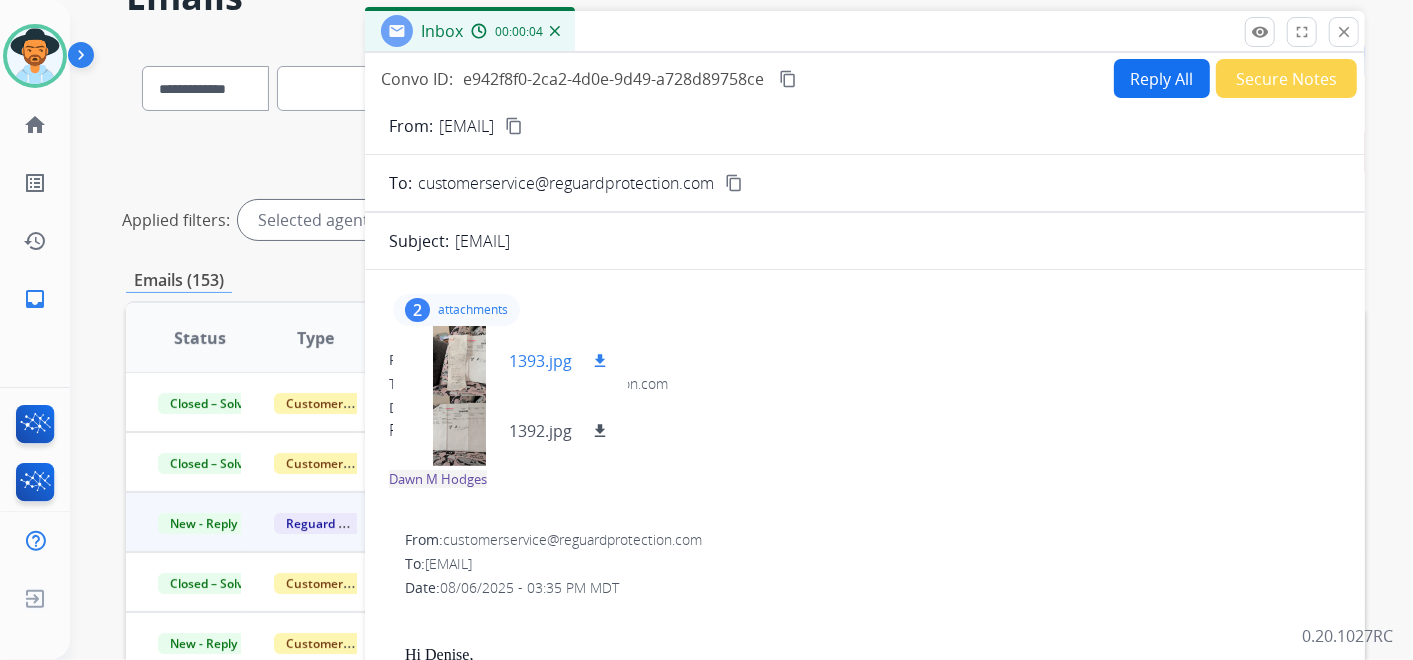 click at bounding box center [459, 361] 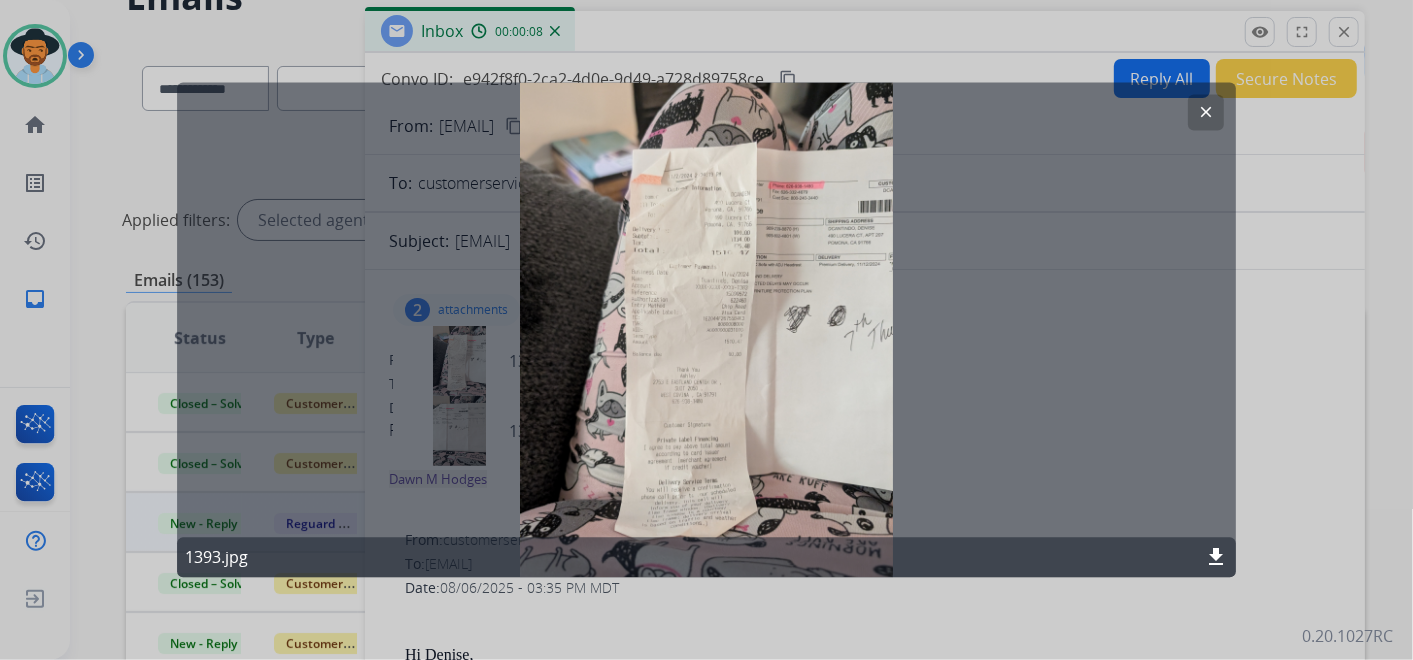 click on "download" 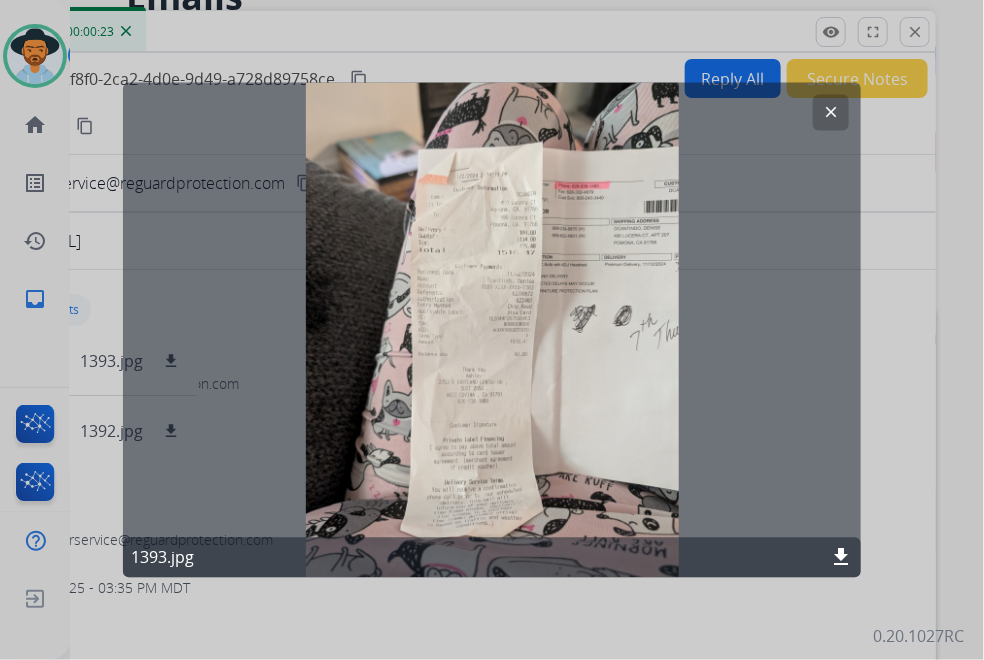 click on "clear" 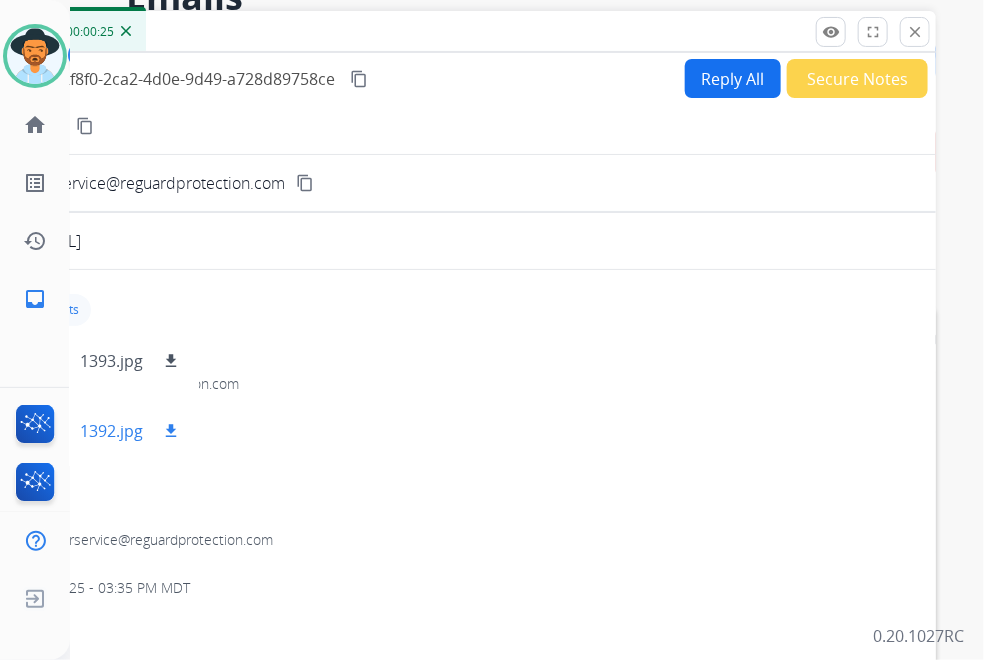 click on "1392.jpg" at bounding box center (111, 431) 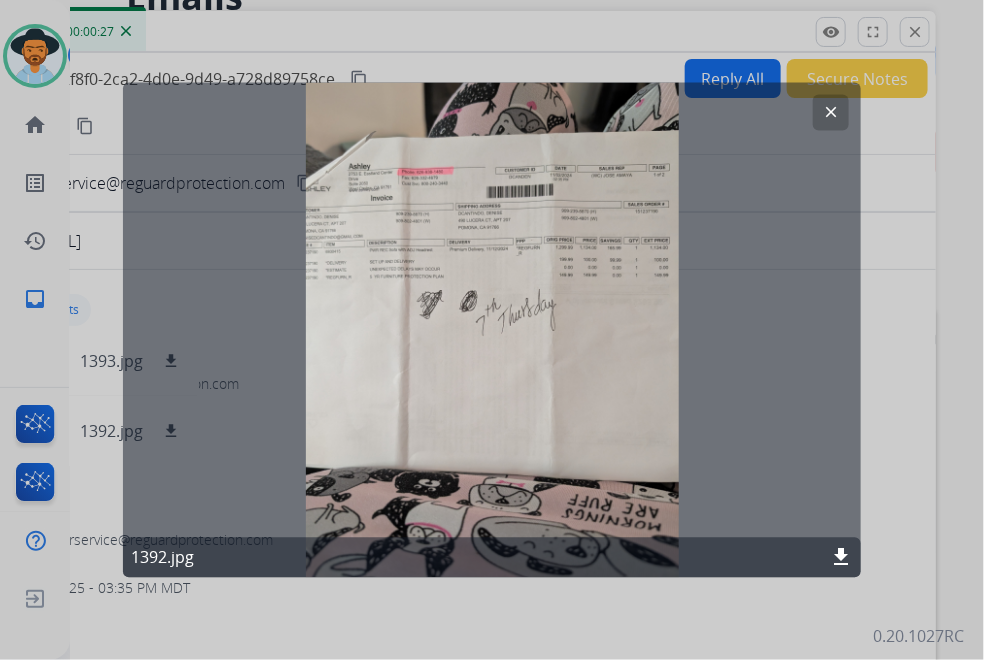 click on "download" 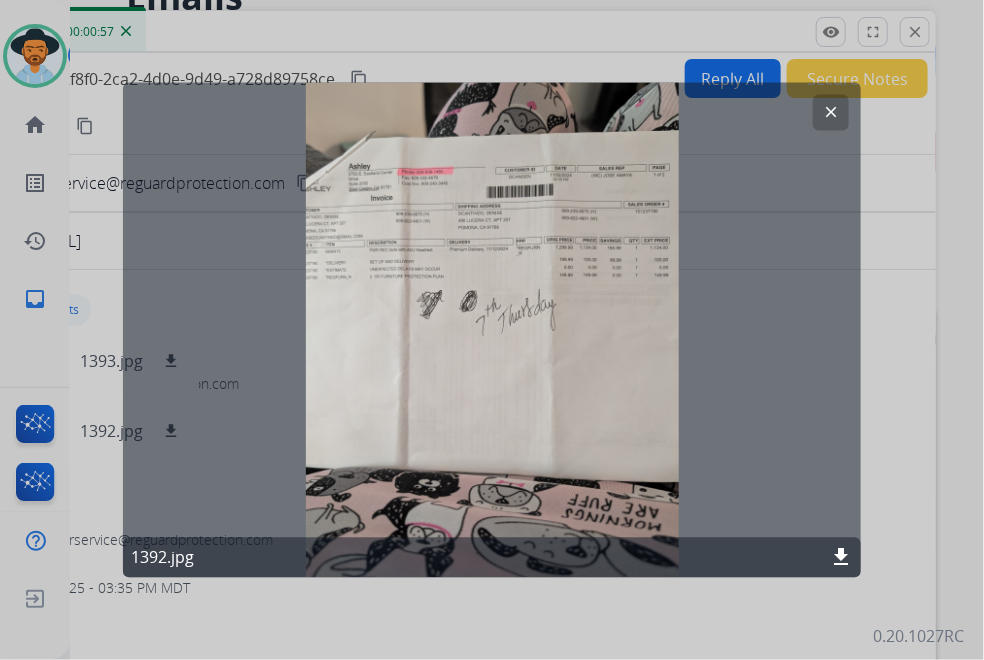click on "clear" 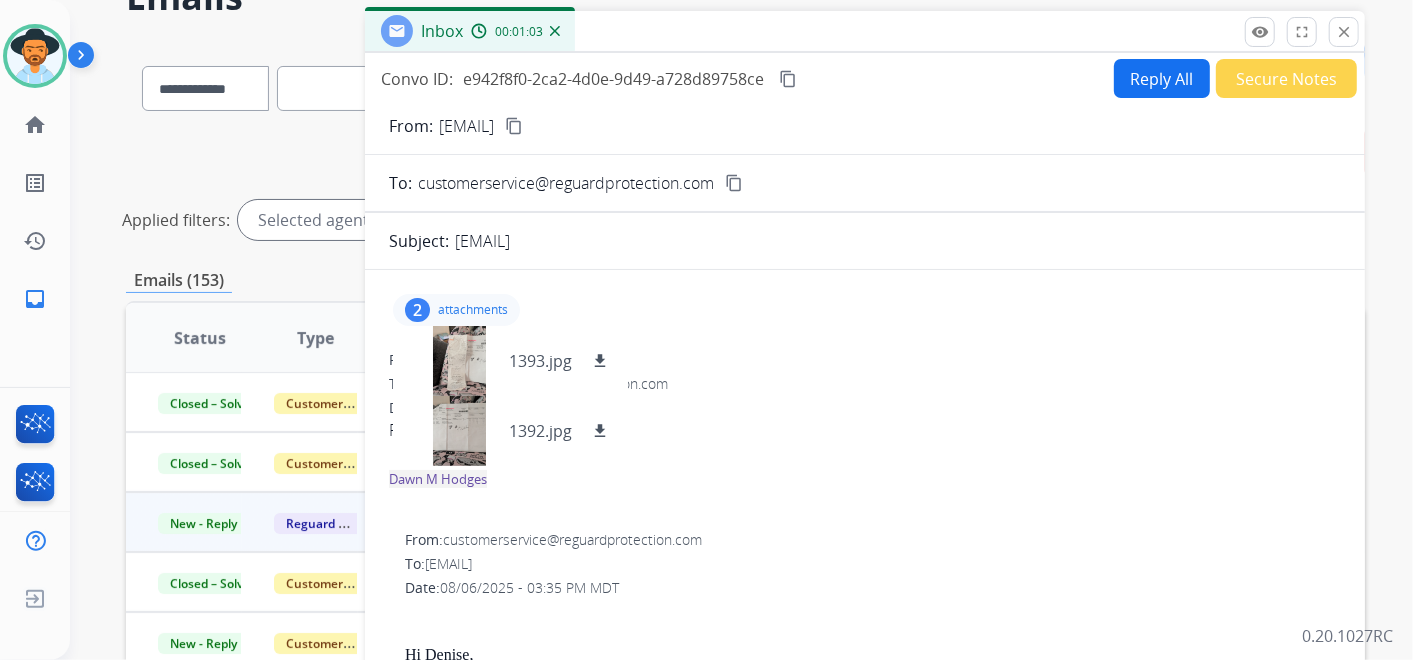 click on "Reply All" at bounding box center (1162, 78) 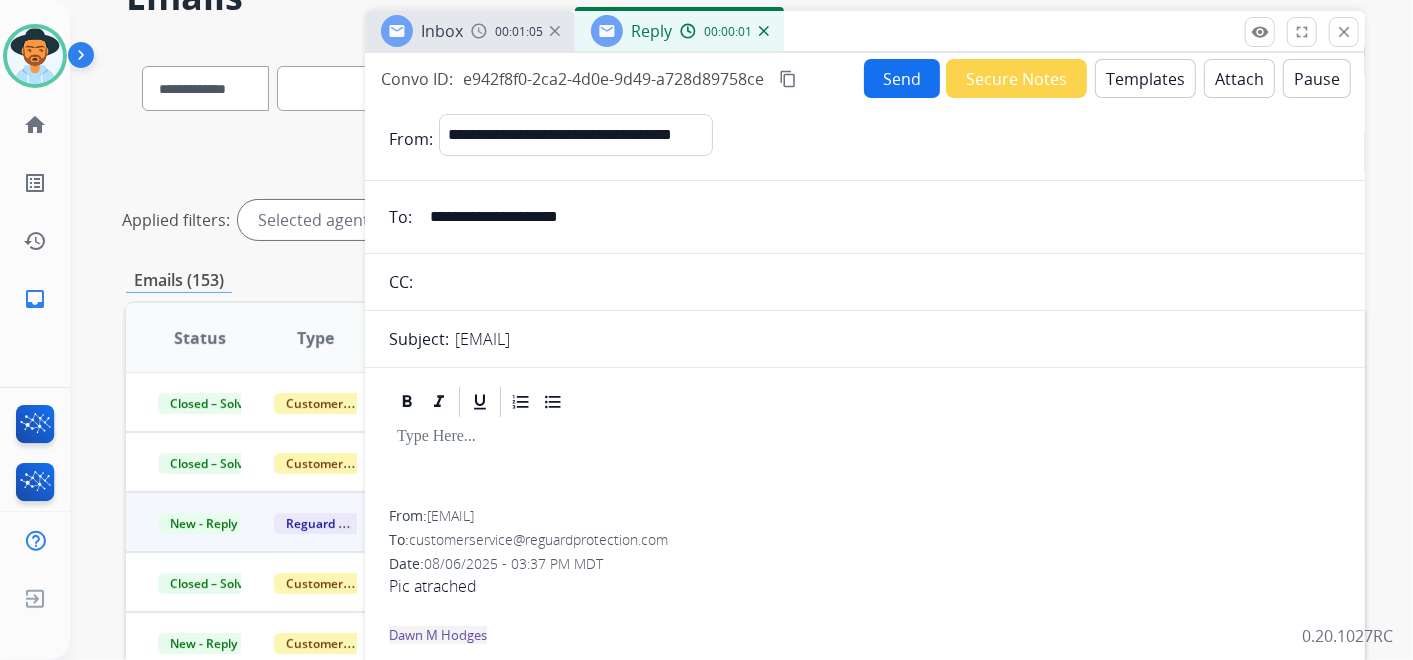 click on "Templates" at bounding box center [1145, 78] 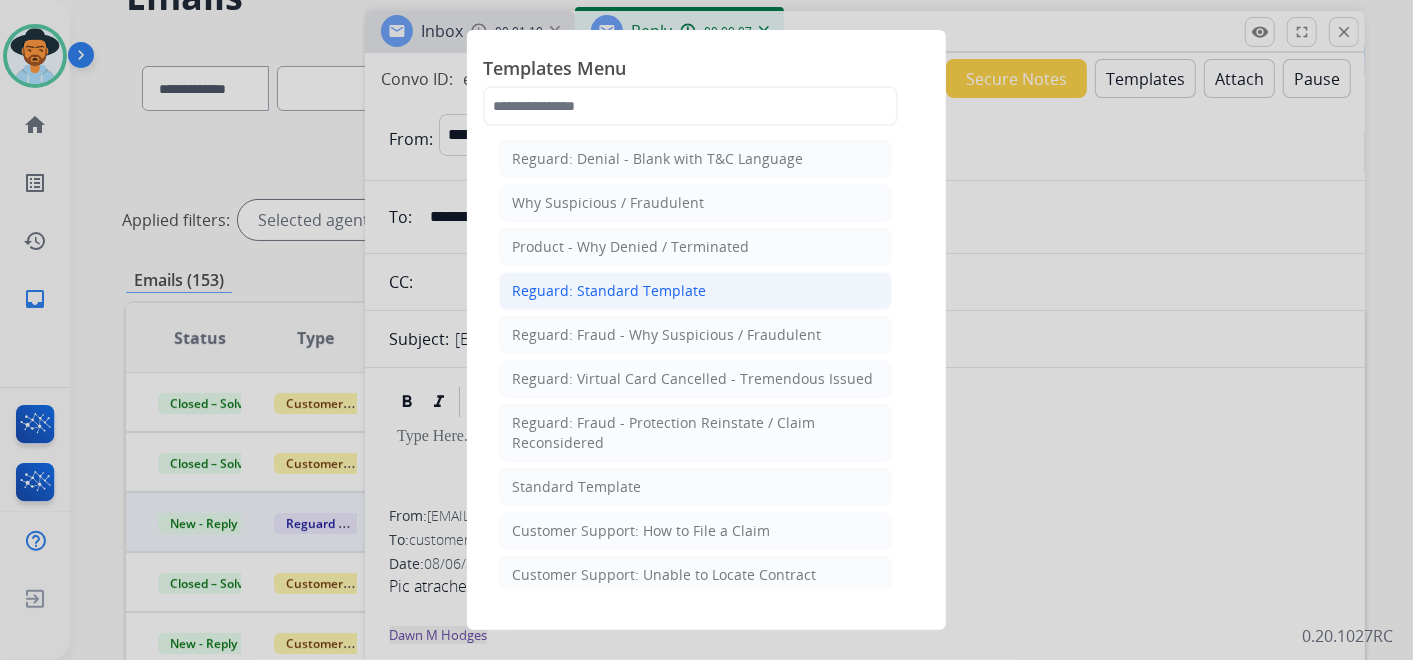 click on "Reguard: Standard Template" 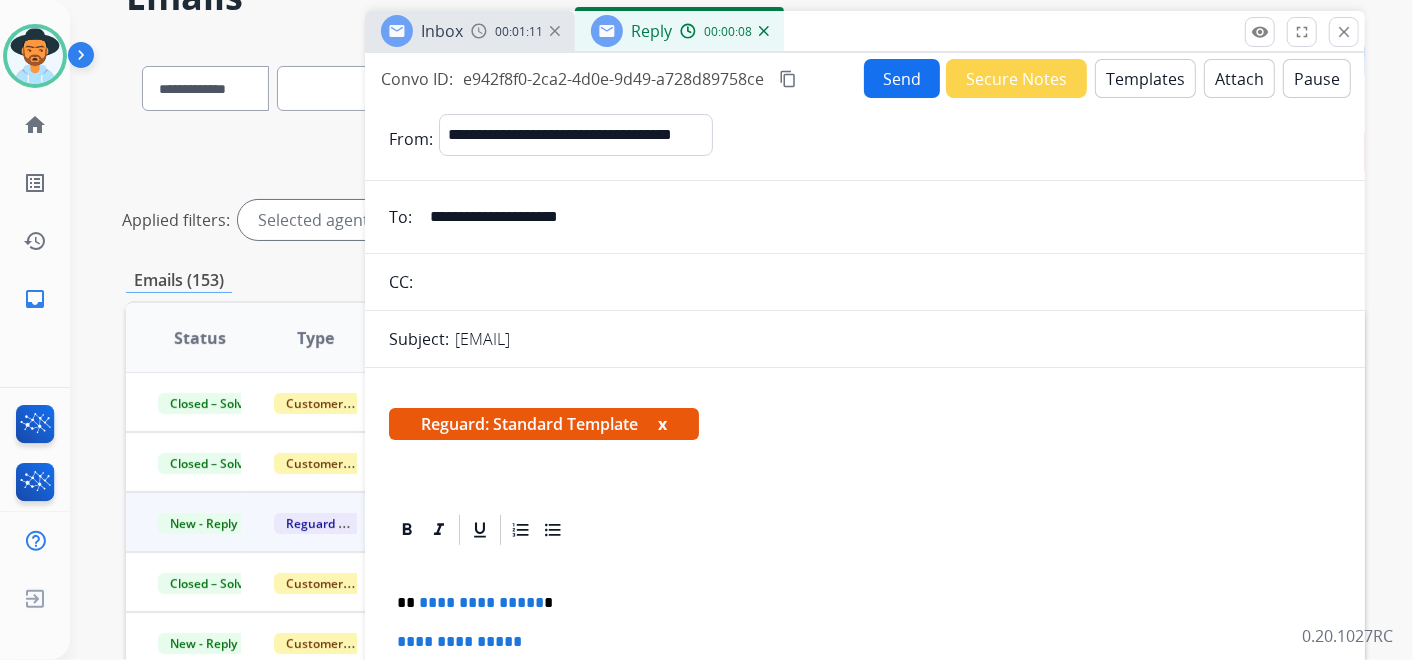 scroll, scrollTop: 111, scrollLeft: 0, axis: vertical 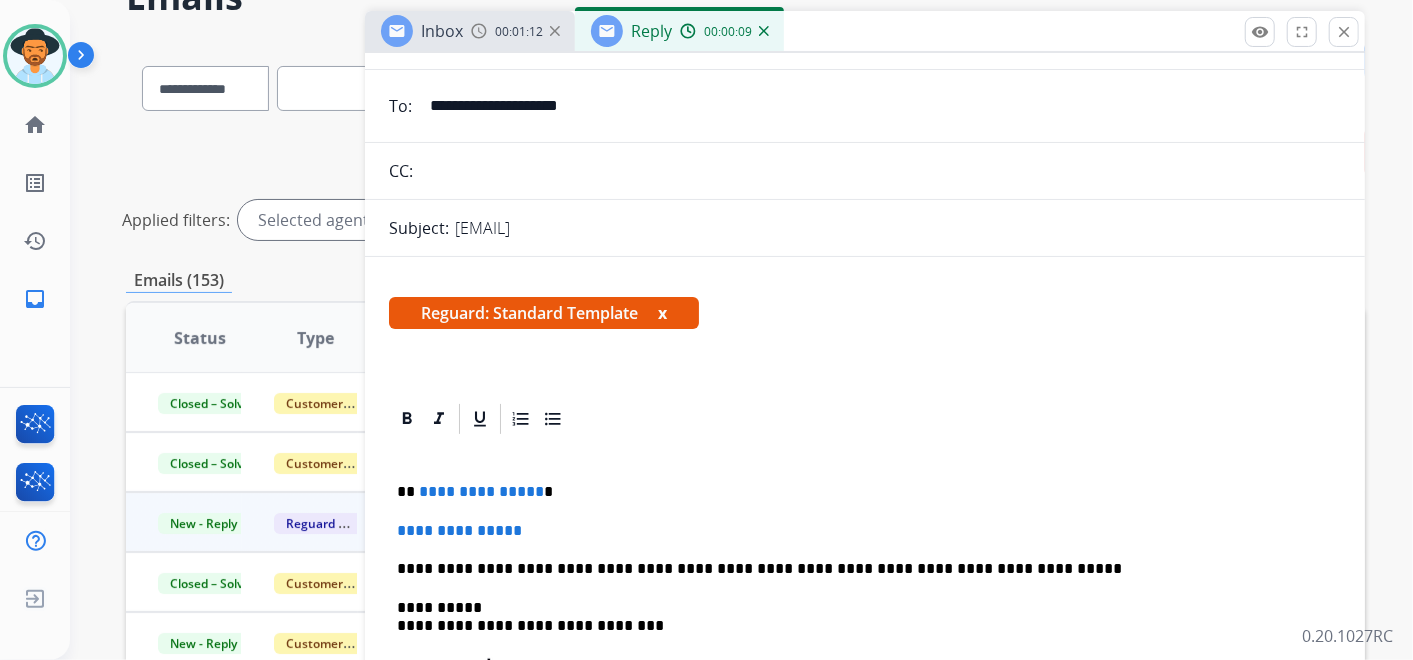 click on "**********" at bounding box center (865, 634) 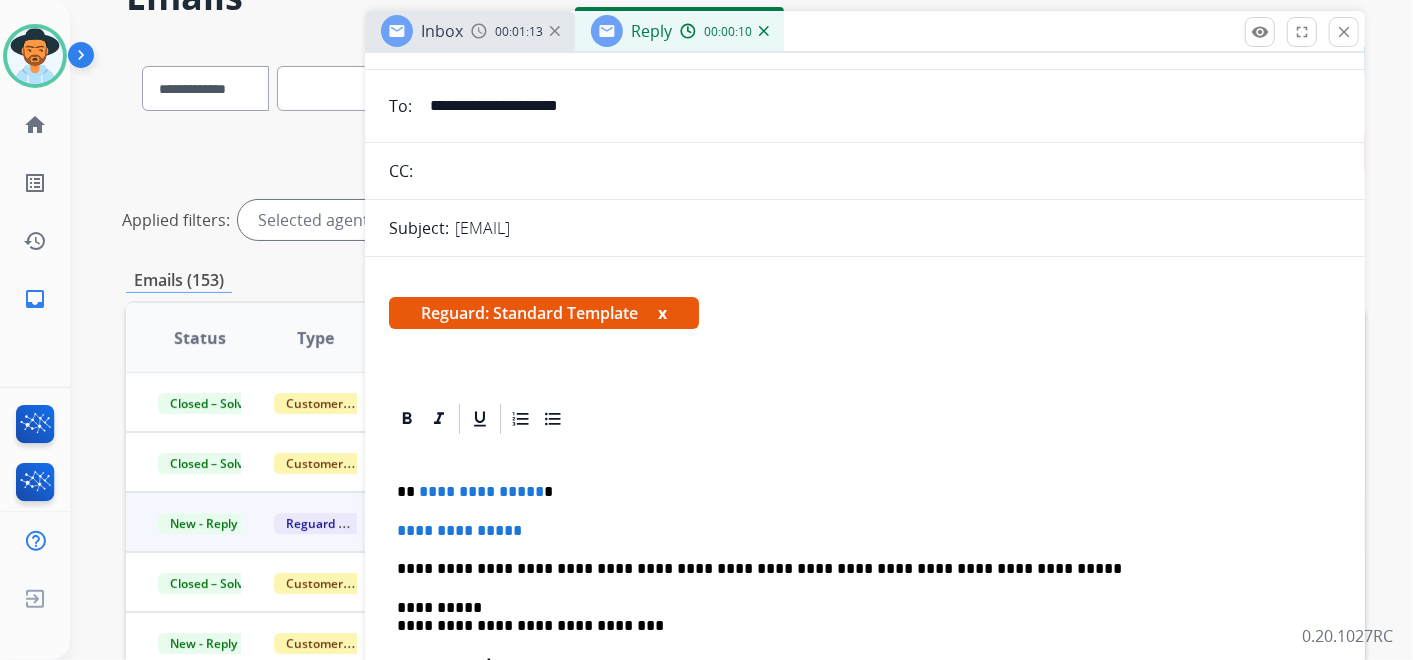 click on "**********" at bounding box center [857, 492] 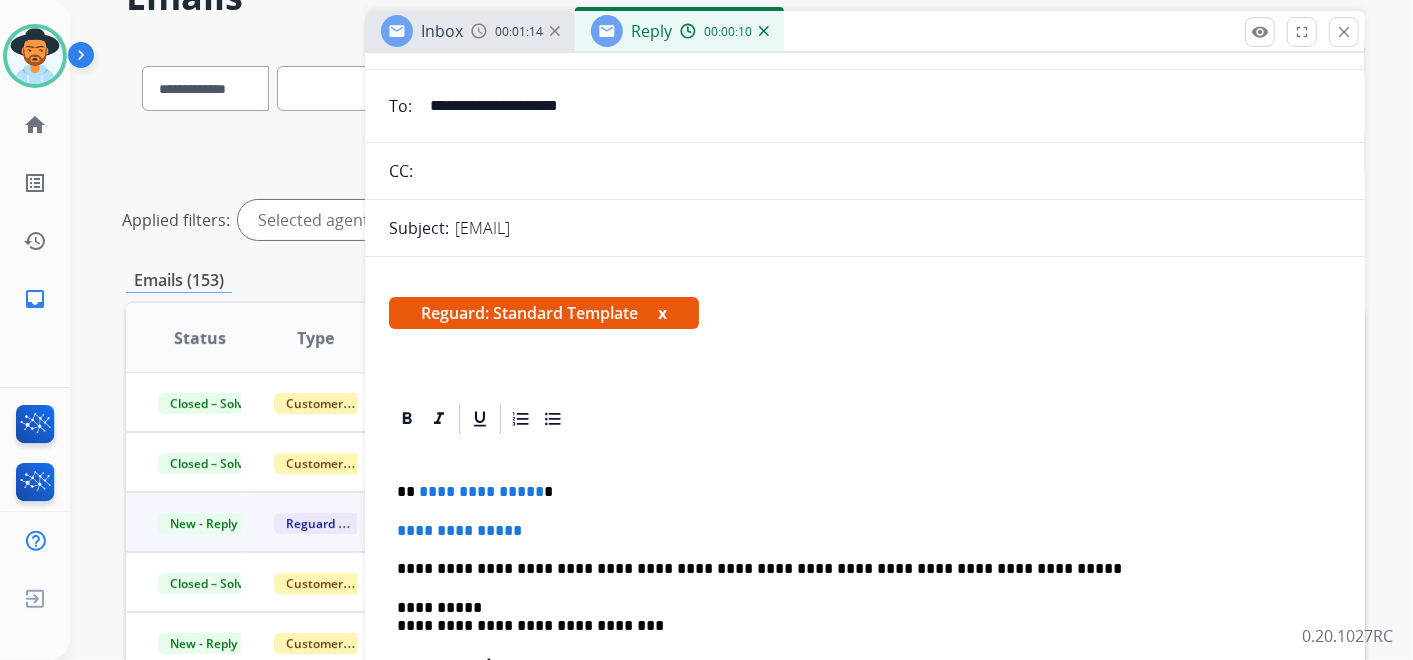 type 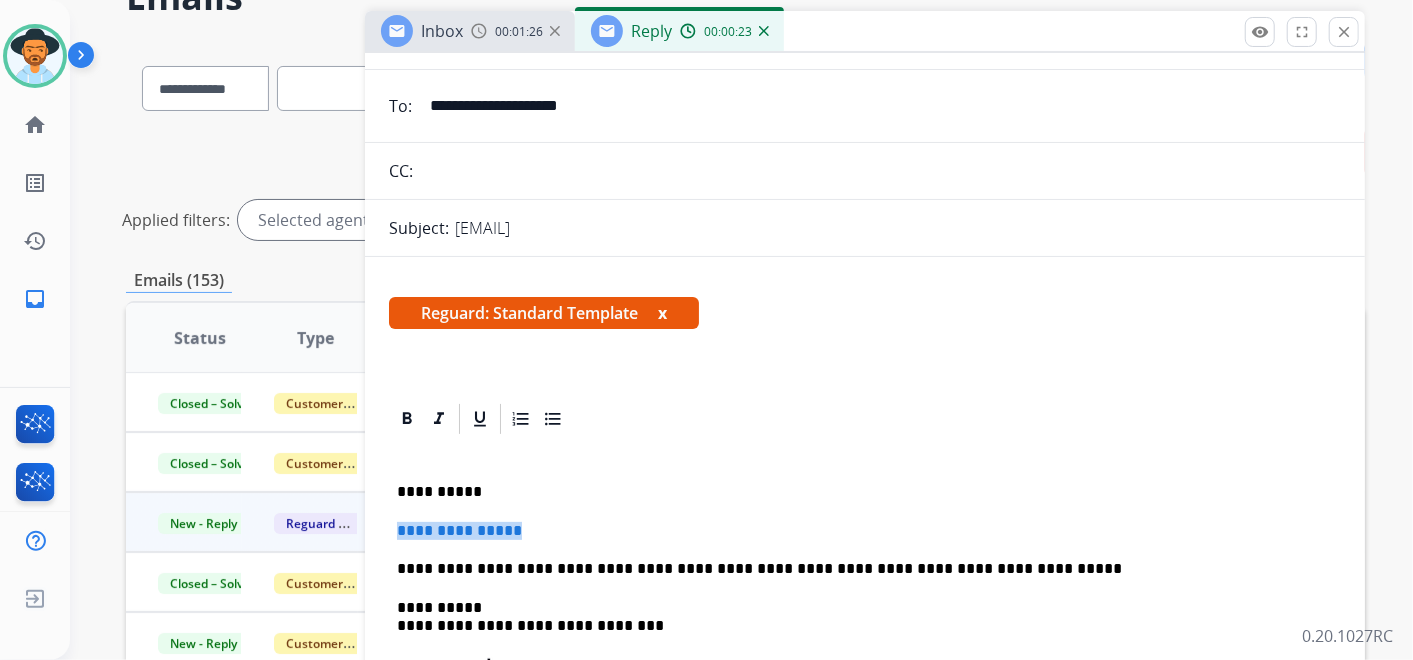 drag, startPoint x: 546, startPoint y: 531, endPoint x: 384, endPoint y: 522, distance: 162.2498 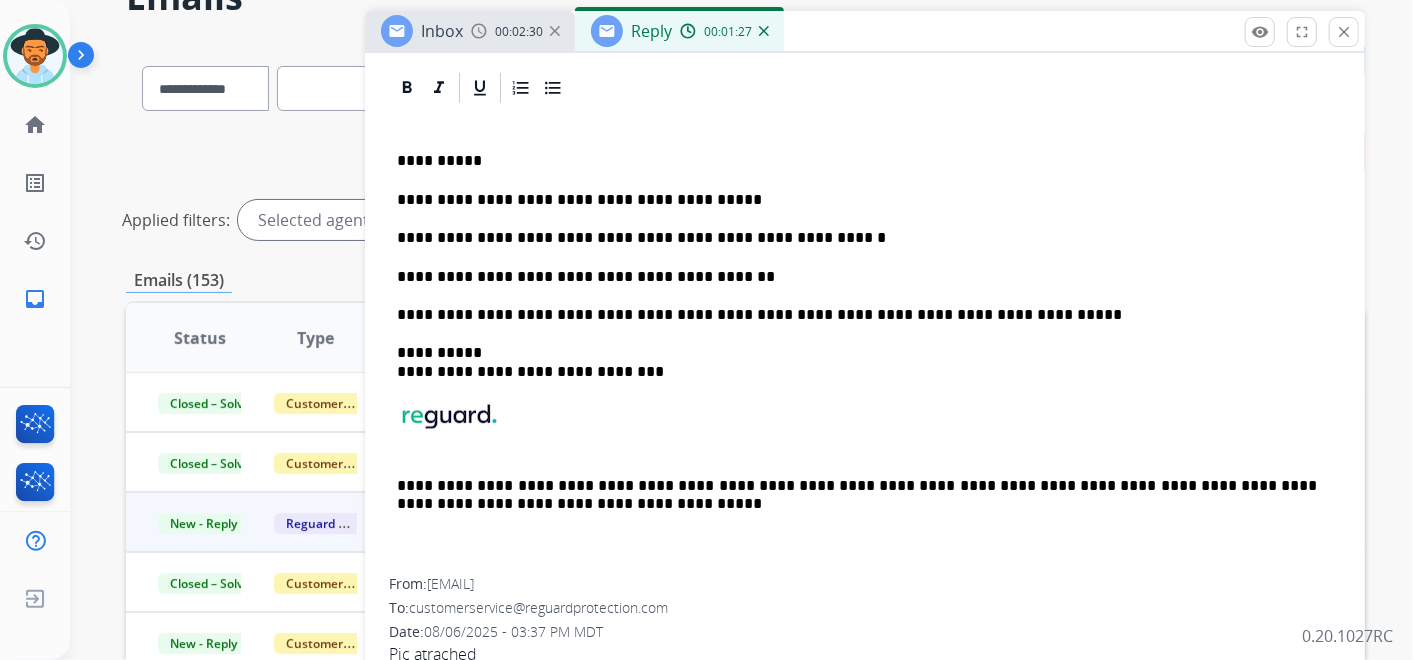 scroll, scrollTop: 444, scrollLeft: 0, axis: vertical 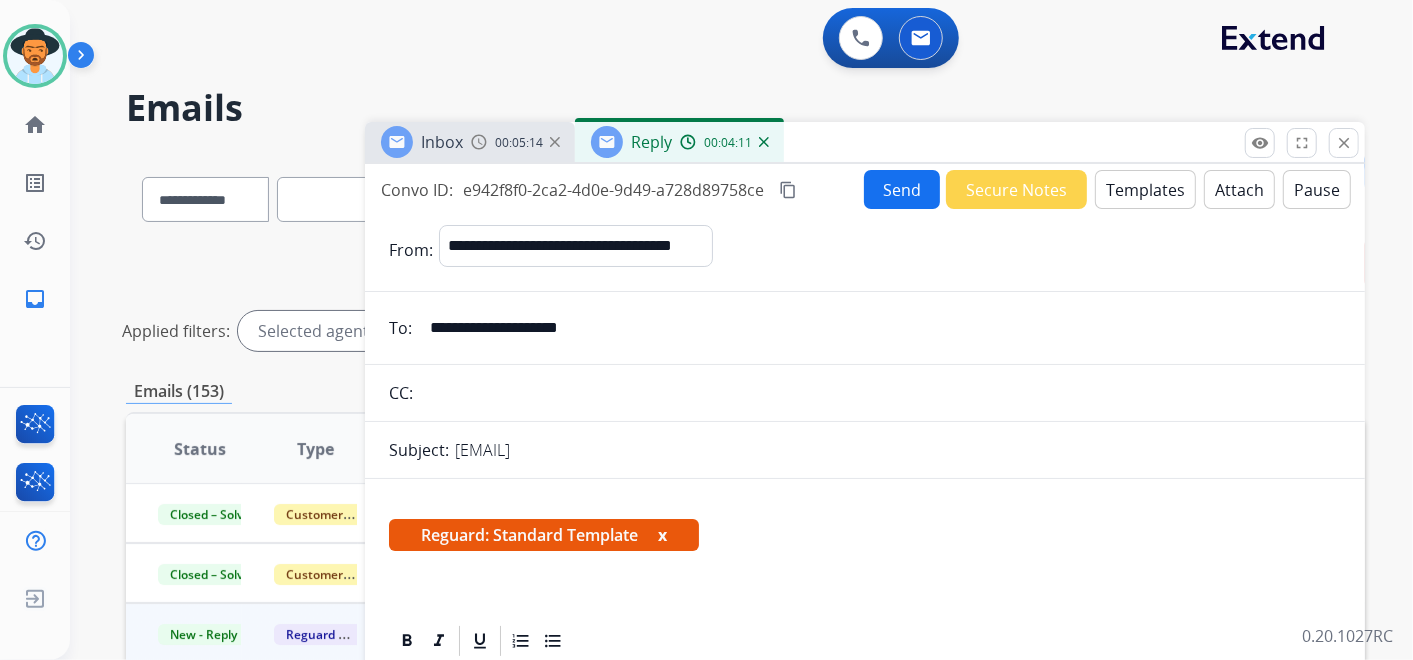 click on "content_copy" at bounding box center [788, 190] 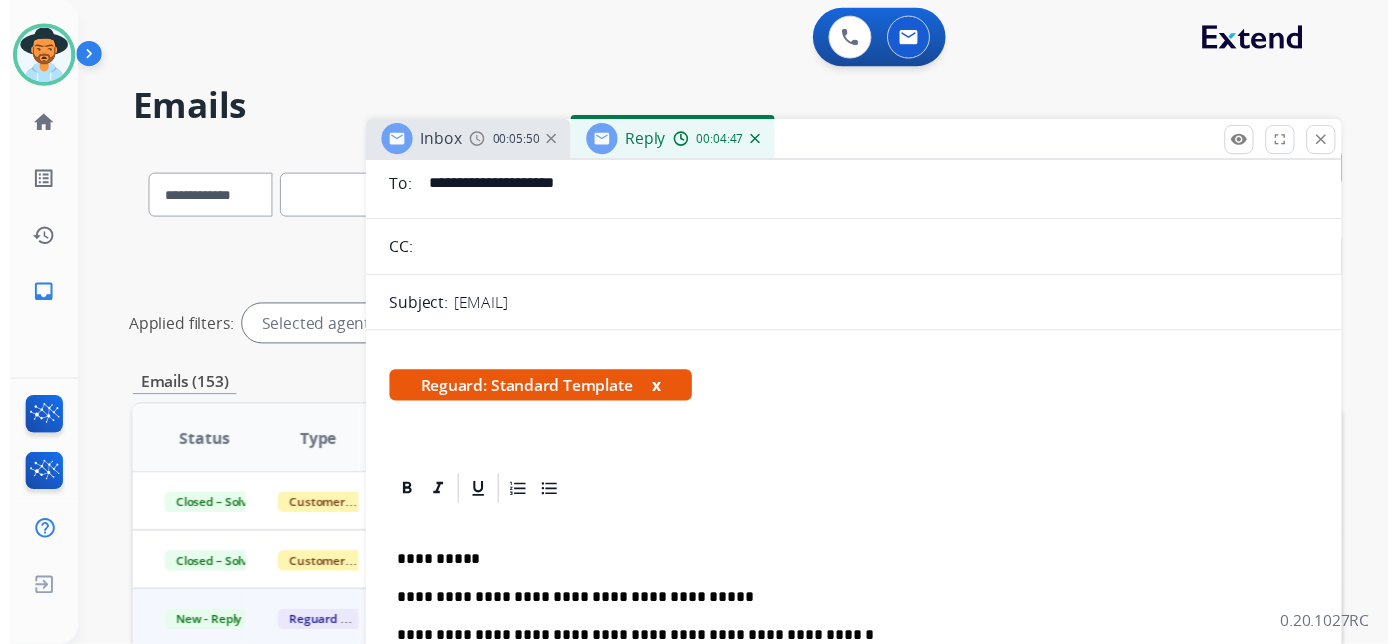 scroll, scrollTop: 0, scrollLeft: 0, axis: both 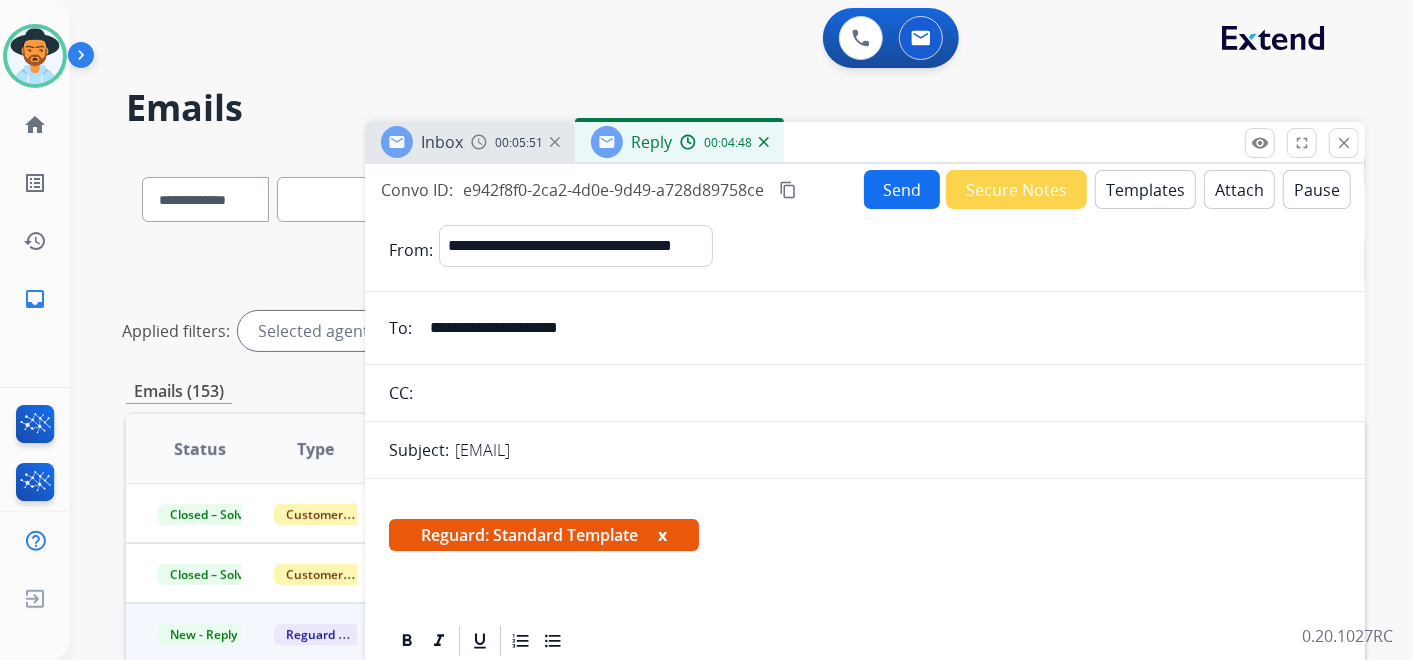 click on "Send" at bounding box center (902, 189) 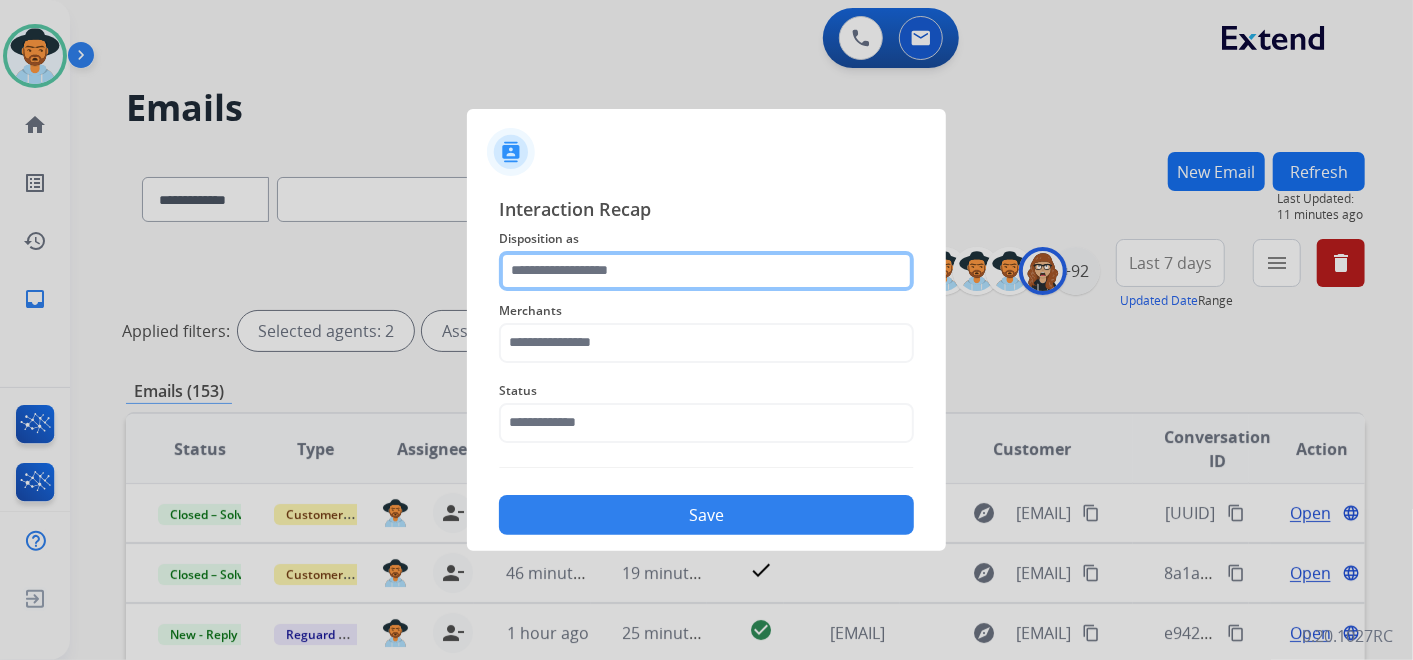 click 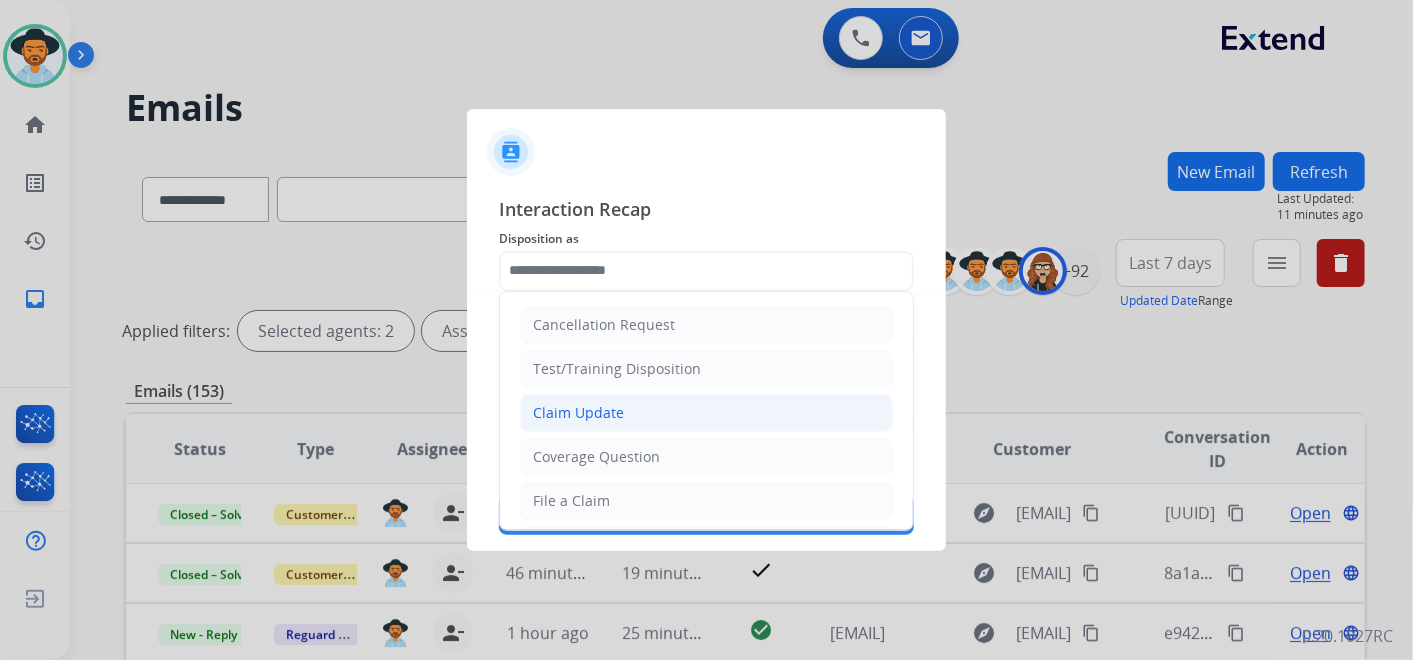 click on "Claim Update" 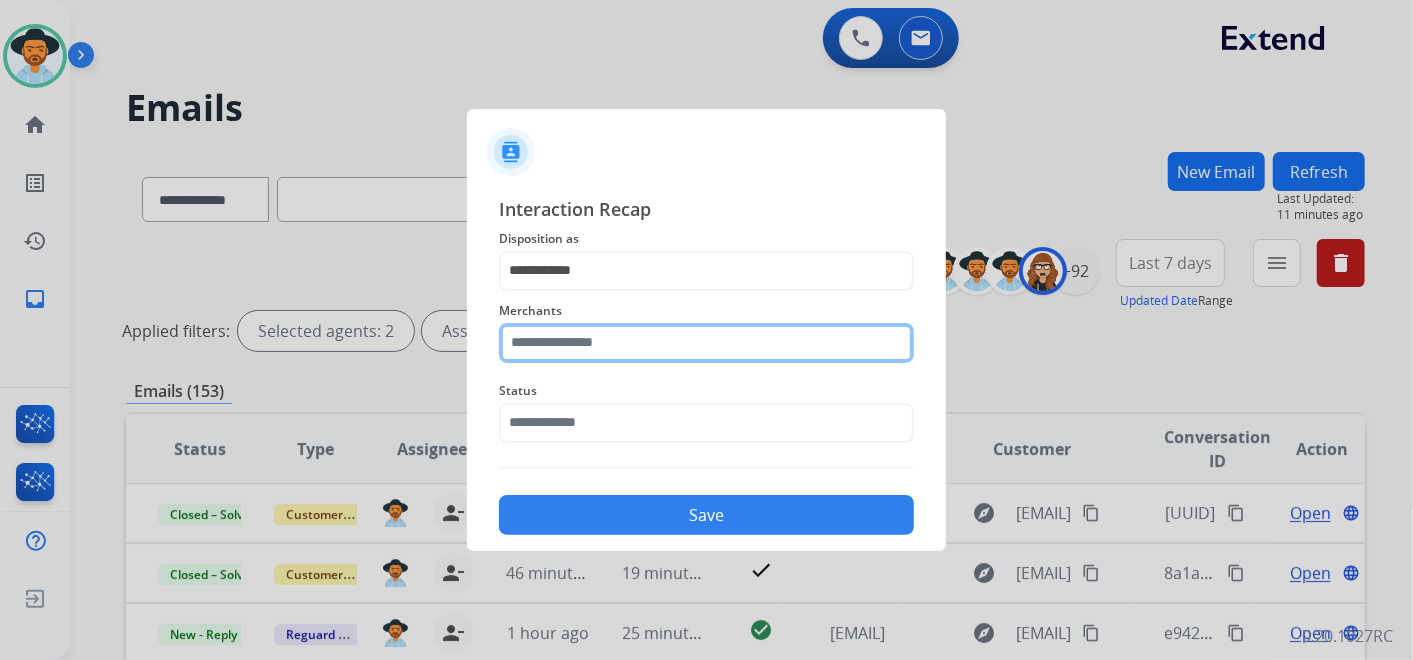 click 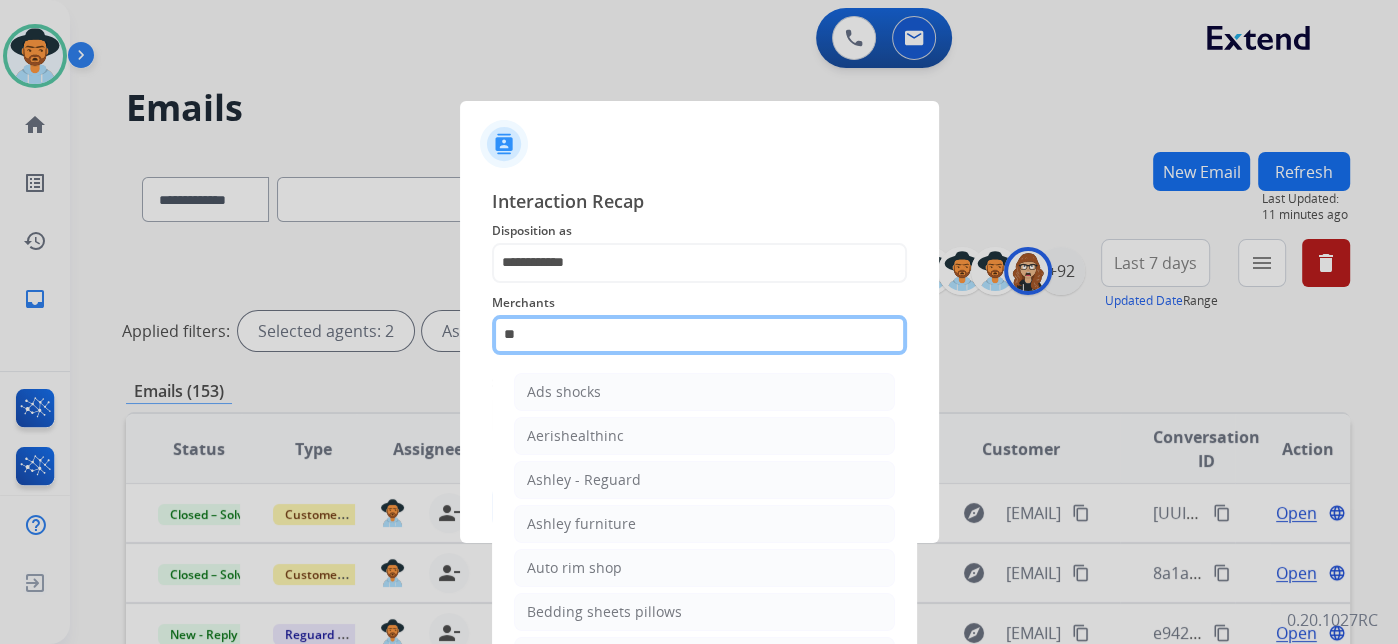 type on "*" 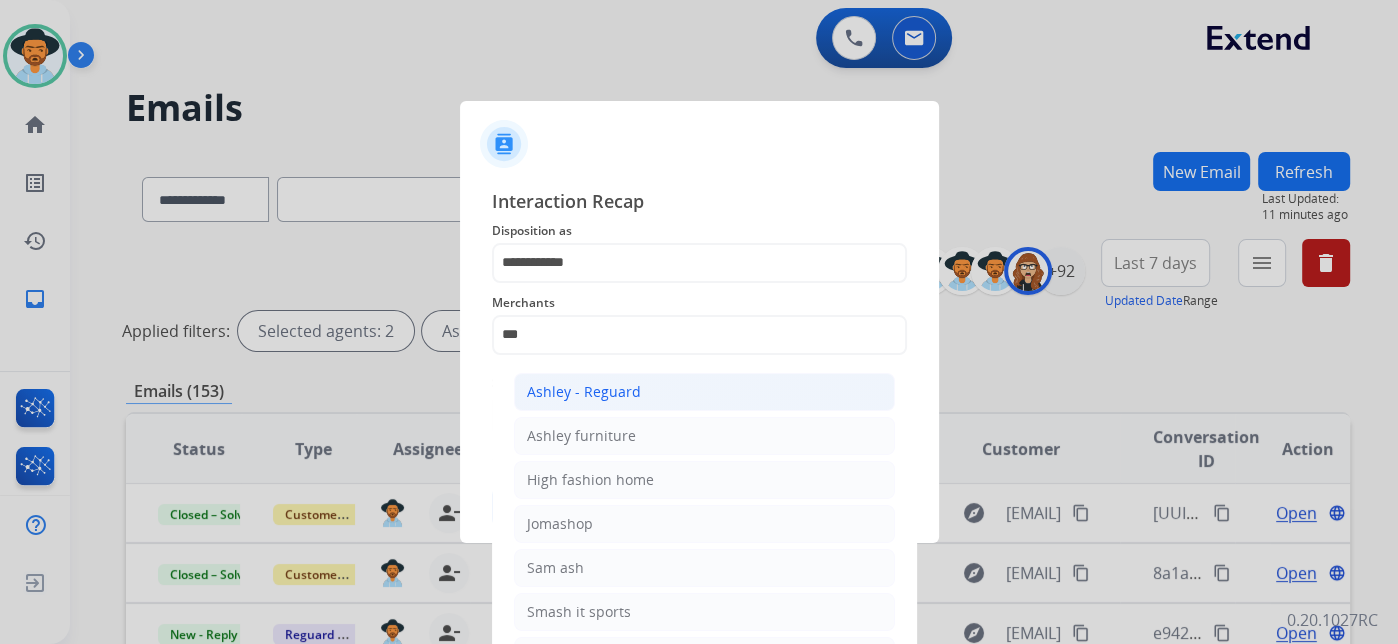 click on "Ashley - Reguard" 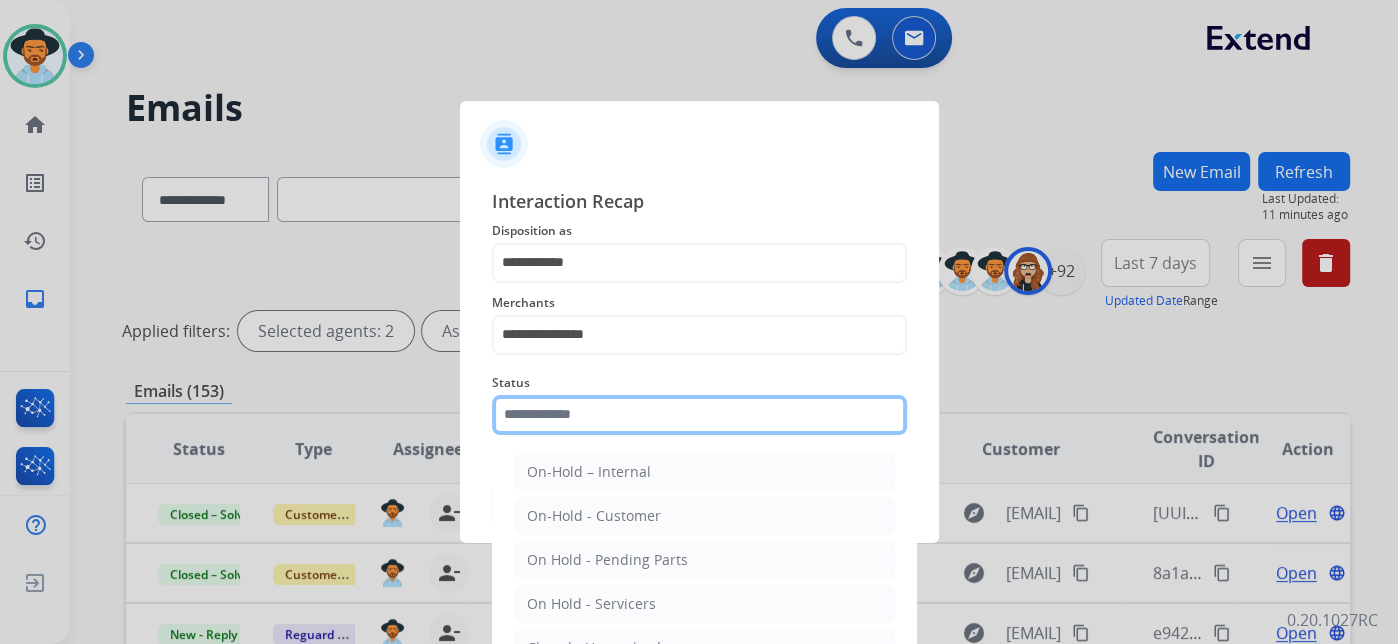 click 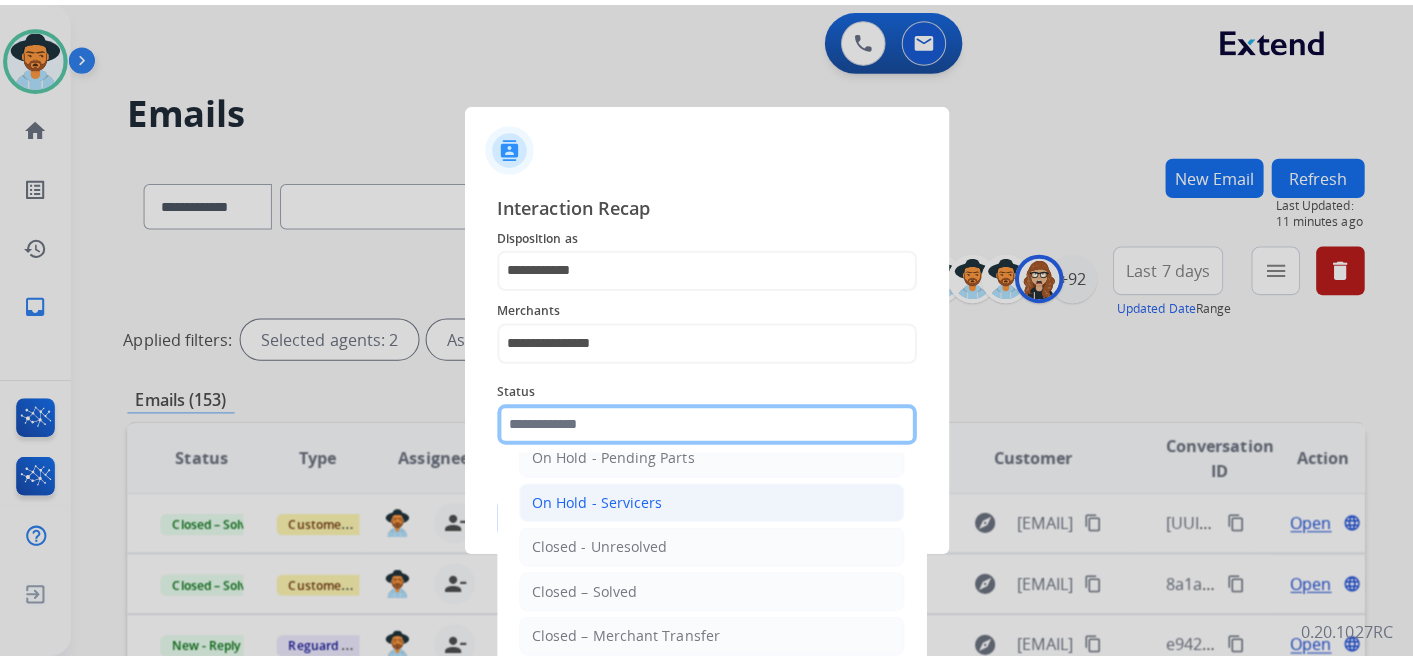 scroll, scrollTop: 114, scrollLeft: 0, axis: vertical 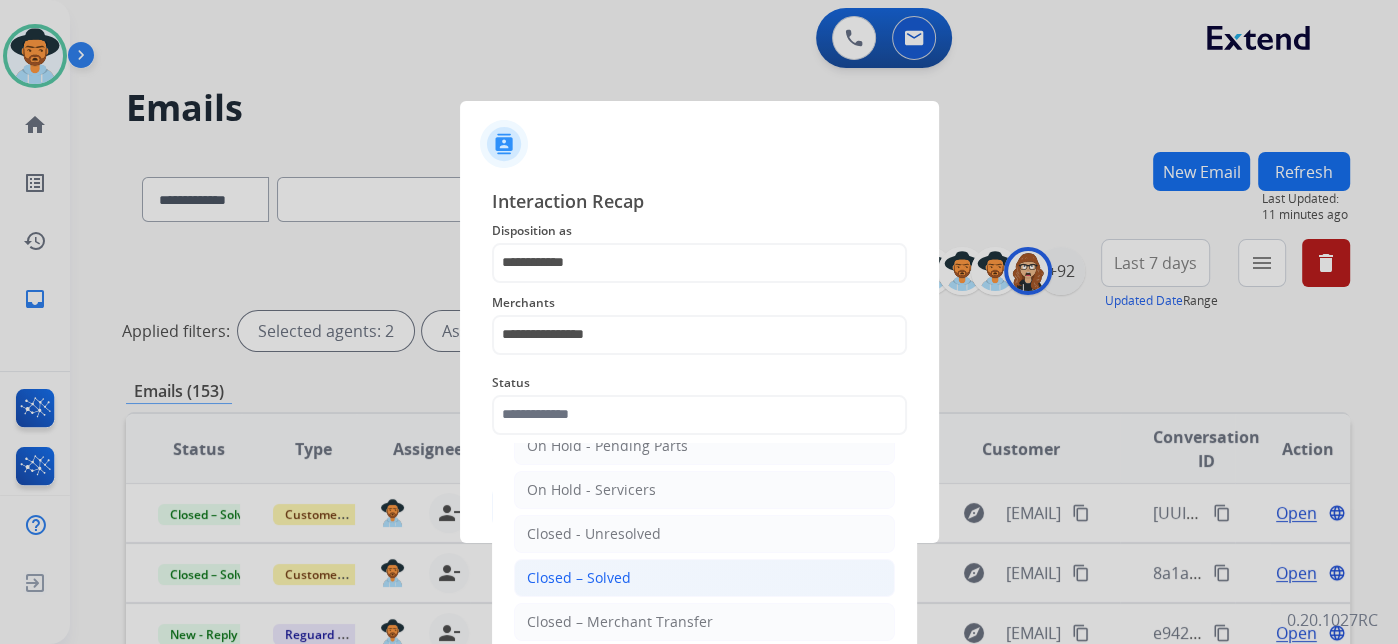 click on "Closed – Solved" 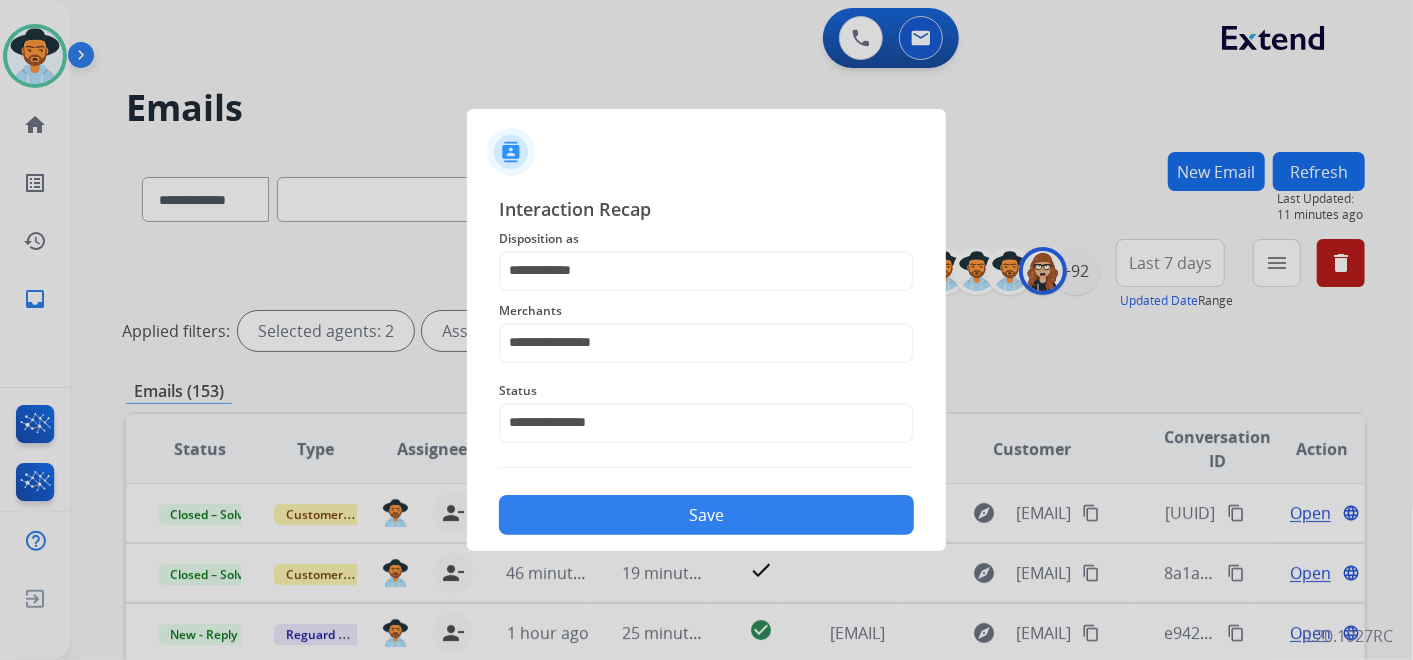 click on "Save" 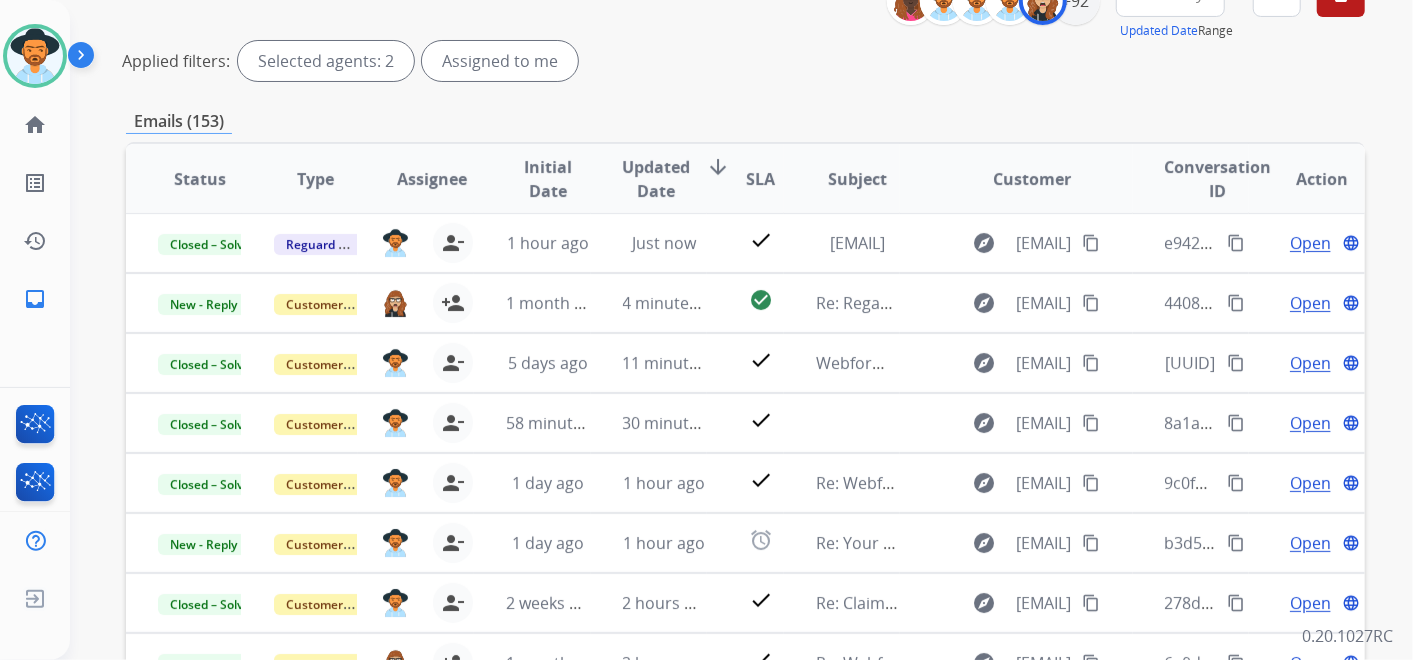 scroll, scrollTop: 0, scrollLeft: 0, axis: both 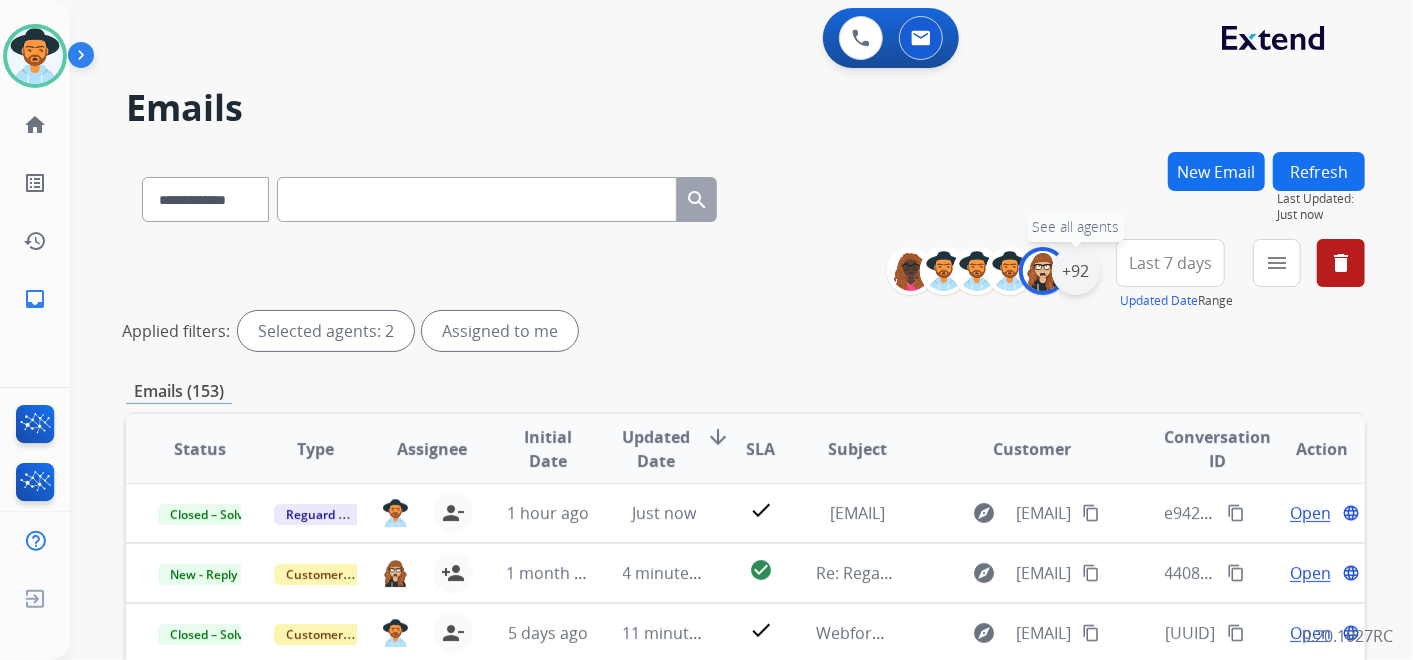 click on "+92" at bounding box center [1076, 271] 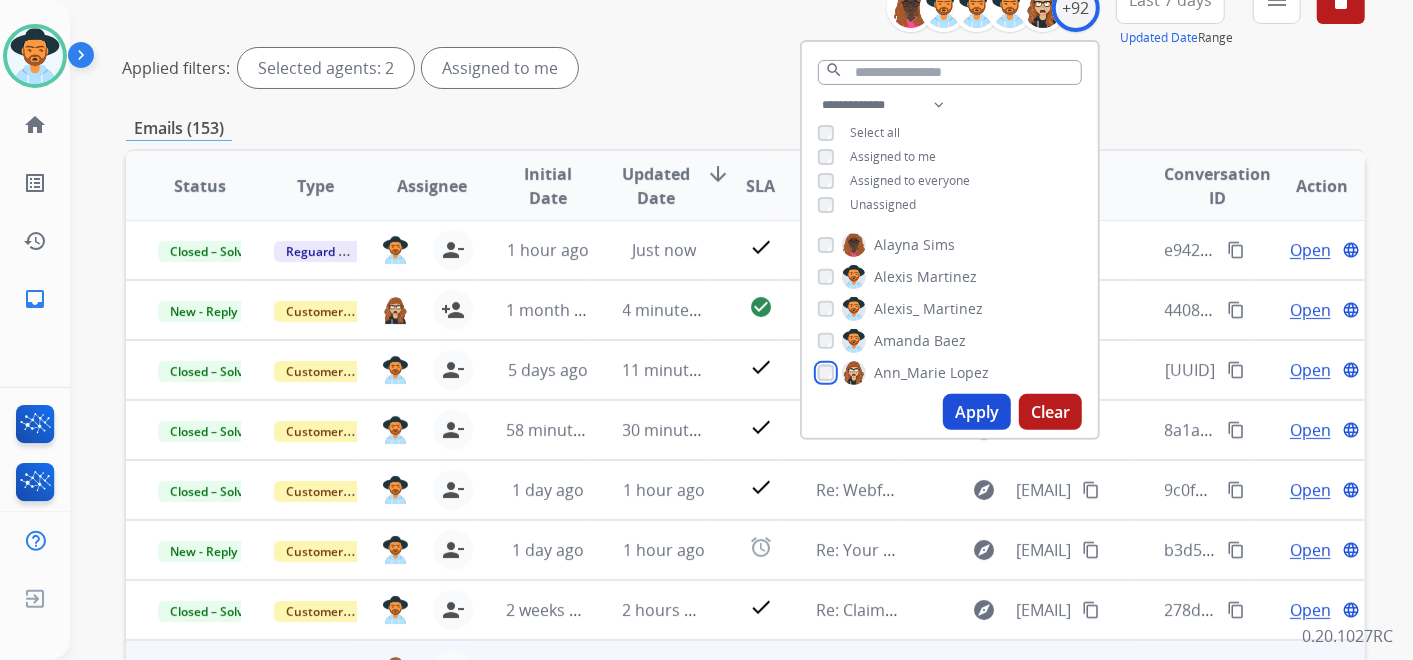 scroll, scrollTop: 444, scrollLeft: 0, axis: vertical 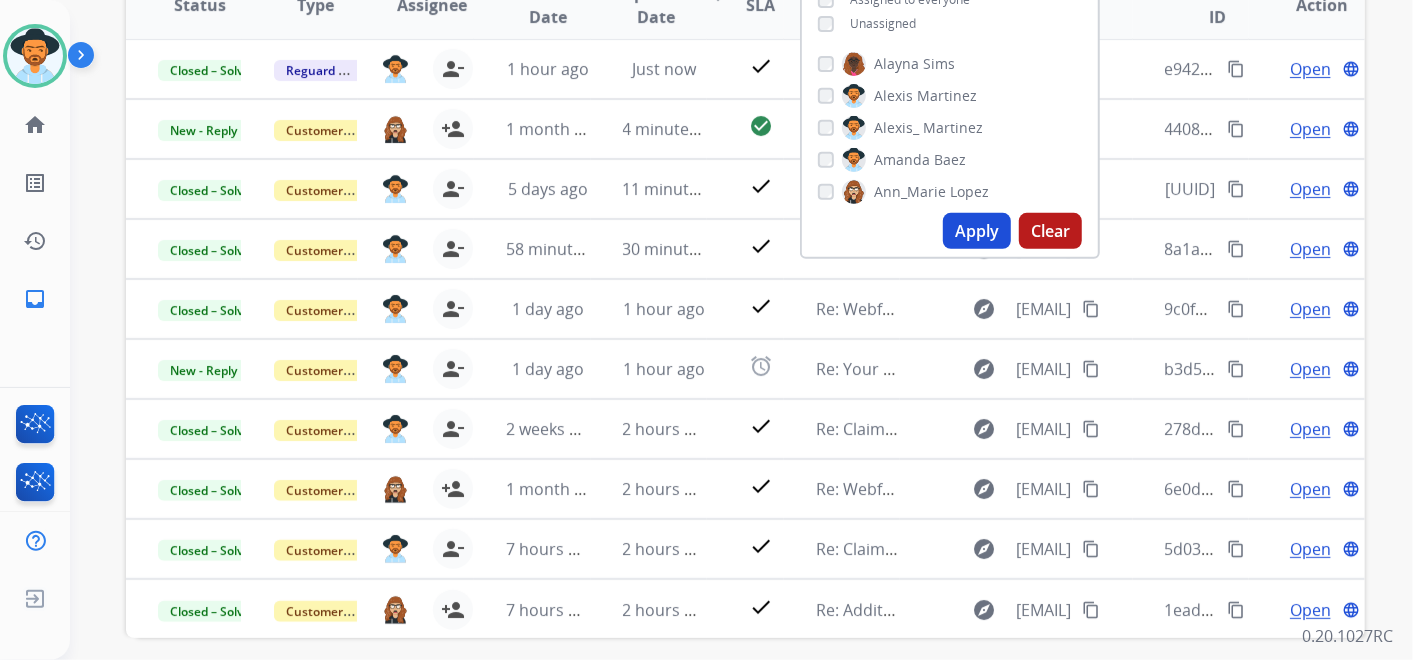 click on "Apply" at bounding box center (977, 231) 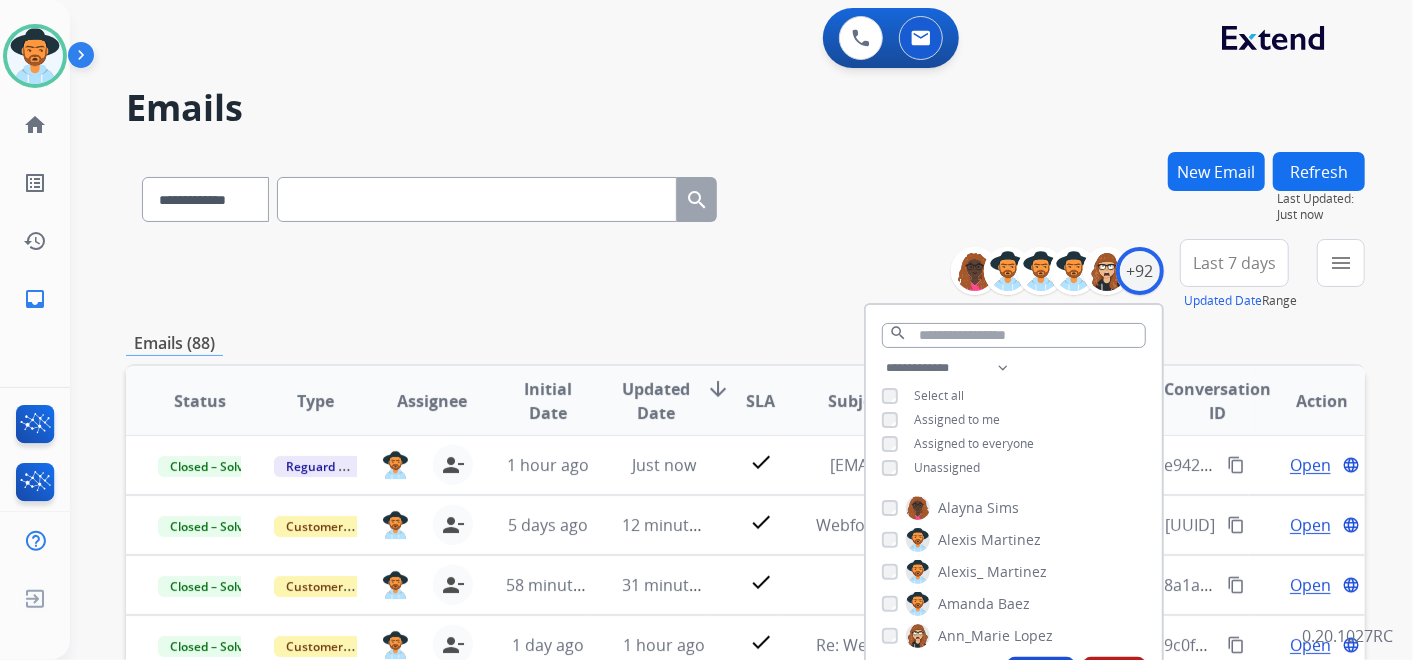 click on "**********" at bounding box center (745, 275) 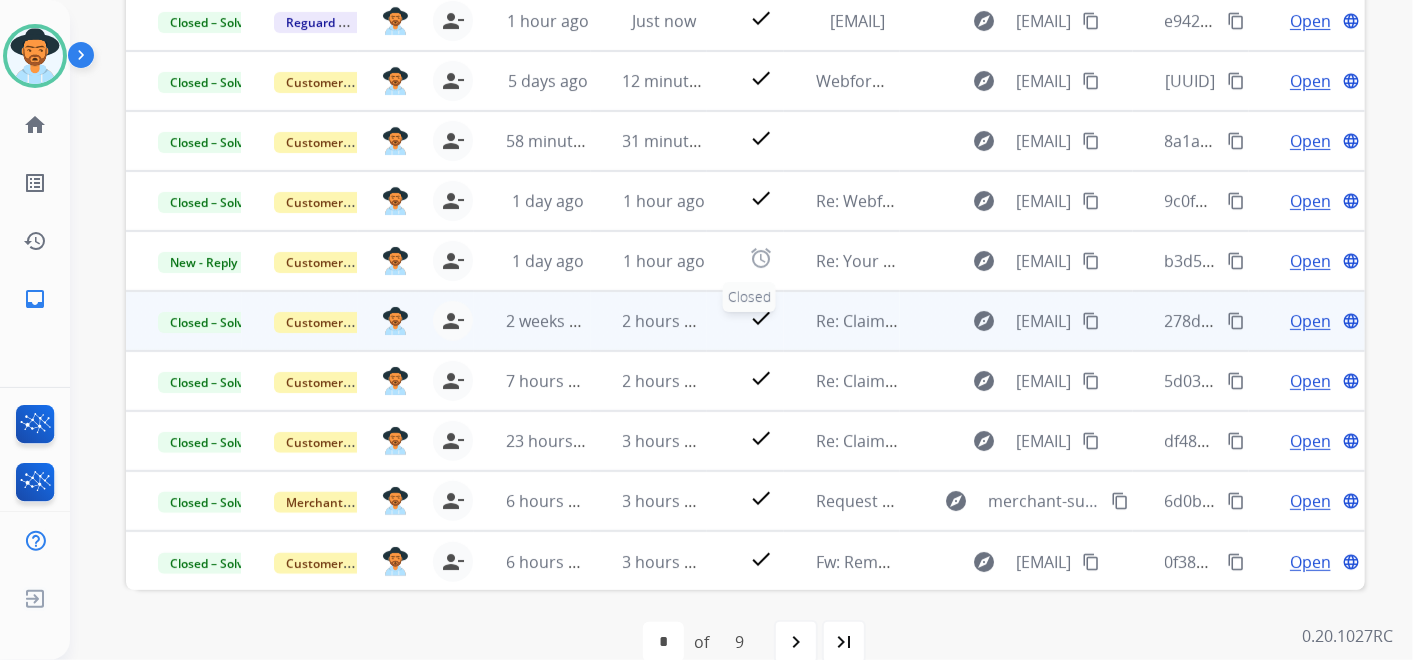 scroll, scrollTop: 477, scrollLeft: 0, axis: vertical 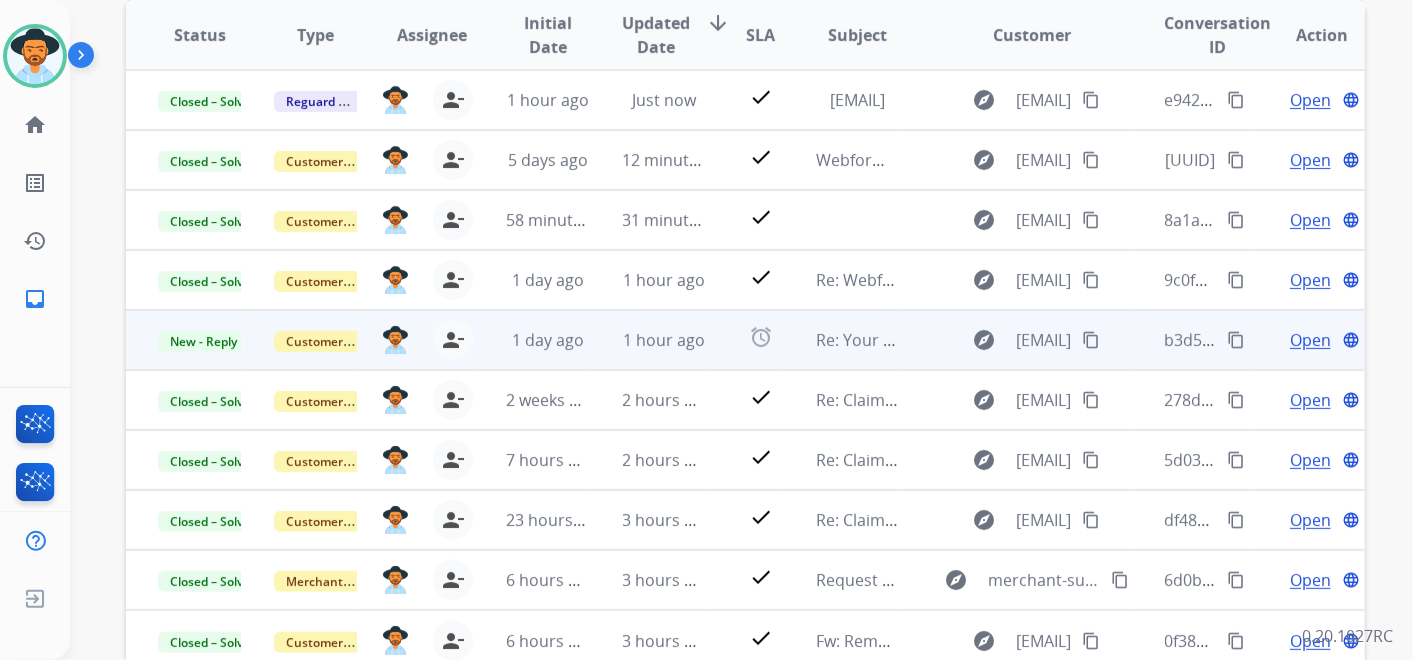 click on "Open" at bounding box center [1310, 340] 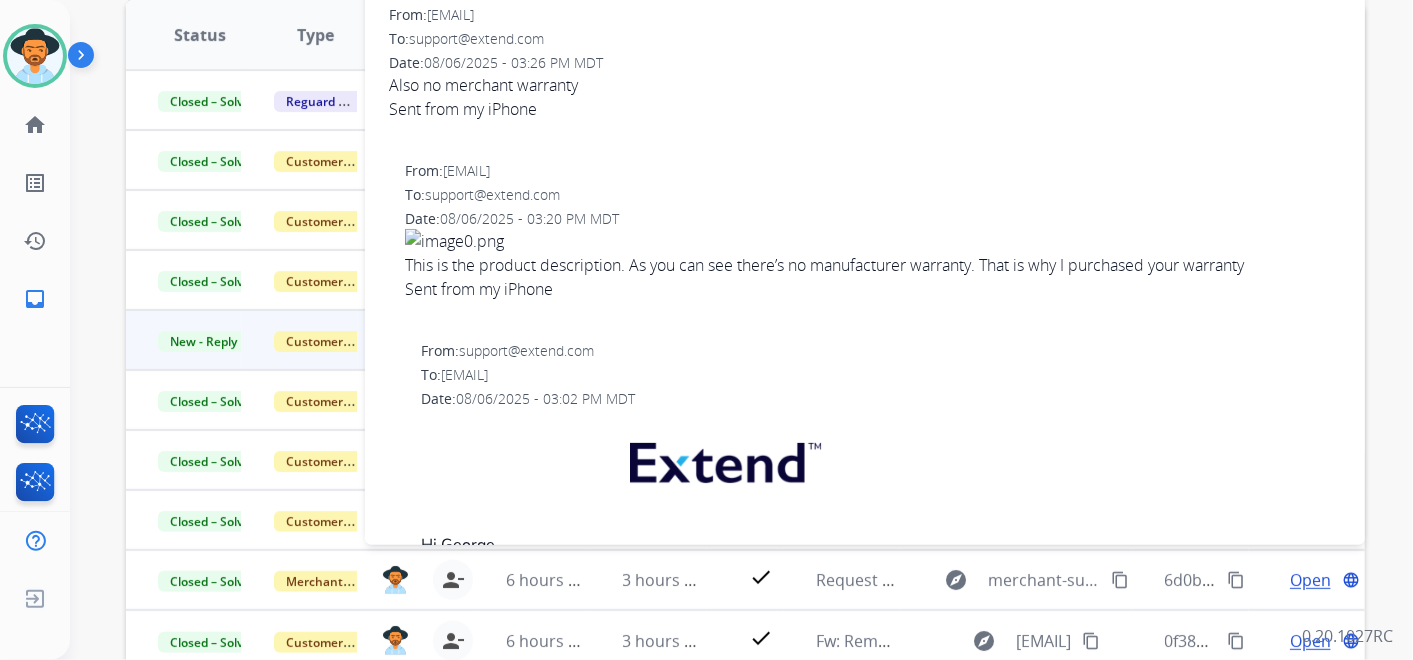 scroll, scrollTop: 0, scrollLeft: 0, axis: both 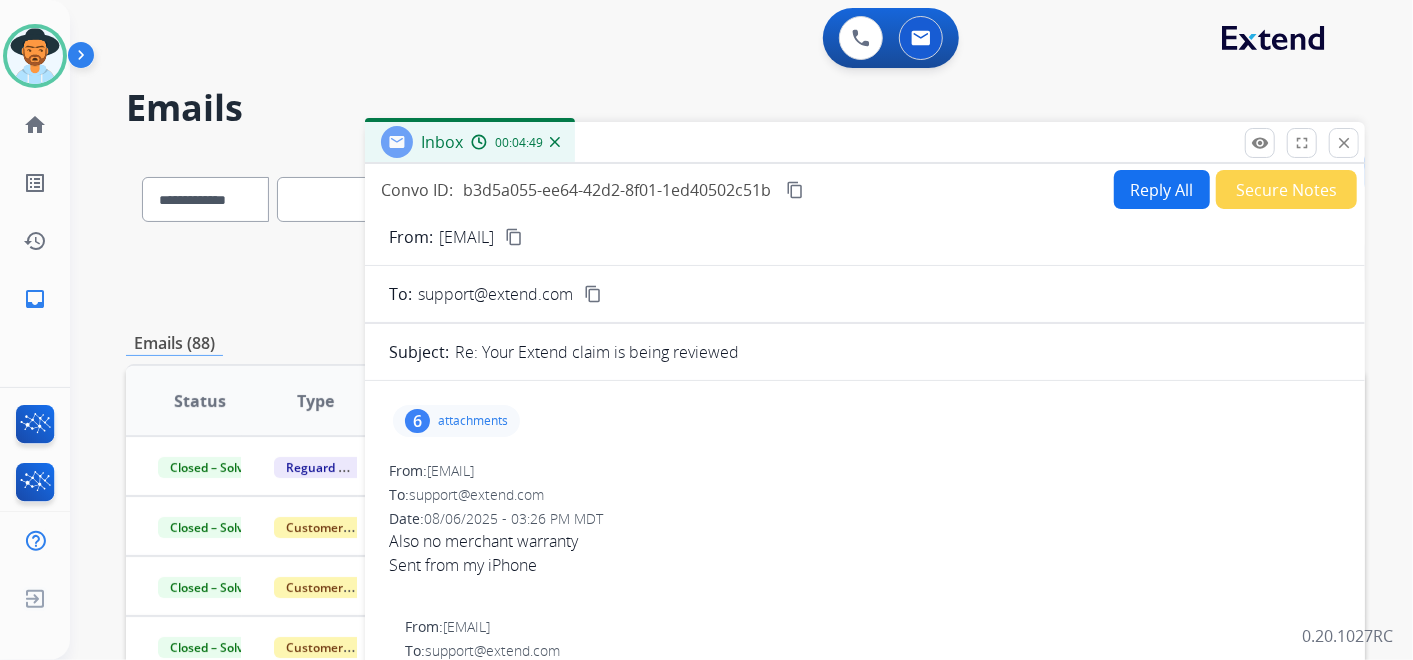 click on "6 attachments" at bounding box center [456, 421] 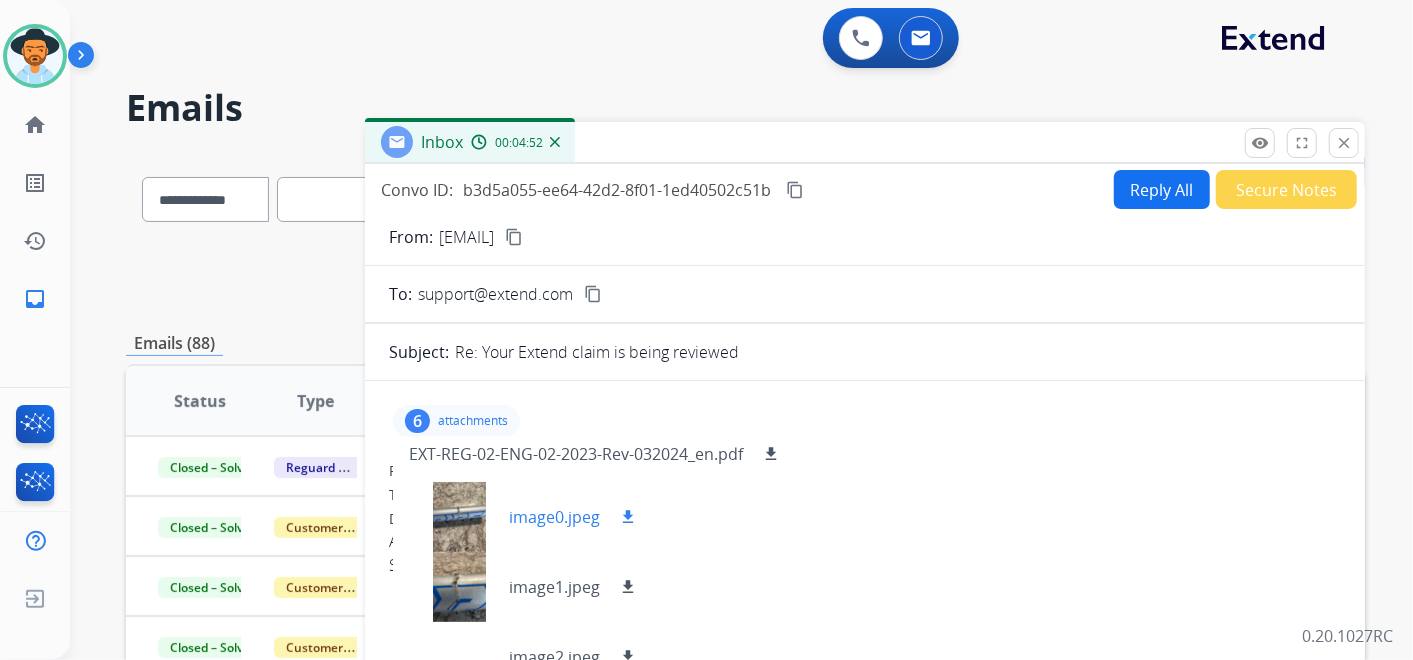 scroll, scrollTop: 156, scrollLeft: 0, axis: vertical 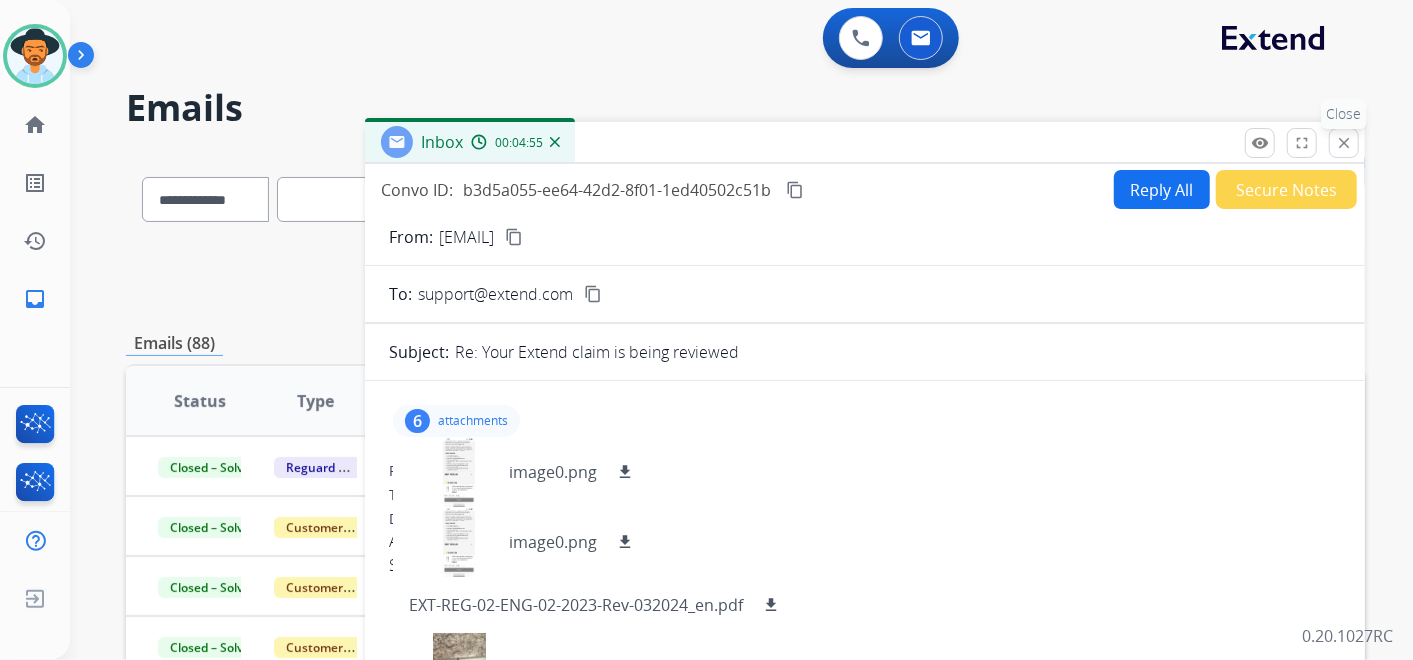 click on "close" at bounding box center (1344, 143) 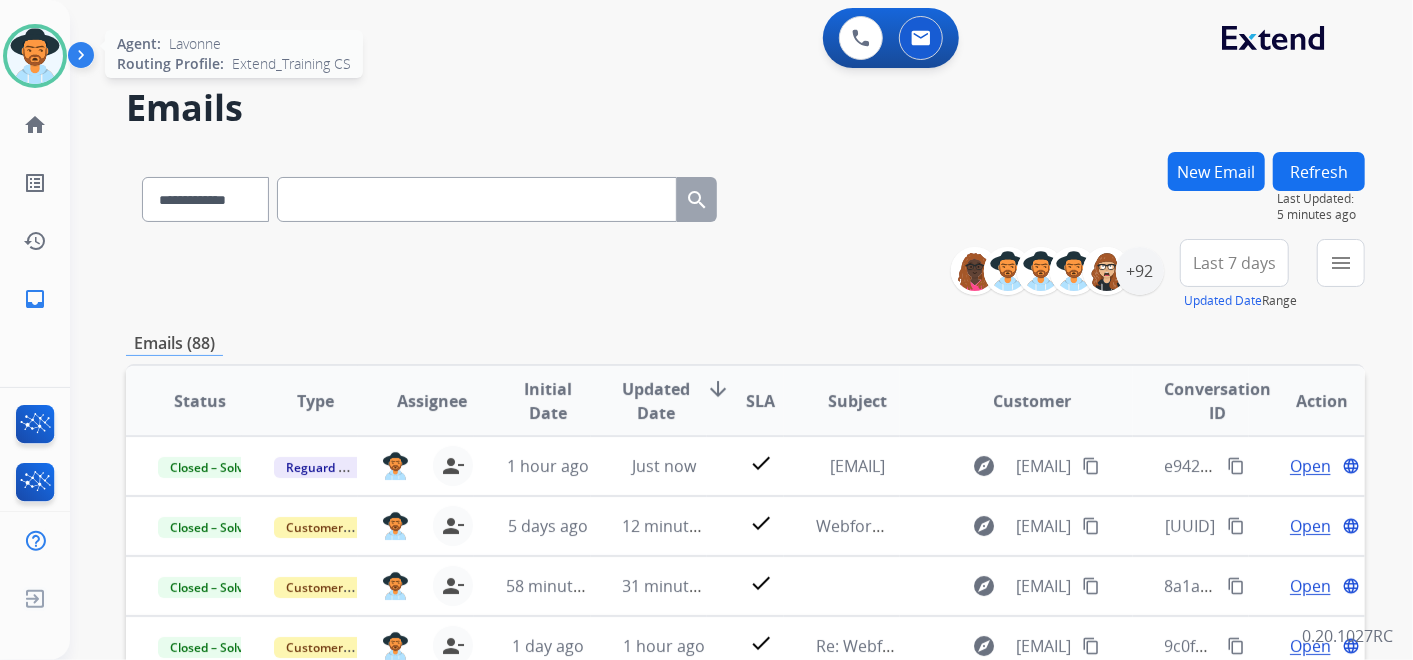 click at bounding box center (35, 56) 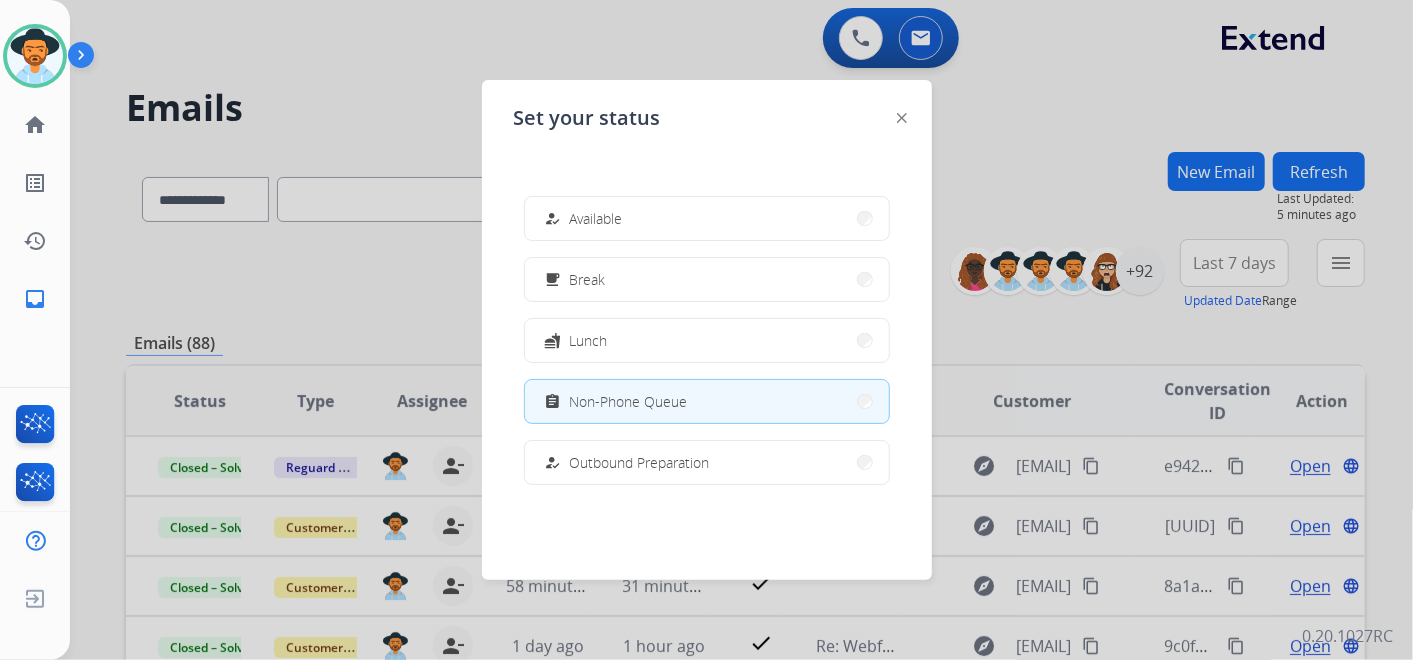 click on "how_to_reg Available free_breakfast Break fastfood Lunch assignment Non-Phone Queue how_to_reg Outbound Preparation campaign Team Huddle menu_book Training school Coaching phonelink_off System Issue login Logged In work_off Offline" at bounding box center (707, 340) 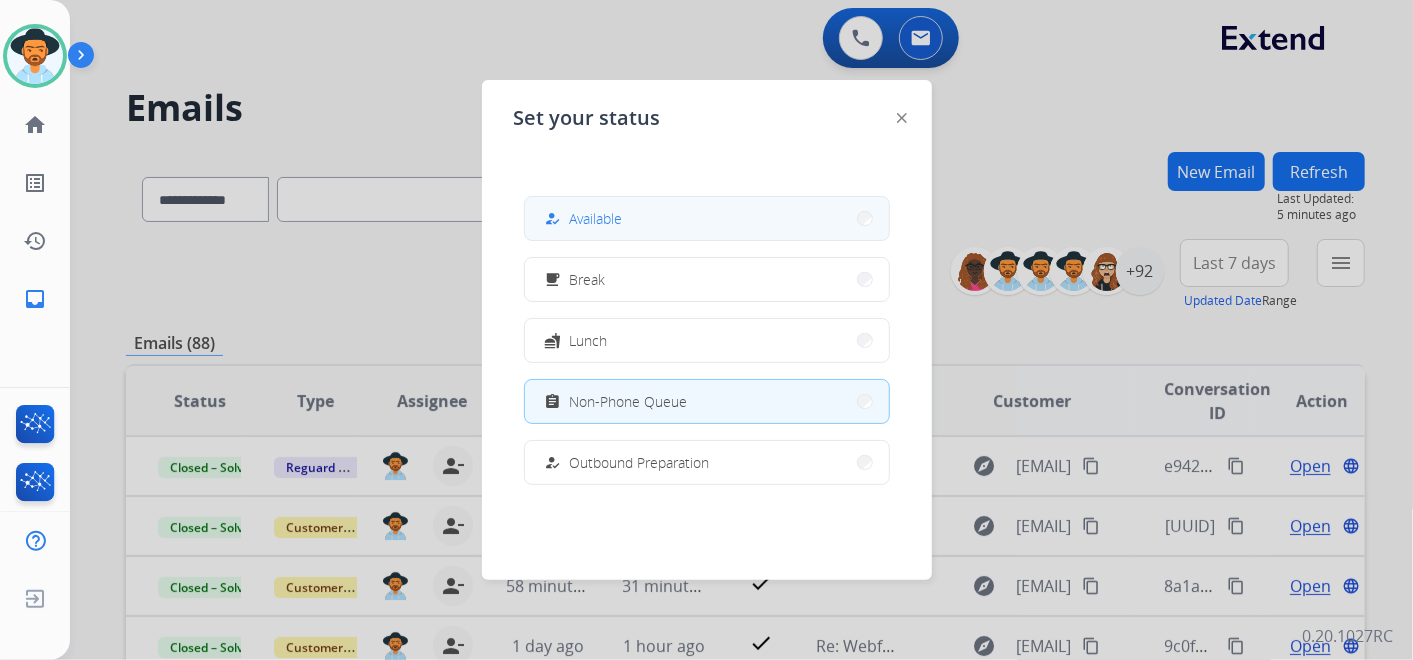 click on "how_to_reg Available" at bounding box center [707, 218] 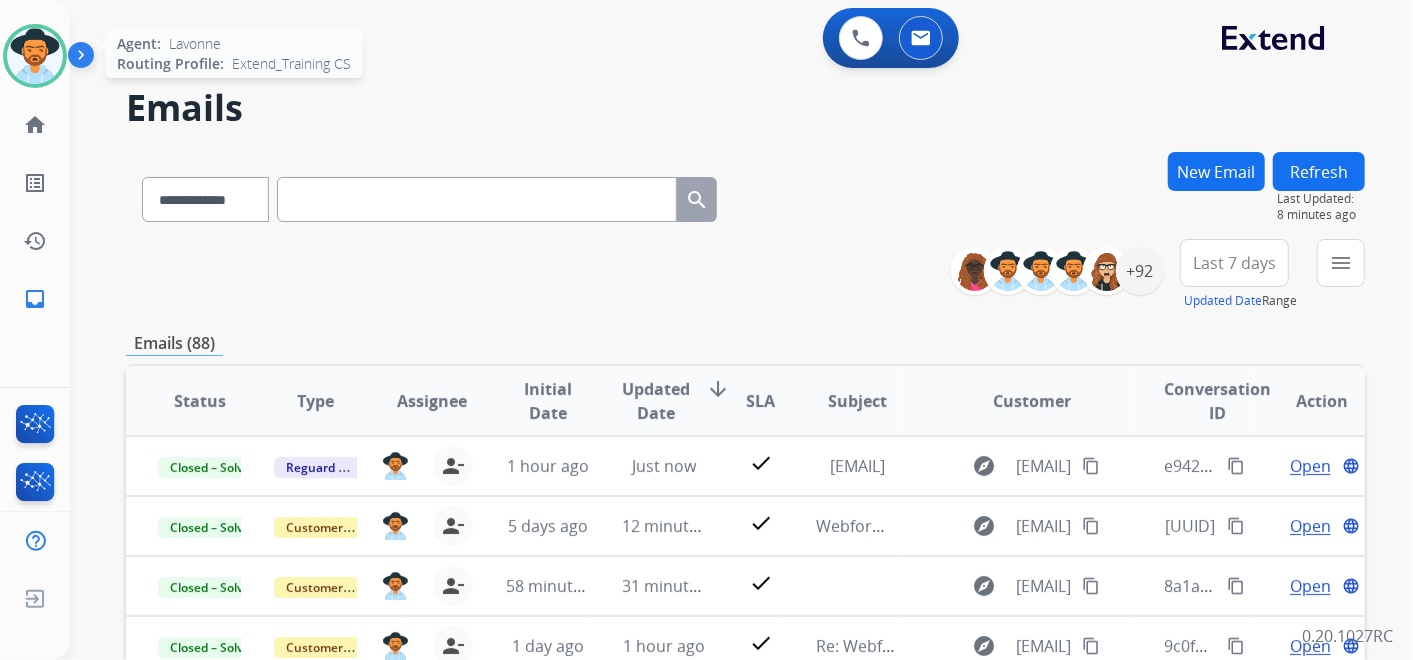 drag, startPoint x: 40, startPoint y: 56, endPoint x: 61, endPoint y: 55, distance: 21.023796 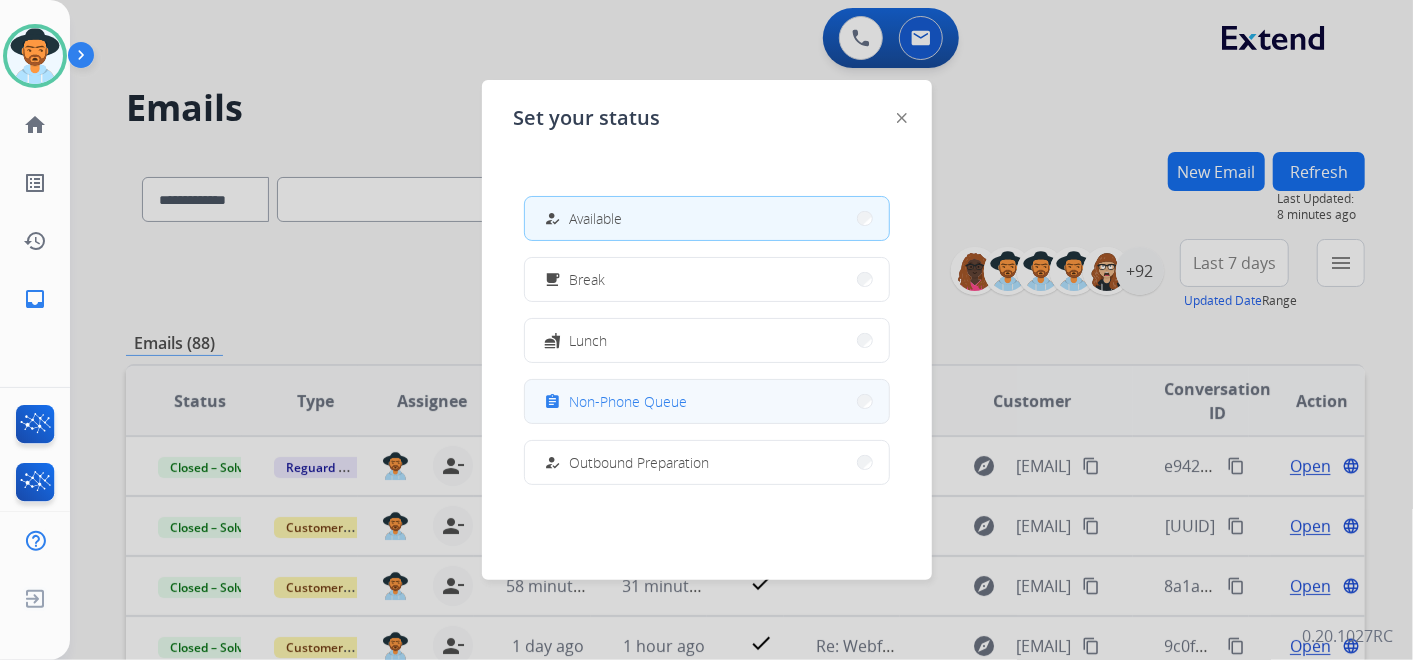click on "Non-Phone Queue" at bounding box center [629, 401] 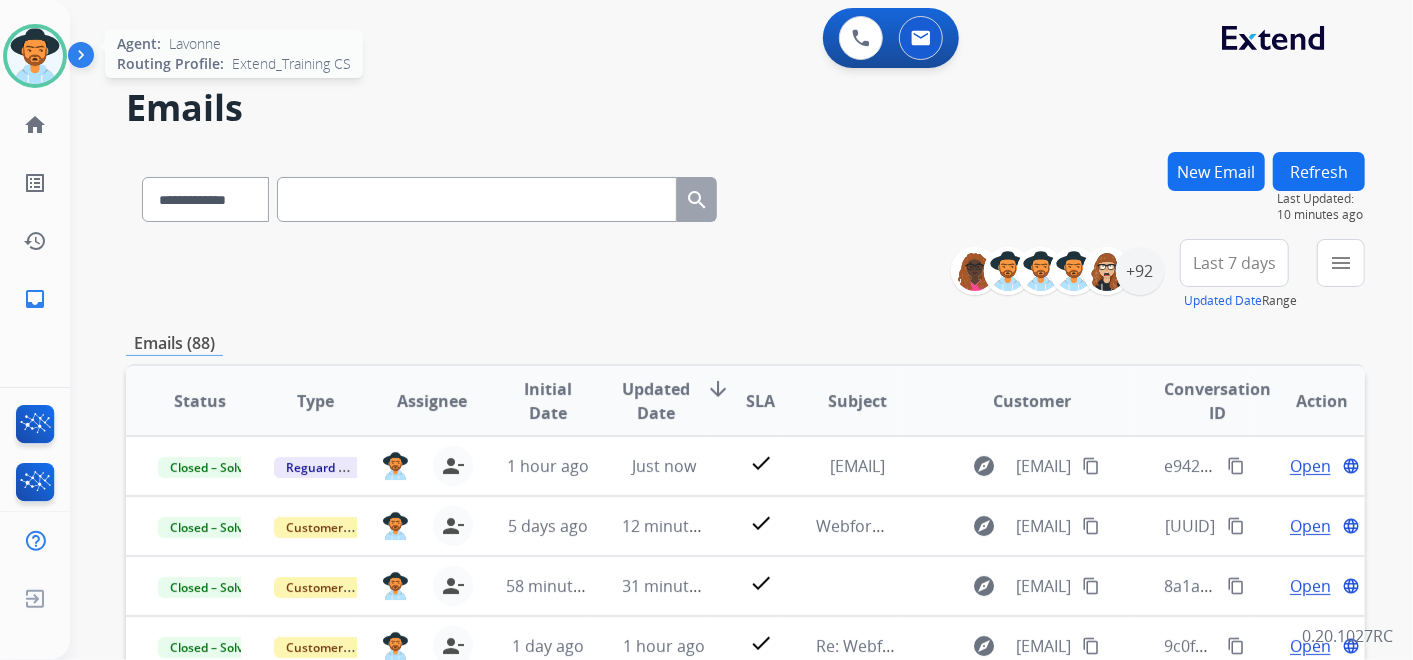 click at bounding box center (35, 56) 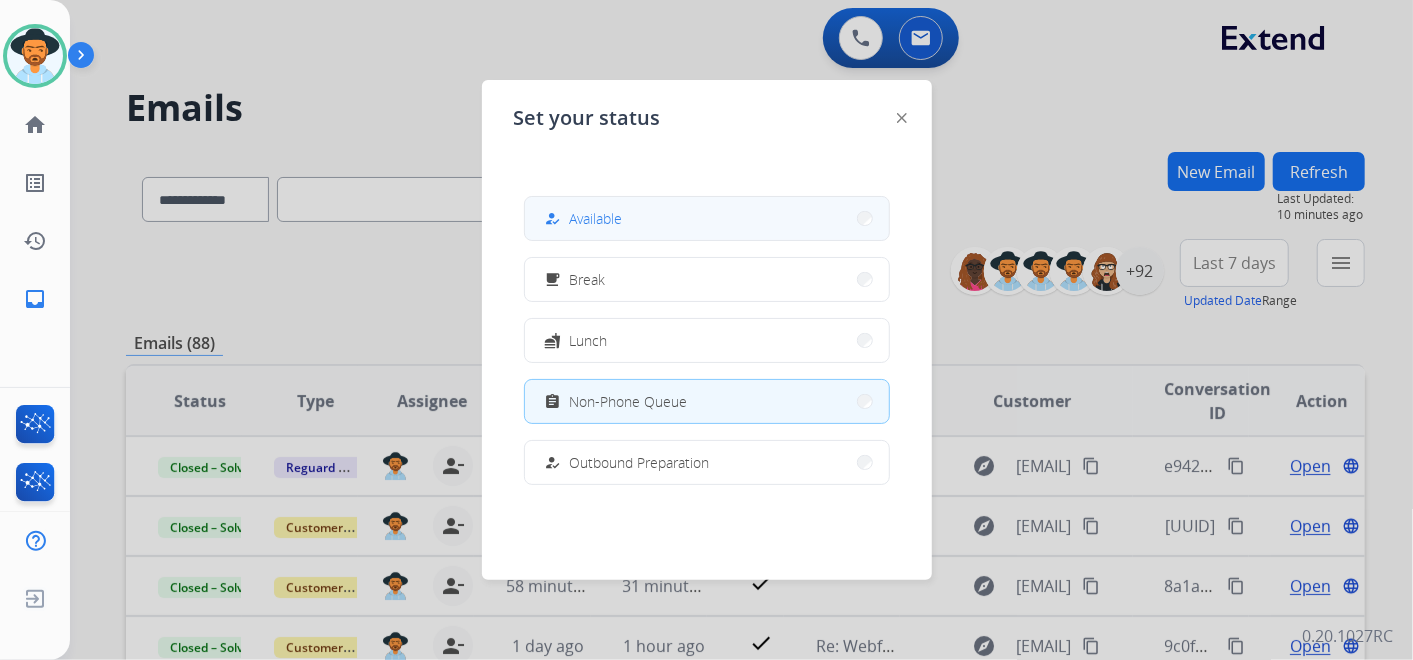 click on "Available" at bounding box center [596, 218] 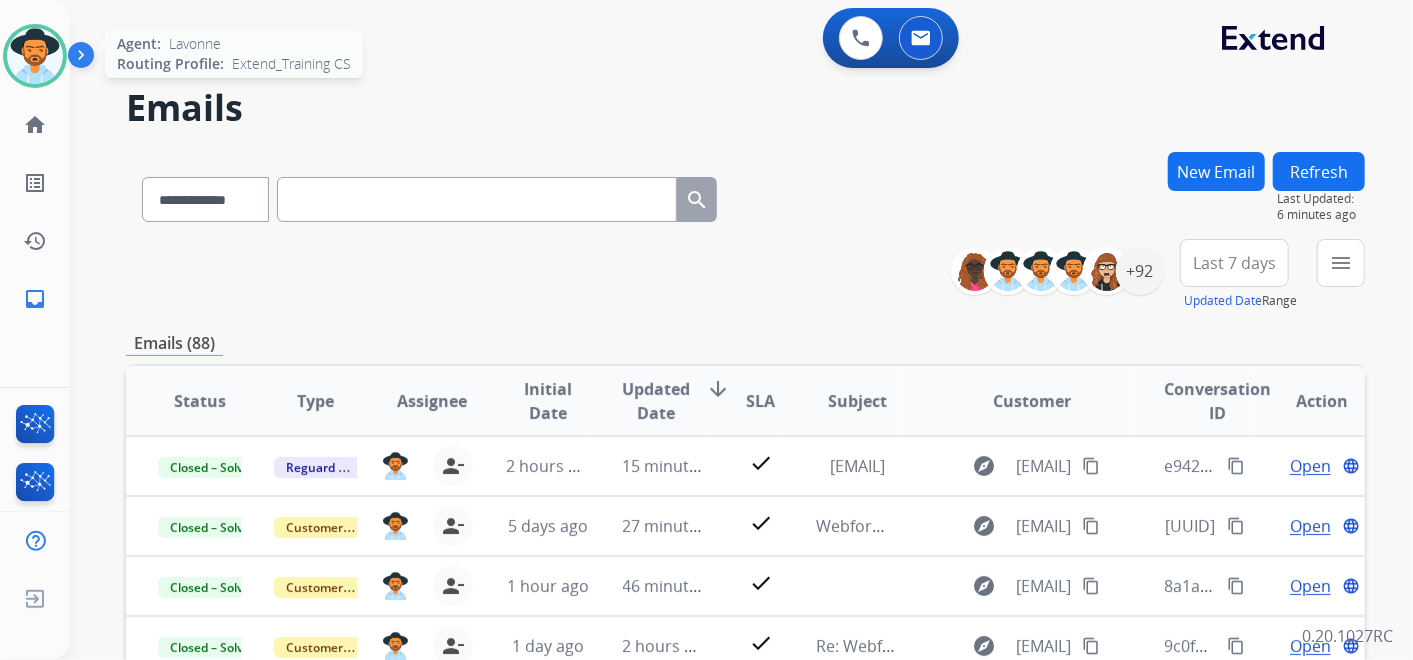 click at bounding box center [35, 56] 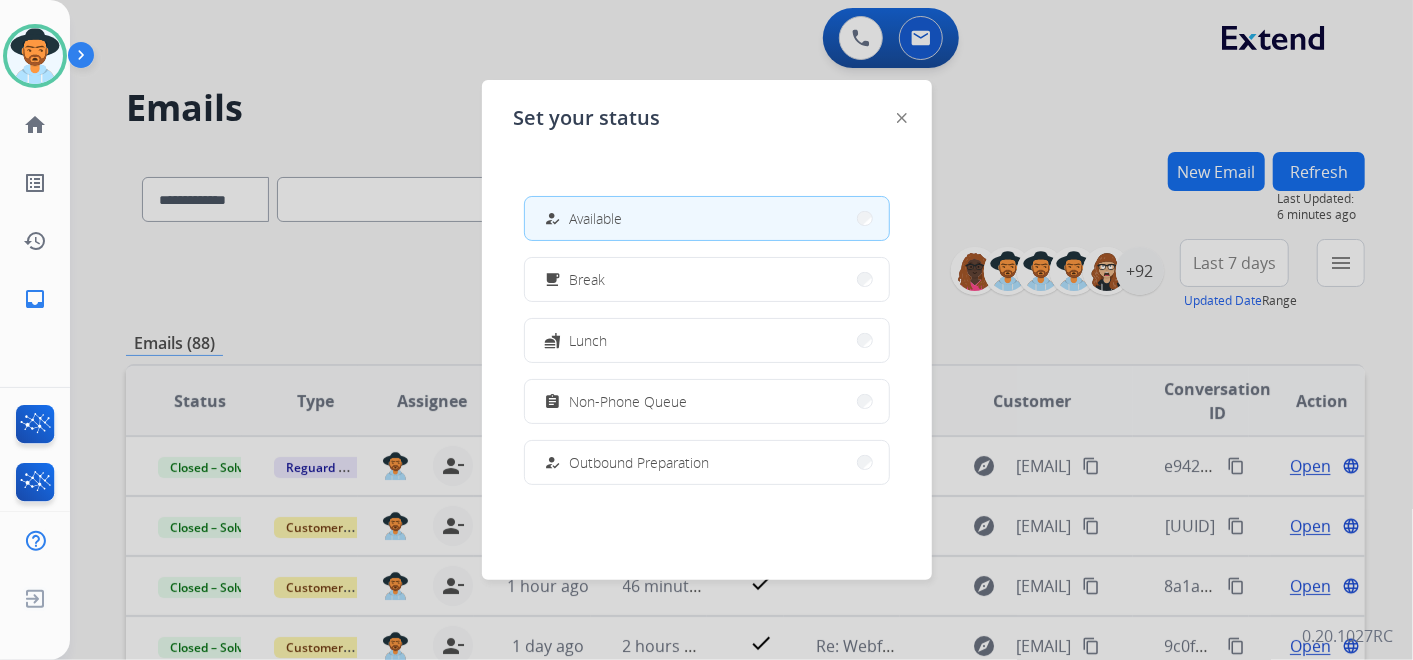 drag, startPoint x: 330, startPoint y: 120, endPoint x: 370, endPoint y: 102, distance: 43.863426 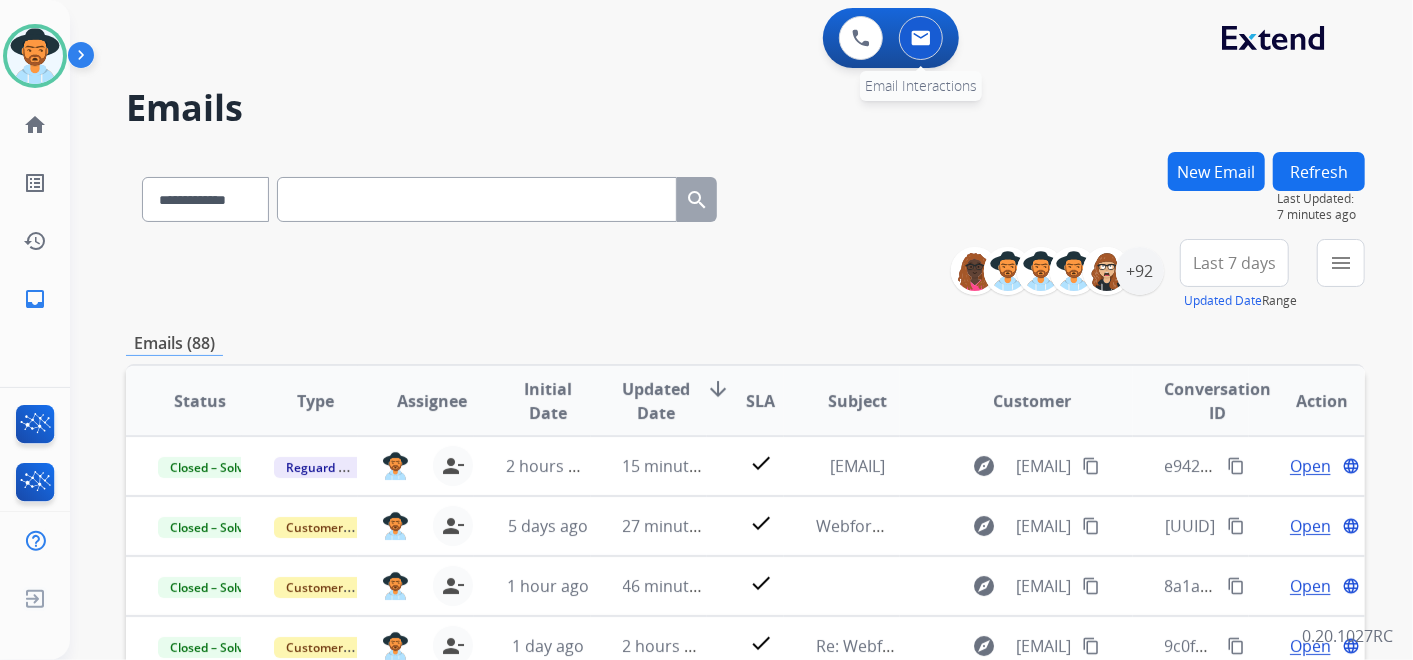 click at bounding box center [921, 38] 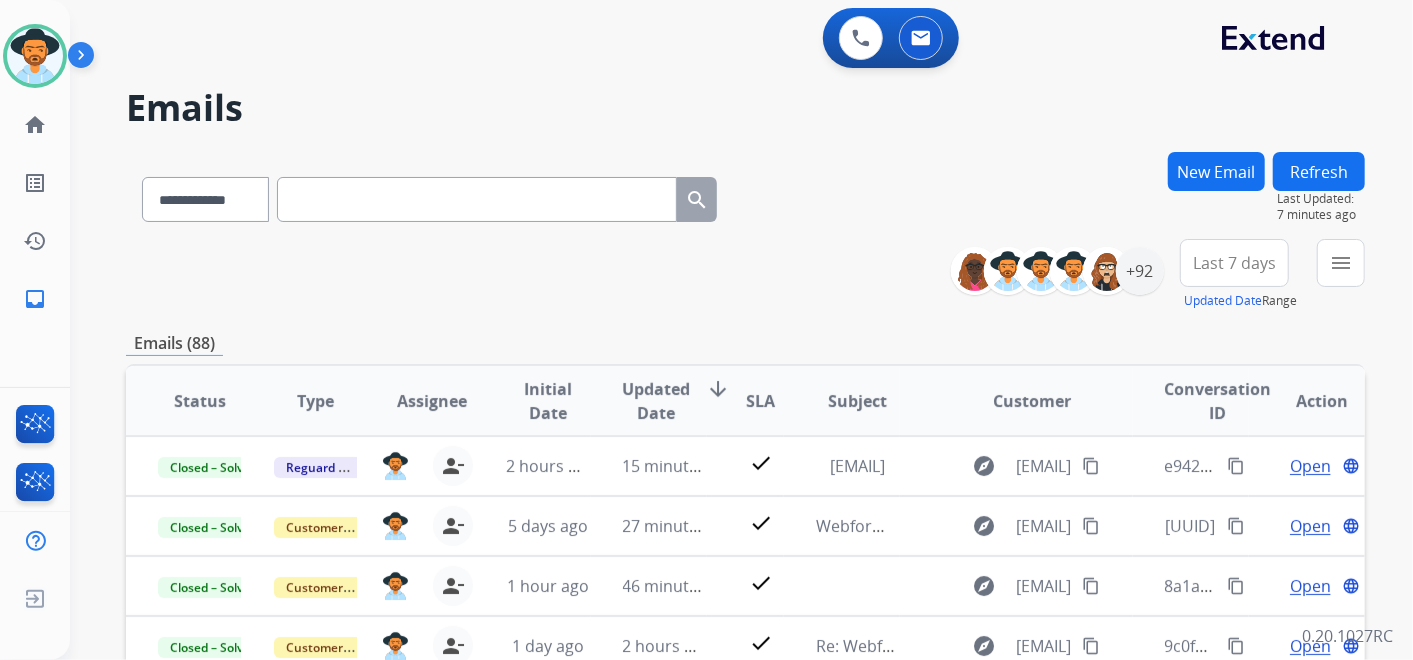 click on "Last 7 days" at bounding box center [1234, 263] 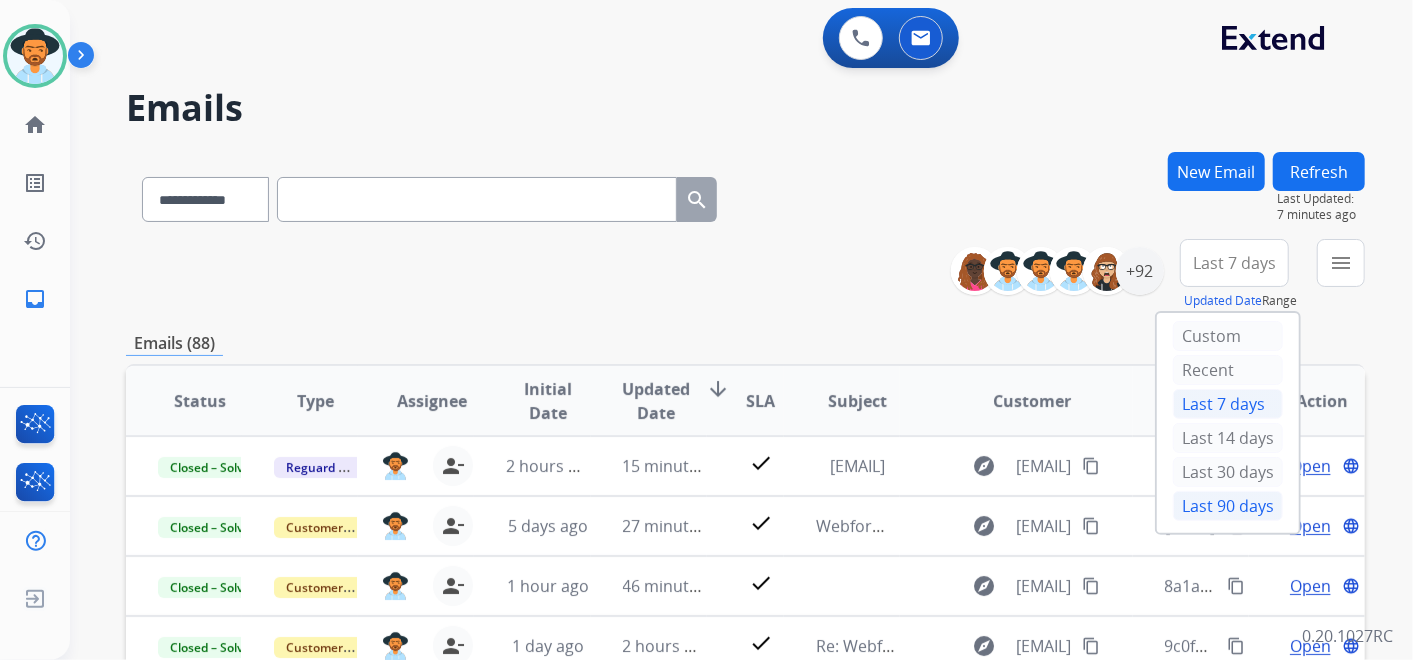 click on "Last 90 days" at bounding box center [1228, 506] 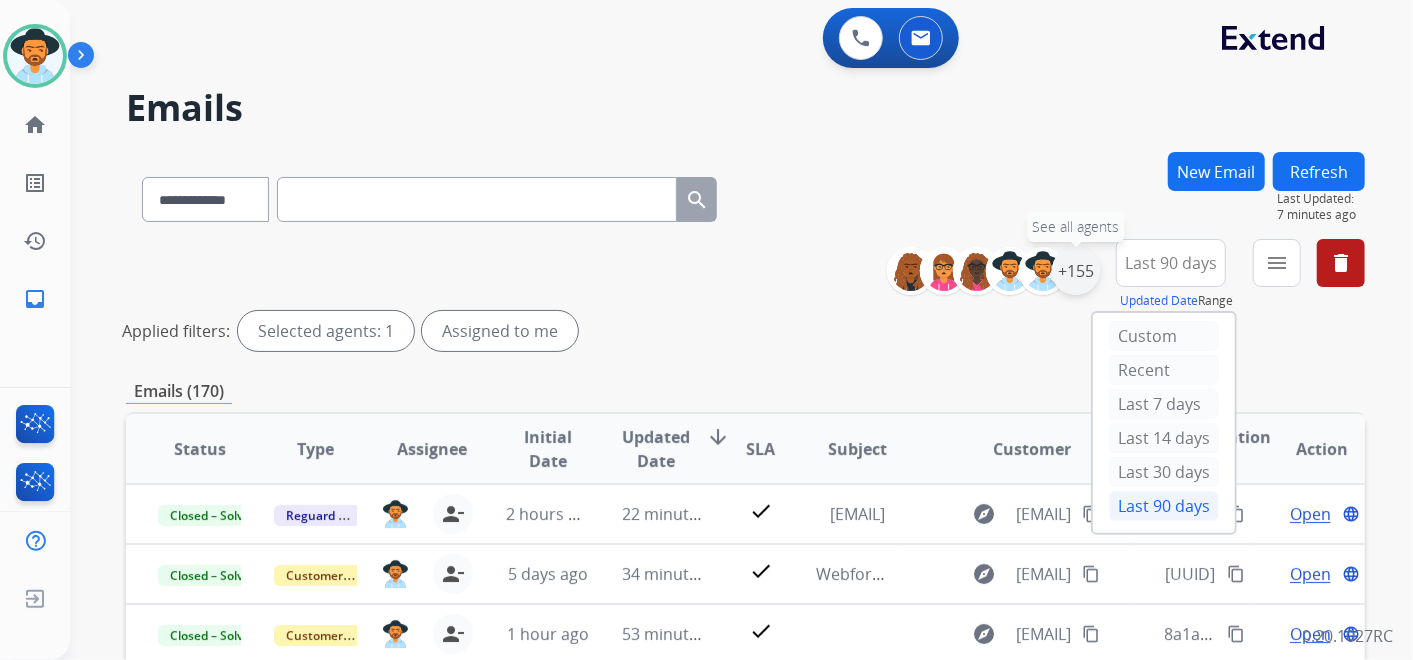 click on "+155" at bounding box center [1076, 271] 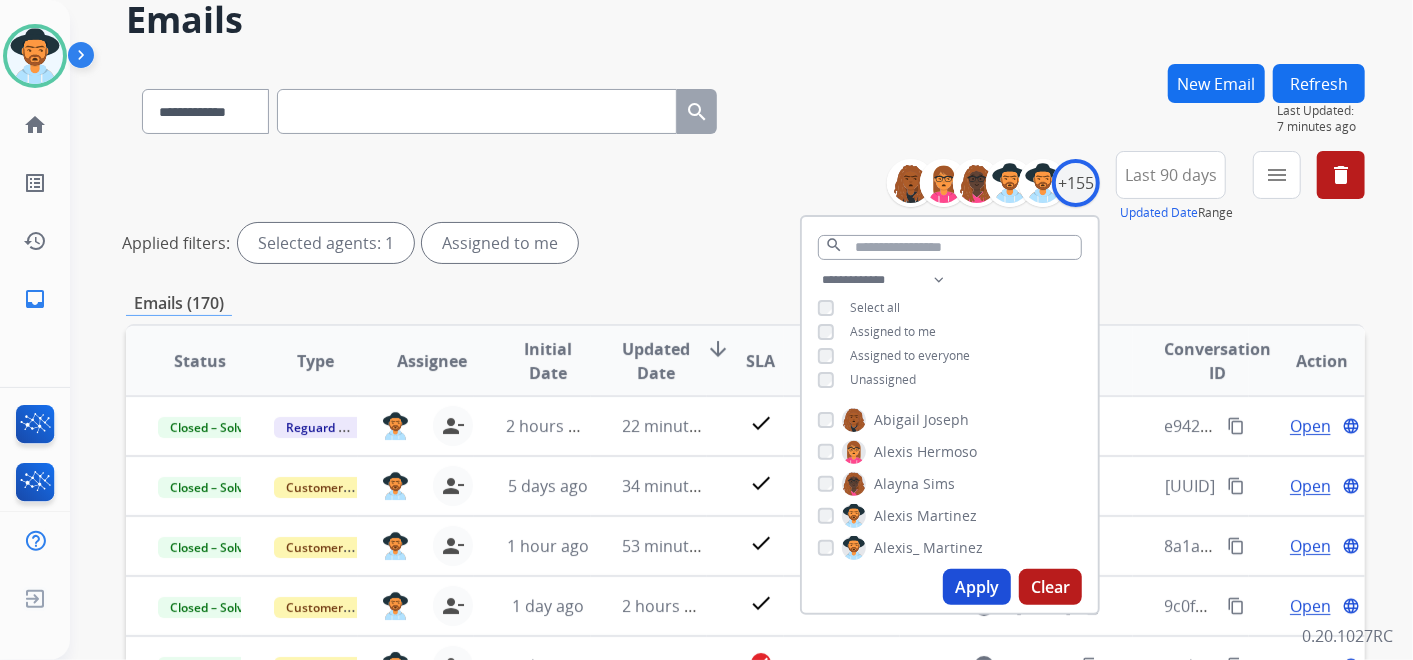 scroll, scrollTop: 222, scrollLeft: 0, axis: vertical 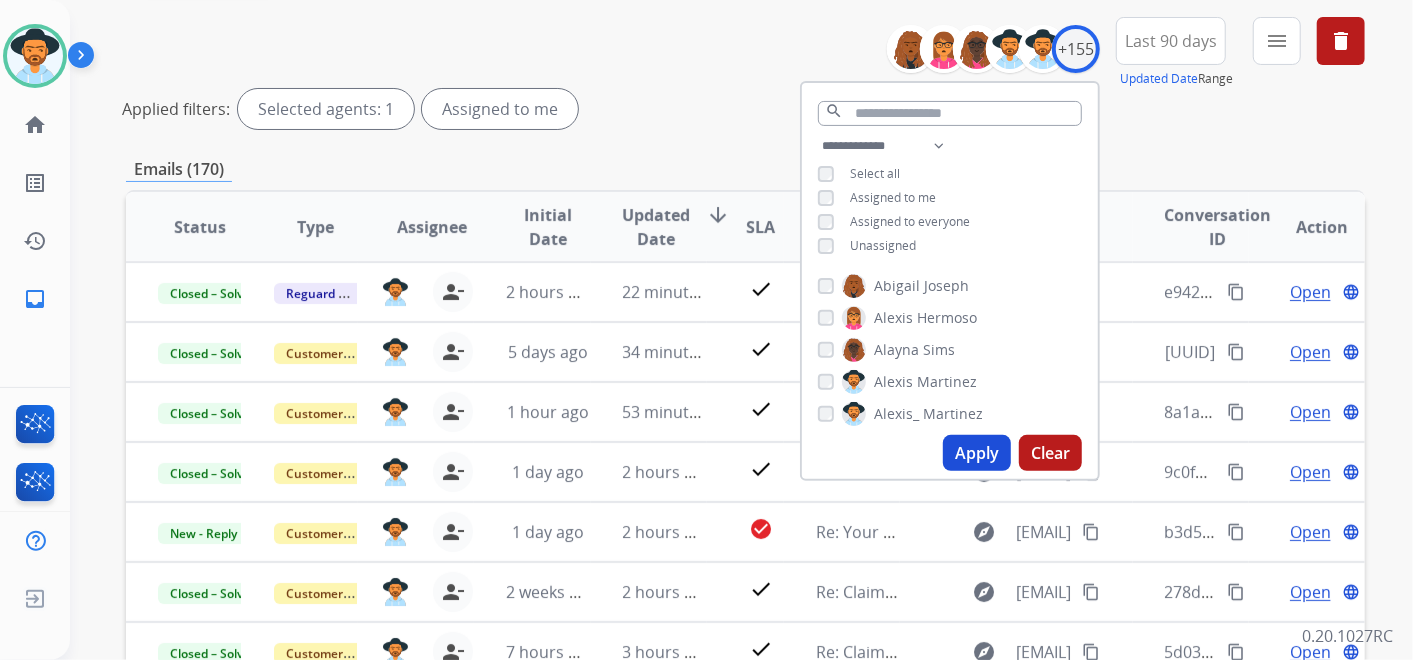click on "Apply" at bounding box center (977, 453) 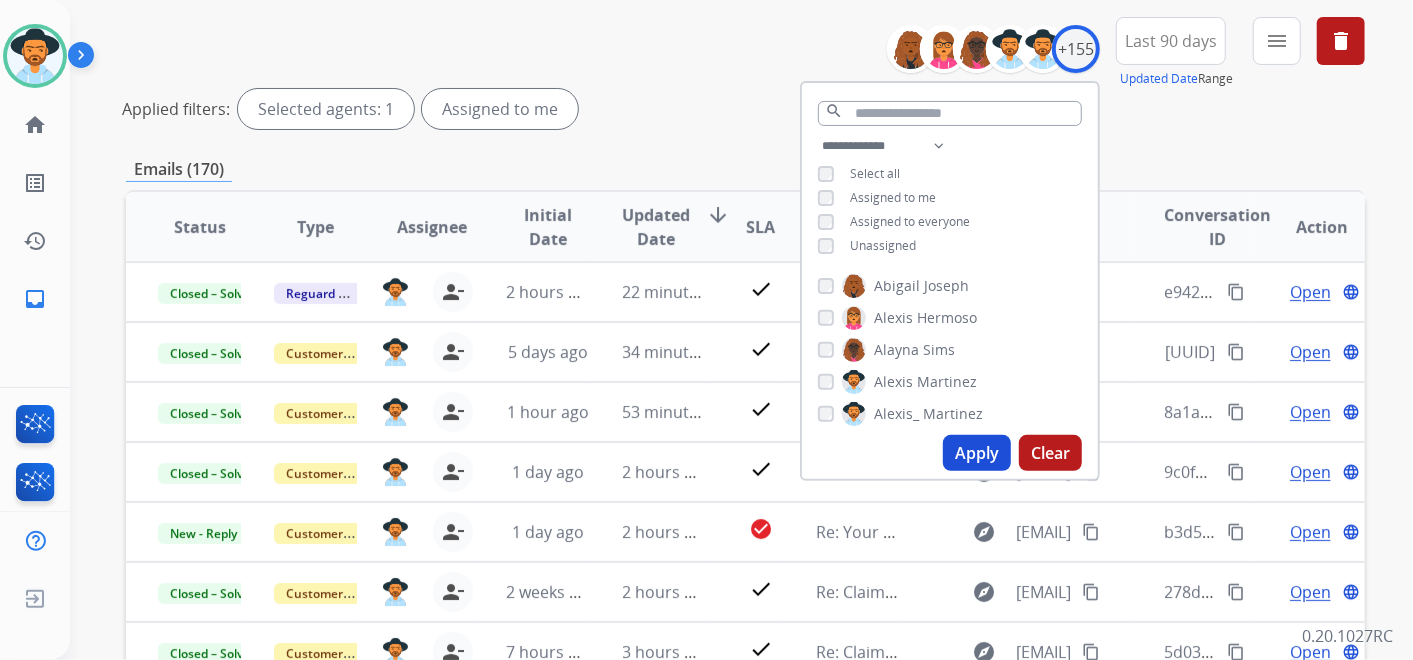 scroll, scrollTop: 0, scrollLeft: 0, axis: both 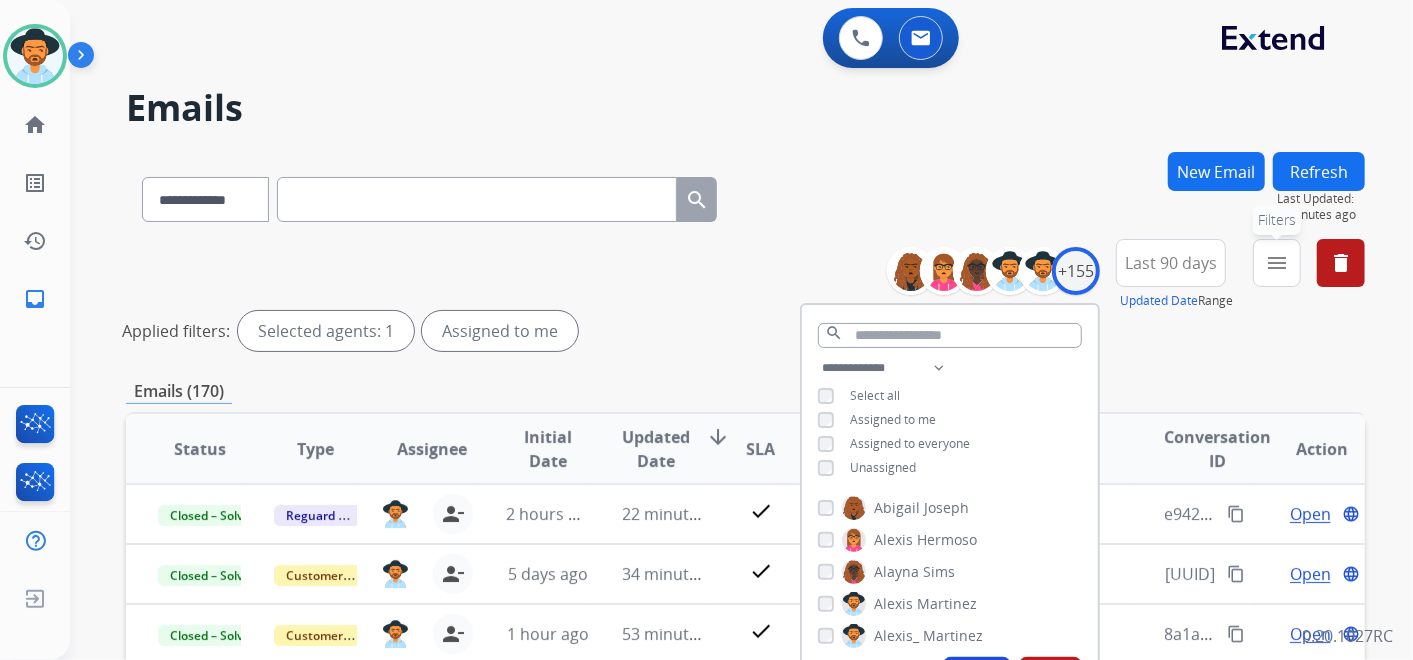 click on "menu" at bounding box center [1277, 263] 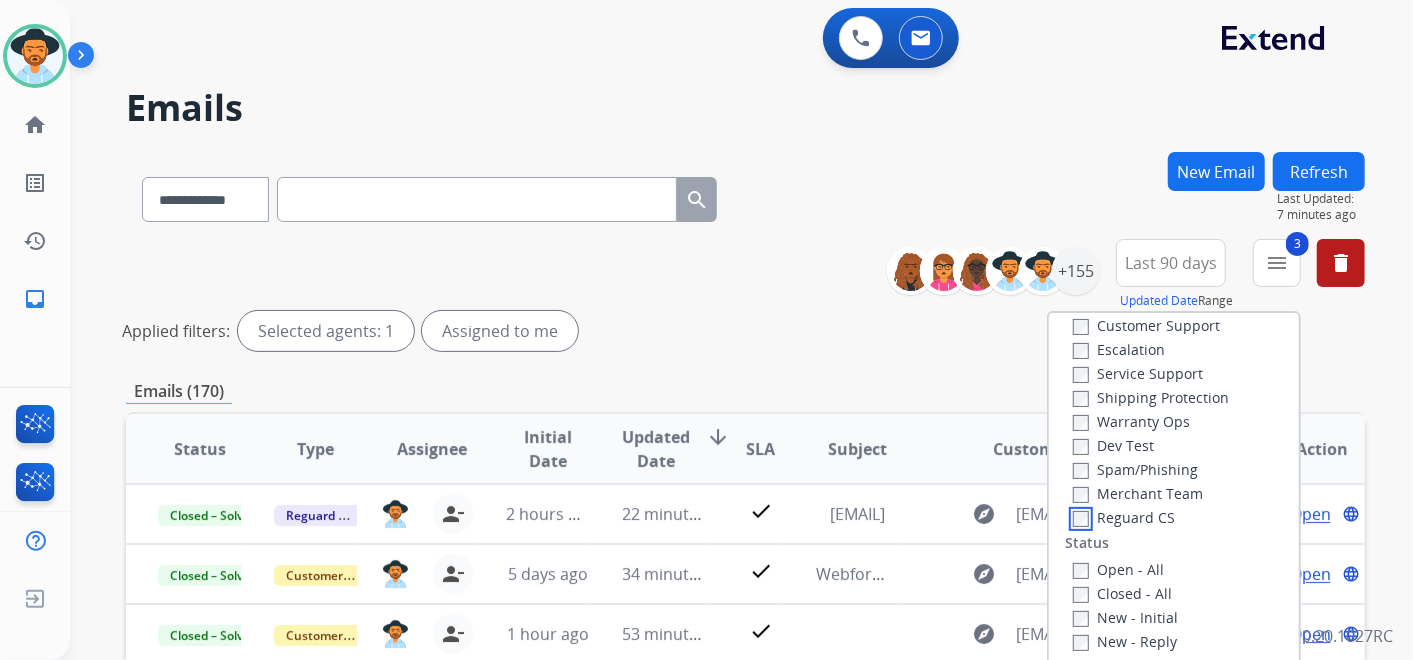 scroll, scrollTop: 111, scrollLeft: 0, axis: vertical 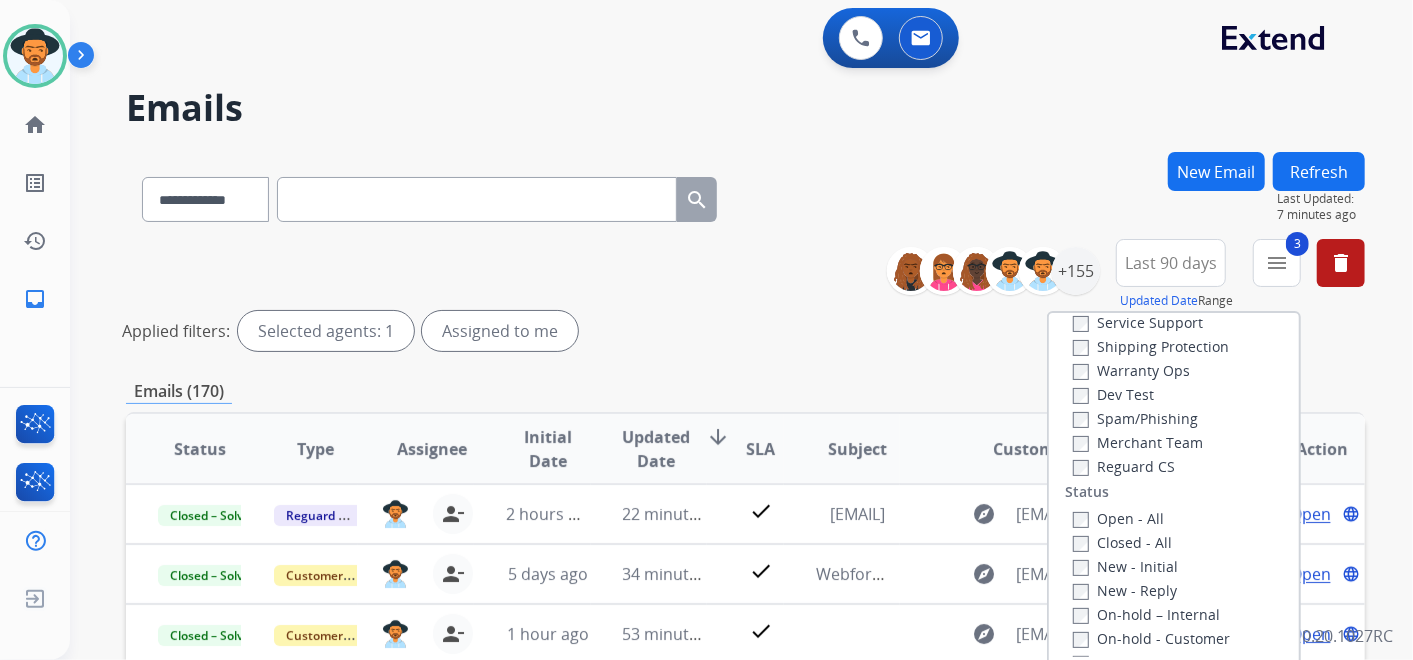 click on "Open - All" at bounding box center (1118, 518) 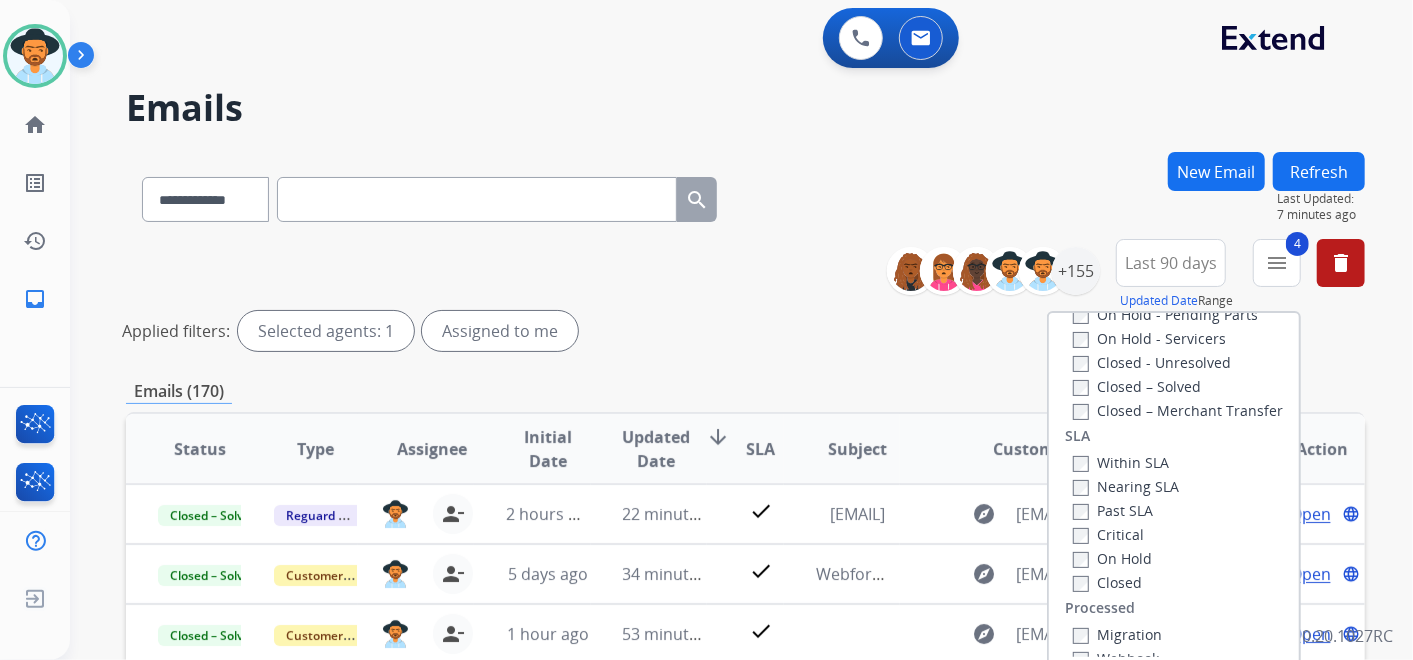 scroll, scrollTop: 526, scrollLeft: 0, axis: vertical 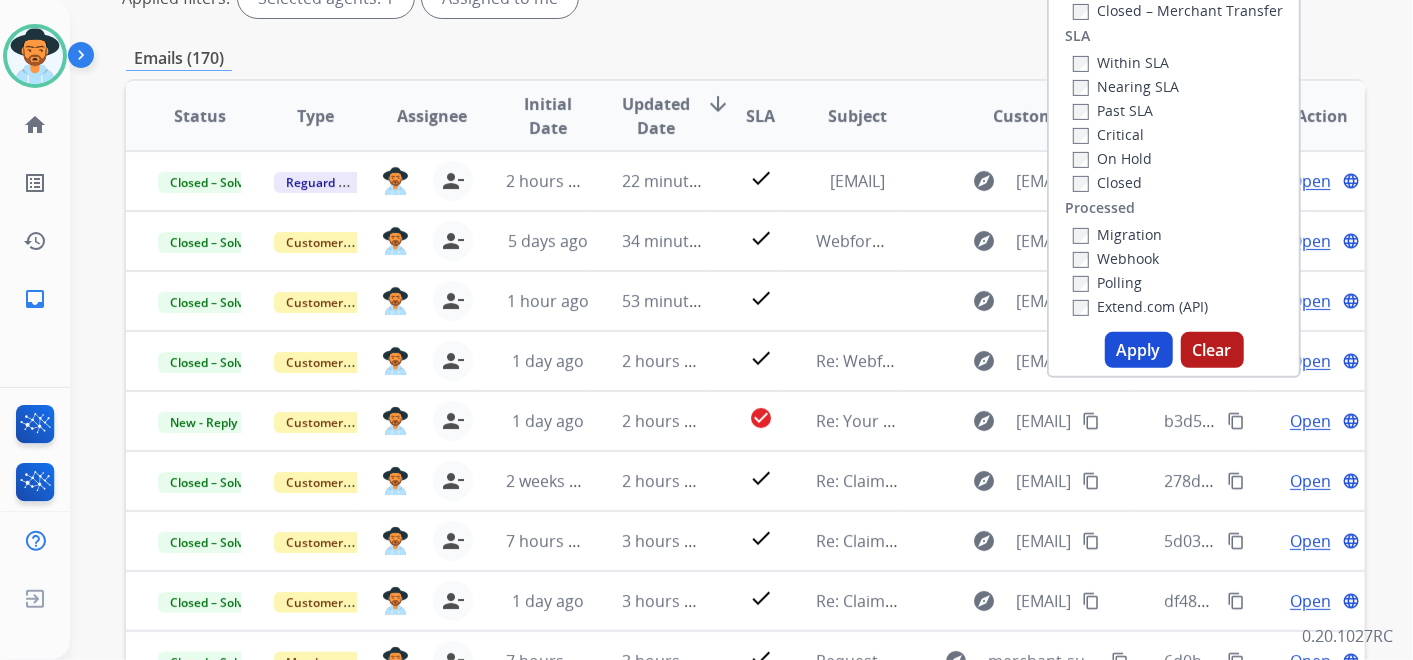 click on "Apply" at bounding box center [1139, 350] 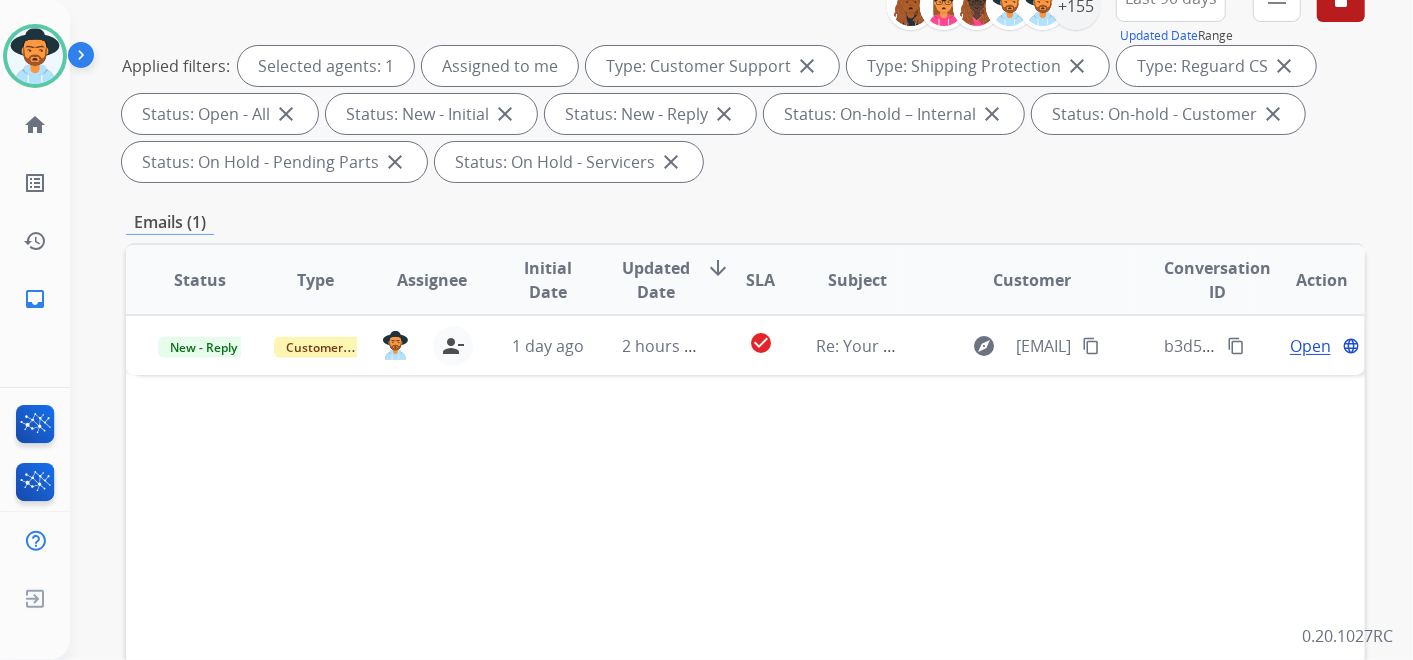 scroll, scrollTop: 333, scrollLeft: 0, axis: vertical 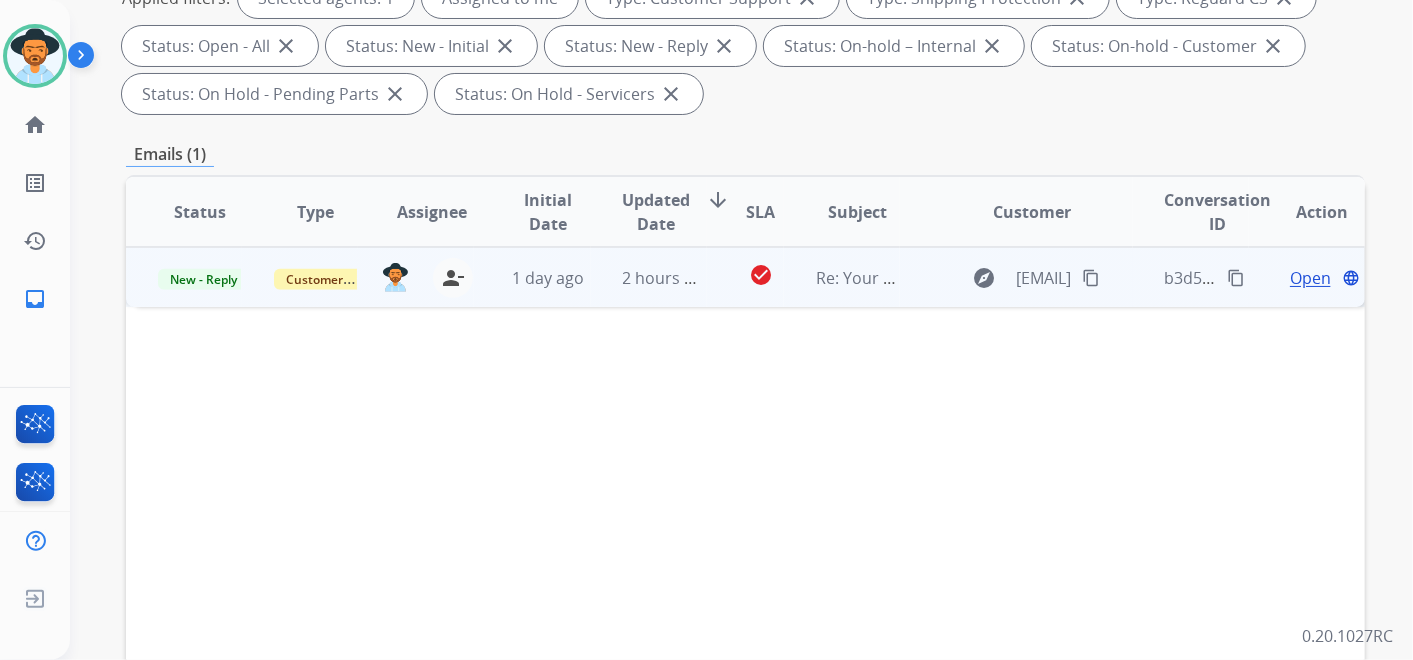 click on "Open language" at bounding box center [1307, 277] 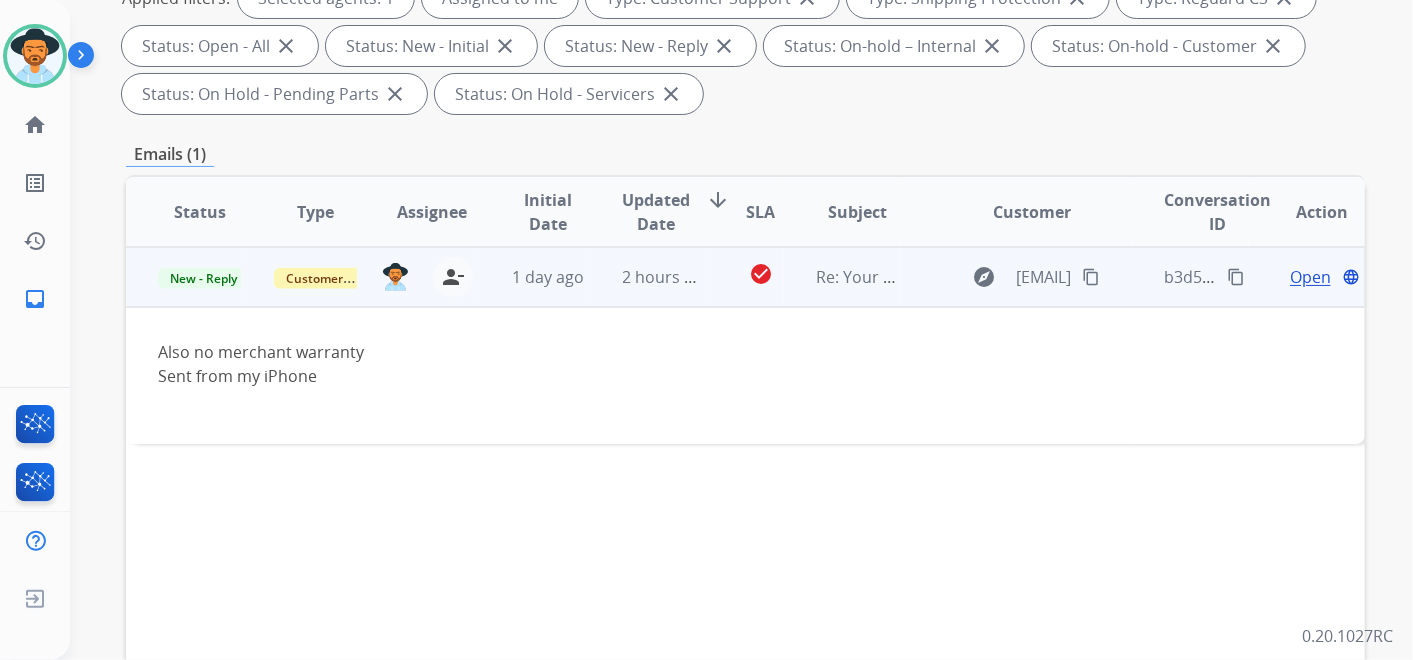 click on "Open" at bounding box center (1310, 277) 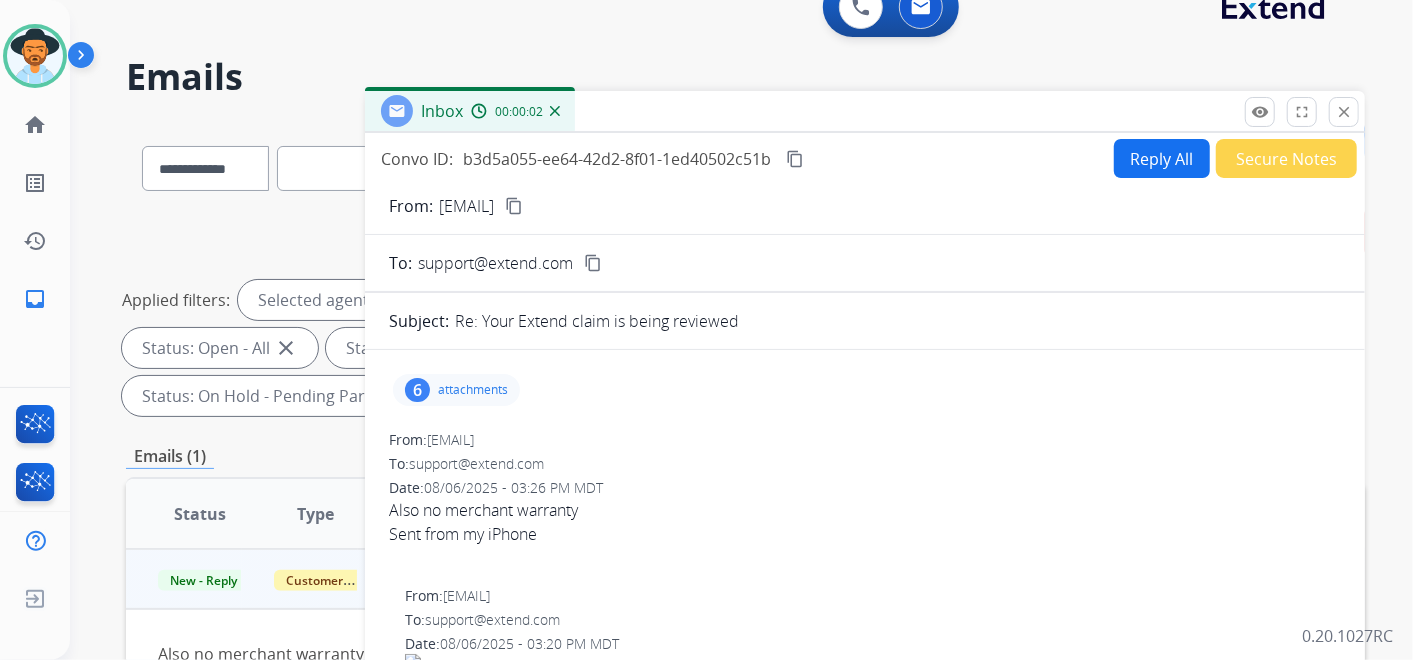 scroll, scrollTop: 0, scrollLeft: 0, axis: both 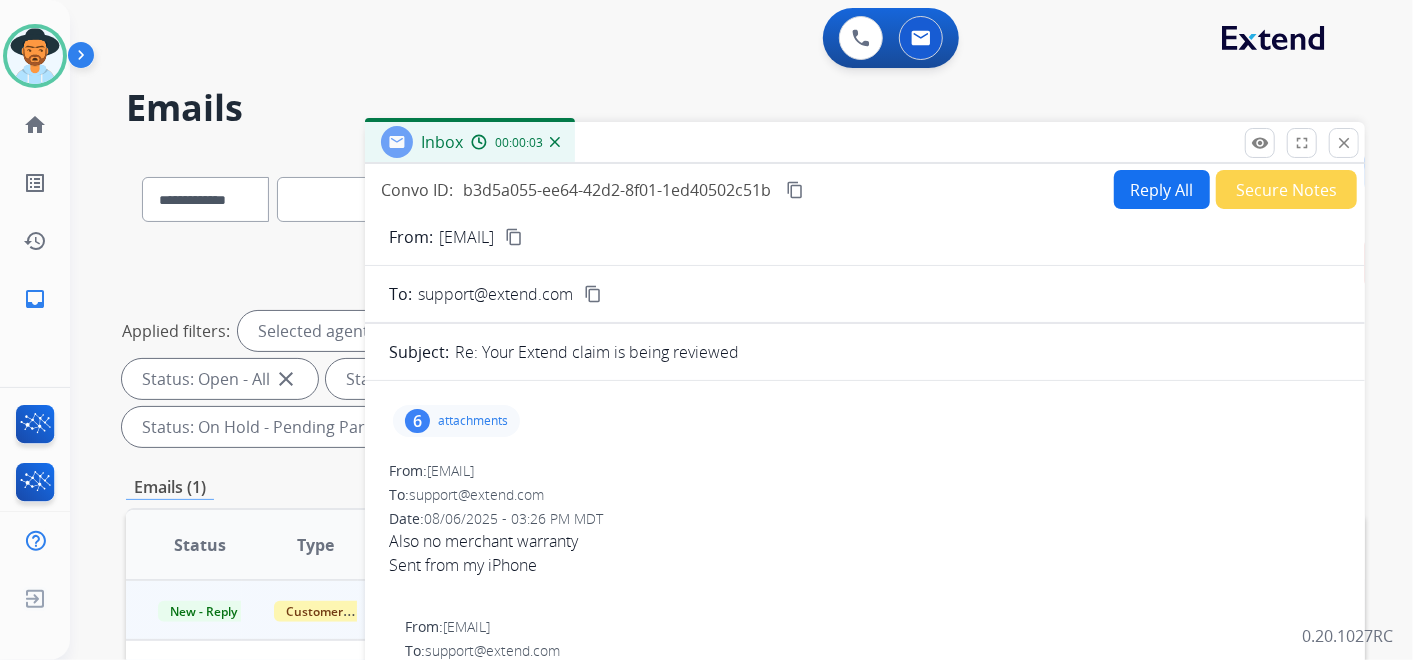 click on "Reply All" at bounding box center (1162, 189) 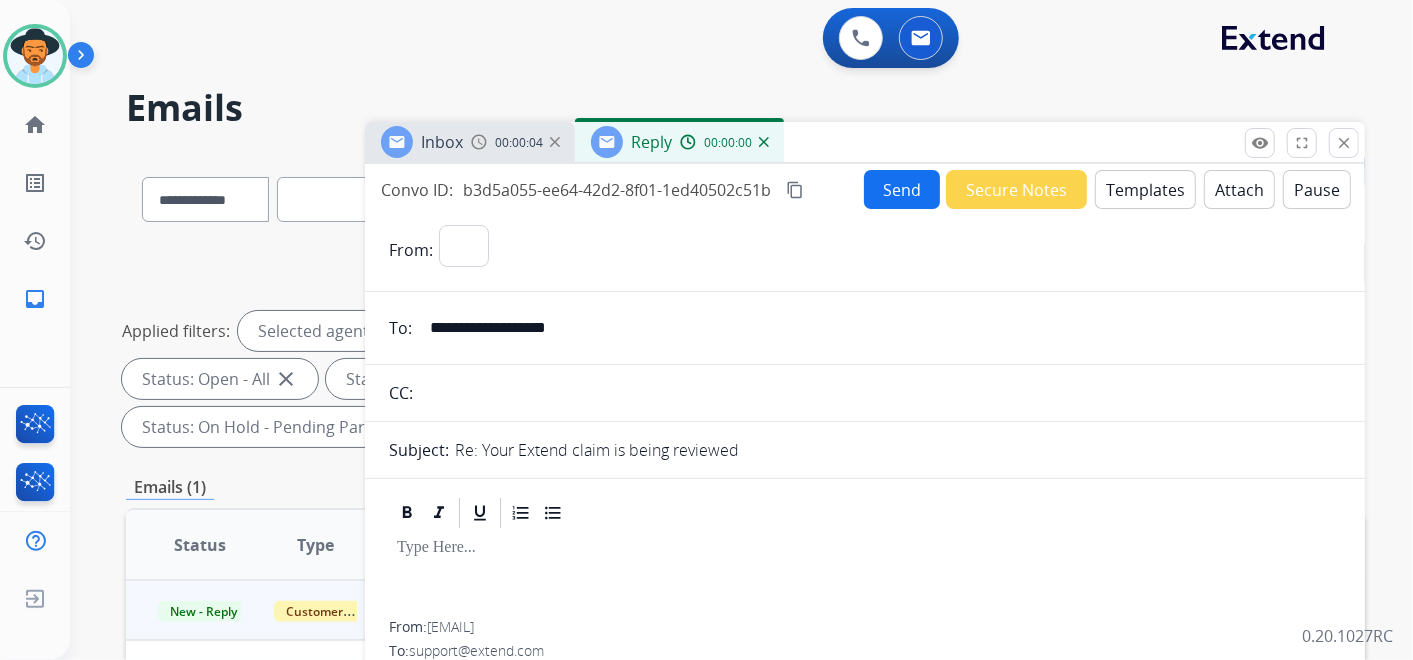 select on "**********" 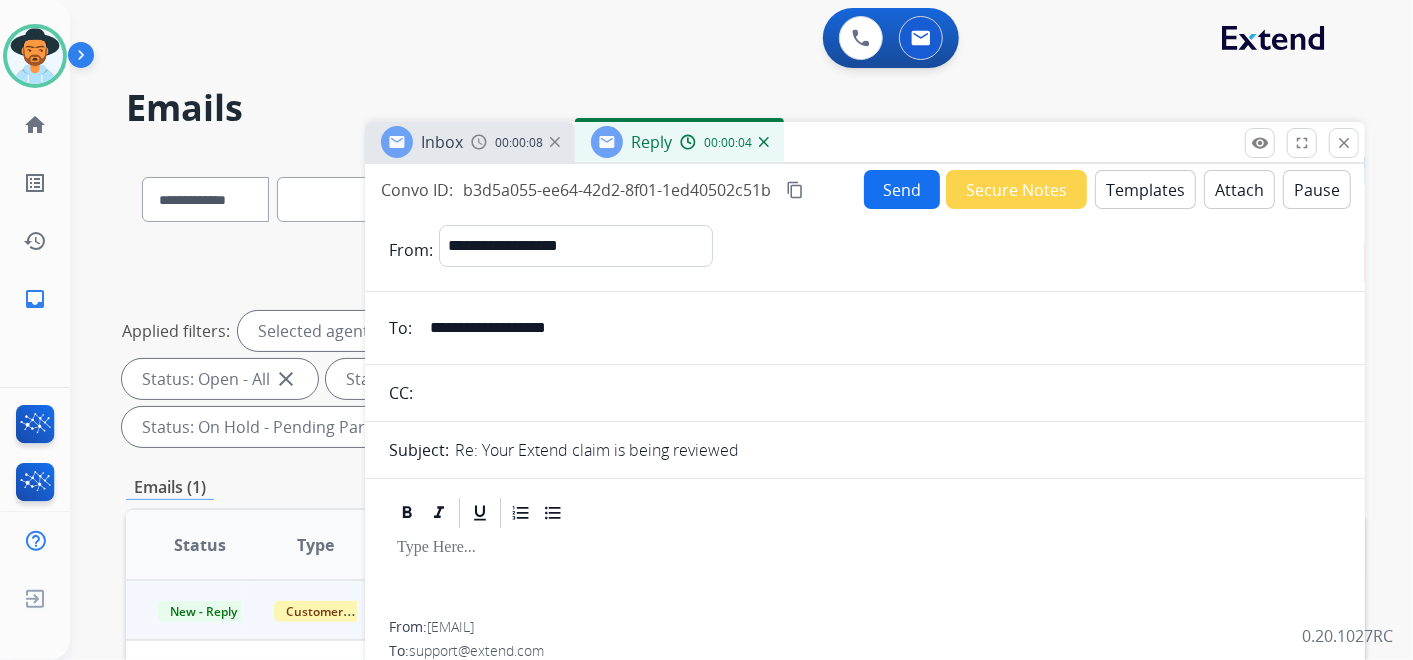 drag, startPoint x: 616, startPoint y: 330, endPoint x: 424, endPoint y: 320, distance: 192.26024 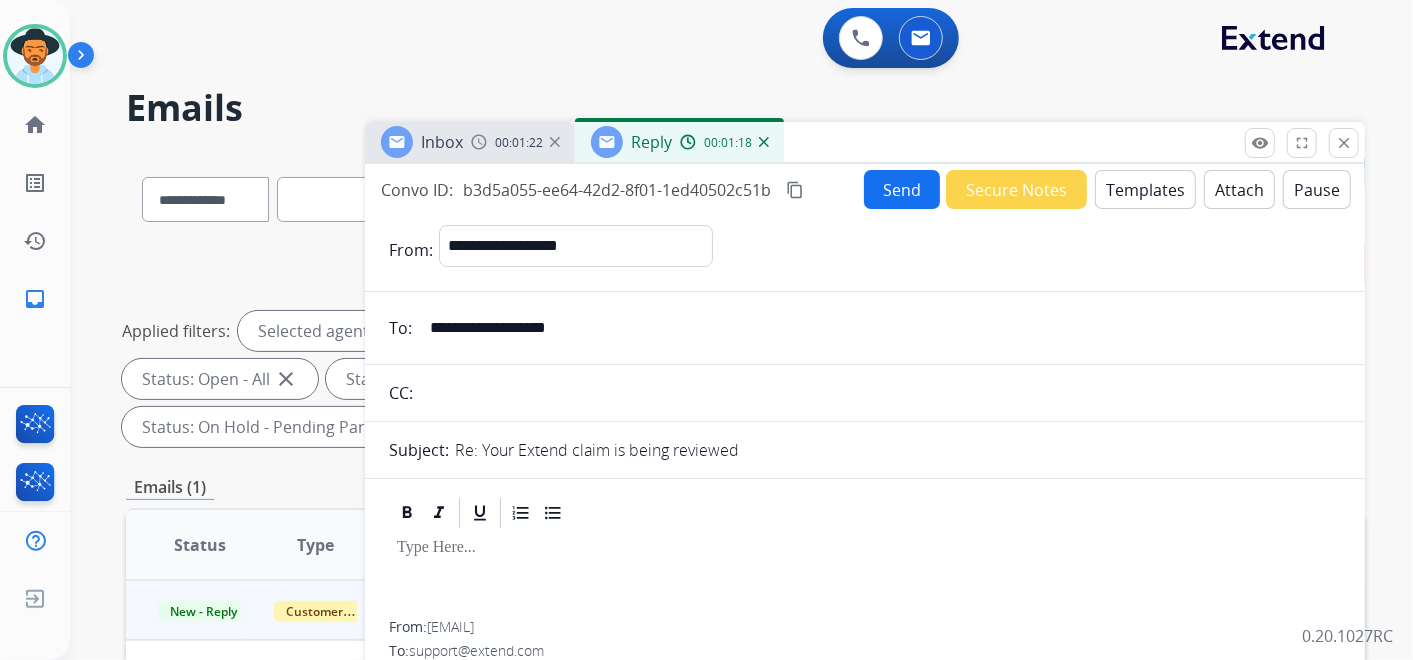 click on "content_copy" at bounding box center (795, 190) 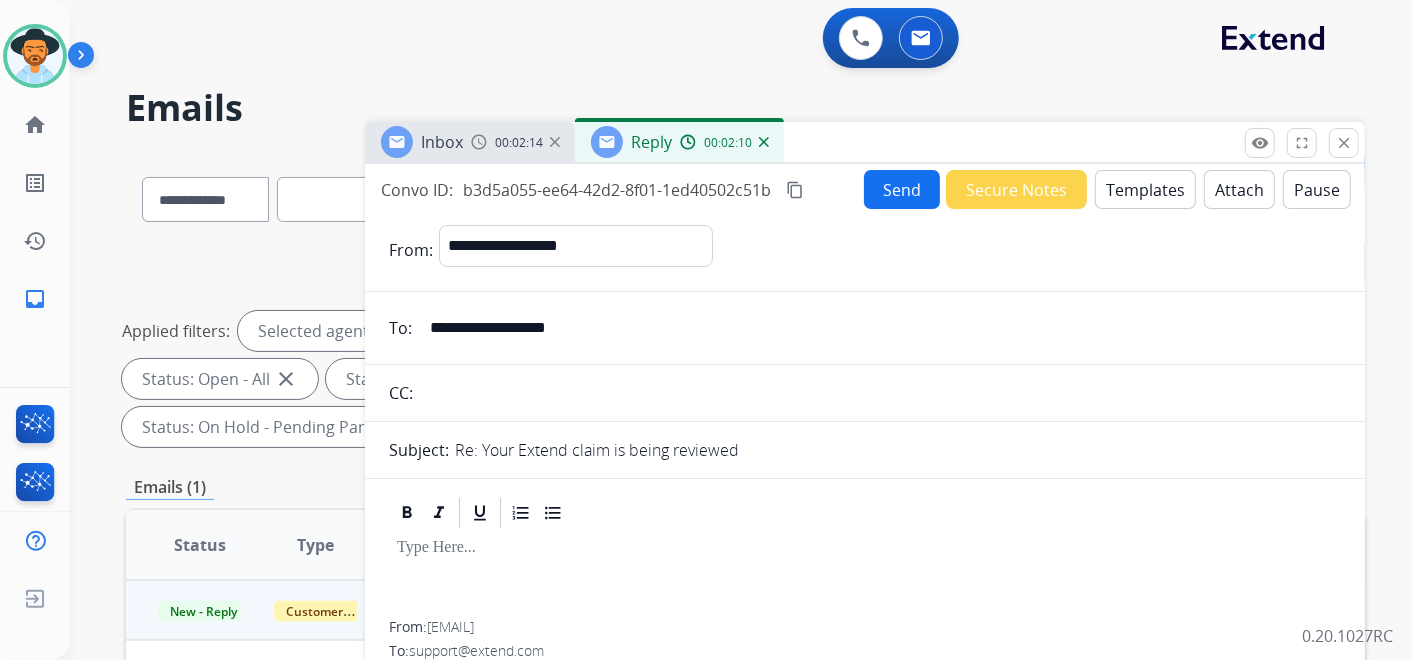 click on "Templates" at bounding box center (1145, 189) 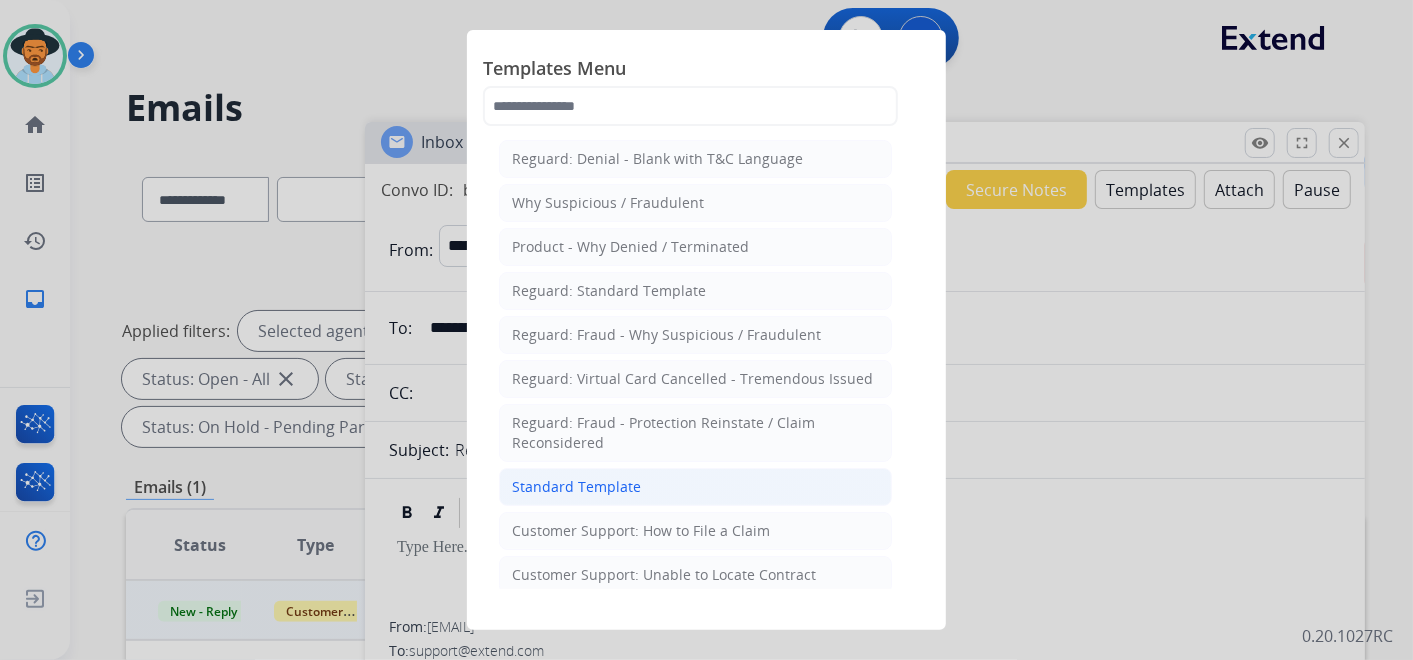 click on "Standard Template" 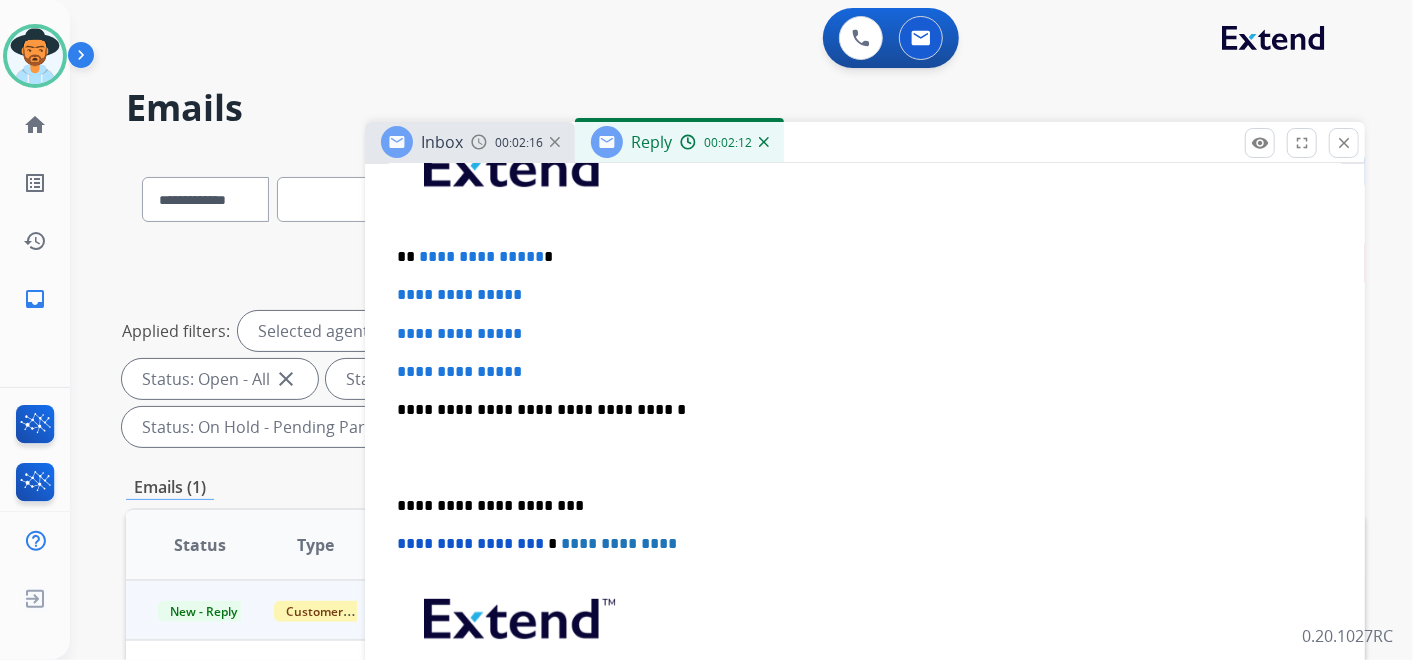 scroll, scrollTop: 555, scrollLeft: 0, axis: vertical 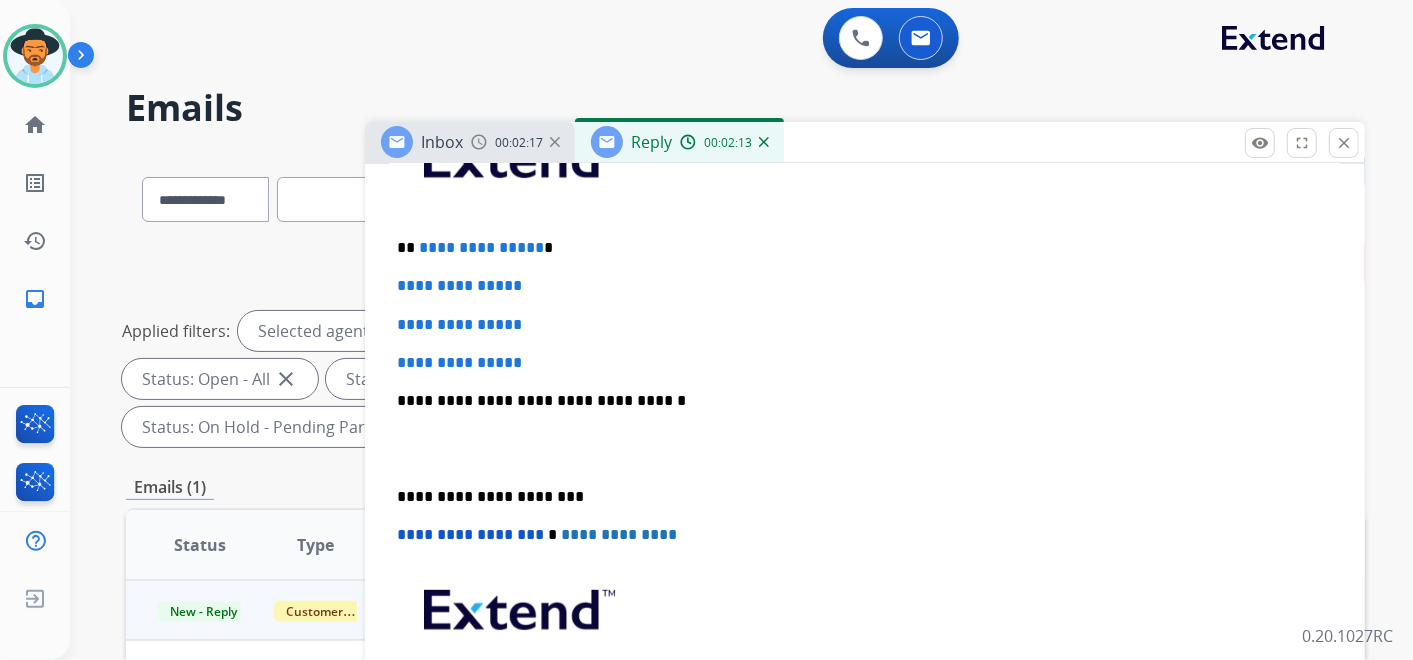 click on "**********" at bounding box center (857, 248) 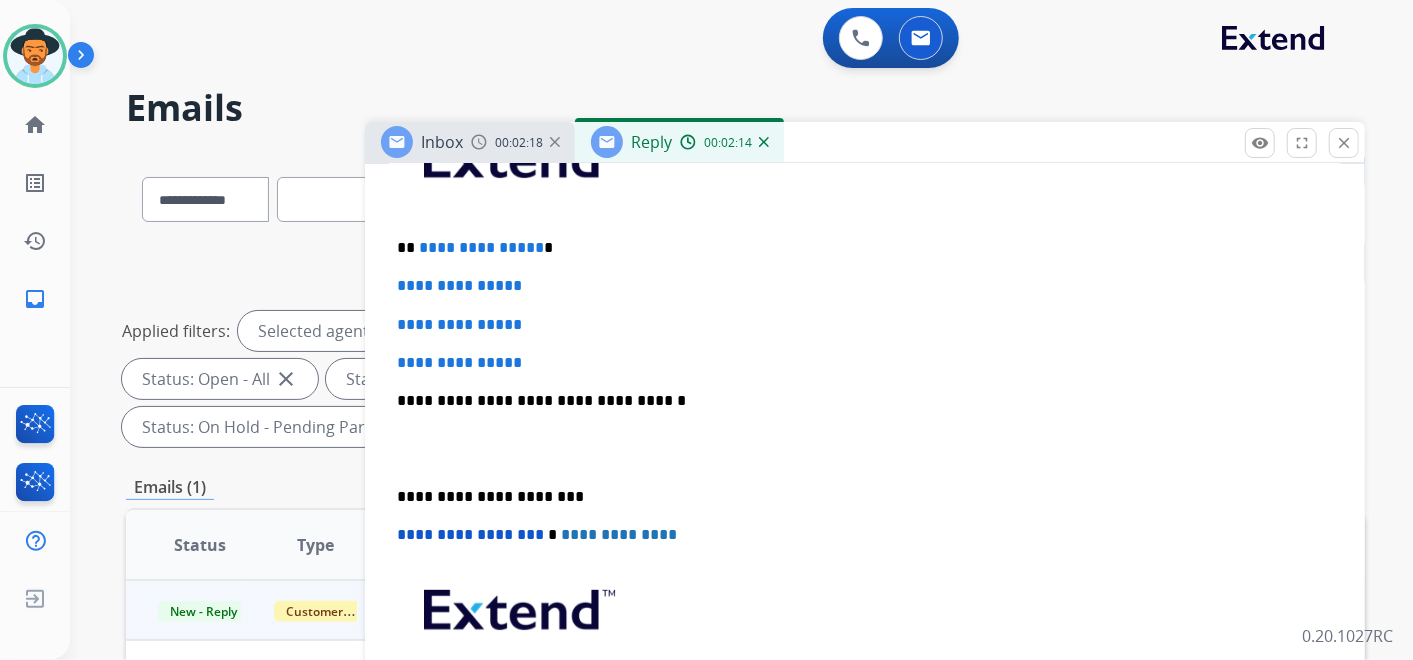 type 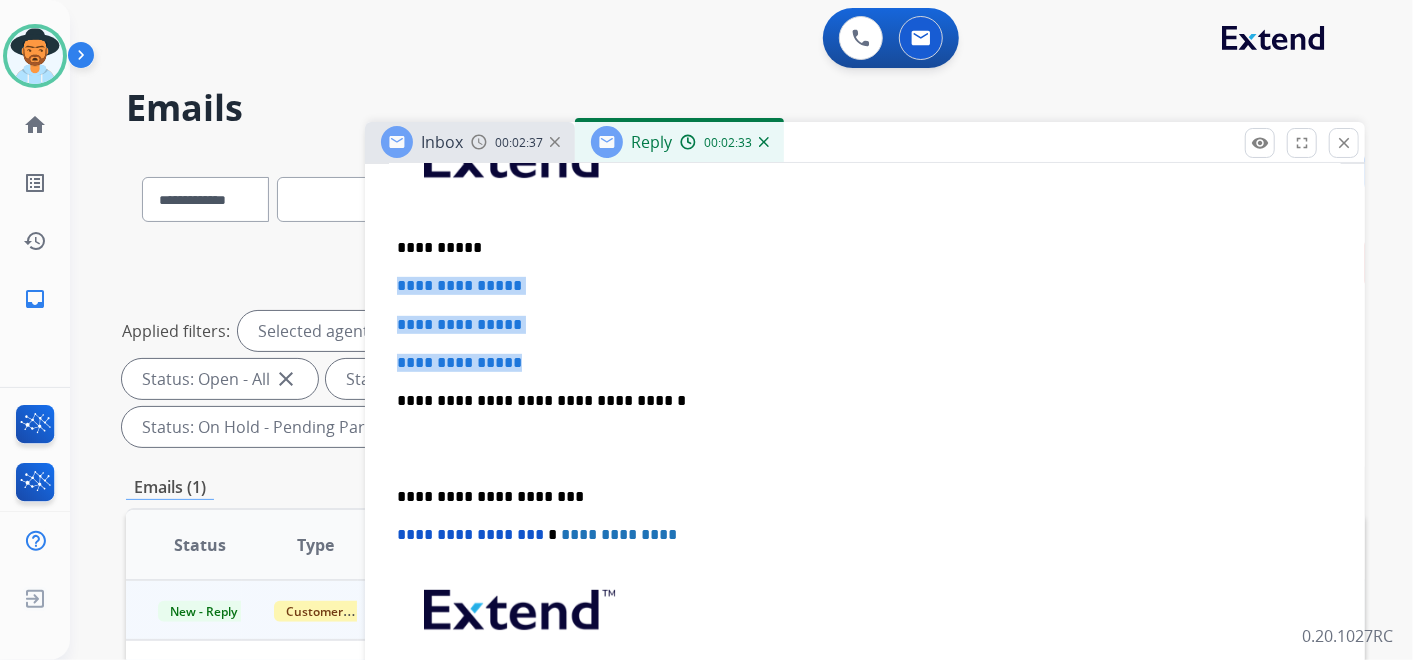 drag, startPoint x: 392, startPoint y: 281, endPoint x: 538, endPoint y: 342, distance: 158.23085 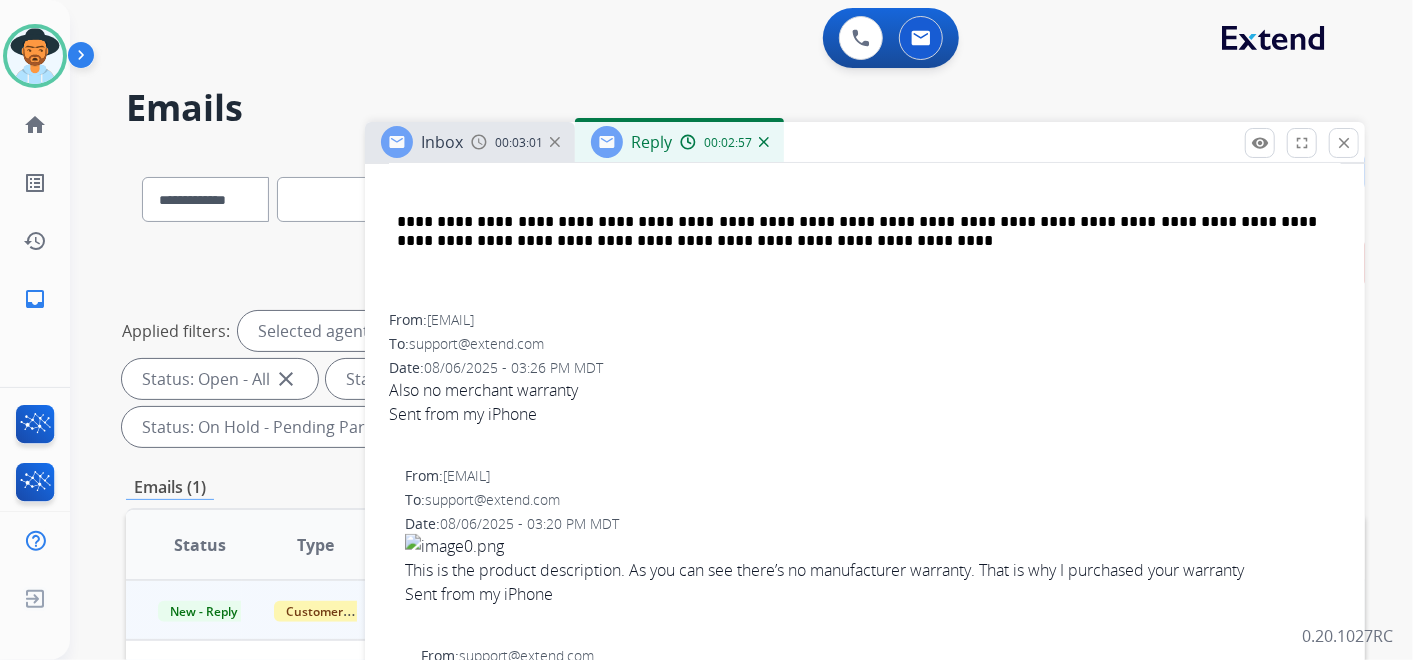 scroll, scrollTop: 1111, scrollLeft: 0, axis: vertical 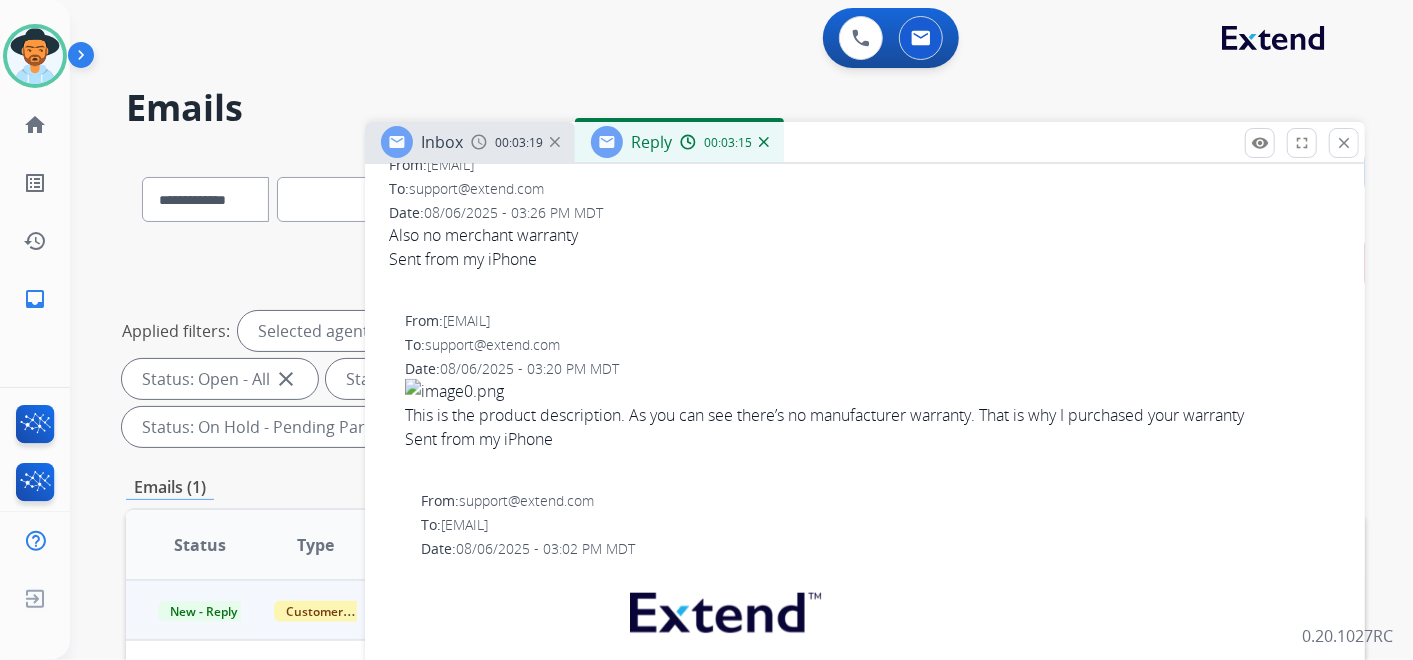 drag, startPoint x: 407, startPoint y: 408, endPoint x: 1276, endPoint y: 406, distance: 869.0023 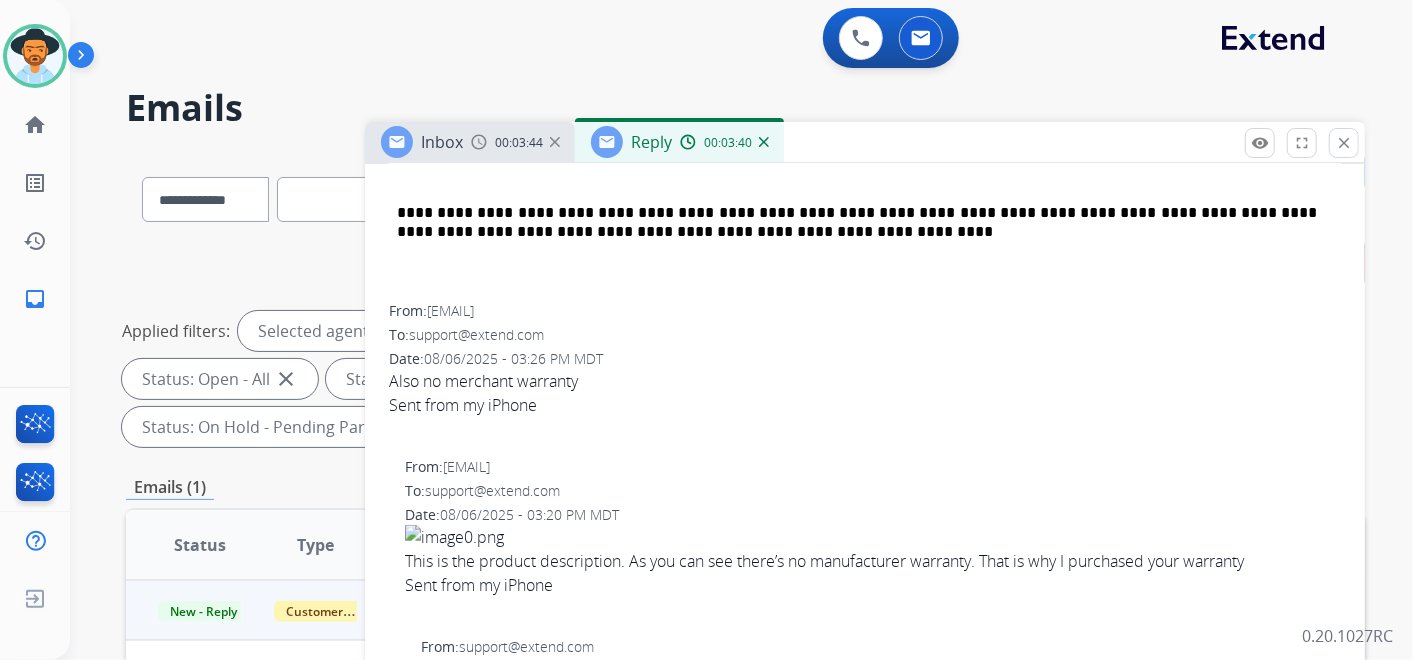 scroll, scrollTop: 1000, scrollLeft: 0, axis: vertical 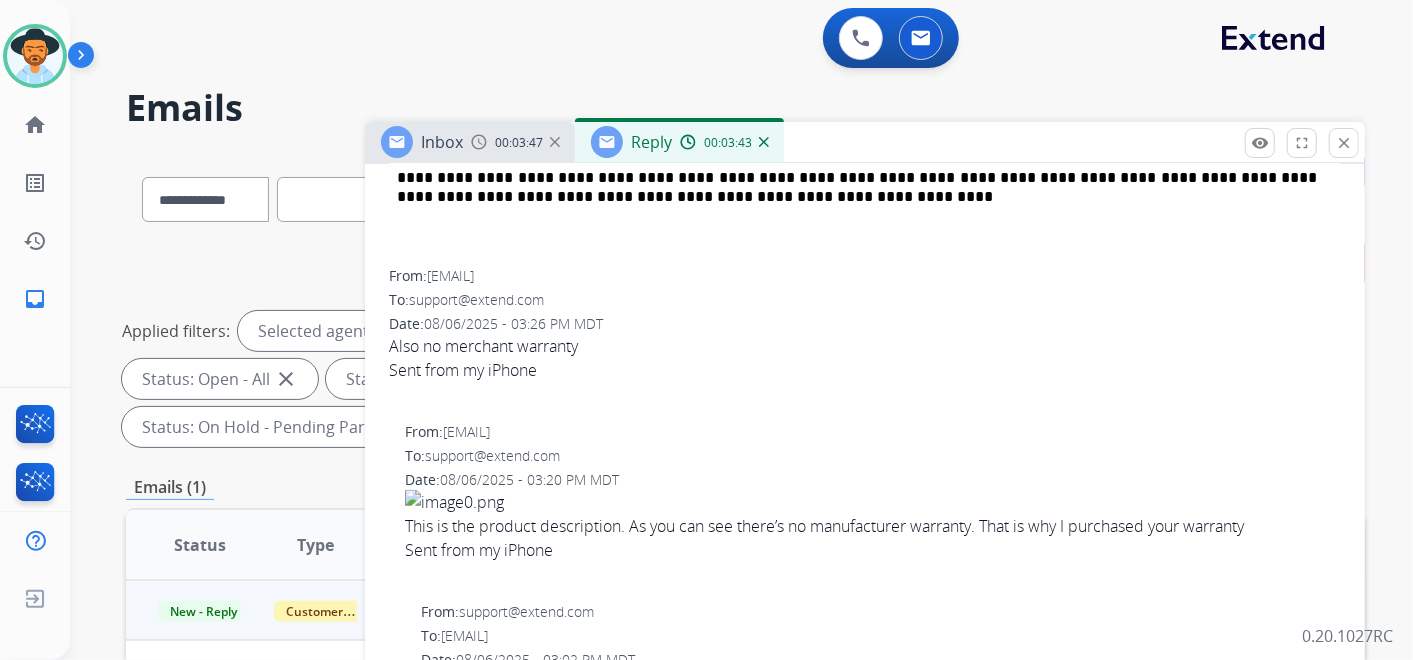 drag, startPoint x: 393, startPoint y: 344, endPoint x: 598, endPoint y: 348, distance: 205.03902 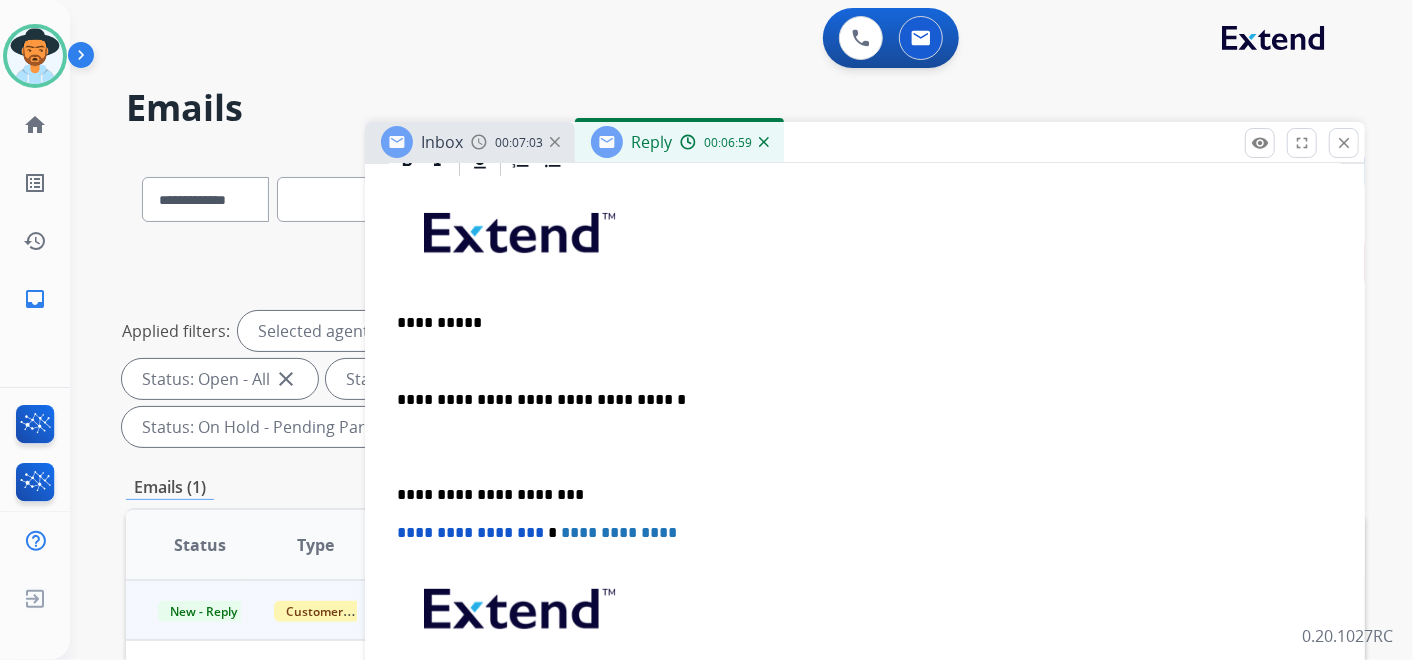 scroll, scrollTop: 555, scrollLeft: 0, axis: vertical 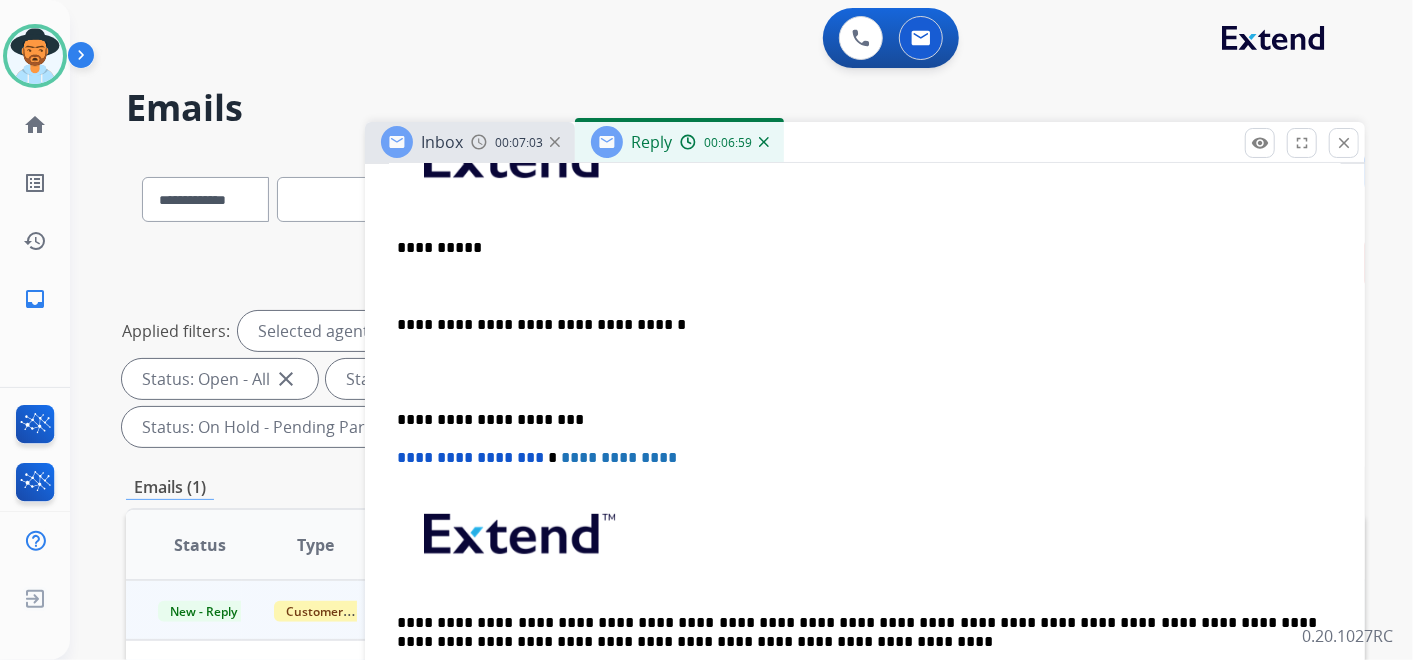 click on "**********" at bounding box center [865, 409] 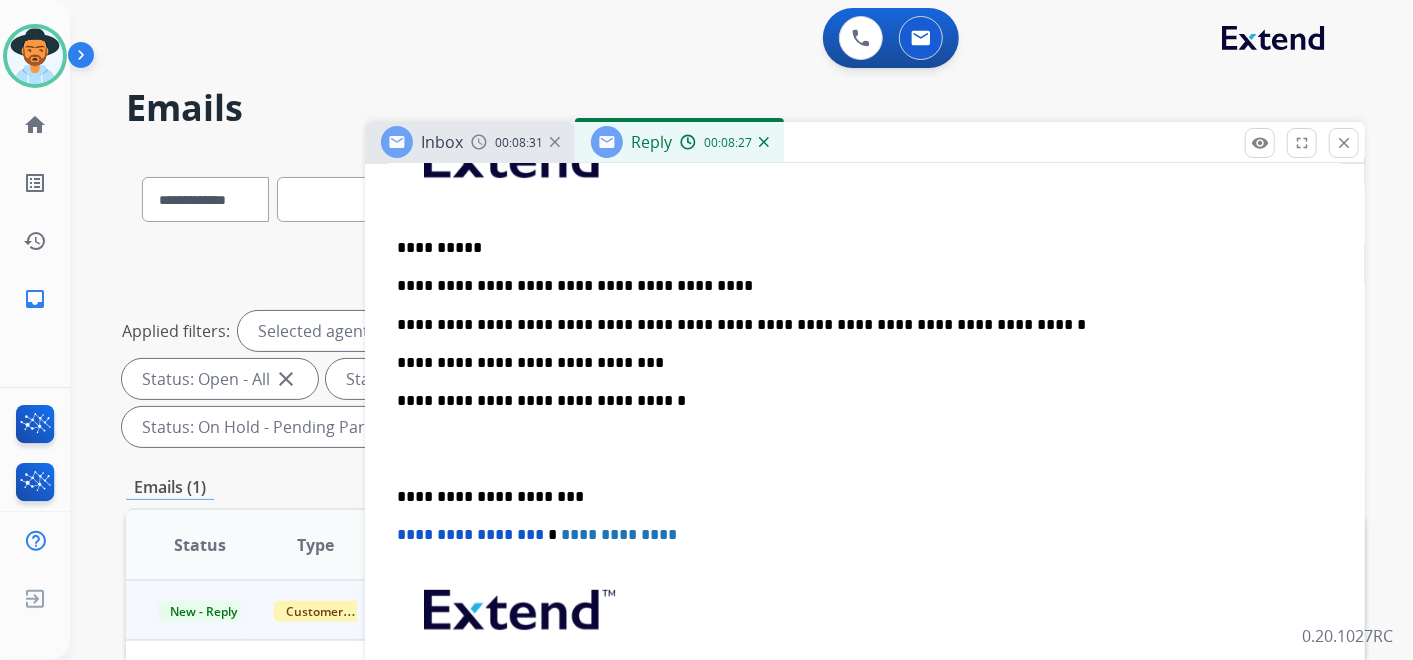 click on "**********" at bounding box center (857, 363) 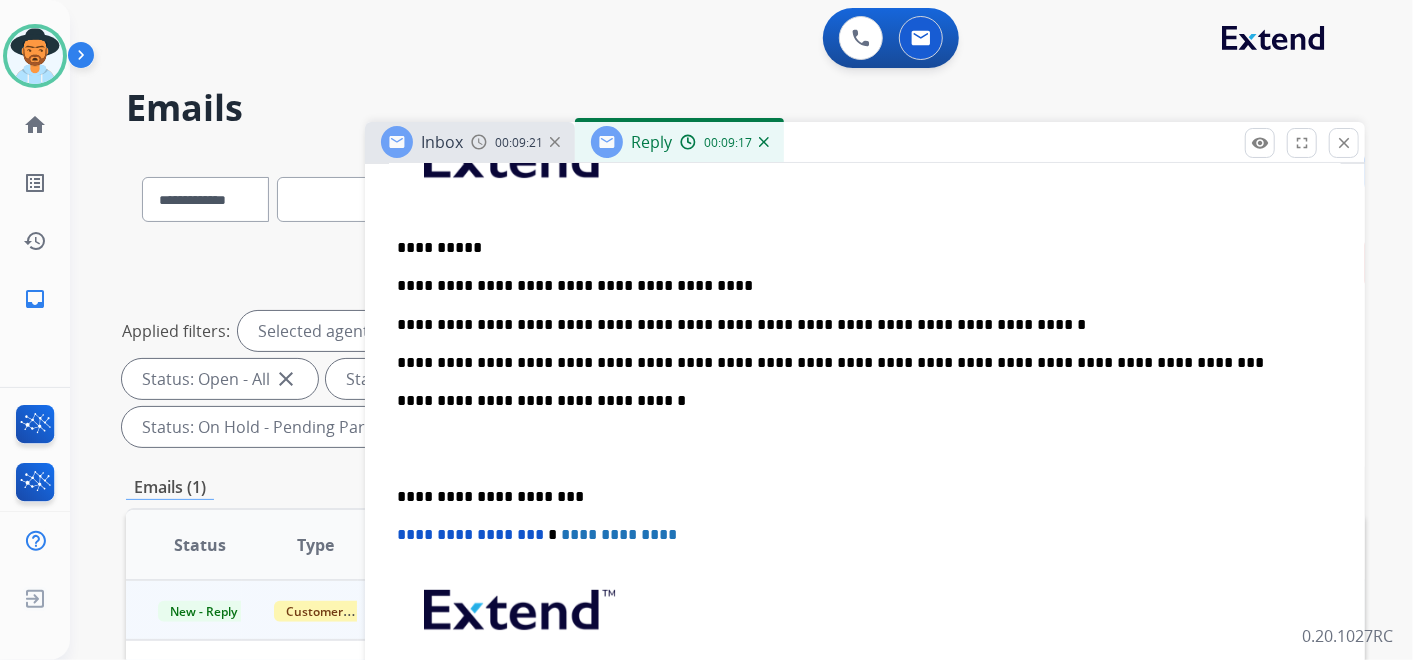 click on "**********" at bounding box center (857, 363) 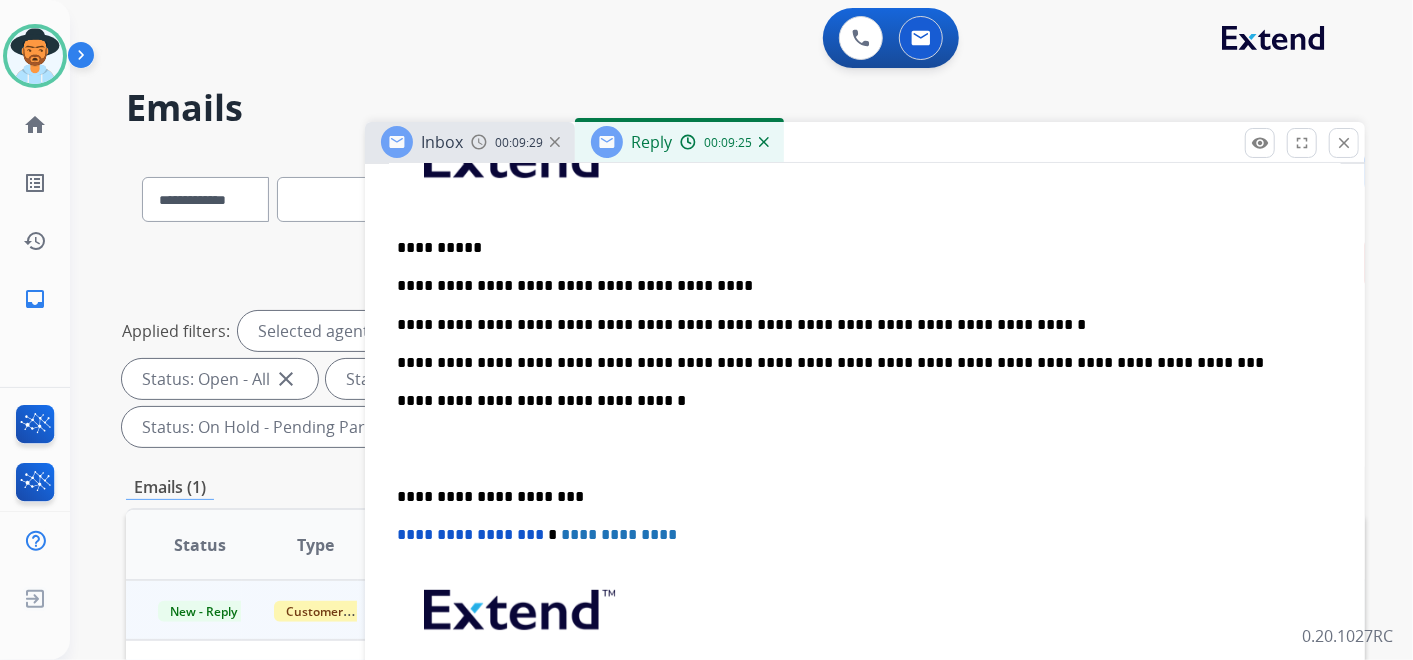 click on "**********" at bounding box center (857, 363) 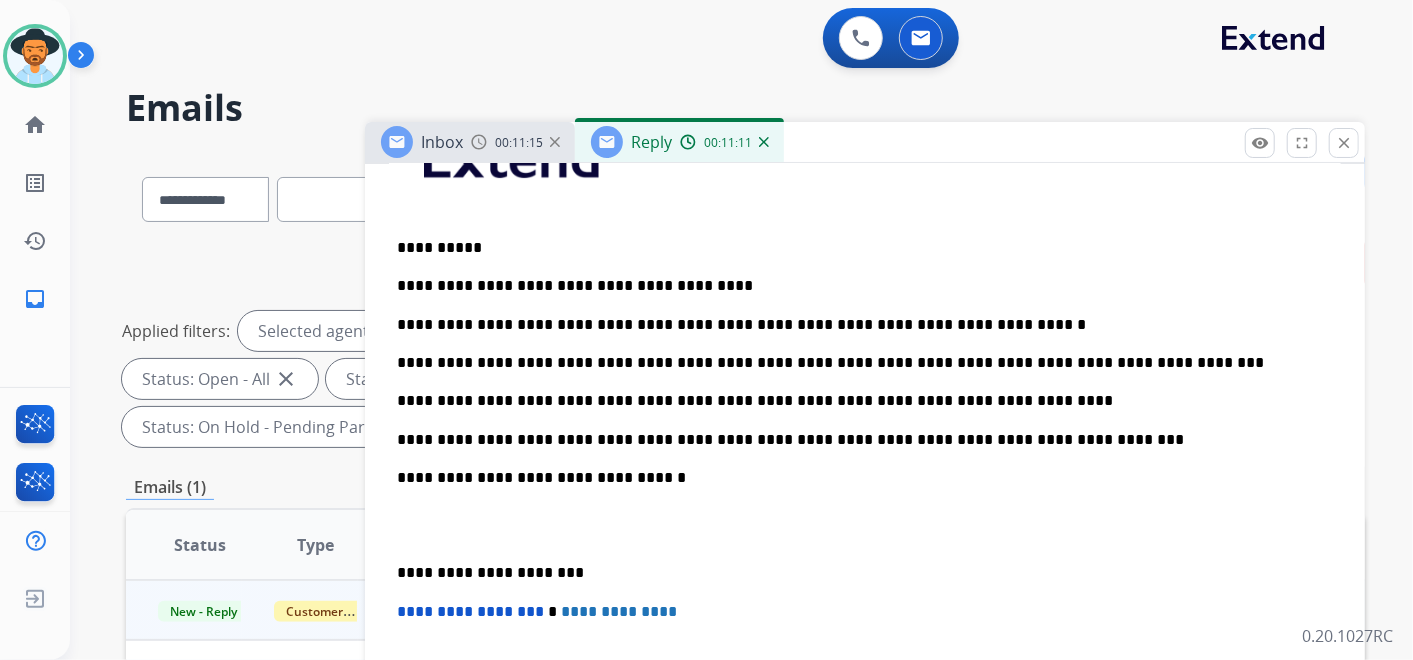 click at bounding box center (865, 526) 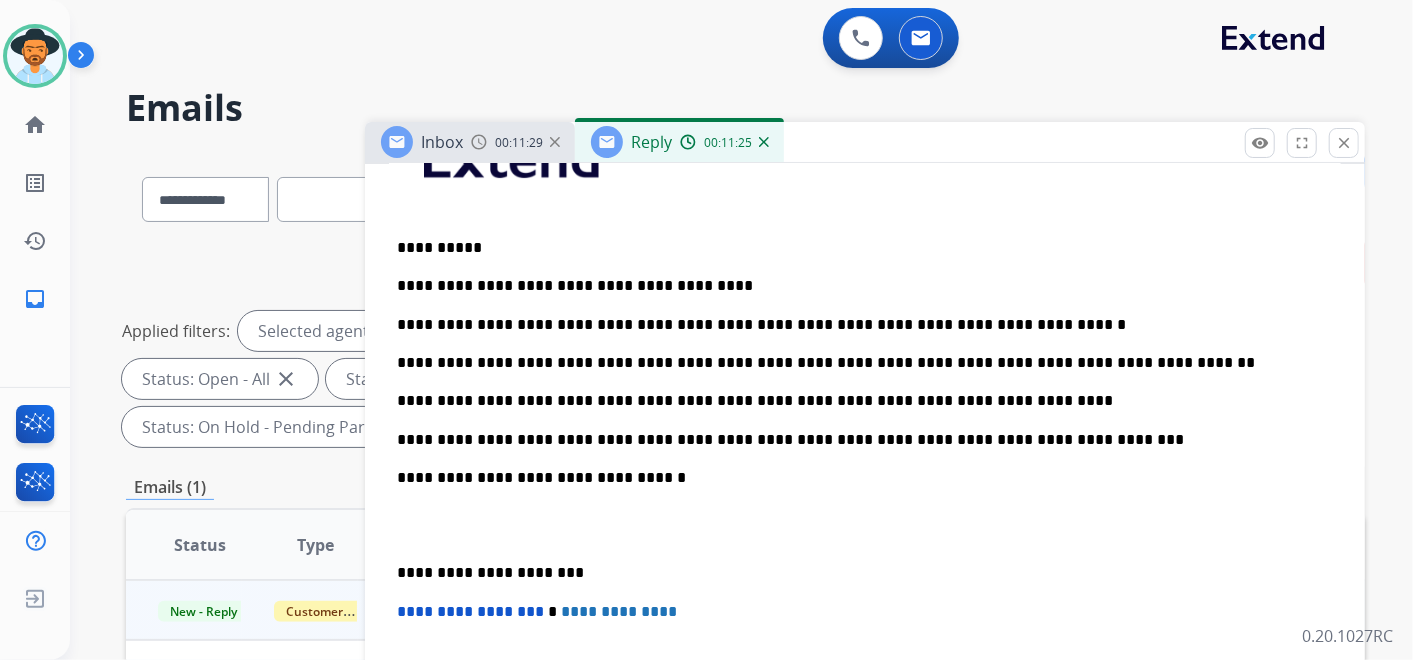 click on "**********" at bounding box center (865, 486) 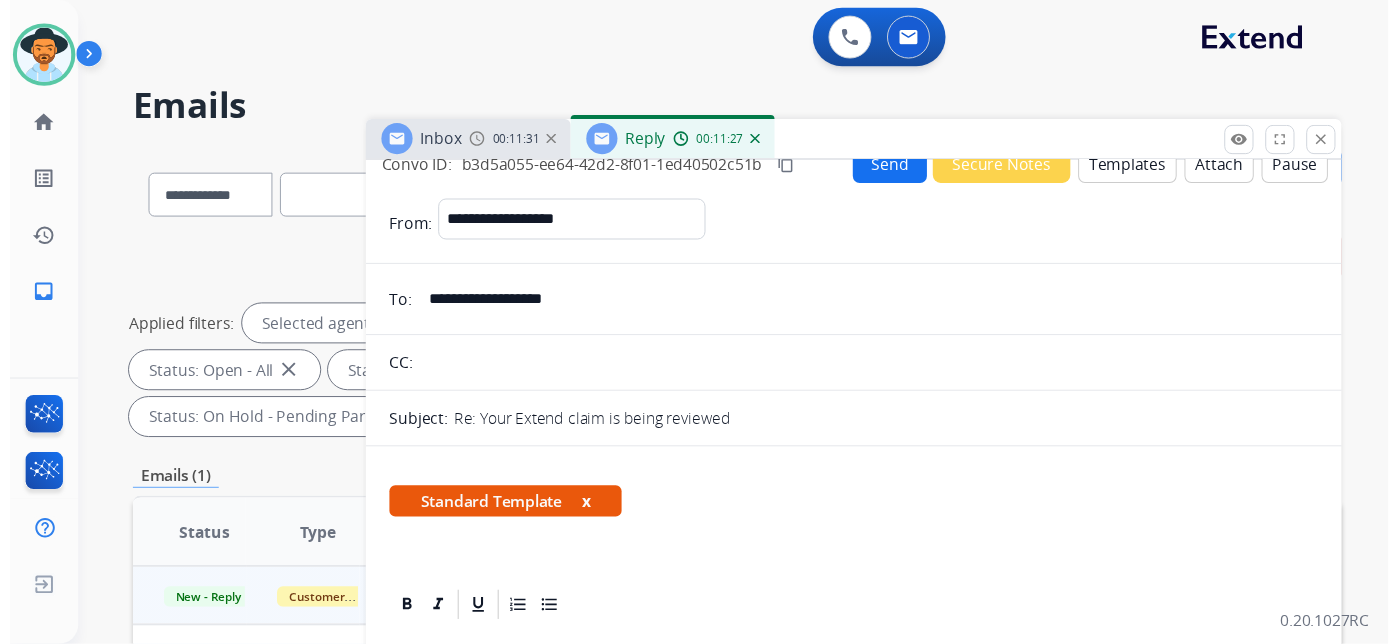 scroll, scrollTop: 0, scrollLeft: 0, axis: both 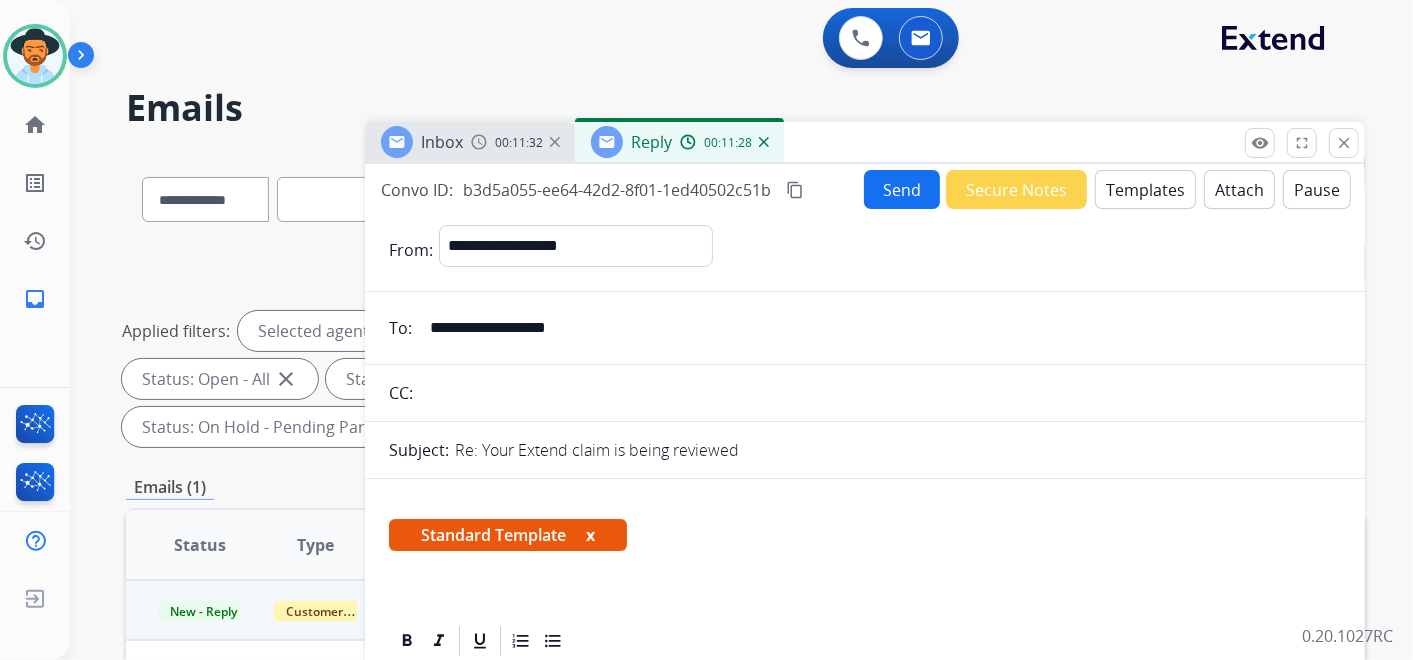 click on "Send" at bounding box center [902, 189] 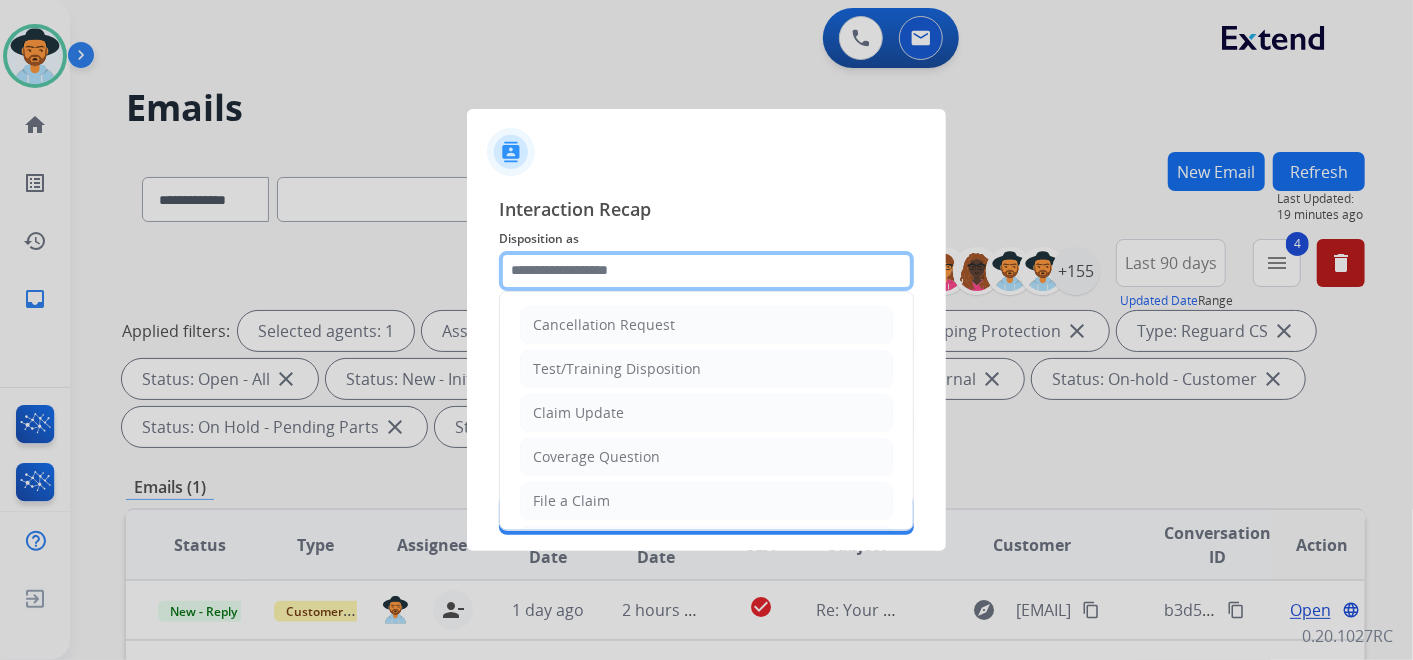 click 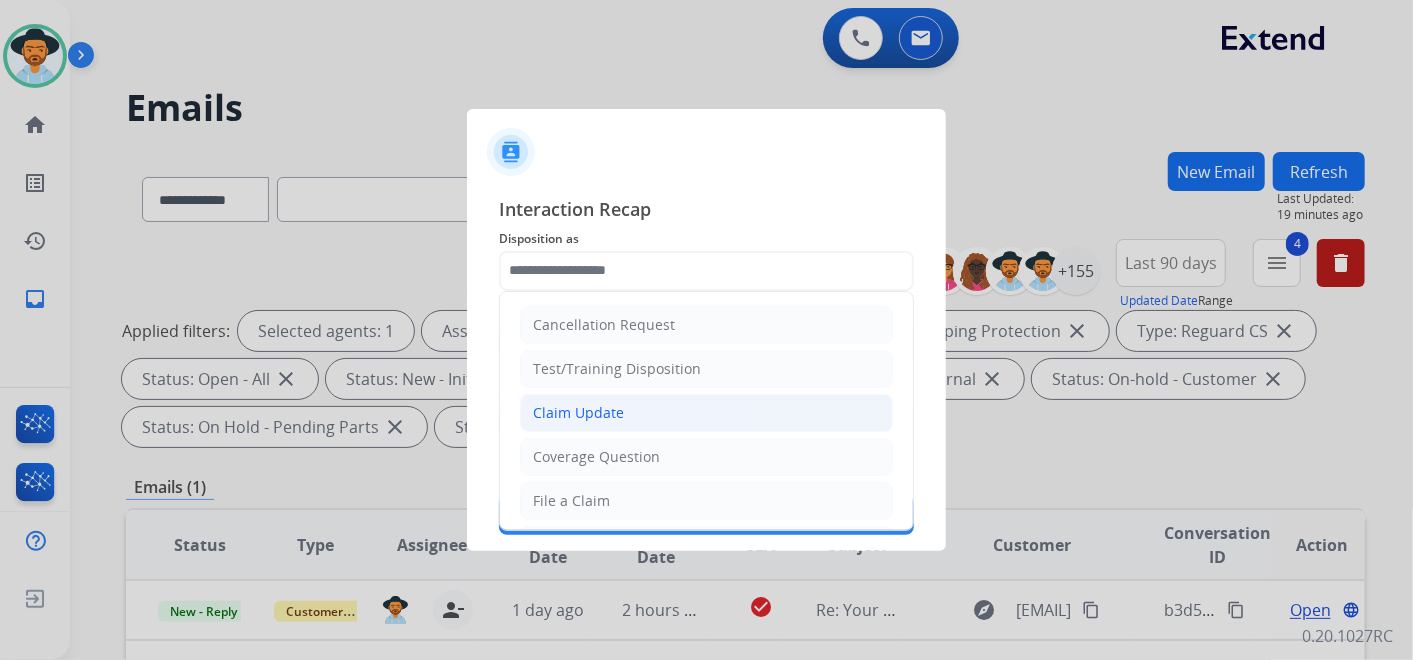 click on "Claim Update" 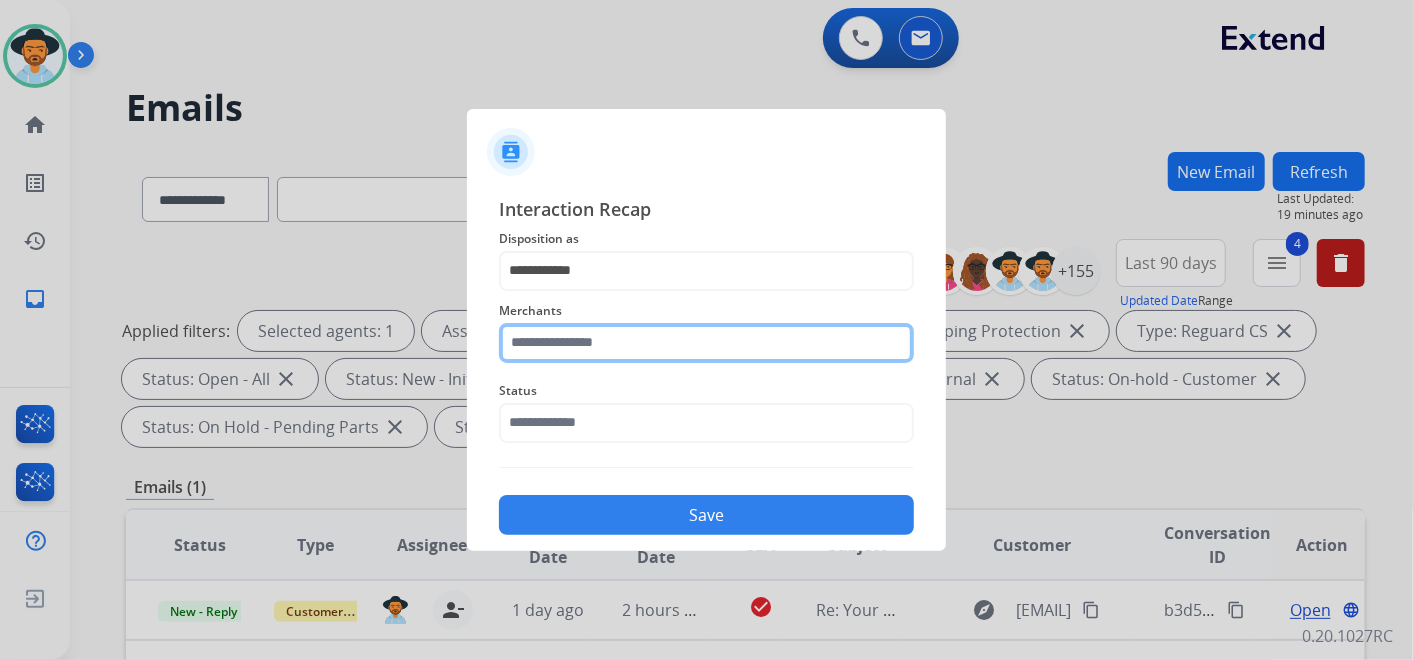 click 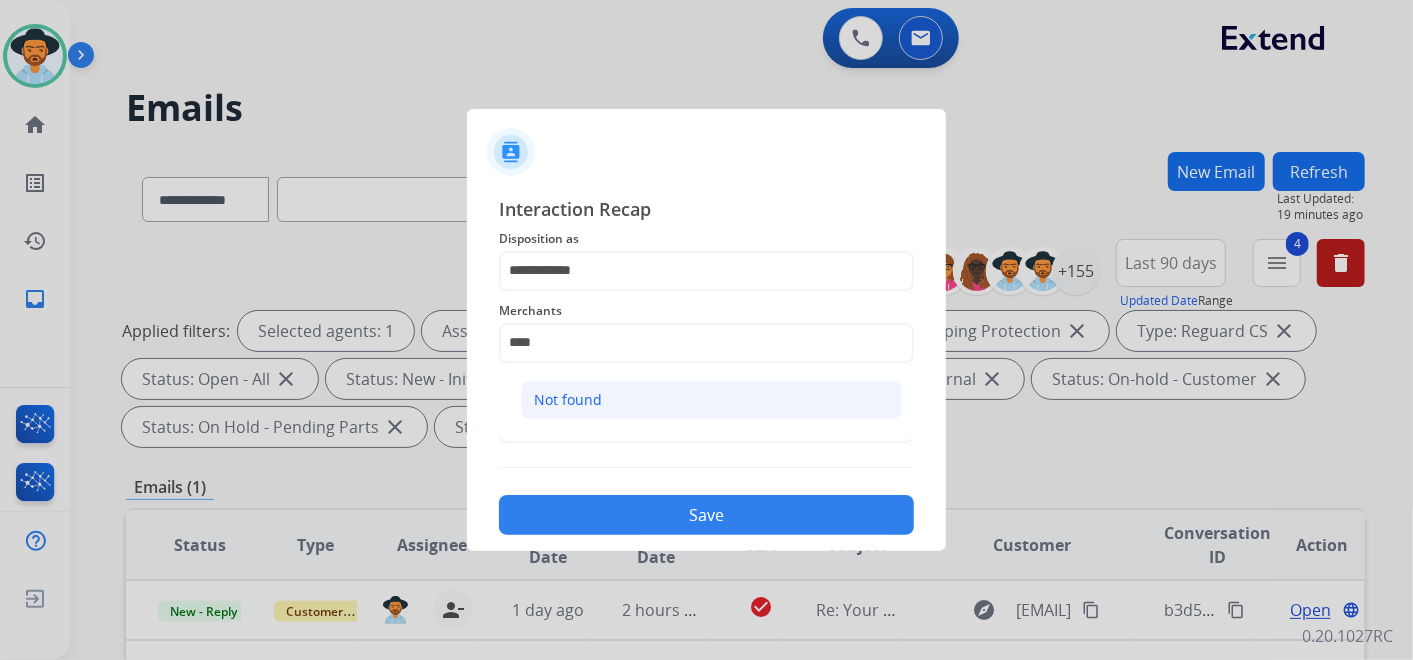 click on "Not found" 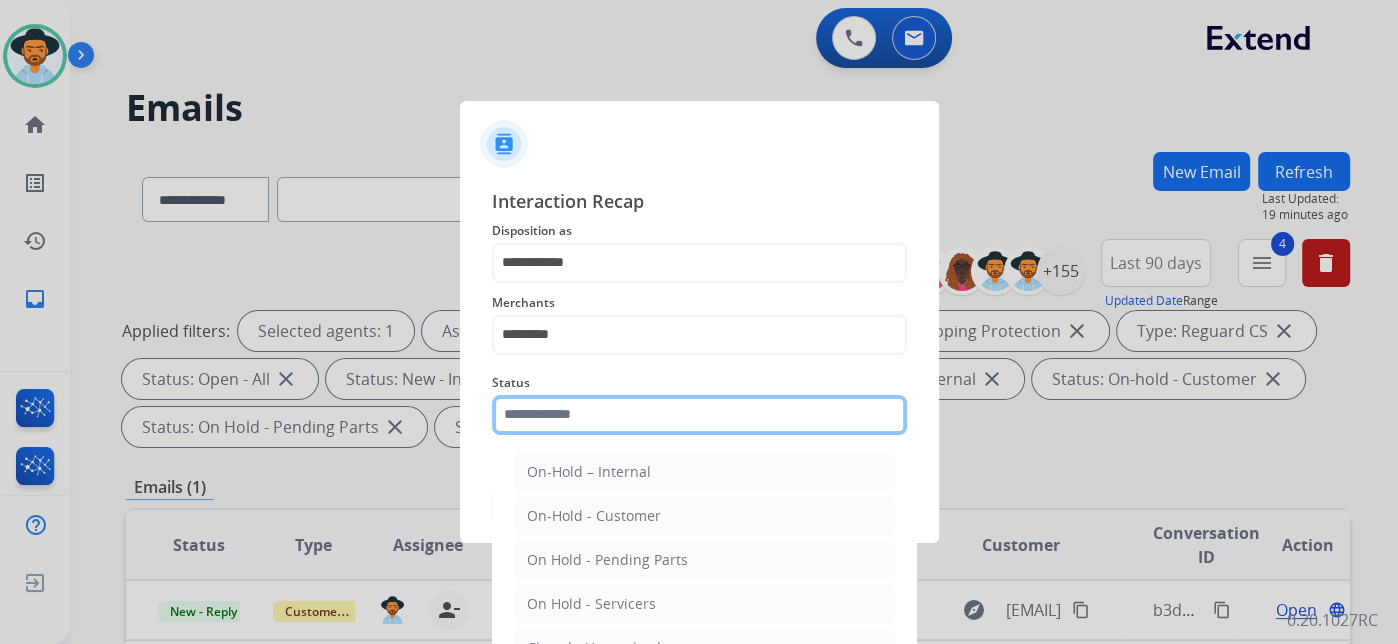 click 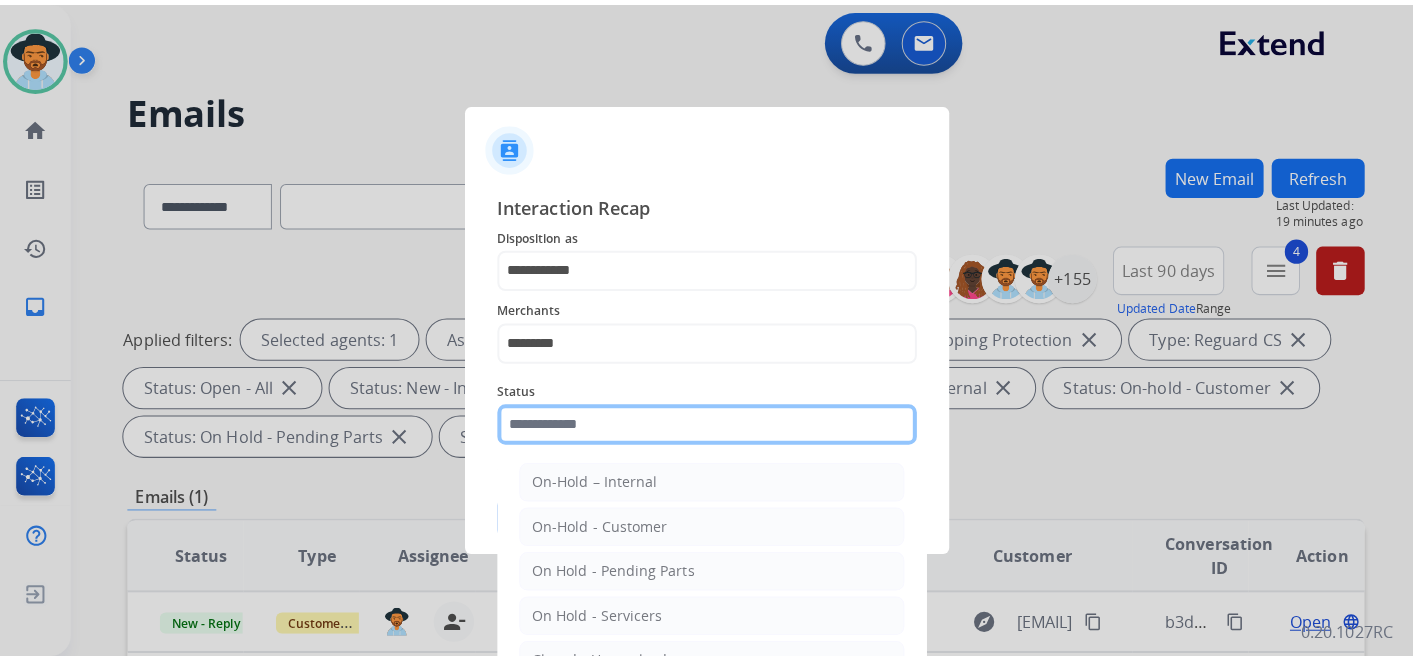 scroll, scrollTop: 114, scrollLeft: 0, axis: vertical 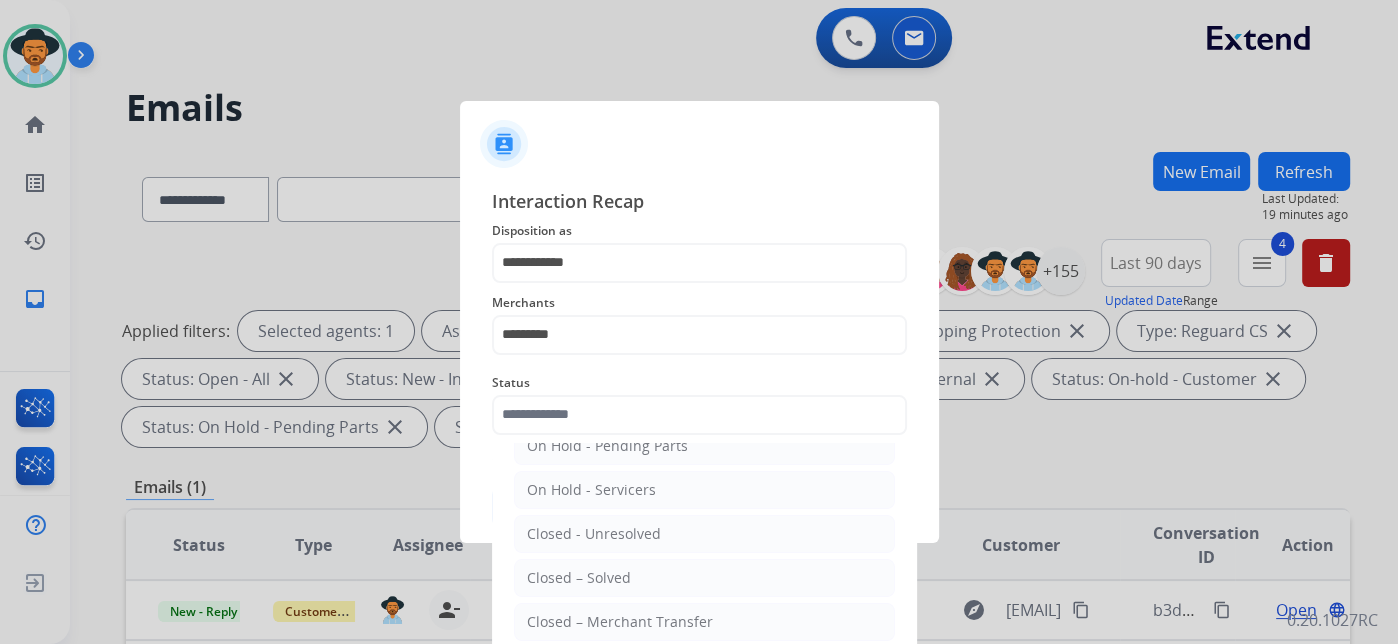 click on "Closed – Solved" 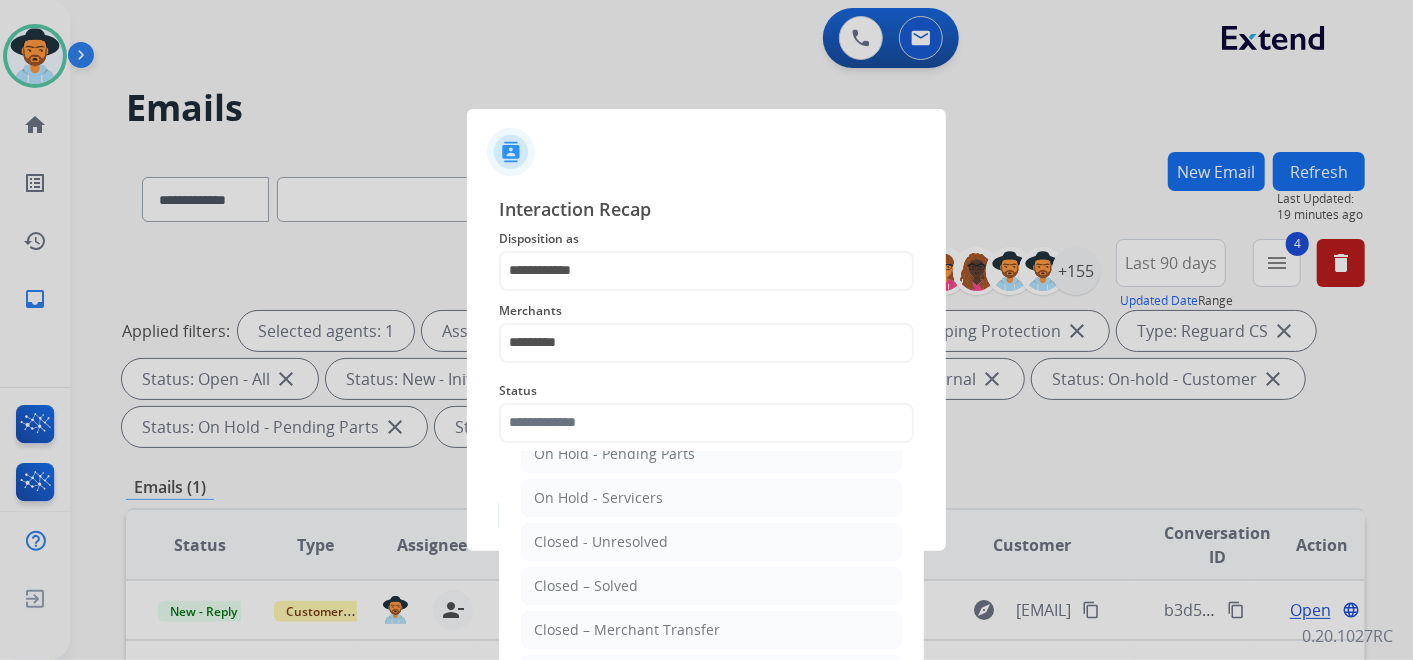 type on "**********" 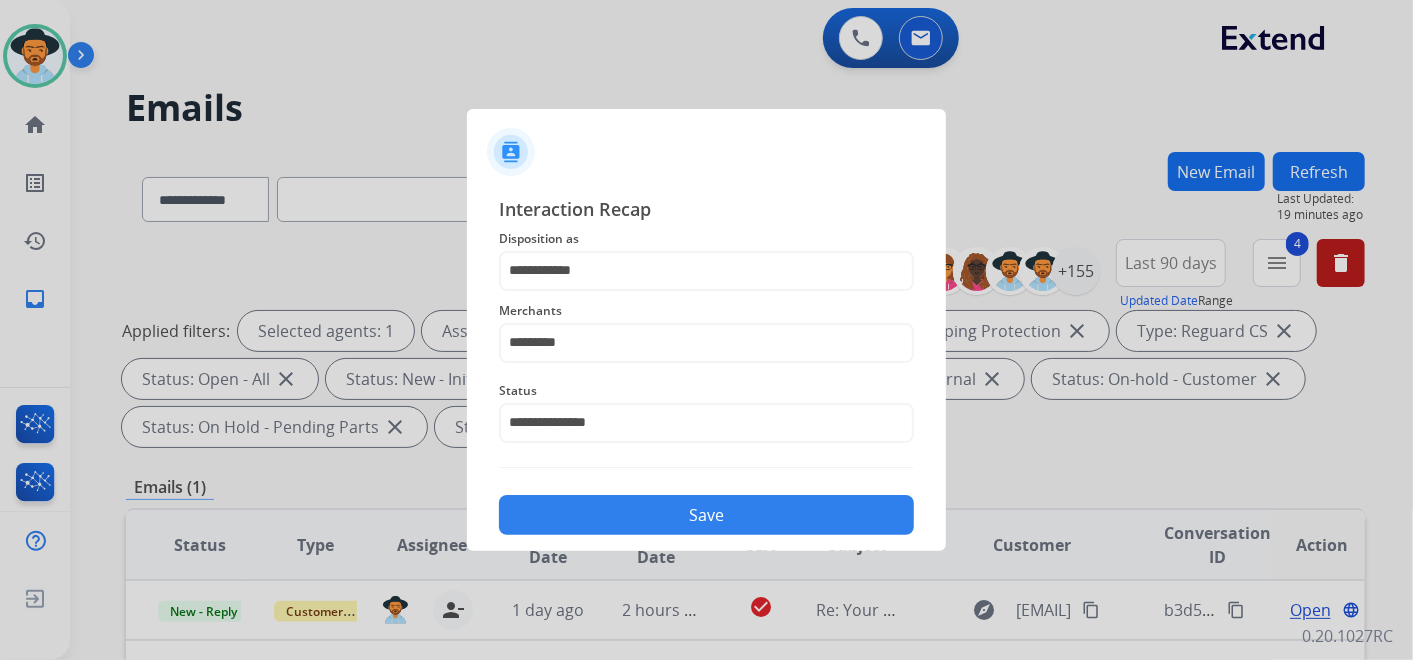 click on "Save" 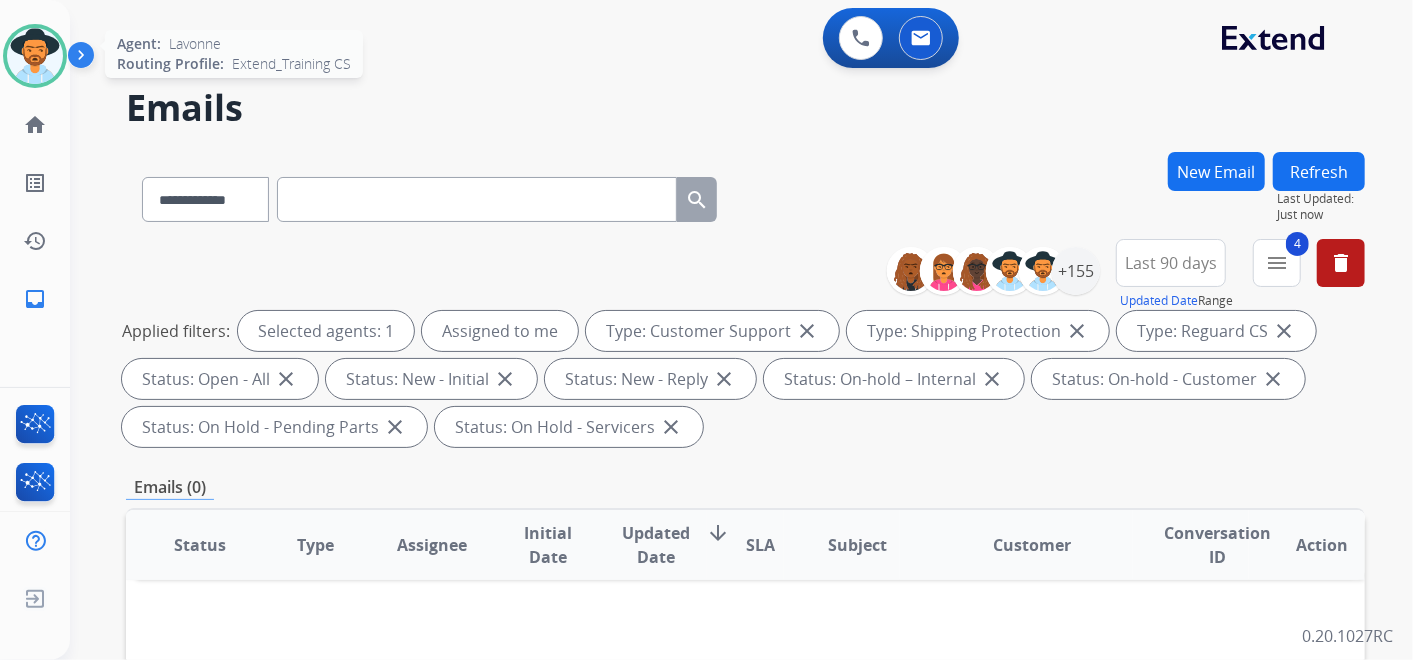 click at bounding box center [35, 56] 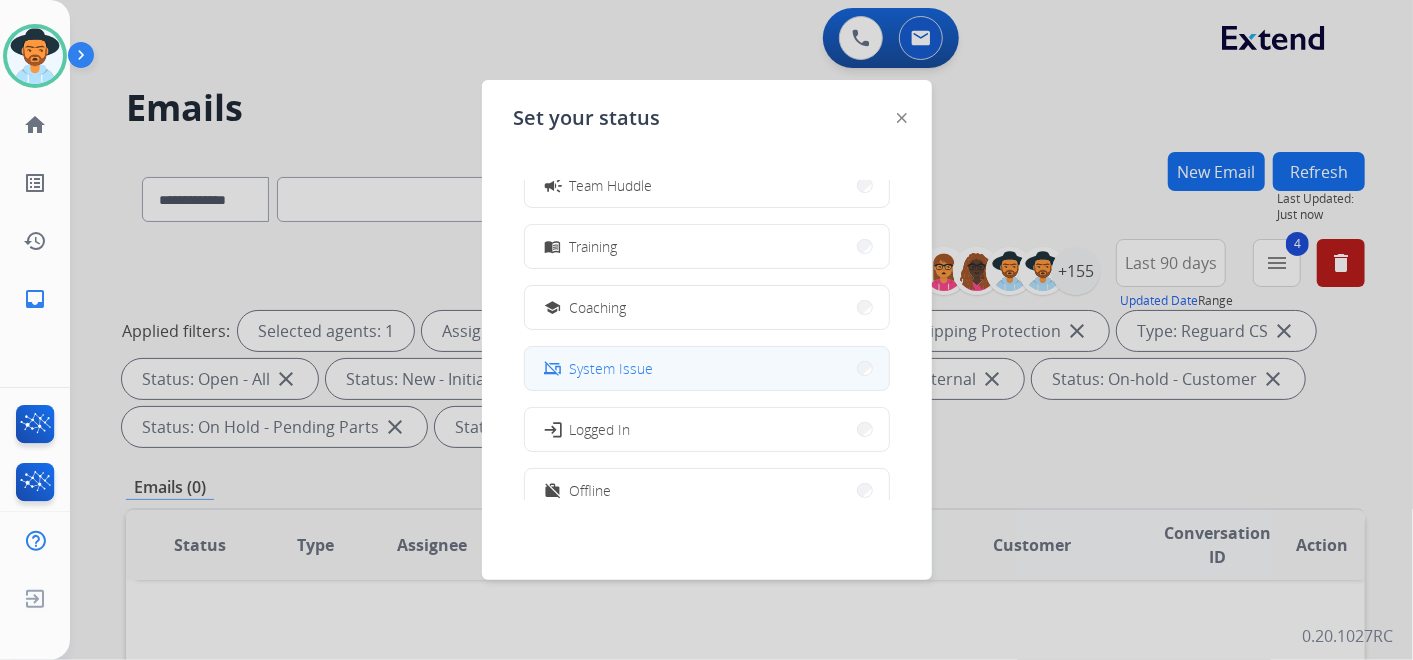 scroll, scrollTop: 377, scrollLeft: 0, axis: vertical 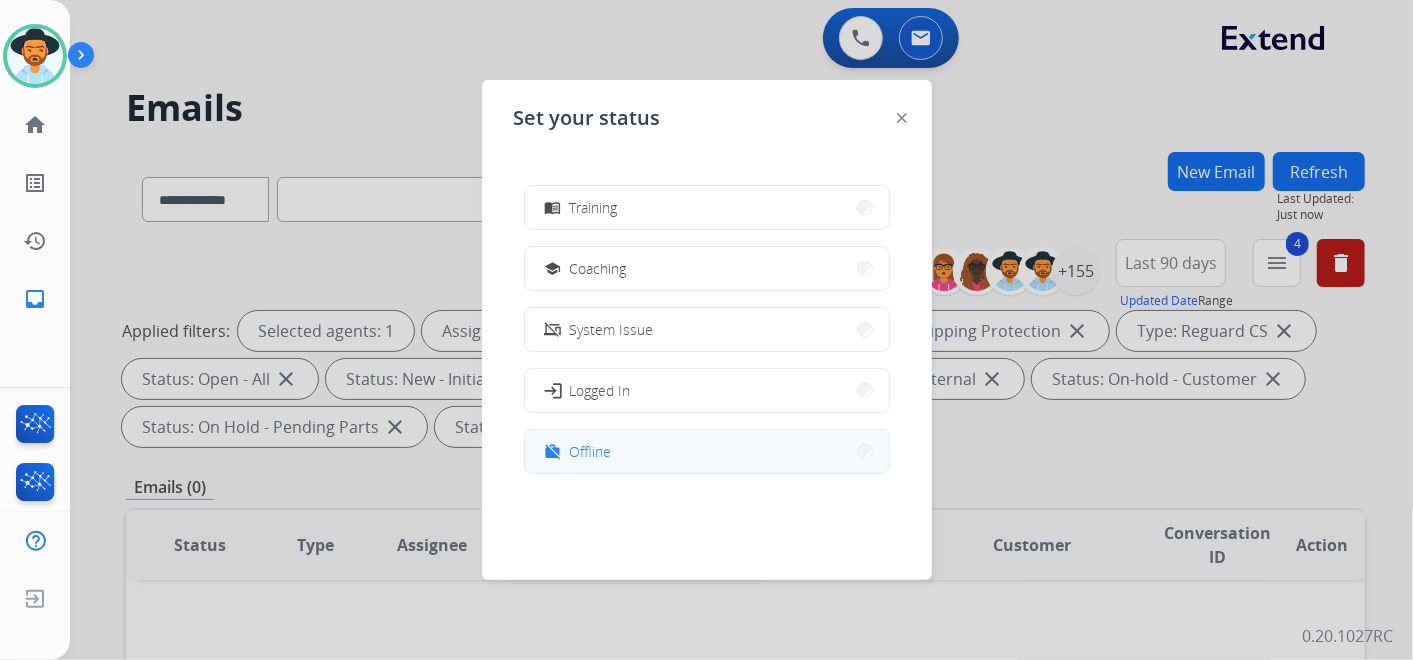 click on "work_off Offline" at bounding box center (707, 451) 